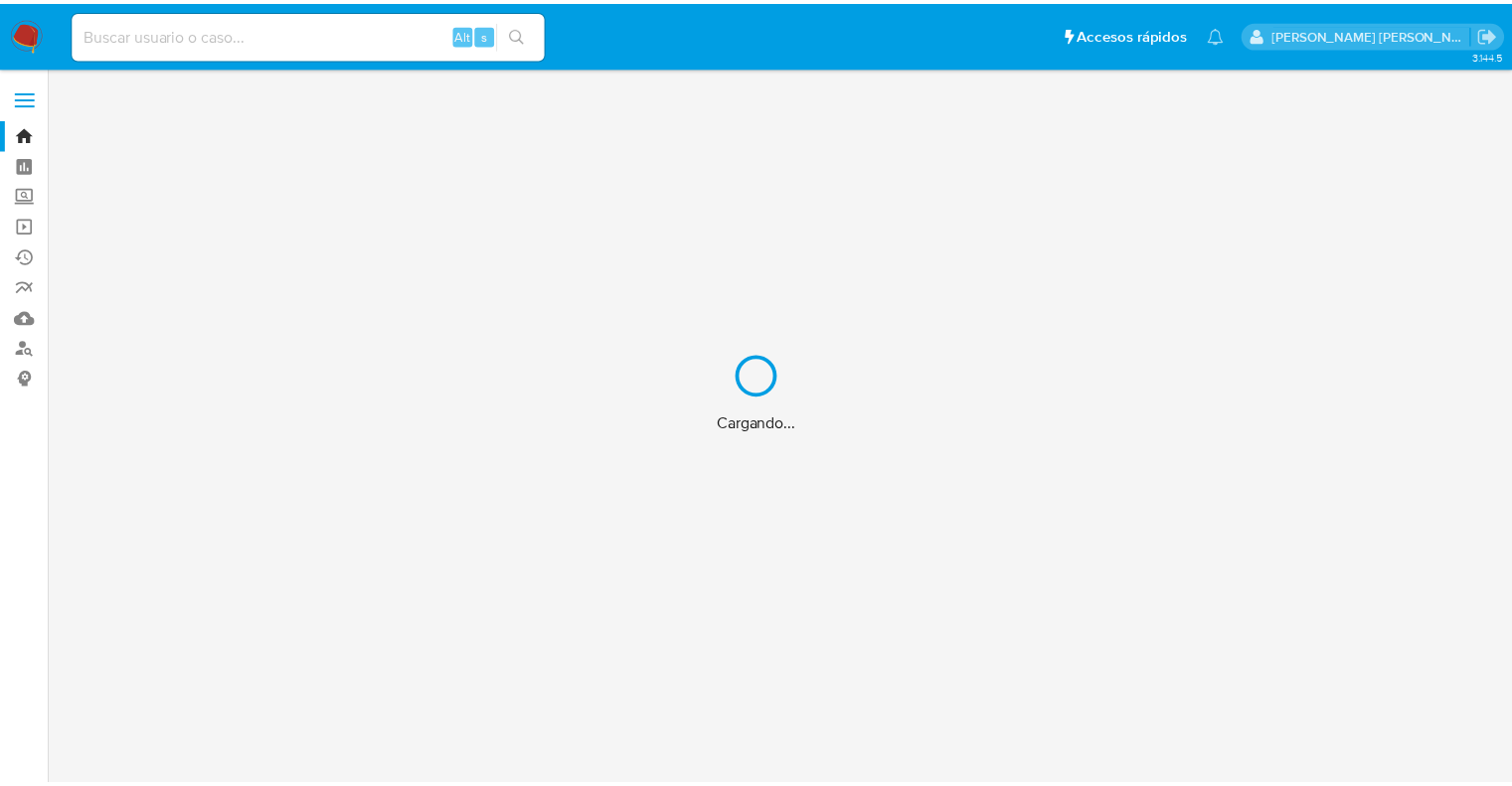 scroll, scrollTop: 0, scrollLeft: 0, axis: both 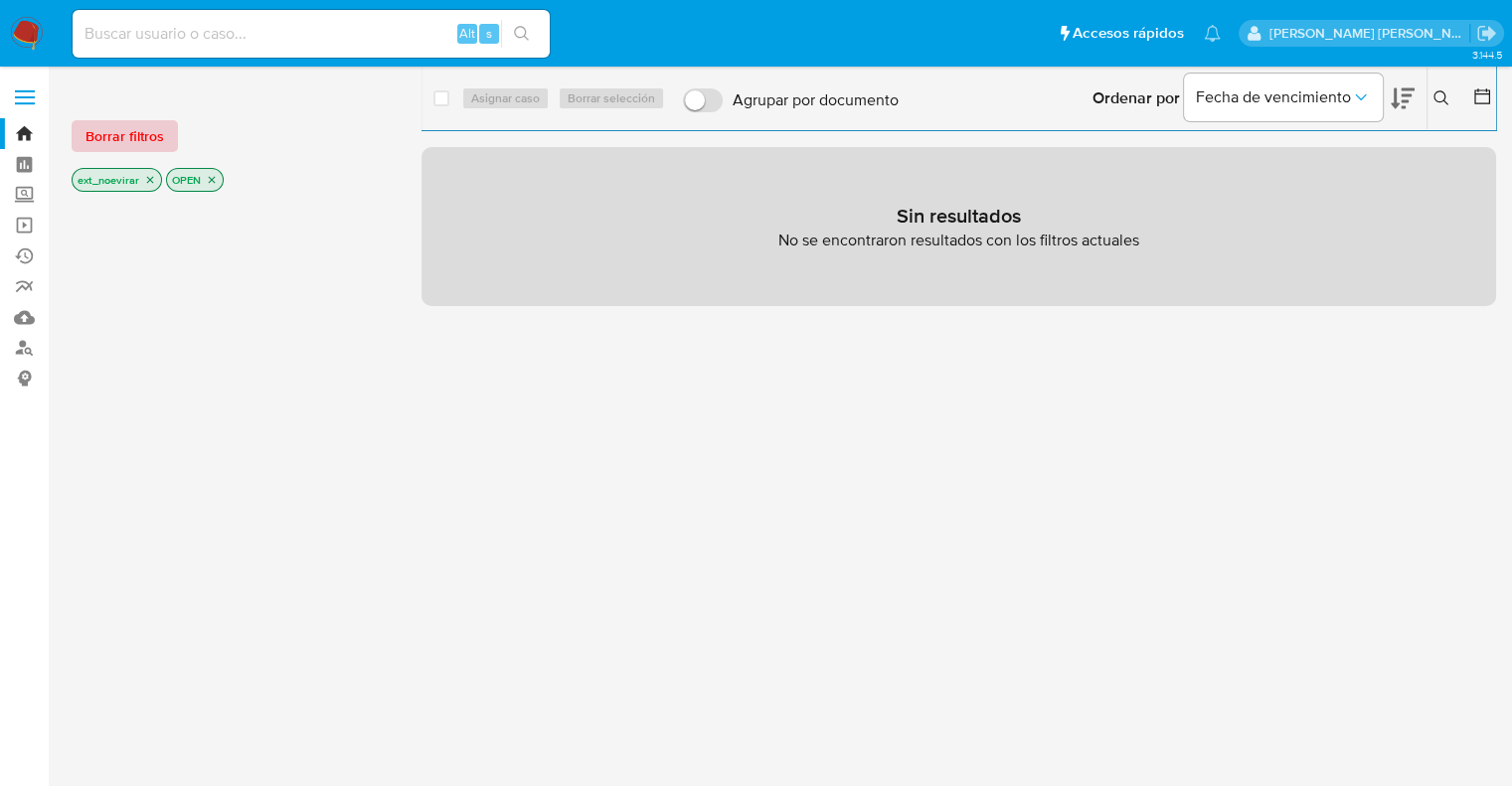 click on "Borrar filtros" at bounding box center [124, 136] 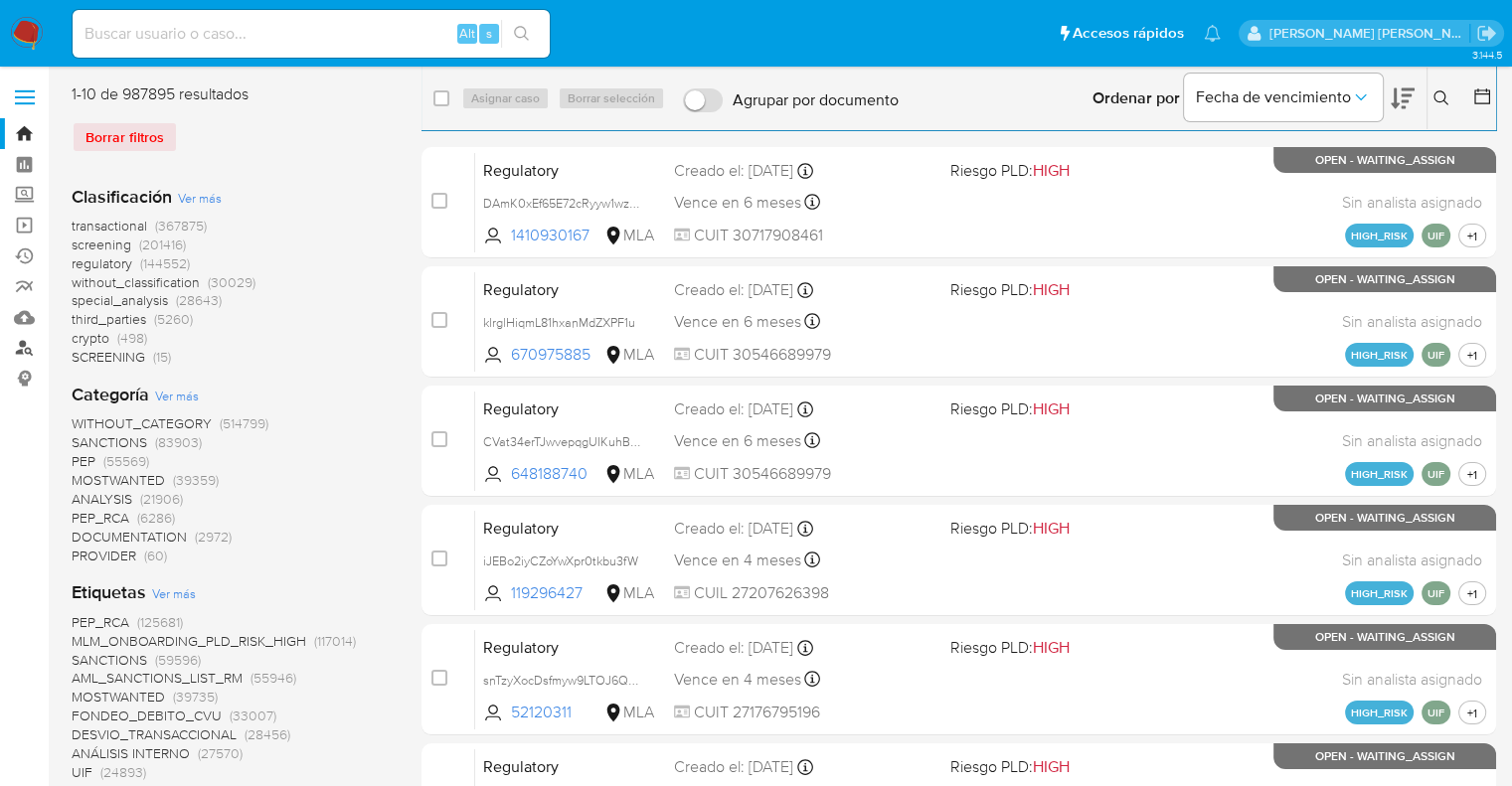 click on "Buscador de personas" at bounding box center (118, 348) 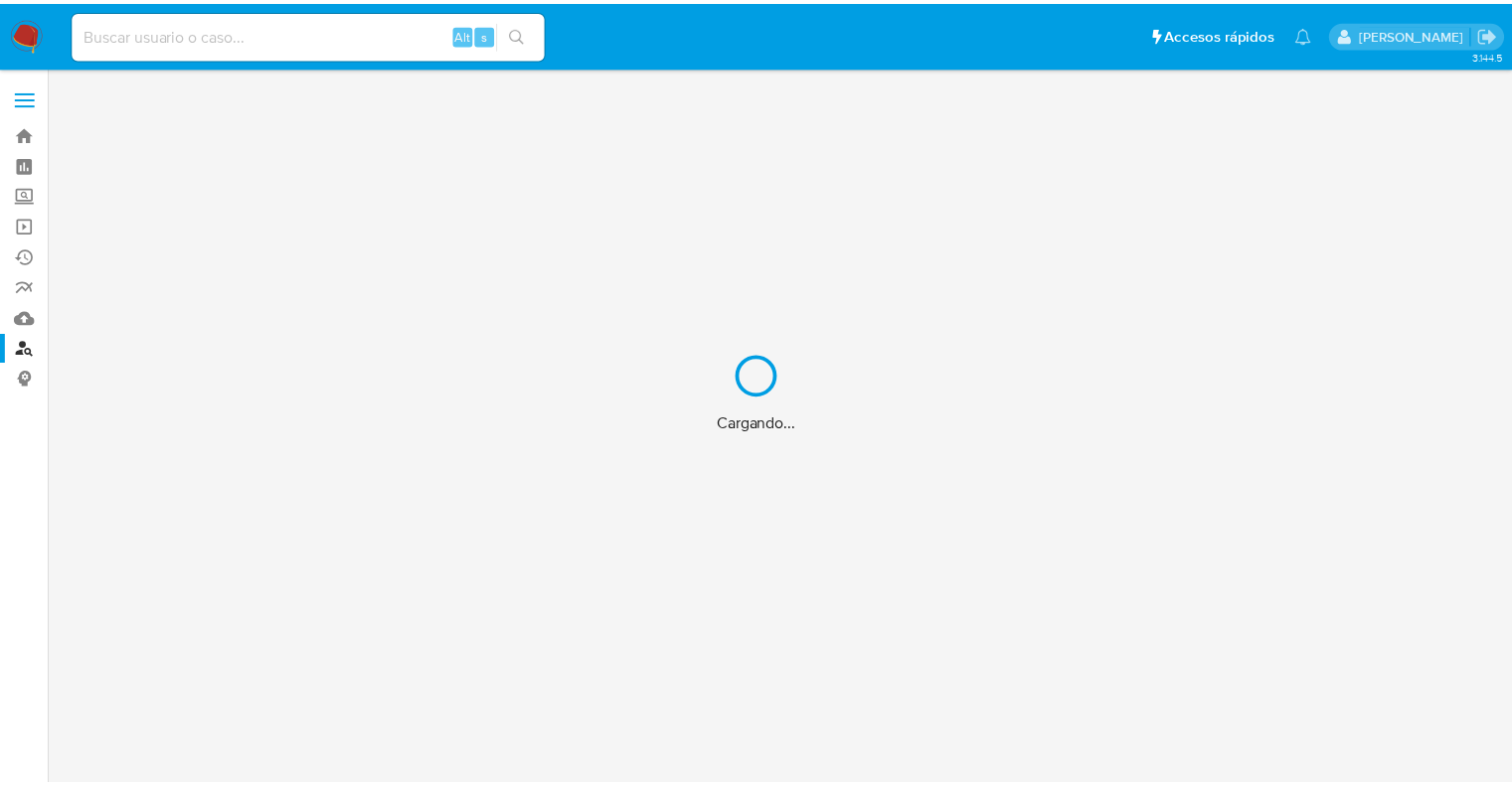 scroll, scrollTop: 0, scrollLeft: 0, axis: both 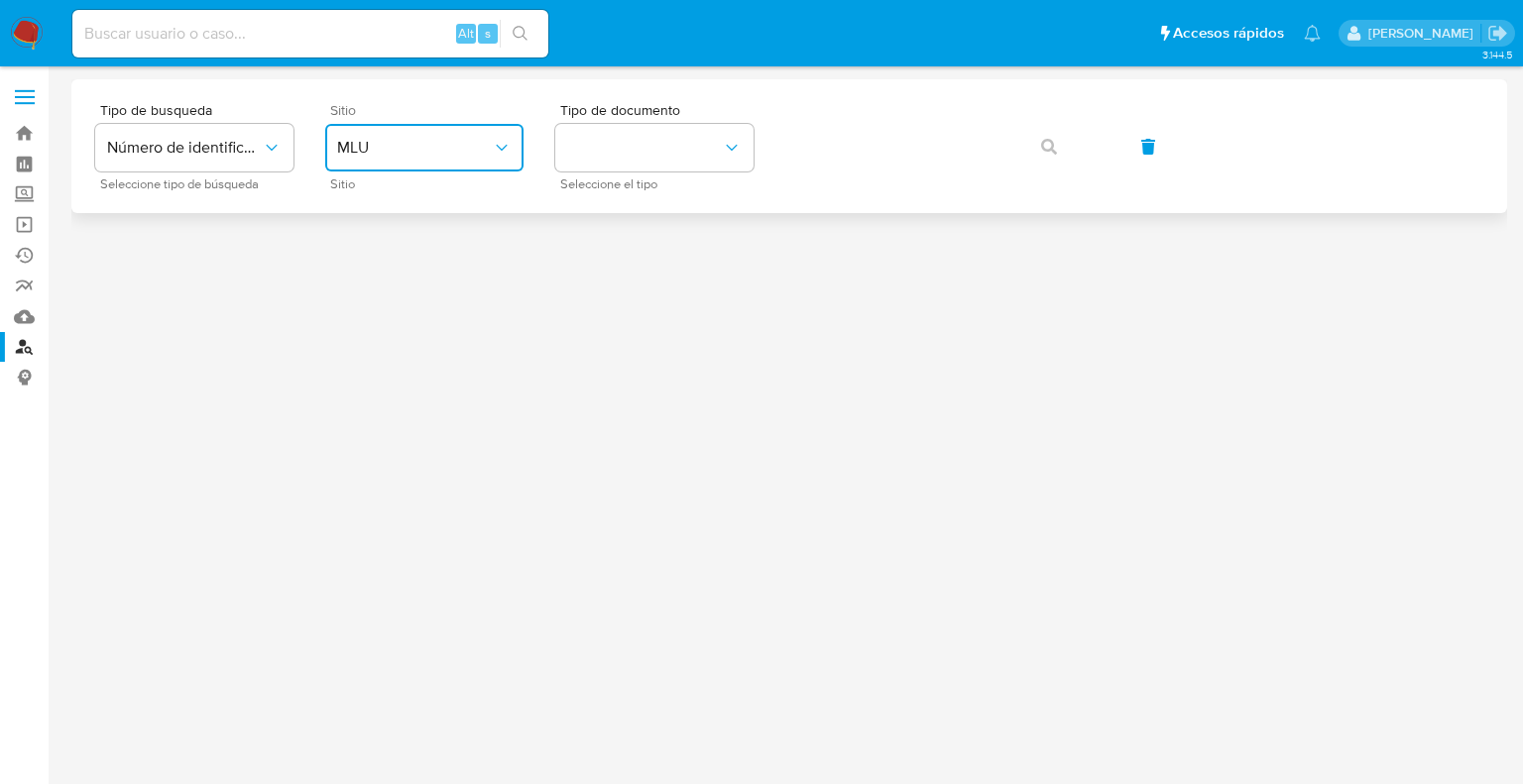 click on "MLU" at bounding box center [414, 148] 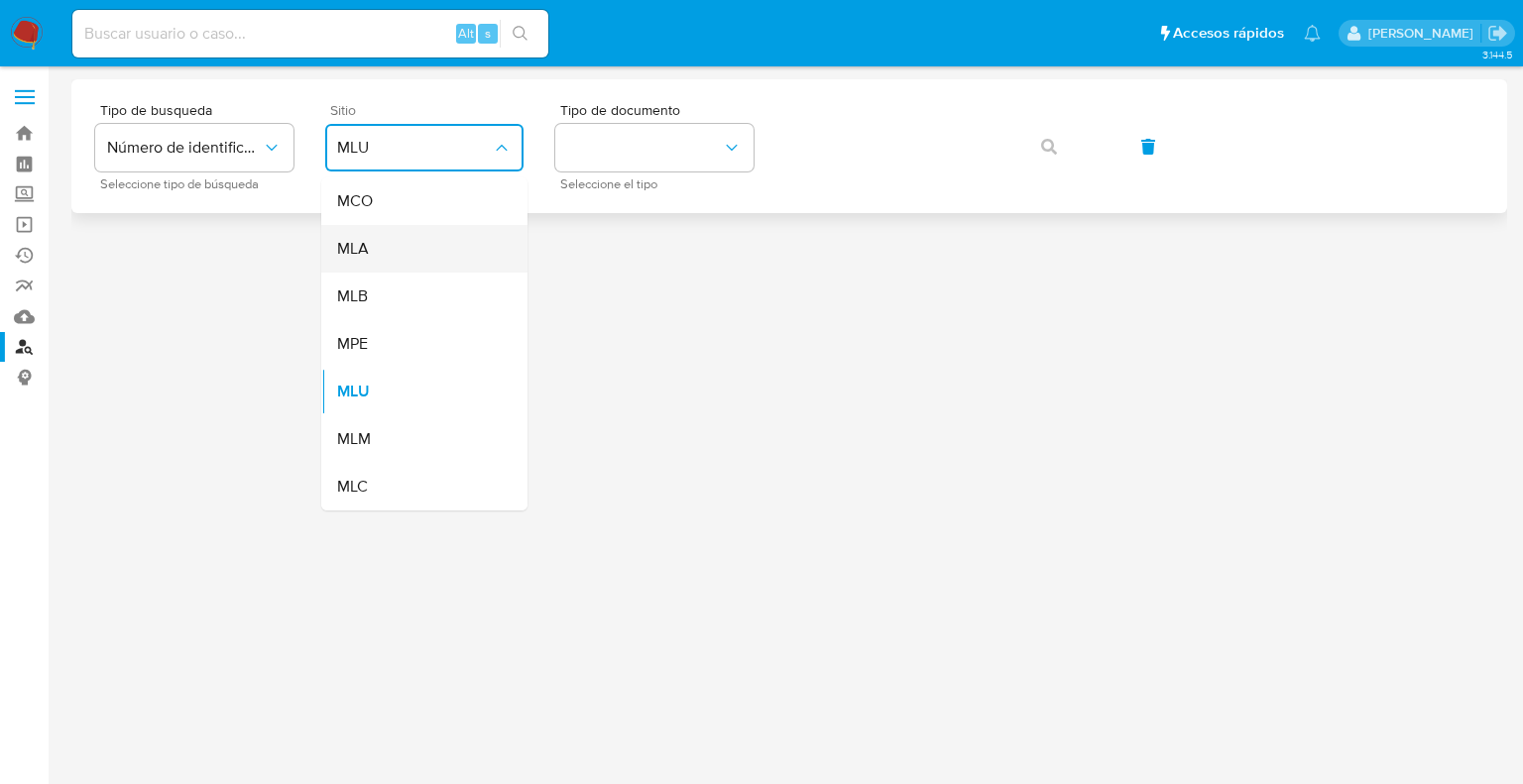 click on "MLA" at bounding box center (353, 249) 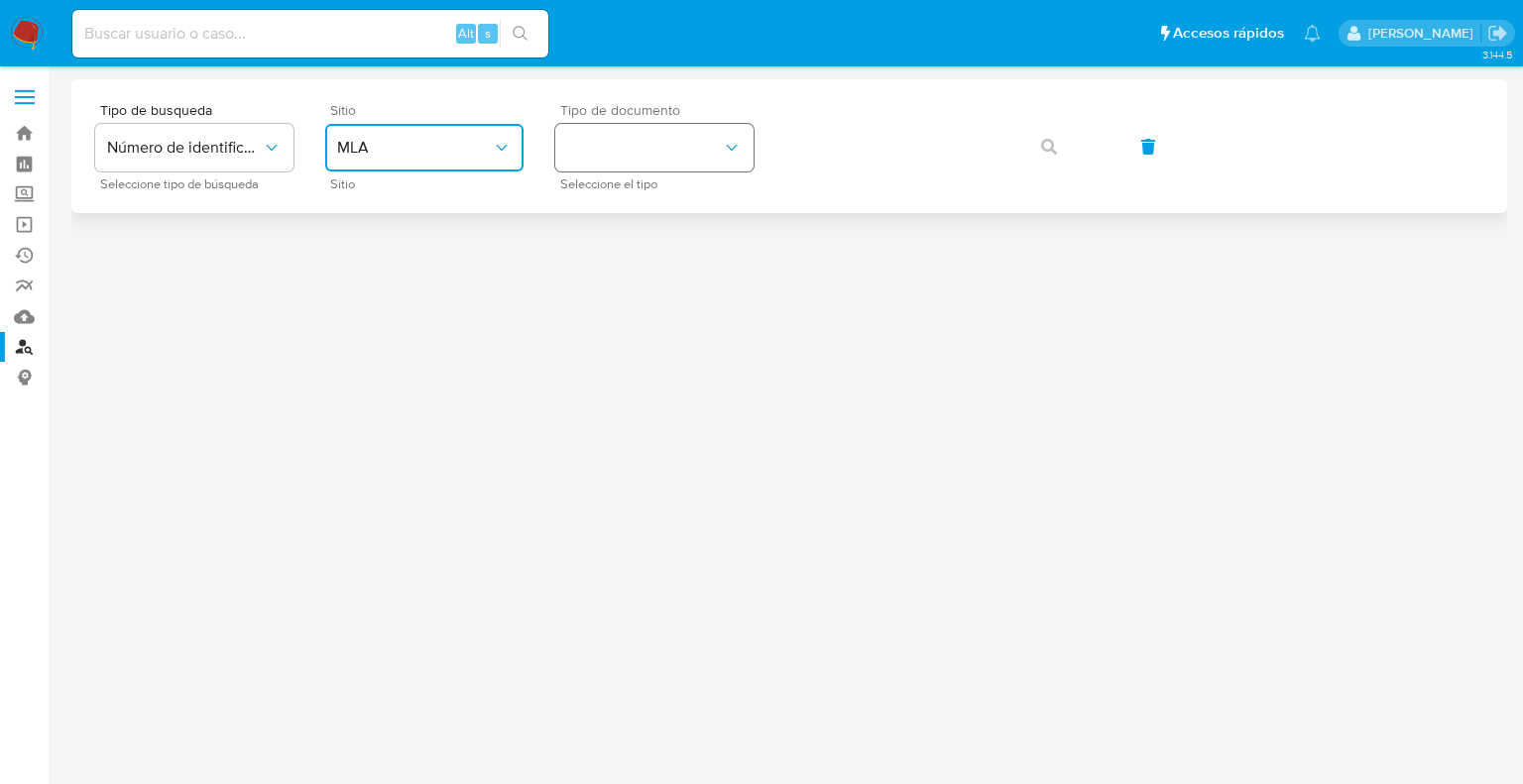 click at bounding box center (654, 148) 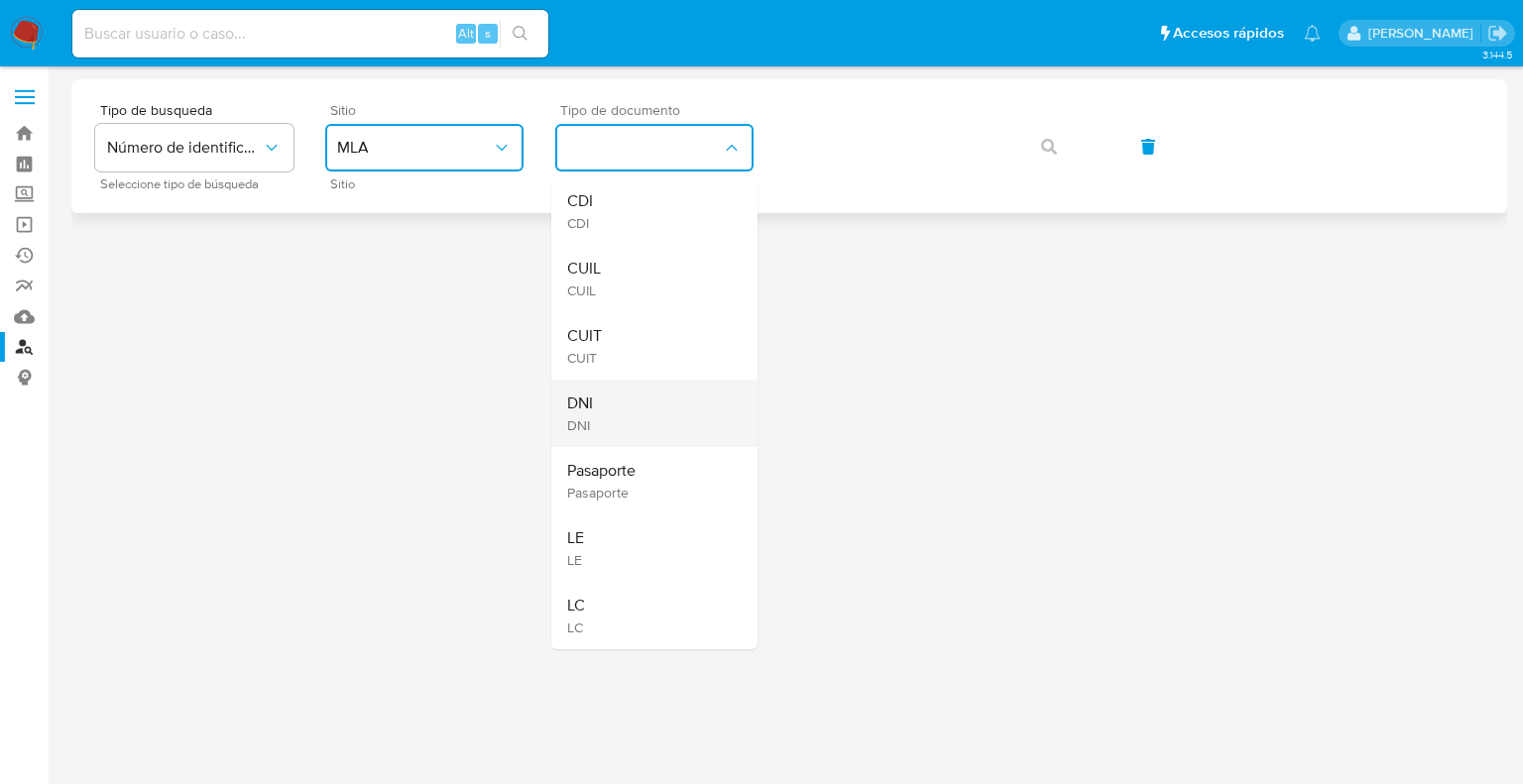 click on "DNI DNI" at bounding box center (648, 413) 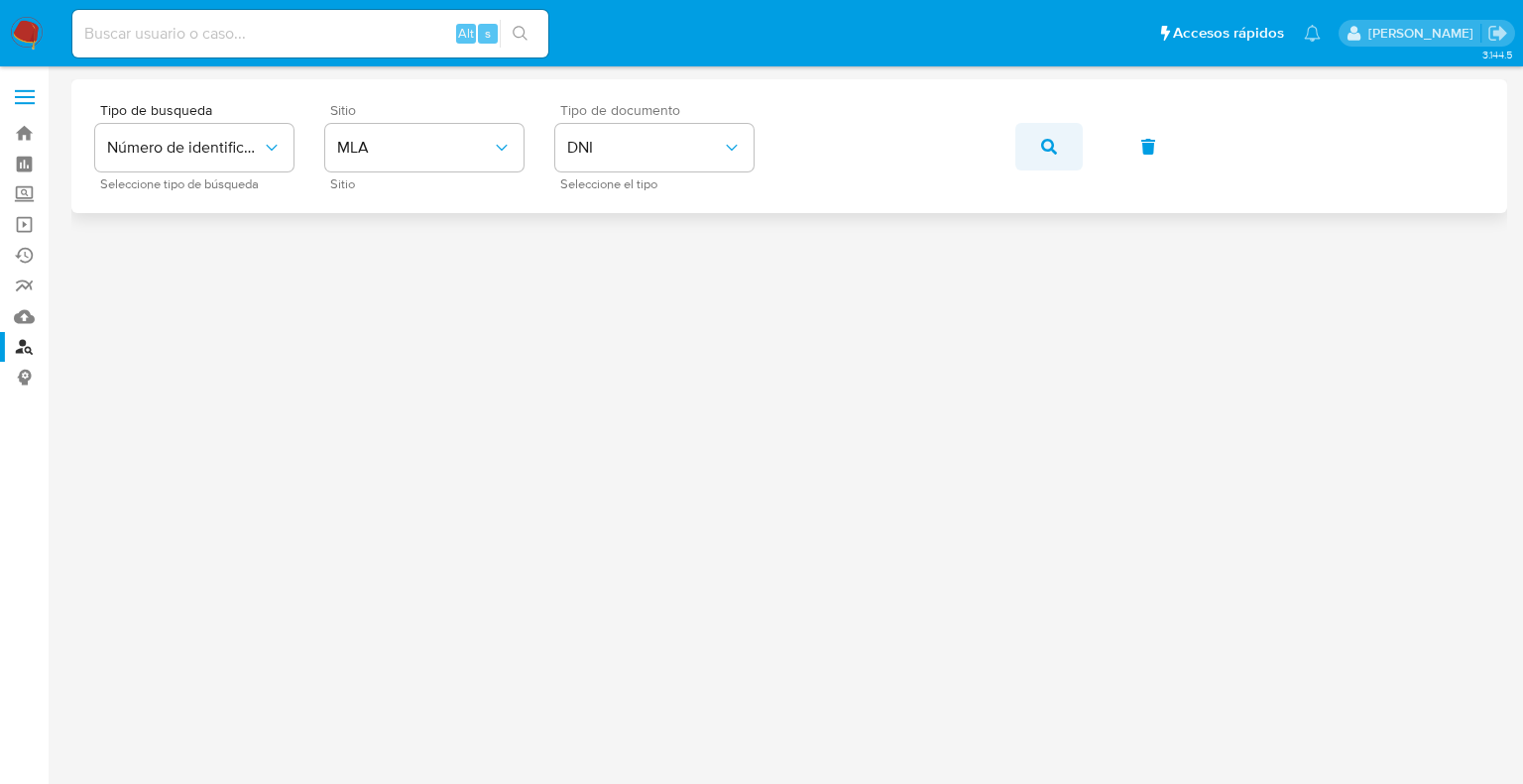 click at bounding box center [1049, 147] 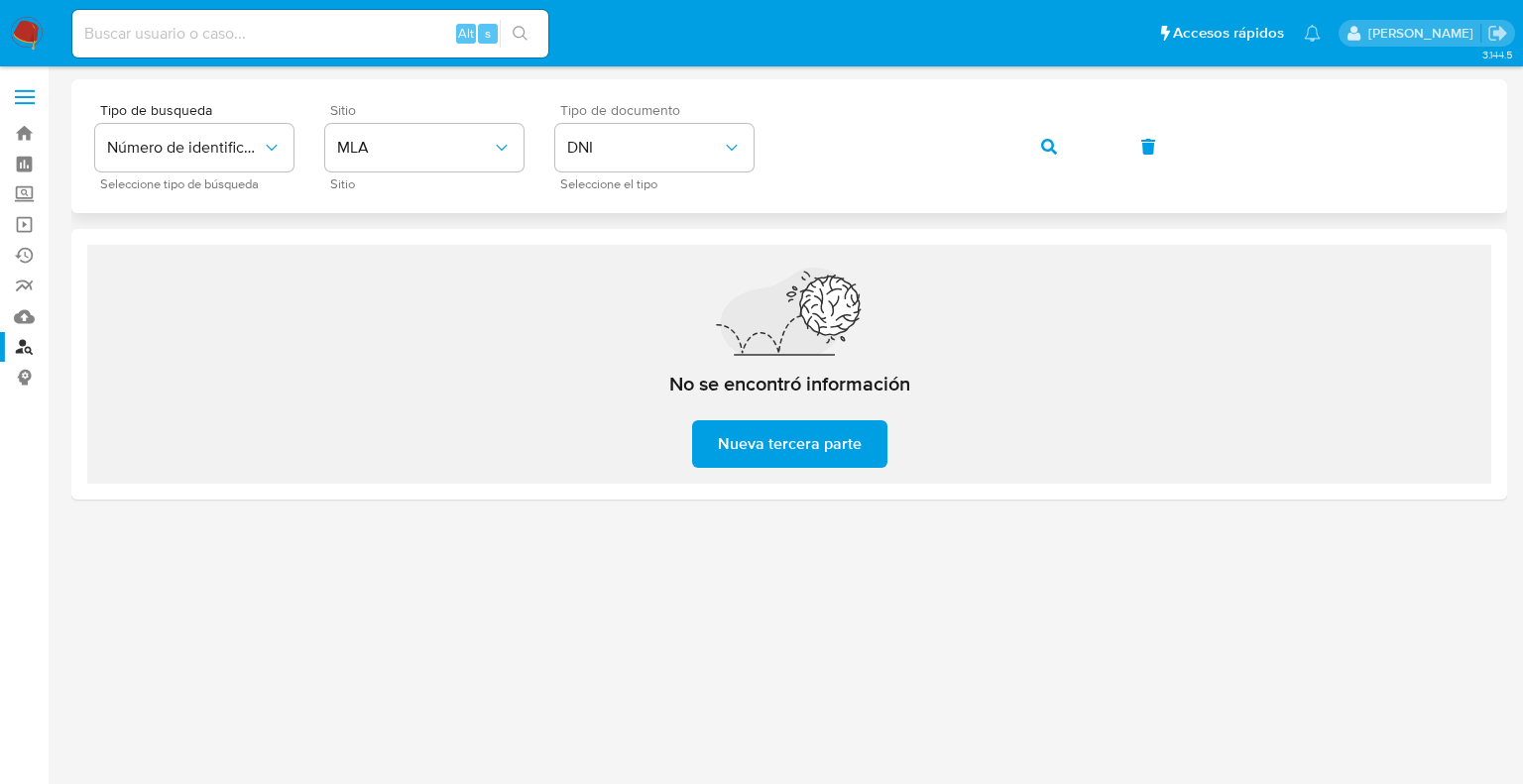 click 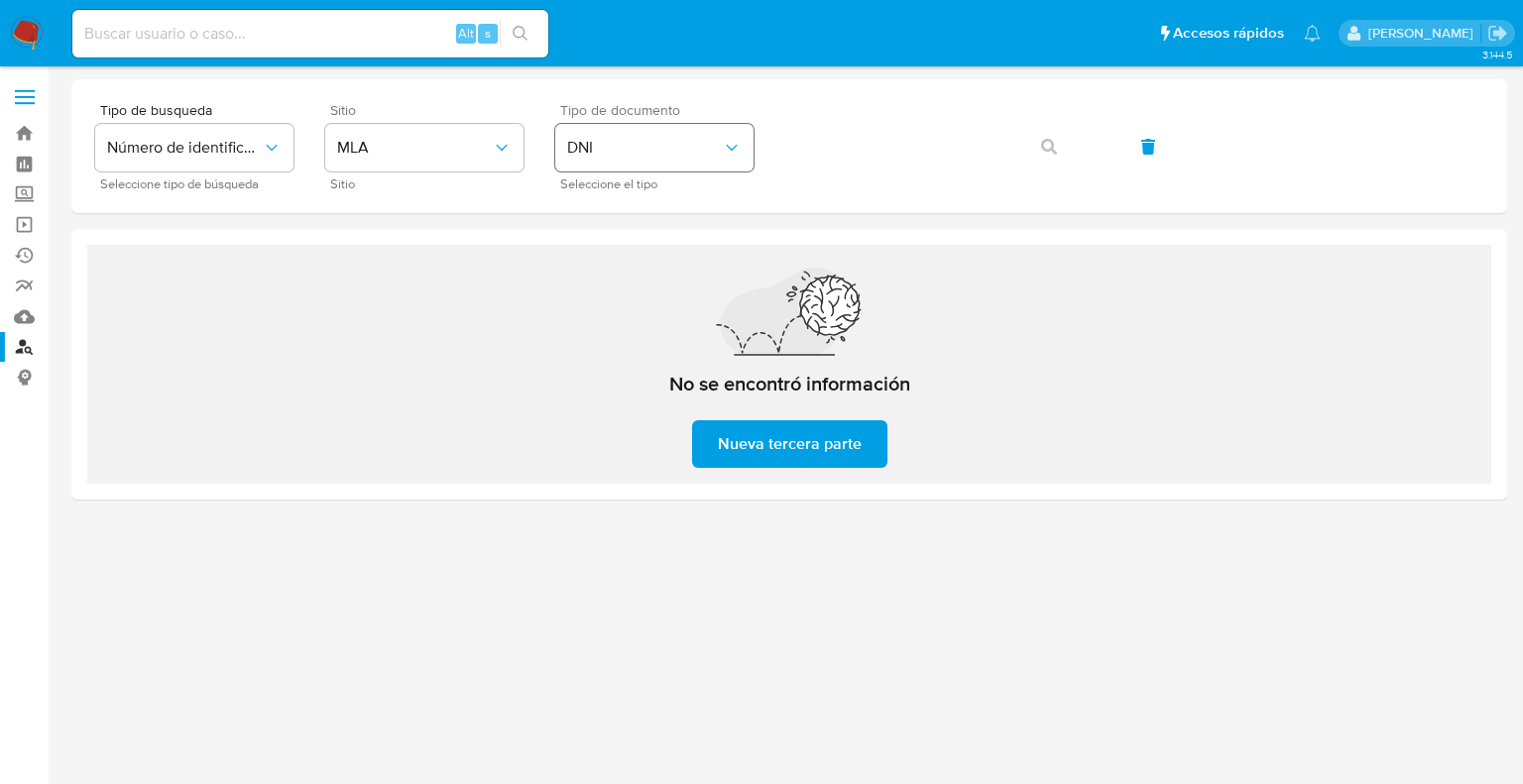 click on "DNI" at bounding box center (644, 148) 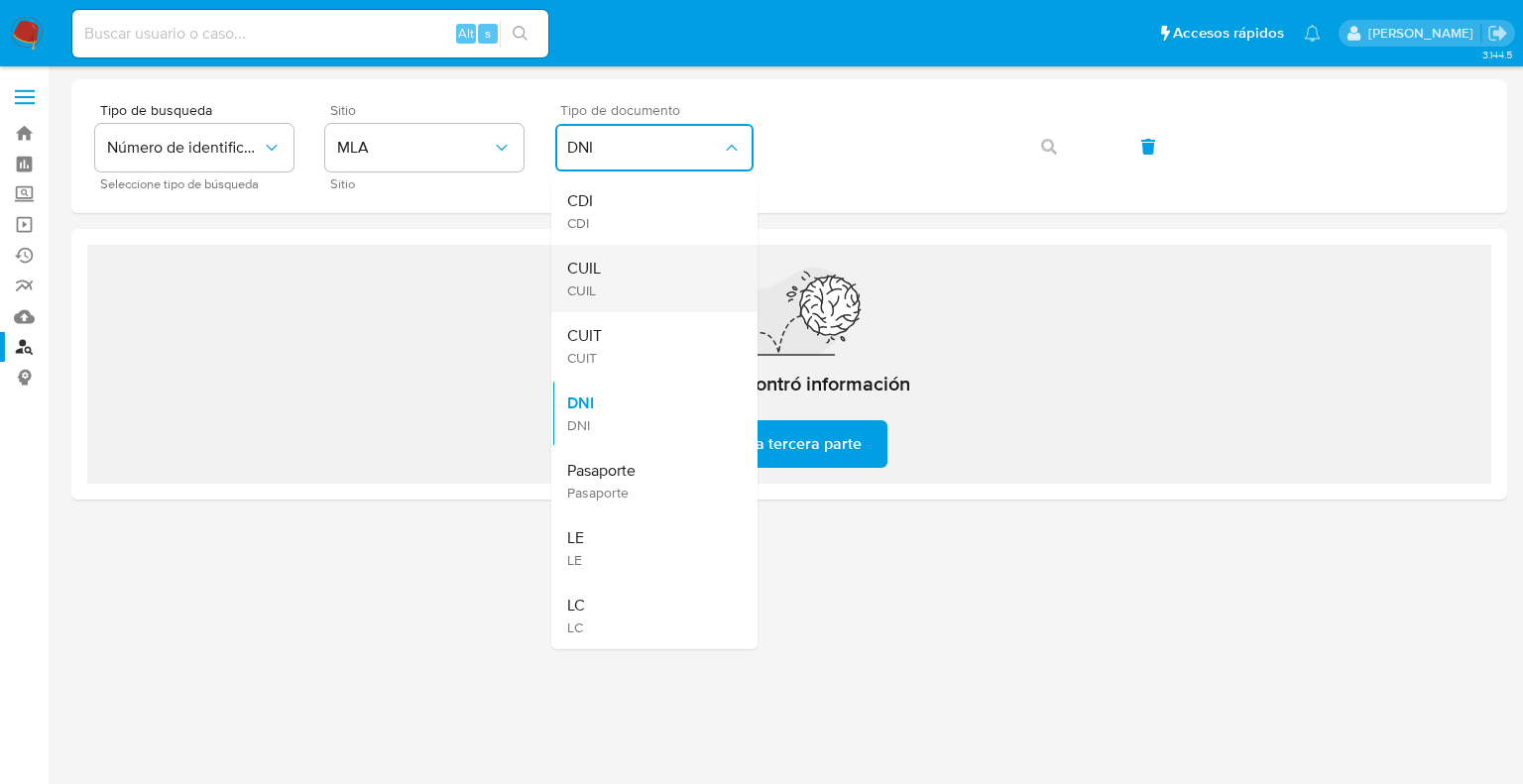 click on "CUIL CUIL" at bounding box center (648, 279) 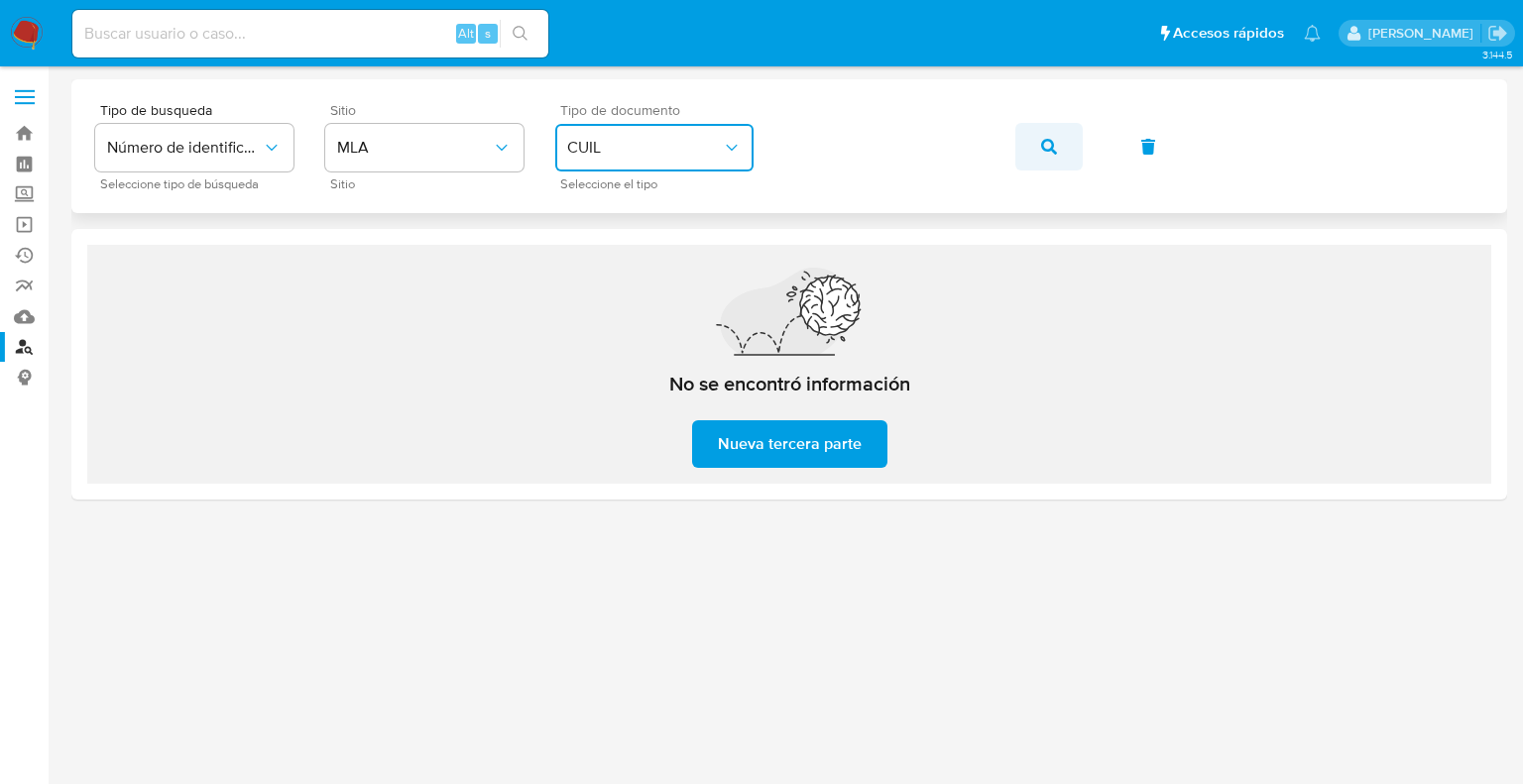 click 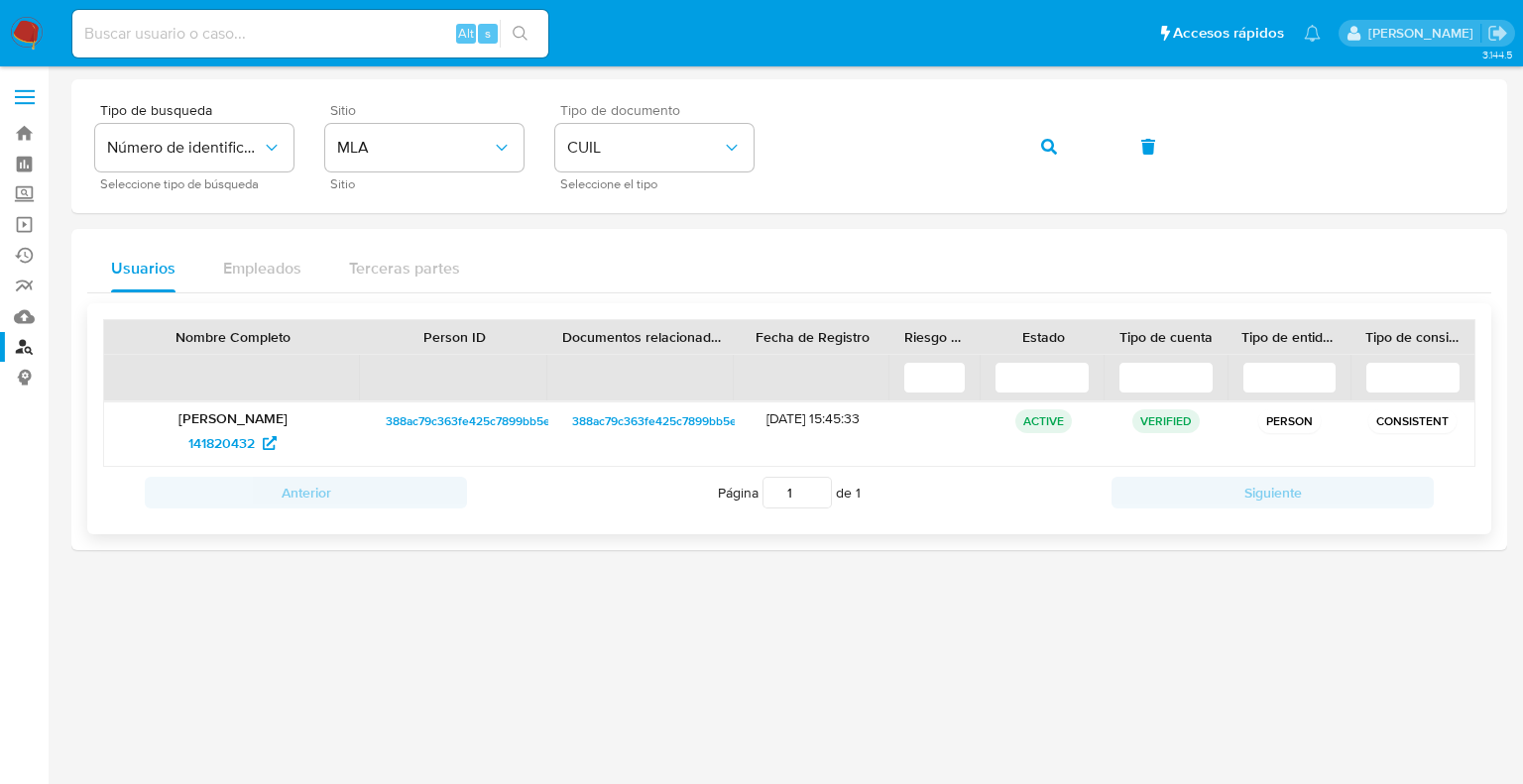 click on "388ac79c363fe425c7899bb5e68ccde1" at bounding box center (490, 421) 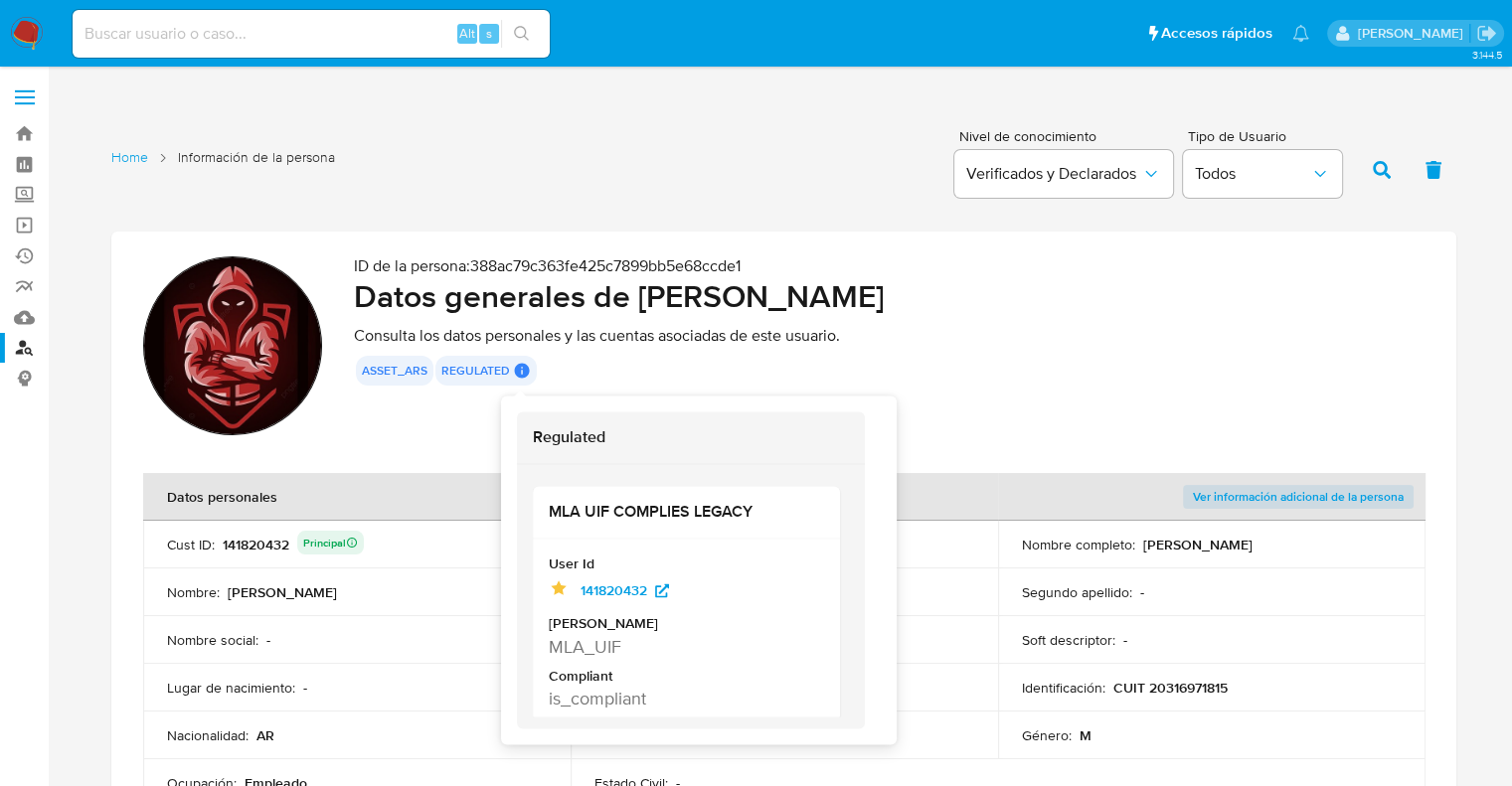 scroll, scrollTop: 0, scrollLeft: 0, axis: both 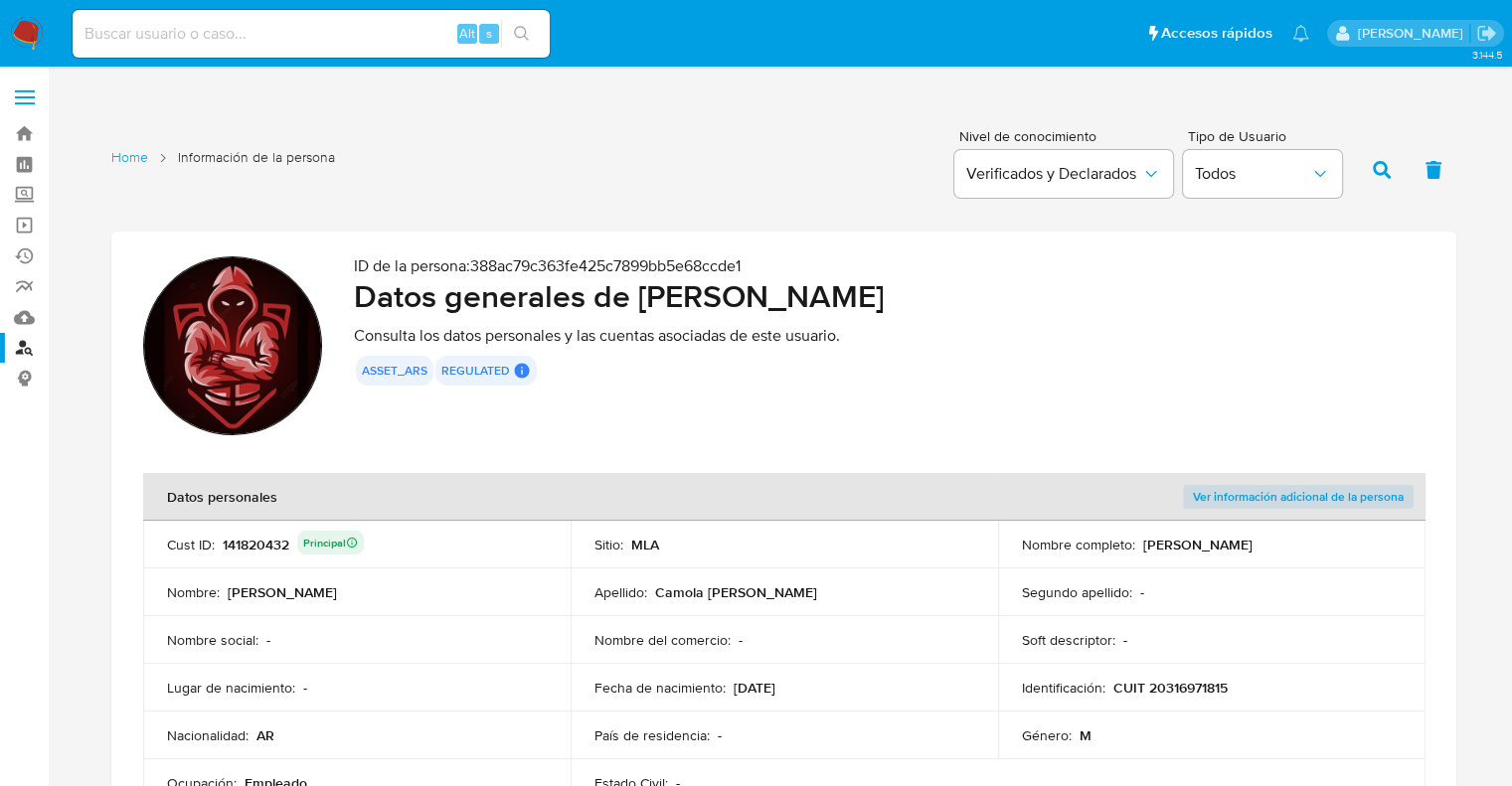 click on "País de residencia :    -" at bounding box center [784, 735] 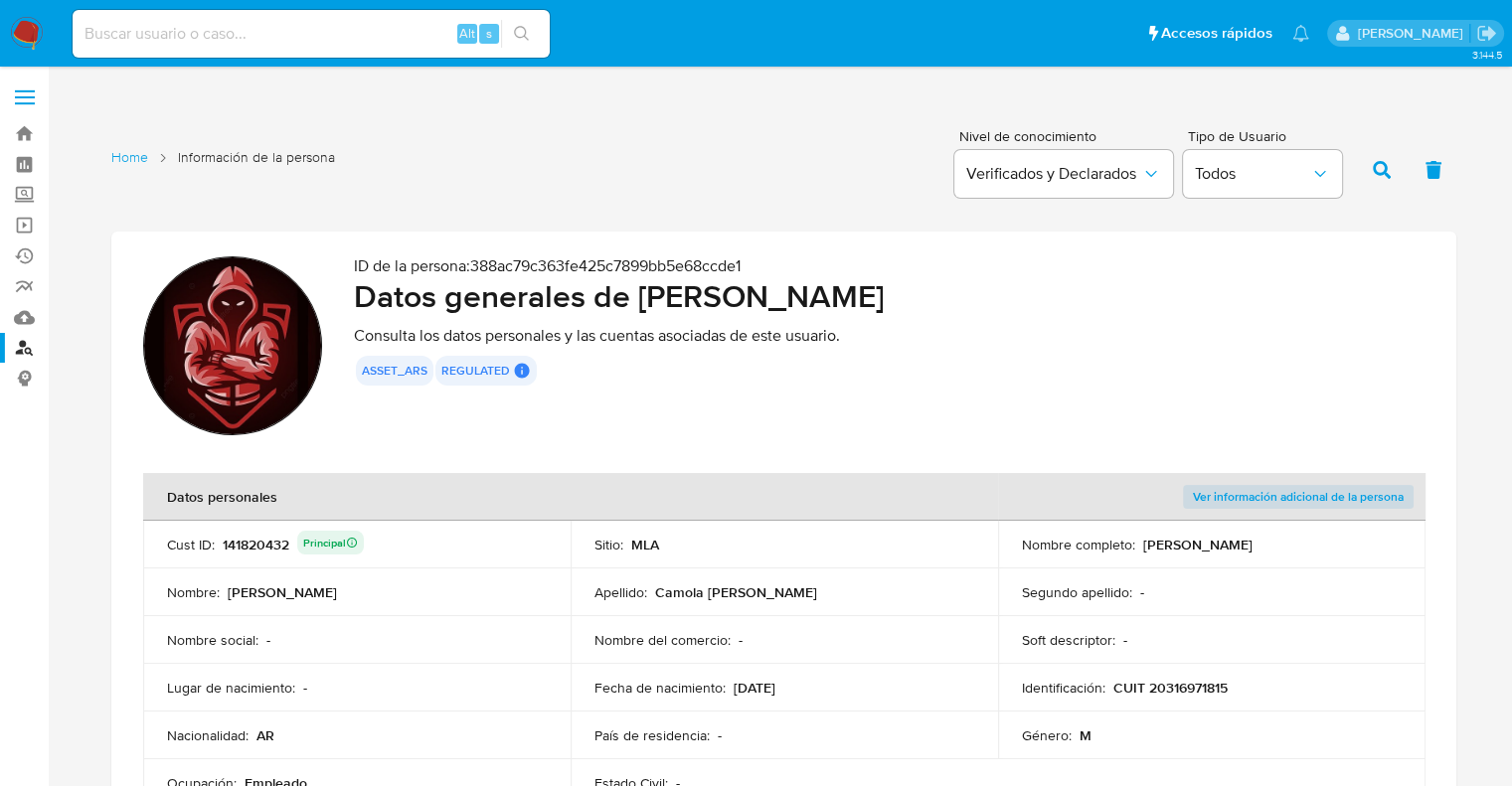 click on "ID de la persona :  388ac79c363fe425c7899bb5e68ccde1   Datos generales de   Luciano Jorge Camola Ballesteros   Consulta los datos personales y las cuentas asociadas de este usuario. asset_ars regulated   Regulated MLA UIF COMPLIES LEGACY User Id   Identificado como usuario principal 141820432 Mark Id MLA_UIF Compliant is_compliant Created At 2022-02-02T14:32:28Z Datos personales Ver información adicional de la persona   Cust ID :    141820432 Principal   Sitio :    MLA   Nombre completo :    Luciano Jorge Camola Ballesteros   Nombre :    Luciano Jorge   Apellido :    Camola Ballesteros   Segundo apellido :    -   Nombre social :    -   Nombre del comercio :    -   Soft descriptor :    -   Lugar de nacimiento :    -   Fecha de nacimiento :    21/06/1985   Identificación :    CUIT 20316971815   Nacionalidad :    AR   País de residencia :    -   Género :    M   Ocupación :    Empleado   Estado Civil :    - Información de contacto   Email de contacto :    luciano_camola@hotmail.com   :" at bounding box center [783, 600] 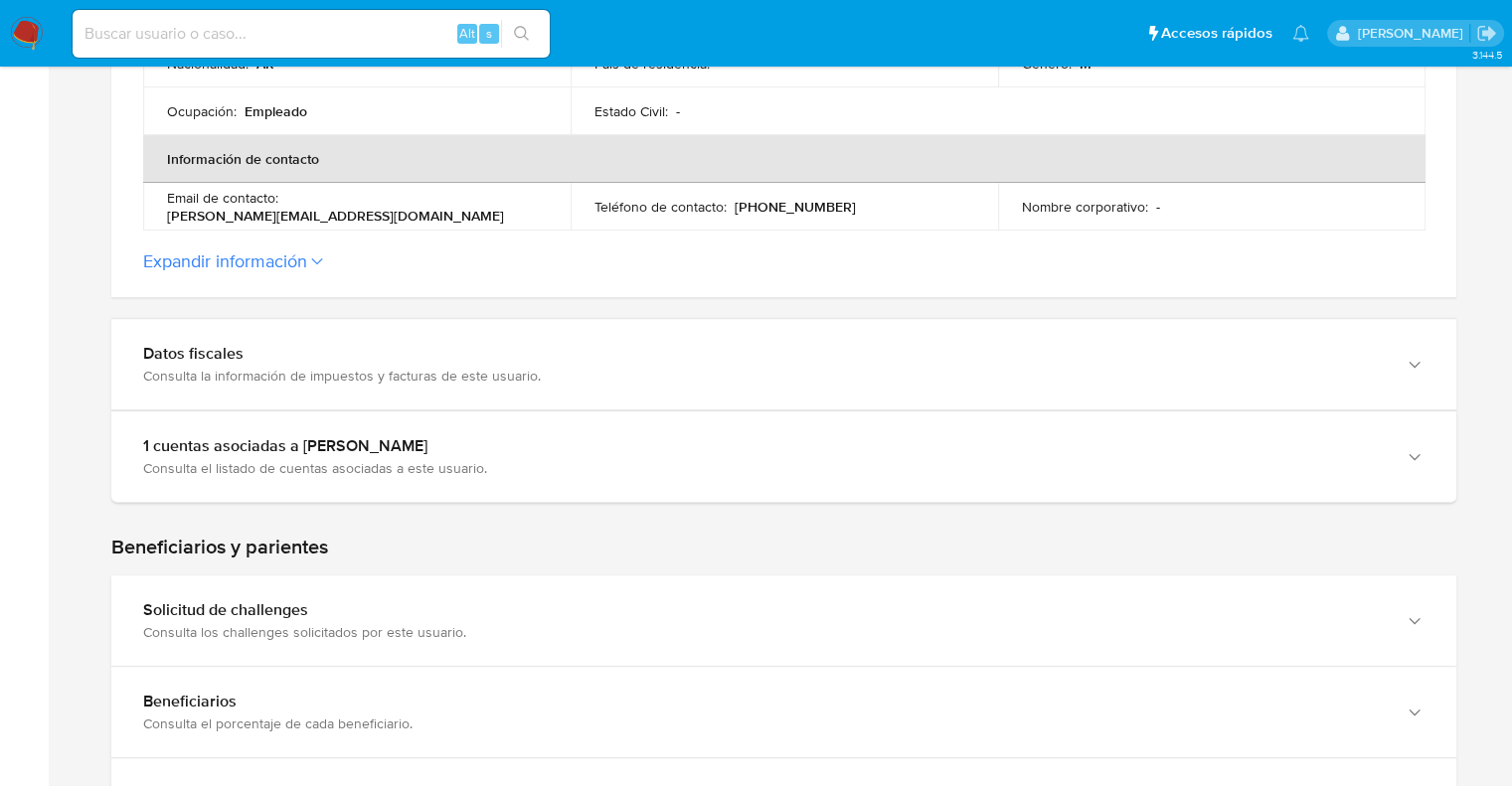 scroll, scrollTop: 755, scrollLeft: 0, axis: vertical 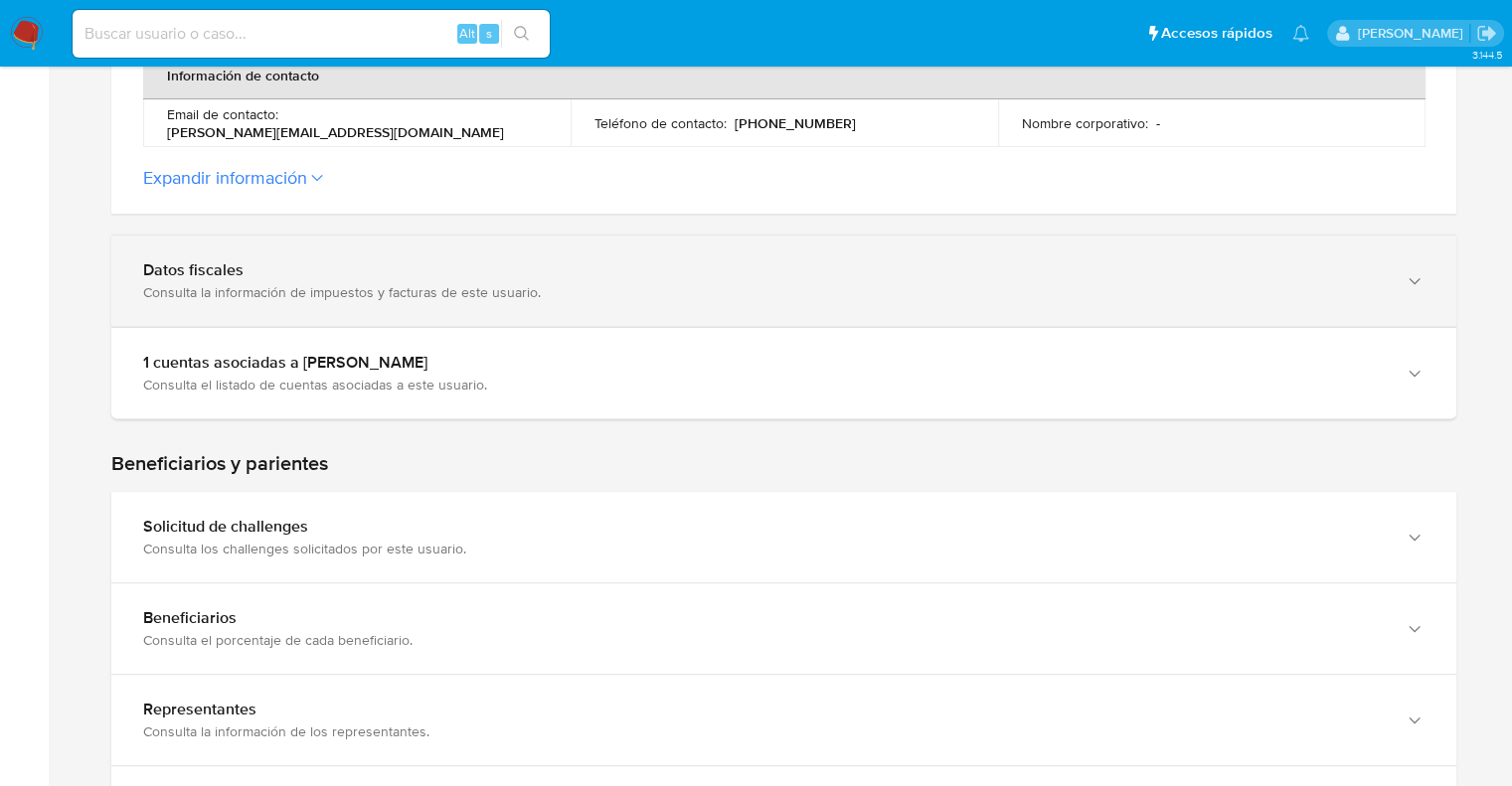 click on "Consulta la información de impuestos y facturas de este usuario." at bounding box center [763, 292] 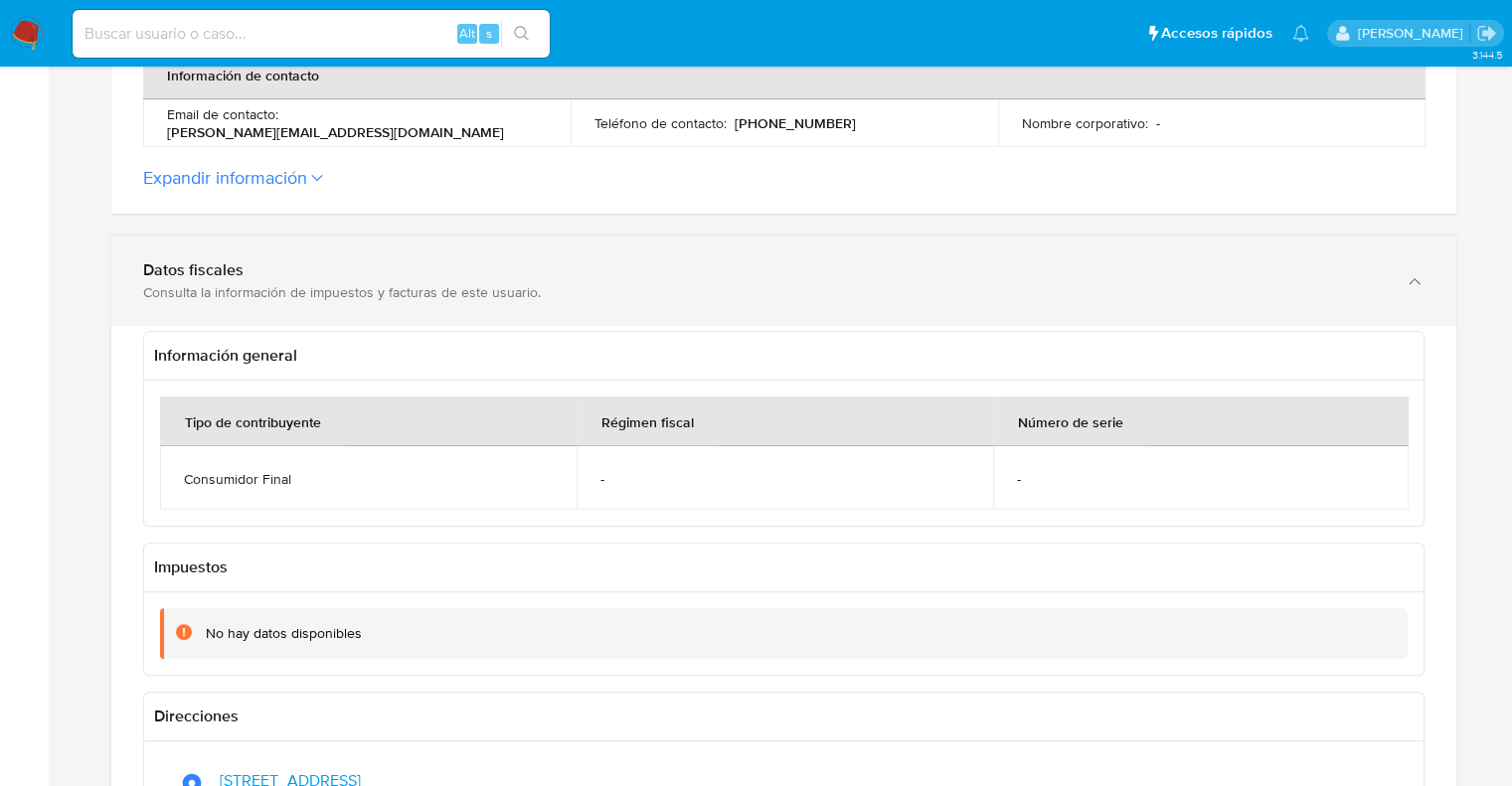 type 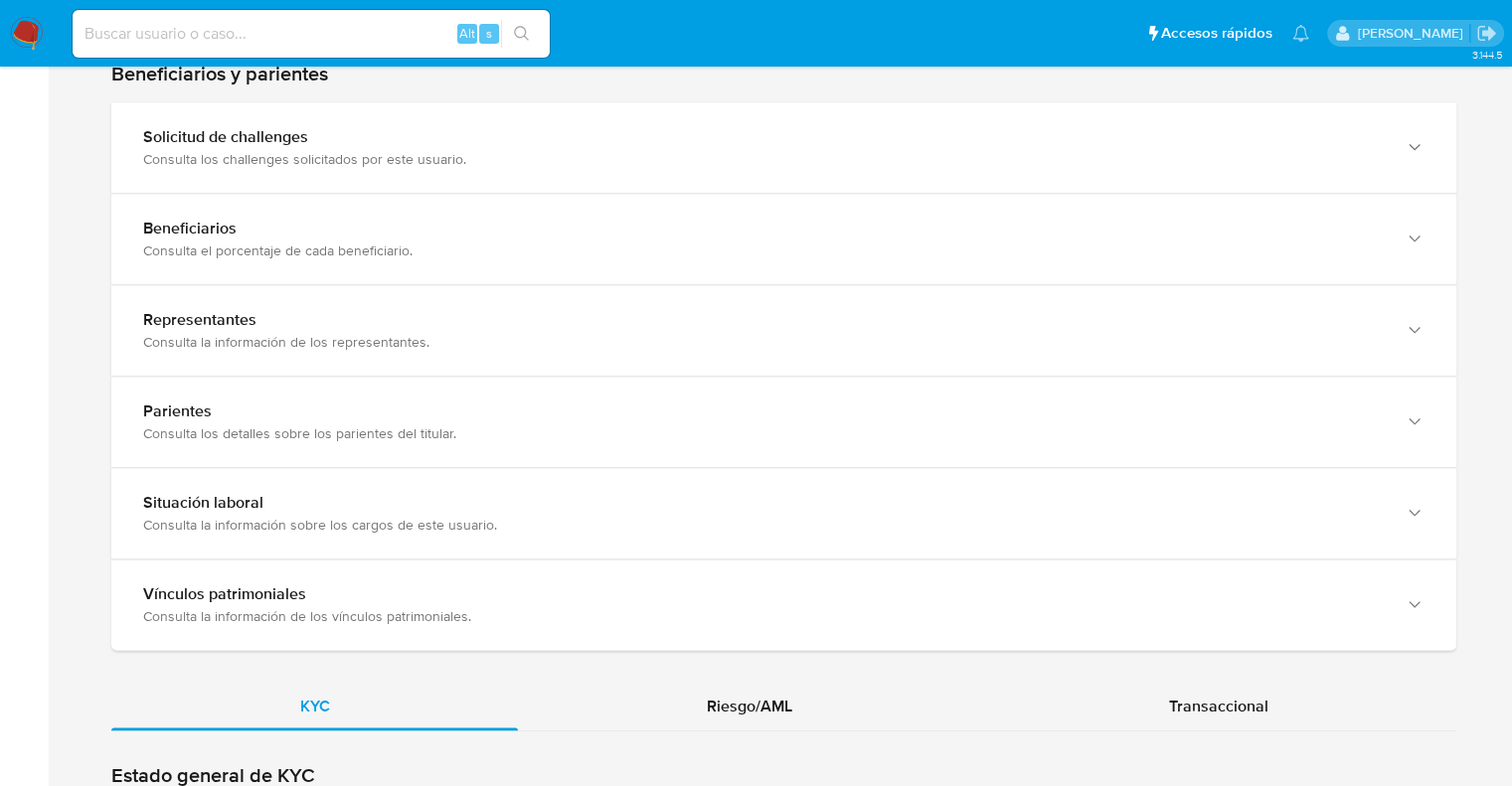 scroll, scrollTop: 2305, scrollLeft: 0, axis: vertical 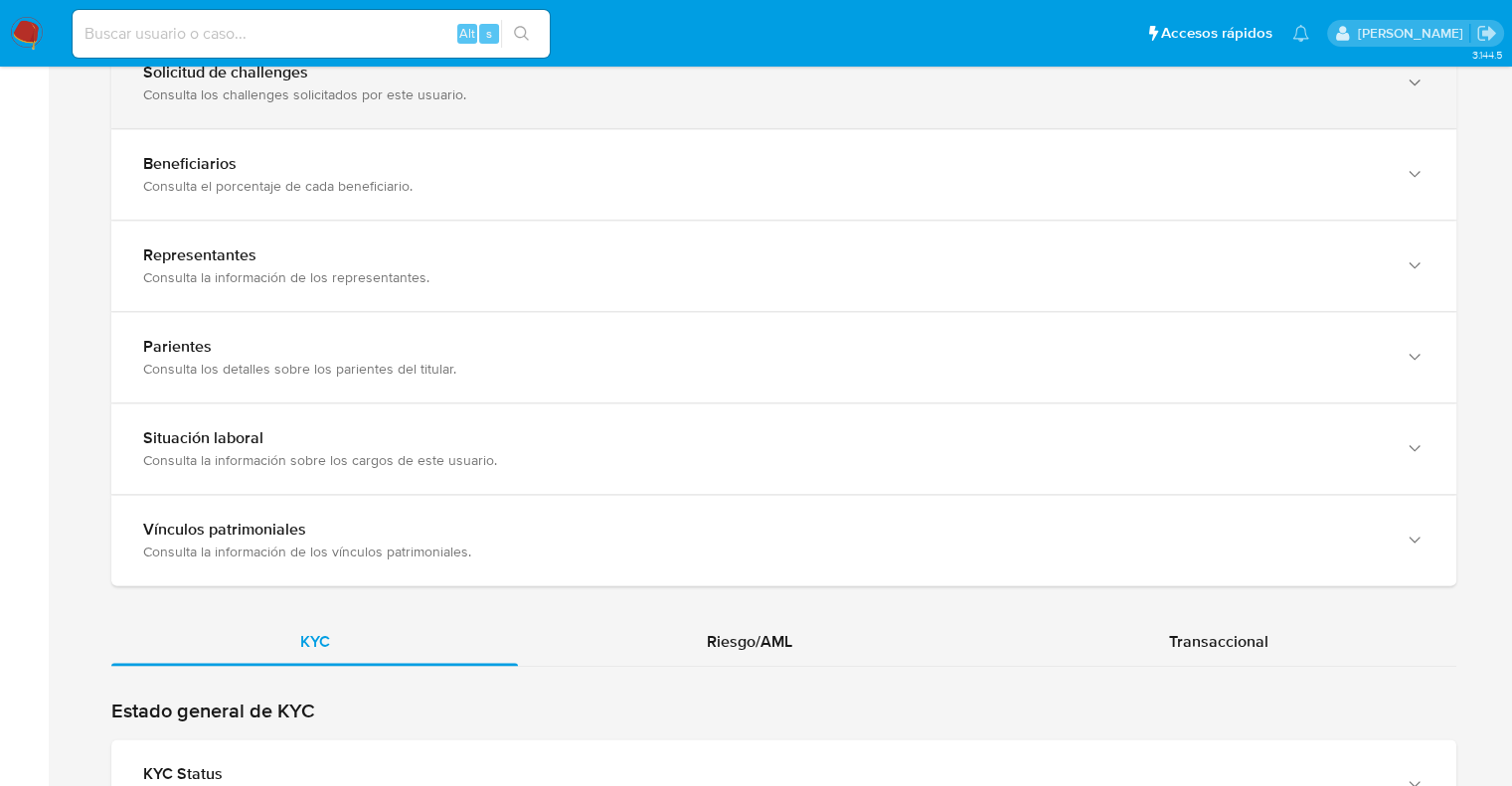 click on "Consulta los challenges solicitados por este usuario." at bounding box center (763, 94) 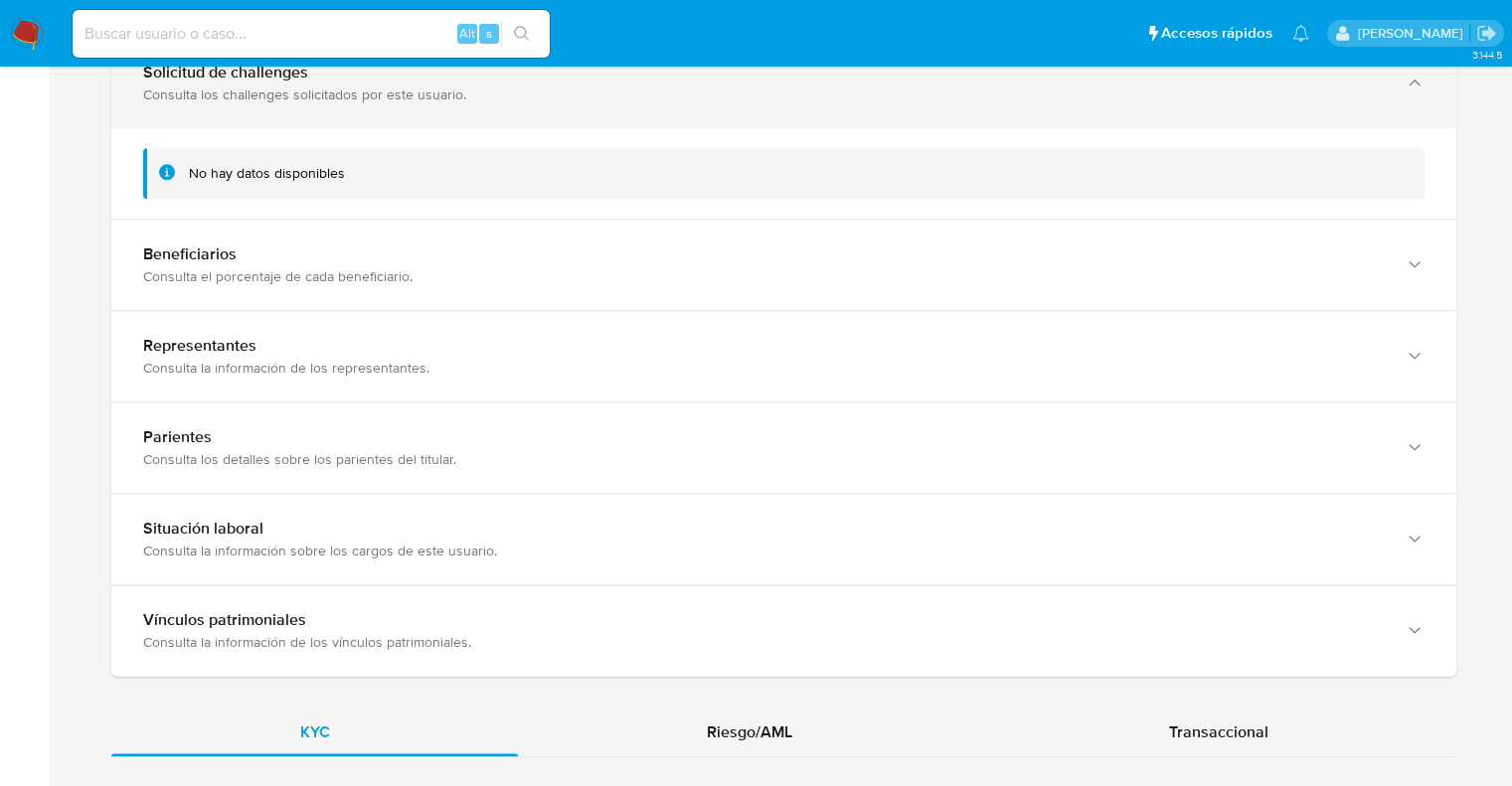 click on "Consulta los challenges solicitados por este usuario." at bounding box center [763, 94] 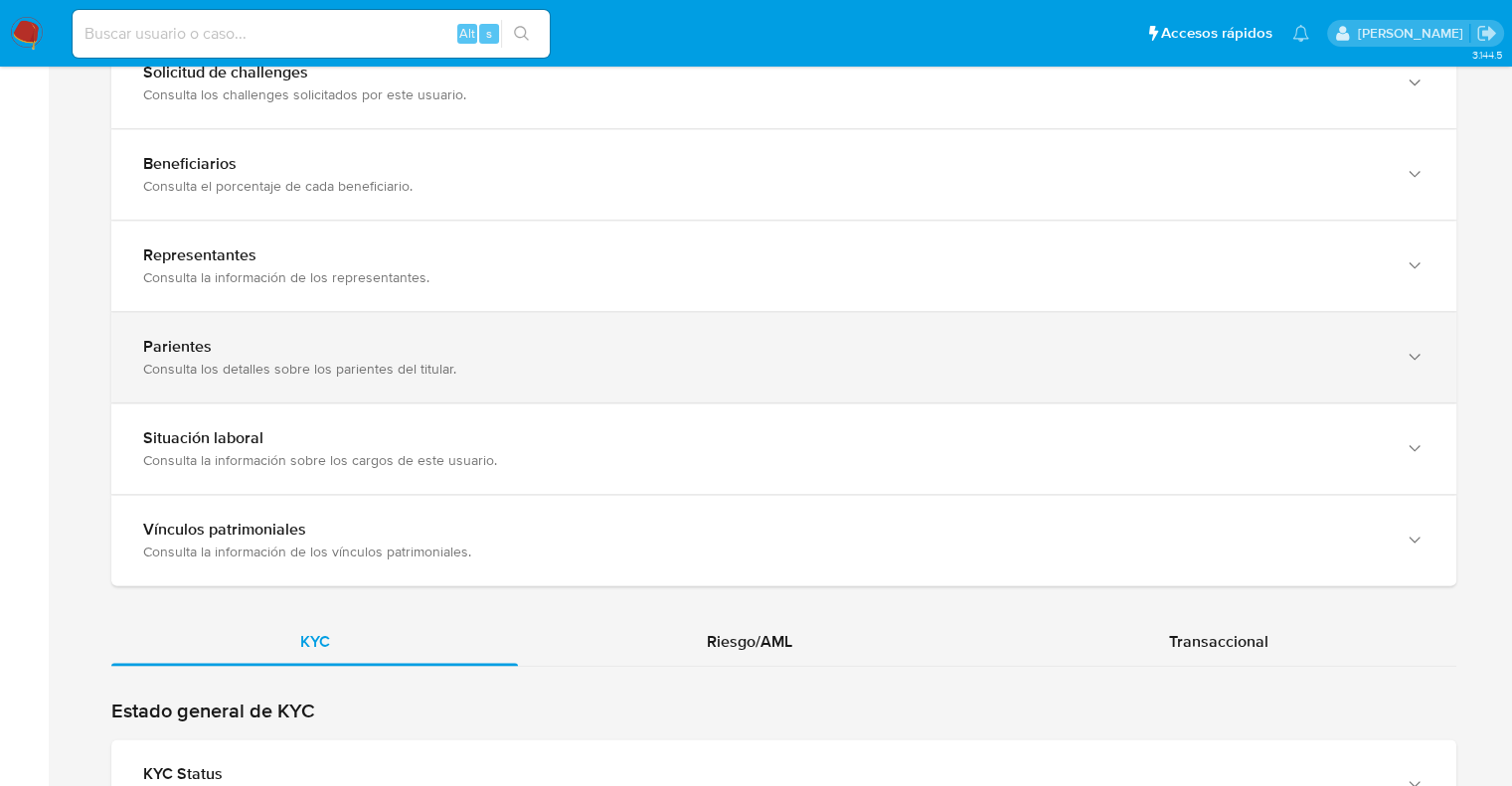 click on "Parientes Consulta los detalles sobre los parientes del titular." at bounding box center (783, 357) 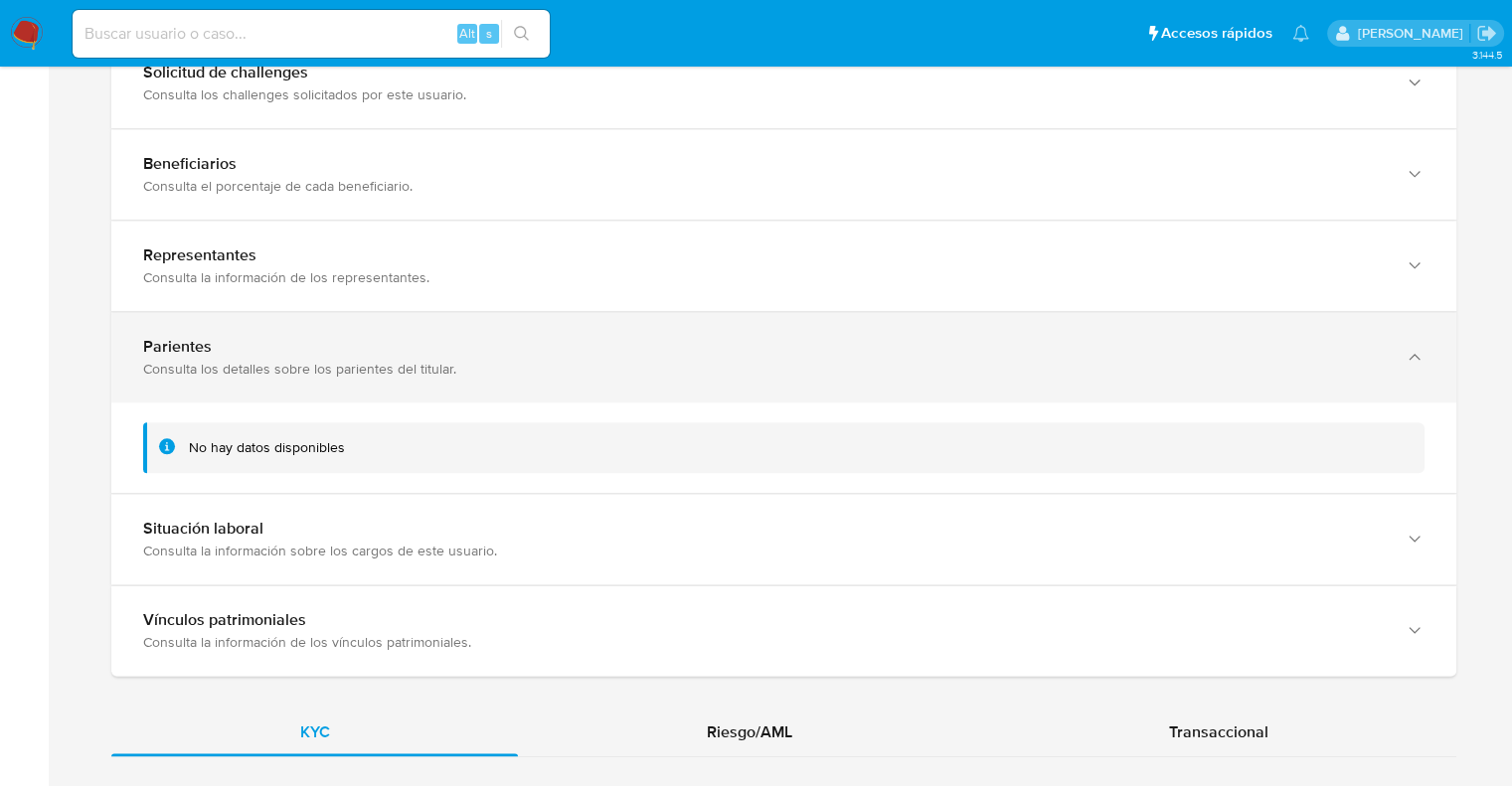 click on "Parientes Consulta los detalles sobre los parientes del titular." at bounding box center [783, 357] 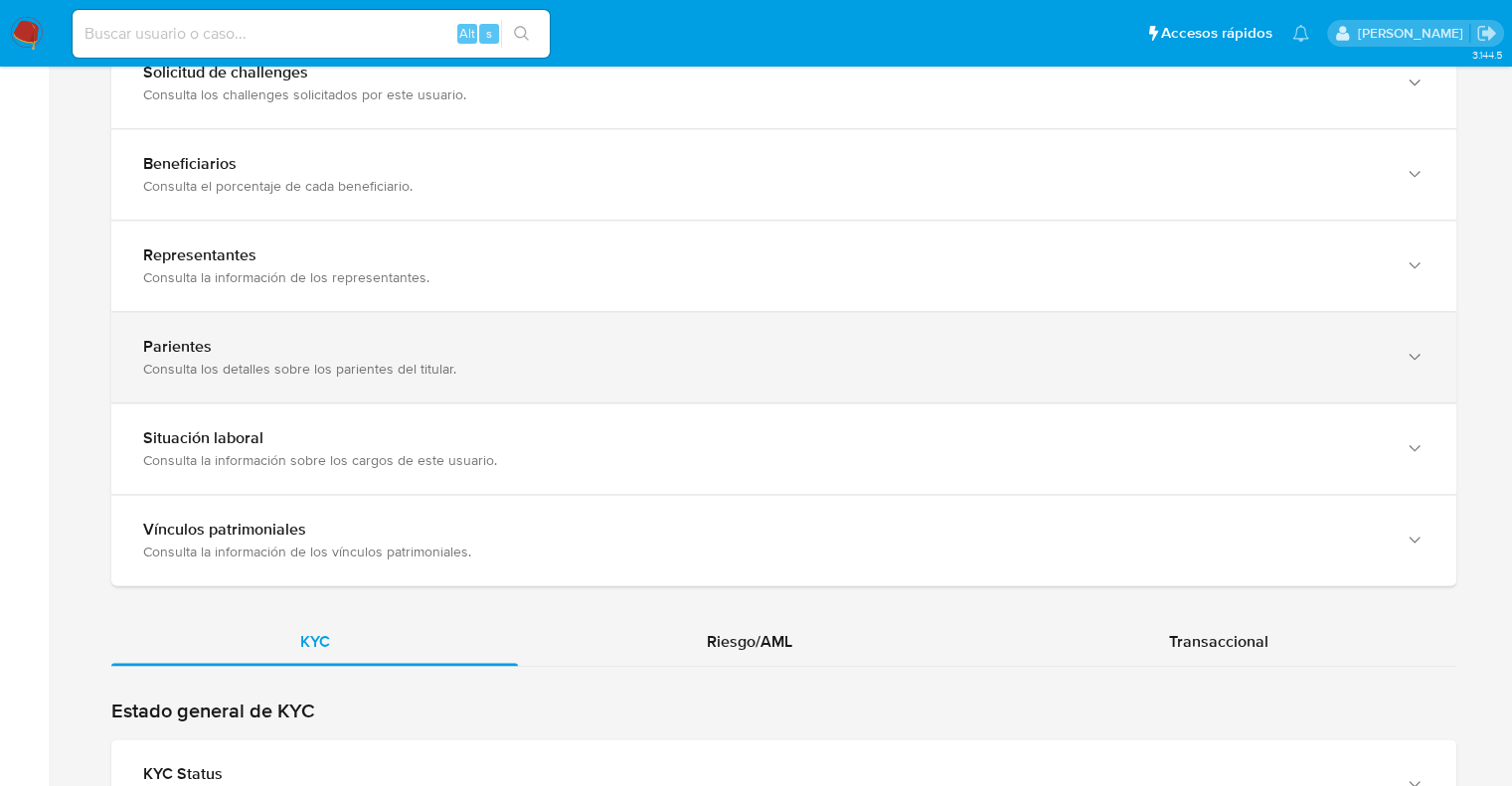 type 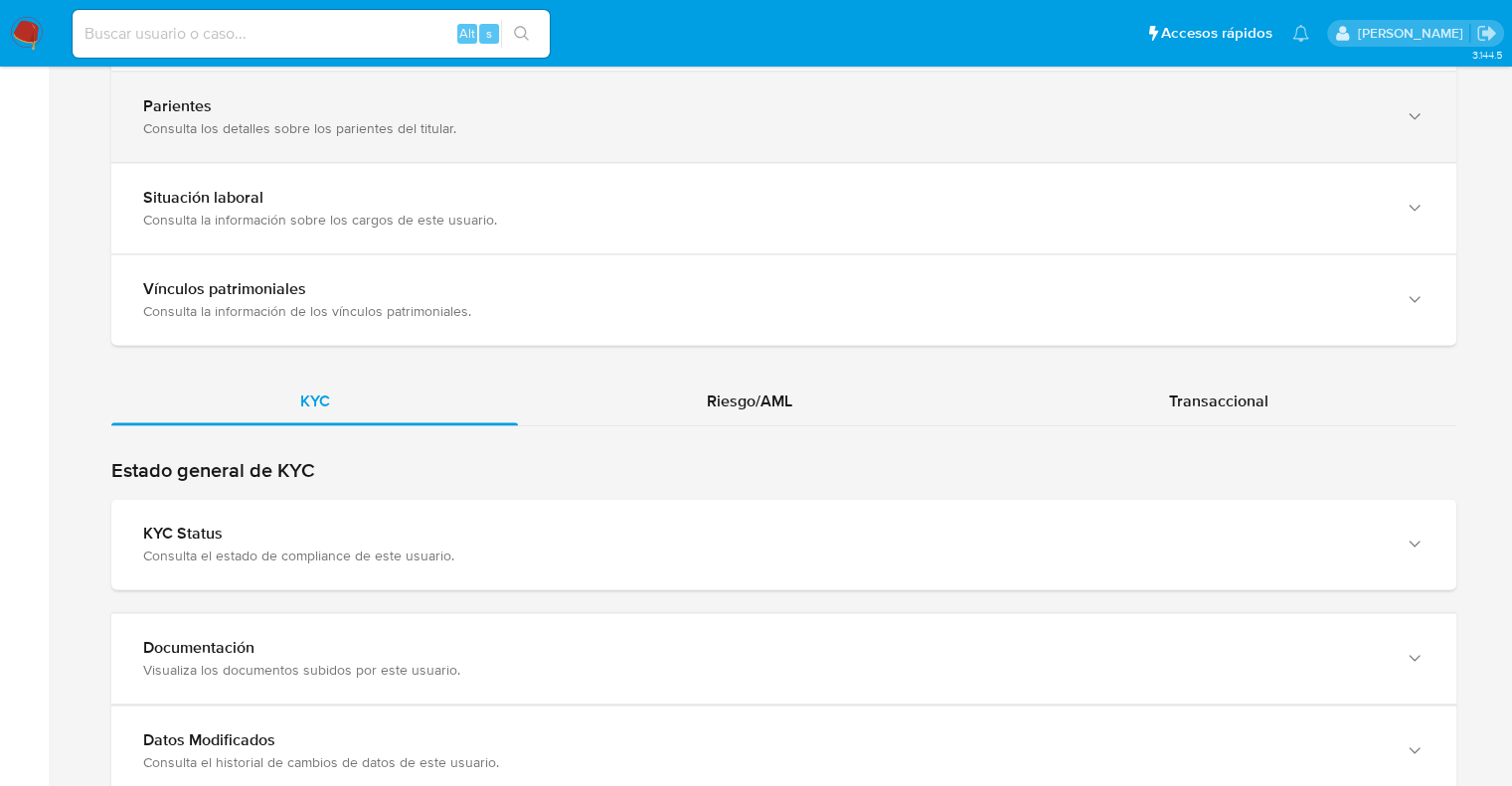 scroll, scrollTop: 2584, scrollLeft: 0, axis: vertical 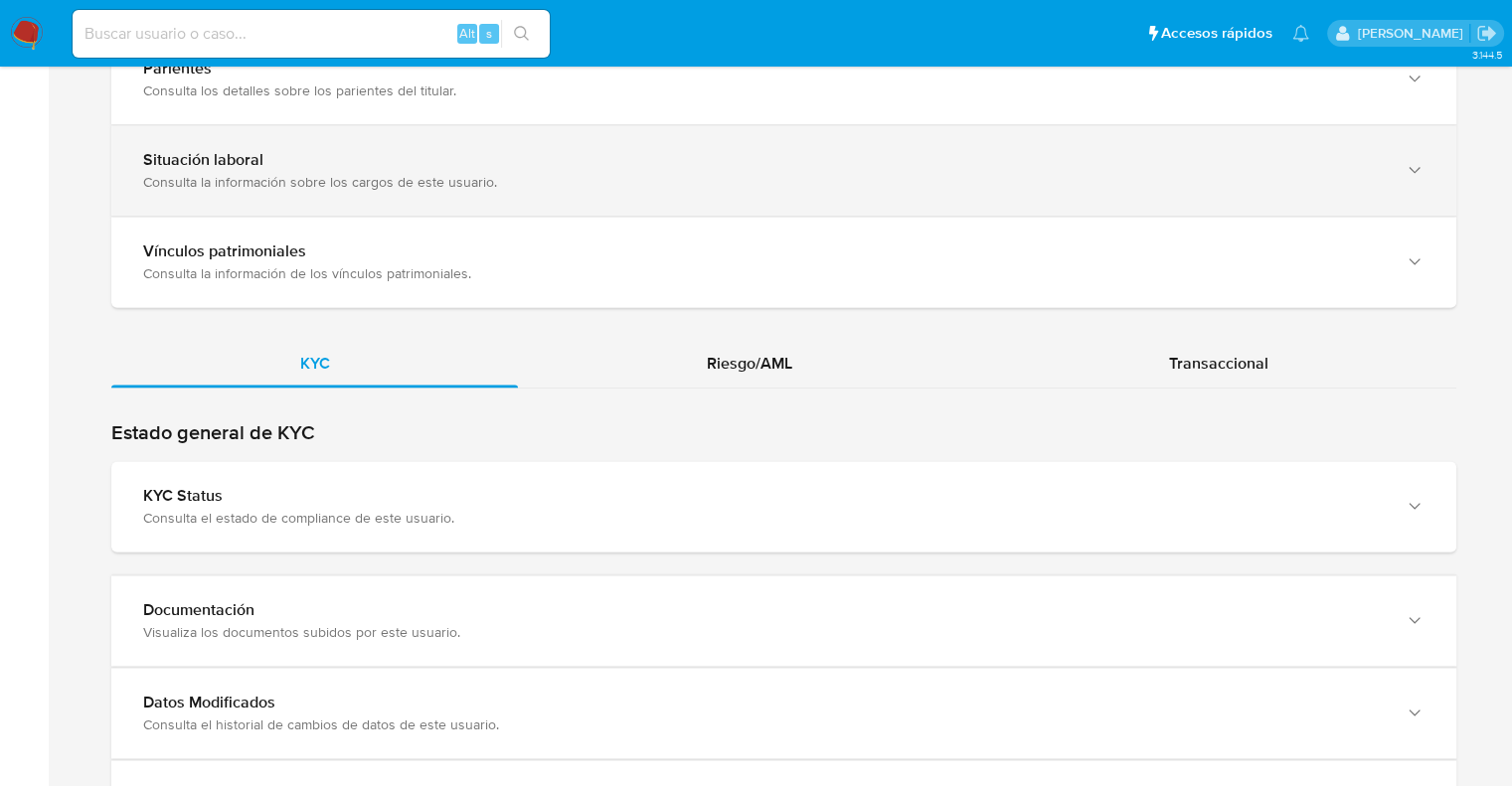 click on "Situación laboral" at bounding box center (763, 160) 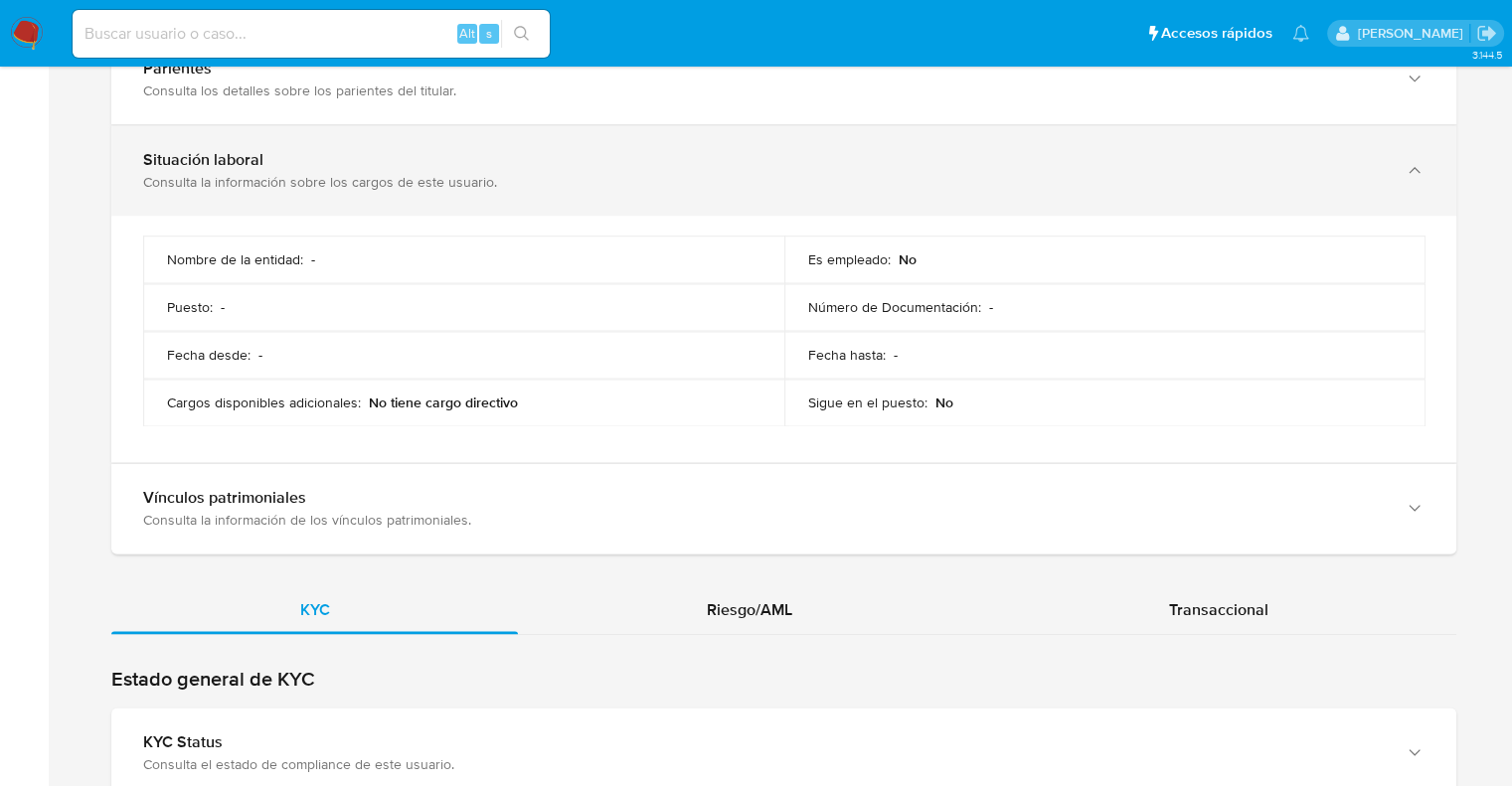 click on "Situación laboral" at bounding box center (763, 160) 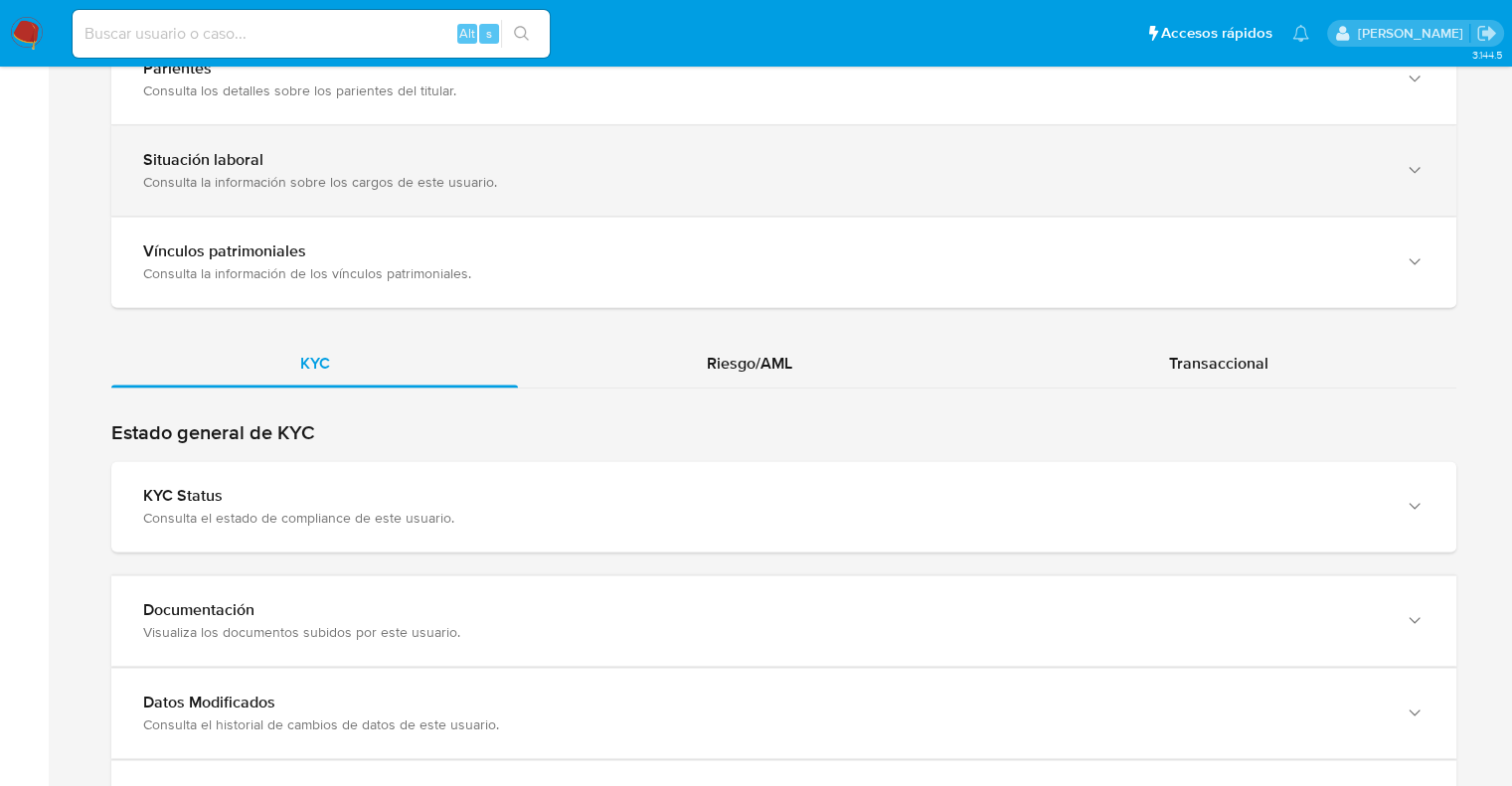 type 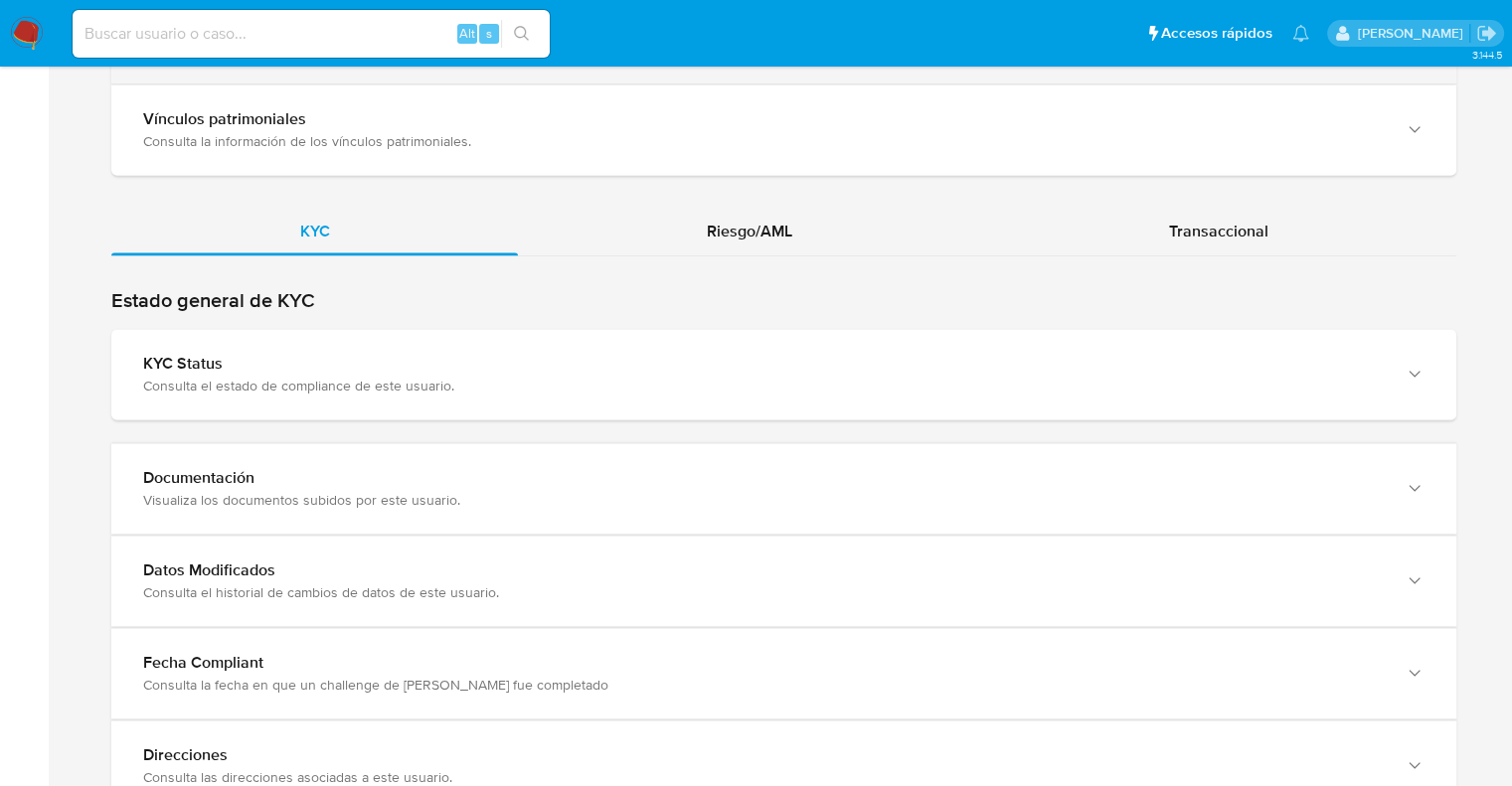 scroll, scrollTop: 2822, scrollLeft: 0, axis: vertical 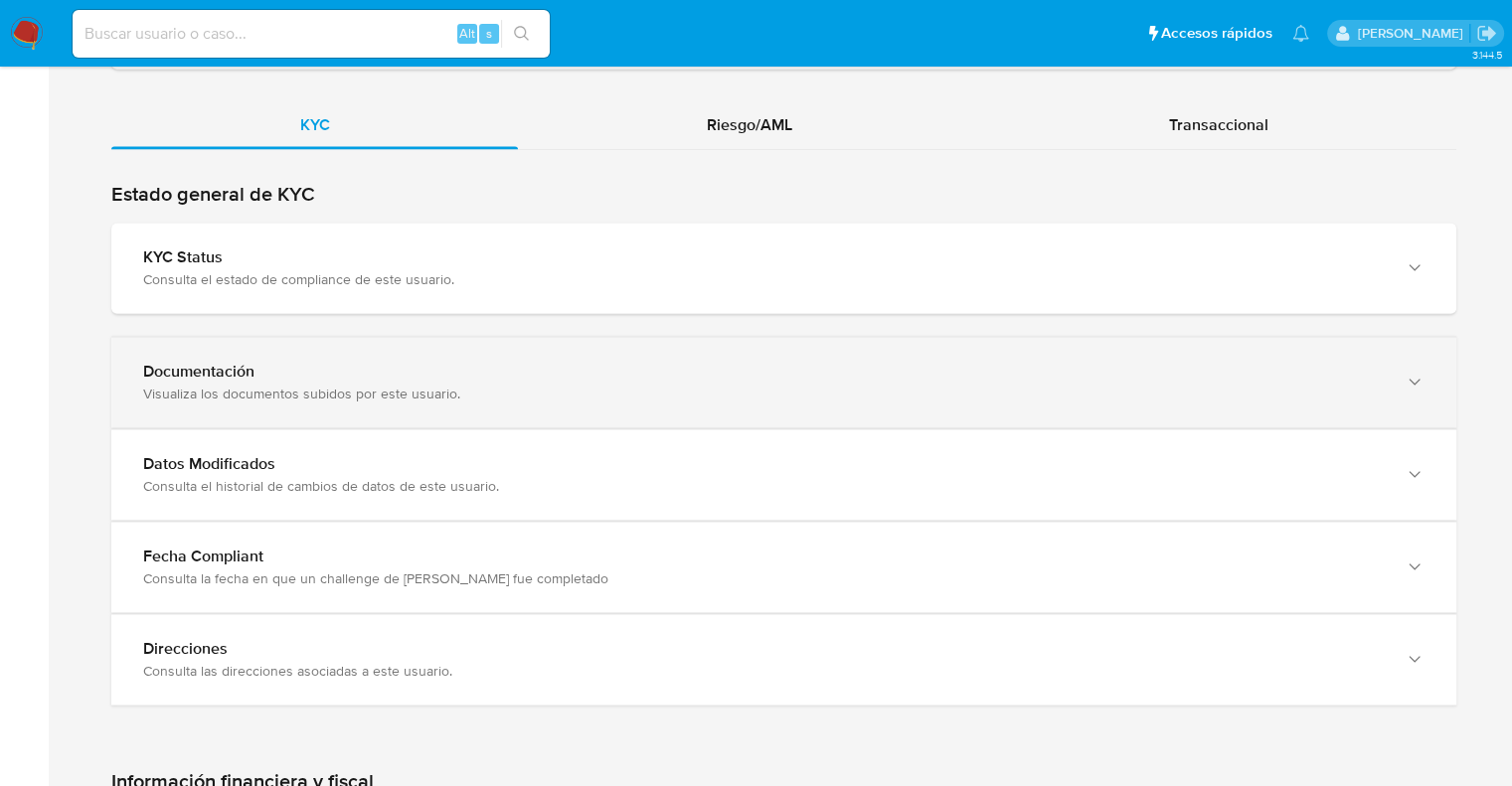 click on "Documentación" at bounding box center (763, 372) 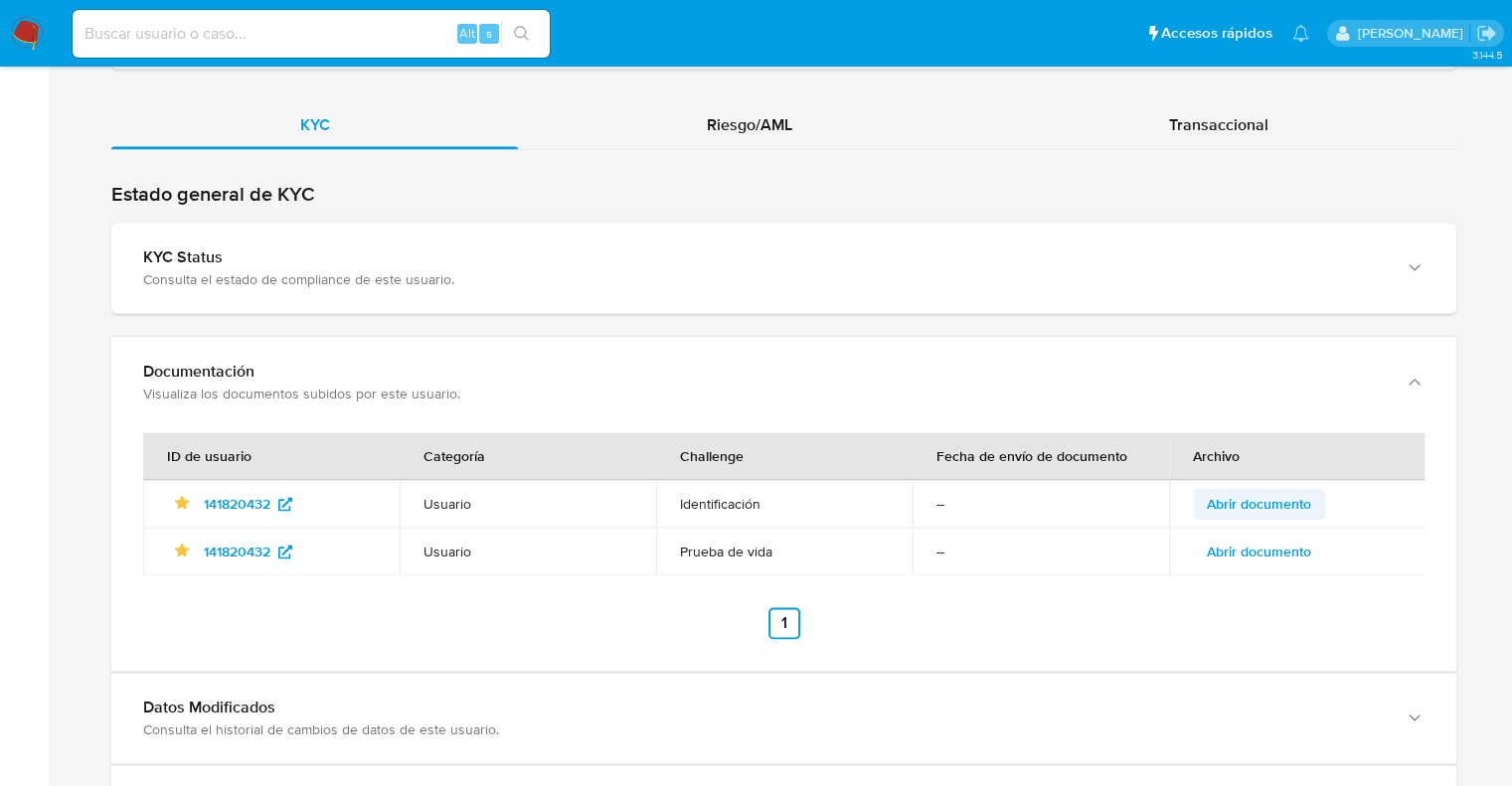 click on "Abrir documento" at bounding box center (1259, 504) 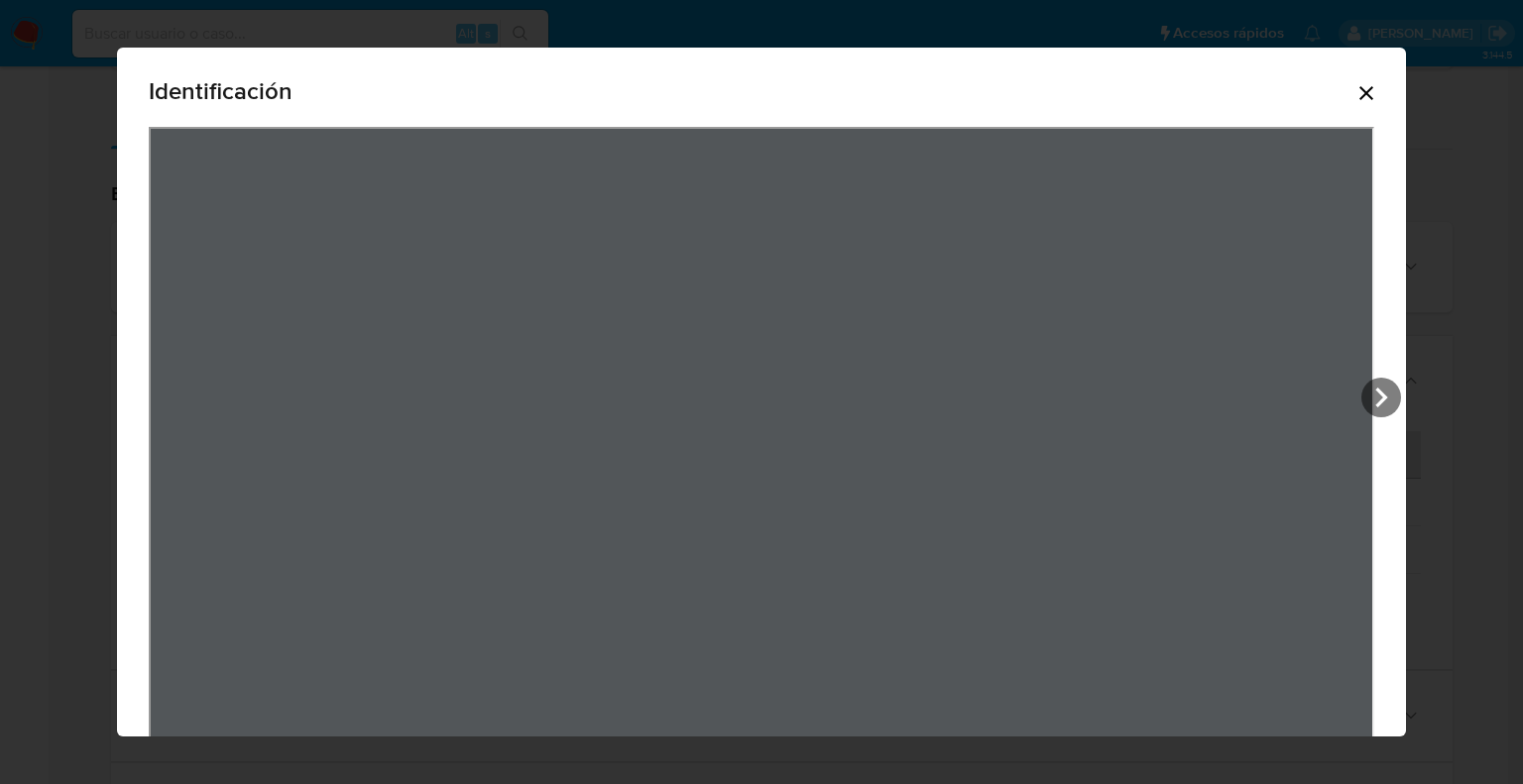click 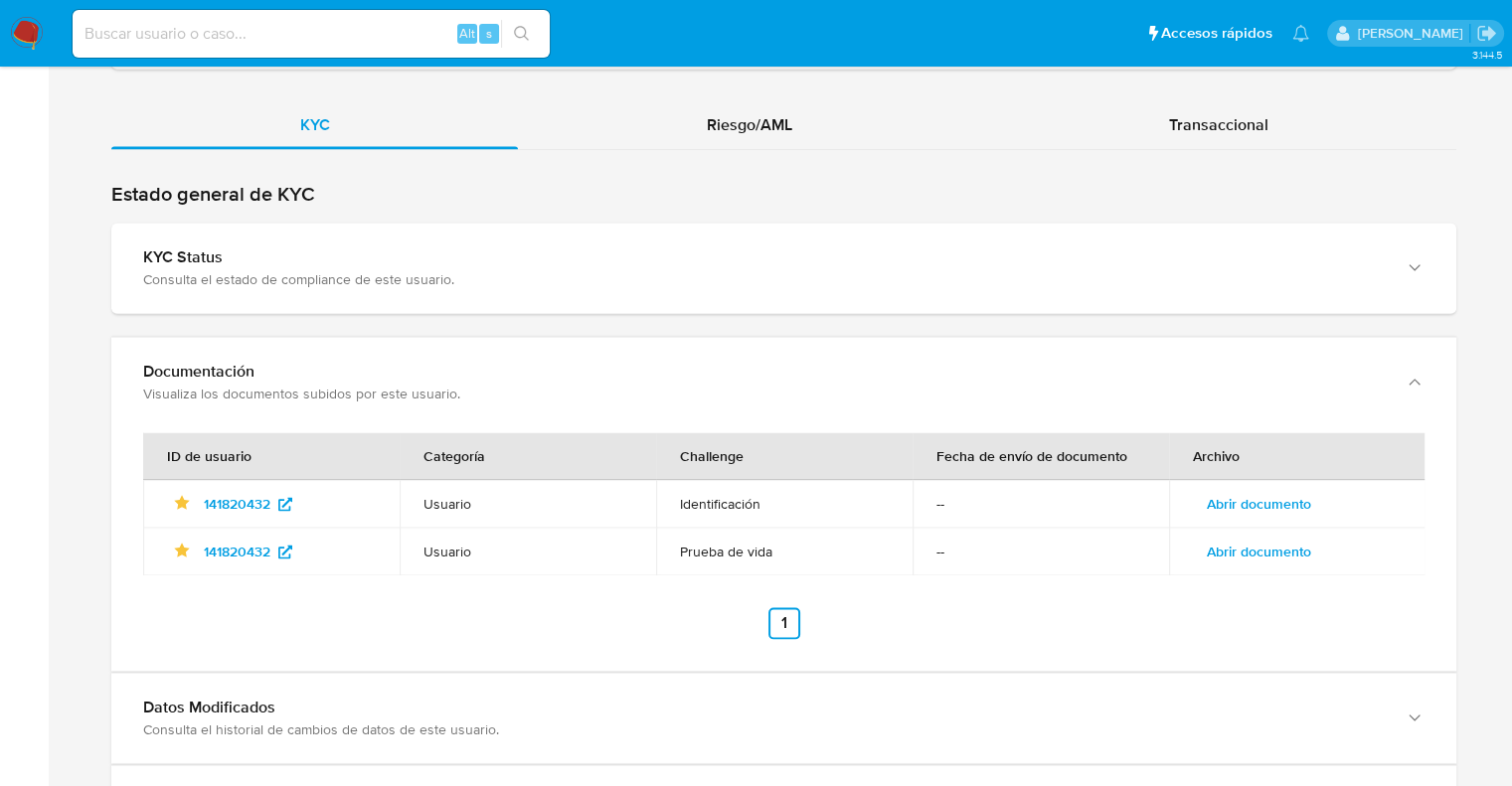 click on "Abrir documento" at bounding box center [1259, 551] 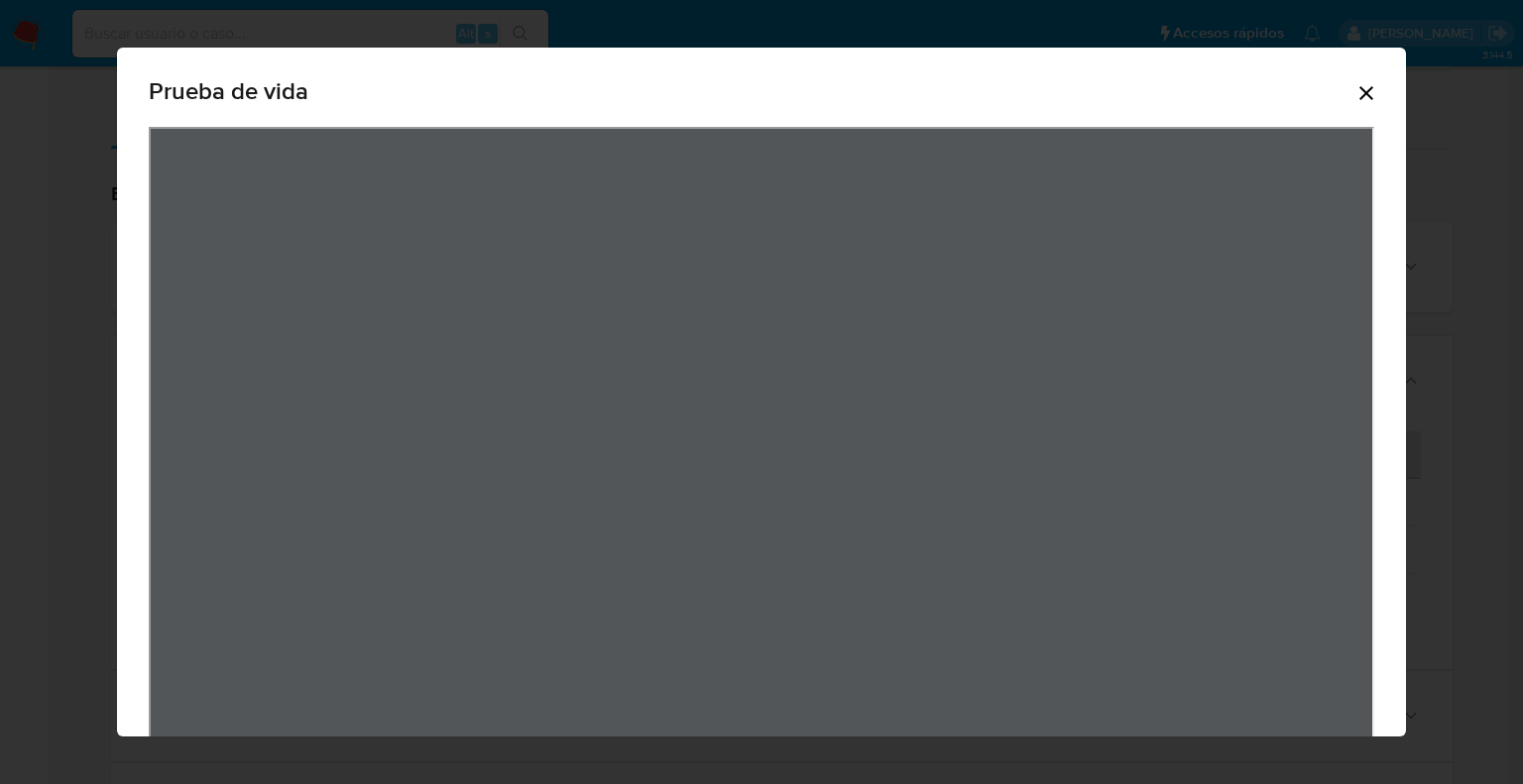 click 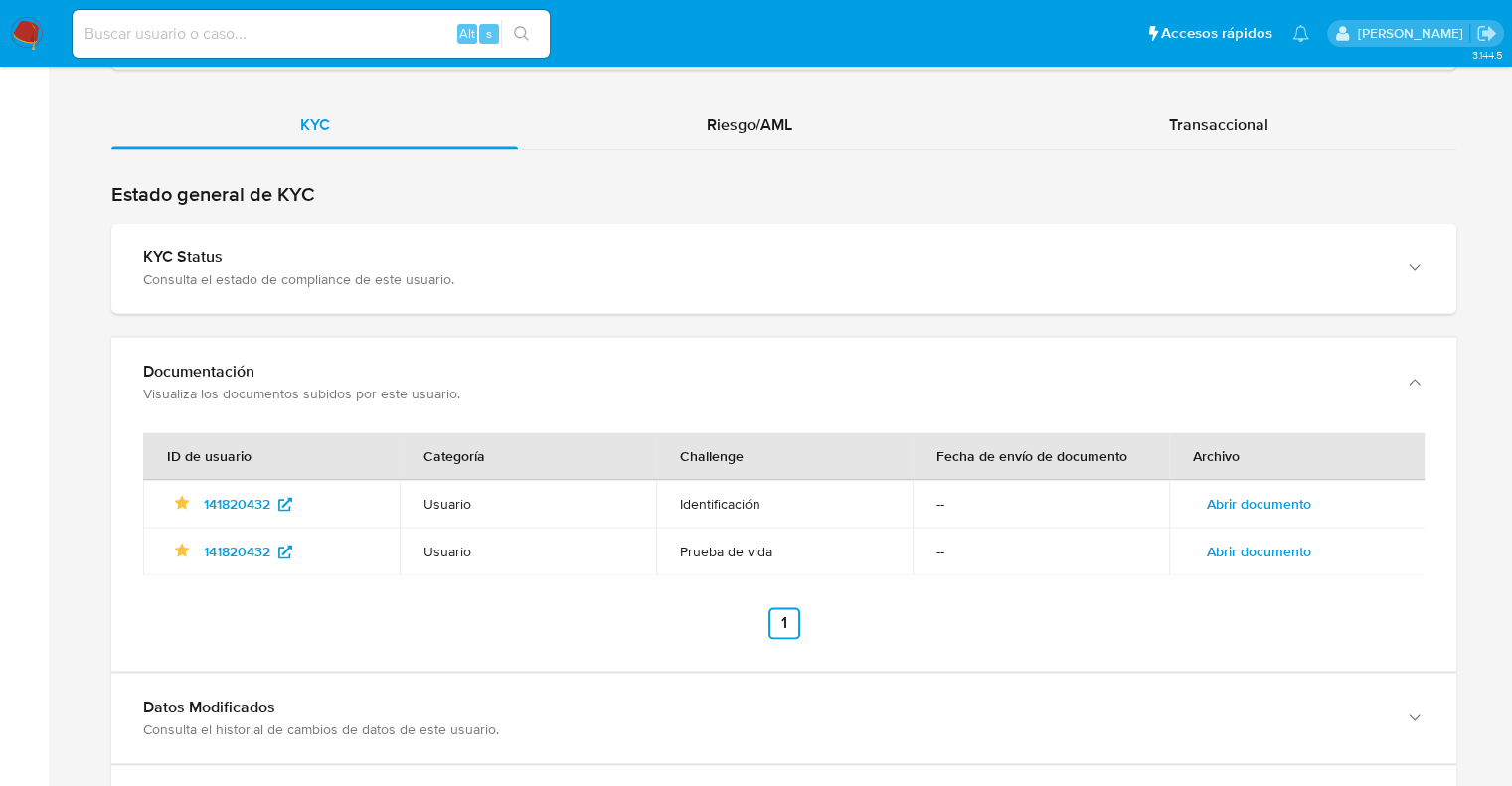 click on "Anterior 1 Siguiente" at bounding box center [783, 623] 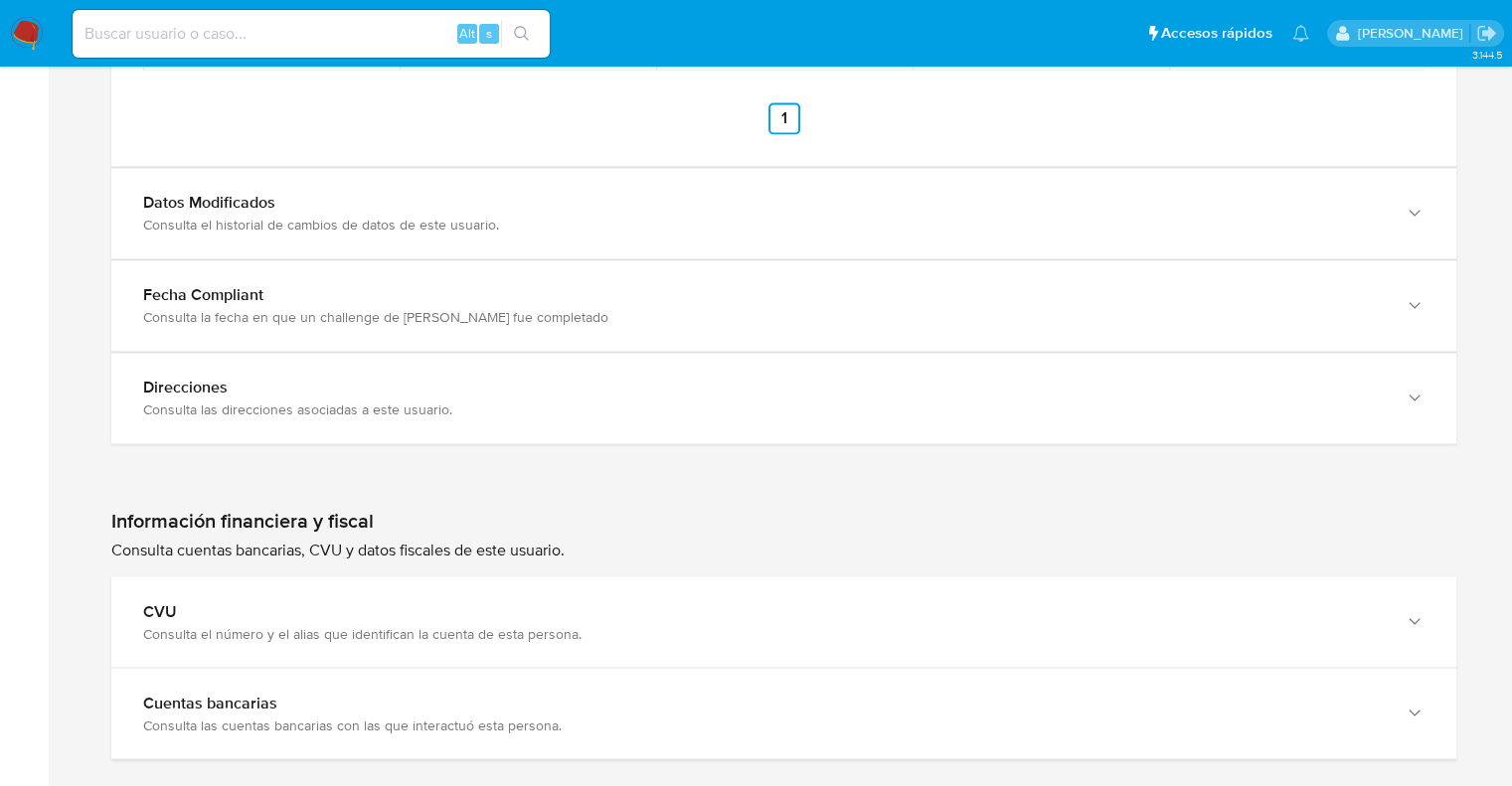 scroll, scrollTop: 3354, scrollLeft: 0, axis: vertical 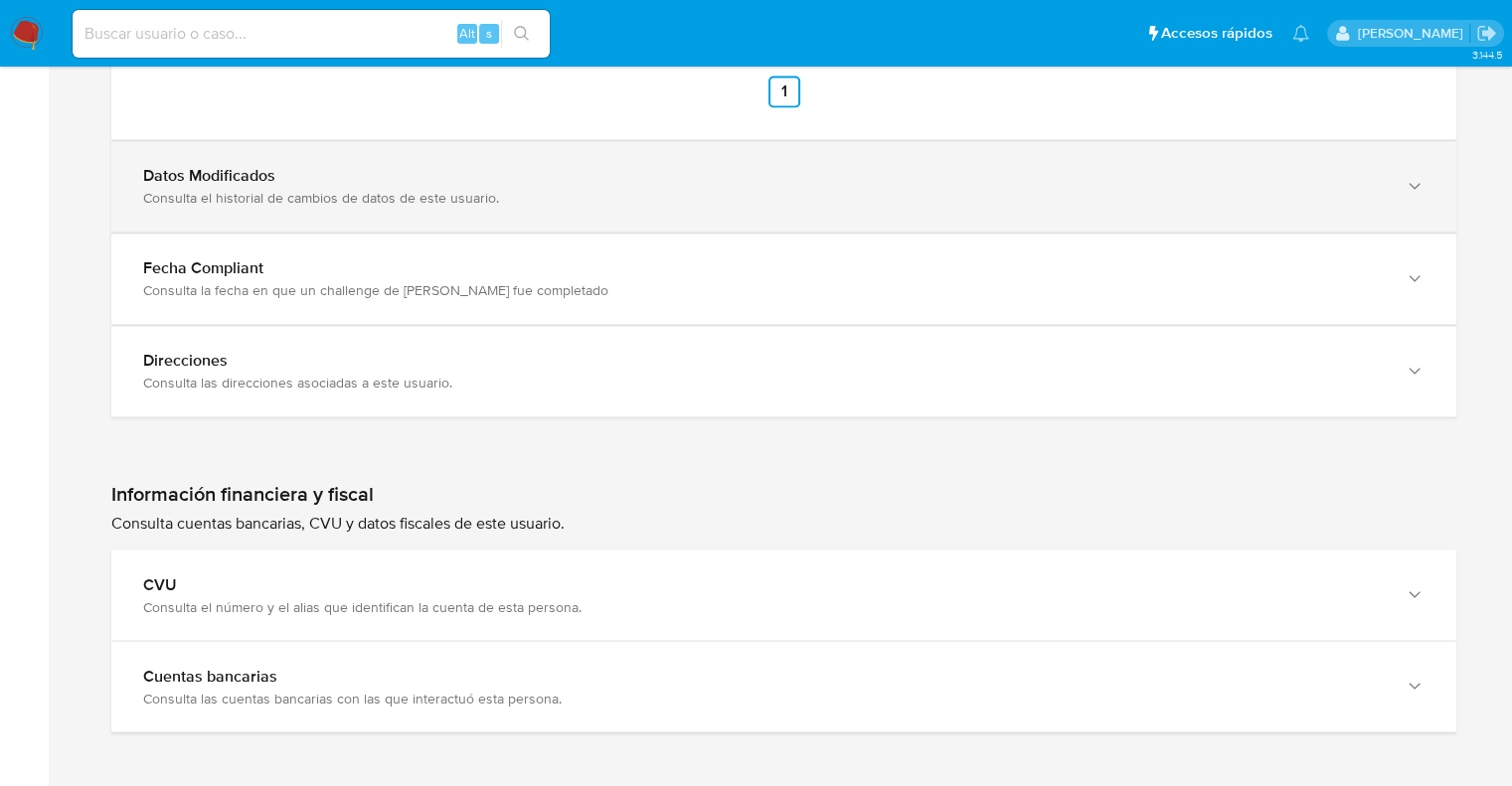 click on "Datos Modificados Consulta el historial de cambios de datos de este usuario." at bounding box center [783, 186] 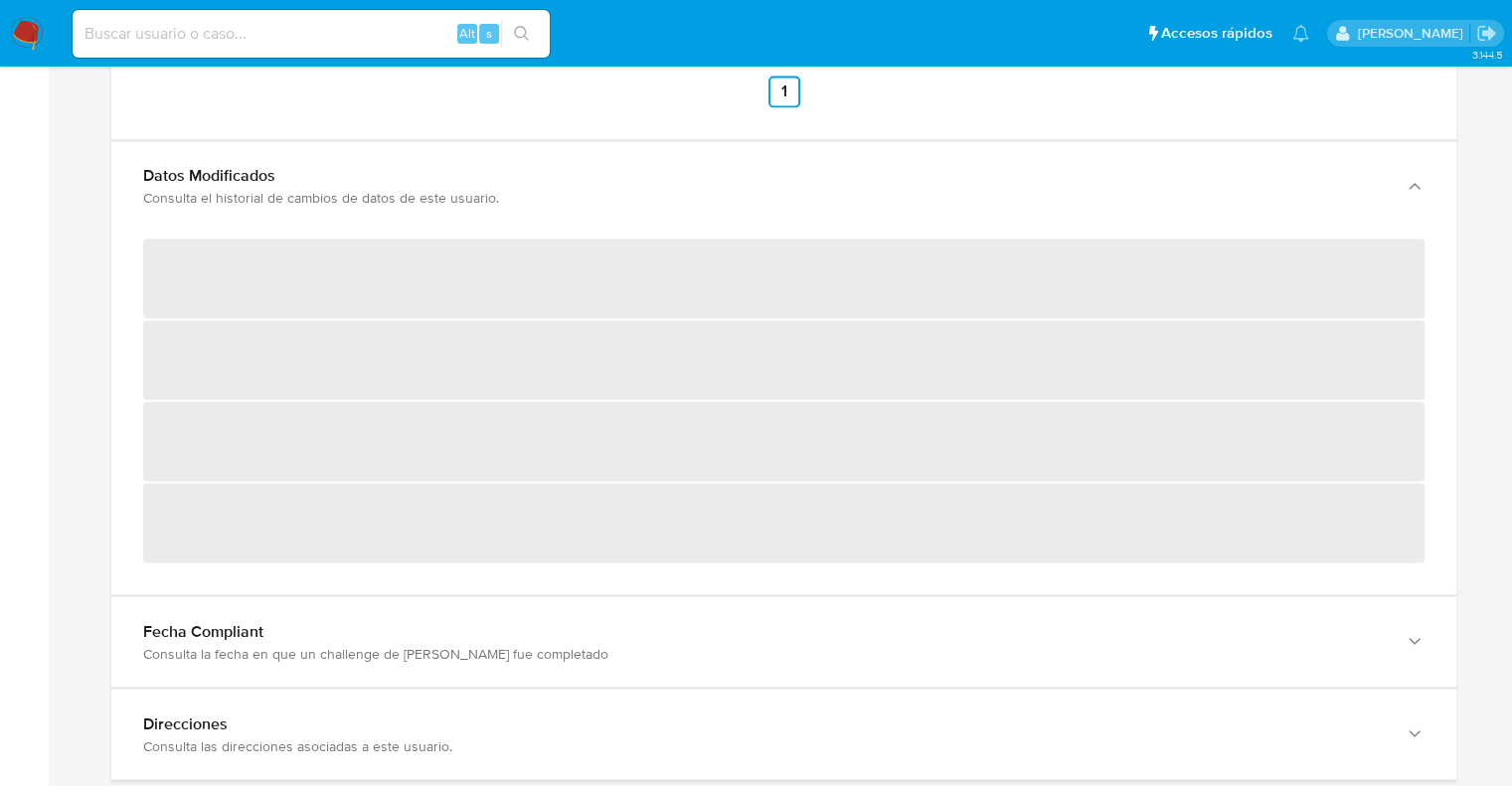 click on "3.144.5 Home Información de  la persona Nivel de conocimiento Verificados y Declarados Tipo de Usuario Todos KYC Riesgo/AML Transaccional Información financiera y fiscal Consulta cuentas bancarias, CVU y datos fiscales de este usuario." at bounding box center (756, -1100) 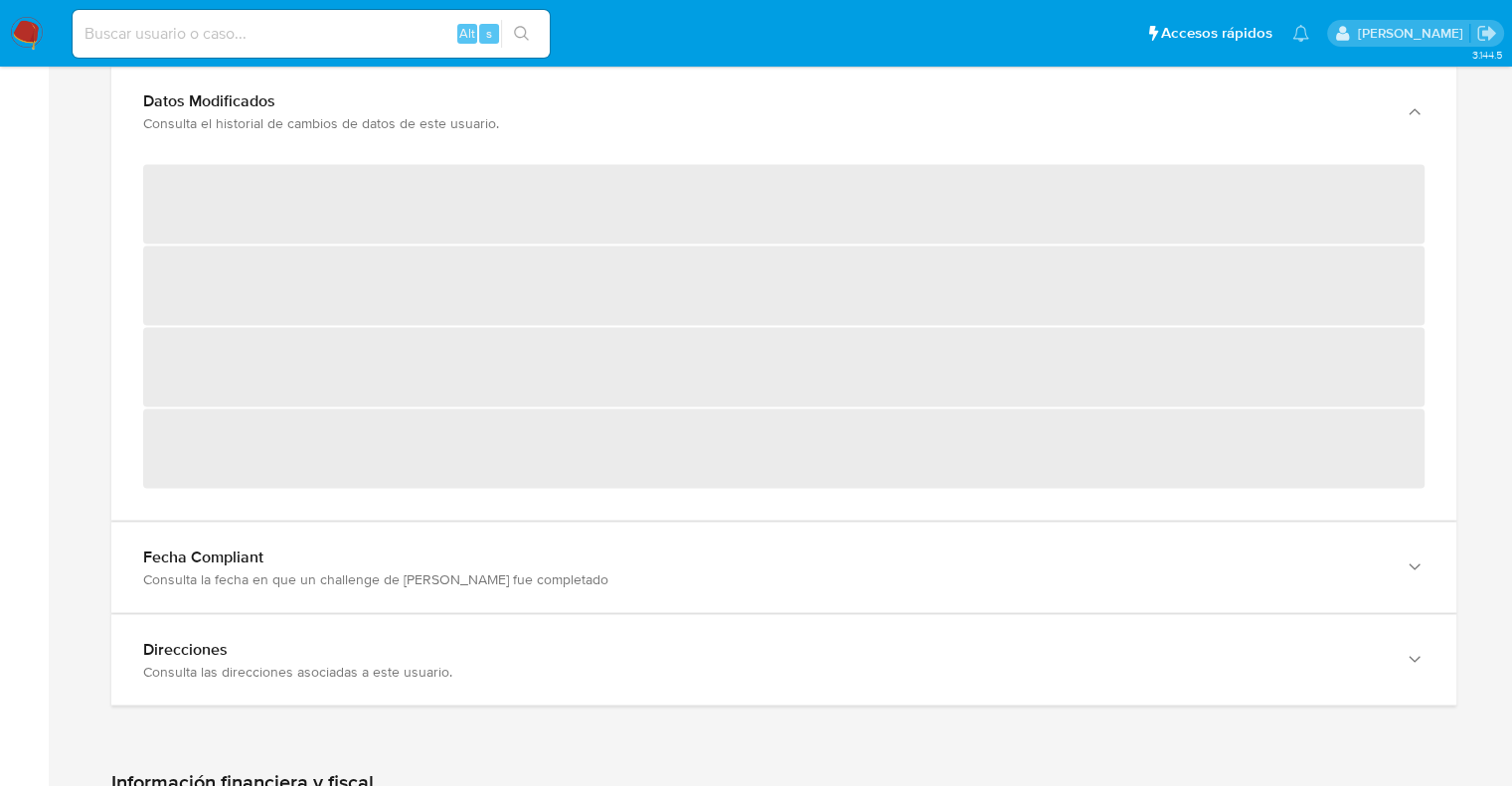 scroll, scrollTop: 3433, scrollLeft: 0, axis: vertical 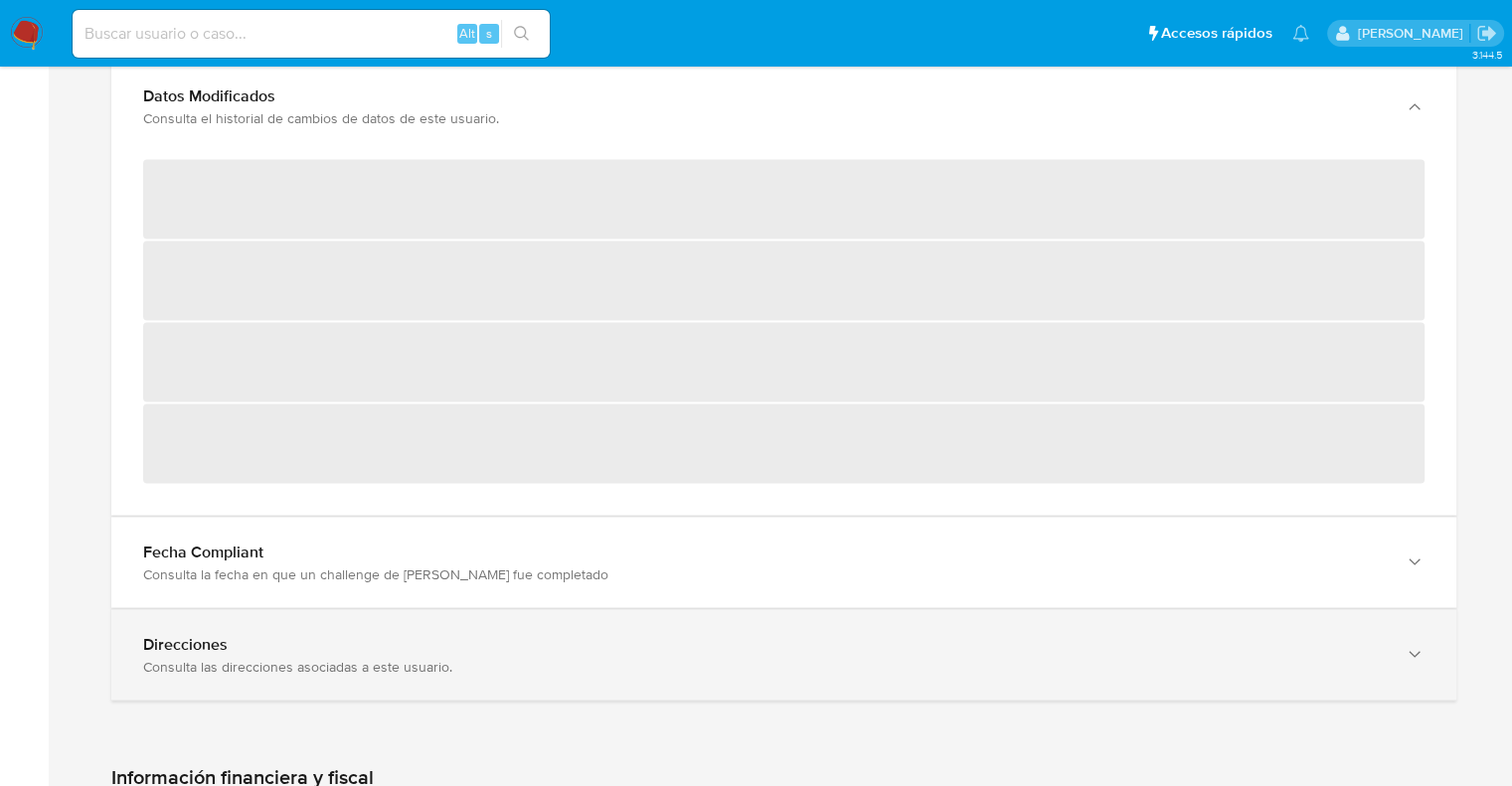 click on "Consulta las direcciones asociadas a este usuario." at bounding box center [763, 666] 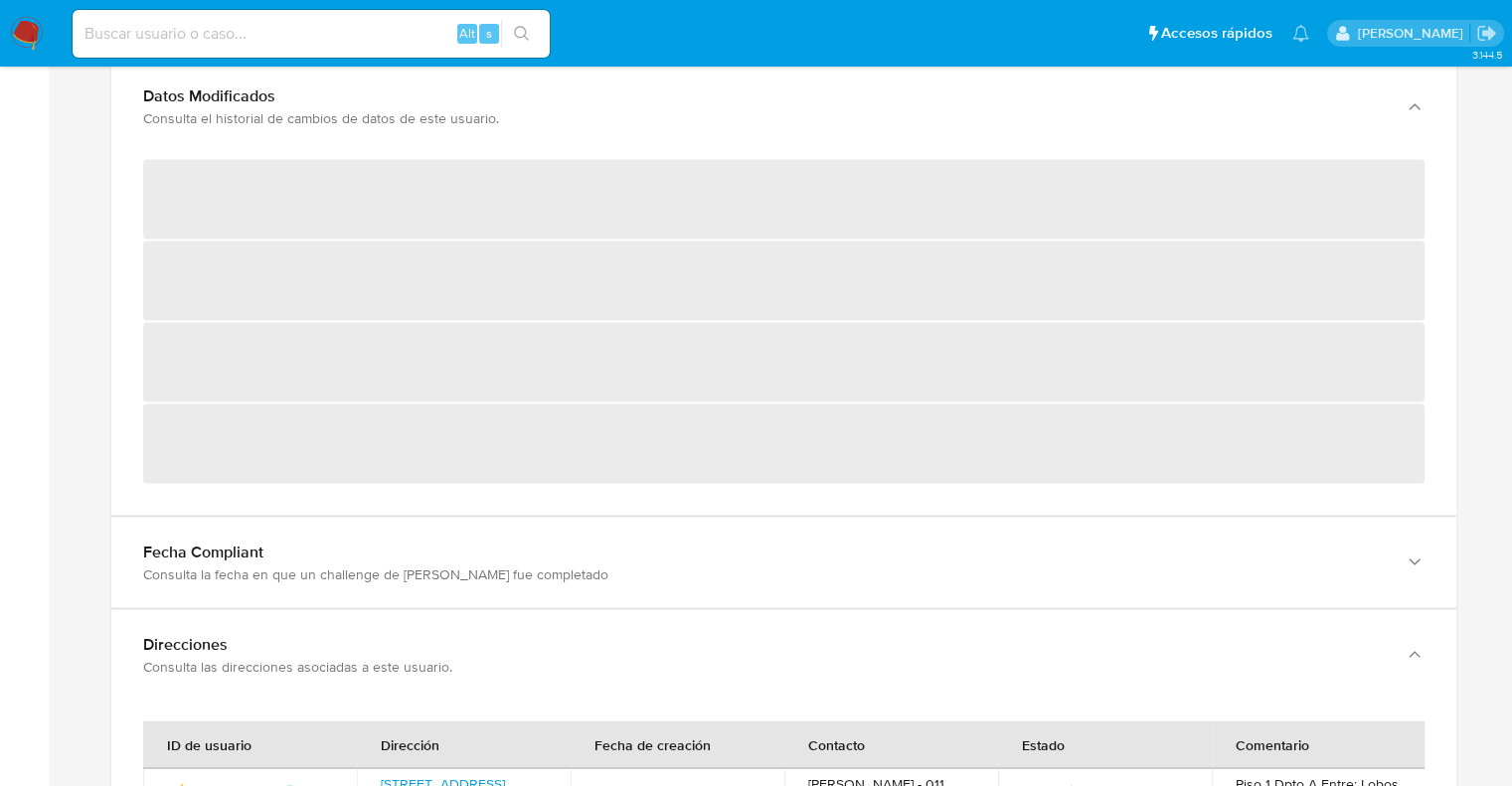 click on "Home Información de  la persona Nivel de conocimiento Verificados y Declarados Tipo de Usuario Todos KYC Riesgo/AML Transaccional Información financiera y fiscal Consulta cuentas bancarias, CVU y datos fiscales de este usuario." at bounding box center [783, -1035] 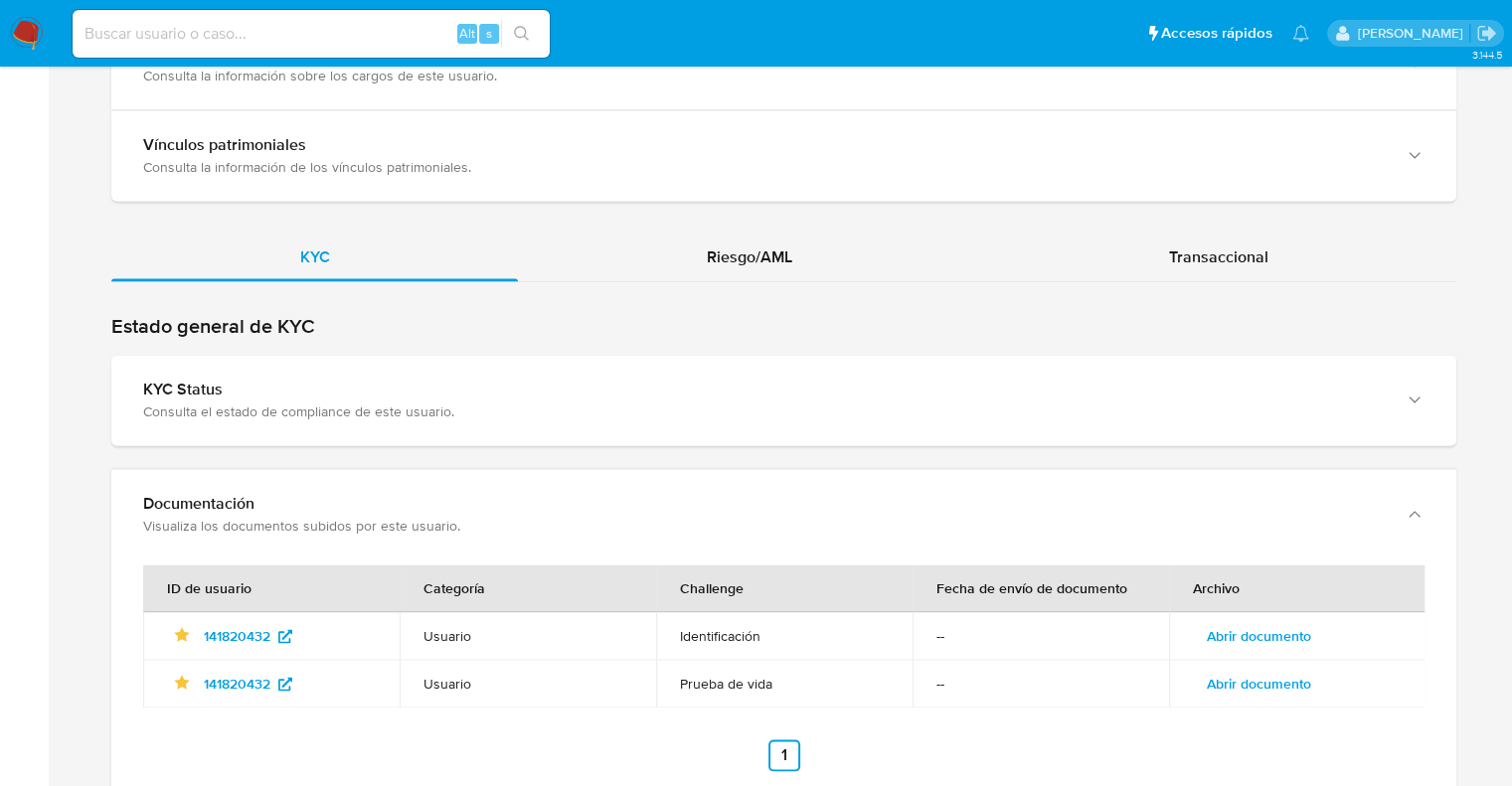 scroll, scrollTop: 2683, scrollLeft: 0, axis: vertical 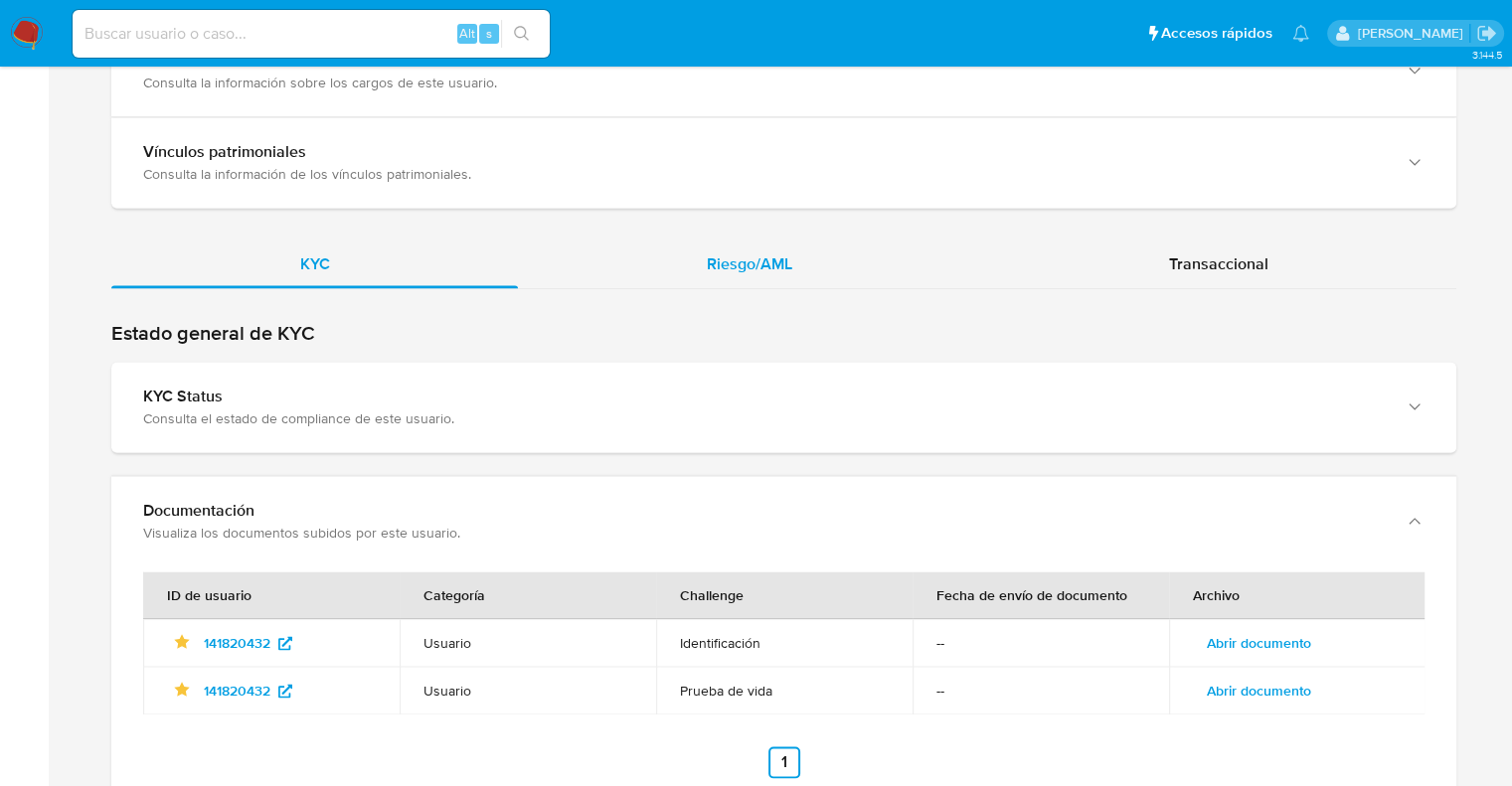 click on "Riesgo/AML" at bounding box center (750, 263) 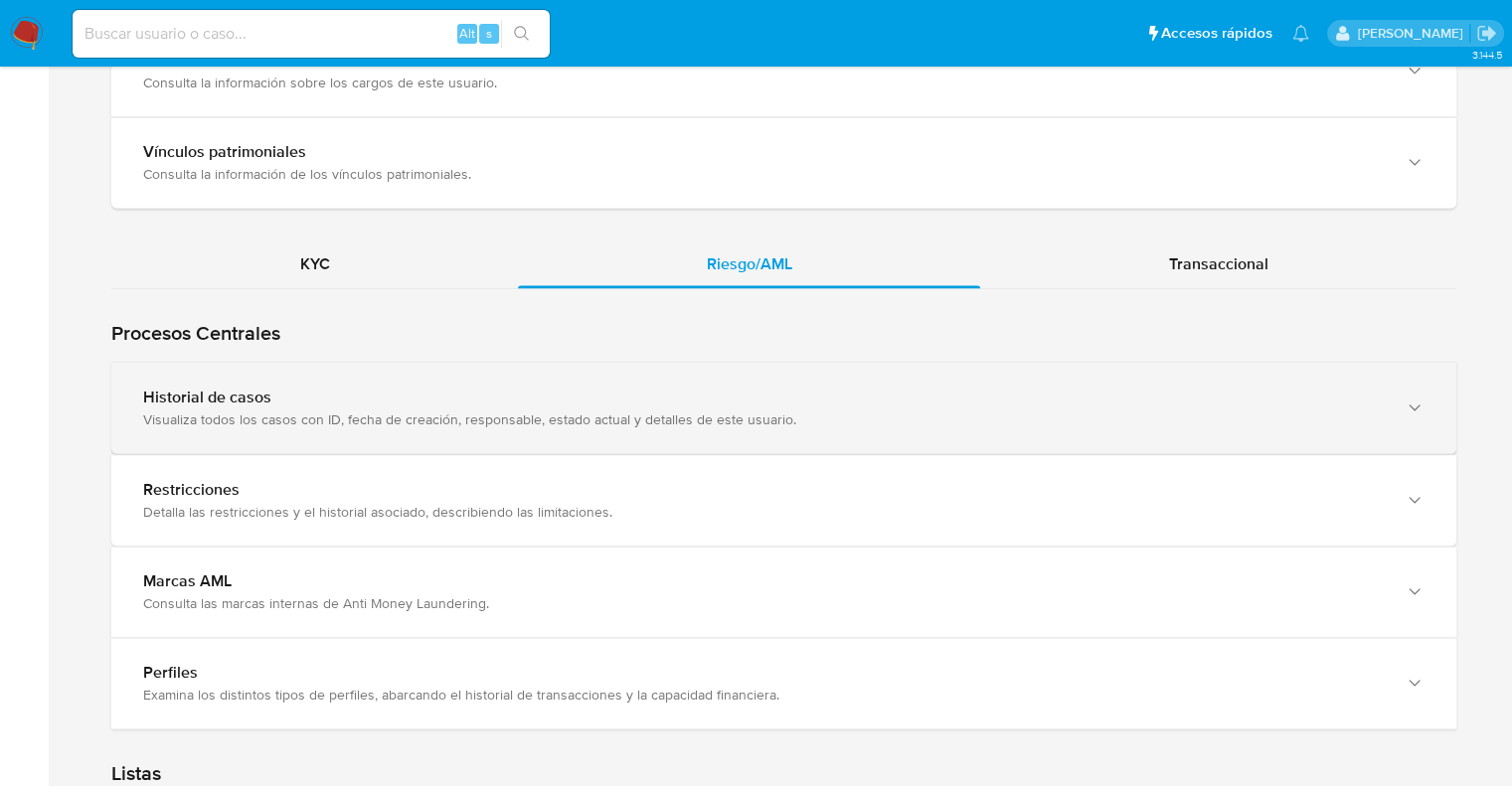click on "Visualiza todos los casos con ID, fecha de creación, responsable, estado actual y detalles de este usuario." at bounding box center [763, 419] 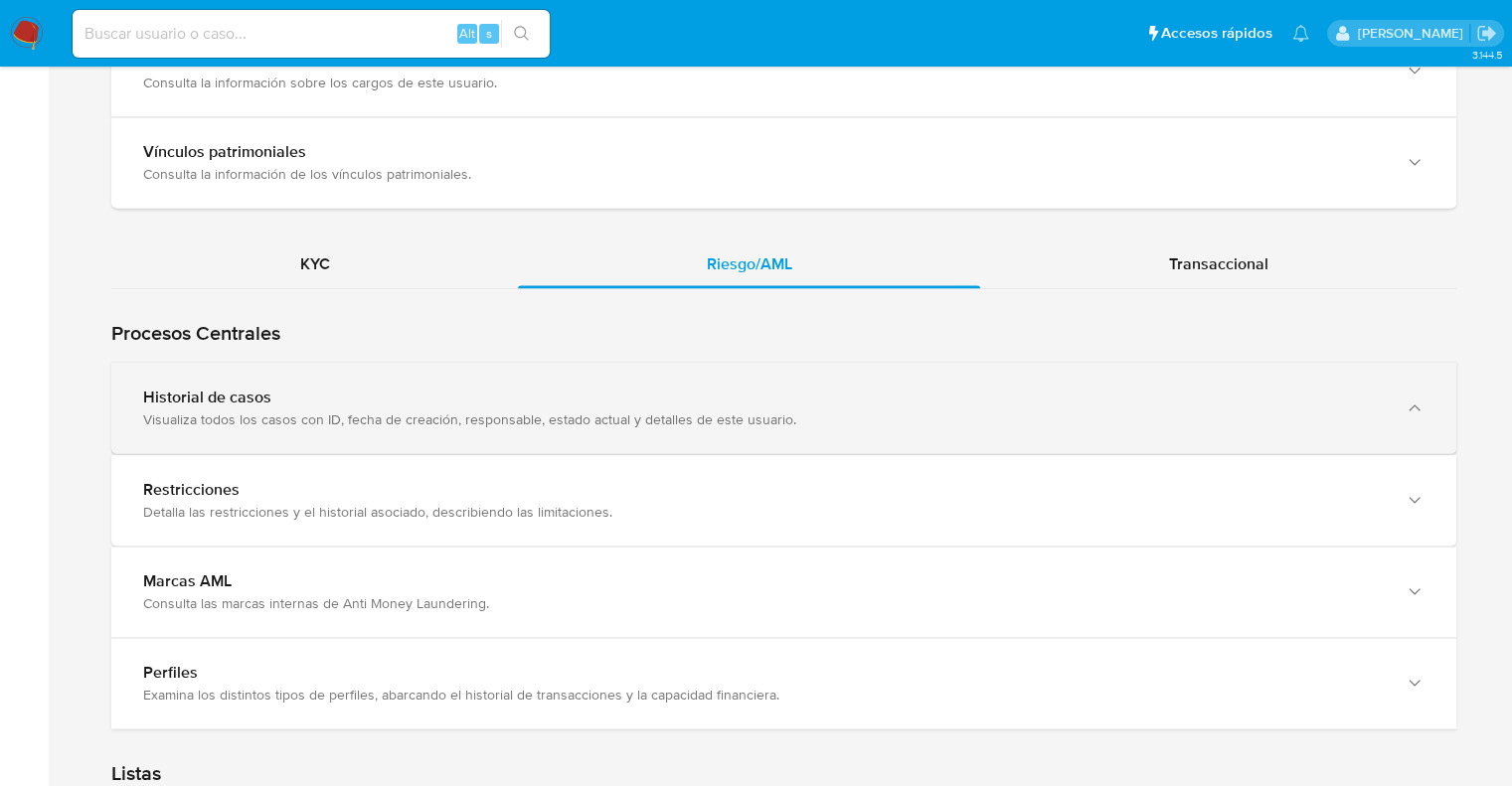 click on "Visualiza todos los casos con ID, fecha de creación, responsable, estado actual y detalles de este usuario." at bounding box center (763, 419) 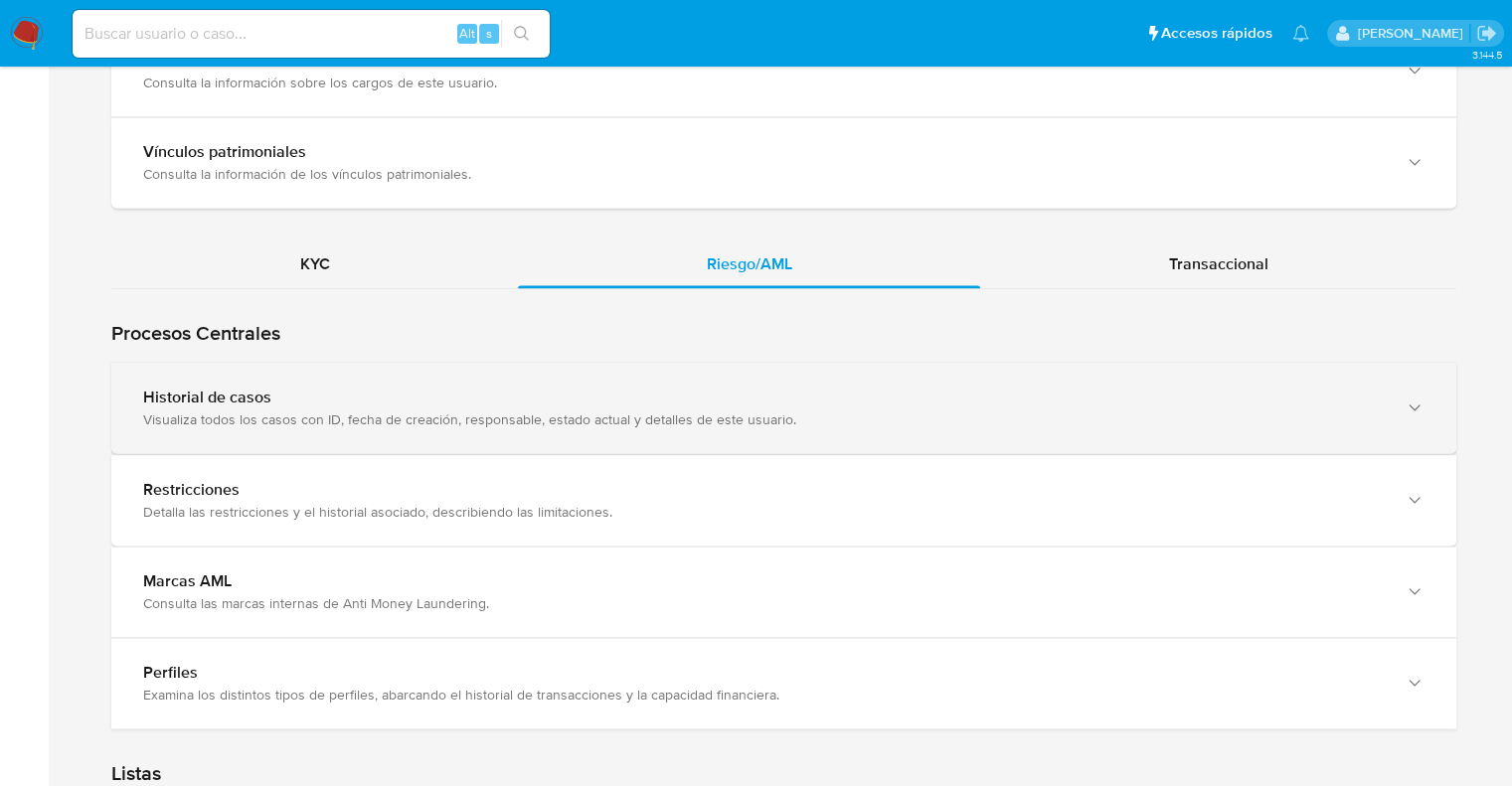 click on "Visualiza todos los casos con ID, fecha de creación, responsable, estado actual y detalles de este usuario." at bounding box center (763, 419) 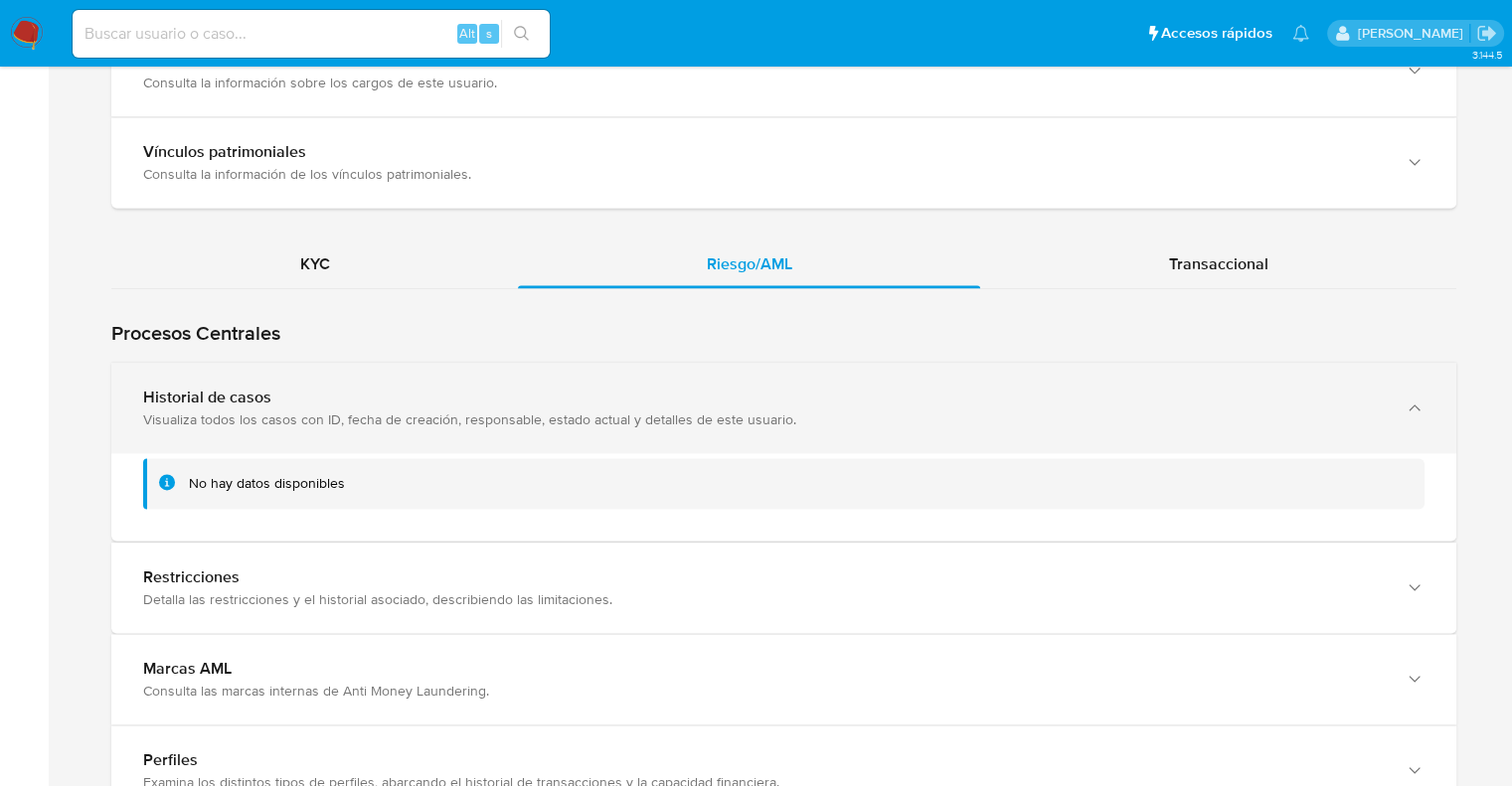 click on "Visualiza todos los casos con ID, fecha de creación, responsable, estado actual y detalles de este usuario." at bounding box center (763, 419) 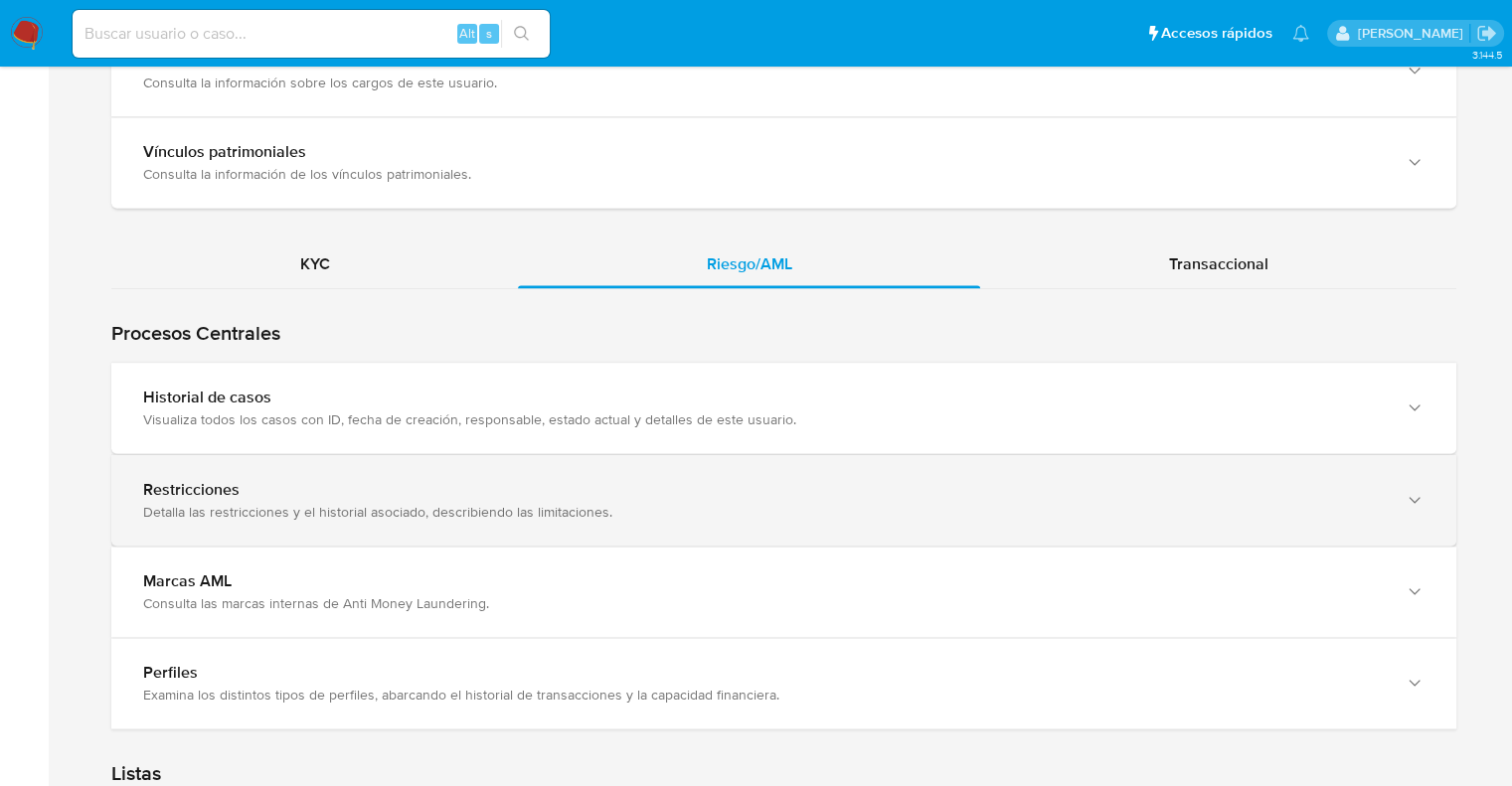 click on "Restricciones Detalla las restricciones y el historial asociado, describiendo las limitaciones." at bounding box center (783, 500) 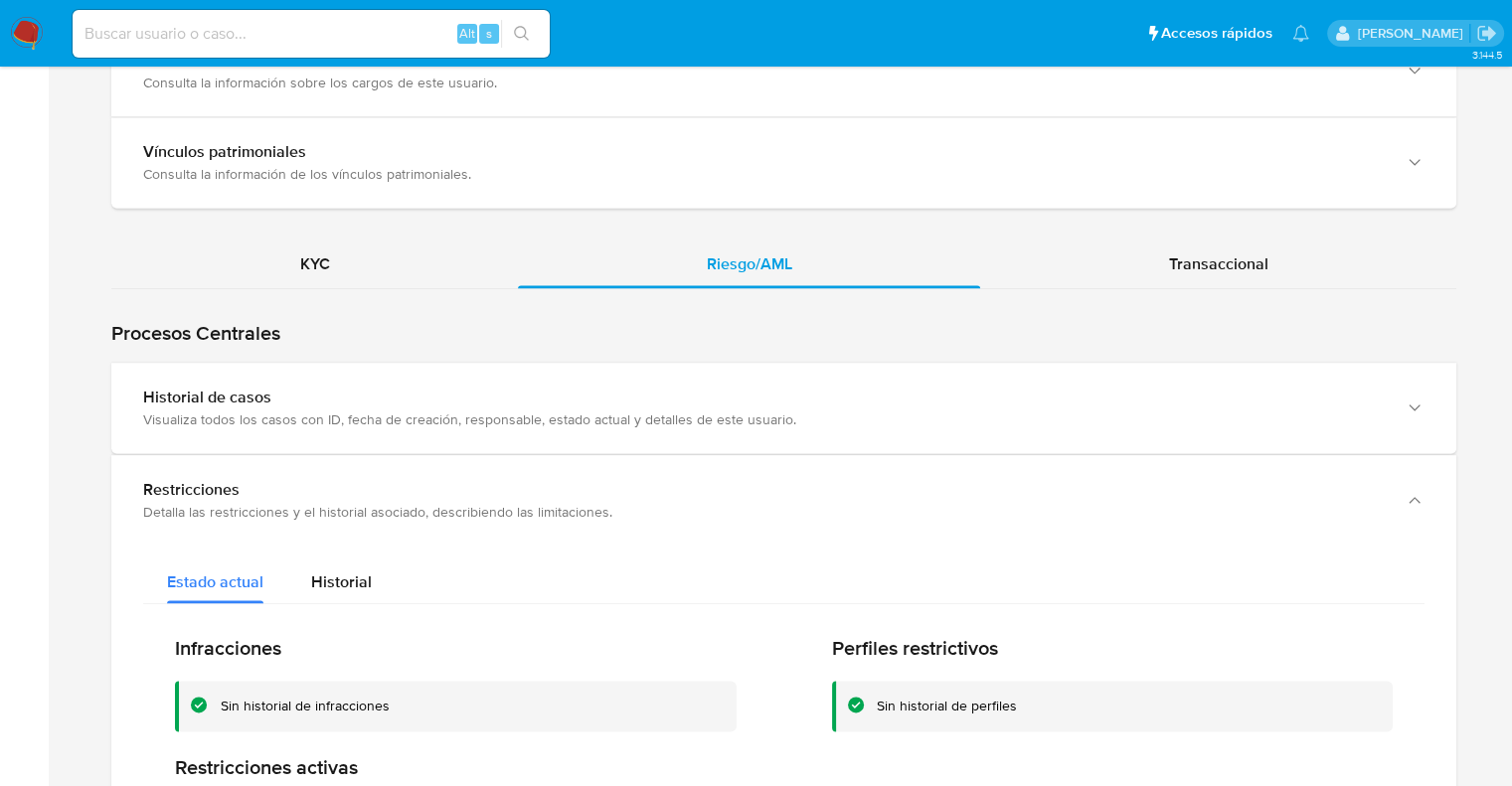 click on "Home Información de  la persona Nivel de conocimiento Verificados y Declarados Tipo de Usuario Todos KYC Riesgo/AML Transaccional Procesos Centrales Restricciones Detalla las restricciones y el historial asociado, describiendo las limitaciones. Perfiles Examina los distintos tipos de perfiles, abarcando el historial de transacciones y la capacidad financiera. Listas Internas Obtén información sobre la categoría, subcategoría, ID, fecha y otros datos, y consulta detalles adicionales. main-user-icon 141820432 Externas Observa el tipo de usuario, los proveedores, las coincidencias, el nivel de confianza y el estado de la revisión. main-user-icon 141820432 No hay datos disponibles. Riesgo PLD Conexiones Cruces y relaciones Explora las conexiones y vínculos entre diferentes elementos o datos de esta persona. Comunicación con usuarios Archivos adjuntos Consulta los archivos adjuntos con su fecha, la identificación de quien los subió y el caso correspondiente para este usuario. No hay datos disponibles" at bounding box center [783, -257] 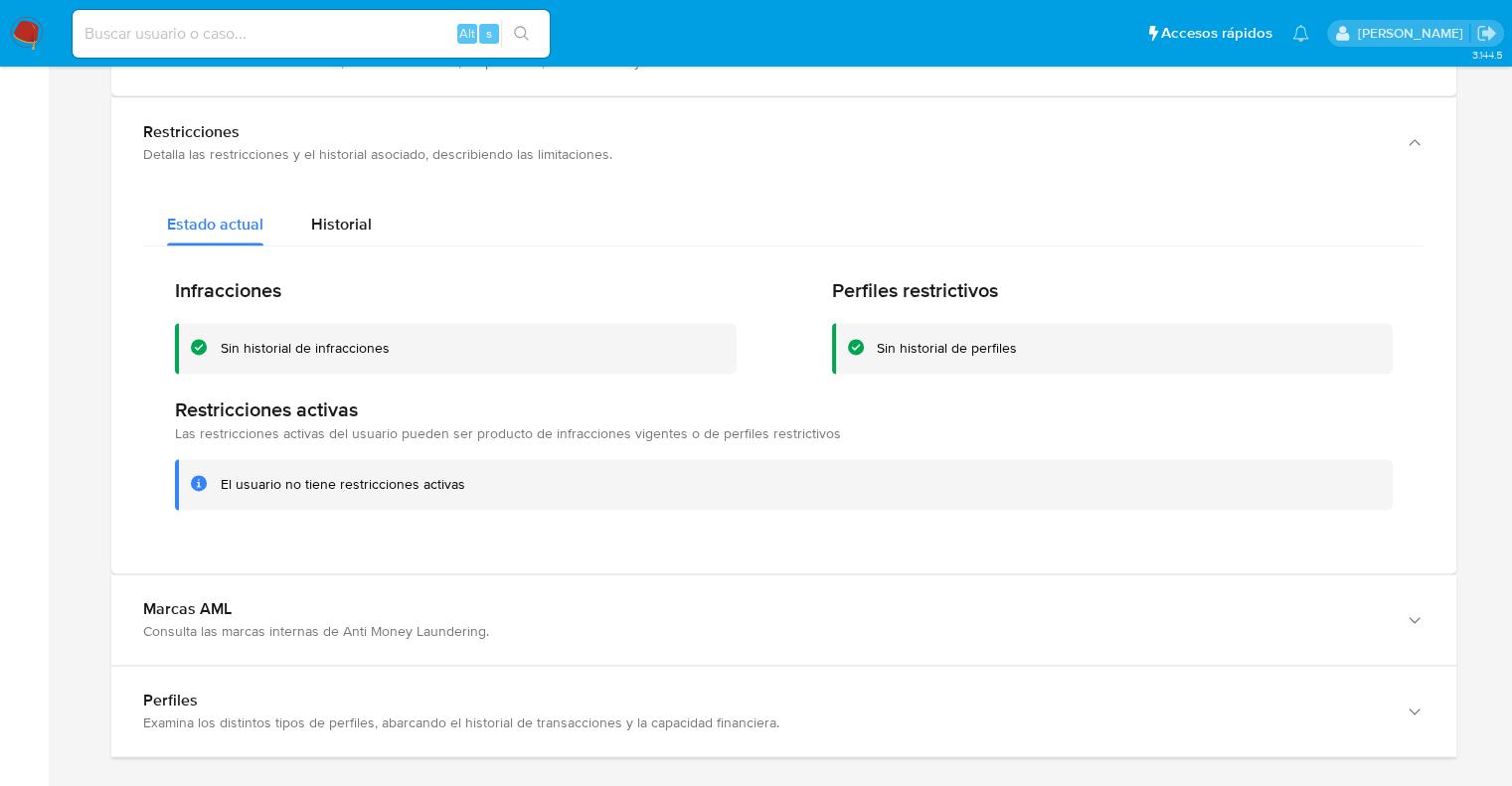 scroll, scrollTop: 3239, scrollLeft: 0, axis: vertical 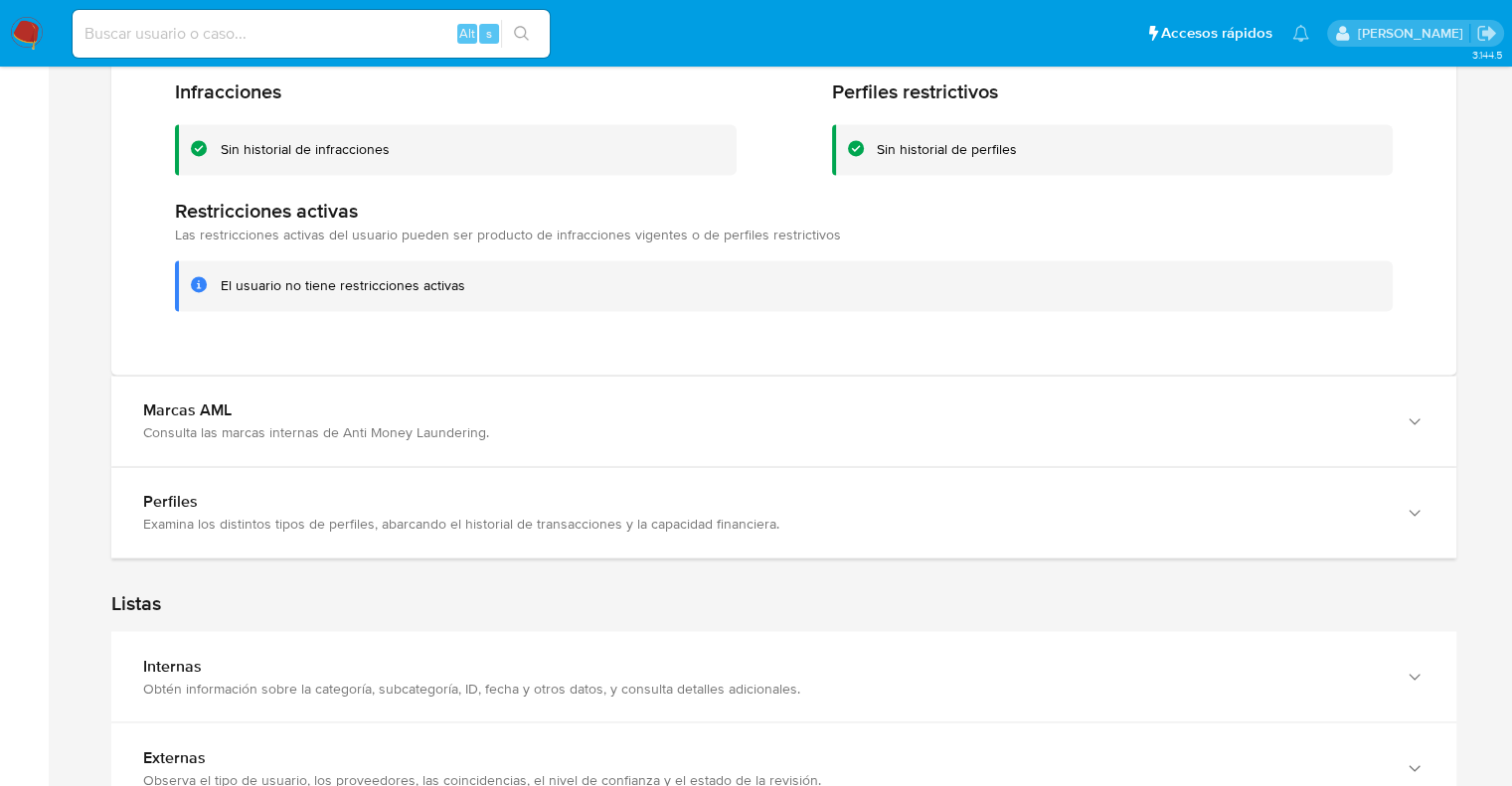 click on "Home Información de  la persona Nivel de conocimiento Verificados y Declarados Tipo de Usuario Todos KYC Riesgo/AML Transaccional Procesos Centrales Restricciones Detalla las restricciones y el historial asociado, describiendo las limitaciones. Perfiles Examina los distintos tipos de perfiles, abarcando el historial de transacciones y la capacidad financiera. Listas Internas Obtén información sobre la categoría, subcategoría, ID, fecha y otros datos, y consulta detalles adicionales. main-user-icon 141820432 Externas Observa el tipo de usuario, los proveedores, las coincidencias, el nivel de confianza y el estado de la revisión. main-user-icon 141820432 No hay datos disponibles. Riesgo PLD Conexiones Cruces y relaciones Explora las conexiones y vínculos entre diferentes elementos o datos de esta persona. Comunicación con usuarios Archivos adjuntos Consulta los archivos adjuntos con su fecha, la identificación de quien los subió y el caso correspondiente para este usuario. No hay datos disponibles" at bounding box center [783, -814] 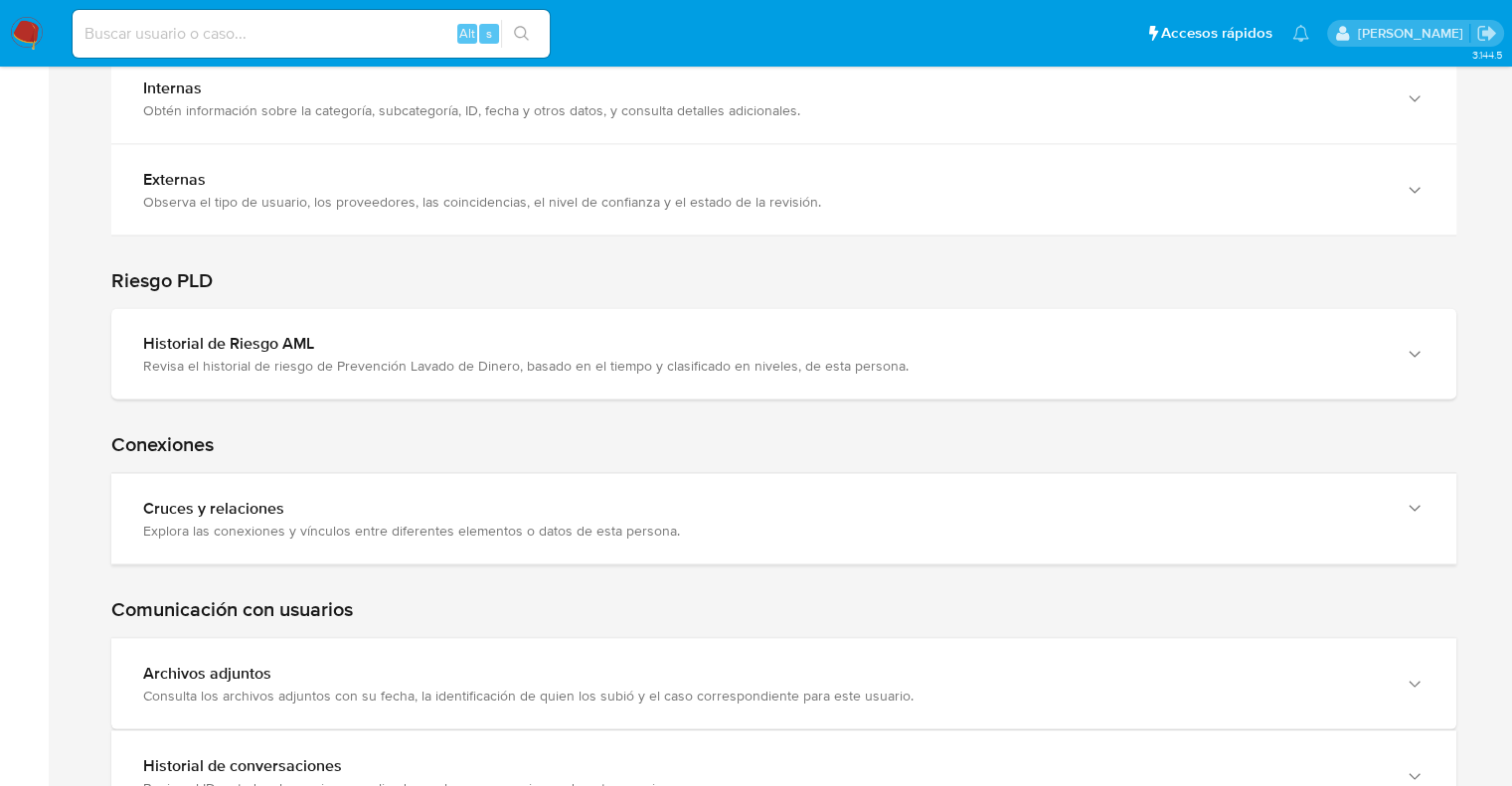 scroll, scrollTop: 3915, scrollLeft: 0, axis: vertical 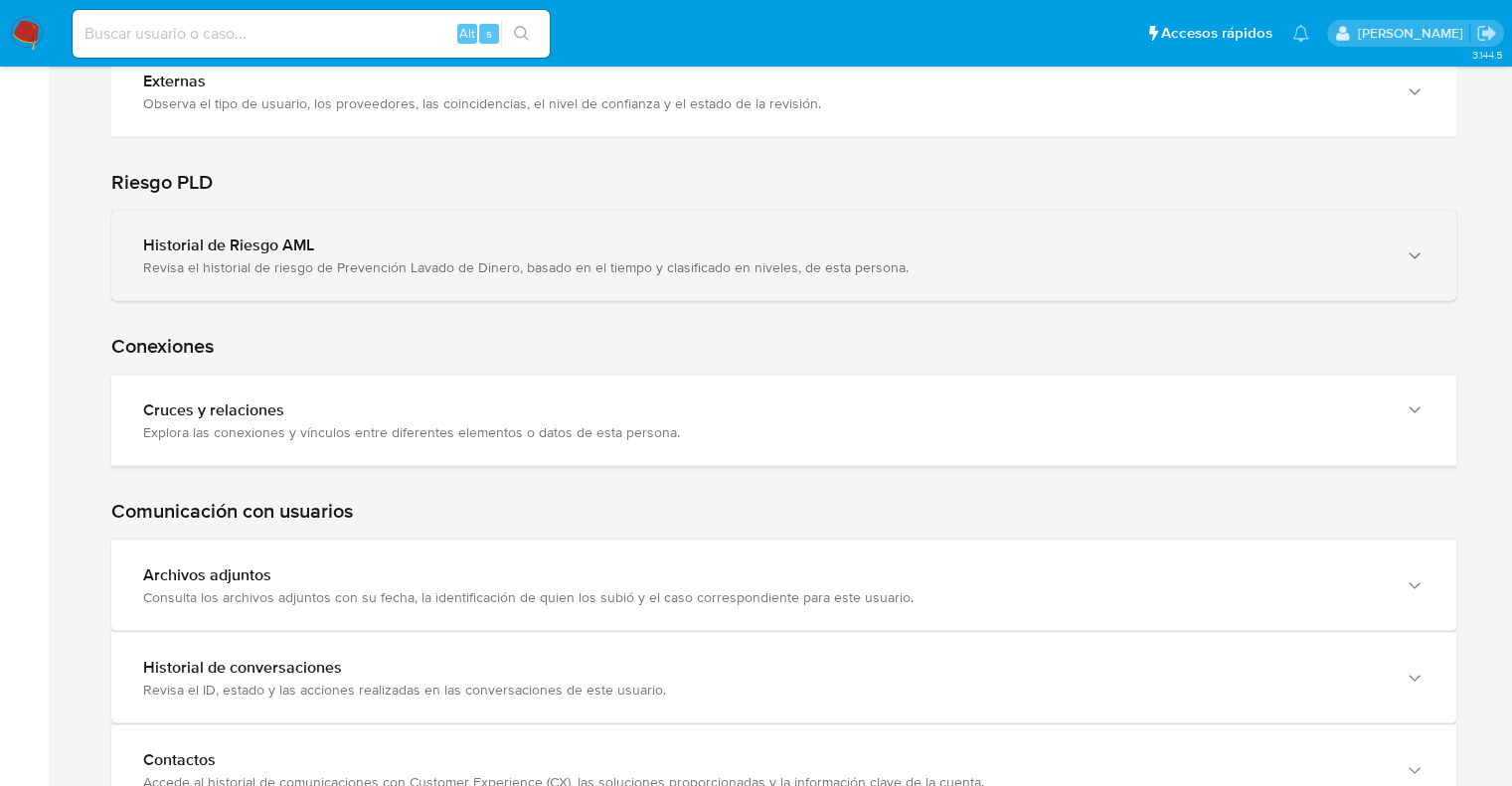 click on "Revisa el historial de riesgo de Prevención Lavado de Dinero, basado en el tiempo y clasificado en niveles, de esta persona." at bounding box center [763, 267] 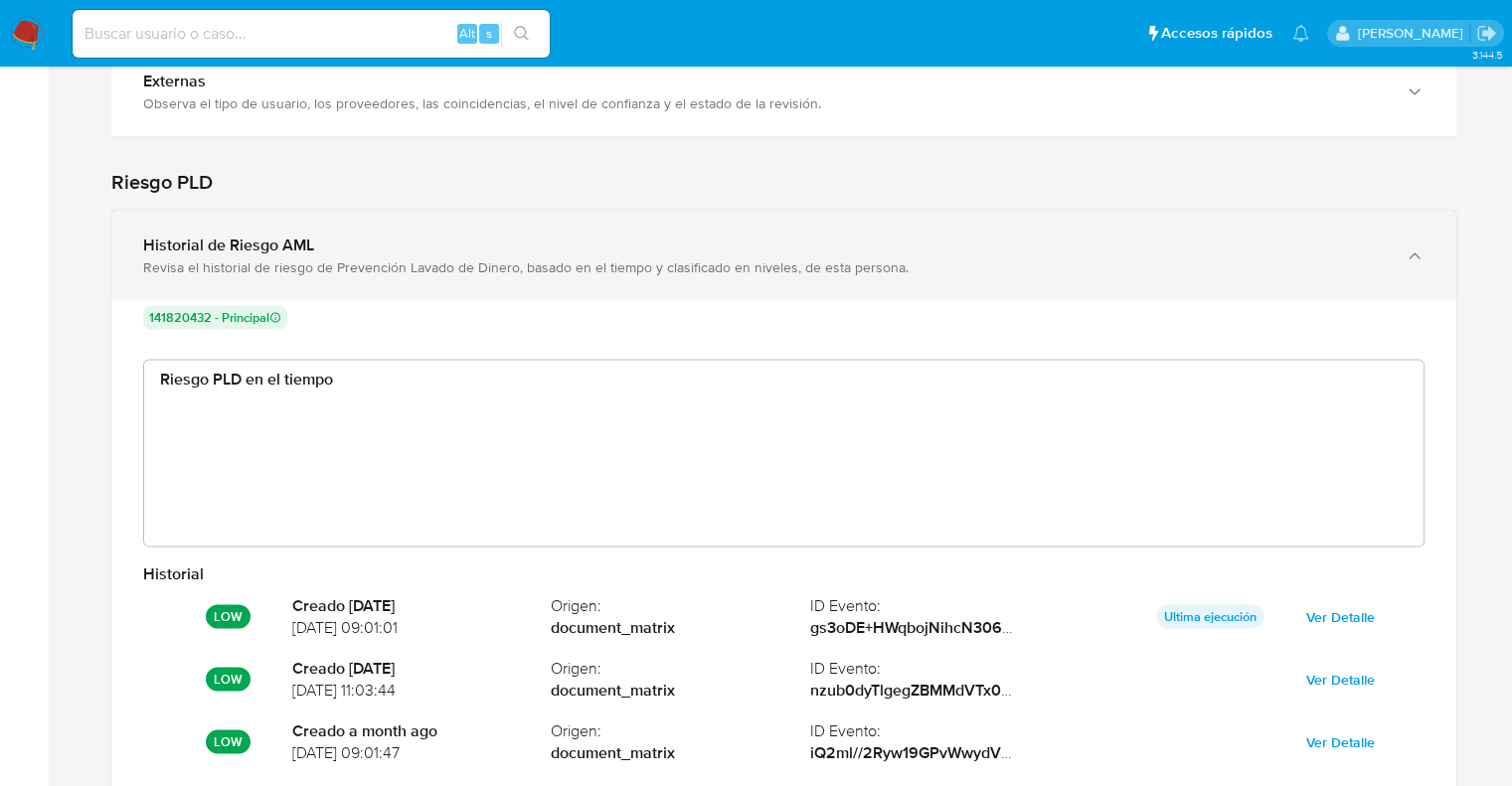 scroll, scrollTop: 993529, scrollLeft: 992834, axis: both 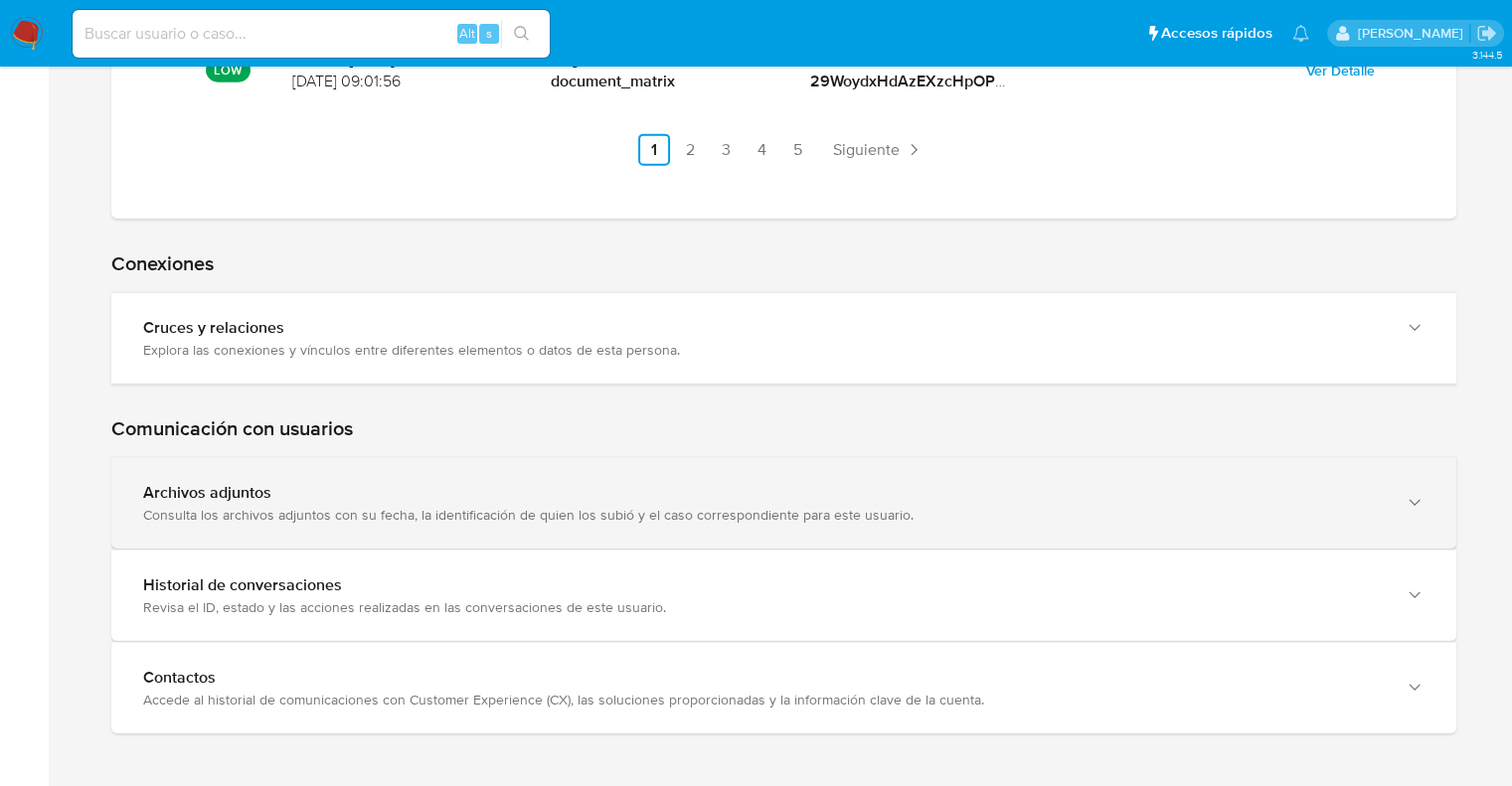 click on "Archivos adjuntos Consulta los archivos adjuntos con su fecha, la identificación de quien los subió y el caso correspondiente para este usuario." at bounding box center (783, 503) 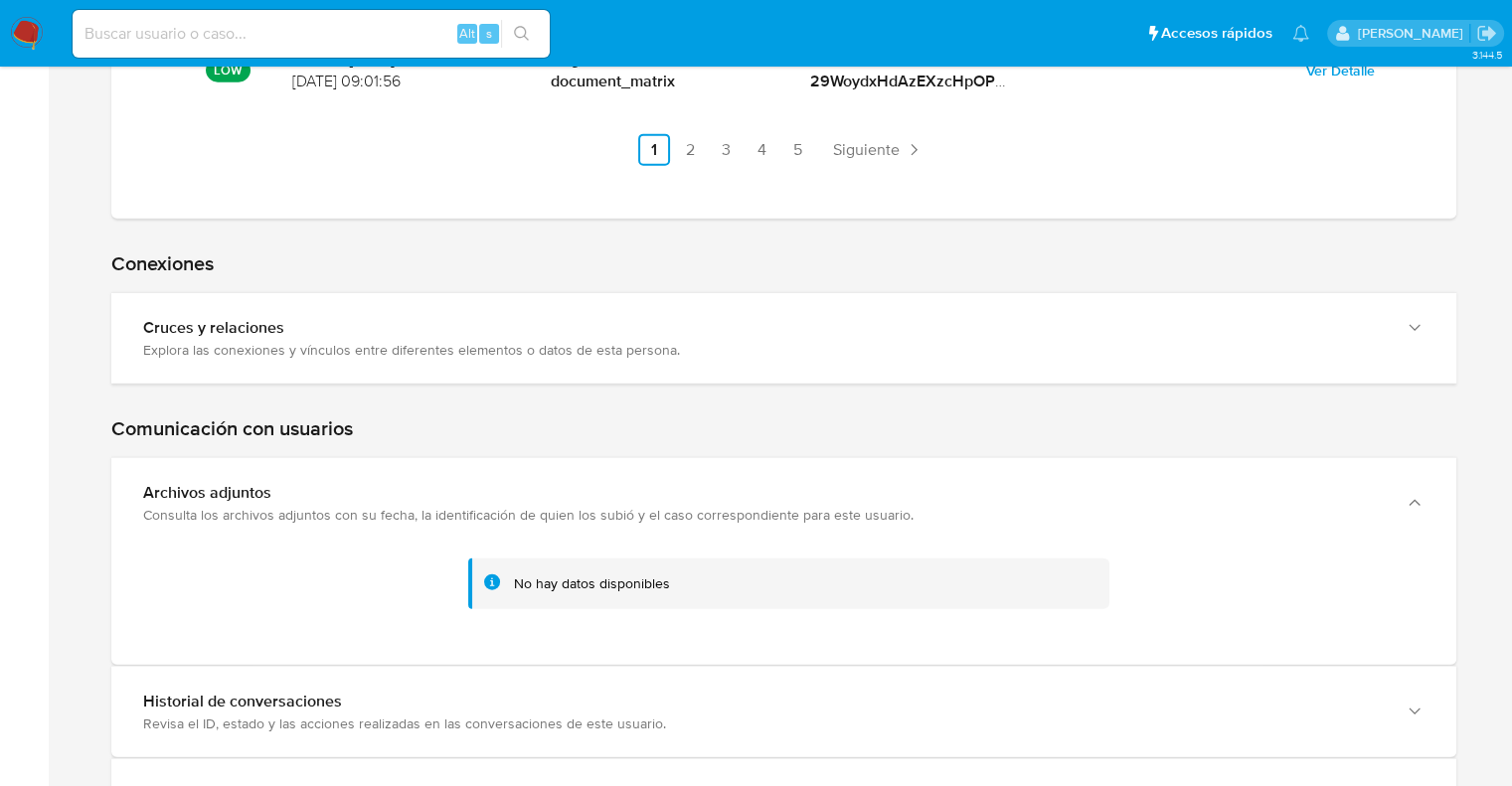 click on "Home Información de  la persona Nivel de conocimiento Verificados y Declarados Tipo de Usuario Todos KYC Riesgo/AML Transaccional Procesos Centrales Restricciones Detalla las restricciones y el historial asociado, describiendo las limitaciones. Perfiles Examina los distintos tipos de perfiles, abarcando el historial de transacciones y la capacidad financiera. Listas Internas Obtén información sobre la categoría, subcategoría, ID, fecha y otros datos, y consulta detalles adicionales. main-user-icon 141820432 Externas Observa el tipo de usuario, los proveedores, las coincidencias, el nivel de confianza y el estado de la revisión. main-user-icon 141820432 No hay datos disponibles. Riesgo PLD Conexiones Cruces y relaciones Explora las conexiones y vínculos entre diferentes elementos o datos de esta persona. Comunicación con usuarios Archivos adjuntos Consulta los archivos adjuntos con su fecha, la identificación de quien los subió y el caso correspondiente para este usuario. No hay datos disponibles" at bounding box center (783, -1840) 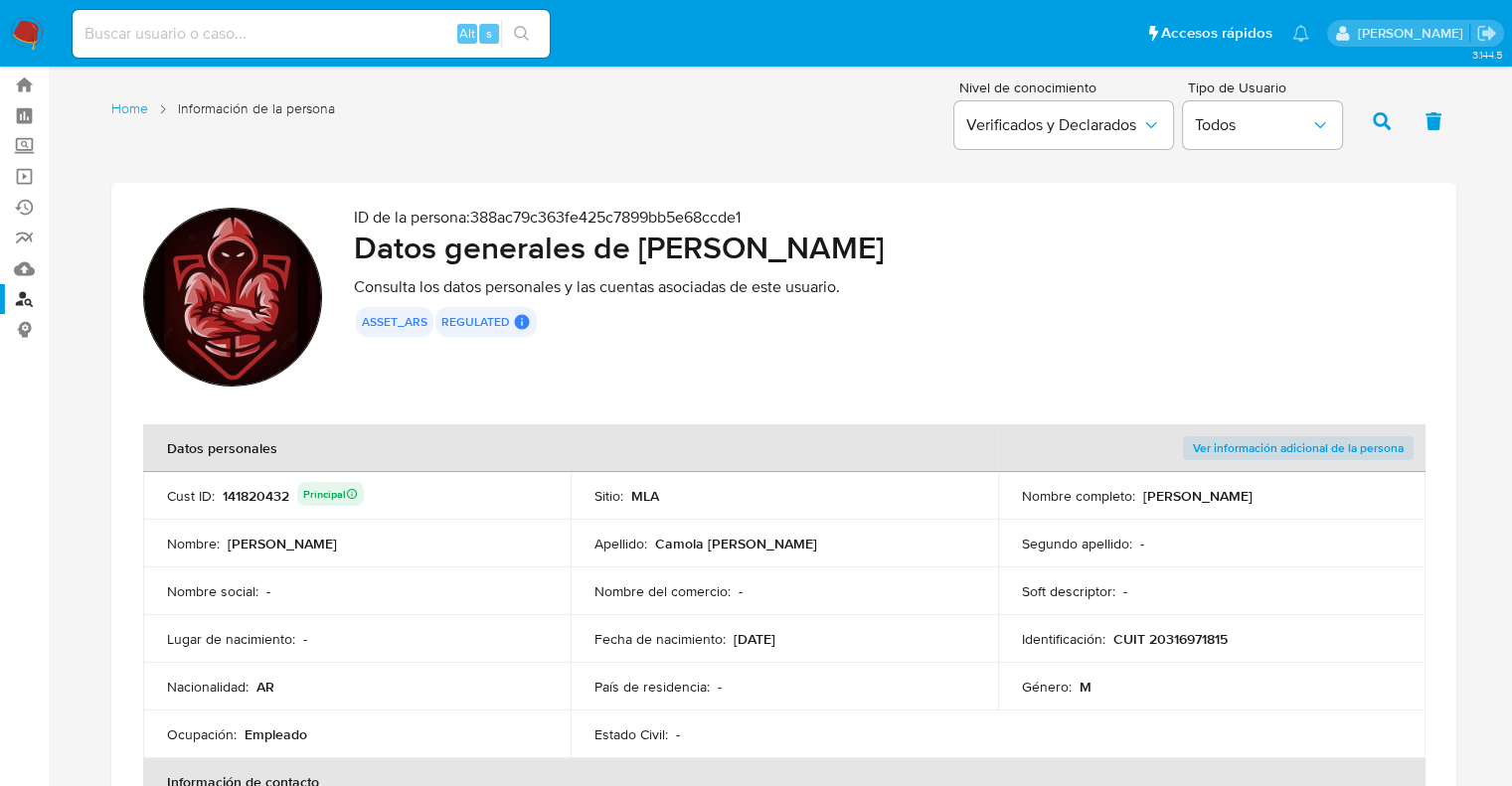 scroll, scrollTop: 0, scrollLeft: 0, axis: both 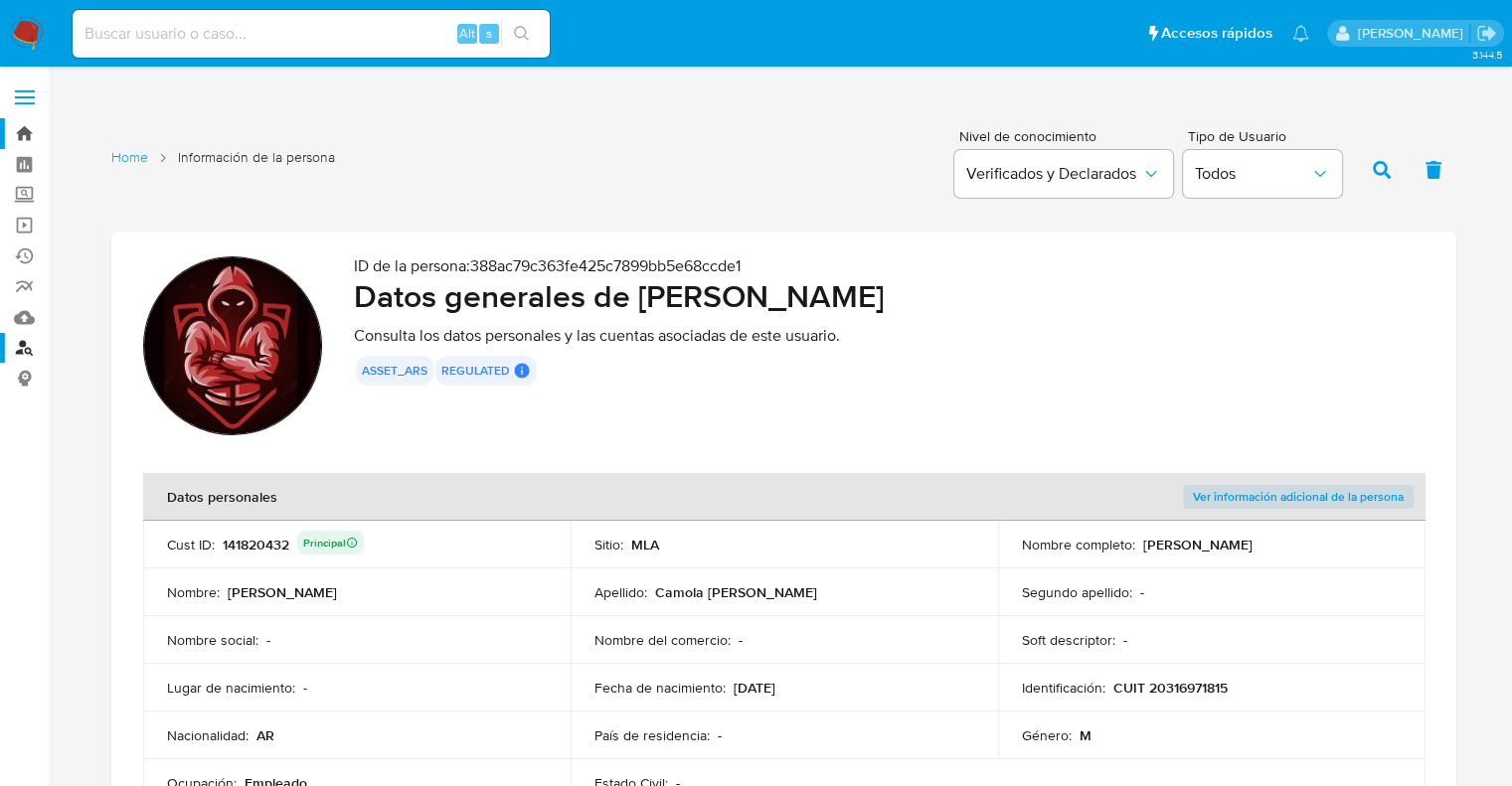 click on "Bandeja" at bounding box center [118, 133] 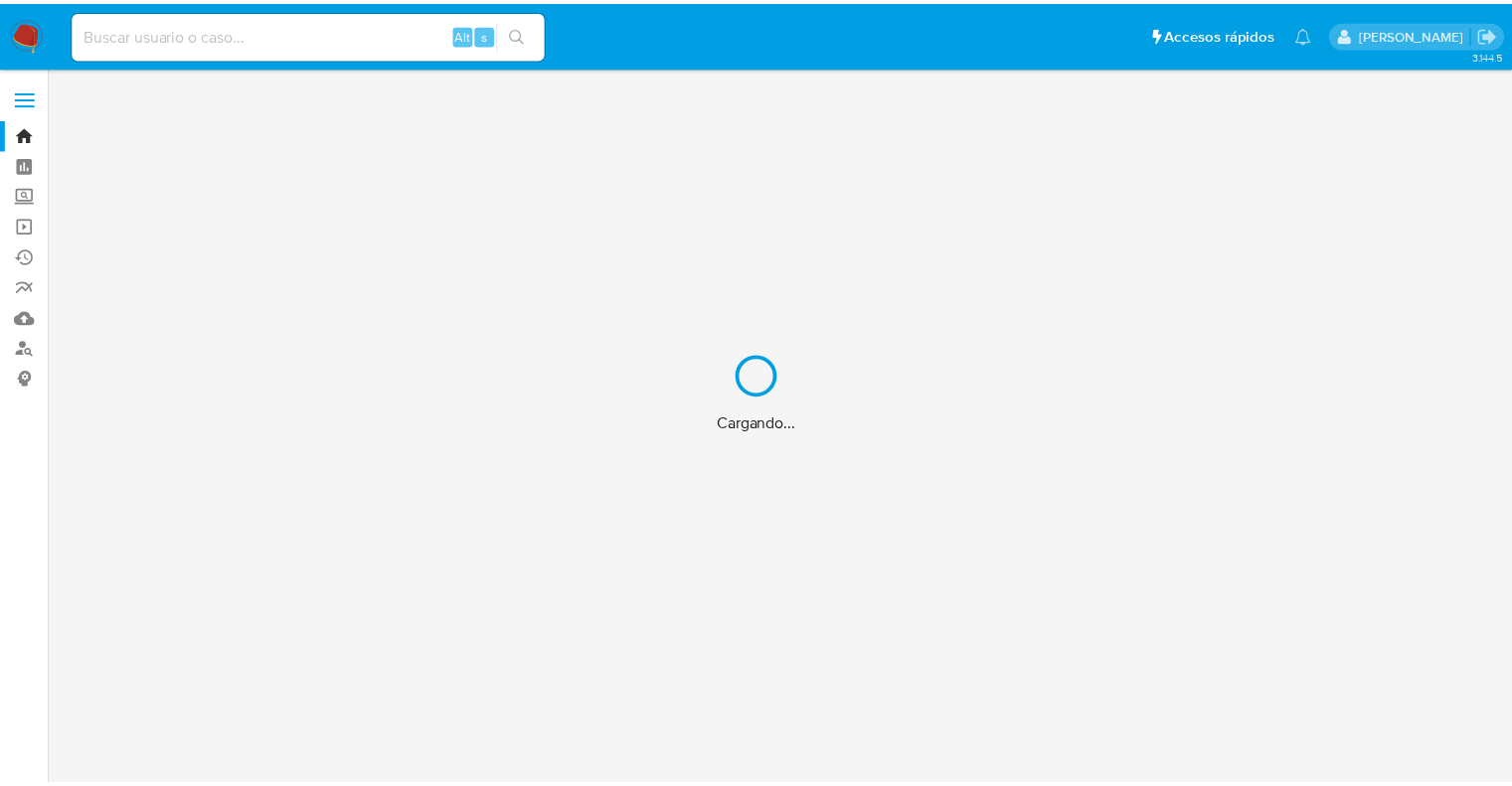 scroll, scrollTop: 0, scrollLeft: 0, axis: both 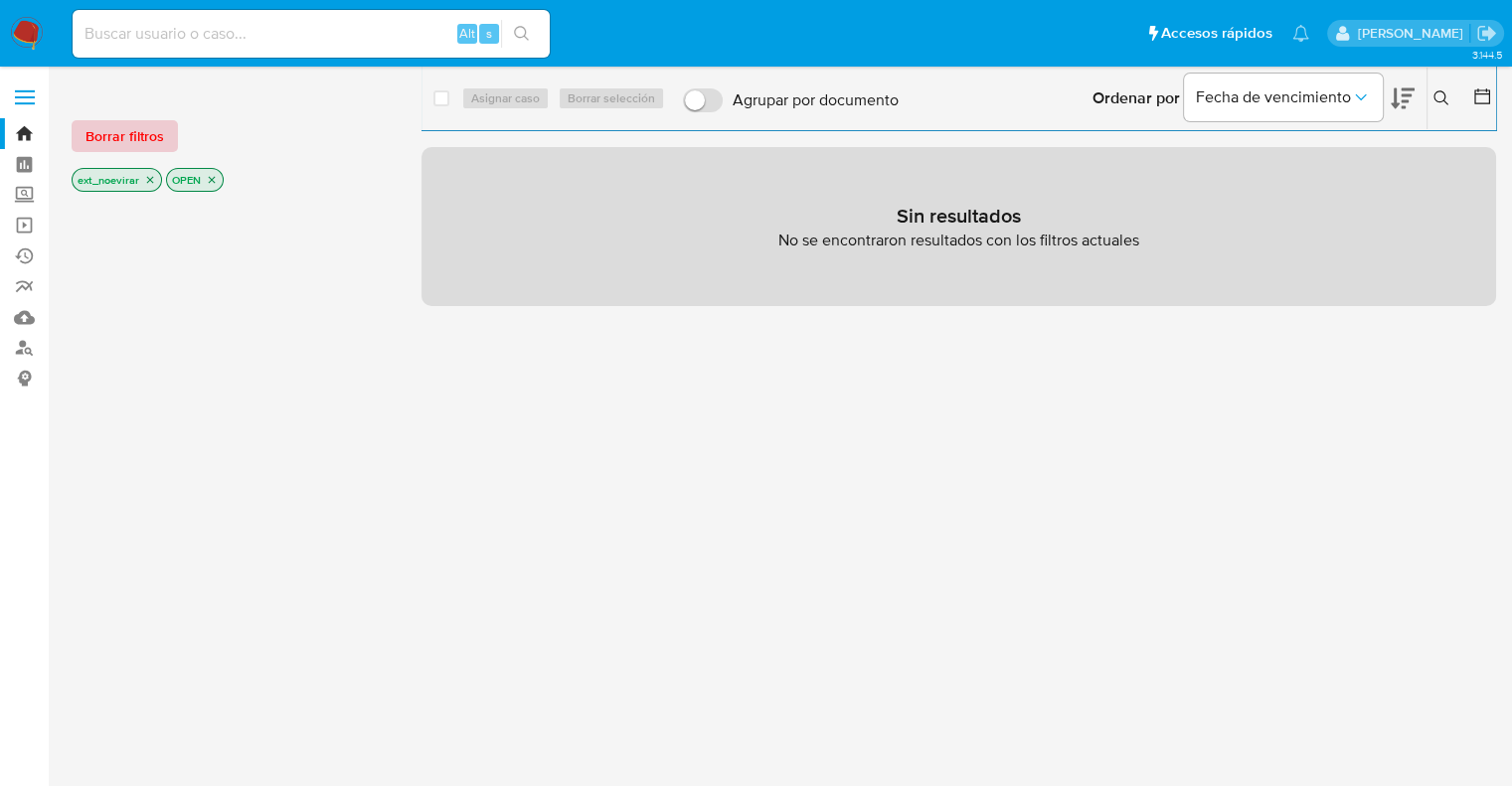 click on "Borrar filtros" at bounding box center (124, 136) 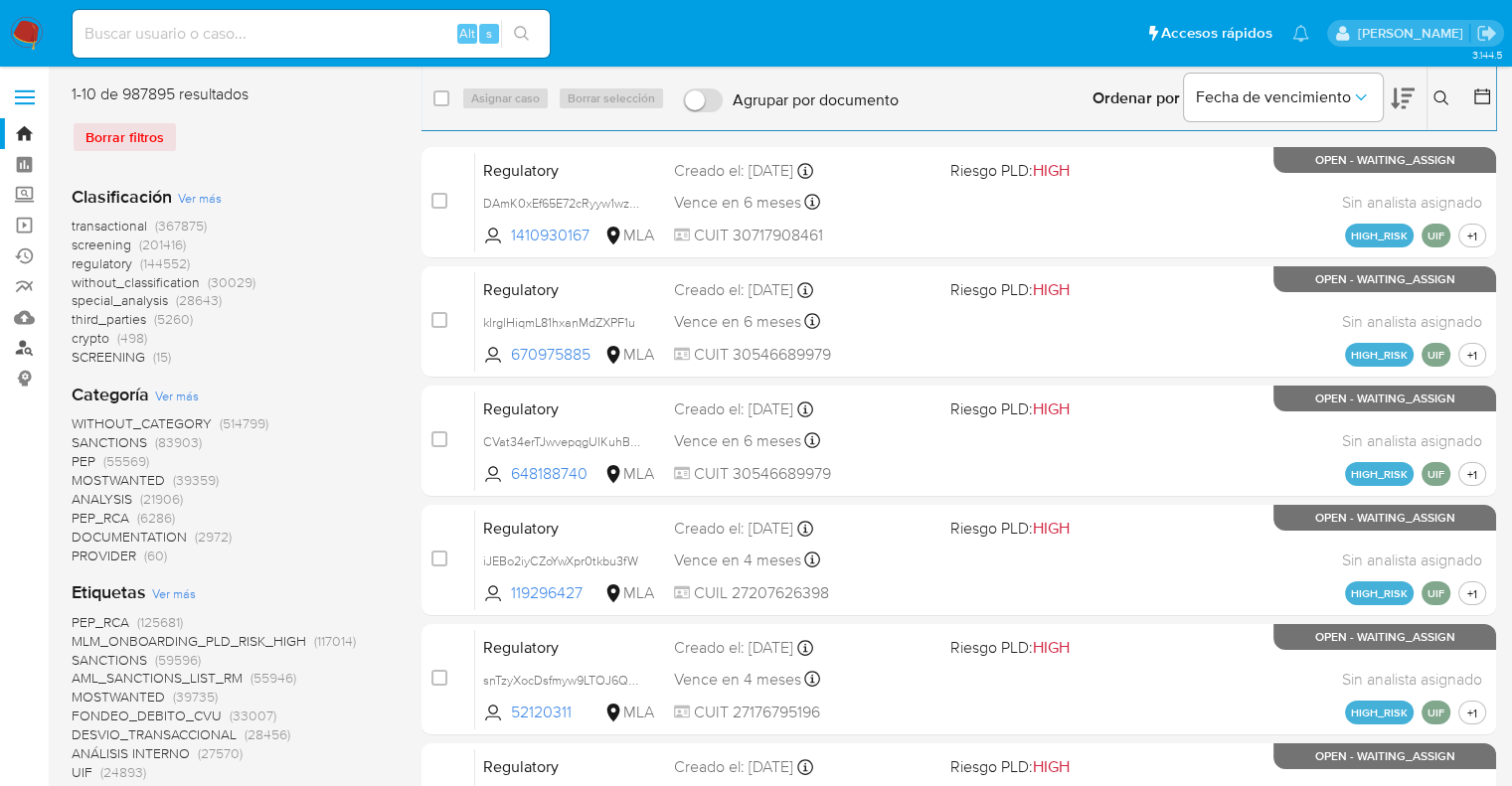 click on "Buscador de personas" at bounding box center (118, 348) 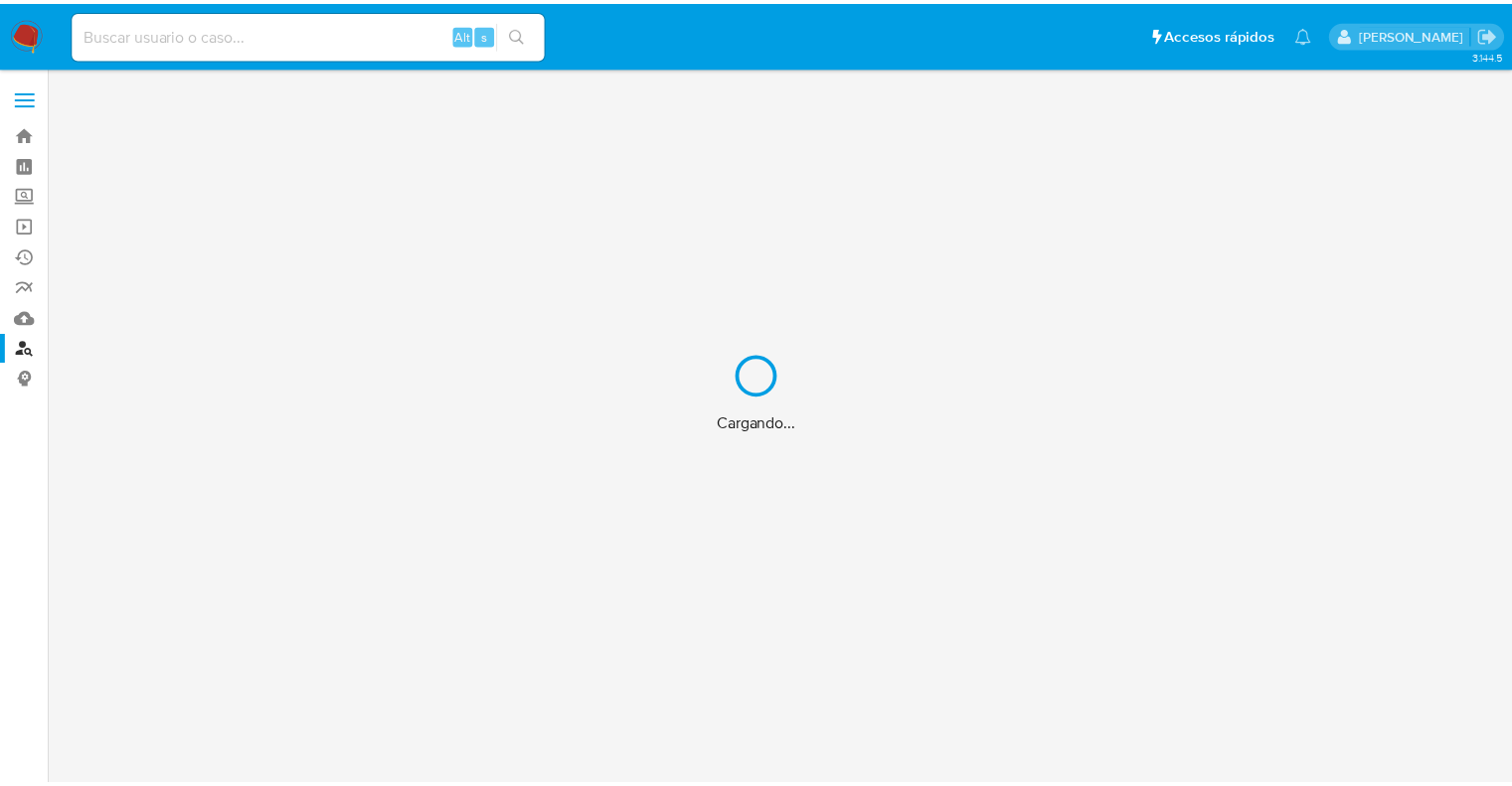scroll, scrollTop: 0, scrollLeft: 0, axis: both 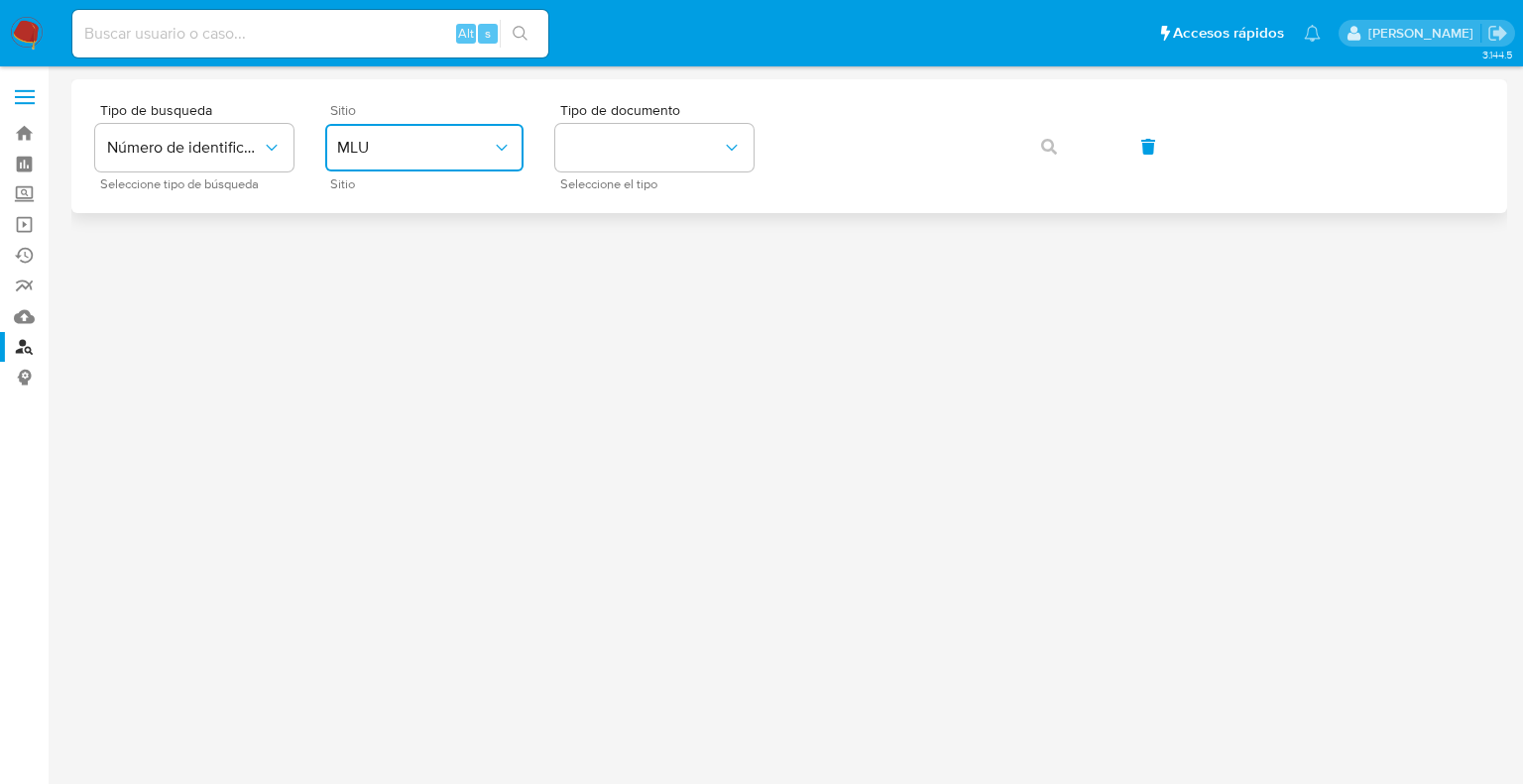 click on "MLU" at bounding box center (424, 148) 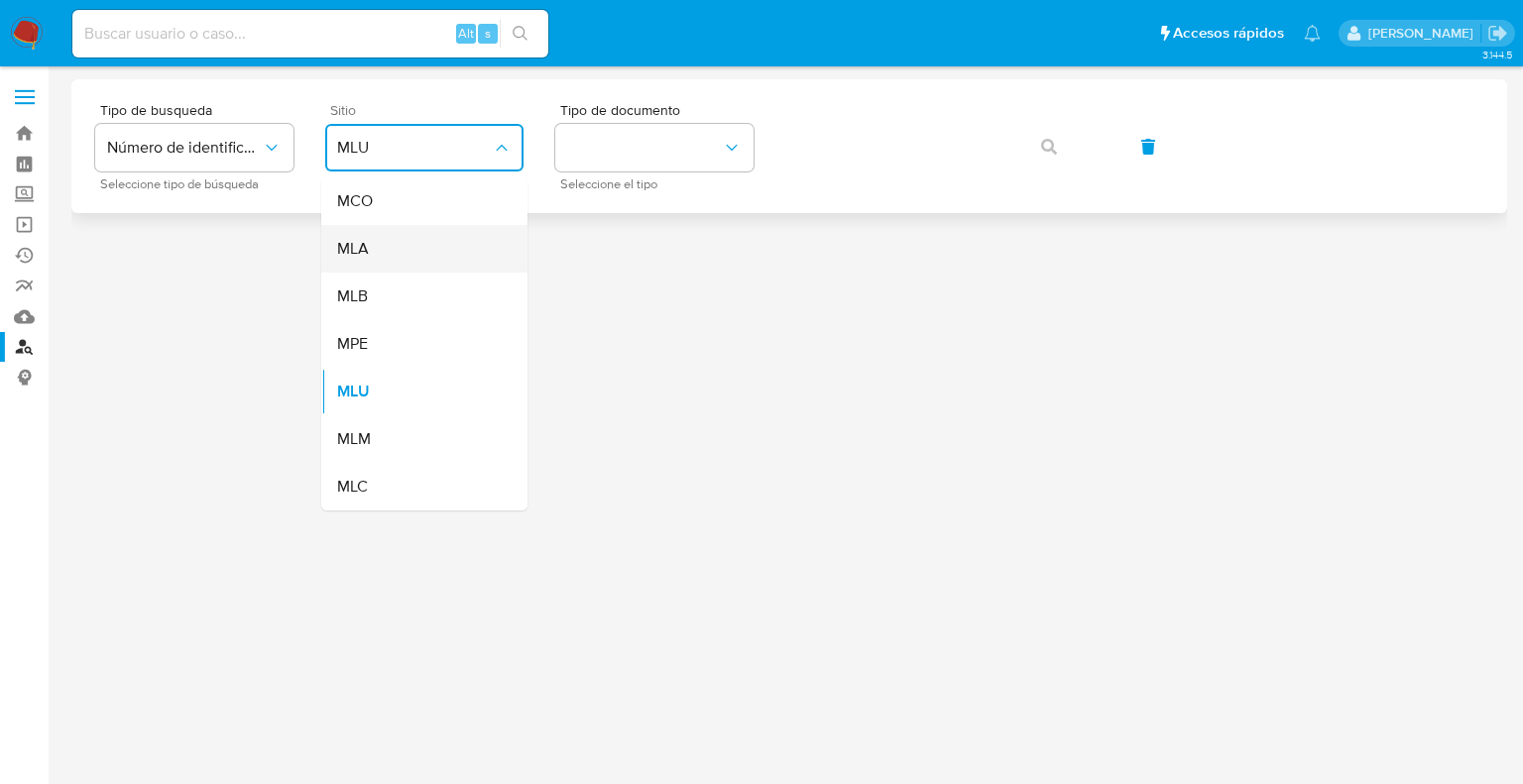 click on "MLA" at bounding box center [418, 249] 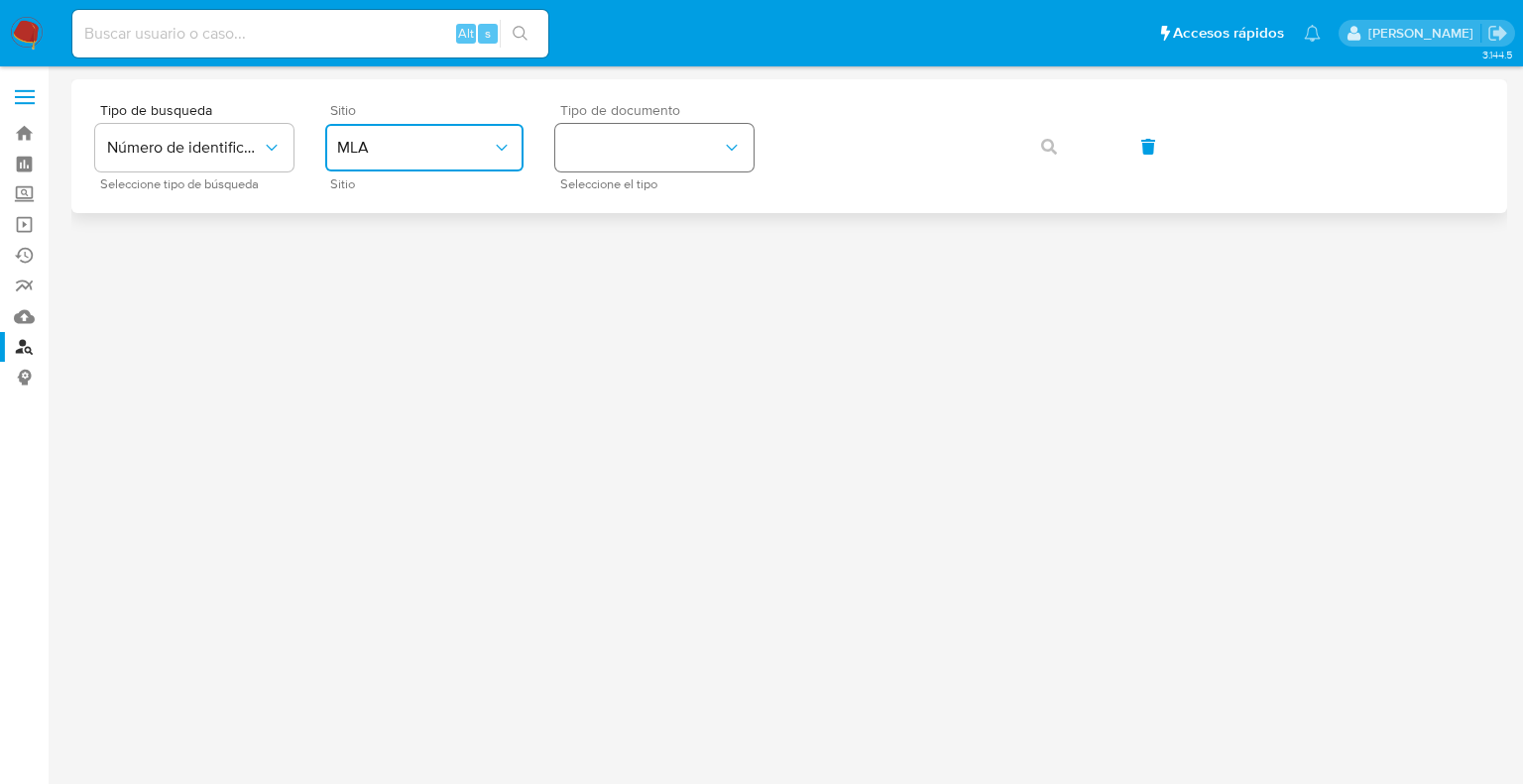 click at bounding box center [654, 148] 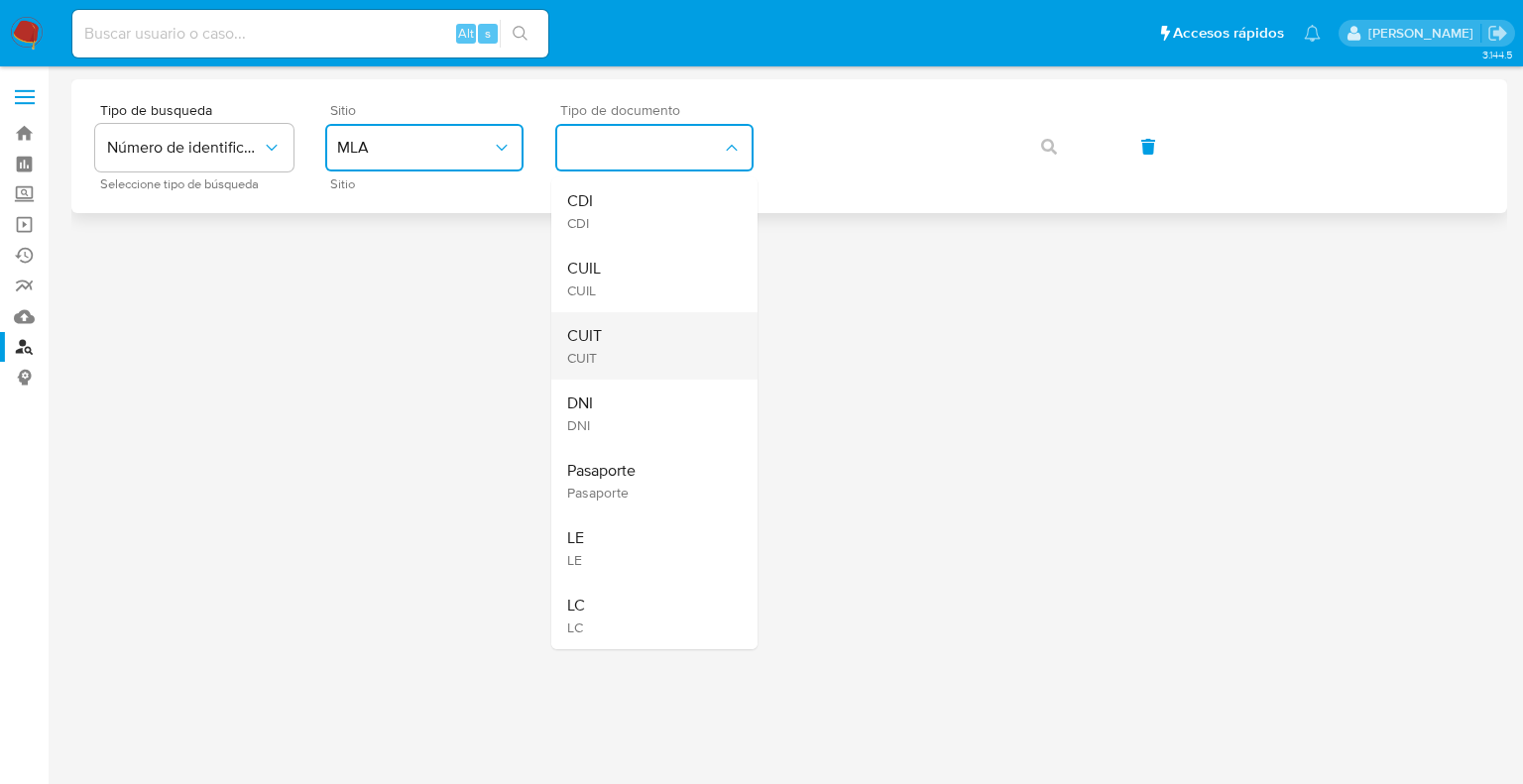 click on "CUIT CUIT" at bounding box center (648, 346) 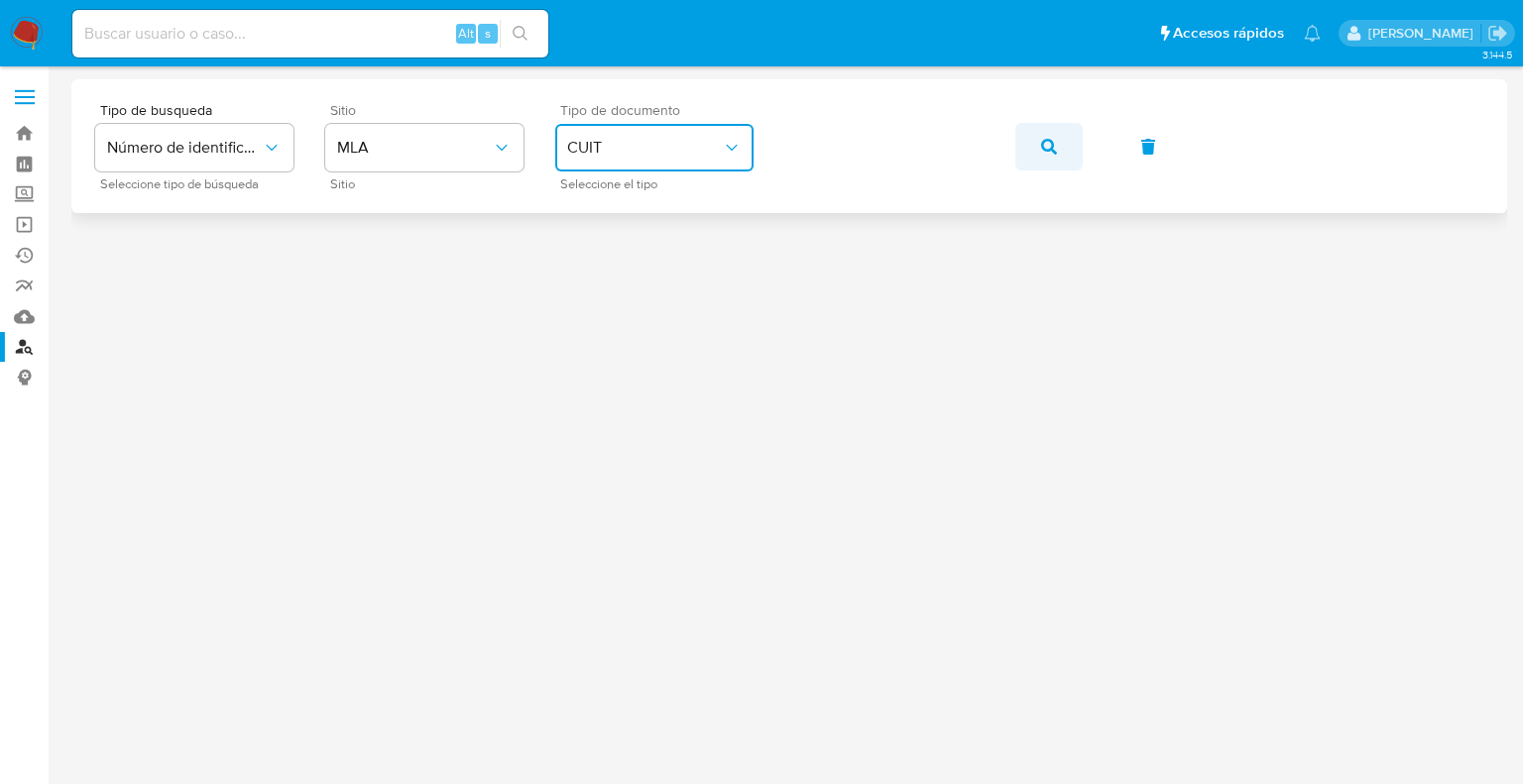 click at bounding box center (1049, 147) 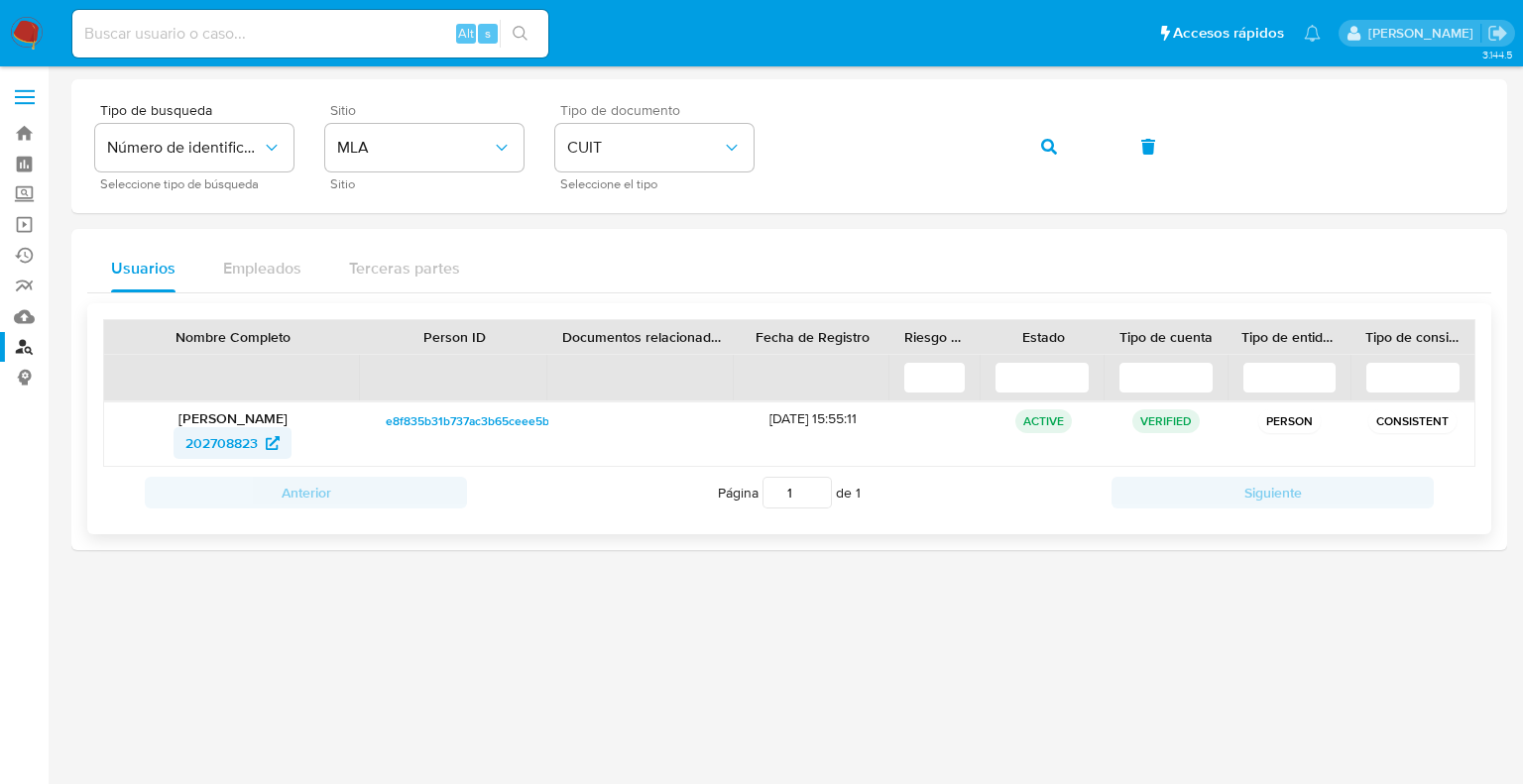 click on "202708823" at bounding box center (221, 443) 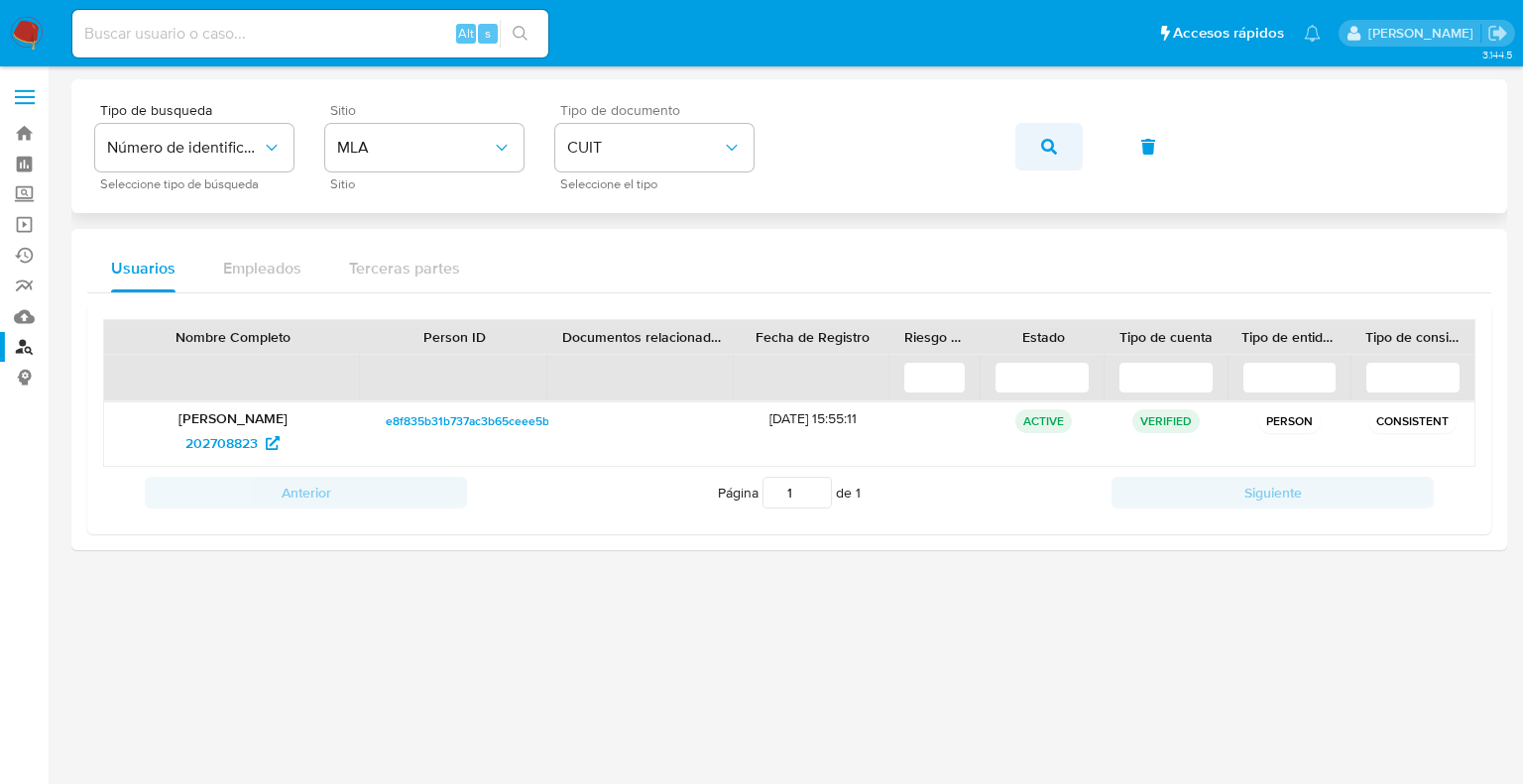click at bounding box center (1049, 147) 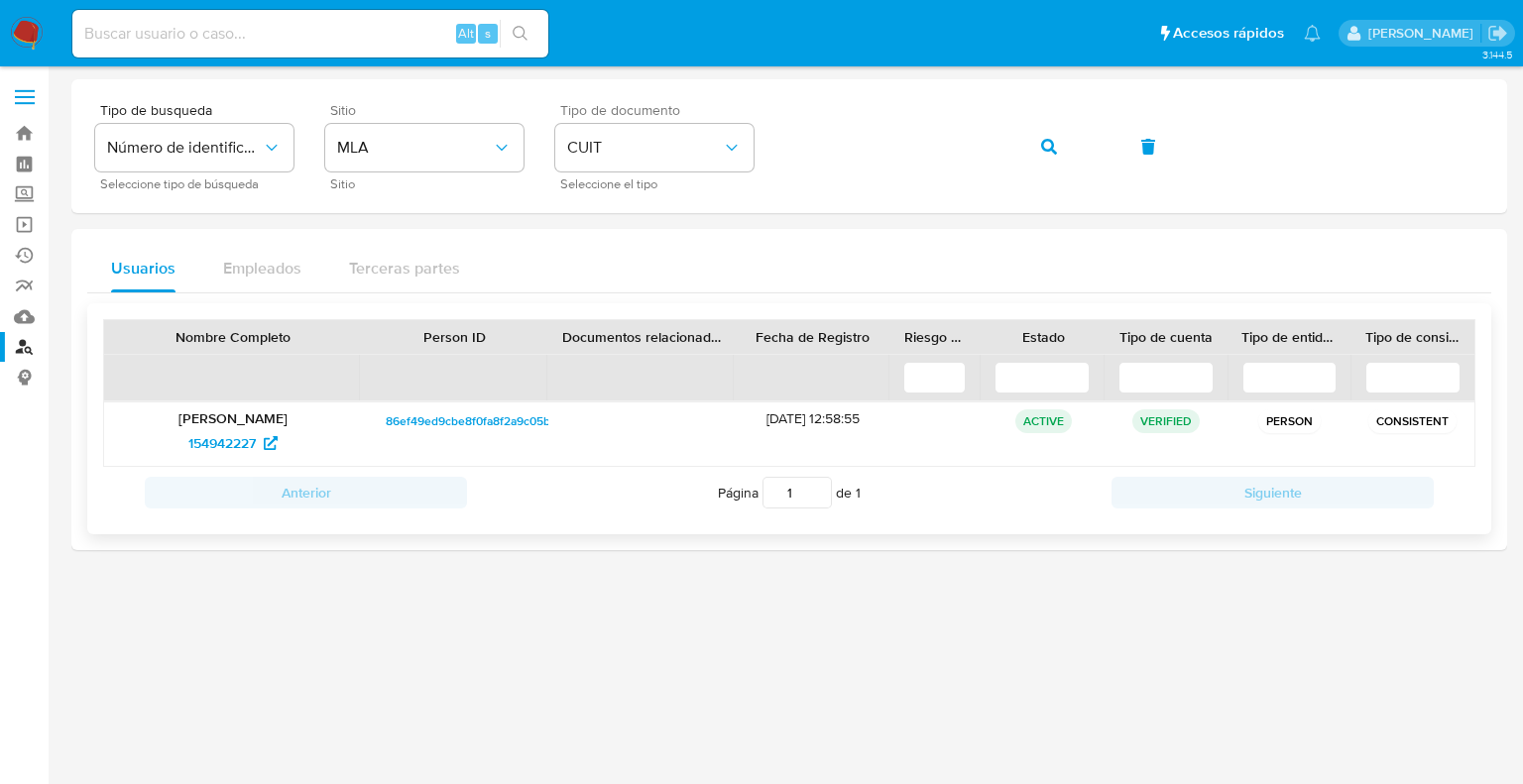 click on "86ef49ed9cbe8f0fa8f2a9c05b5789c1" at bounding box center [487, 421] 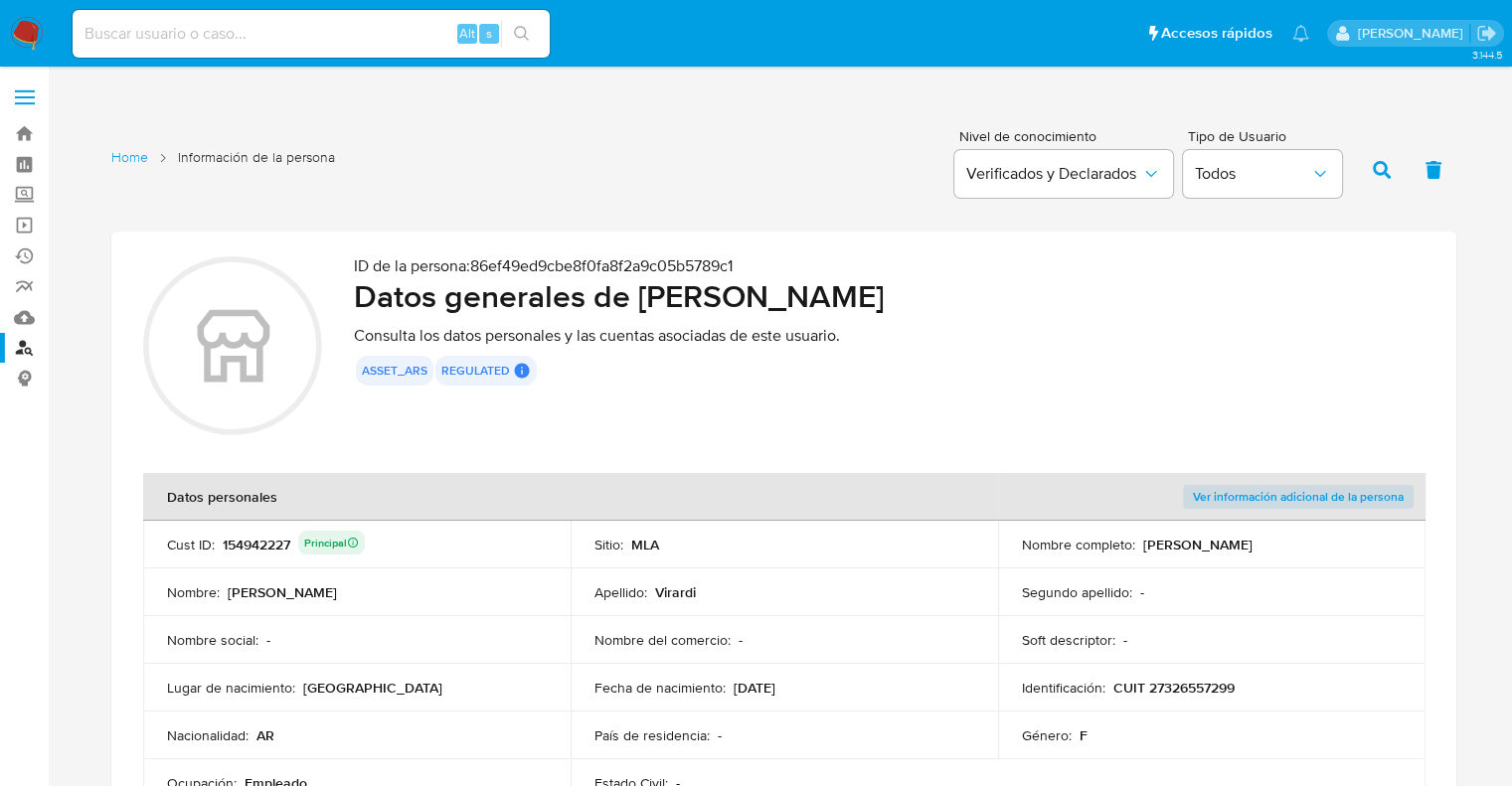 click on "ID de la persona :  86ef49ed9cbe8f0fa8f2a9c05b5789c1   Datos generales de   Noelia Sabina Virardi   Consulta los datos personales y las cuentas asociadas de este usuario. asset_ars regulated   Regulated MLA UIF COMPLIES LEGACY User Id   Identificado como usuario principal 154942227 Mark Id MLA_UIF Compliant is_compliant Created At 2023-07-05T03:07:43Z" at bounding box center (889, 349) 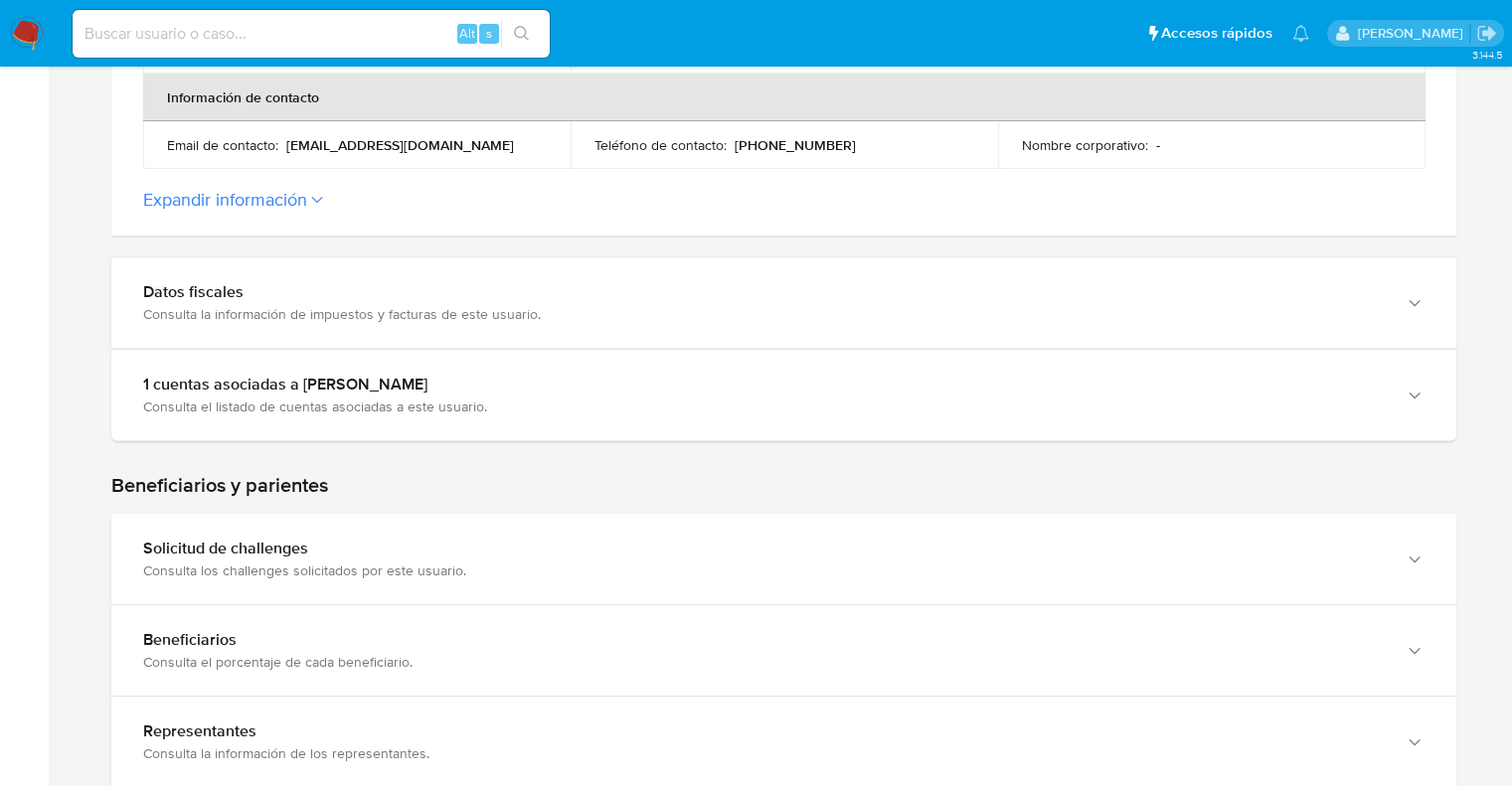scroll, scrollTop: 795, scrollLeft: 0, axis: vertical 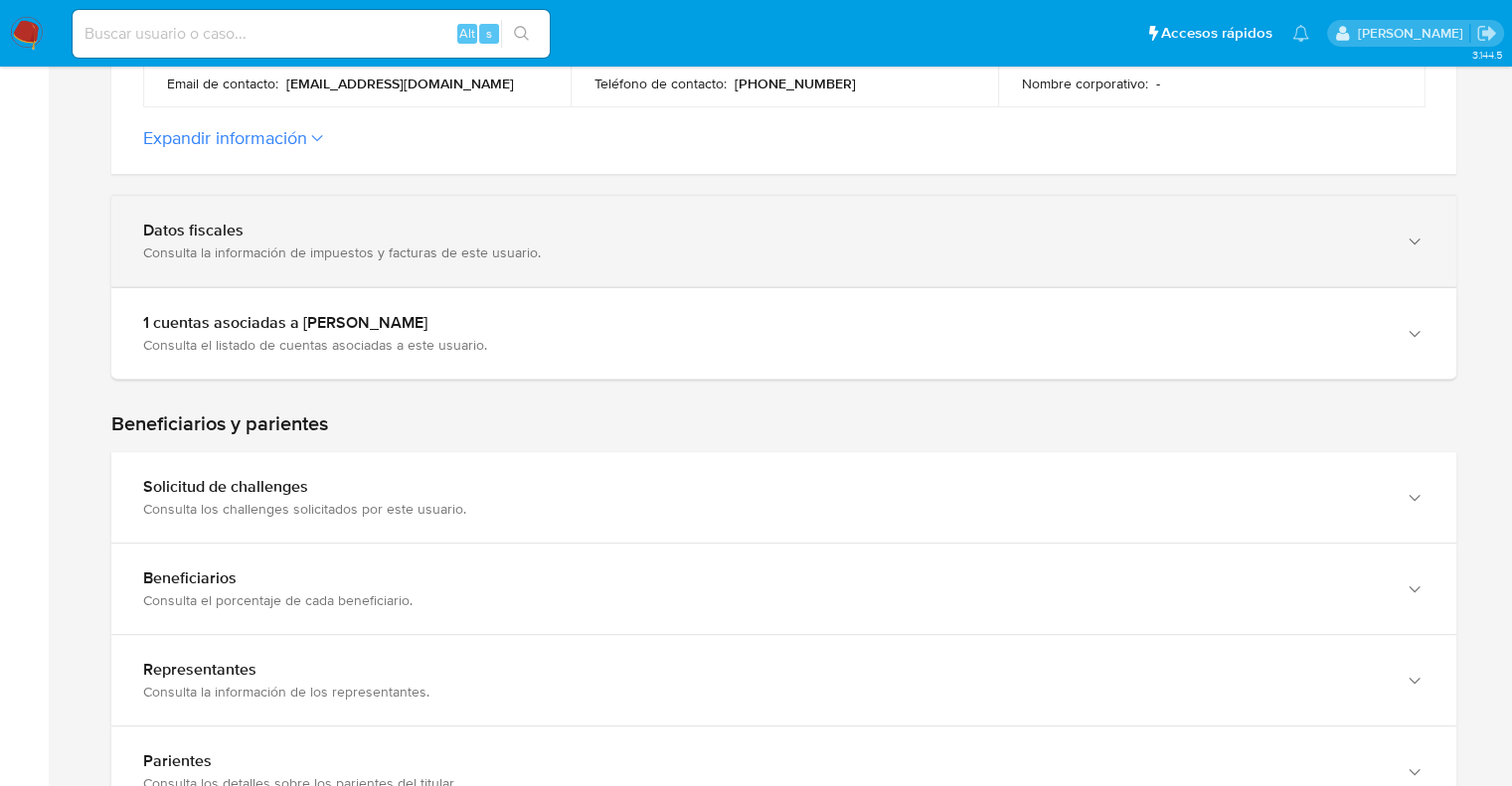 click on "Datos fiscales" at bounding box center [763, 231] 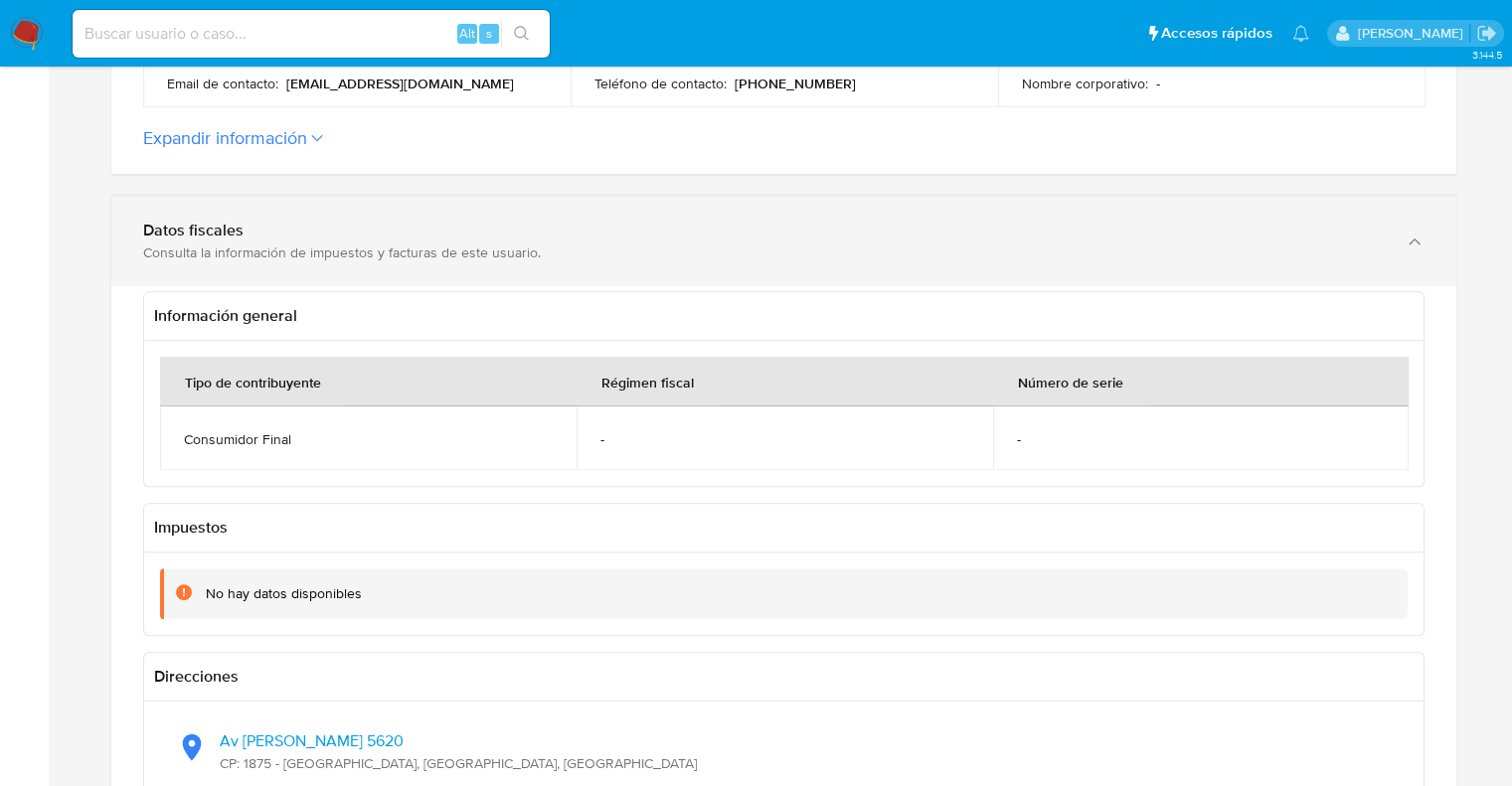 type 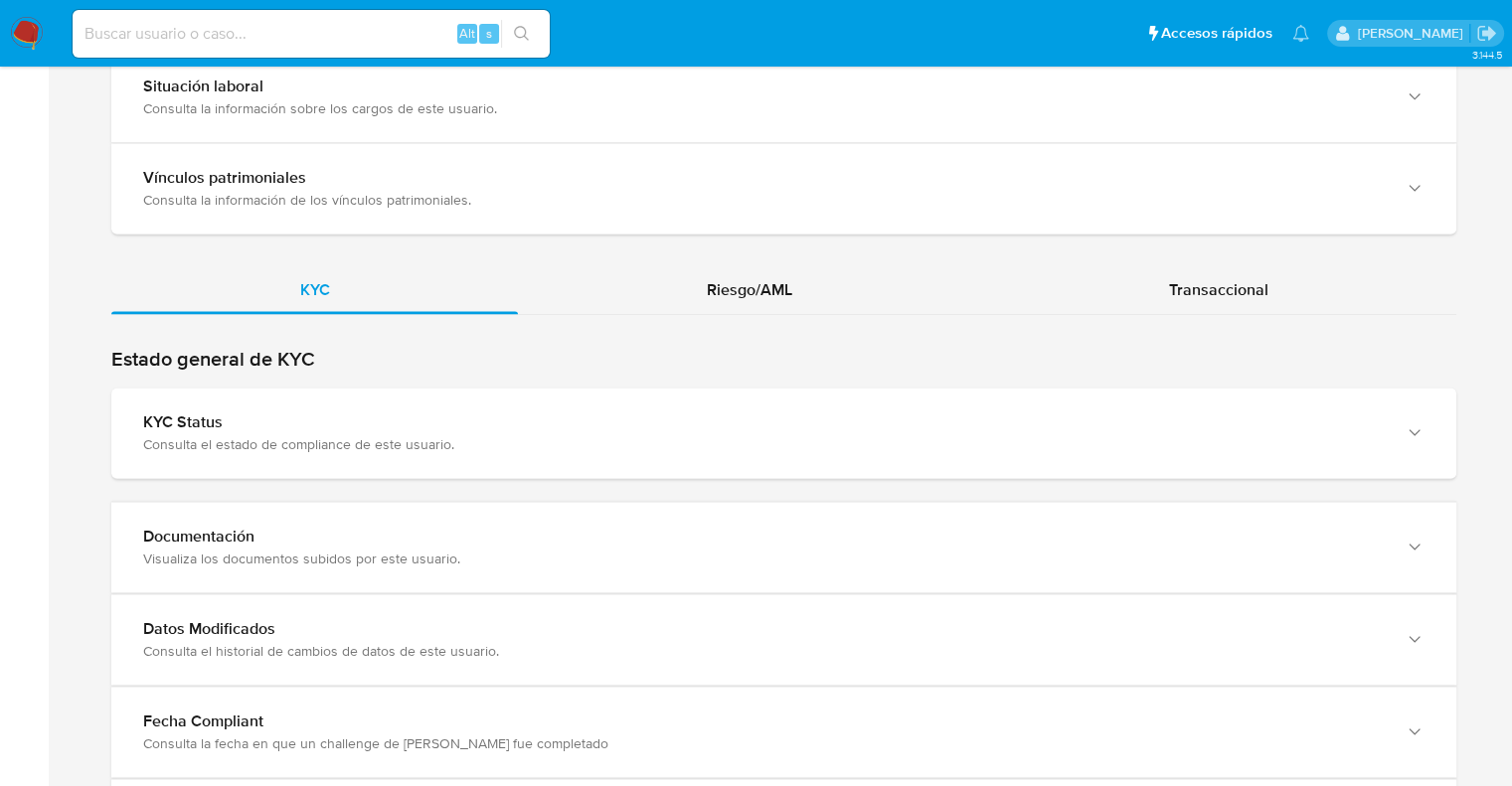 scroll, scrollTop: 2663, scrollLeft: 0, axis: vertical 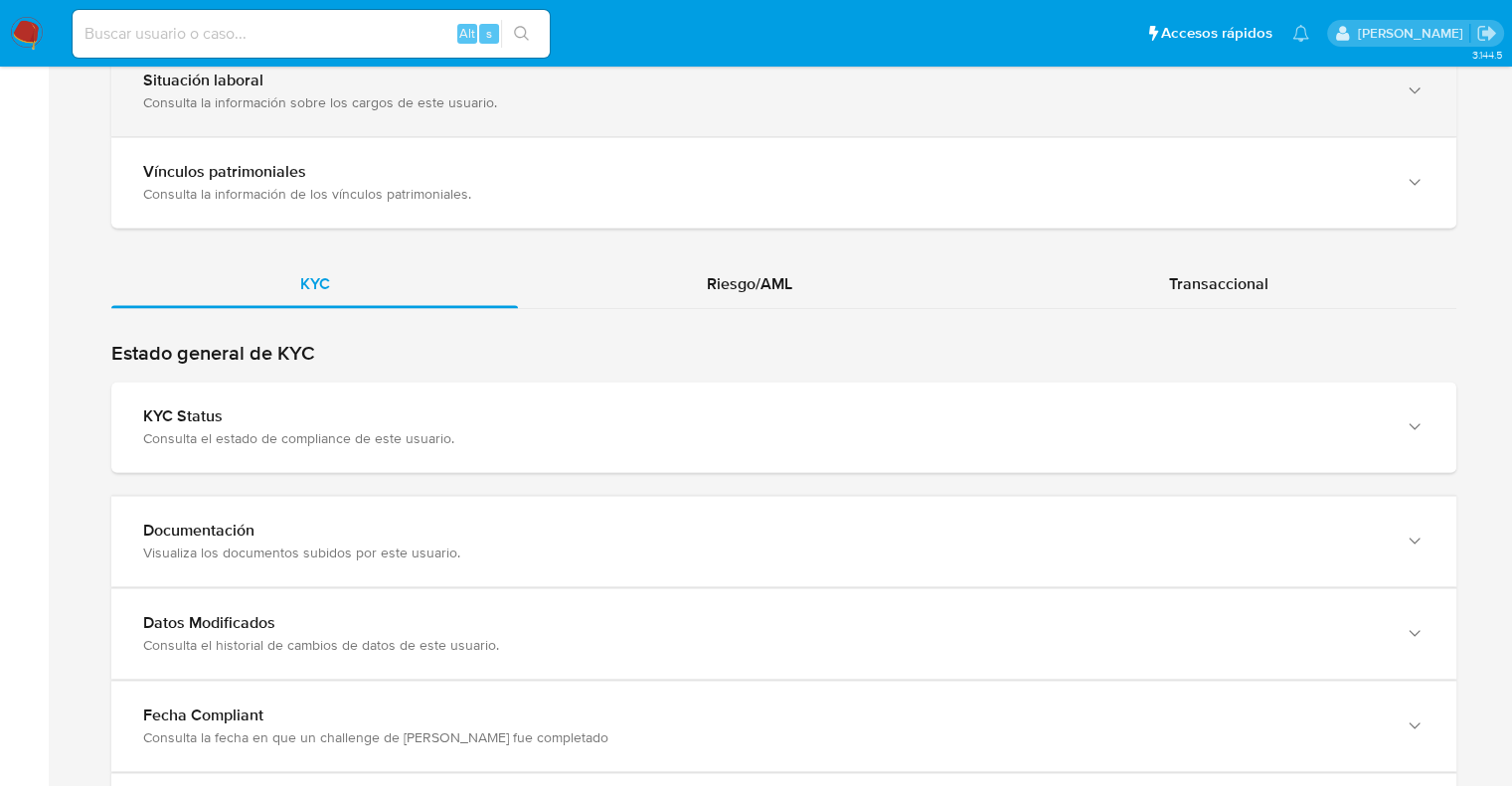 click on "Consulta la información sobre los cargos de este usuario." at bounding box center (763, 102) 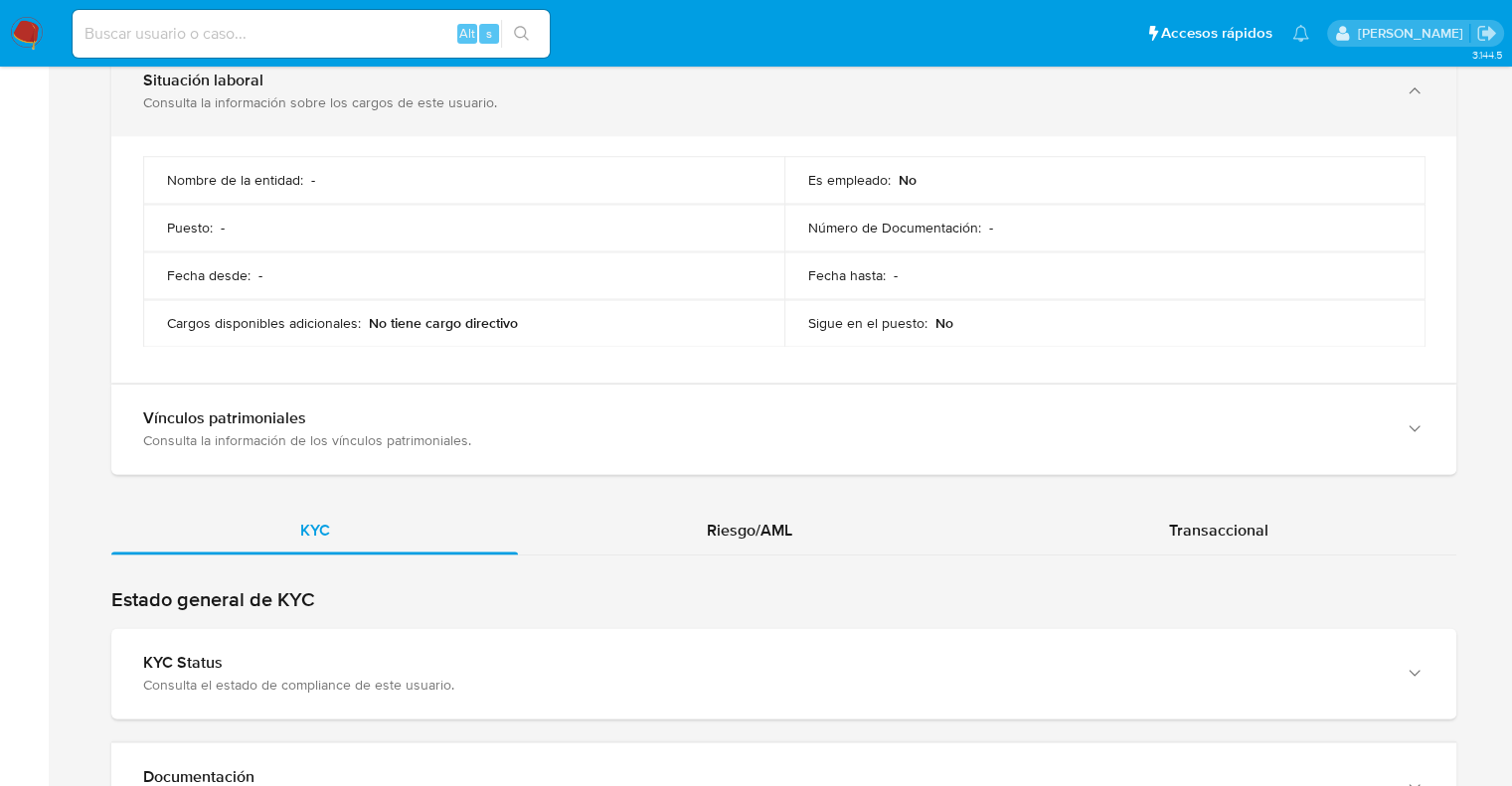 click on "Consulta la información sobre los cargos de este usuario." at bounding box center [763, 102] 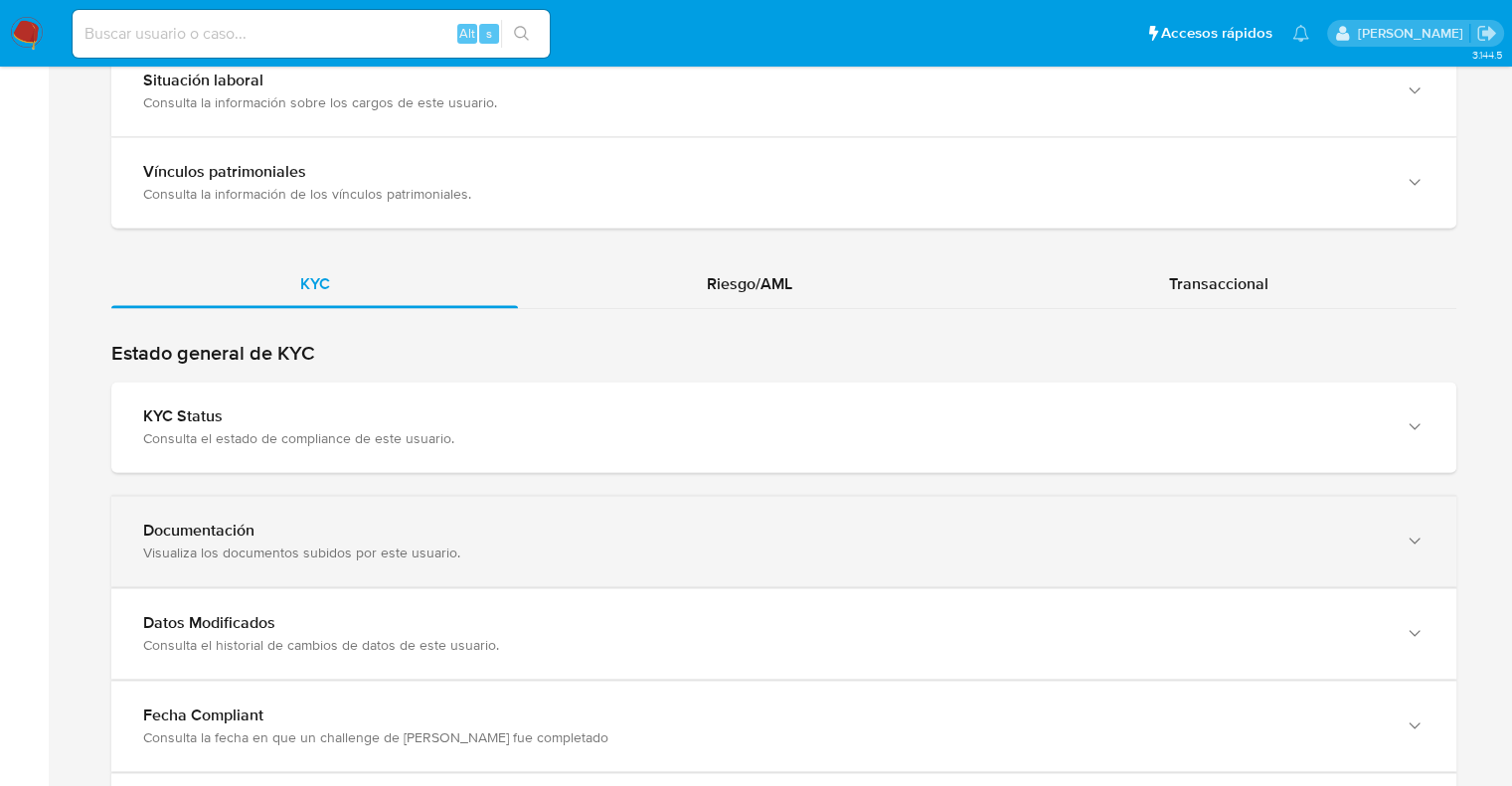 click on "Documentación" at bounding box center (763, 531) 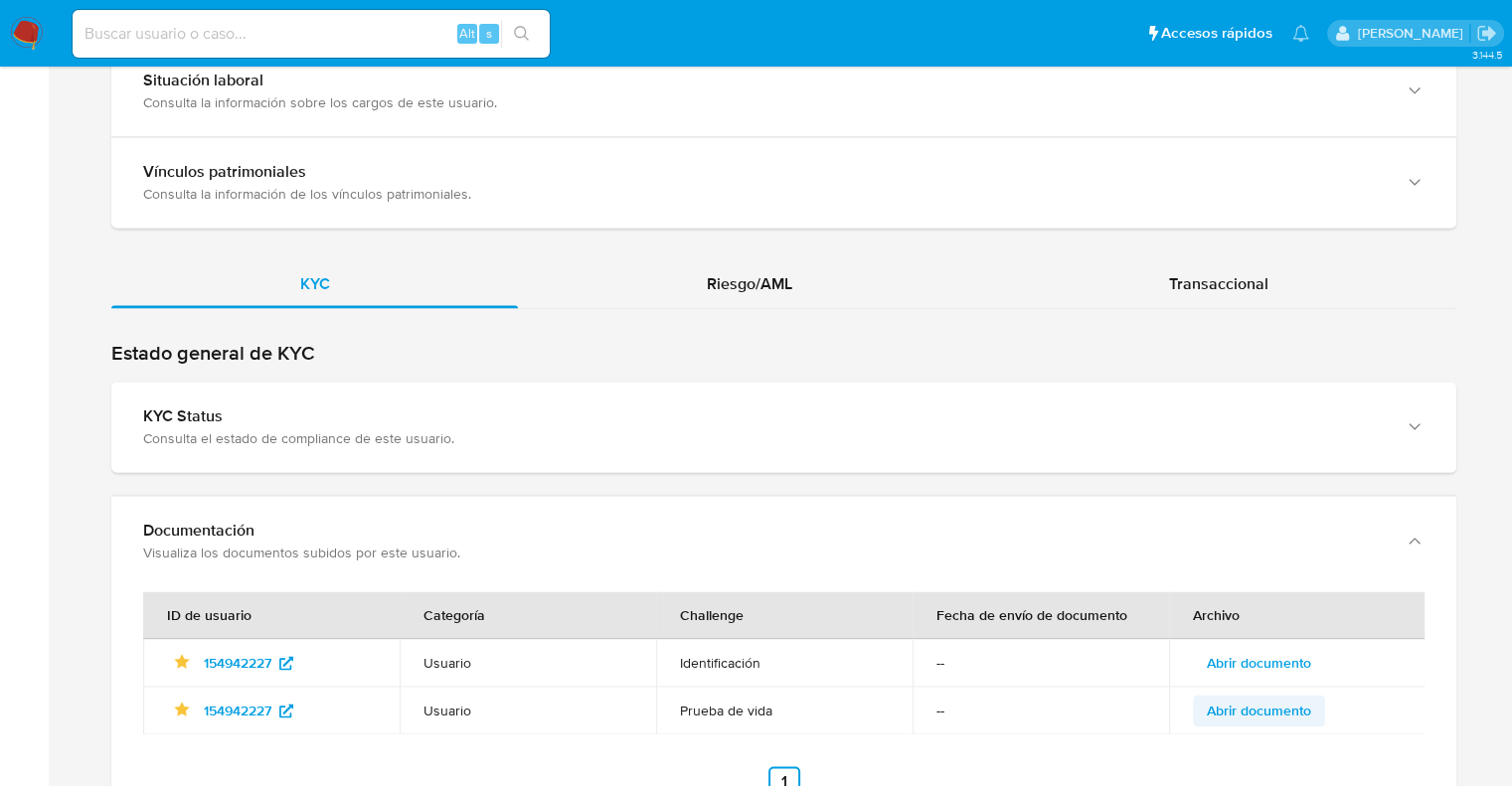 click on "Abrir documento" at bounding box center [1259, 710] 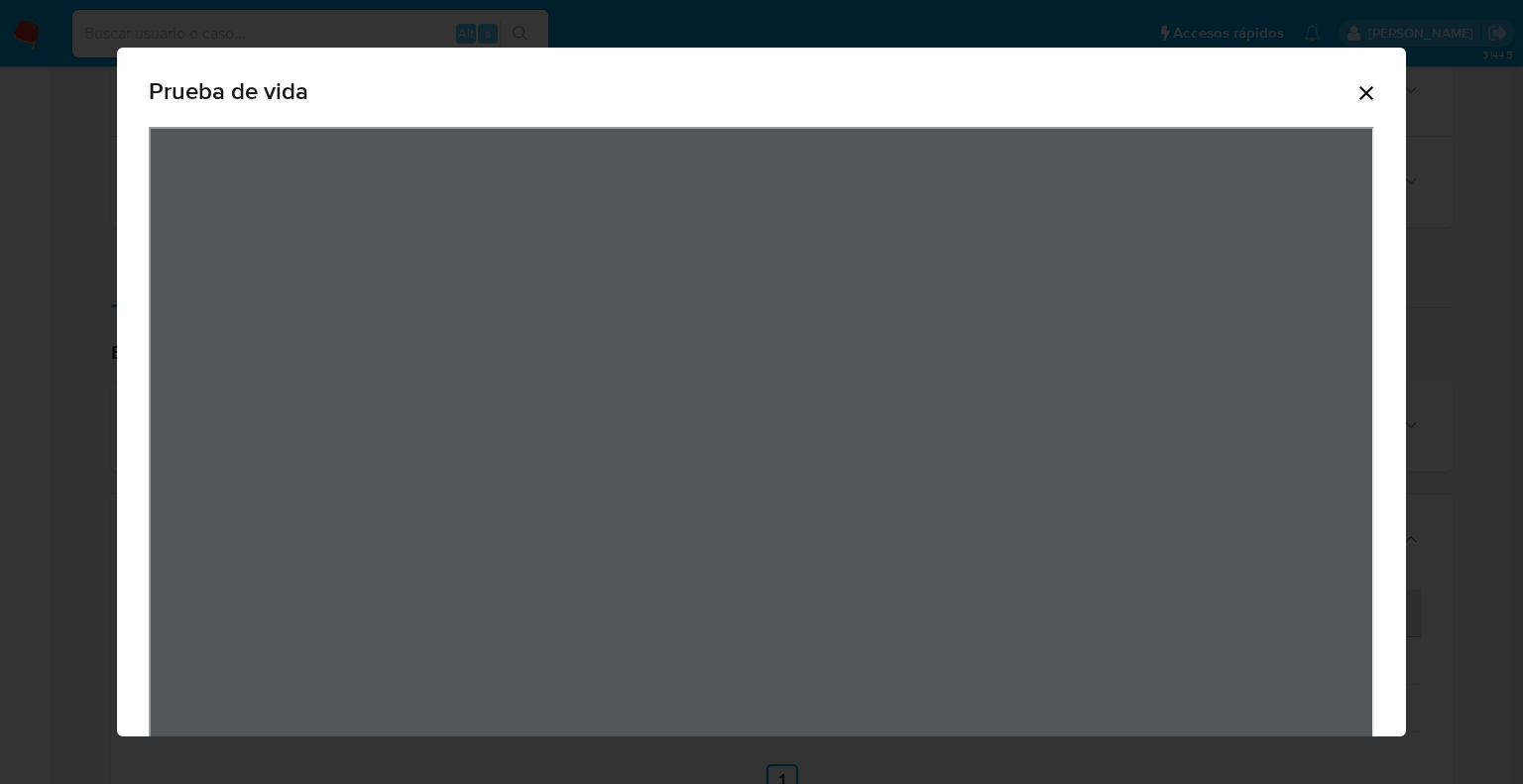 click 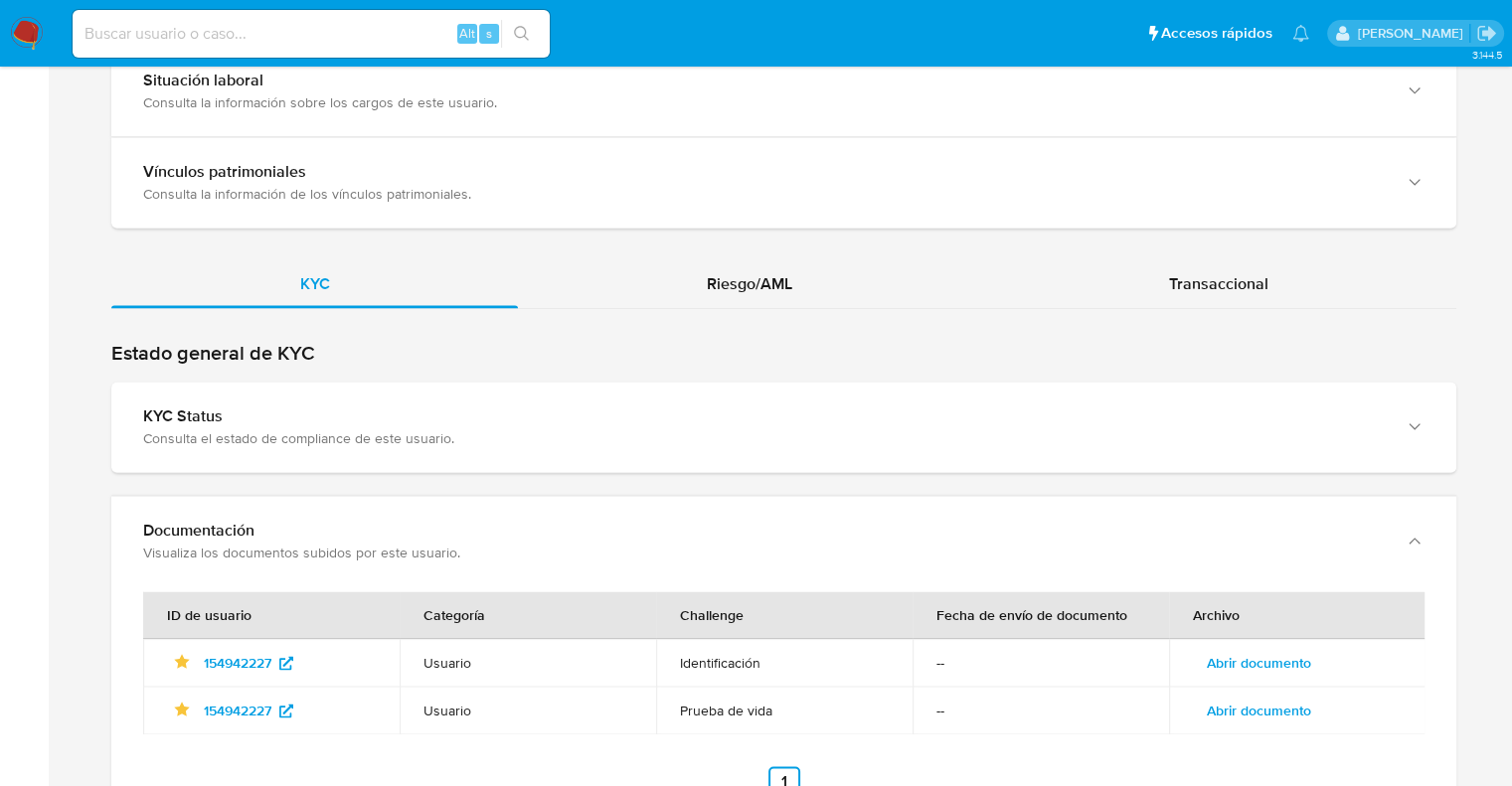 click on "Home Información de  la persona Nivel de conocimiento Verificados y Declarados Tipo de Usuario Todos KYC Riesgo/AML Transaccional Información financiera y fiscal Consulta cuentas bancarias, CVU y datos fiscales de este usuario." at bounding box center [783, -560] 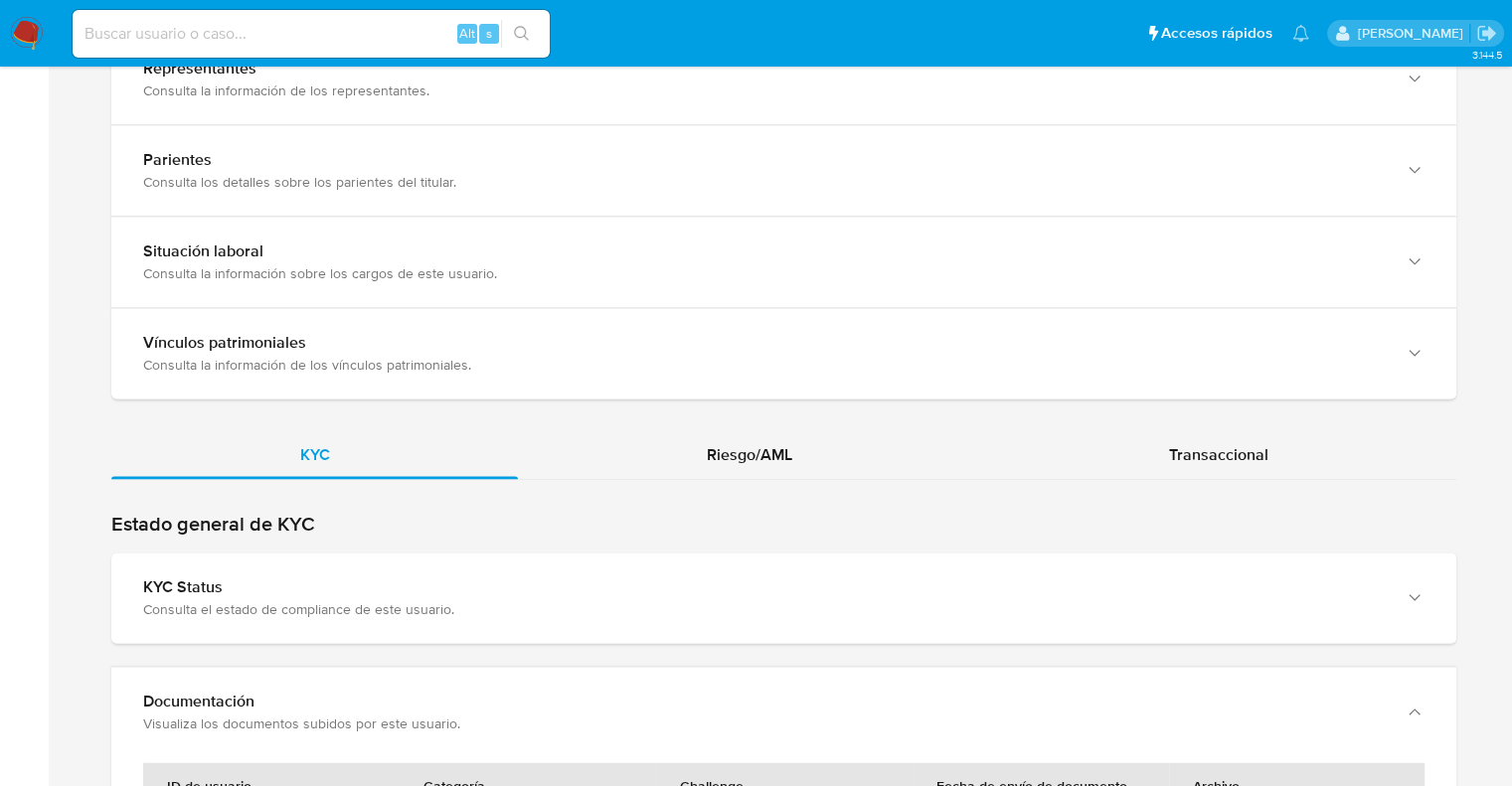 scroll, scrollTop: 2400, scrollLeft: 0, axis: vertical 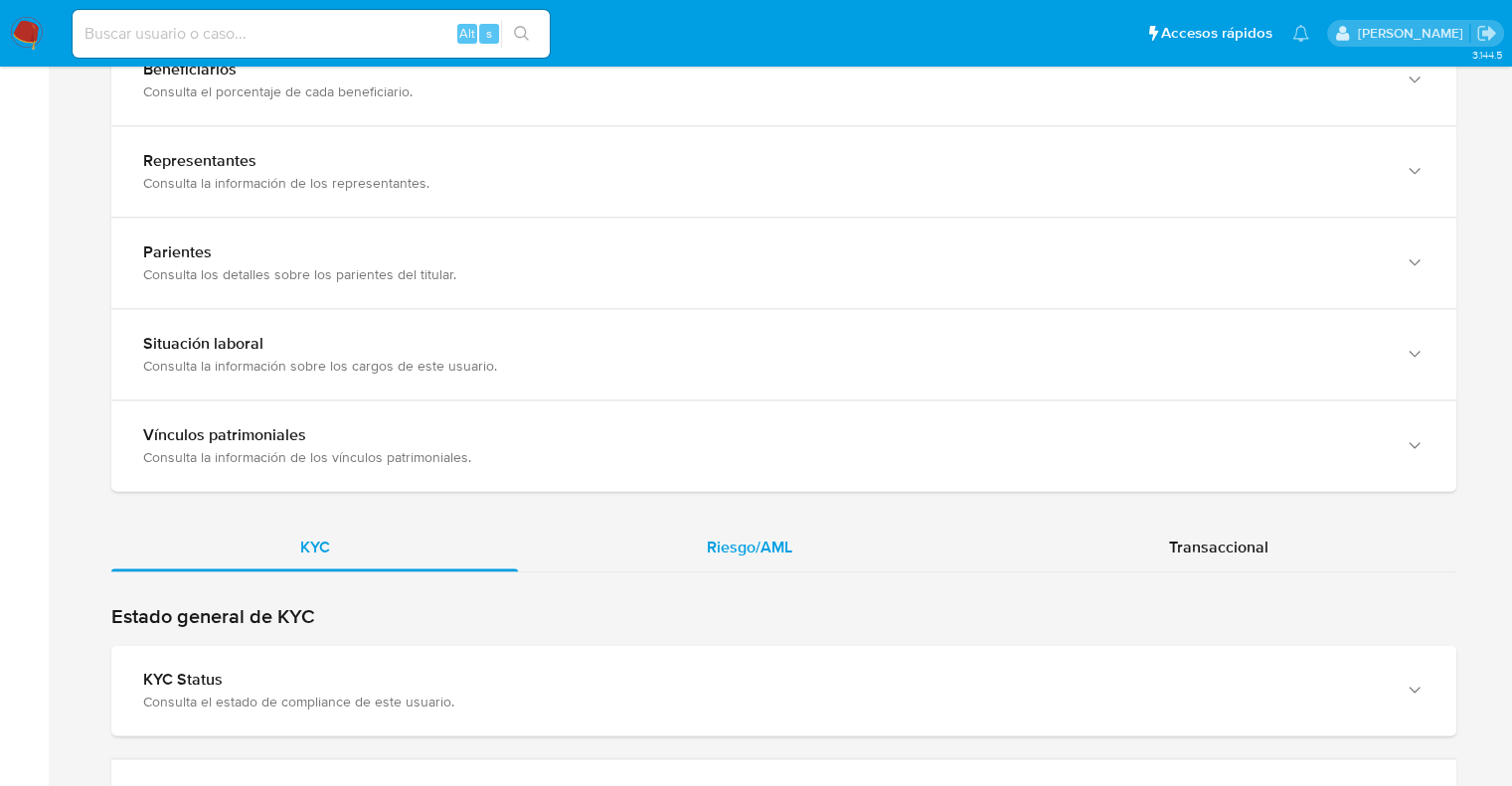 click on "Riesgo/AML" at bounding box center [750, 547] 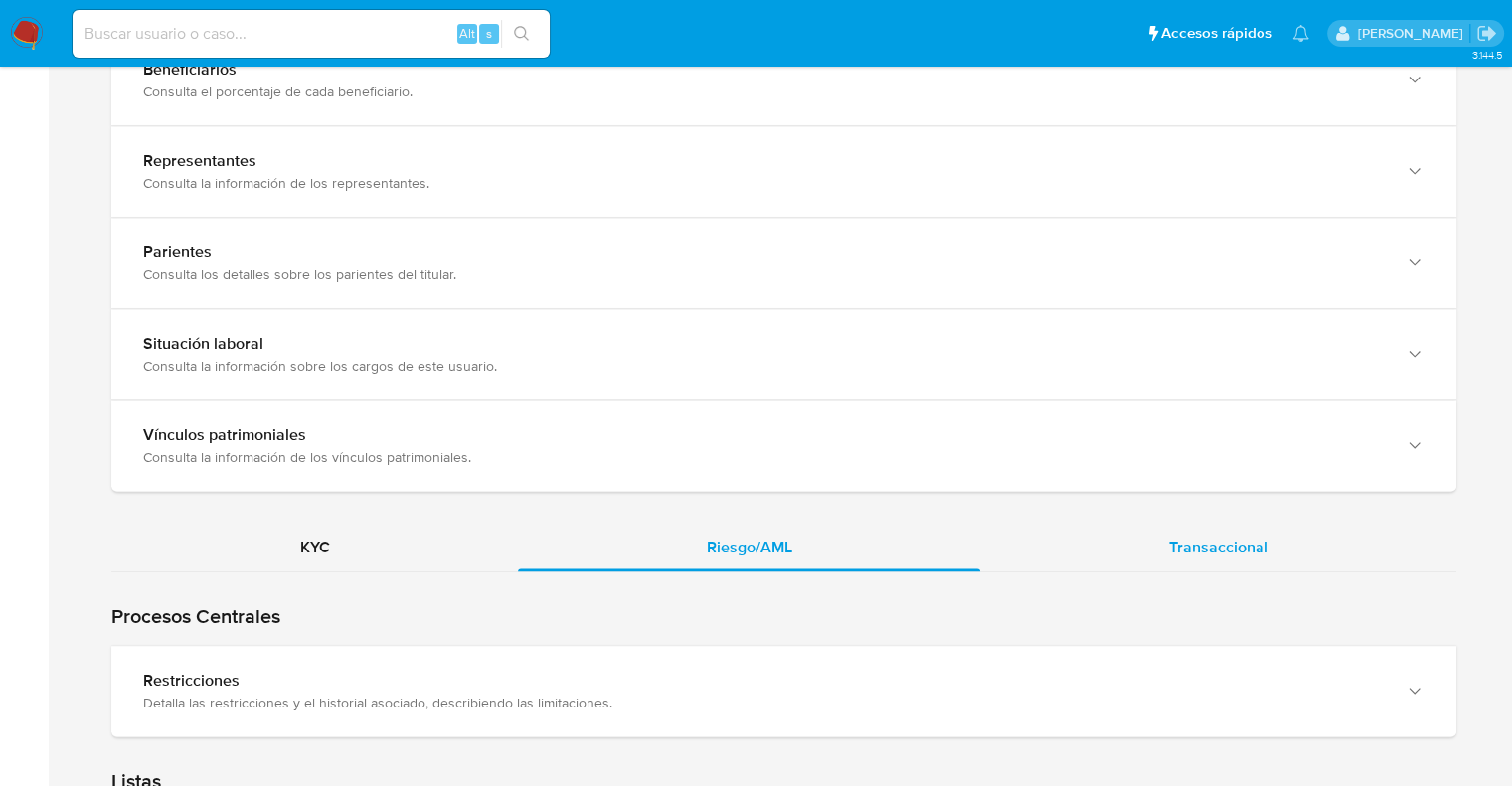 click on "Transaccional" at bounding box center [1218, 548] 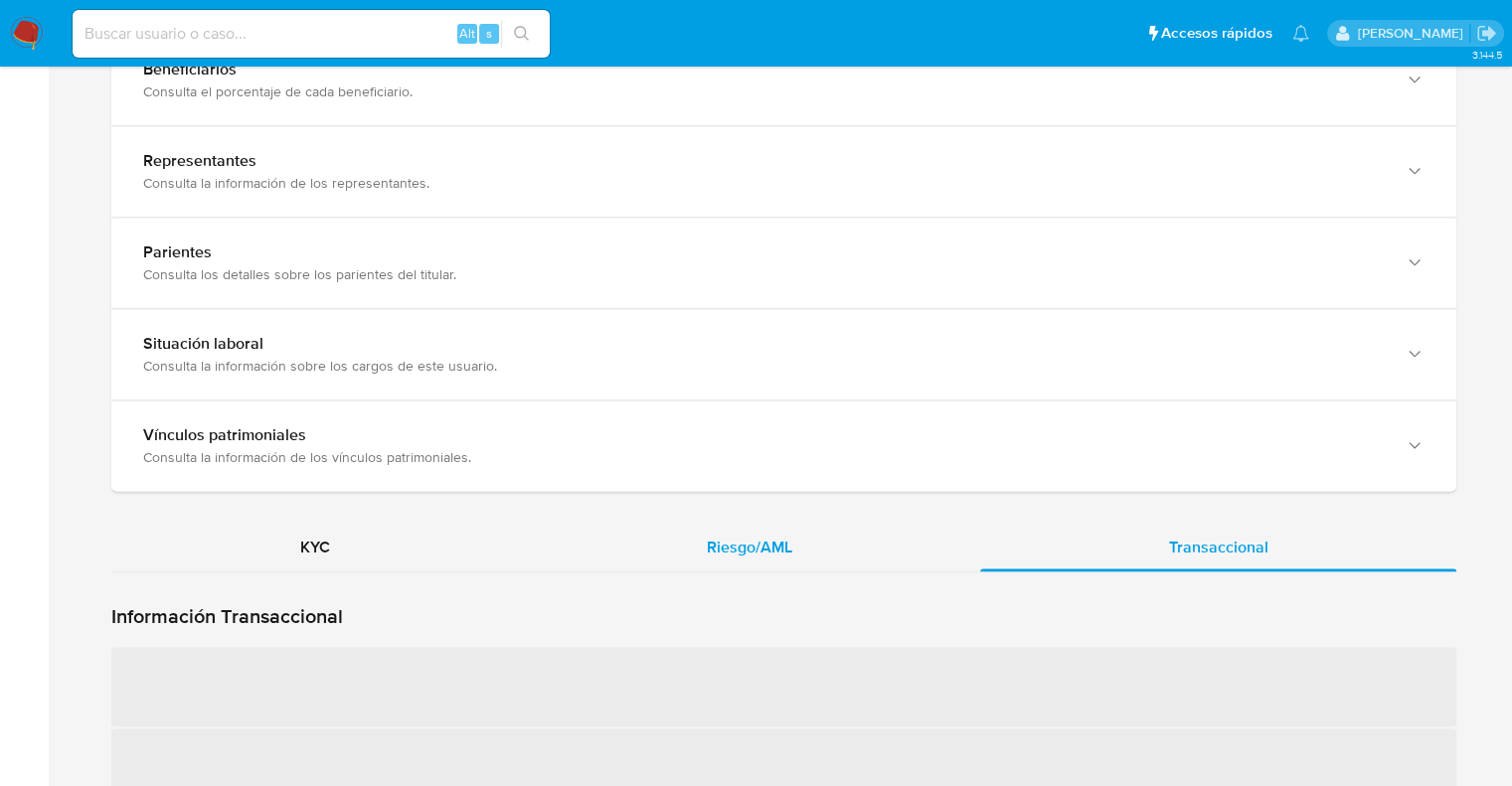 click on "Riesgo/AML" at bounding box center (750, 547) 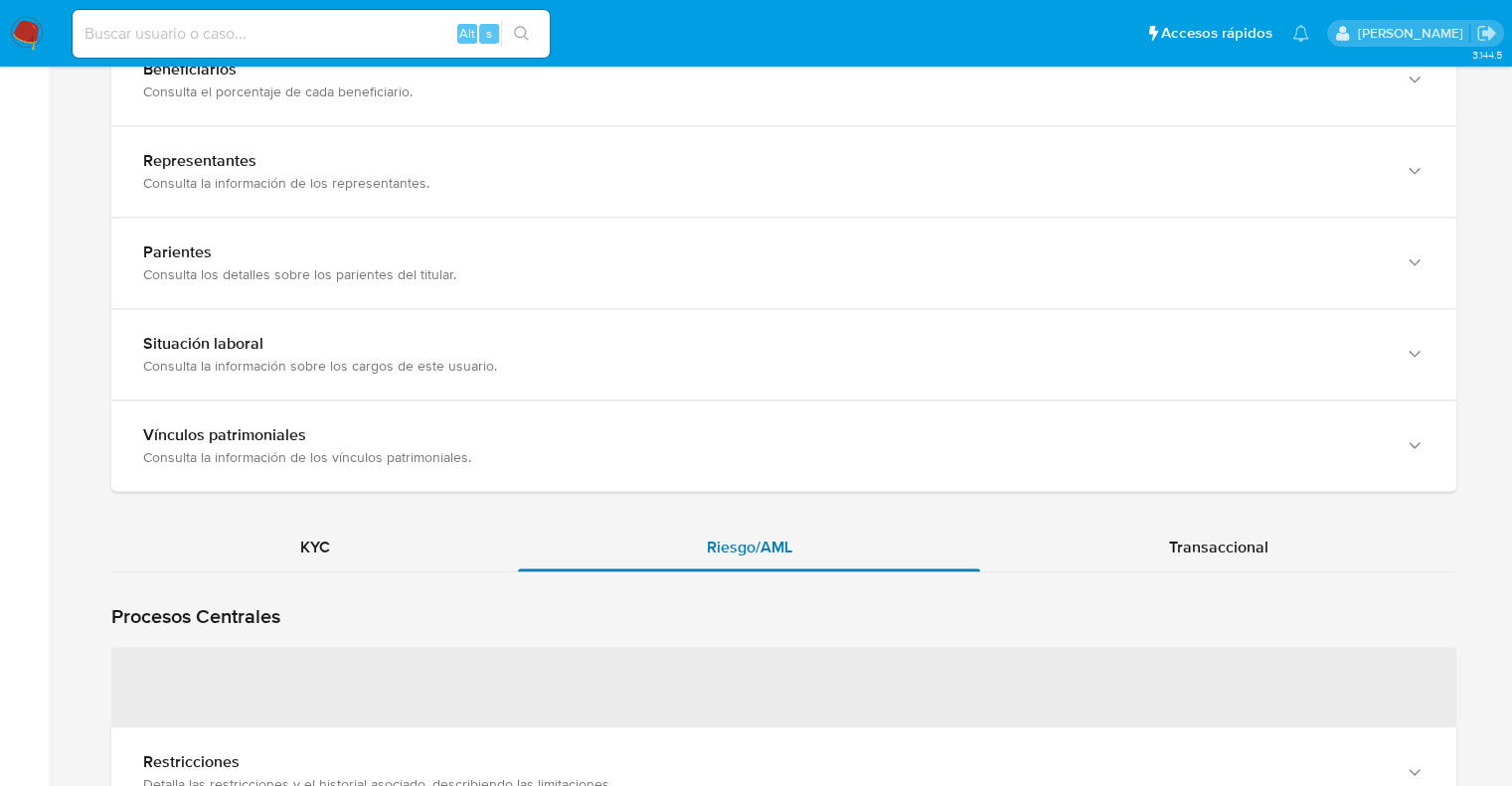 type 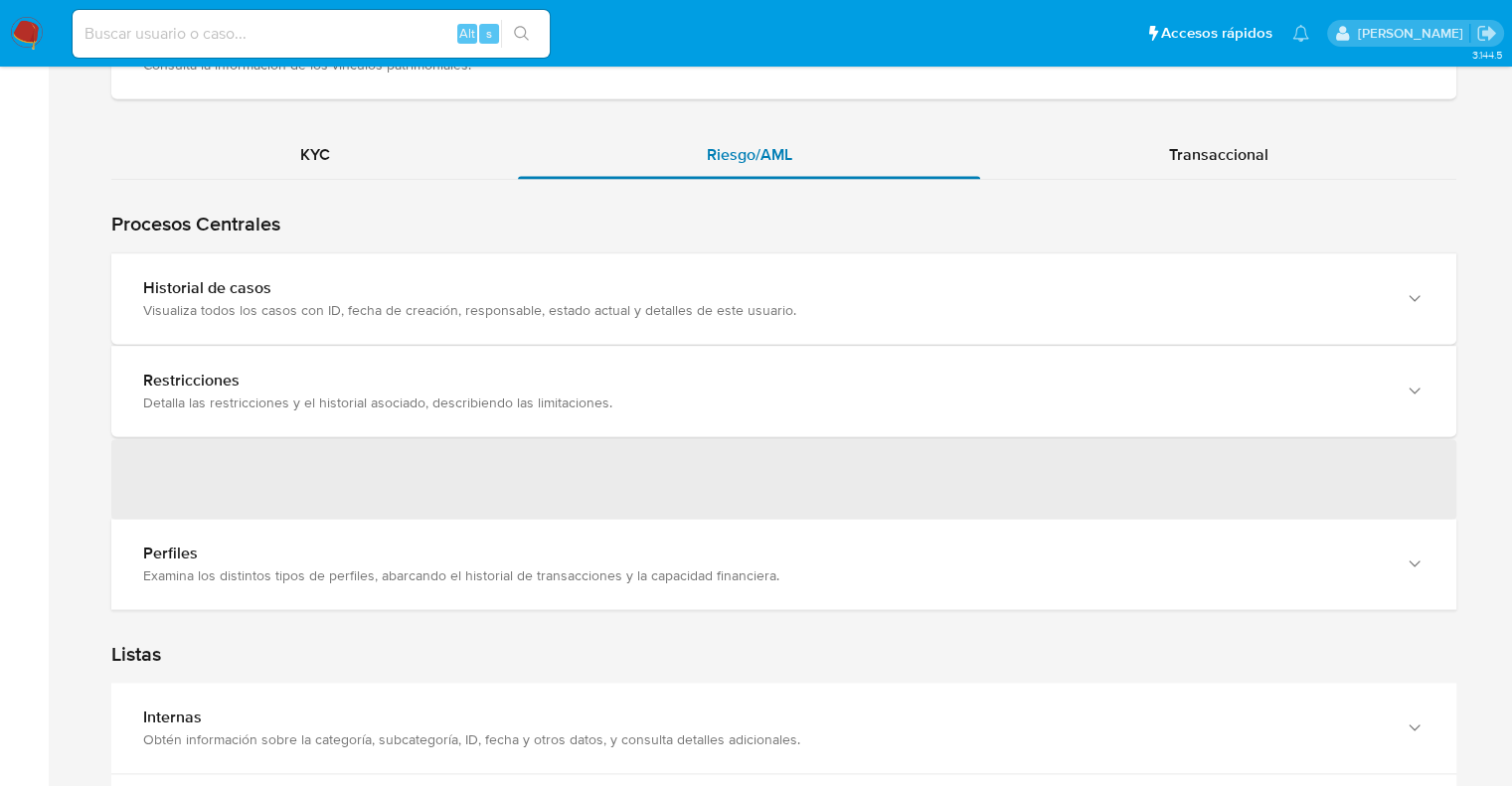 scroll, scrollTop: 2797, scrollLeft: 0, axis: vertical 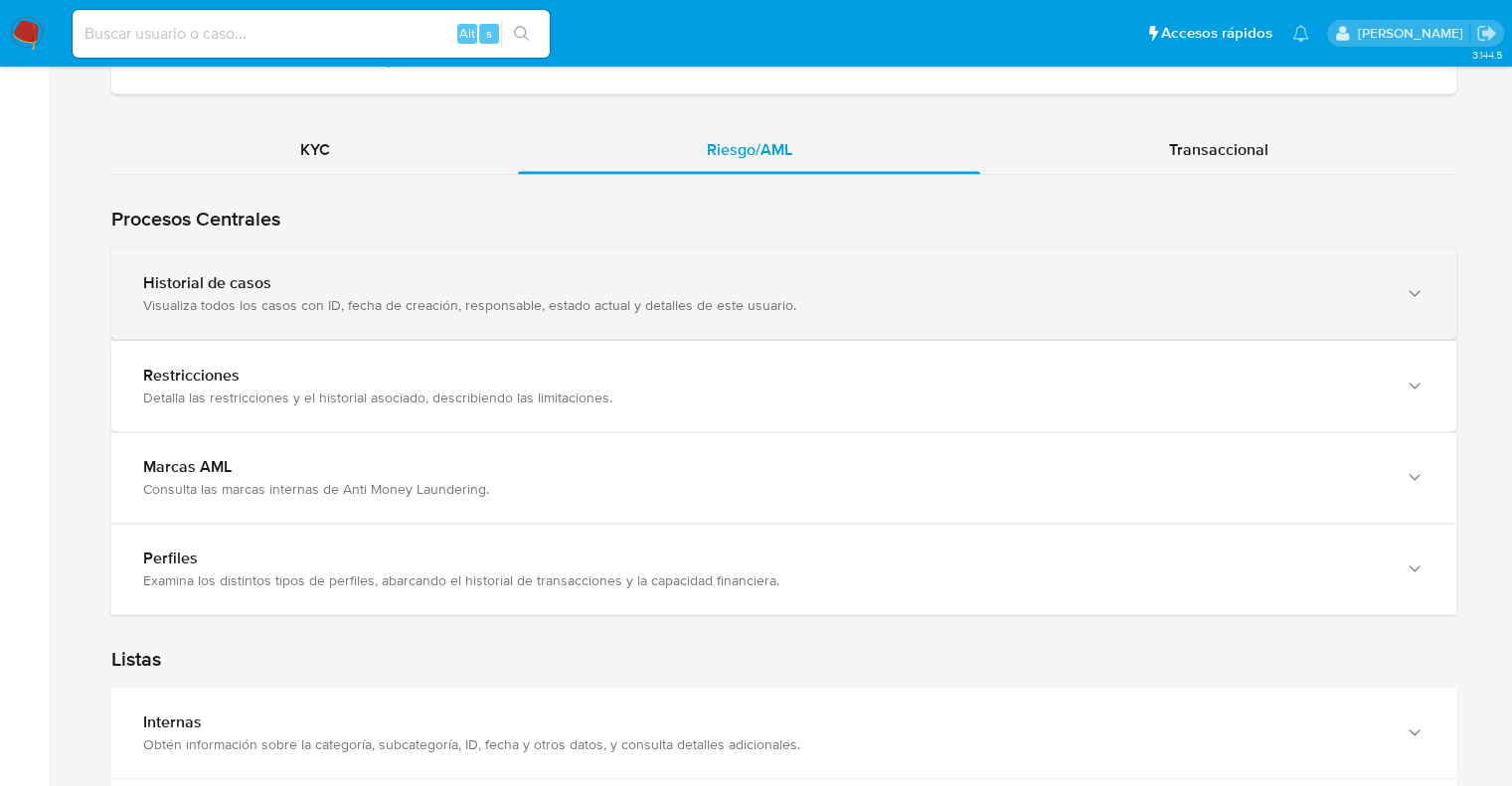click on "Visualiza todos los casos con ID, fecha de creación, responsable, estado actual y detalles de este usuario." at bounding box center (763, 305) 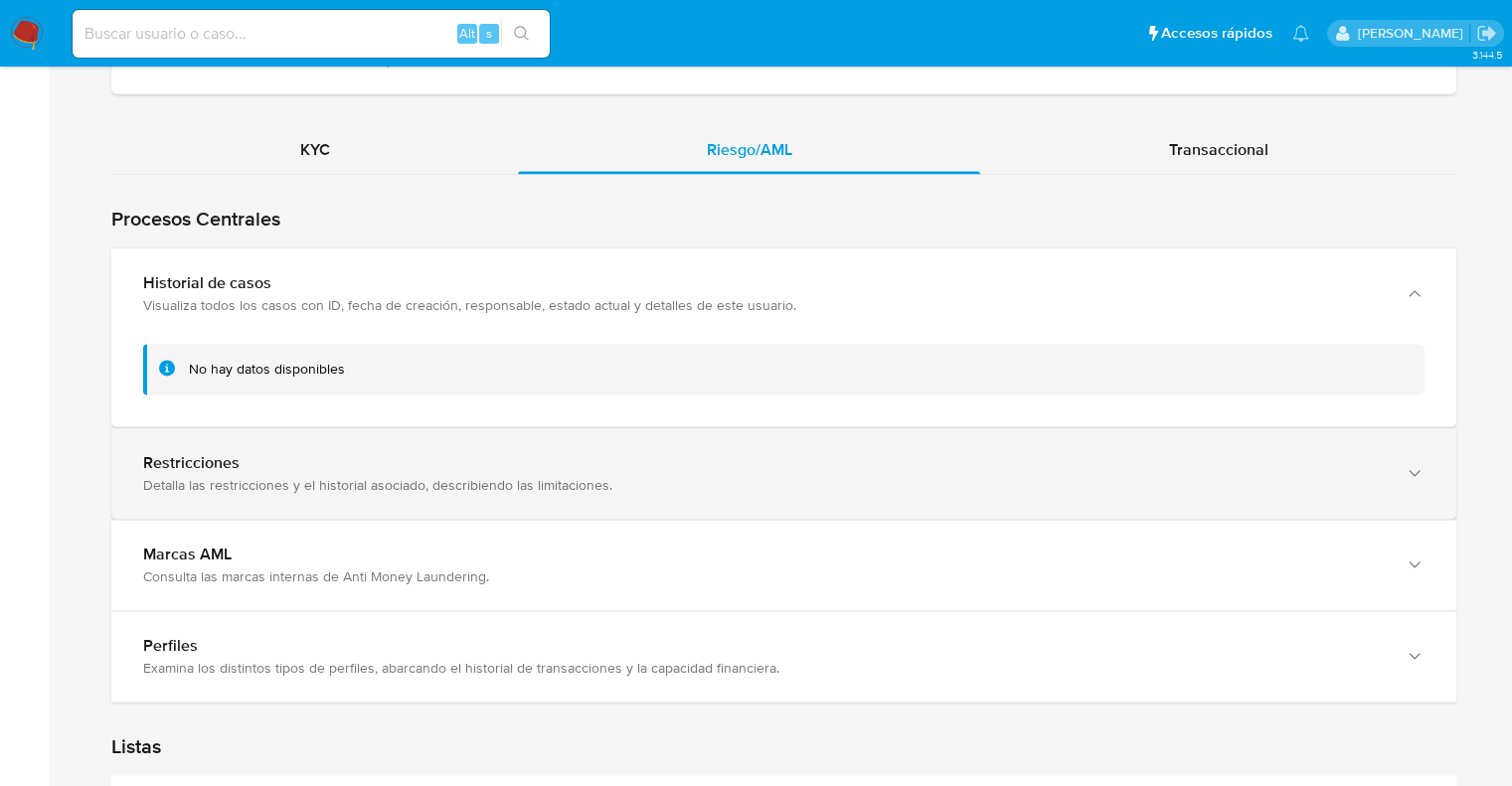 click on "Restricciones" at bounding box center (763, 463) 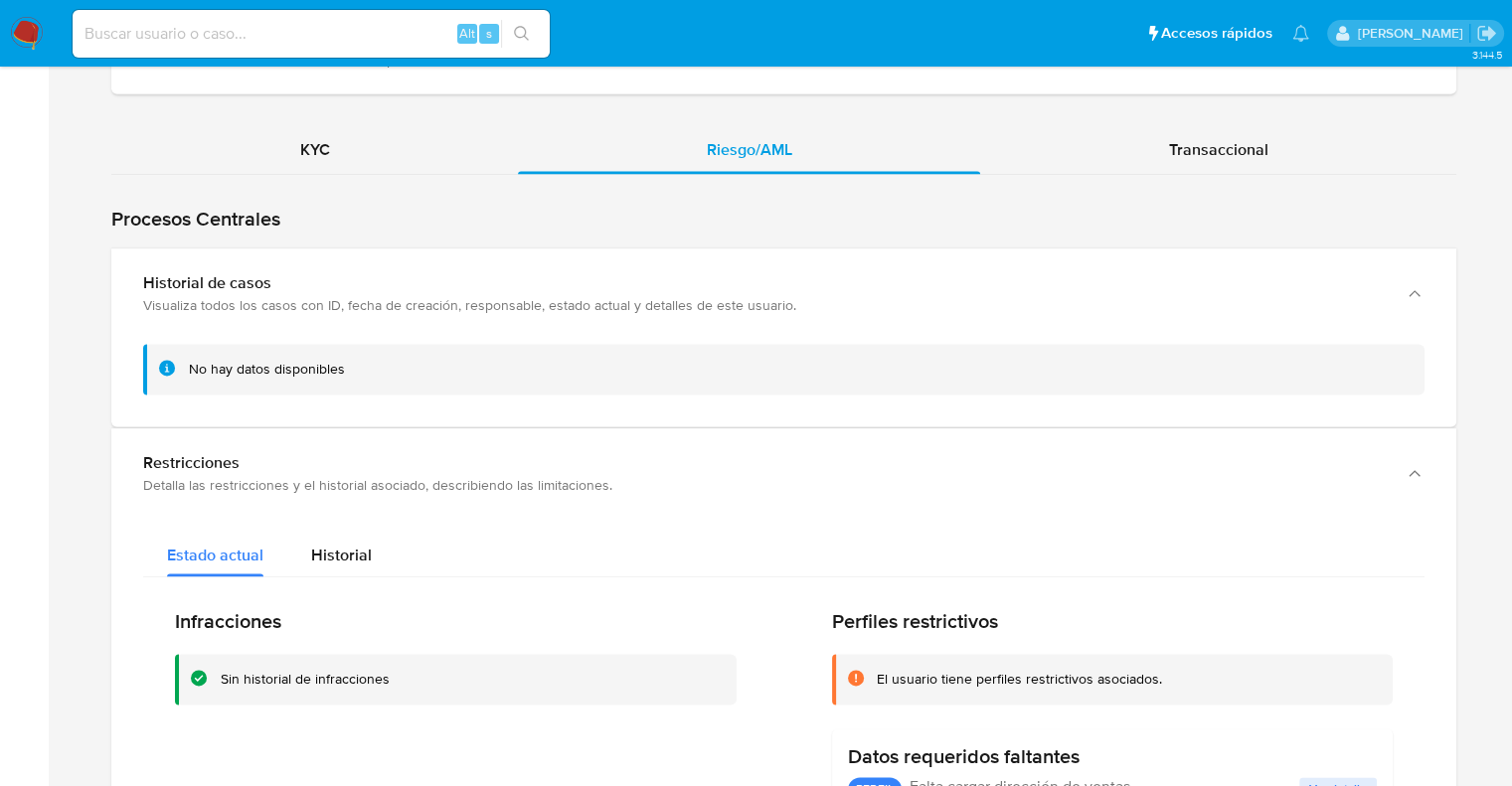 click on "Infracciones Sin historial de infracciones" at bounding box center (455, 753) 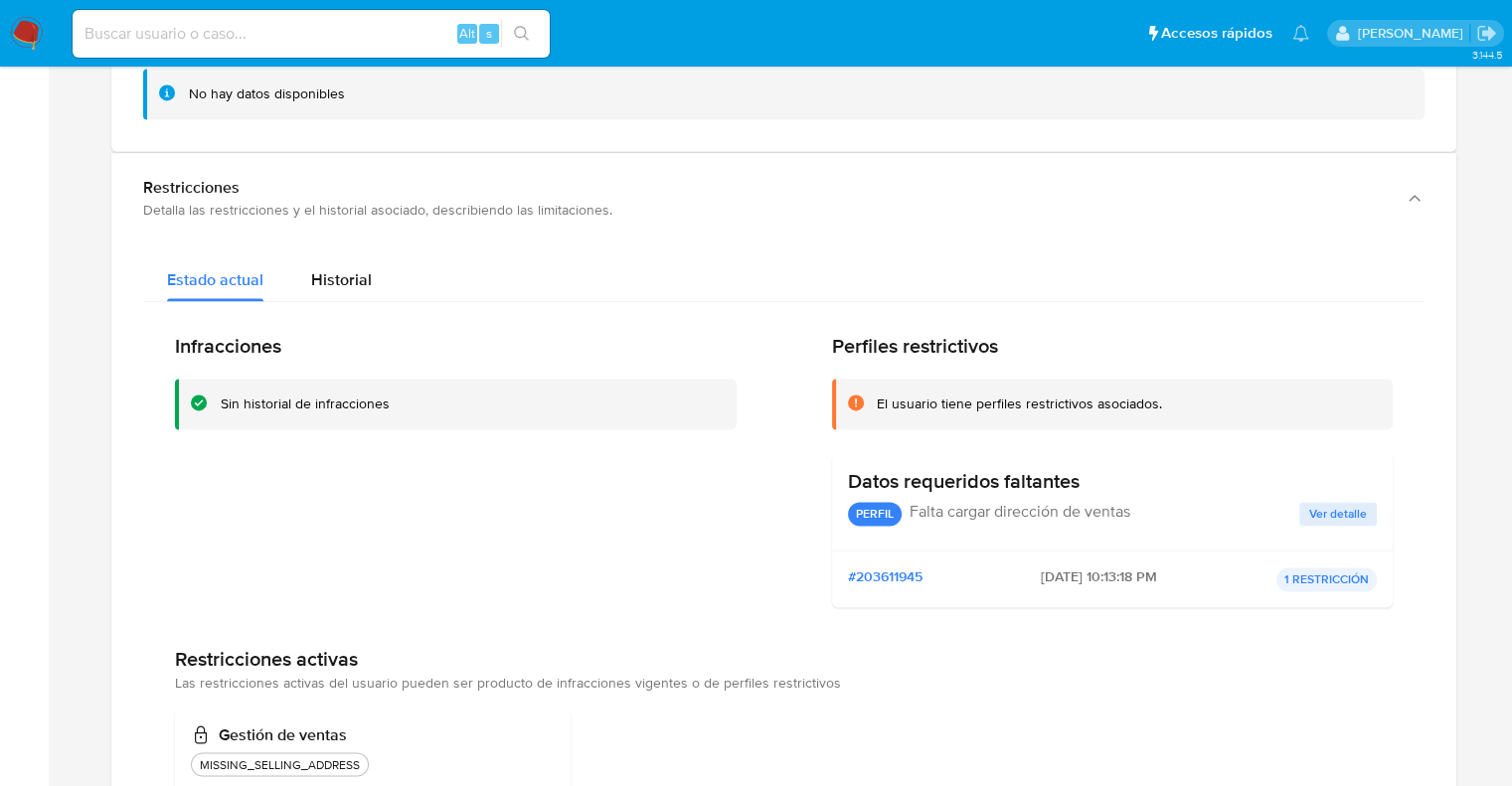 scroll, scrollTop: 3075, scrollLeft: 0, axis: vertical 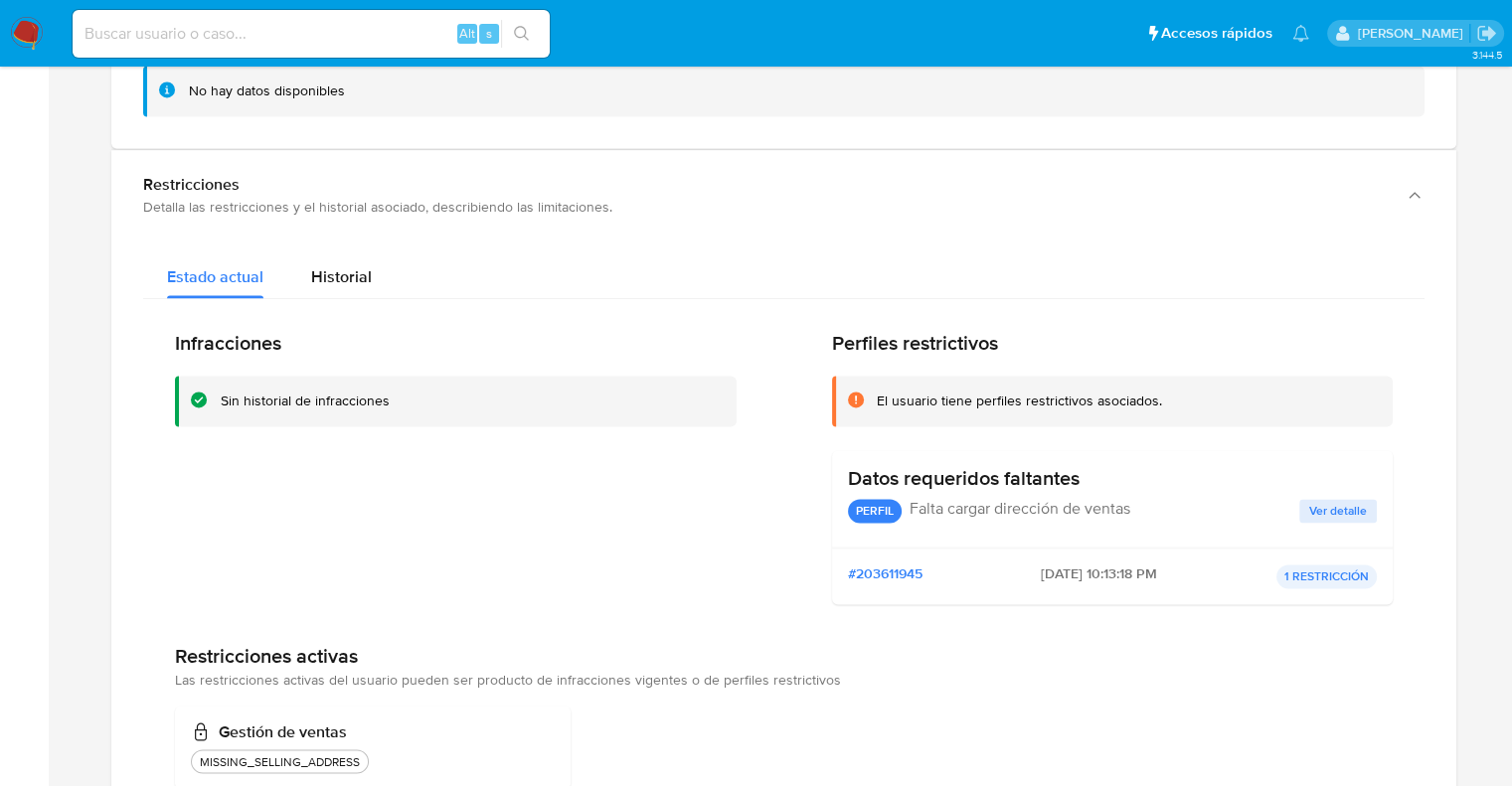 click on "Ver detalle" at bounding box center (1338, 511) 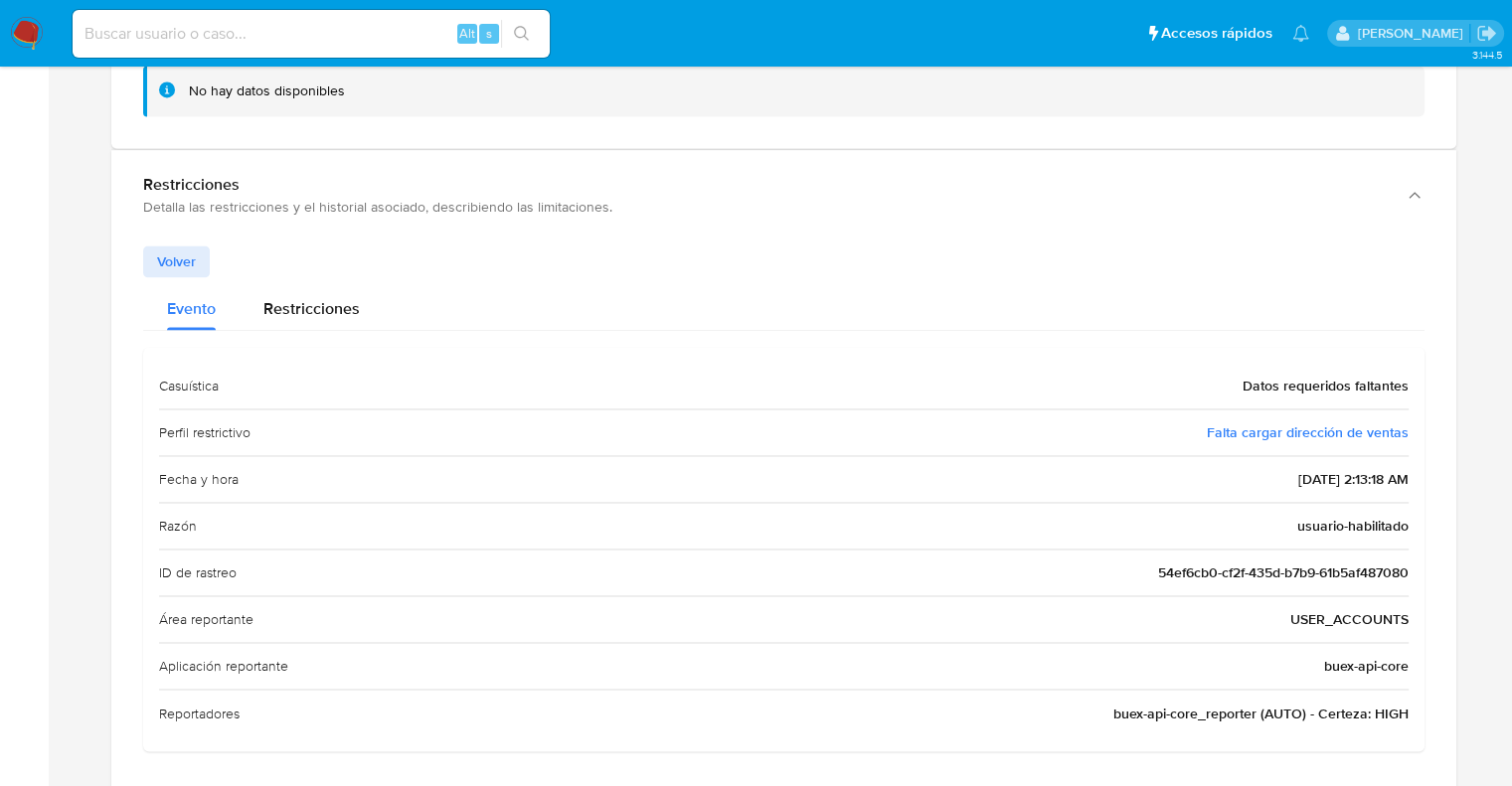 click on "Home Información de  la persona Nivel de conocimiento Verificados y Declarados Tipo de Usuario Todos KYC Riesgo/AML Transaccional Procesos Centrales Restricciones Detalla las restricciones y el historial asociado, describiendo las limitaciones. Perfiles Examina los distintos tipos de perfiles, abarcando el historial de transacciones y la capacidad financiera. Listas Internas Obtén información sobre la categoría, subcategoría, ID, fecha y otros datos, y consulta detalles adicionales. main-user-icon 154942227 Externas Observa el tipo de usuario, los proveedores, las coincidencias, el nivel de confianza y el estado de la revisión. main-user-icon 154942227 No hay datos disponibles. Riesgo PLD Conexiones Cruces y relaciones Explora las conexiones y vínculos entre diferentes elementos o datos de esta persona. Comunicación con usuarios Archivos adjuntos Consulta los archivos adjuntos con su fecha, la identificación de quien los subió y el caso correspondiente para este usuario. No hay datos disponibles" at bounding box center [783, -520] 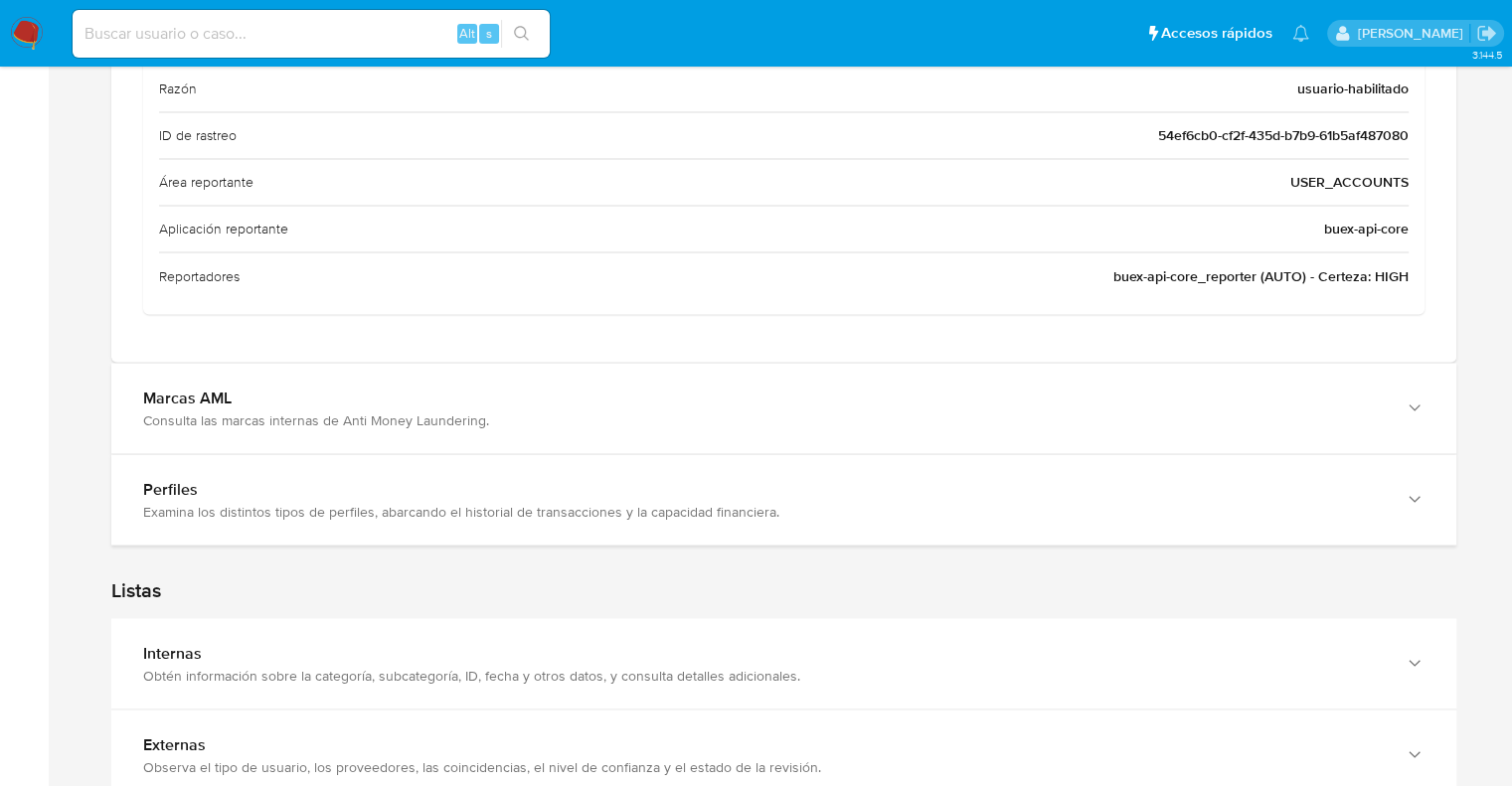 scroll, scrollTop: 3552, scrollLeft: 0, axis: vertical 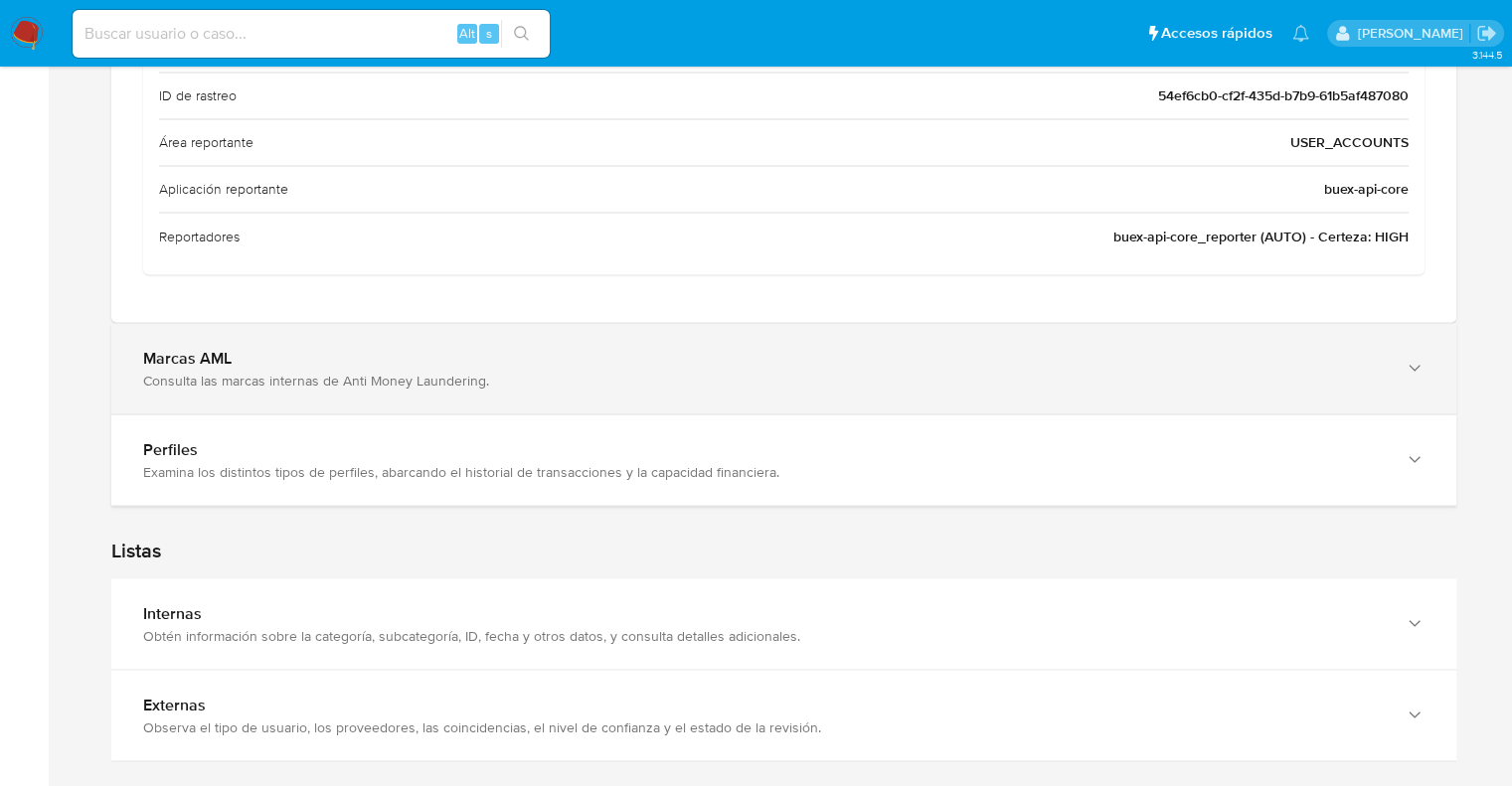 click on "Marcas AML Consulta las marcas internas de Anti Money Laundering." at bounding box center [783, 368] 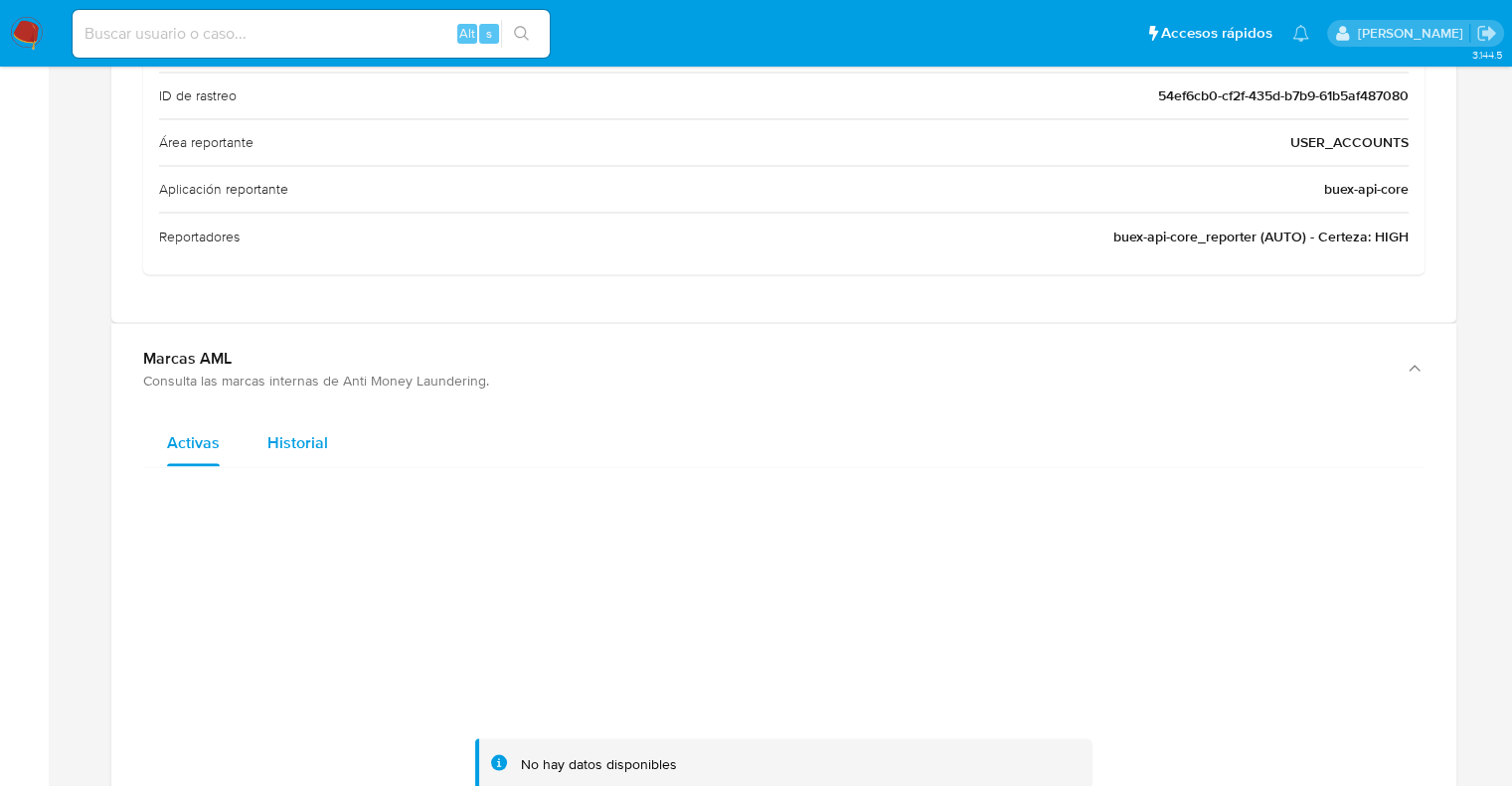 click on "Historial" at bounding box center [297, 441] 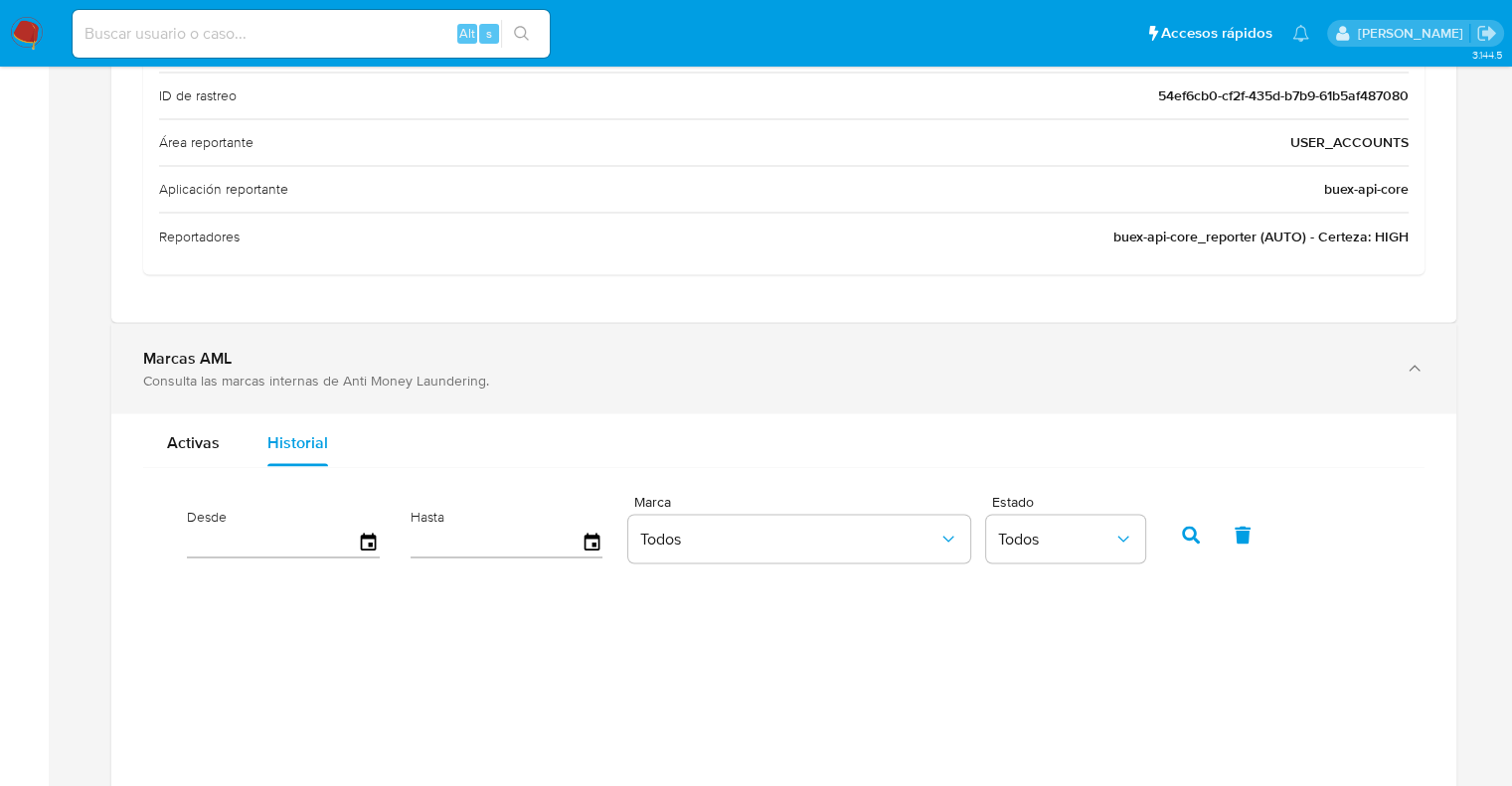 click on "Marcas AML" at bounding box center (763, 358) 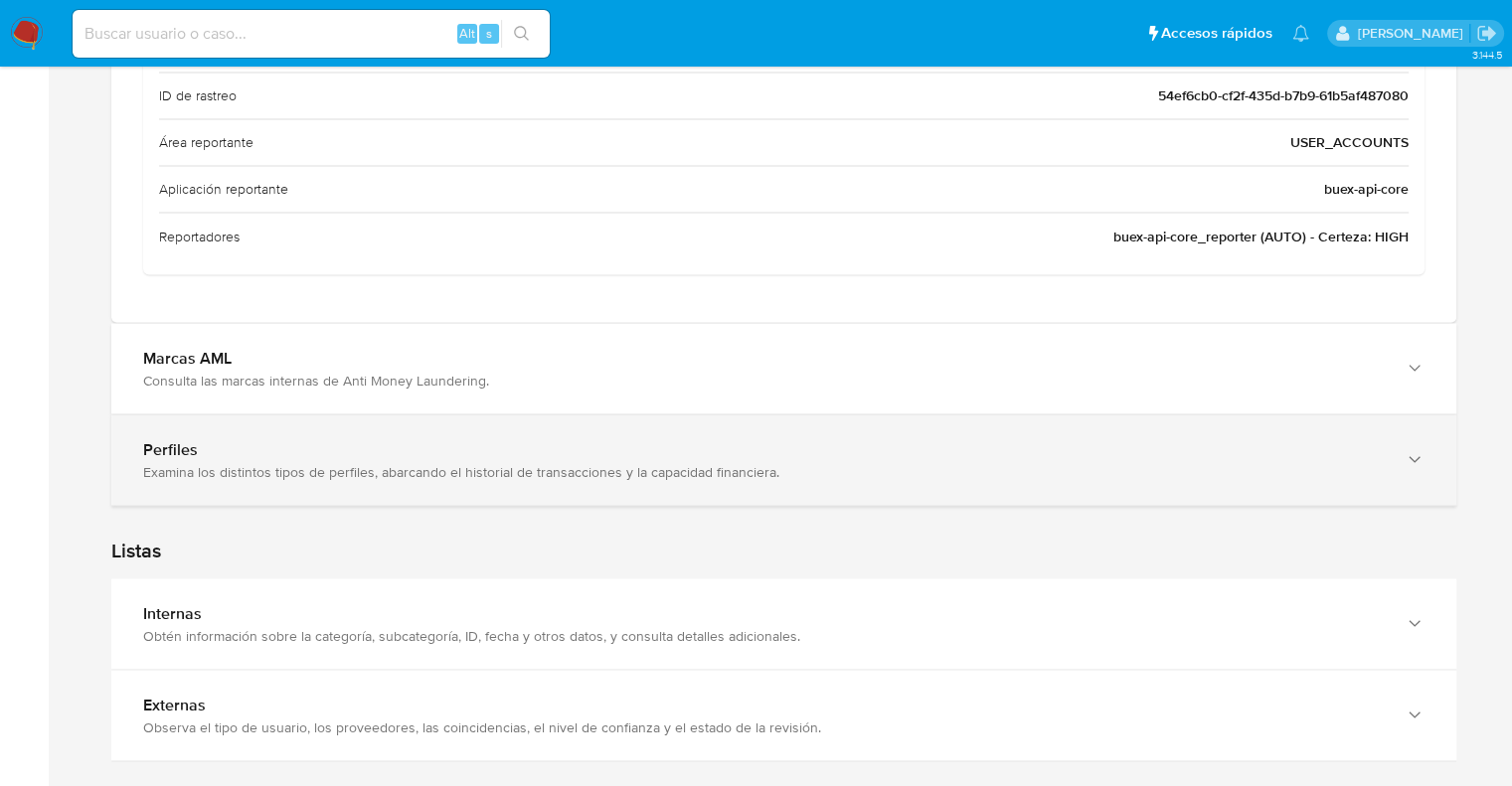 click on "Perfiles" at bounding box center (763, 449) 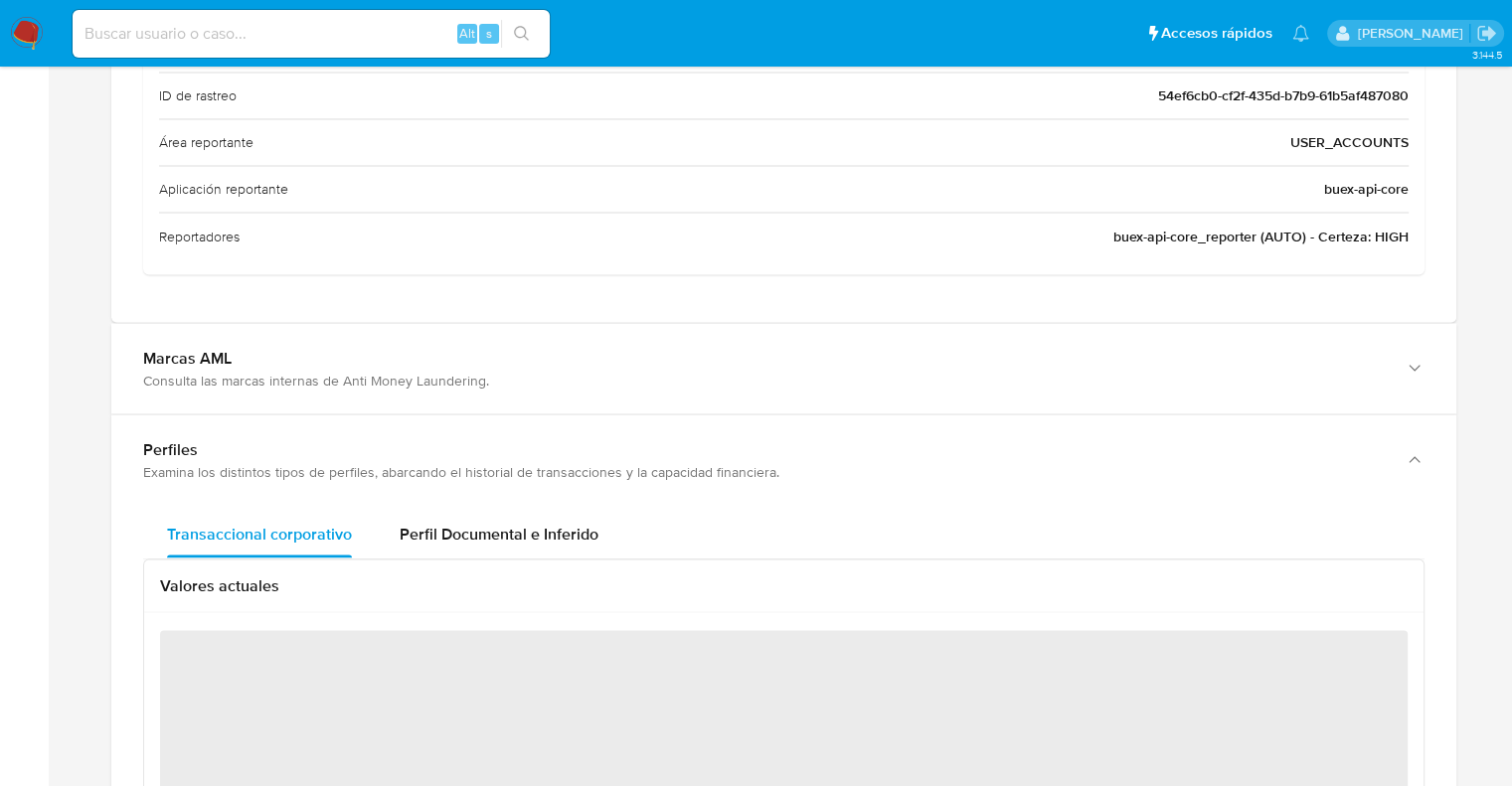 click on "Home Información de  la persona Nivel de conocimiento Verificados y Declarados Tipo de Usuario Todos KYC Riesgo/AML Transaccional Procesos Centrales Restricciones Detalla las restricciones y el historial asociado, describiendo las limitaciones. Perfiles Examina los distintos tipos de perfiles, abarcando el historial de transacciones y la capacidad financiera. Transaccional corporativo Perfil Documental e Inferido Valores actuales ‌ Valores Históricos Descargar datos ID de la cuenta Fecha de procesamiento Periodo considerado Ticket promedio Cantidad de transacciones Monto total Desvio standard de montos Monto promedio mensual 154942227 02/07/2025 09:50:41 01/12/2024 / 01/06/2025 ARS $89664.71-USD $83.67 51 ARS $4572900-USD $4267.35 ARS $104652.5-USD $97.74 ARS $762150-USD $711.22 154942227 02/06/2025 09:51:41 01/11/2024 / 01/05/2025 ARS $94640.82-USD $89.66 49 ARS $4637400-USD $4393.47 ARS $101745.85-USD $96.32 ARS $772900-USD $732.24 Listas Internas main-user-icon 154942227 Externas main-user-icon" at bounding box center [783, -593] 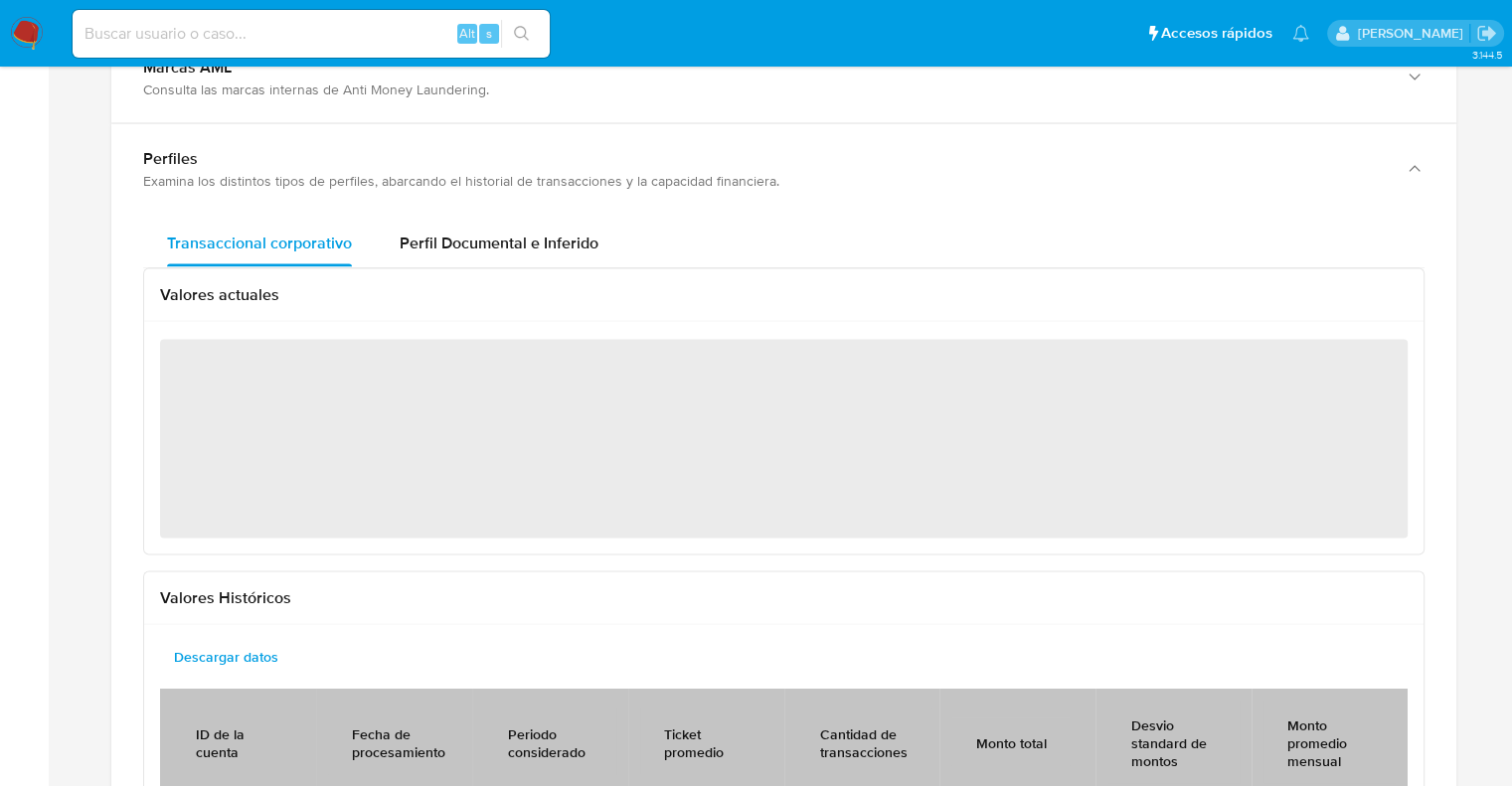 scroll, scrollTop: 3870, scrollLeft: 0, axis: vertical 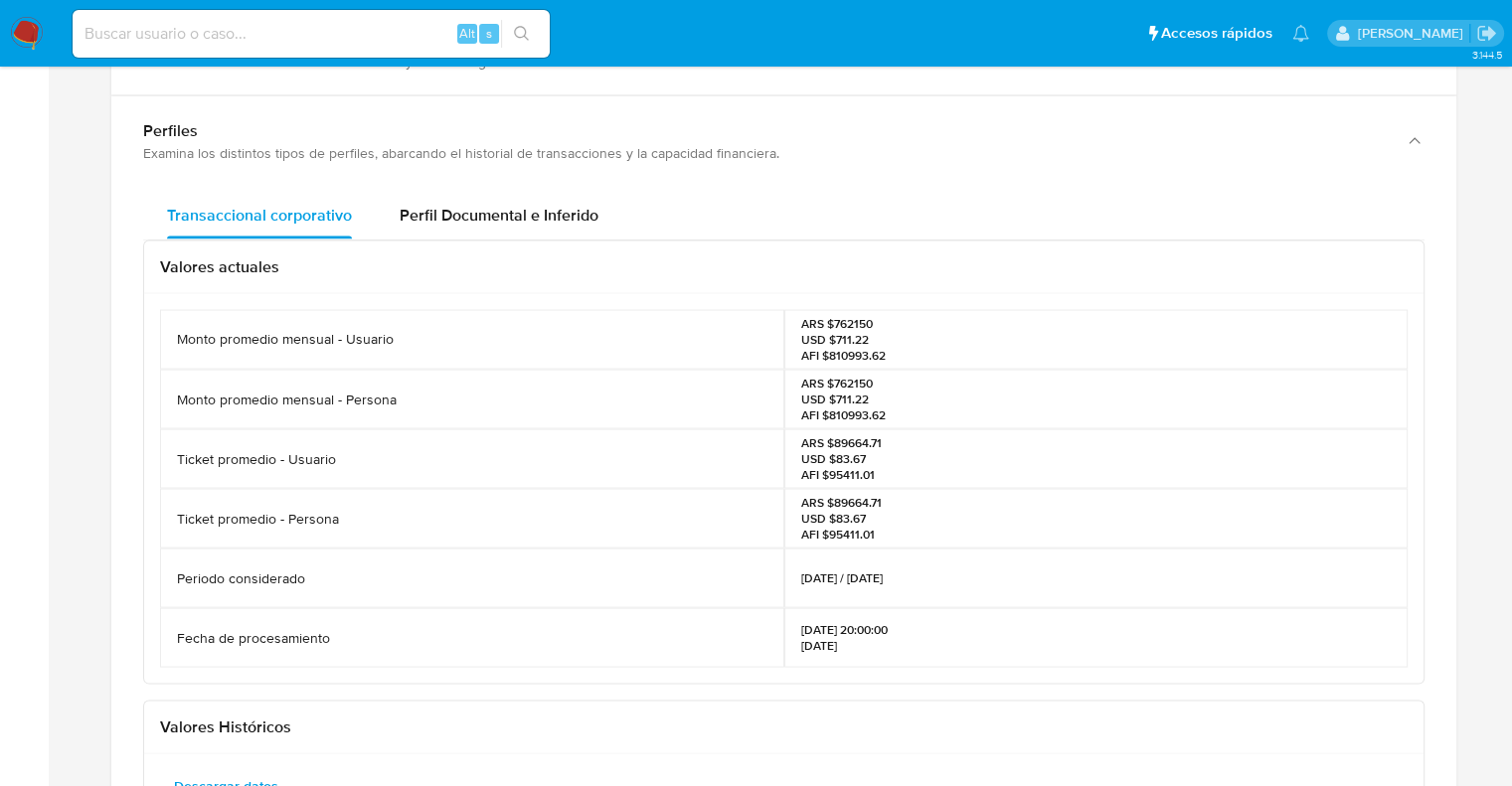 click on "3.144.5 Home Información de  la persona Nivel de conocimiento Verificados y Declarados Tipo de Usuario Todos KYC Riesgo/AML Transaccional Procesos Centrales Restricciones Detalla las restricciones y el historial asociado, describiendo las limitaciones. Perfiles Examina los distintos tipos de perfiles, abarcando el historial de transacciones y la capacidad financiera. Transaccional corporativo Perfil Documental e Inferido Valores actuales Monto promedio mensual - Usuario ARS $762150 USD $711.22 AFI $810993.62 Monto promedio mensual - Persona ARS $762150 USD $711.22 AFI $810993.62 Ticket promedio - Usuario ARS $89664.71 USD $83.67 AFI $95411.01 Ticket promedio - Persona ARS $89664.71 USD $83.67 AFI $95411.01 Periodo considerado 01/12/2024 / 01/06/2025 Fecha de procesamiento 01/07/2025 20:00:00 12 days ago Valores Históricos Descargar datos ID de la cuenta Fecha de procesamiento Periodo considerado Ticket promedio Cantidad de transacciones Monto total Desvio standard de montos Monto promedio mensual 154942227" at bounding box center (756, -862) 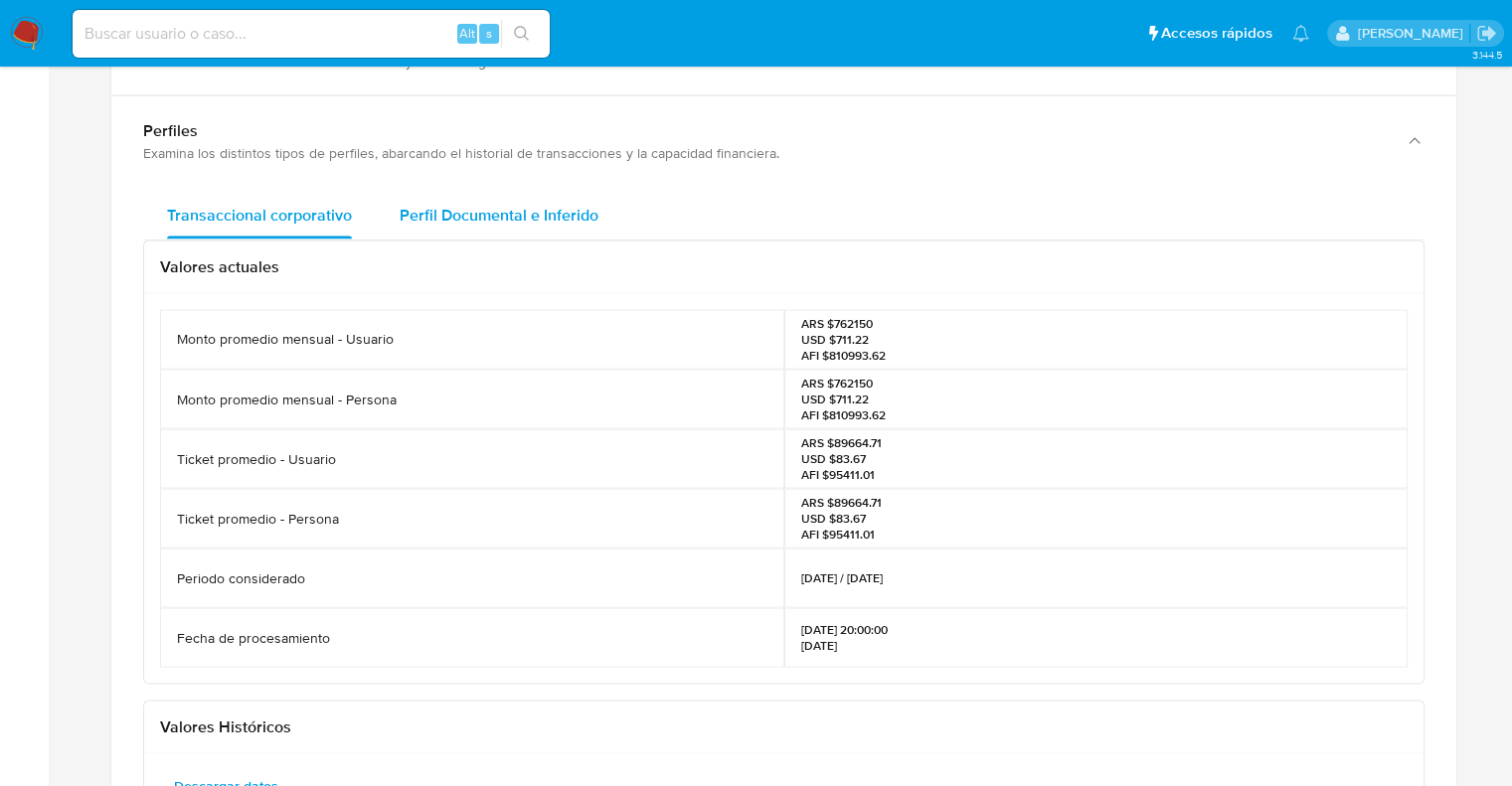 click on "Perfil Documental e Inferido" at bounding box center (499, 215) 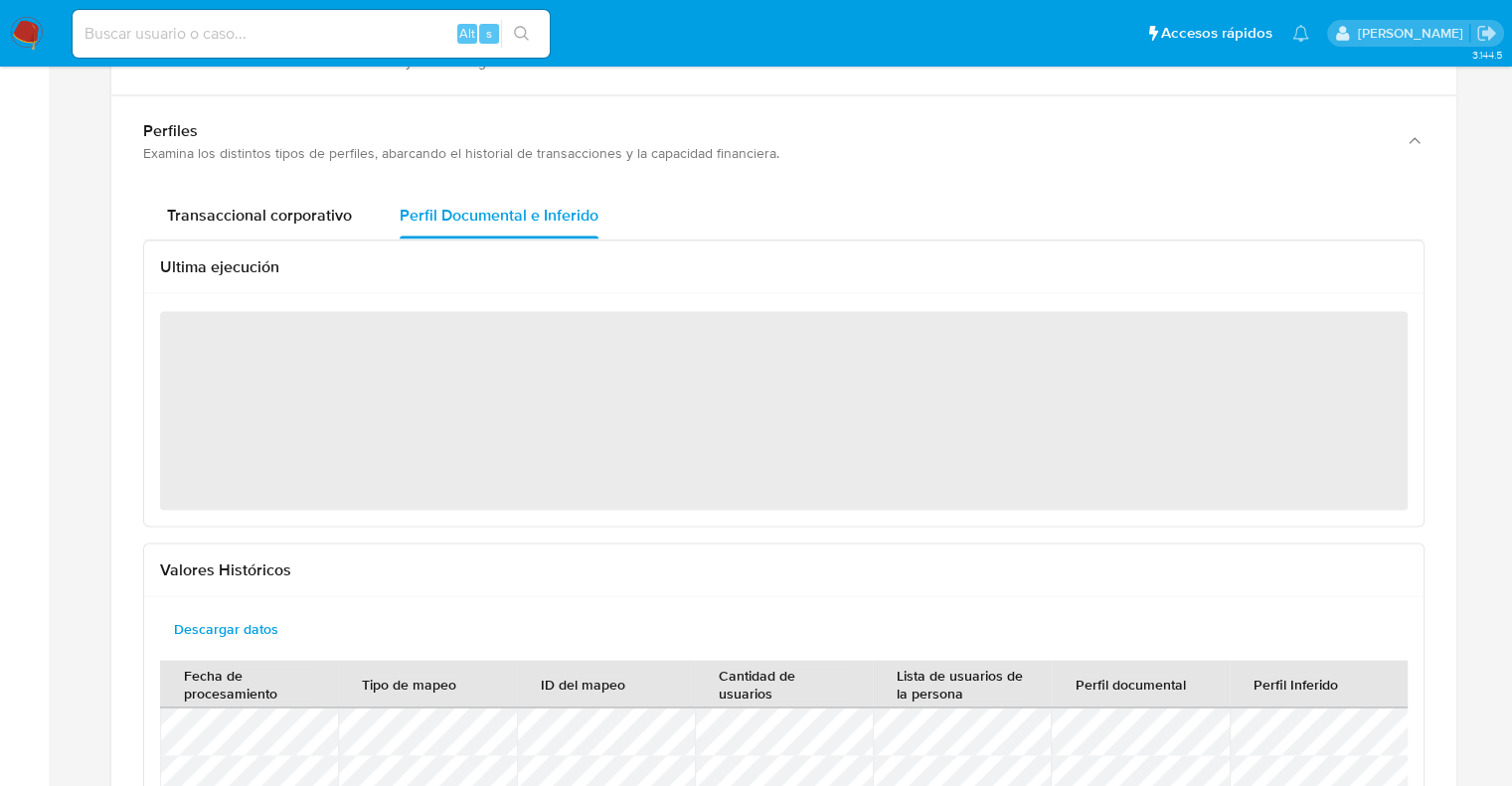 click on "Home Información de  la persona Nivel de conocimiento Verificados y Declarados Tipo de Usuario Todos KYC Riesgo/AML Transaccional Procesos Centrales Restricciones Detalla las restricciones y el historial asociado, describiendo las limitaciones. Perfiles Examina los distintos tipos de perfiles, abarcando el historial de transacciones y la capacidad financiera. Transaccional corporativo Perfil Documental e Inferido Ultima ejecución ‌ Valores Históricos Descargar datos Fecha de procesamiento Tipo de mapeo ID del mapeo Cantidad de usuarios Lista de usuarios de la persona Perfil documental Perfil  Inferido Listas Internas Obtén información sobre la categoría, subcategoría, ID, fecha y otros datos, y consulta detalles adicionales. main-user-icon 154942227 Externas Observa el tipo de usuario, los proveedores, las coincidencias, el nivel de confianza y el estado de la revisión. main-user-icon 154942227 No hay datos disponibles. Riesgo PLD Conexiones Cruces y relaciones Comunicación con usuarios" at bounding box center (783, -872) 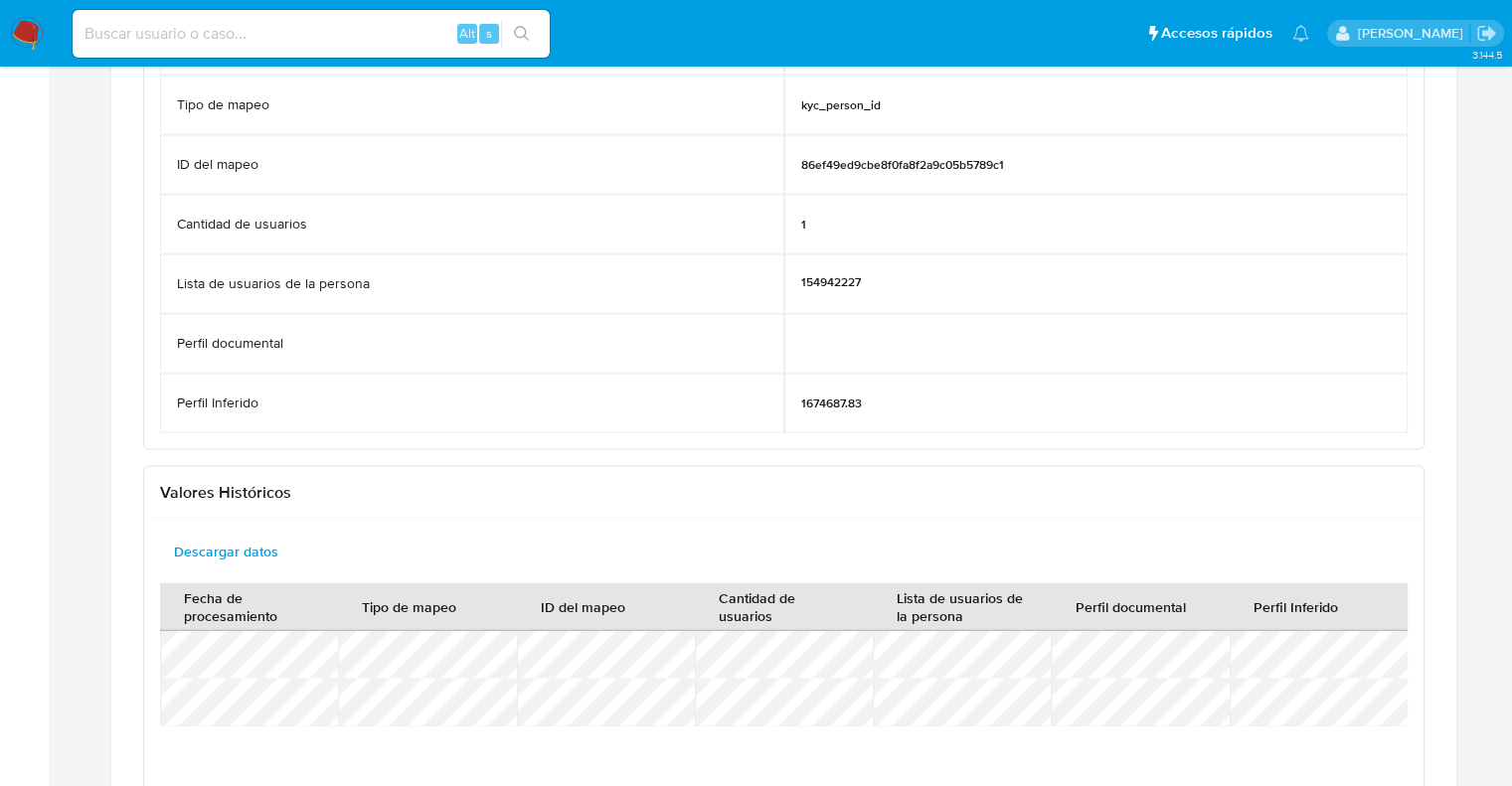 scroll, scrollTop: 4188, scrollLeft: 0, axis: vertical 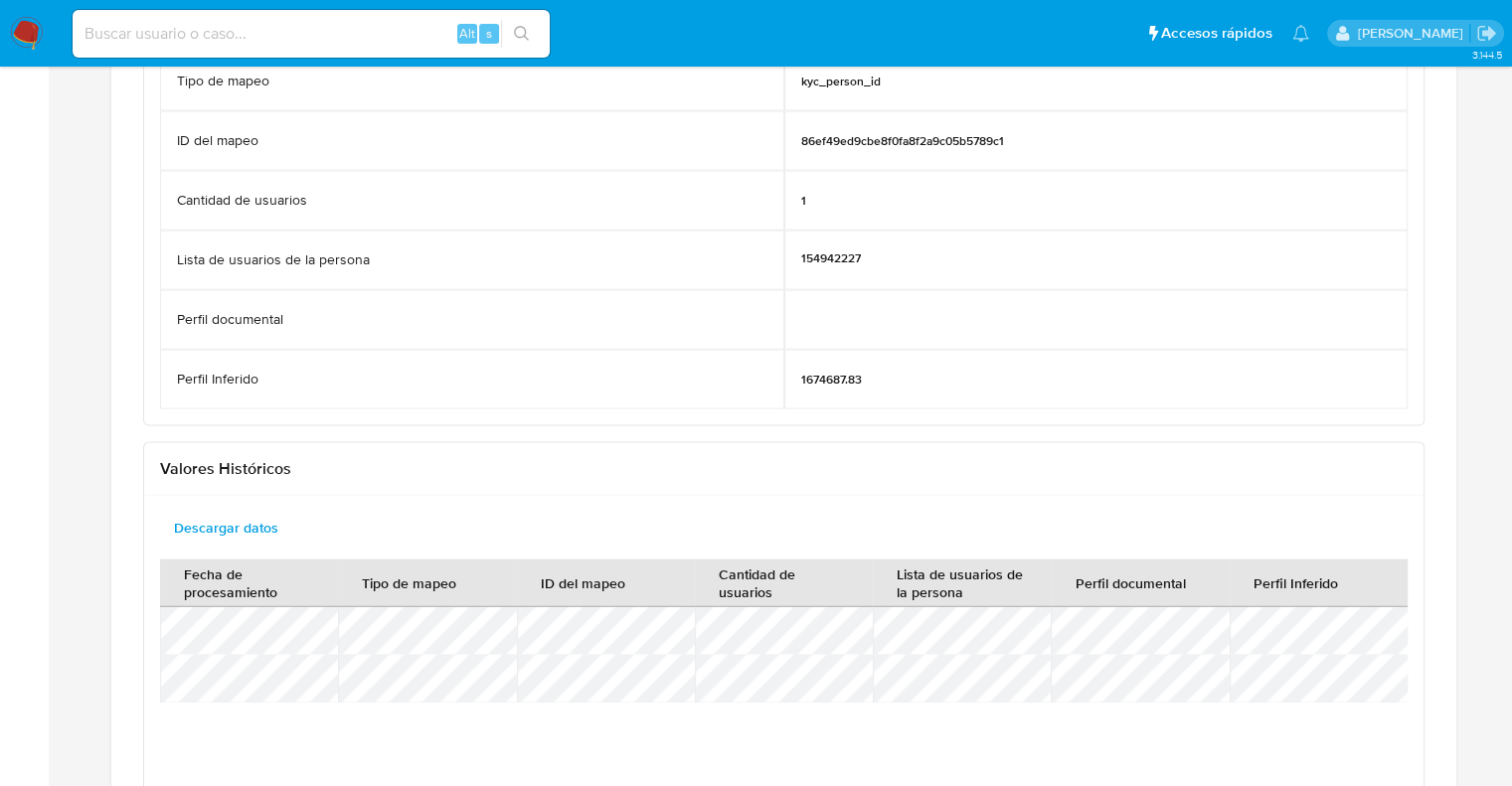 click on "Transaccional corporativo Perfil Documental e Inferido Ultima ejecución Fecha de procesamiento 02/07/2025 12:58:00 (hace 11 días) Tipo de mapeo kyc_person_id ID del mapeo 86ef49ed9cbe8f0fa8f2a9c05b5789c1 Cantidad de usuarios 1 Lista de usuarios de la persona 154942227 Perfil documental Perfil  Inferido 1674687.83 Valores Históricos Descargar datos Fecha de procesamiento Tipo de mapeo ID del mapeo Cantidad de usuarios Lista de usuarios de la persona Perfil documental Perfil  Inferido" at bounding box center [783, 419] 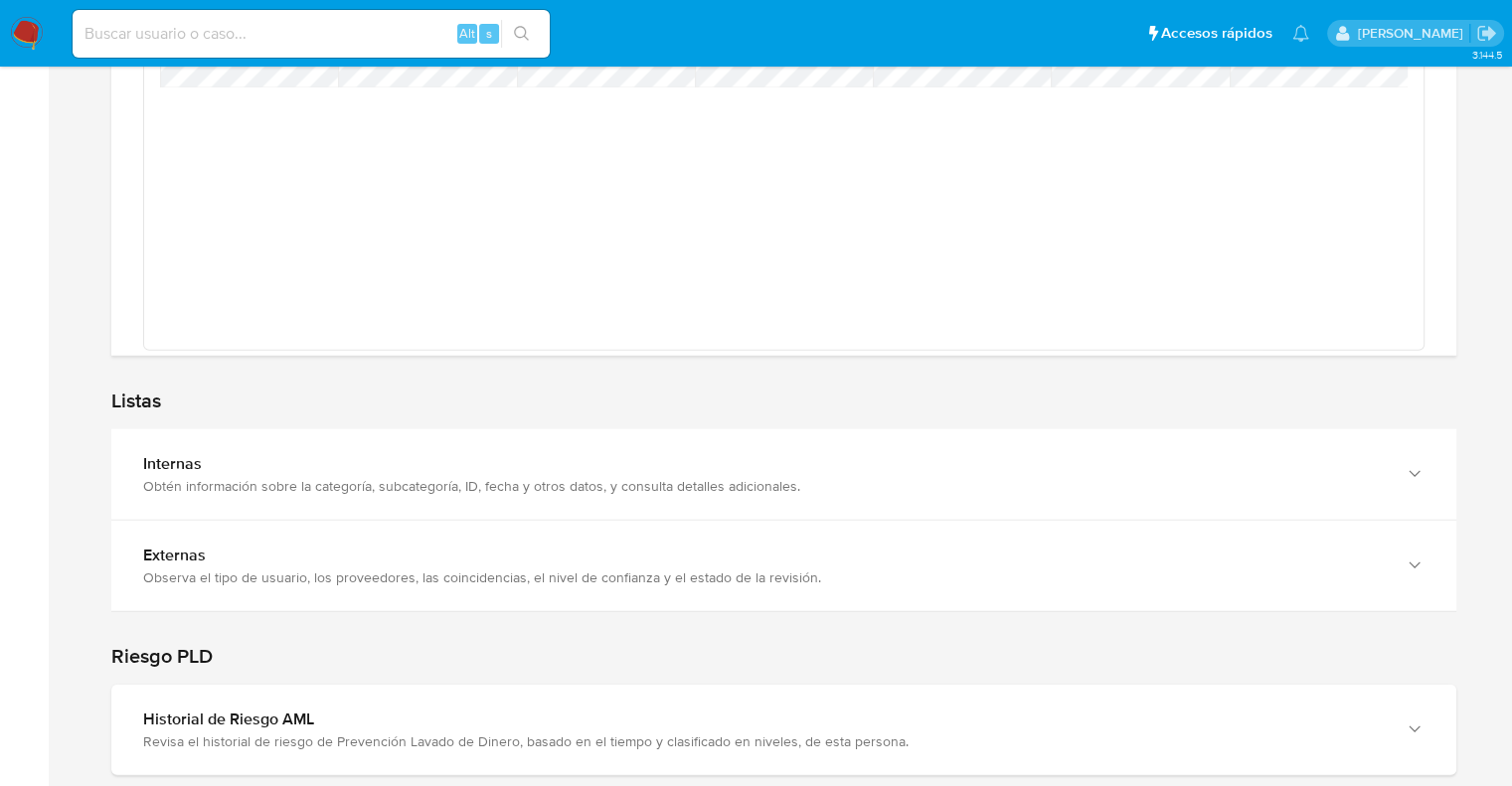 scroll, scrollTop: 4864, scrollLeft: 0, axis: vertical 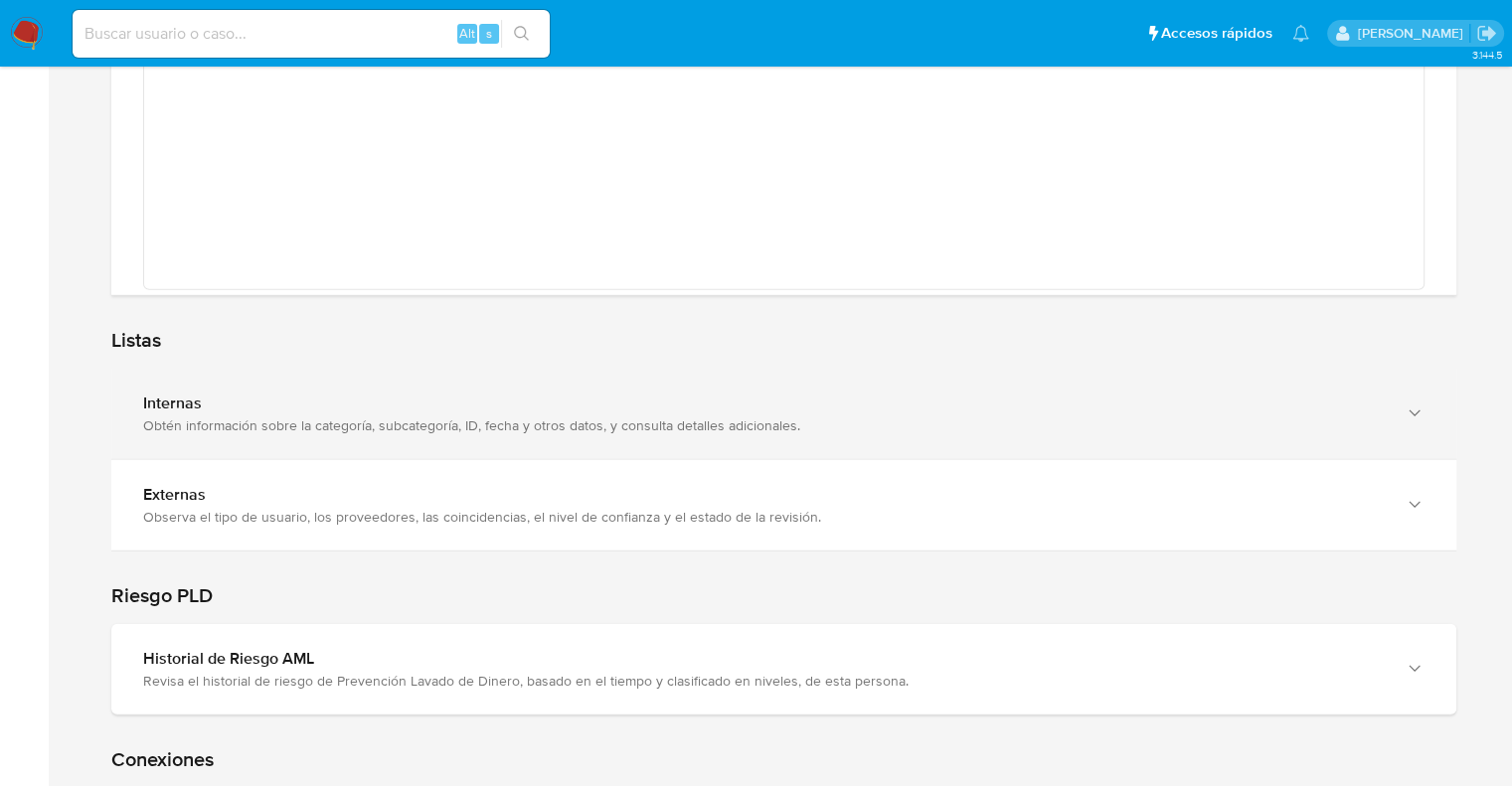 click on "Internas Obtén información sobre la categoría, subcategoría, ID, fecha y otros datos, y consulta detalles adicionales." at bounding box center (783, 413) 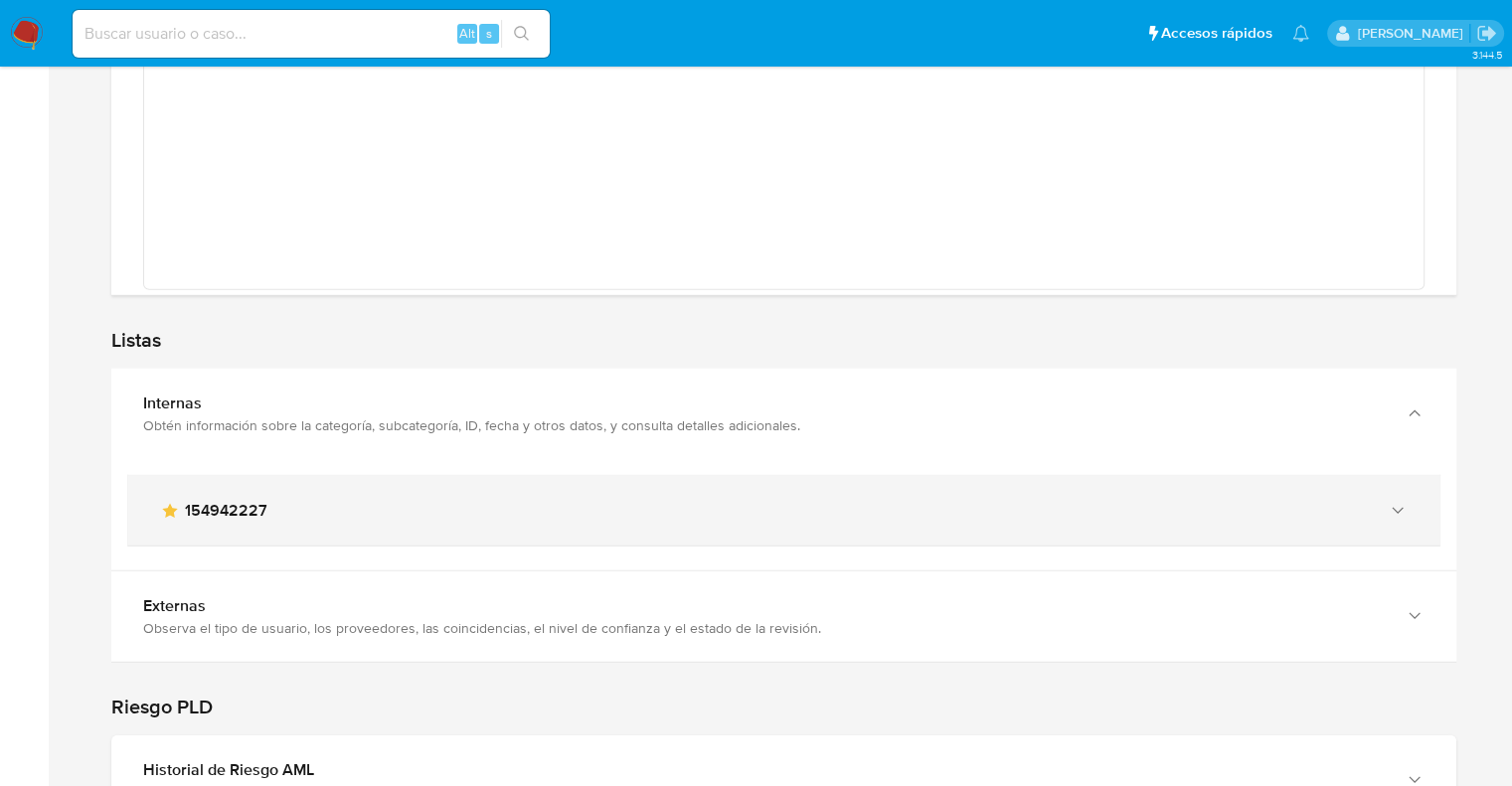 click on "main-user-icon 154942227" at bounding box center (783, 511) 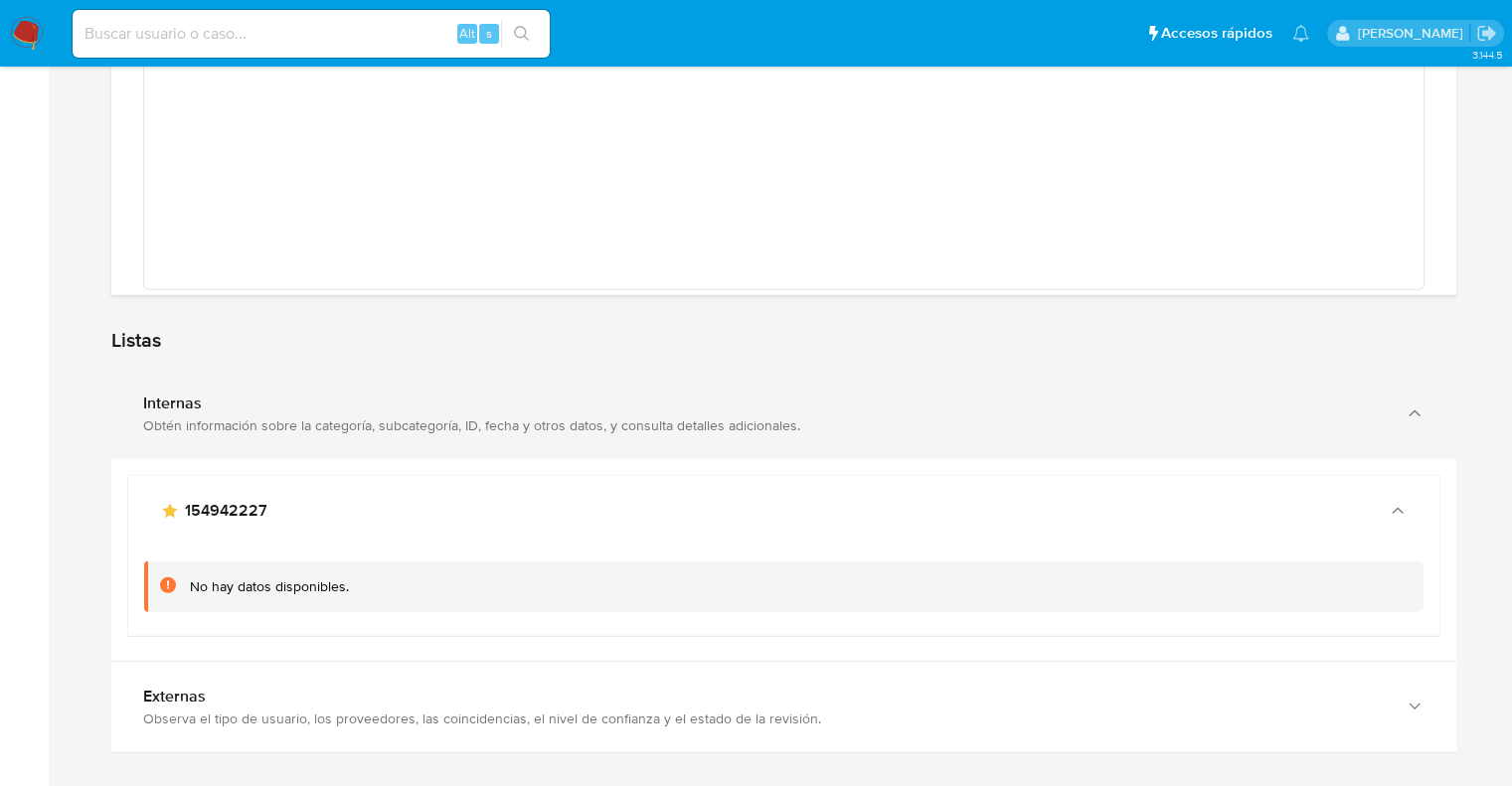 click on "Internas Obtén información sobre la categoría, subcategoría, ID, fecha y otros datos, y consulta detalles adicionales." at bounding box center (783, 413) 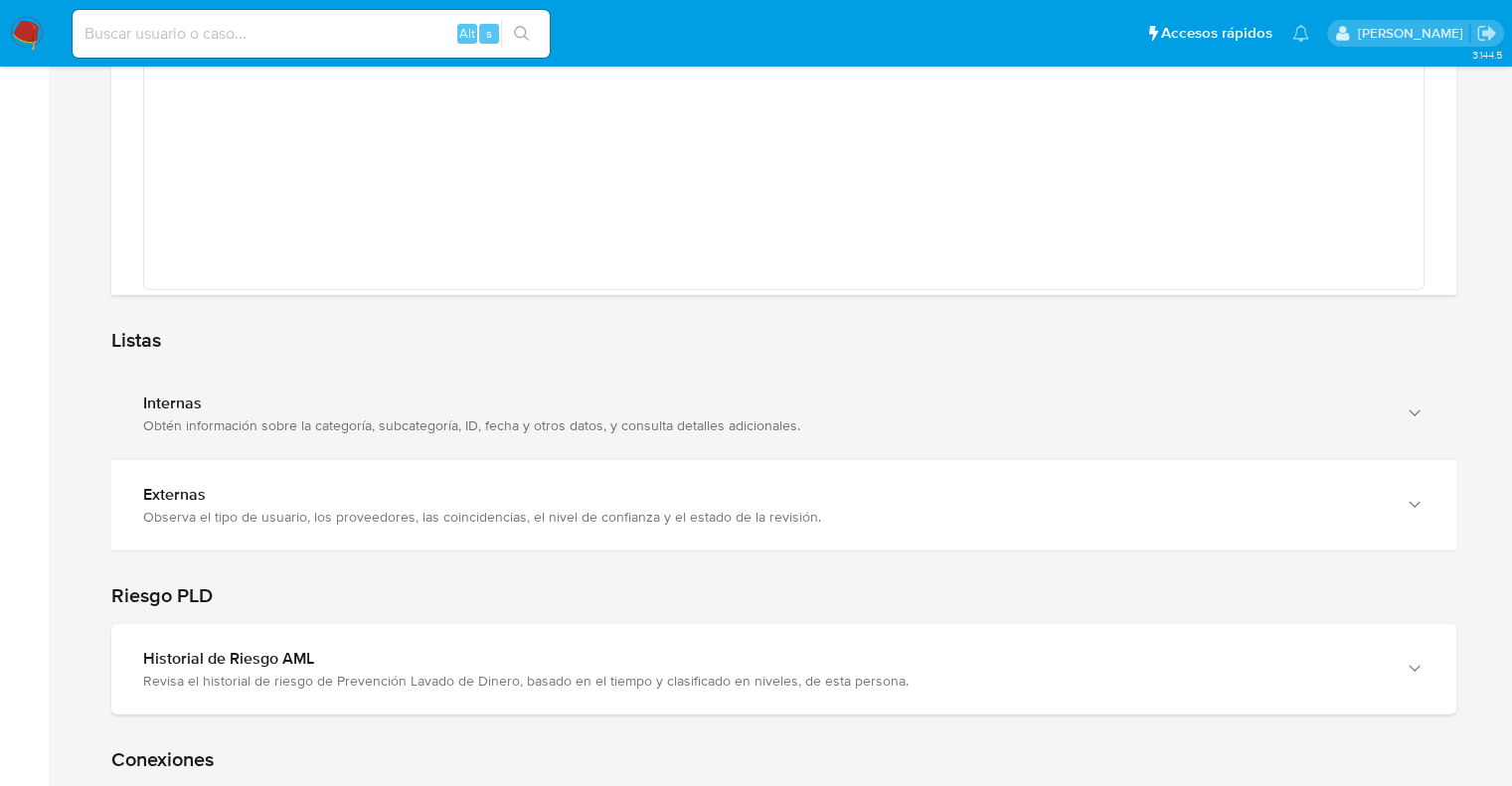 click on "Internas Obtén información sobre la categoría, subcategoría, ID, fecha y otros datos, y consulta detalles adicionales." at bounding box center [783, 413] 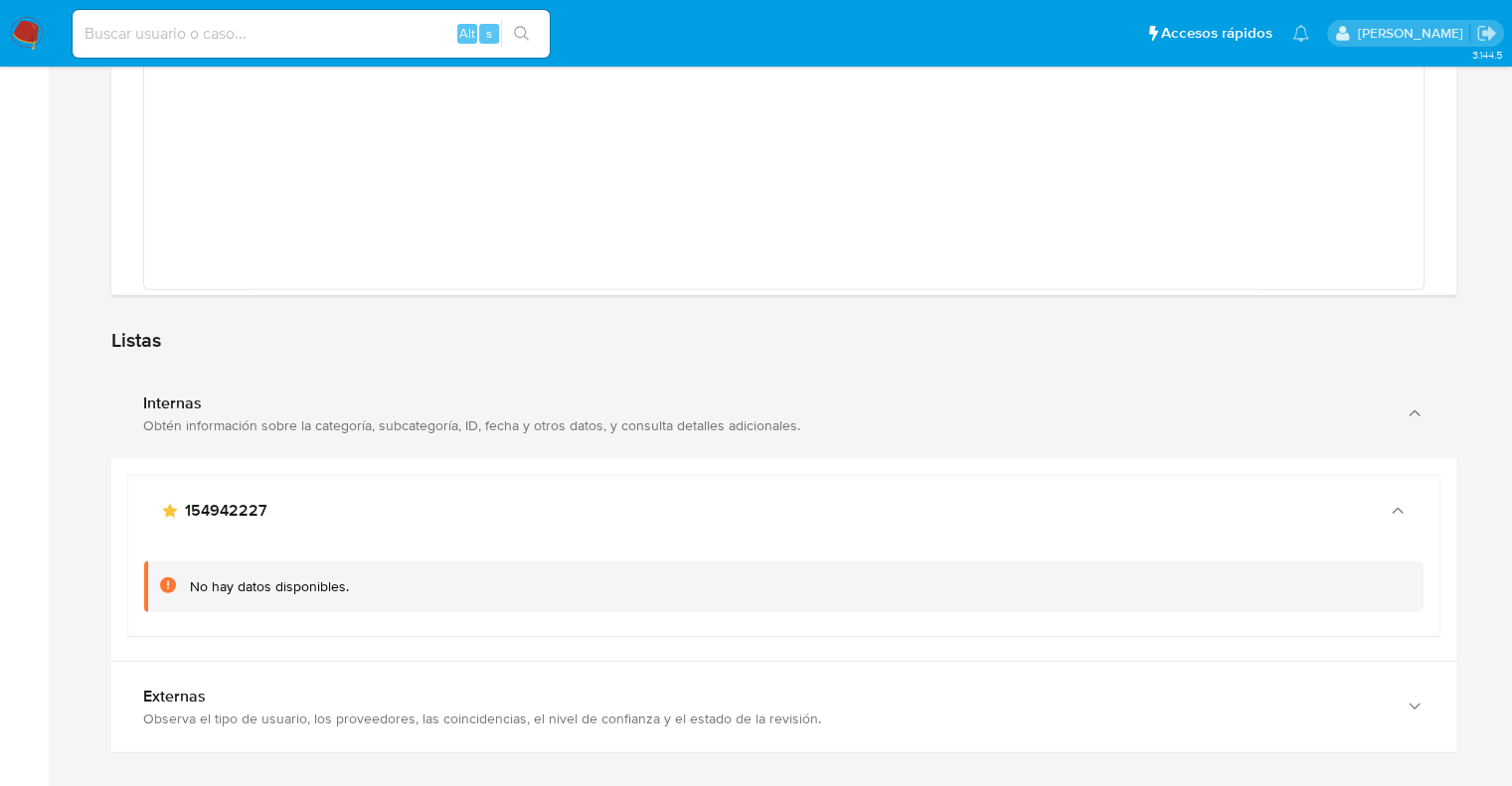 click on "Internas" at bounding box center (763, 403) 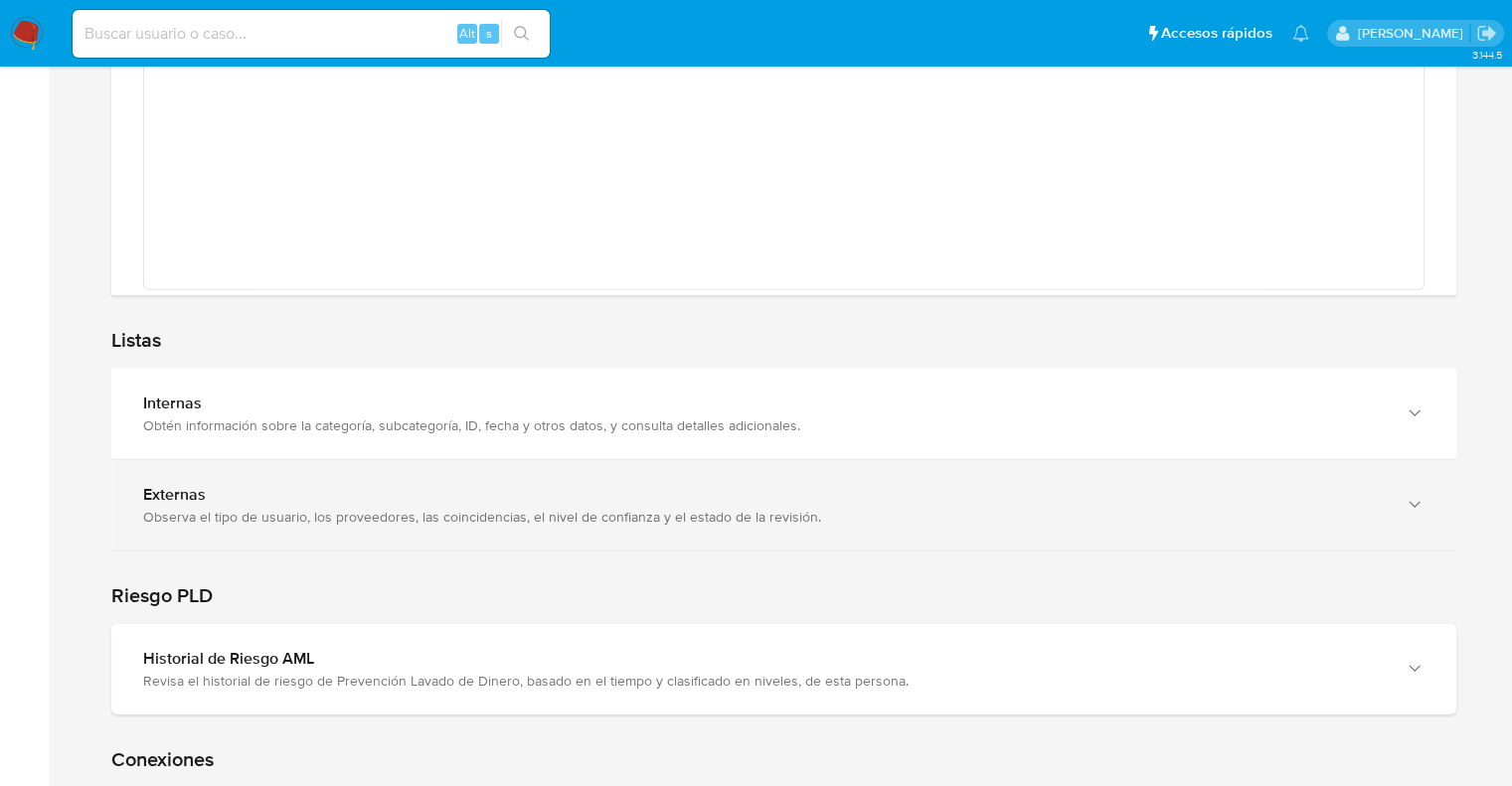 click on "Observa el tipo de usuario, los proveedores, las coincidencias, el nivel de confianza y el estado de la revisión." at bounding box center (763, 517) 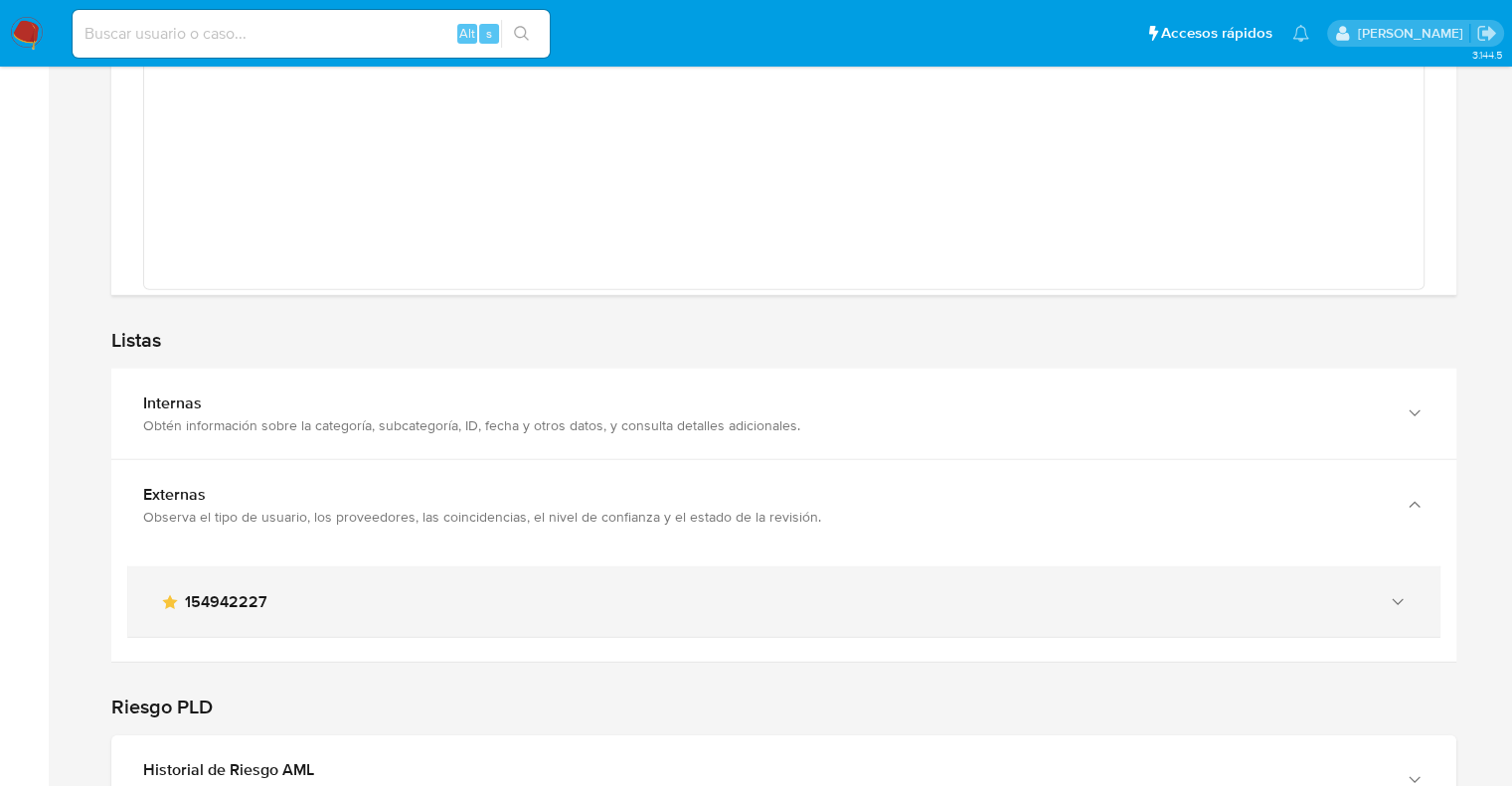 click on "154942227" at bounding box center [226, 602] 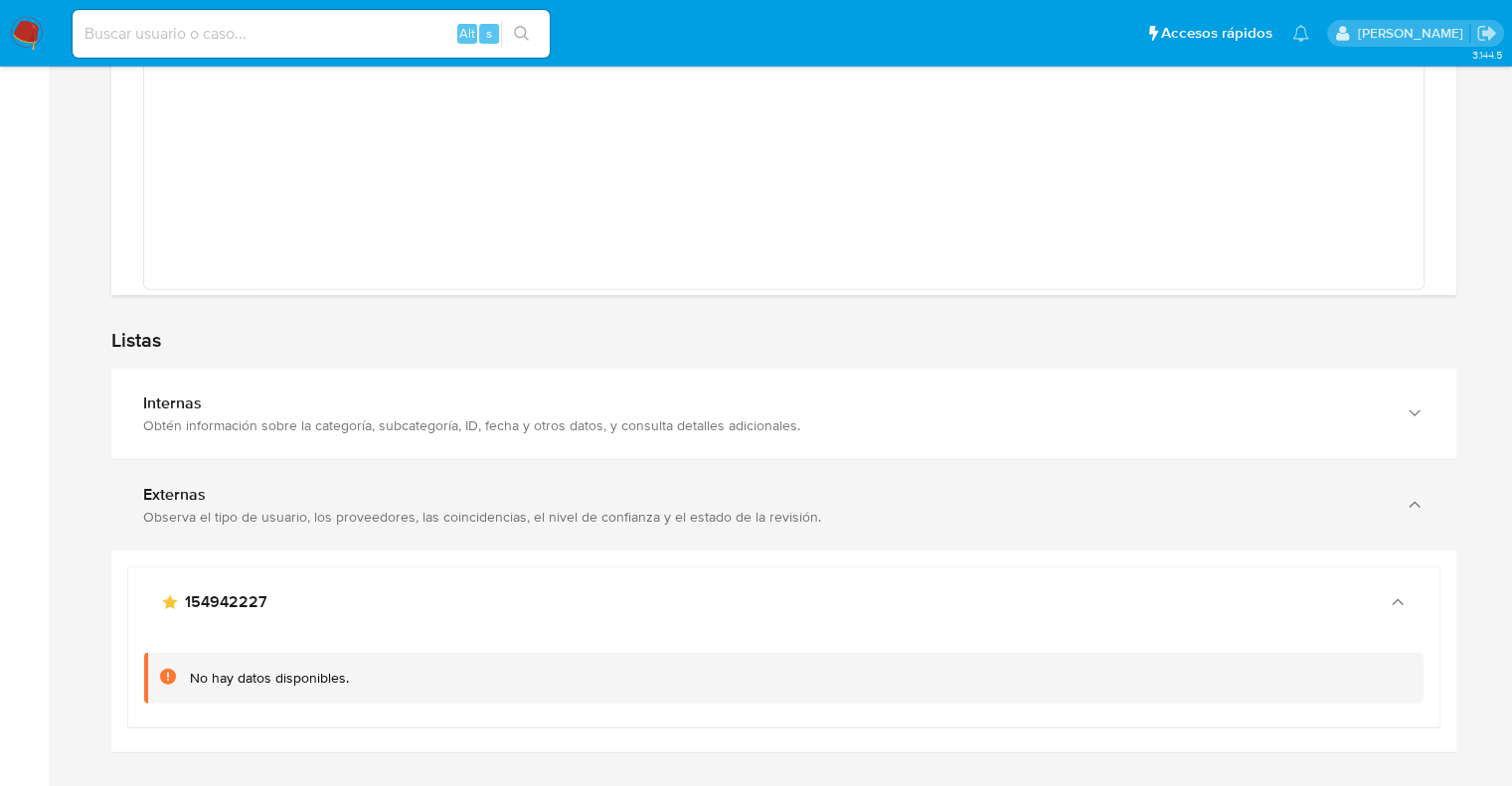 click on "Observa el tipo de usuario, los proveedores, las coincidencias, el nivel de confianza y el estado de la revisión." at bounding box center [763, 517] 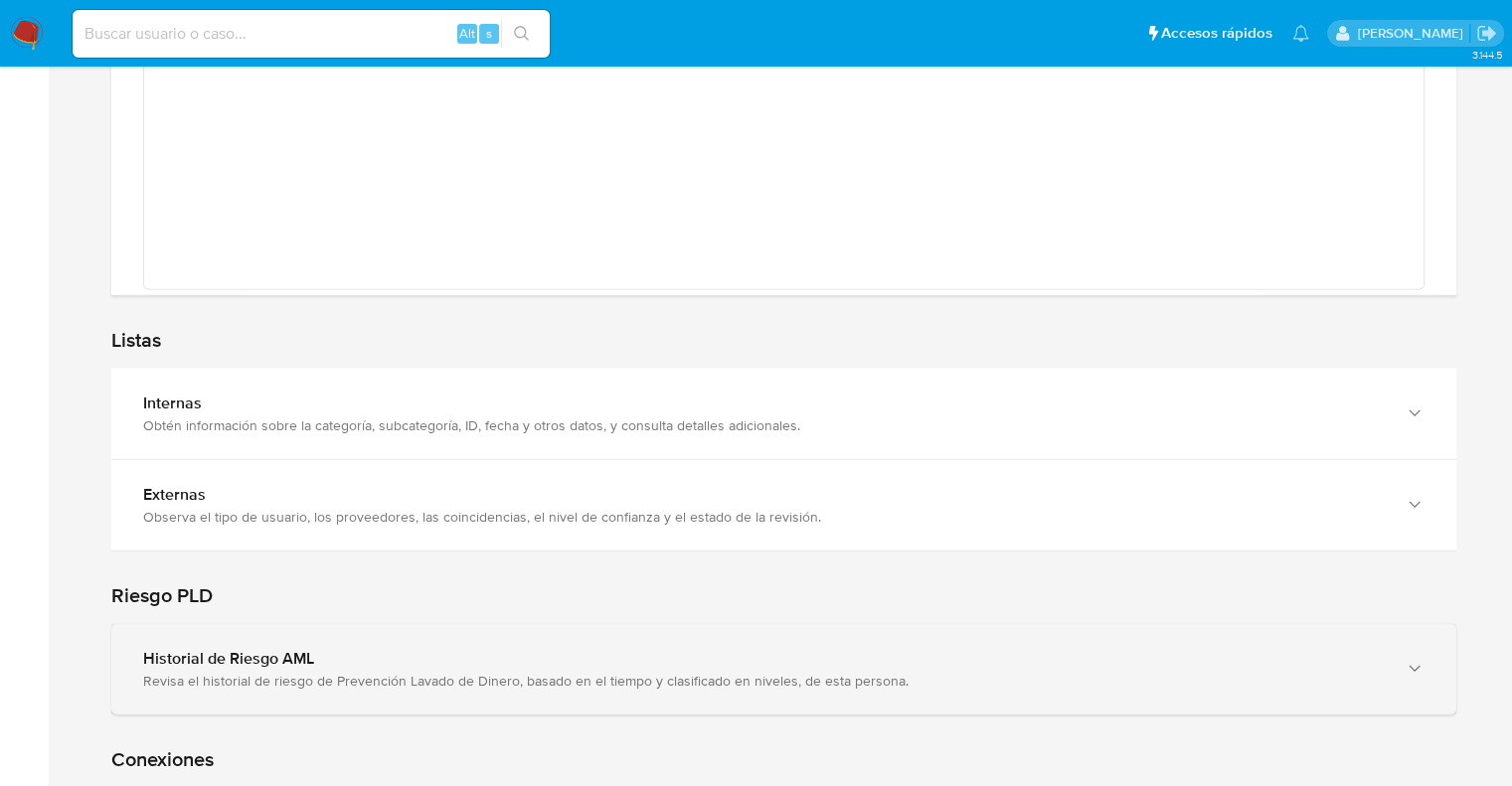 click on "Historial de Riesgo AML" at bounding box center (763, 659) 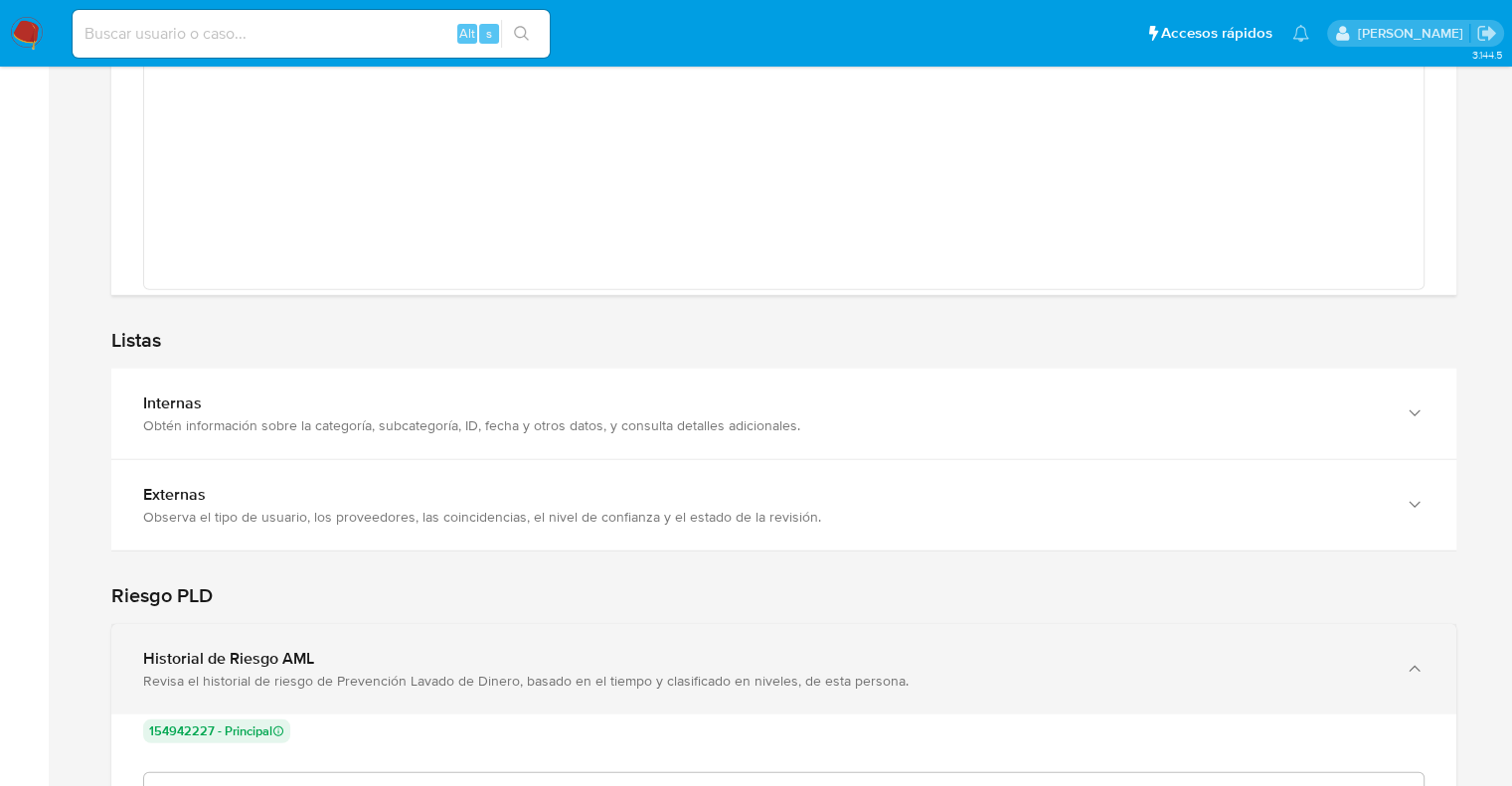 scroll, scrollTop: 993529, scrollLeft: 992834, axis: both 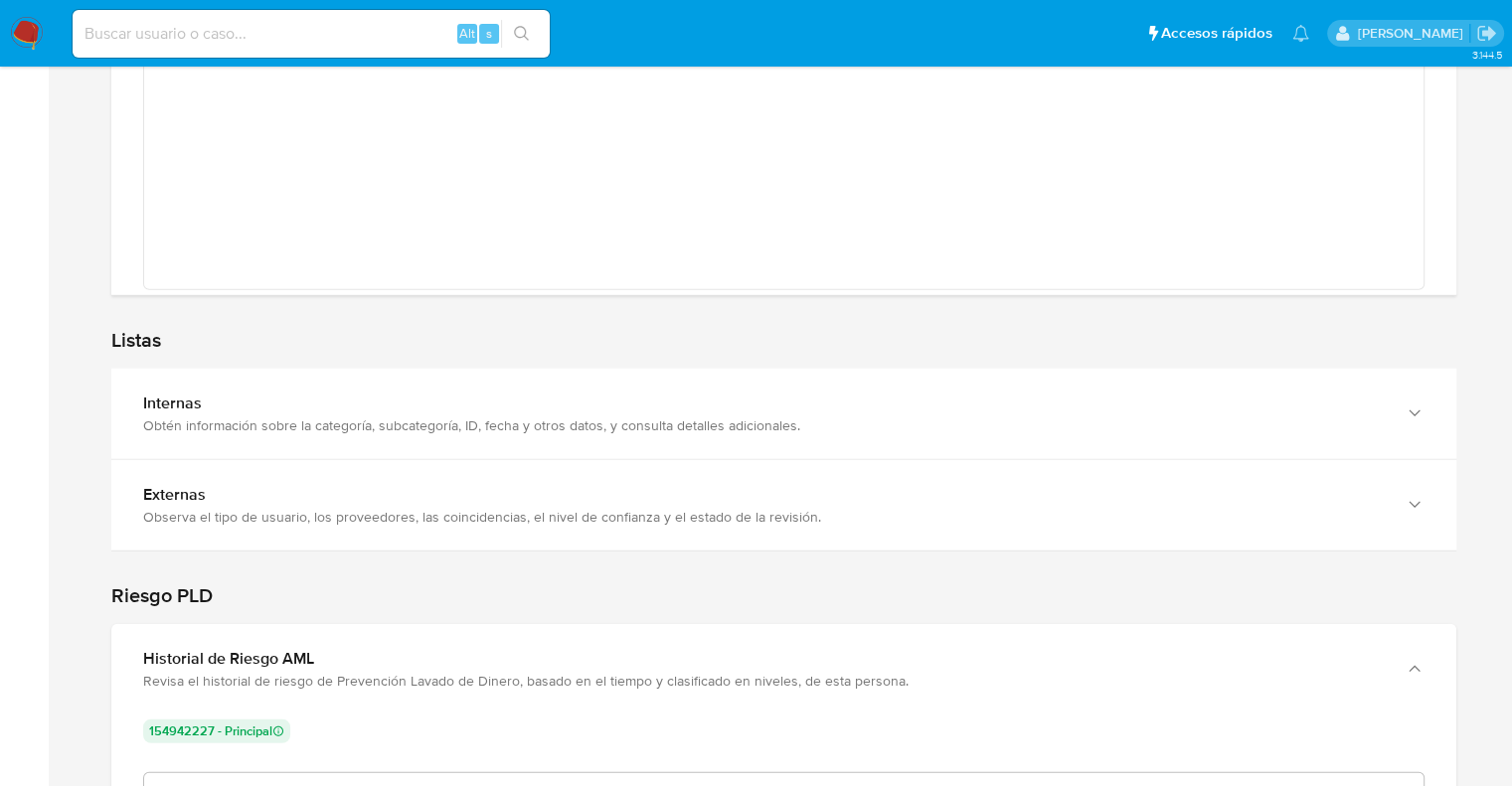 click on "Home Información de  la persona Nivel de conocimiento Verificados y Declarados Tipo de Usuario Todos KYC Riesgo/AML Transaccional Procesos Centrales Restricciones Detalla las restricciones y el historial asociado, describiendo las limitaciones. Perfiles Examina los distintos tipos de perfiles, abarcando el historial de transacciones y la capacidad financiera. Transaccional corporativo Perfil Documental e Inferido Ultima ejecución Fecha de procesamiento 02/07/2025 12:58:00 (hace 11 días) Tipo de mapeo kyc_person_id ID del mapeo 86ef49ed9cbe8f0fa8f2a9c05b5789c1 Cantidad de usuarios 1 Lista de usuarios de la persona 154942227 Perfil documental Perfil  Inferido 1674687.83 Valores Históricos Descargar datos Fecha de procesamiento Tipo de mapeo ID del mapeo Cantidad de usuarios Lista de usuarios de la persona Perfil documental Perfil  Inferido Listas Internas Obtén información sobre la categoría, subcategoría, ID, fecha y otros datos, y consulta detalles adicionales. main-user-icon 154942227 Externas" at bounding box center (783, -1432) 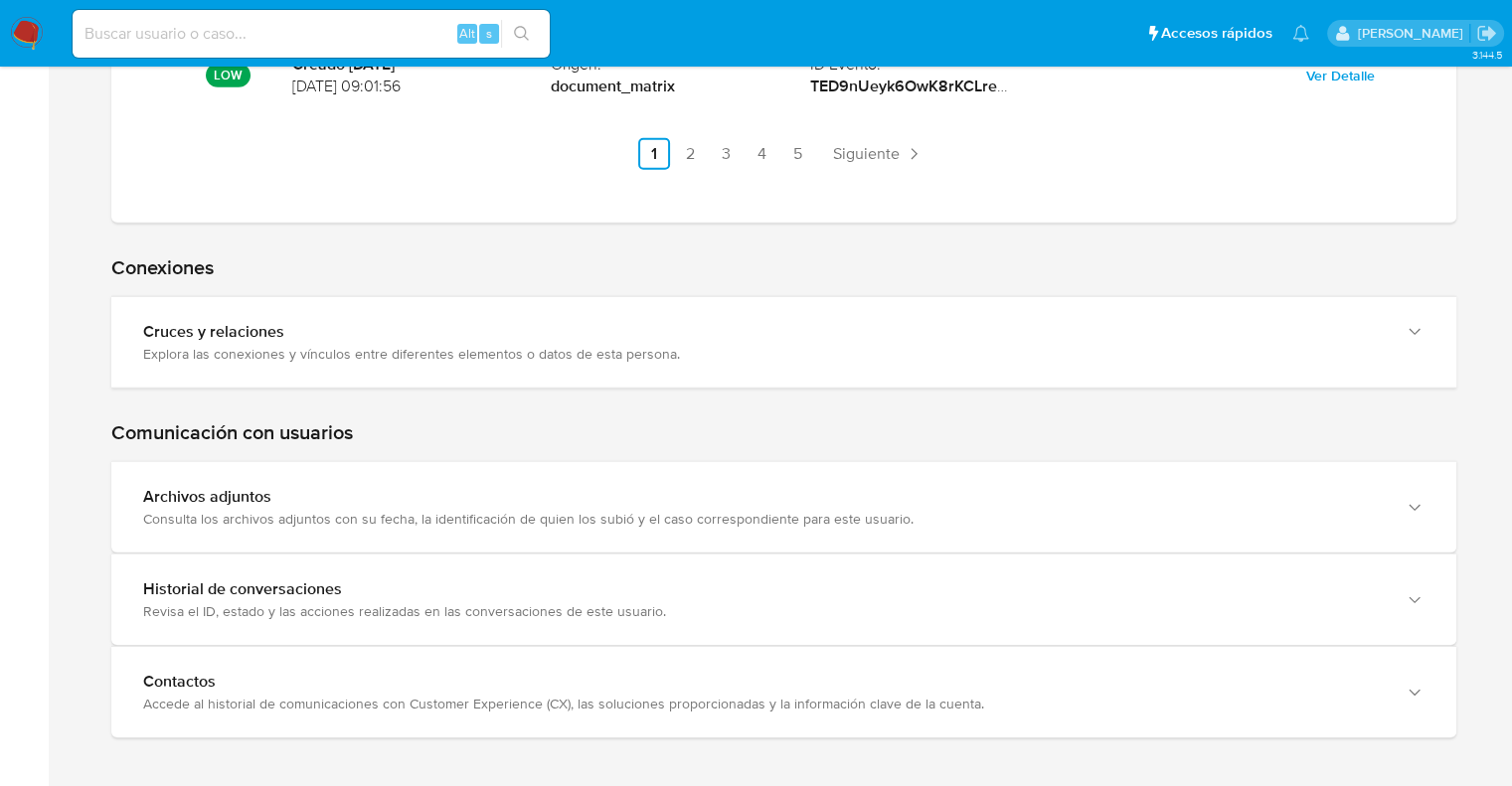 scroll, scrollTop: 6009, scrollLeft: 0, axis: vertical 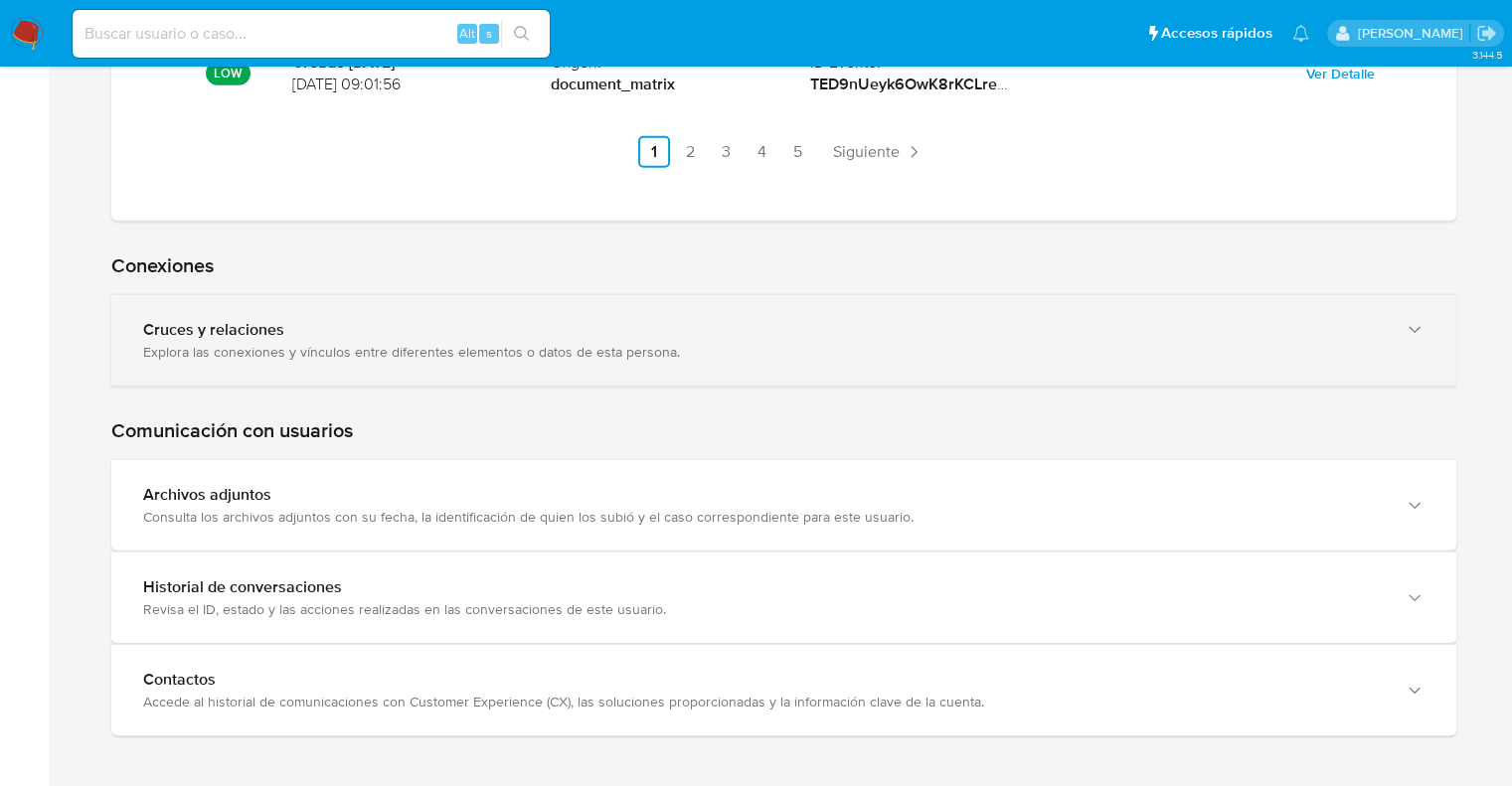click on "Cruces y relaciones Explora las conexiones y vínculos entre diferentes elementos o datos de esta persona." at bounding box center [783, 340] 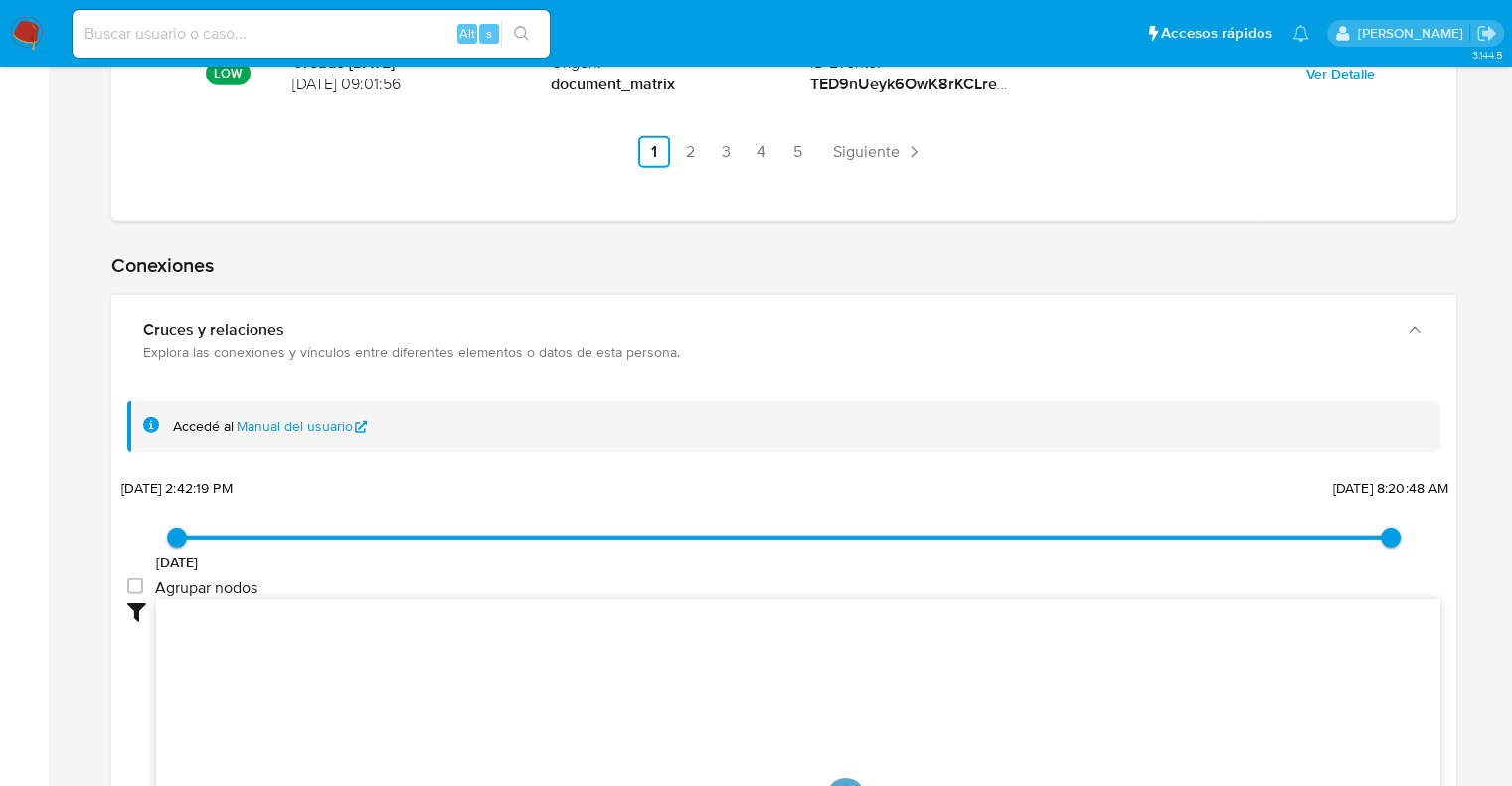click on "Home Información de  la persona Nivel de conocimiento Verificados y Declarados Tipo de Usuario Todos KYC Riesgo/AML Transaccional Procesos Centrales Restricciones Detalla las restricciones y el historial asociado, describiendo las limitaciones. Perfiles Examina los distintos tipos de perfiles, abarcando el historial de transacciones y la capacidad financiera. Transaccional corporativo Perfil Documental e Inferido Ultima ejecución Fecha de procesamiento 02/07/2025 12:58:00 (hace 11 días) Tipo de mapeo kyc_person_id ID del mapeo 86ef49ed9cbe8f0fa8f2a9c05b5789c1 Cantidad de usuarios 1 Lista de usuarios de la persona 154942227 Perfil documental Perfil  Inferido 1674687.83 Valores Históricos Descargar datos Fecha de procesamiento Tipo de mapeo ID del mapeo Cantidad de usuarios Lista de usuarios de la persona Perfil documental Perfil  Inferido Listas Internas Obtén información sobre la categoría, subcategoría, ID, fecha y otros datos, y consulta detalles adicionales. main-user-icon 154942227 Externas Device" at bounding box center (783, -2232) 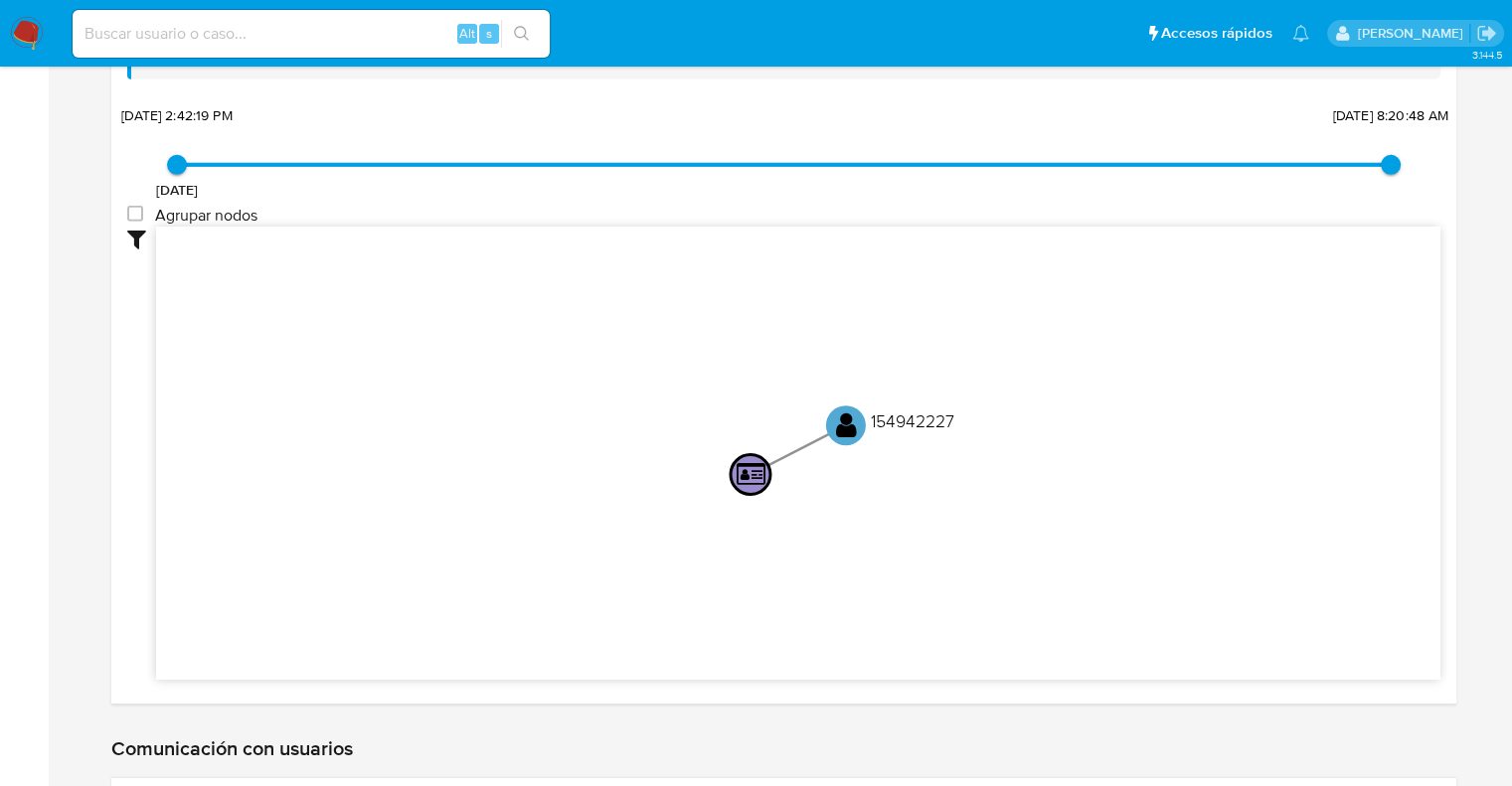 scroll, scrollTop: 6446, scrollLeft: 0, axis: vertical 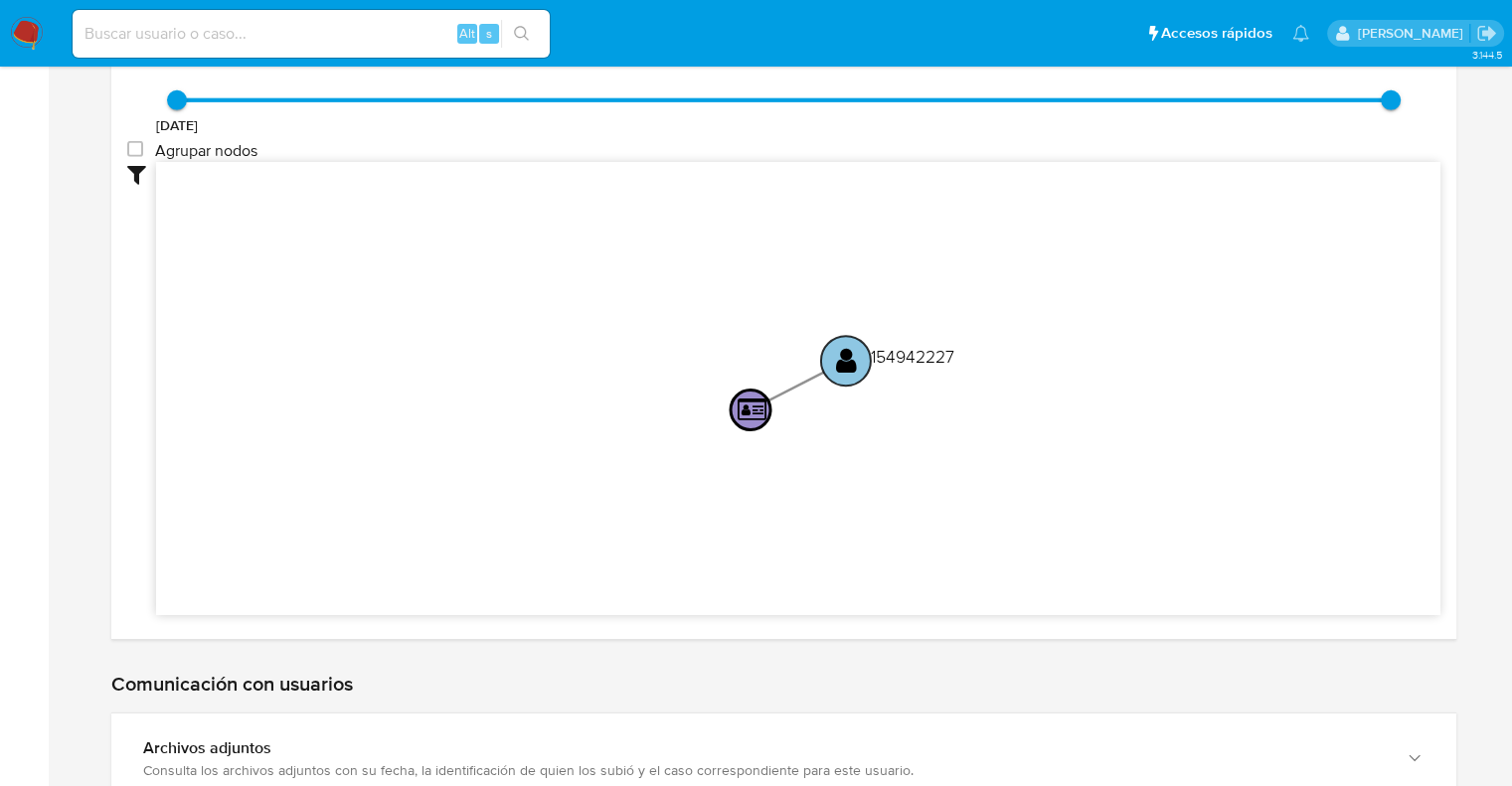 click on "" 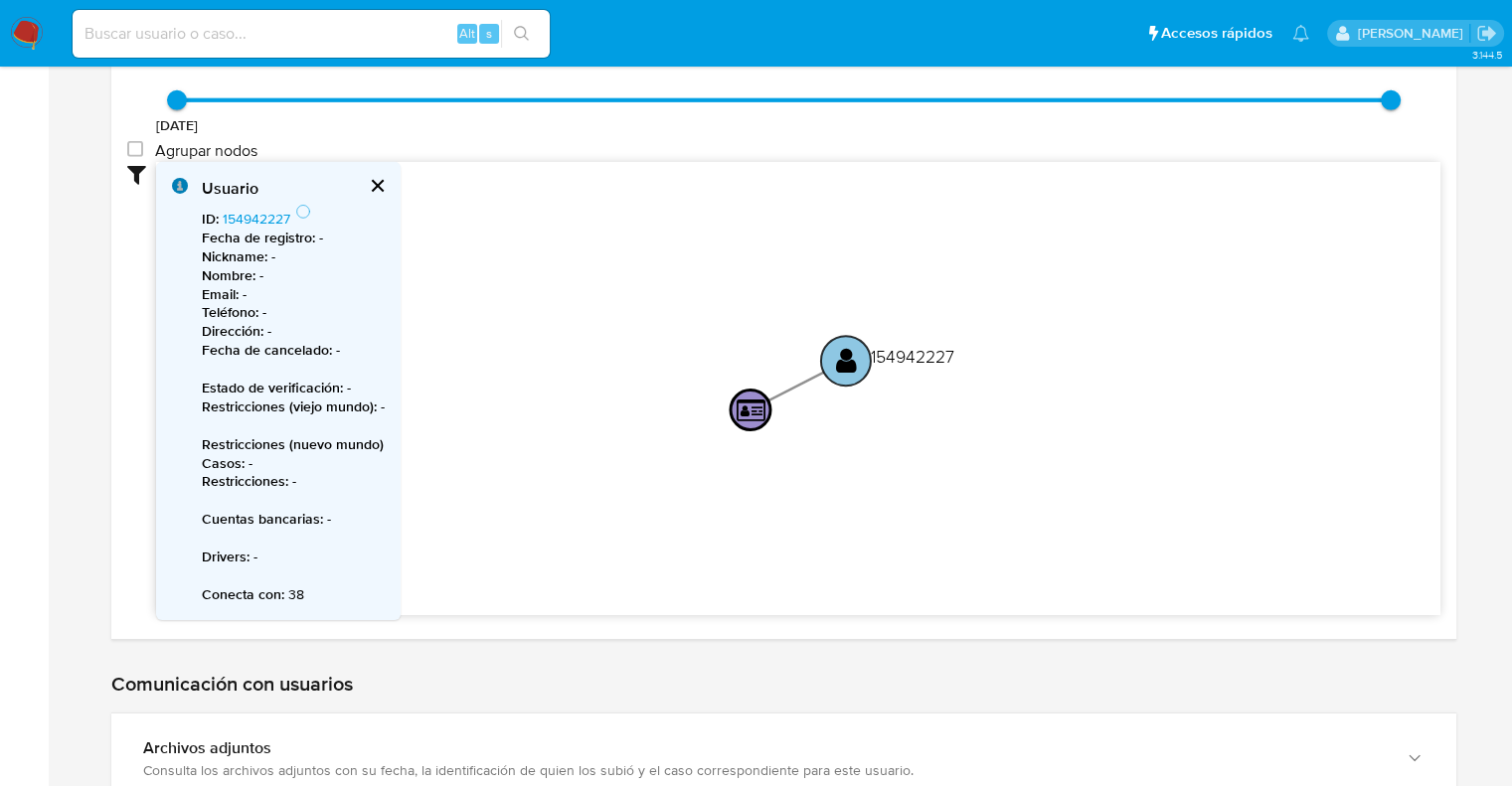 click on "" 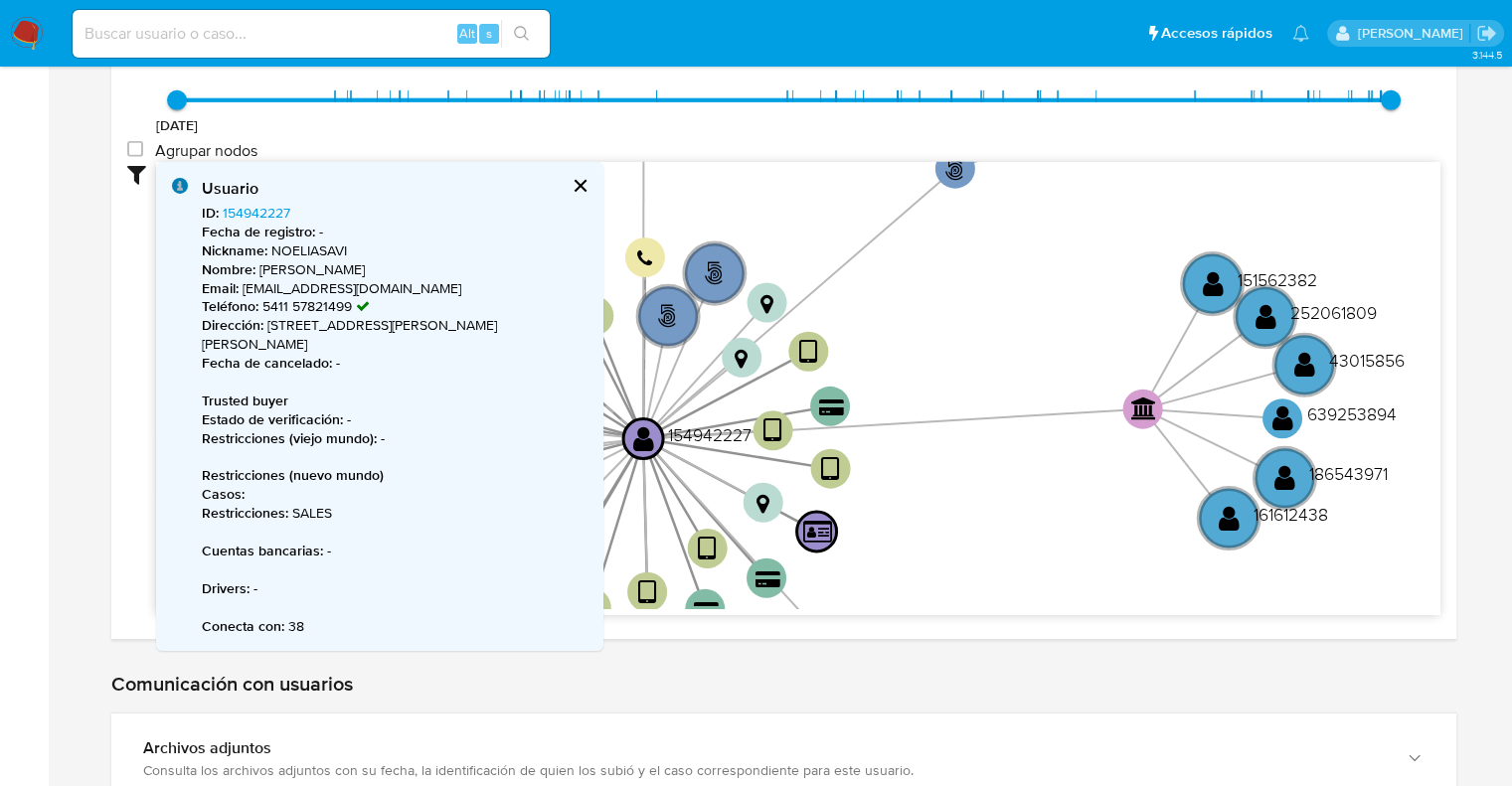 click at bounding box center (580, 186) 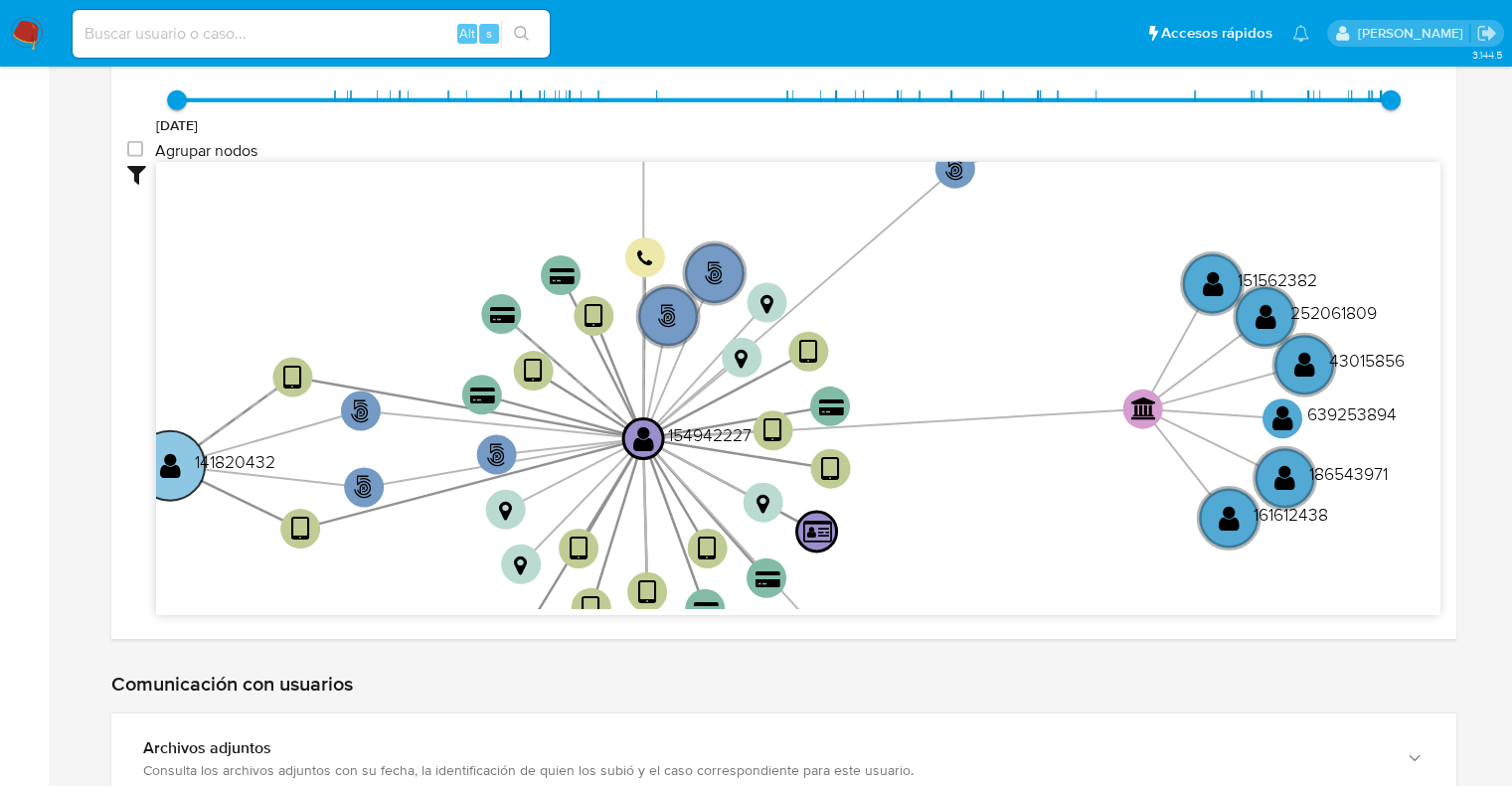 click 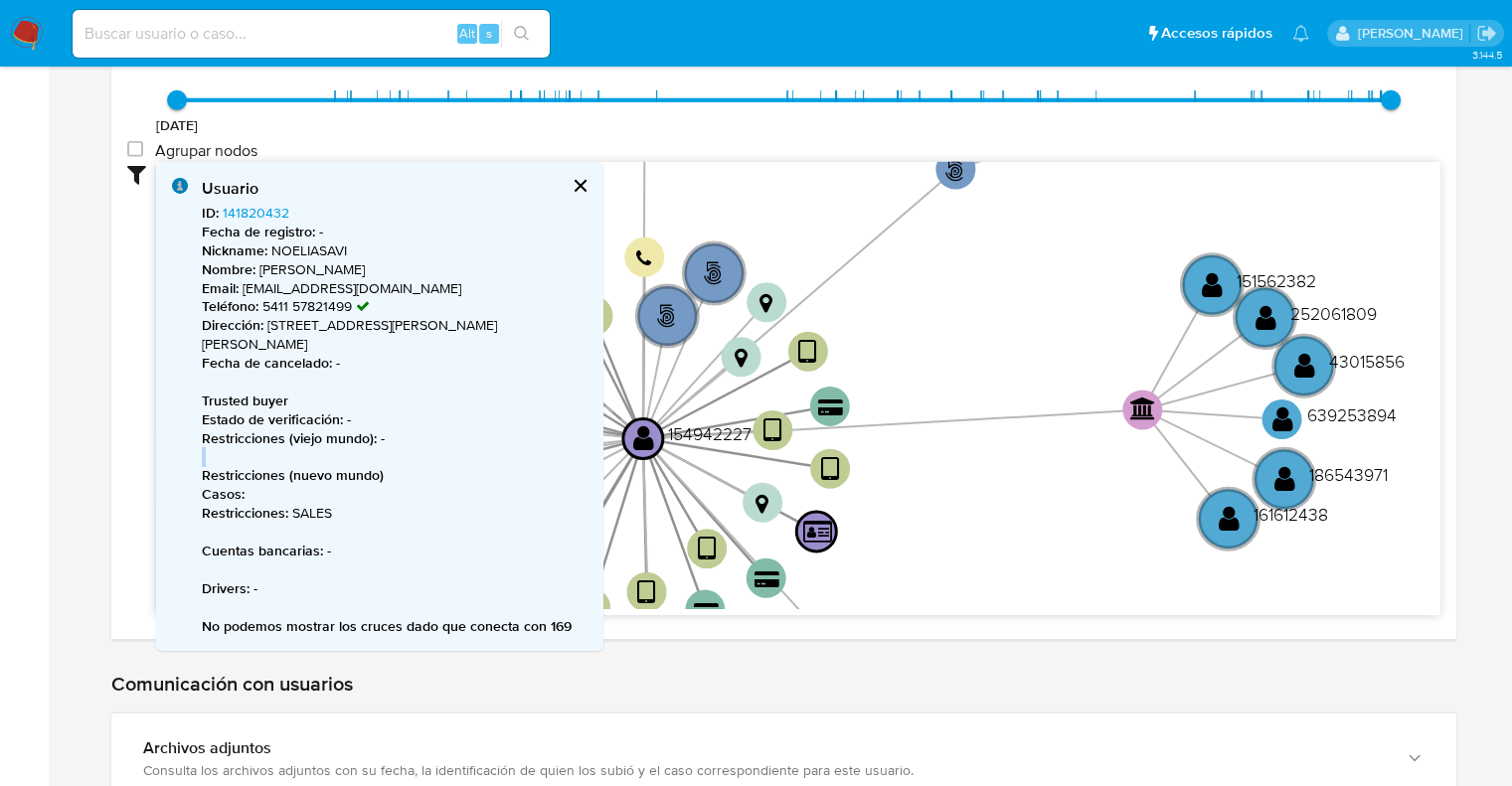 click on "Usuario ID :    141820432 Fecha de registro :    - Nickname :    NOELIASAVI Nombre :    Noelia Virardi Email :    noelia_virardi@hotmail.com Teléfono :    5411 57821499   Dirección :    Av bartolome mitre  5620  Buenos Aires  Wilde  Argentina Fecha de cancelado :    - Trusted buyer Estado de verificación :    - Restricciones (viejo mundo) :    - Restricciones (nuevo mundo) Casos :    Restricciones :    SALES Cuentas bancarias :    - Drivers :    -   No podemos mostrar los cruces dado que conecta con   169" at bounding box center [380, 406] 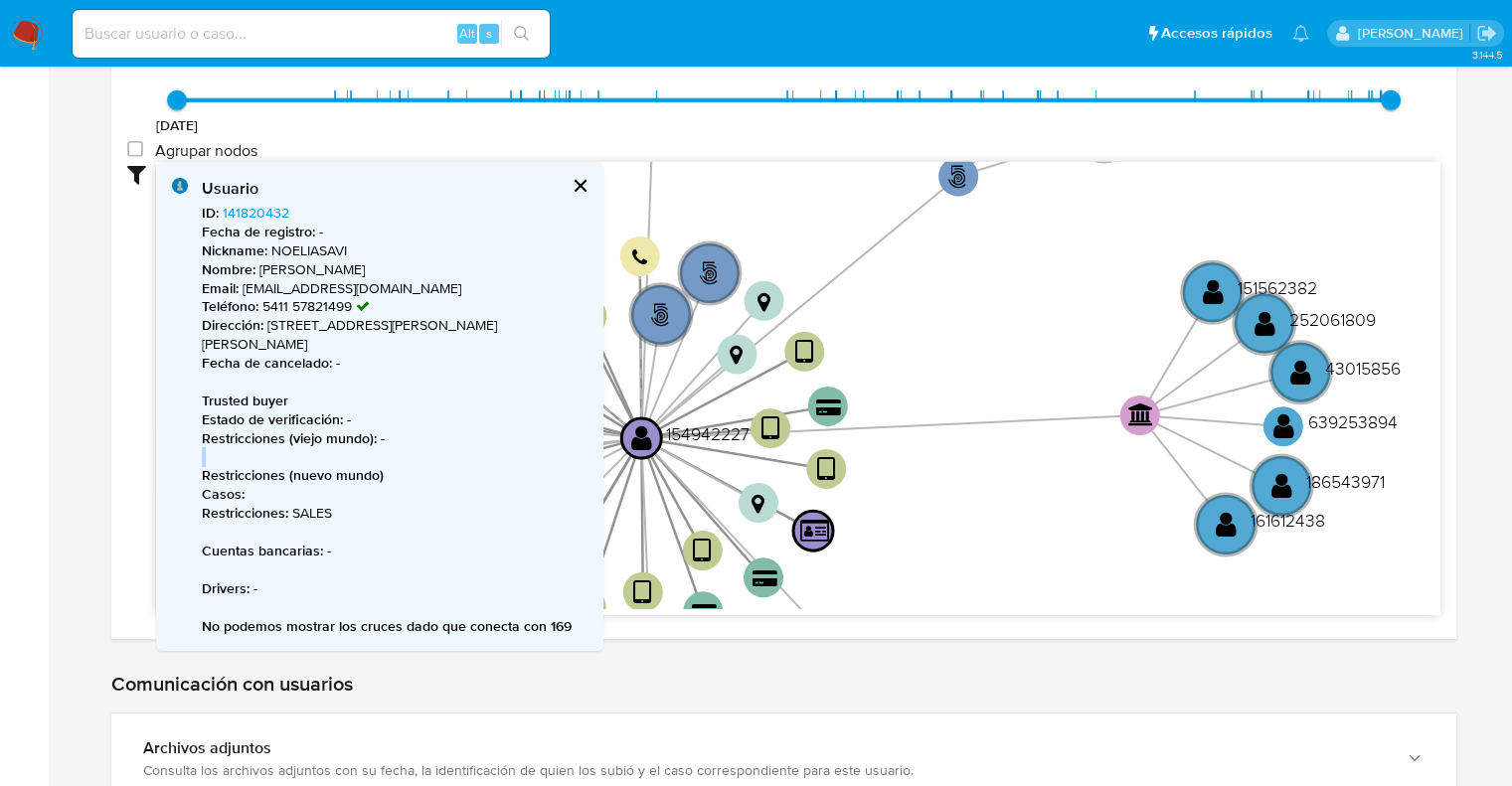 click at bounding box center [580, 186] 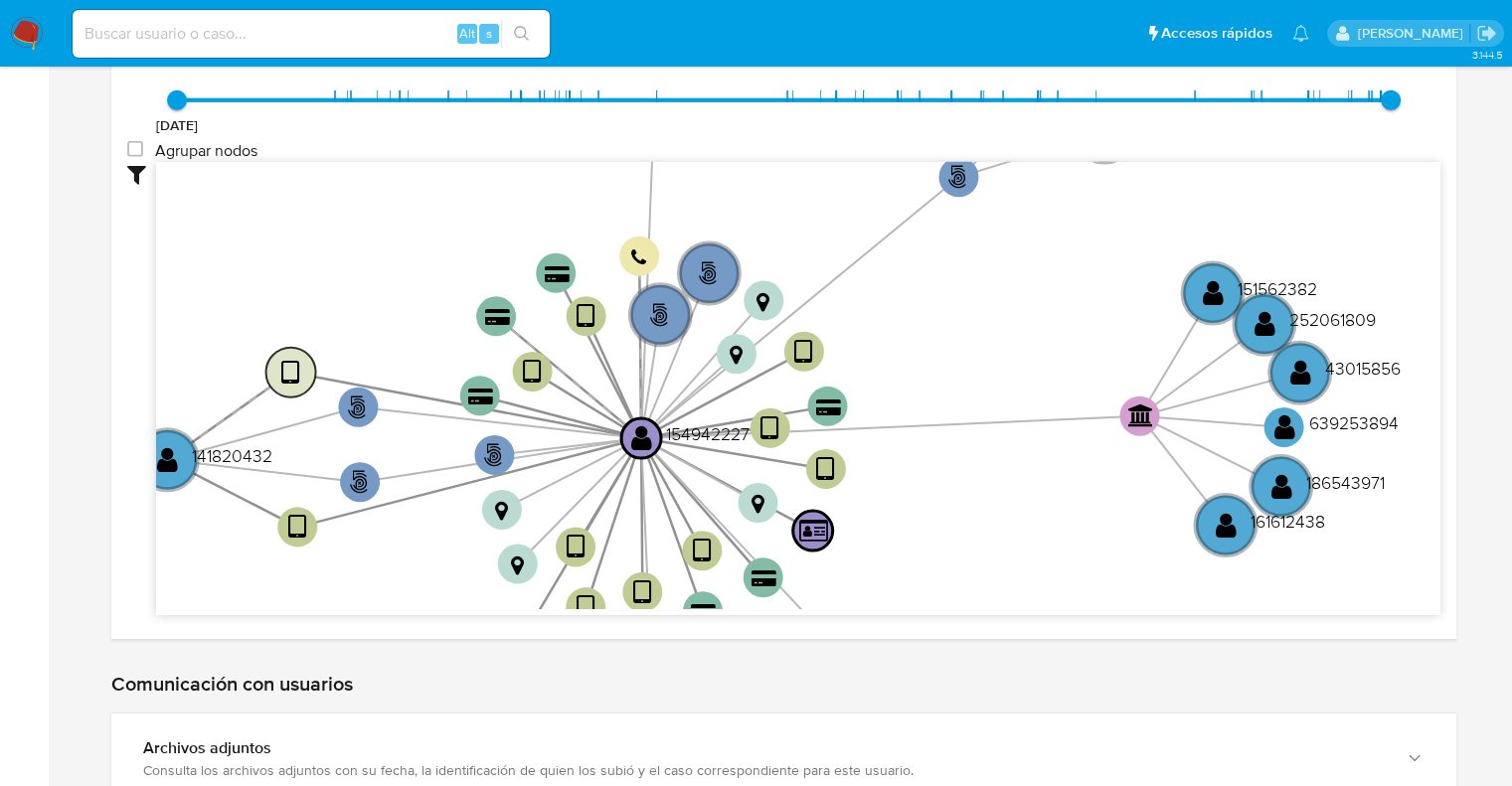 click on "" 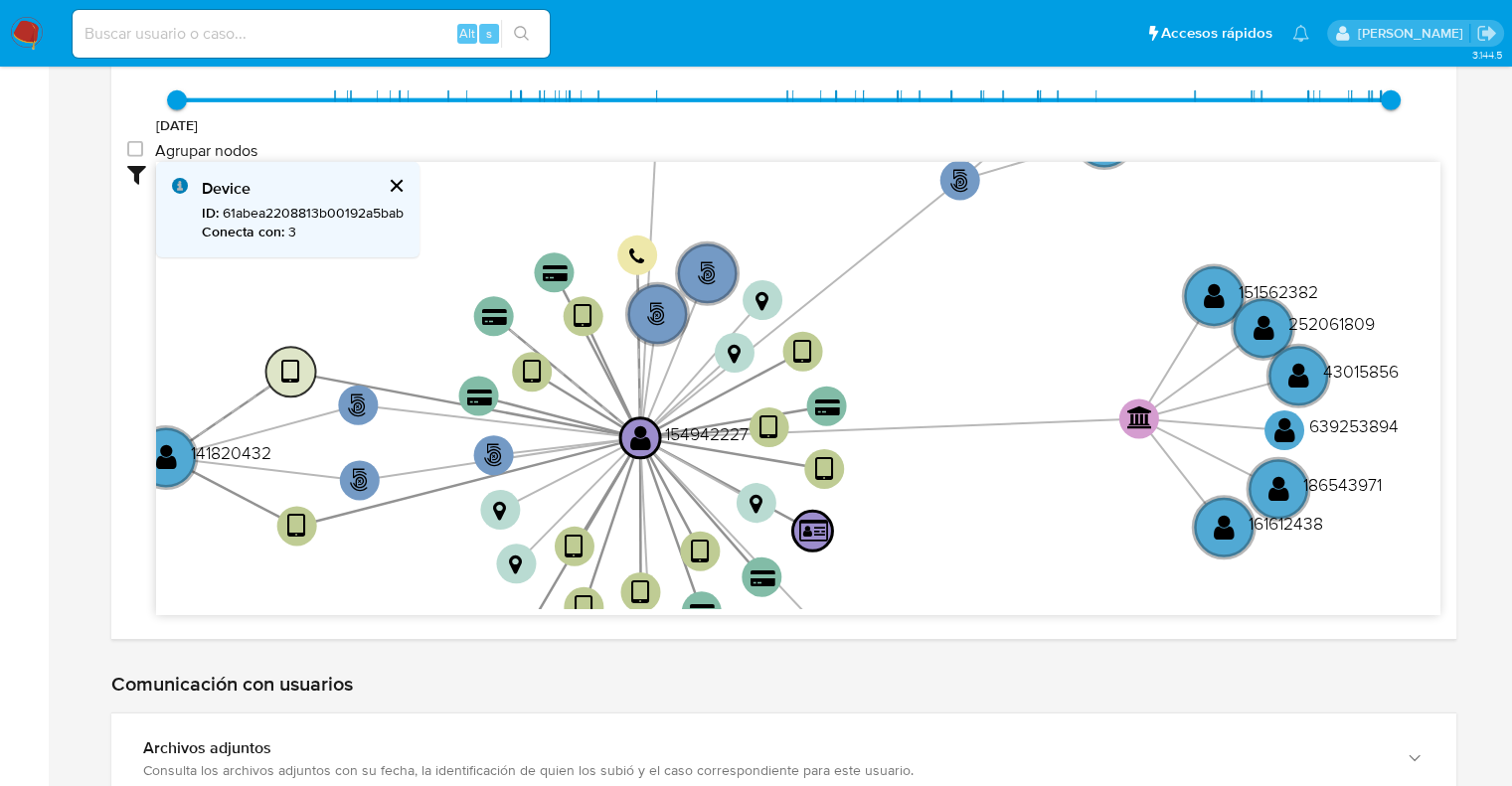 click on "" 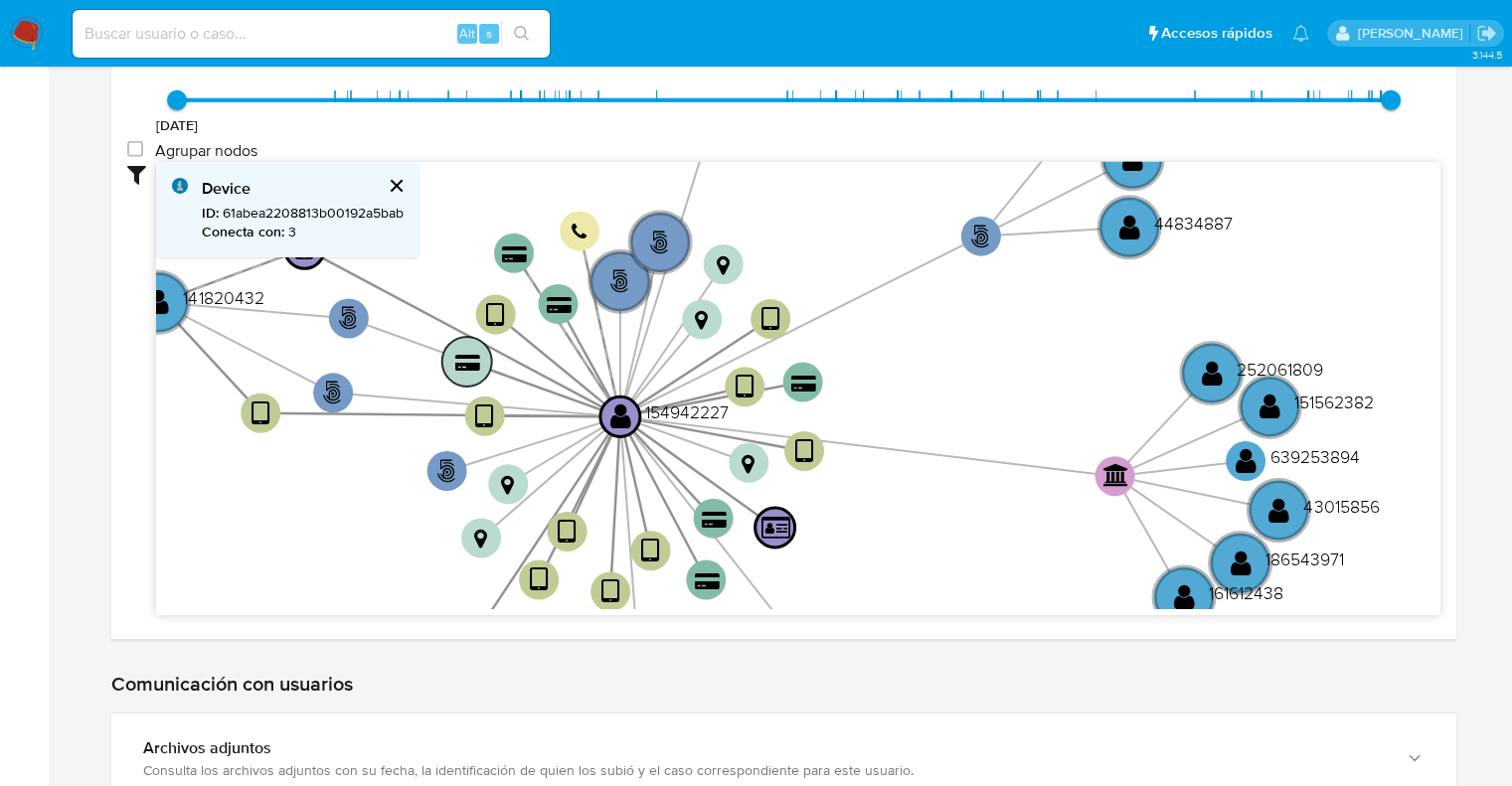 click on "" 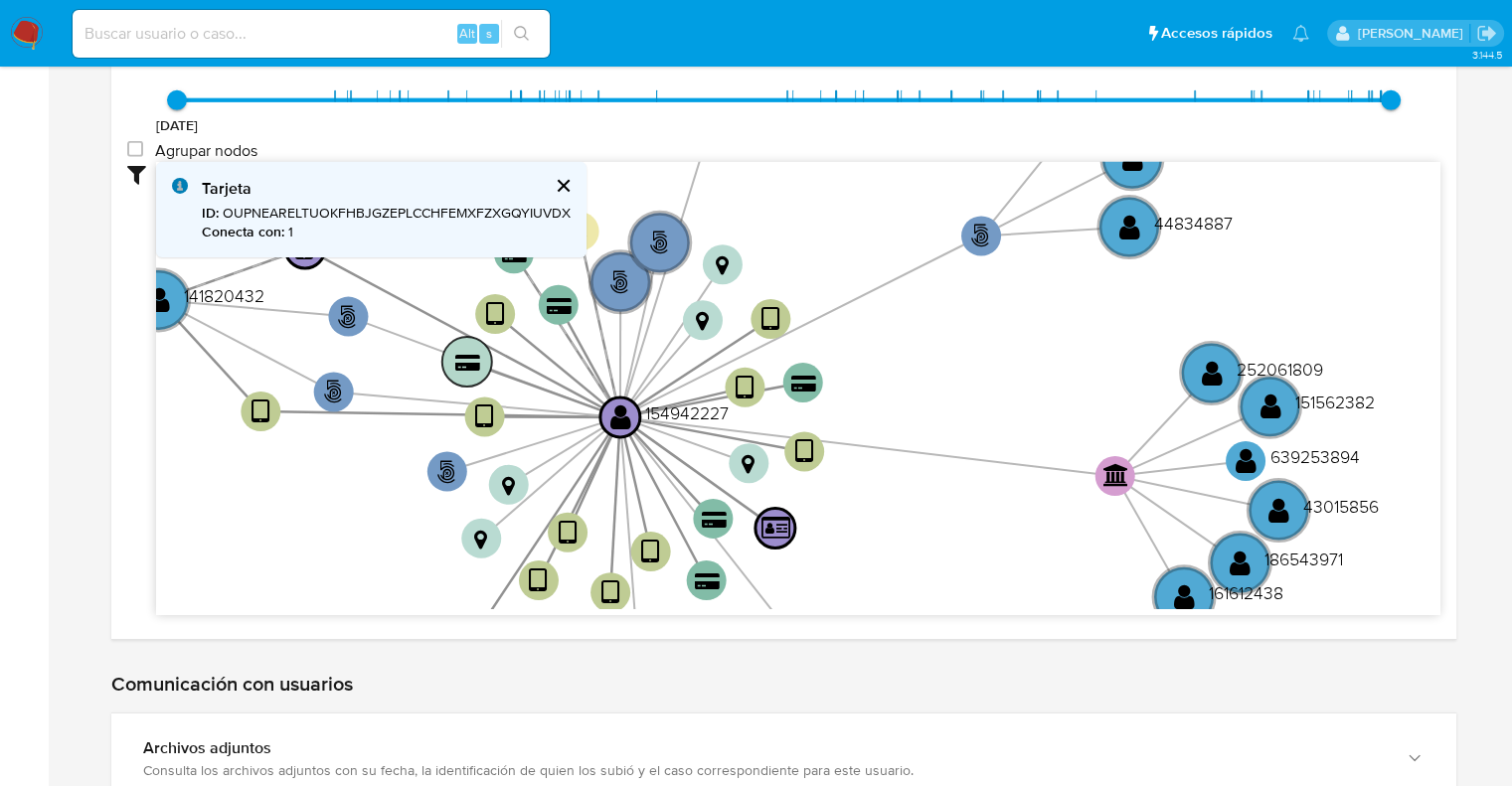 click on "" 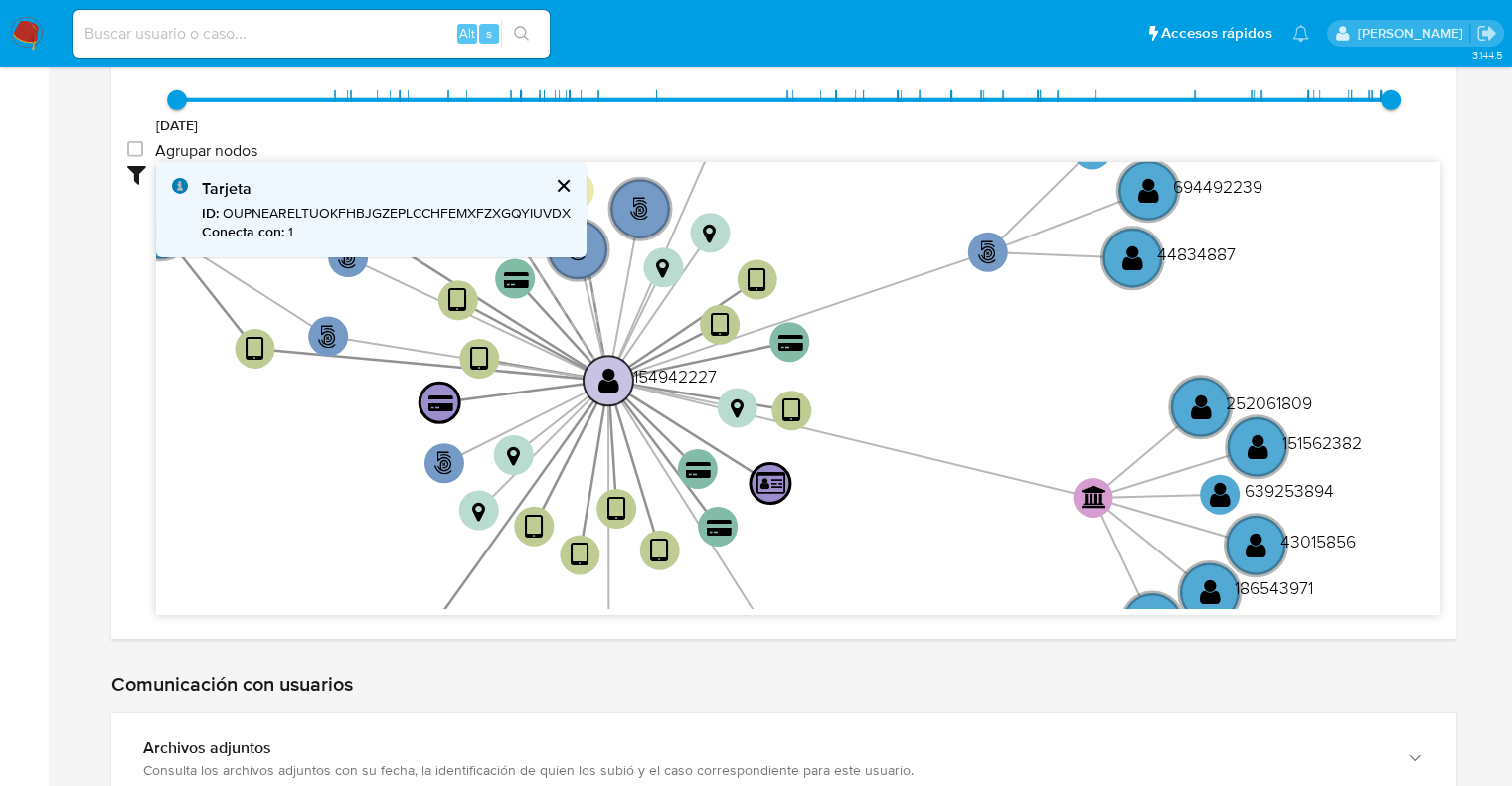 click on "" 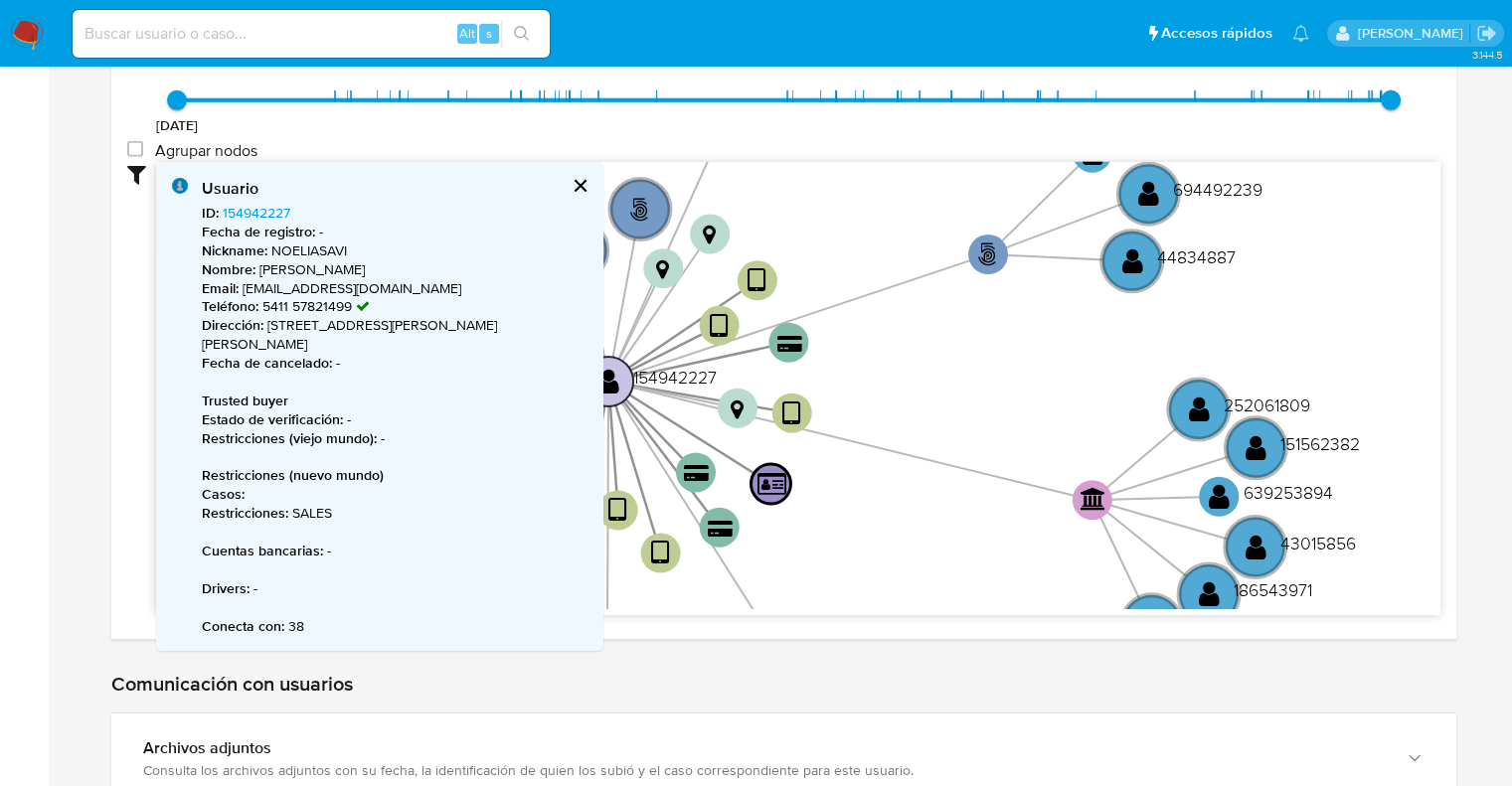 click on "" 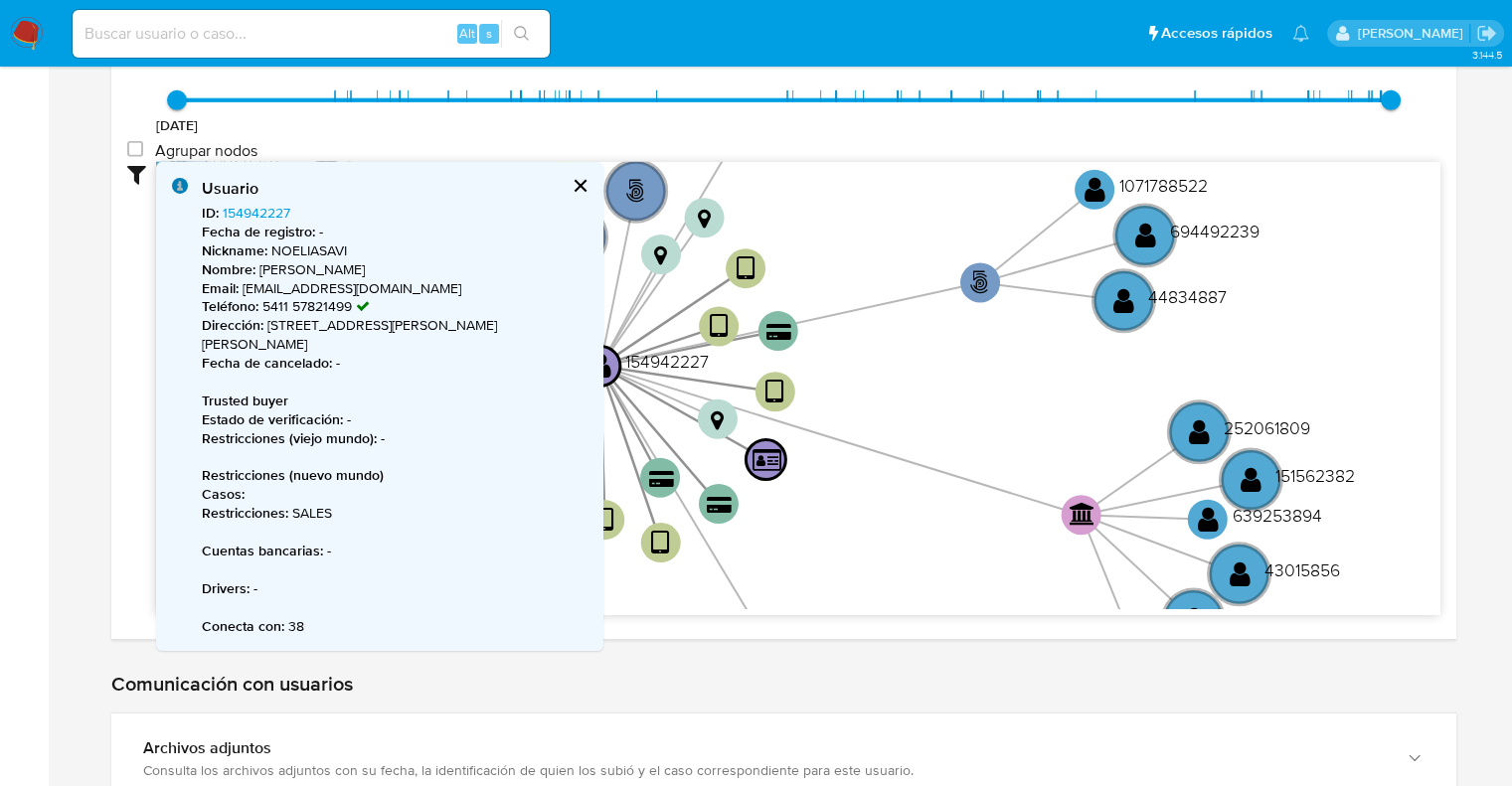 click at bounding box center [580, 186] 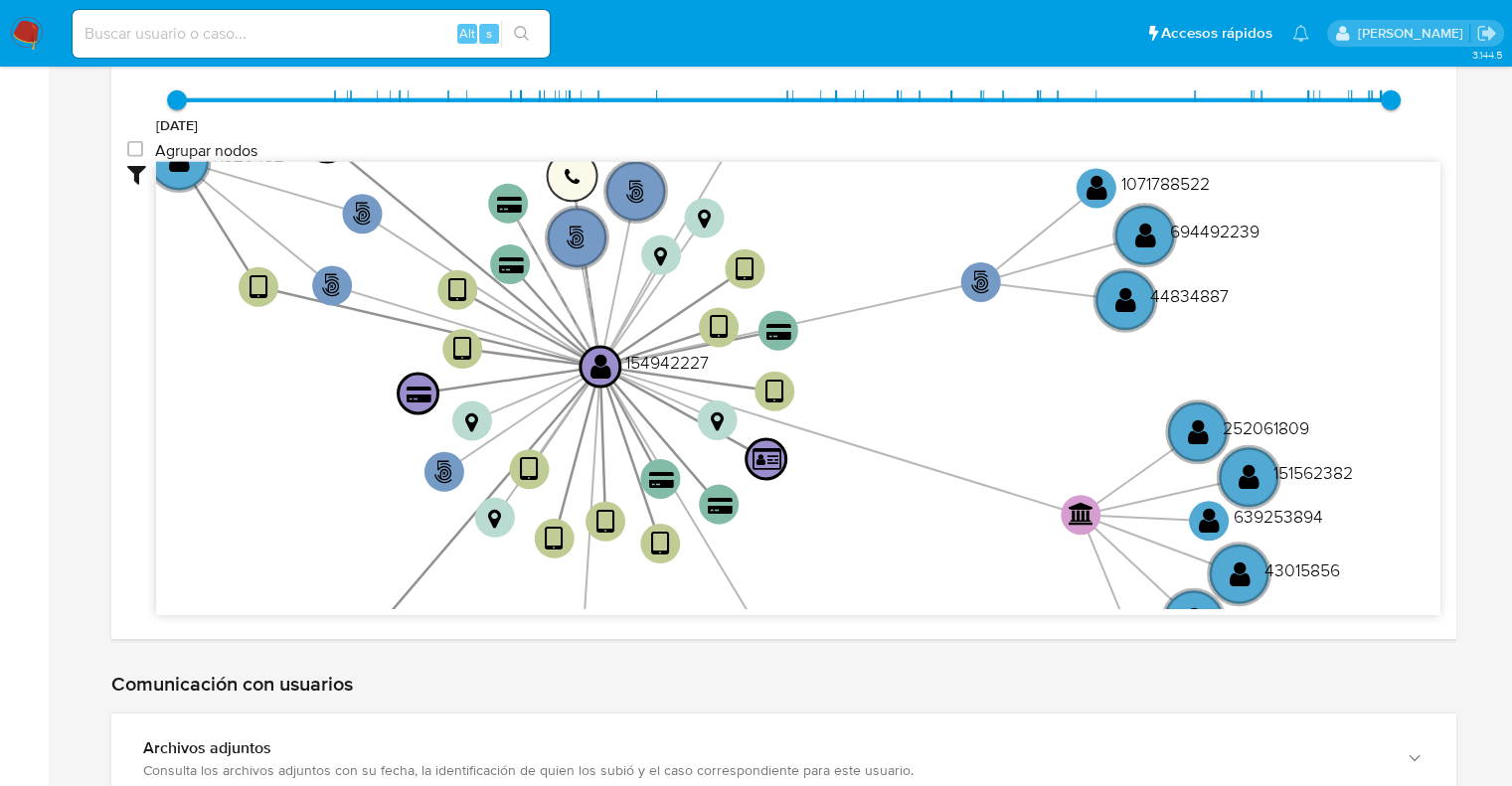 click 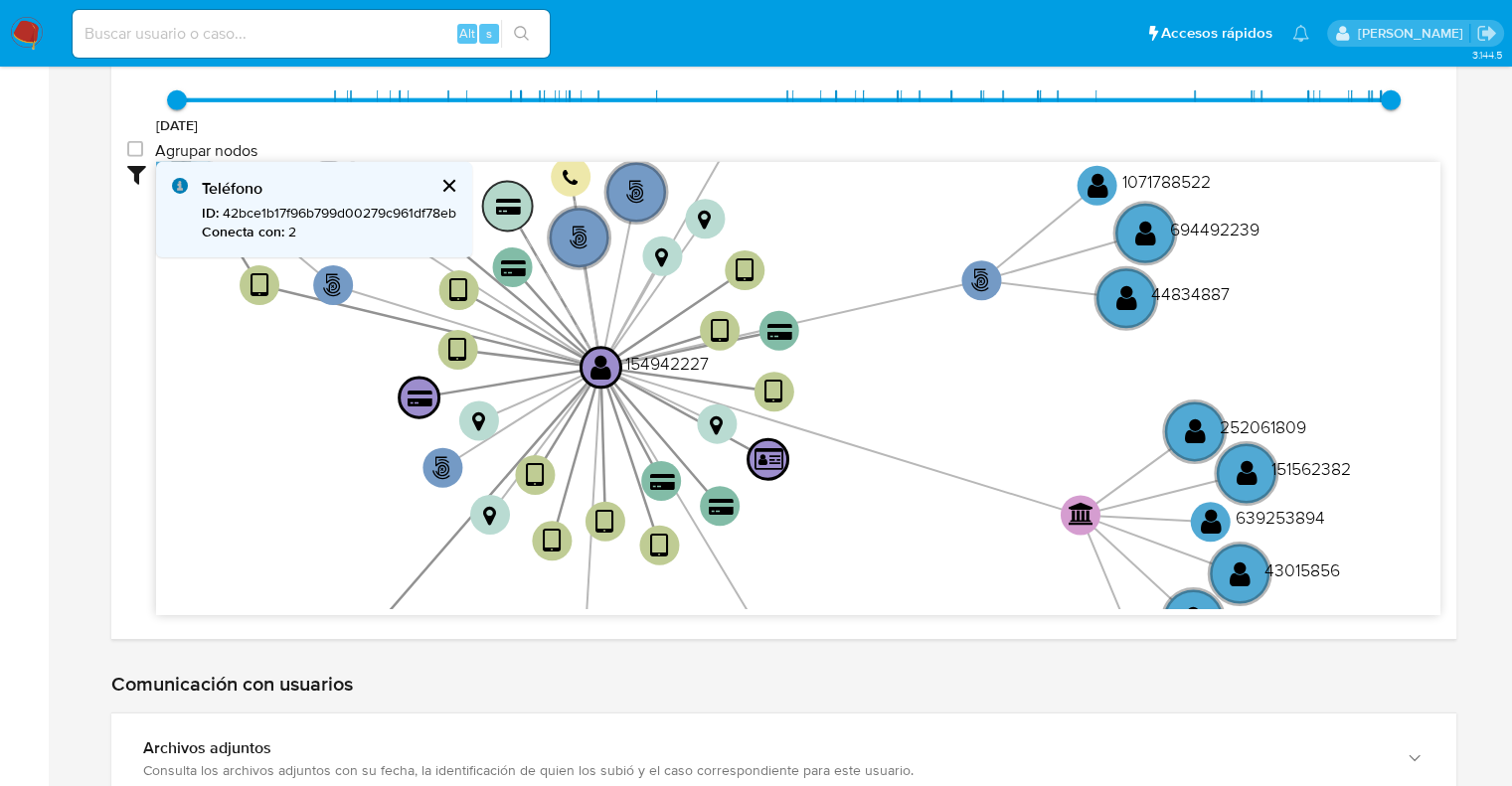 click on "" 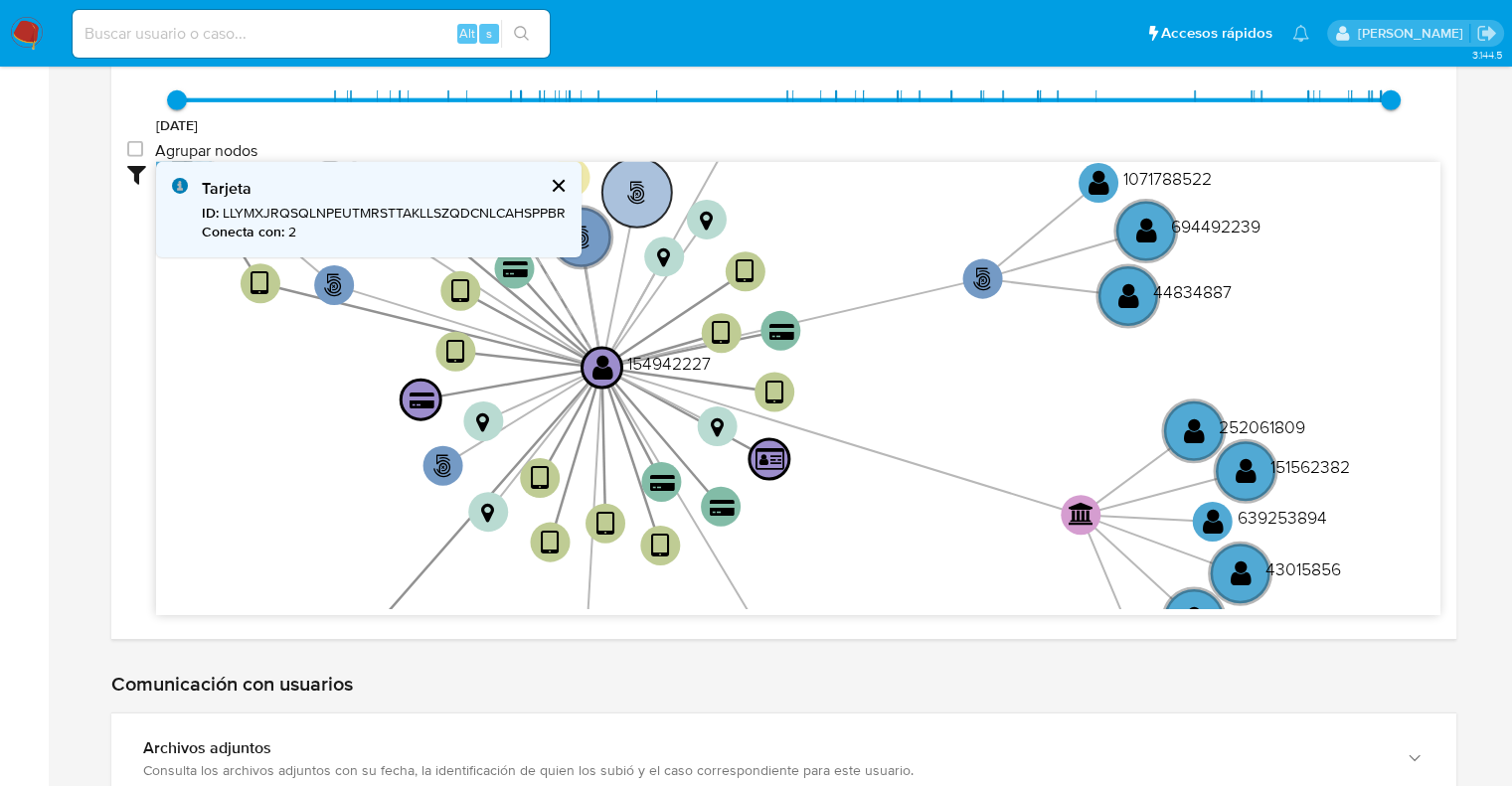 click 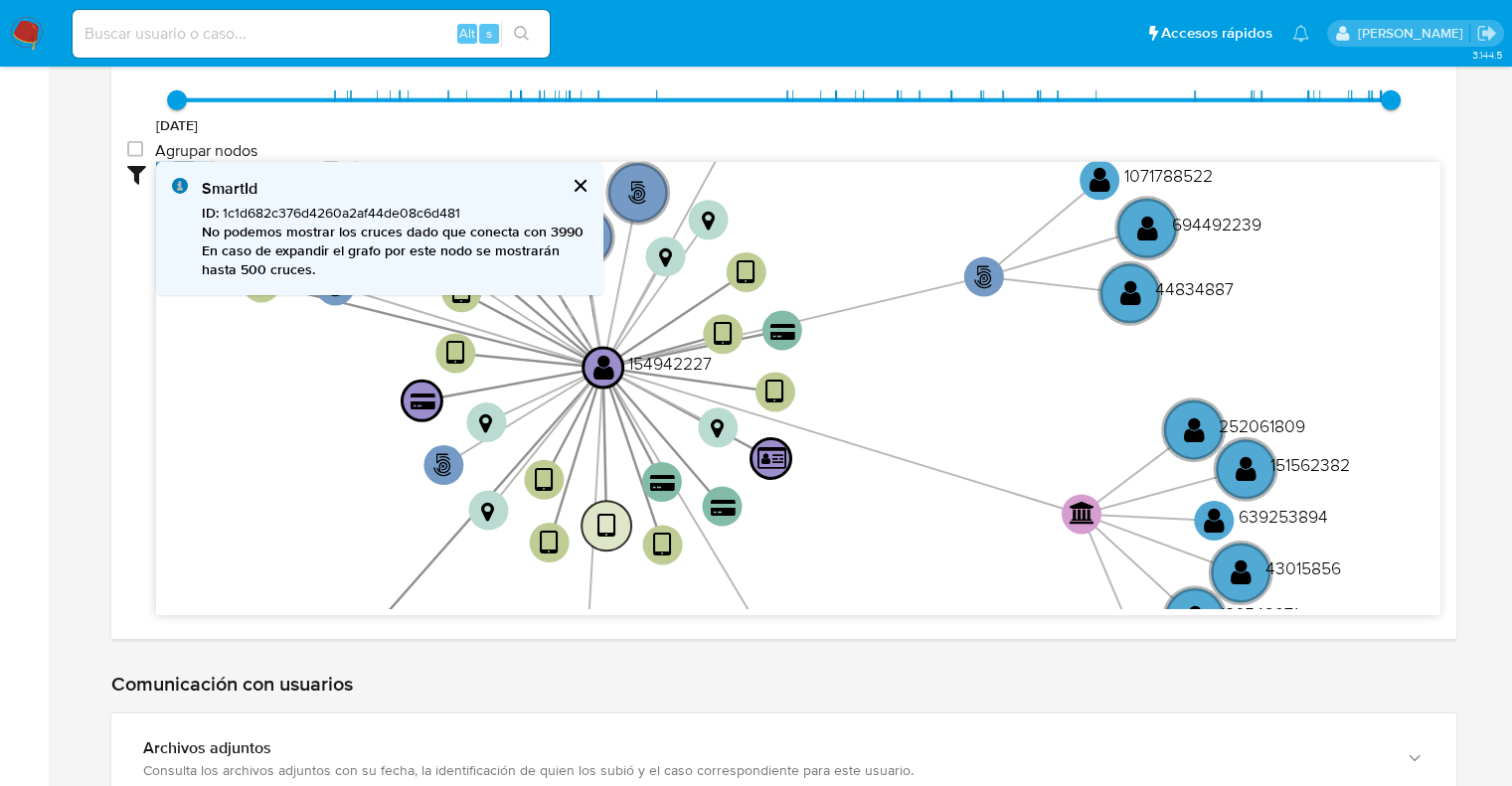 click on "" 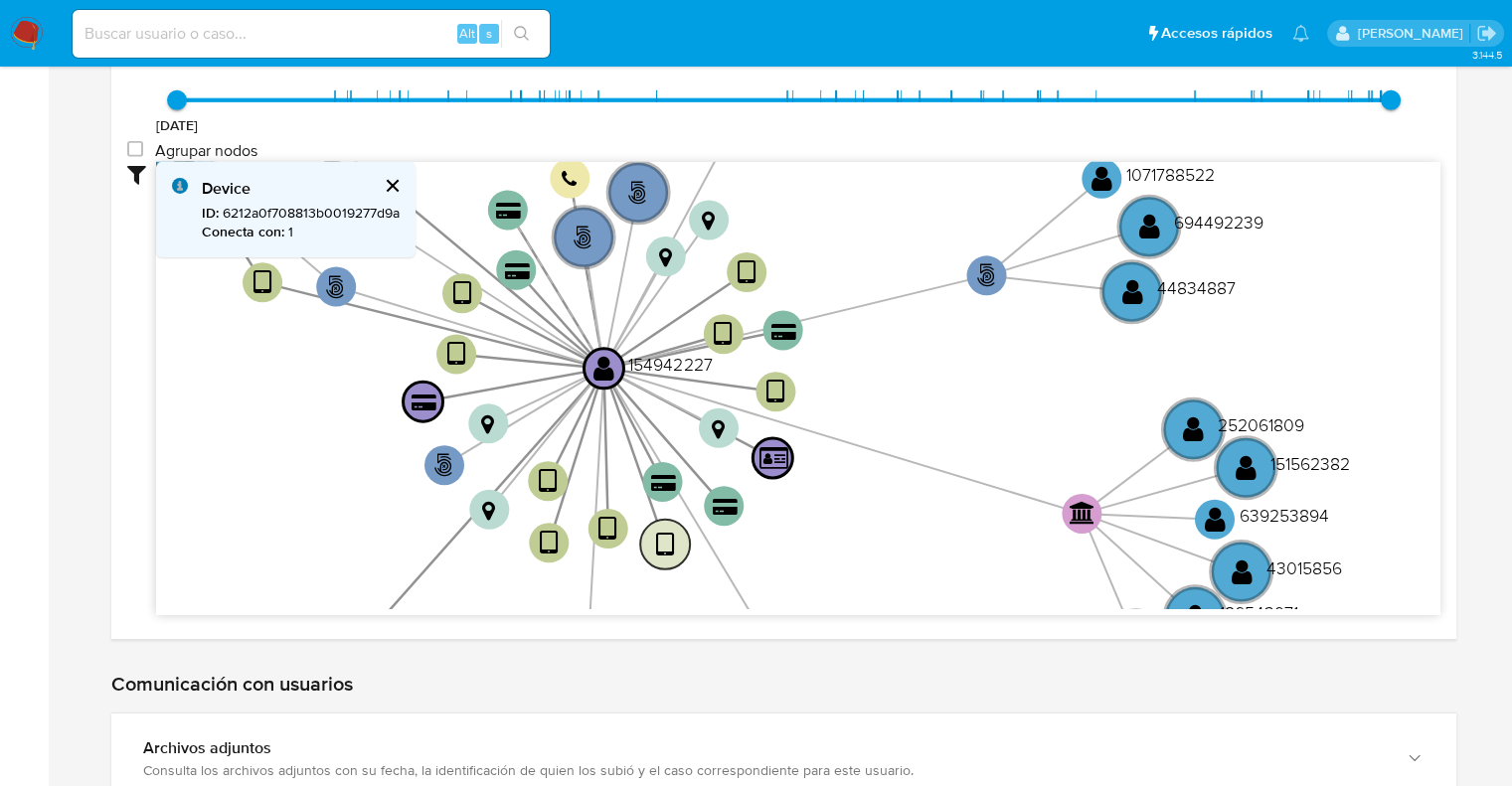 click on "" 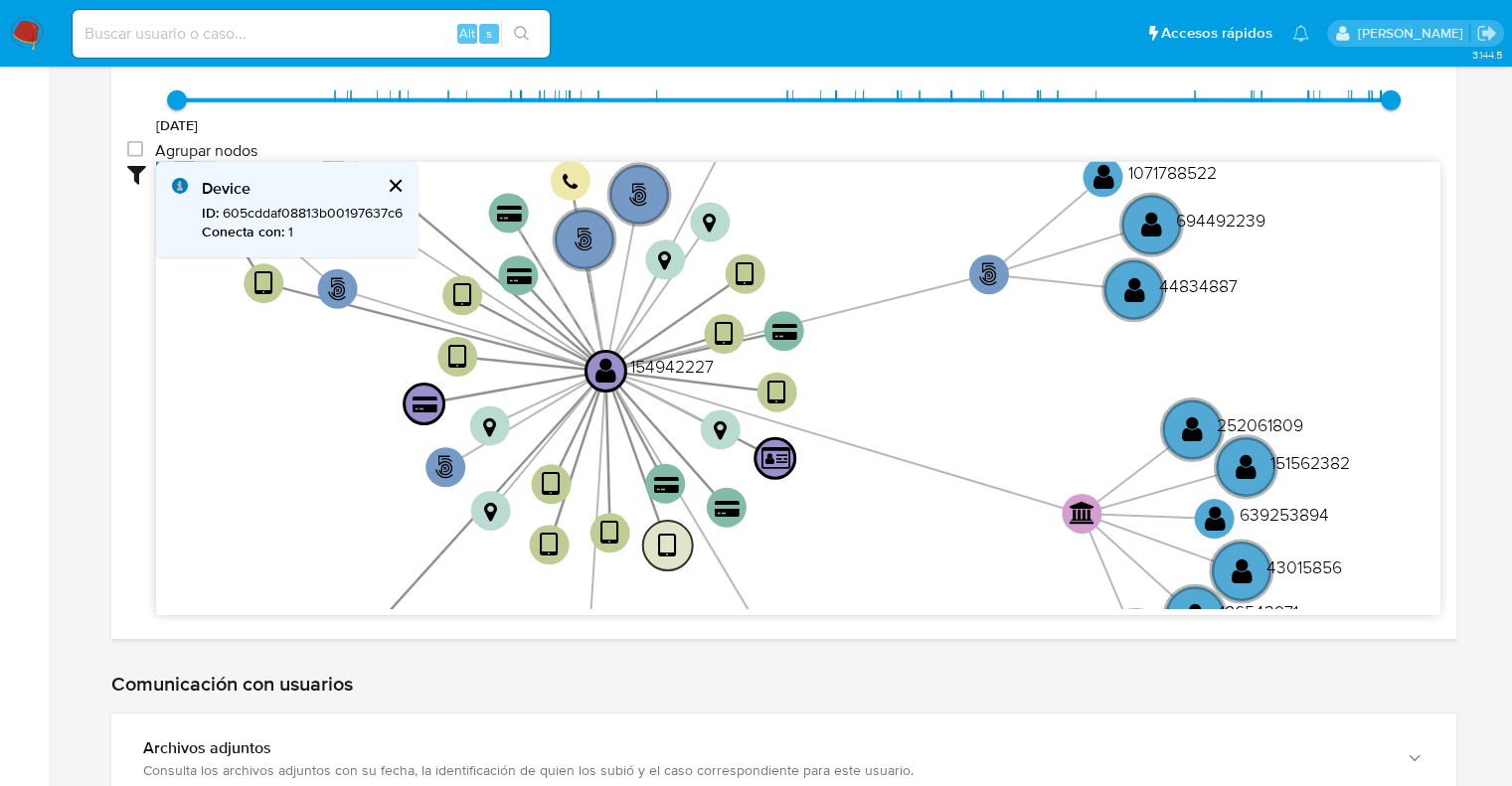 click on "" 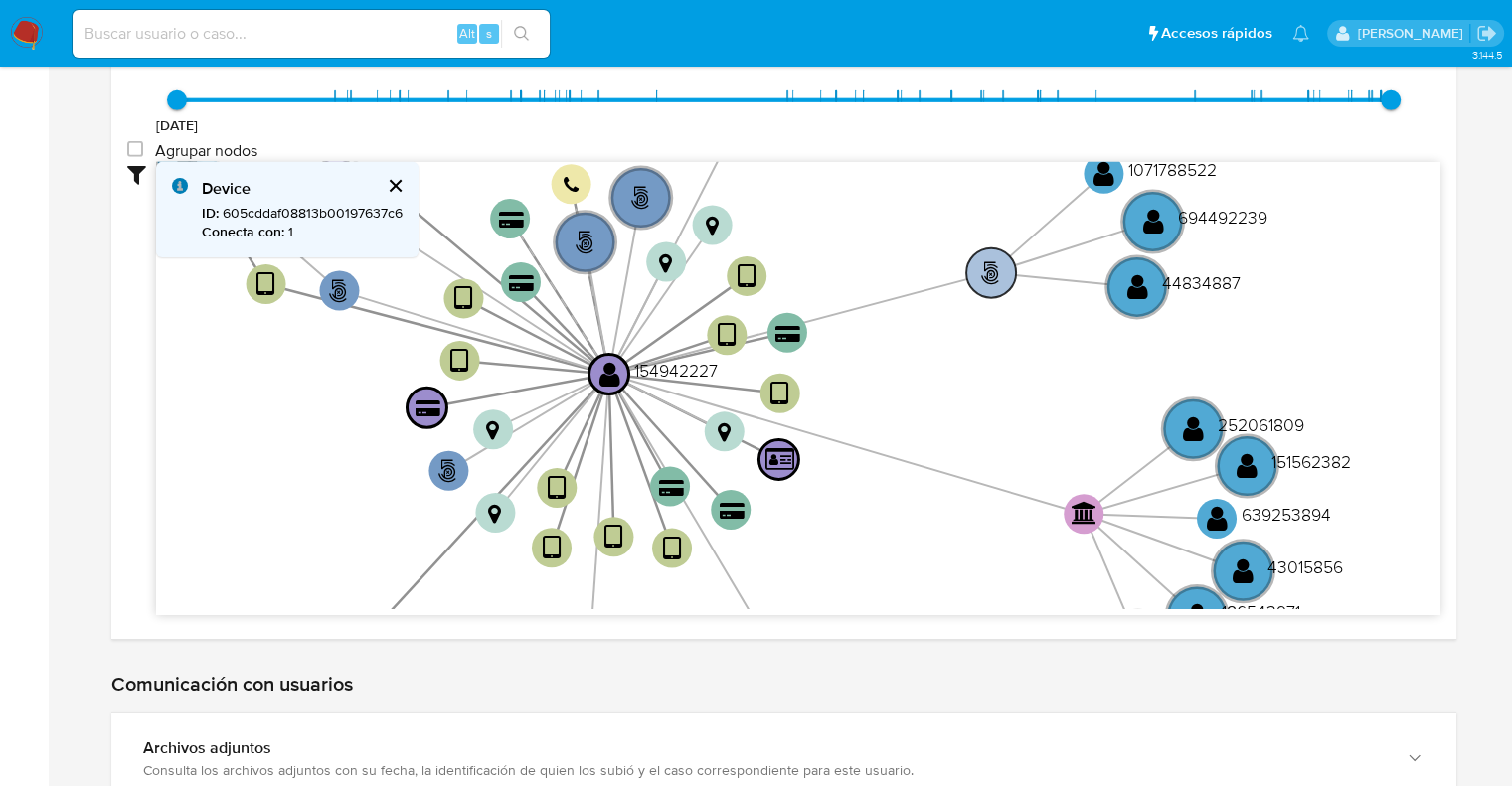 click on "" 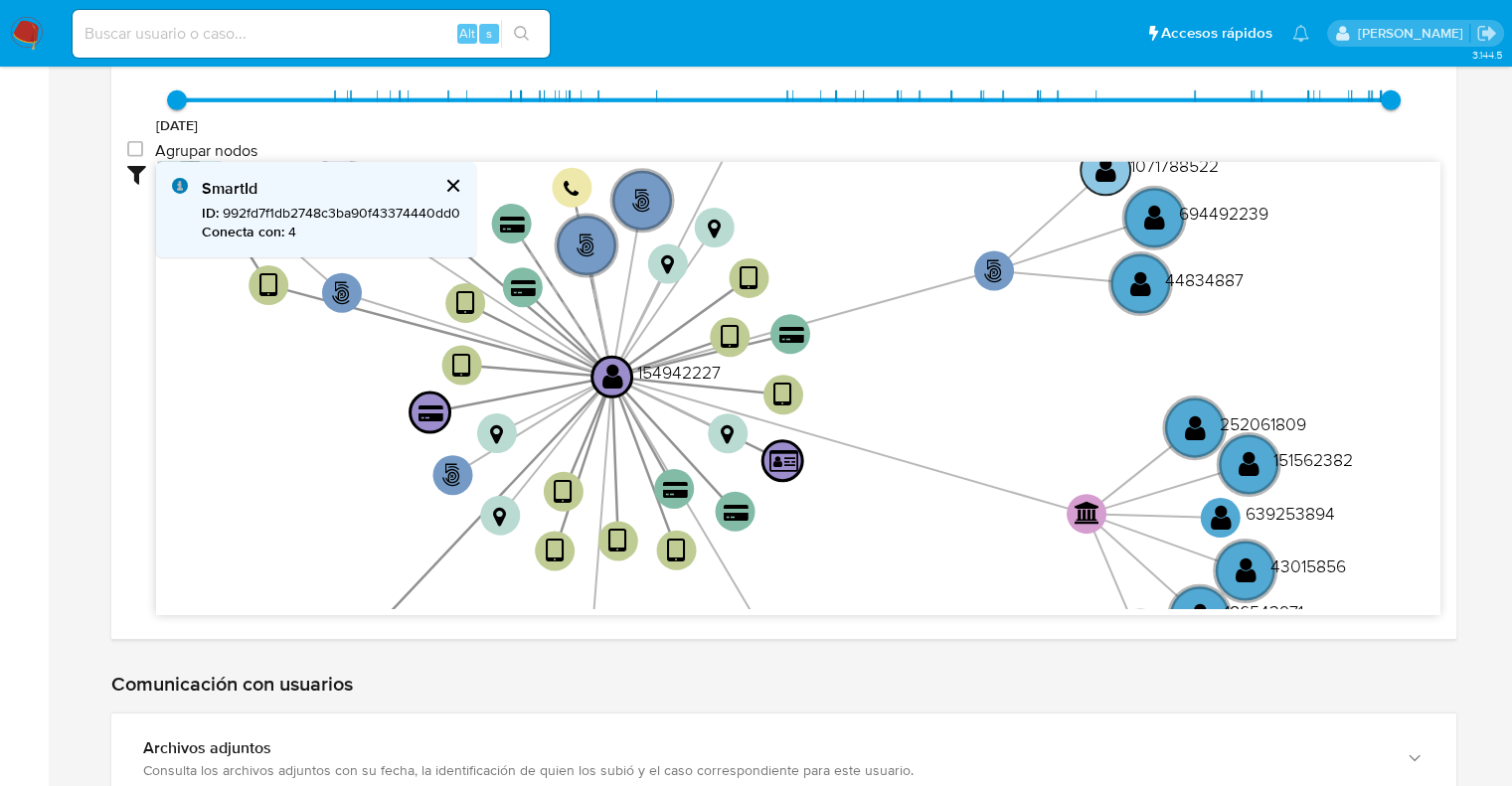 click on "" 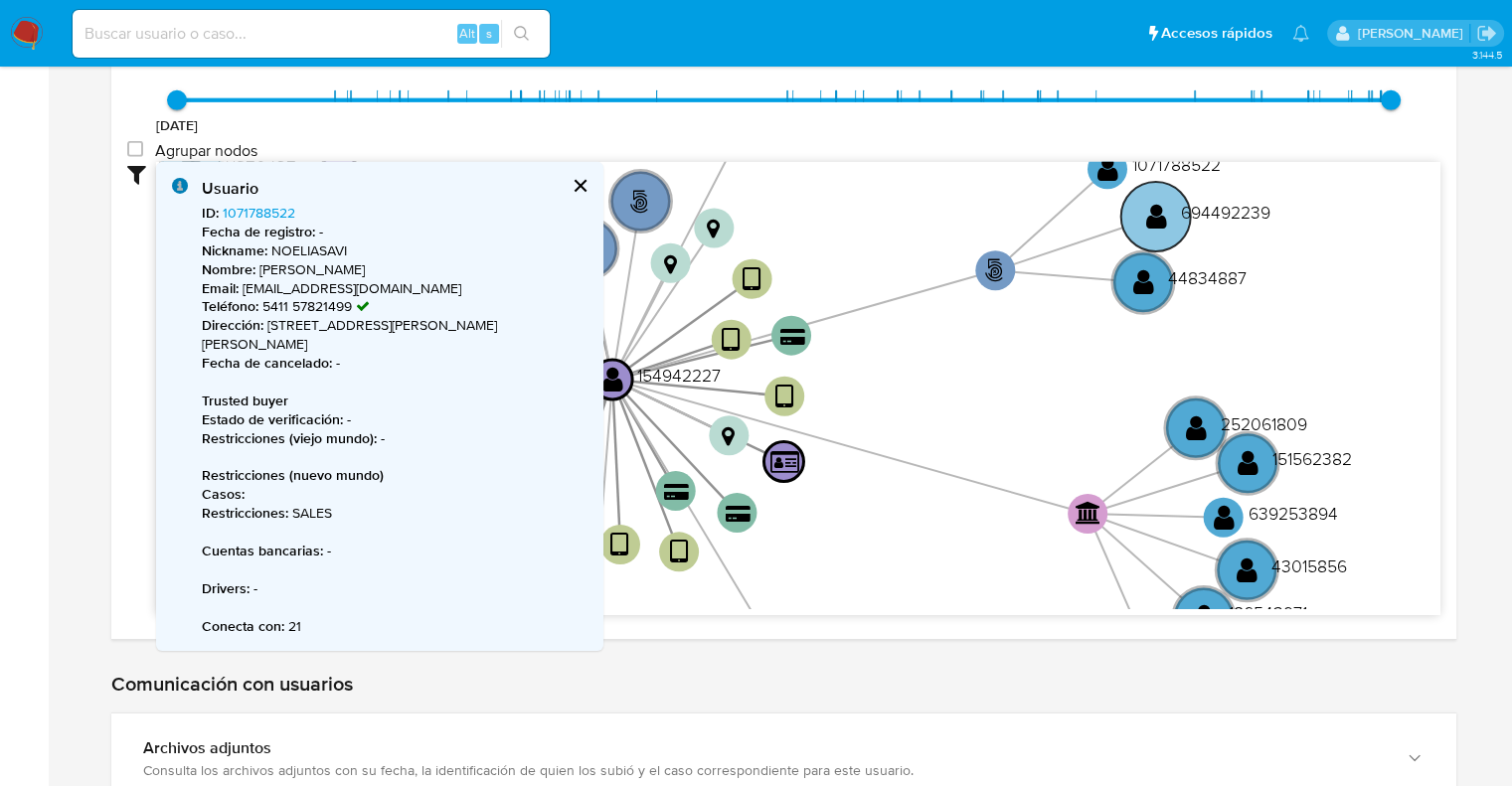 click on "" 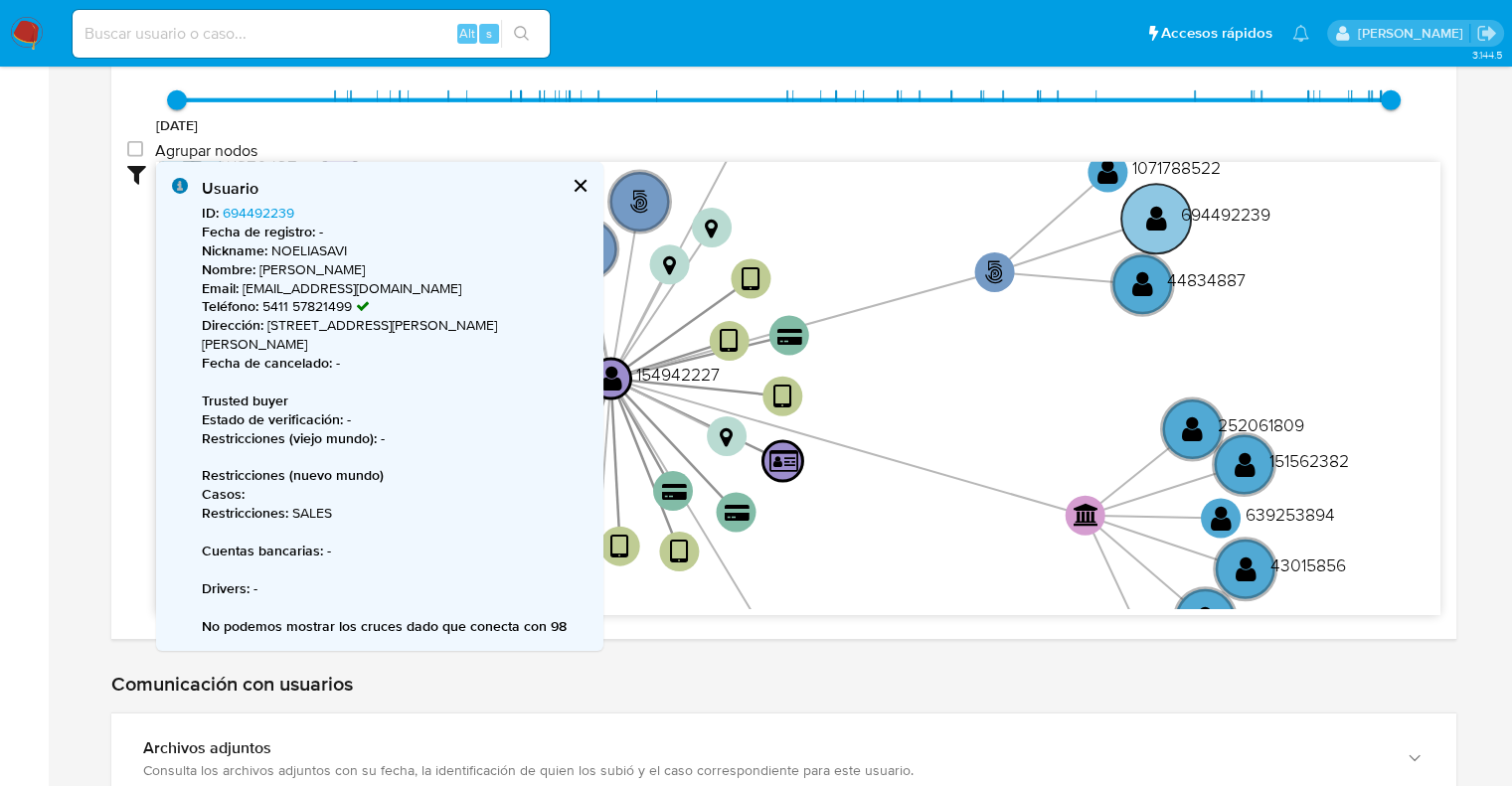 click on "" 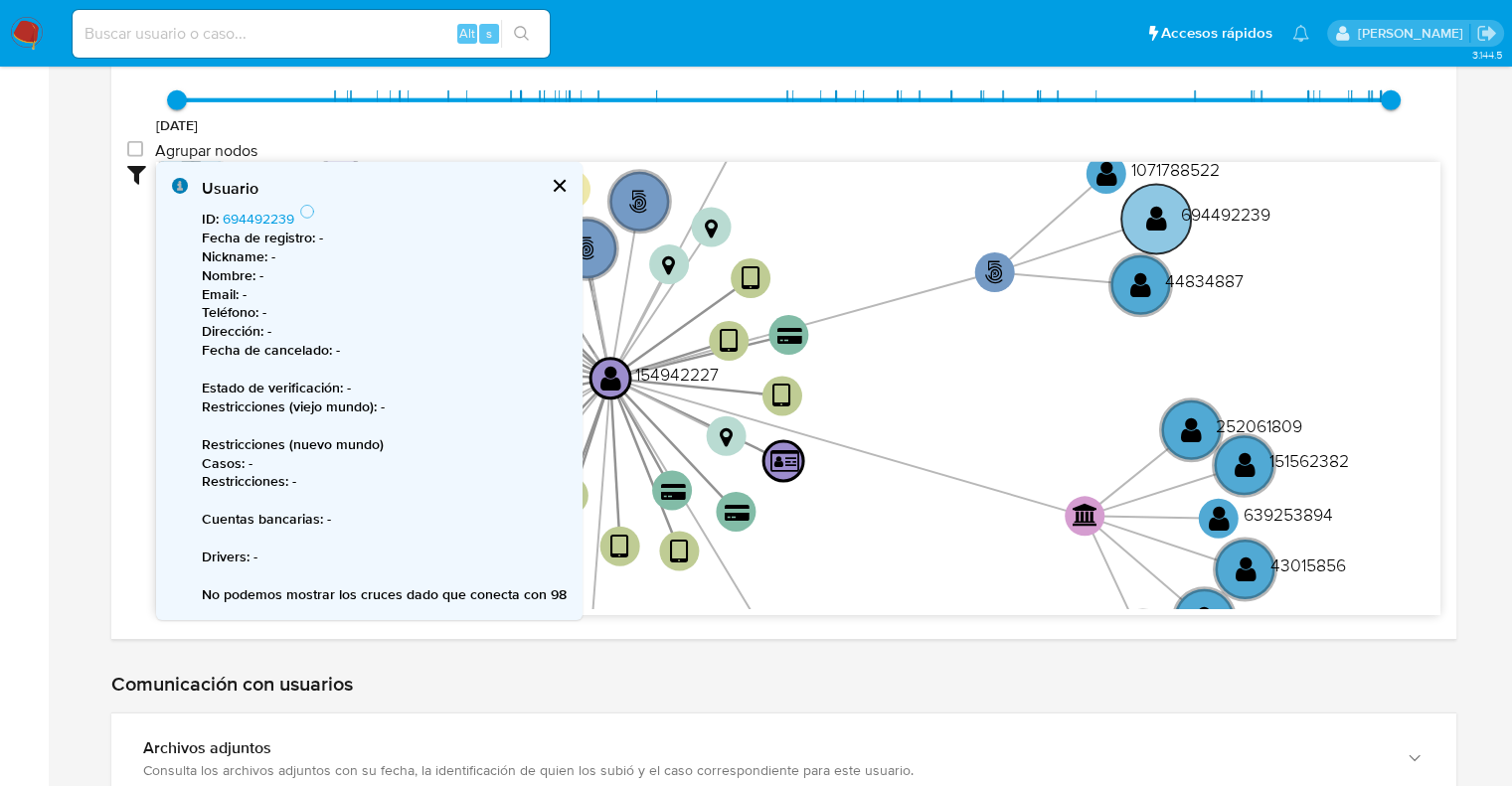 click on "" 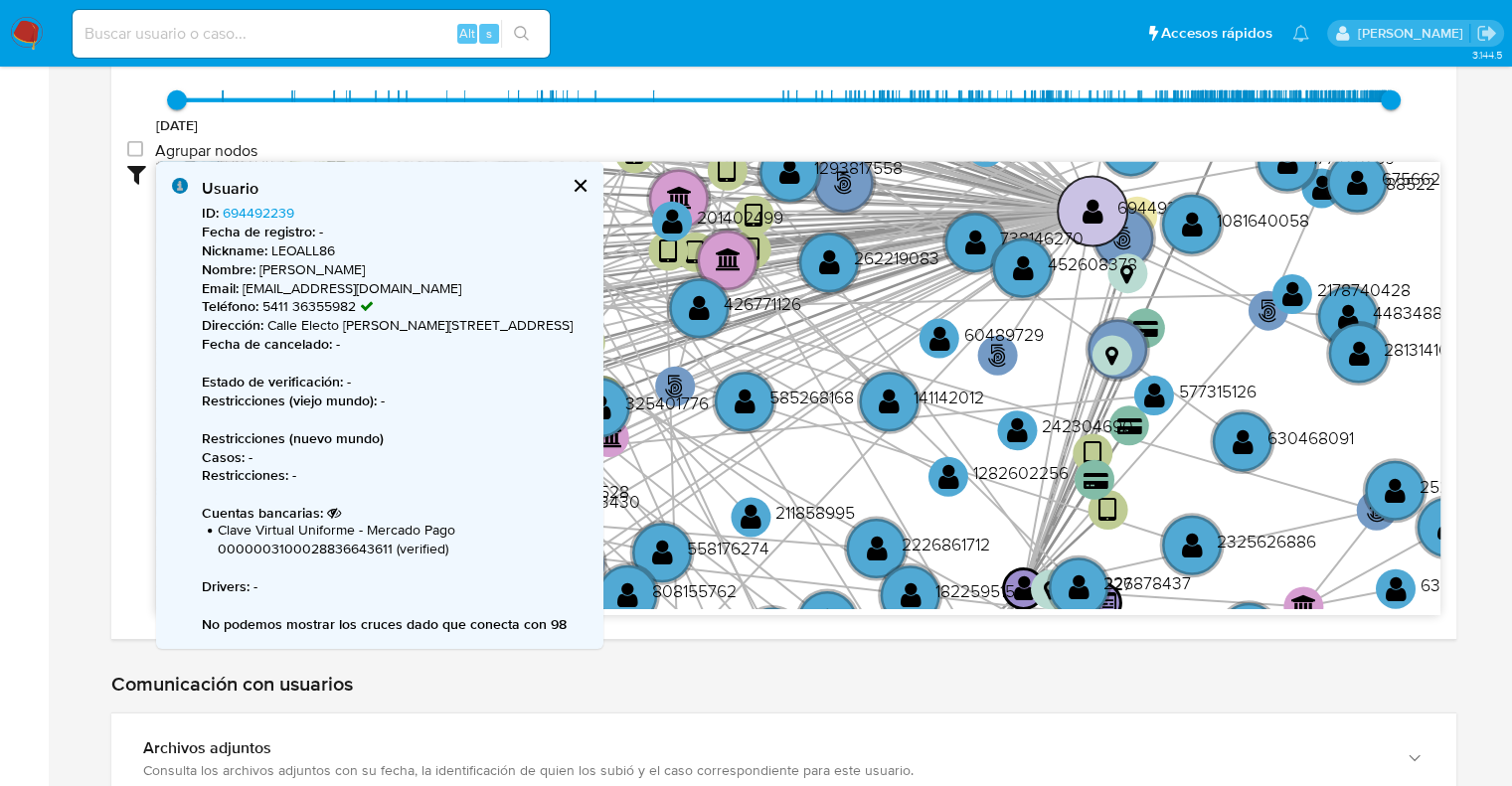 type on "1752338565000" 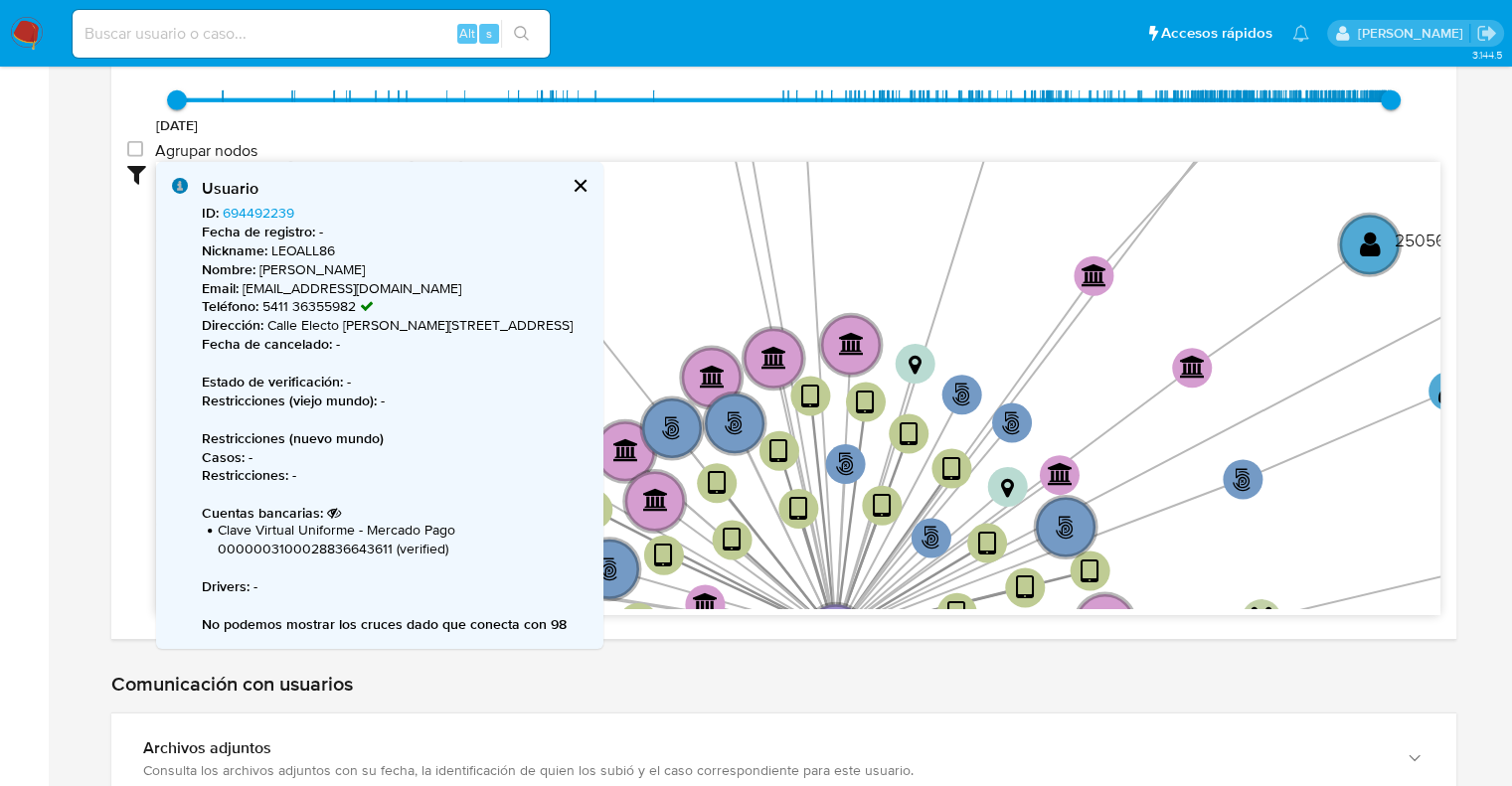 click at bounding box center (580, 186) 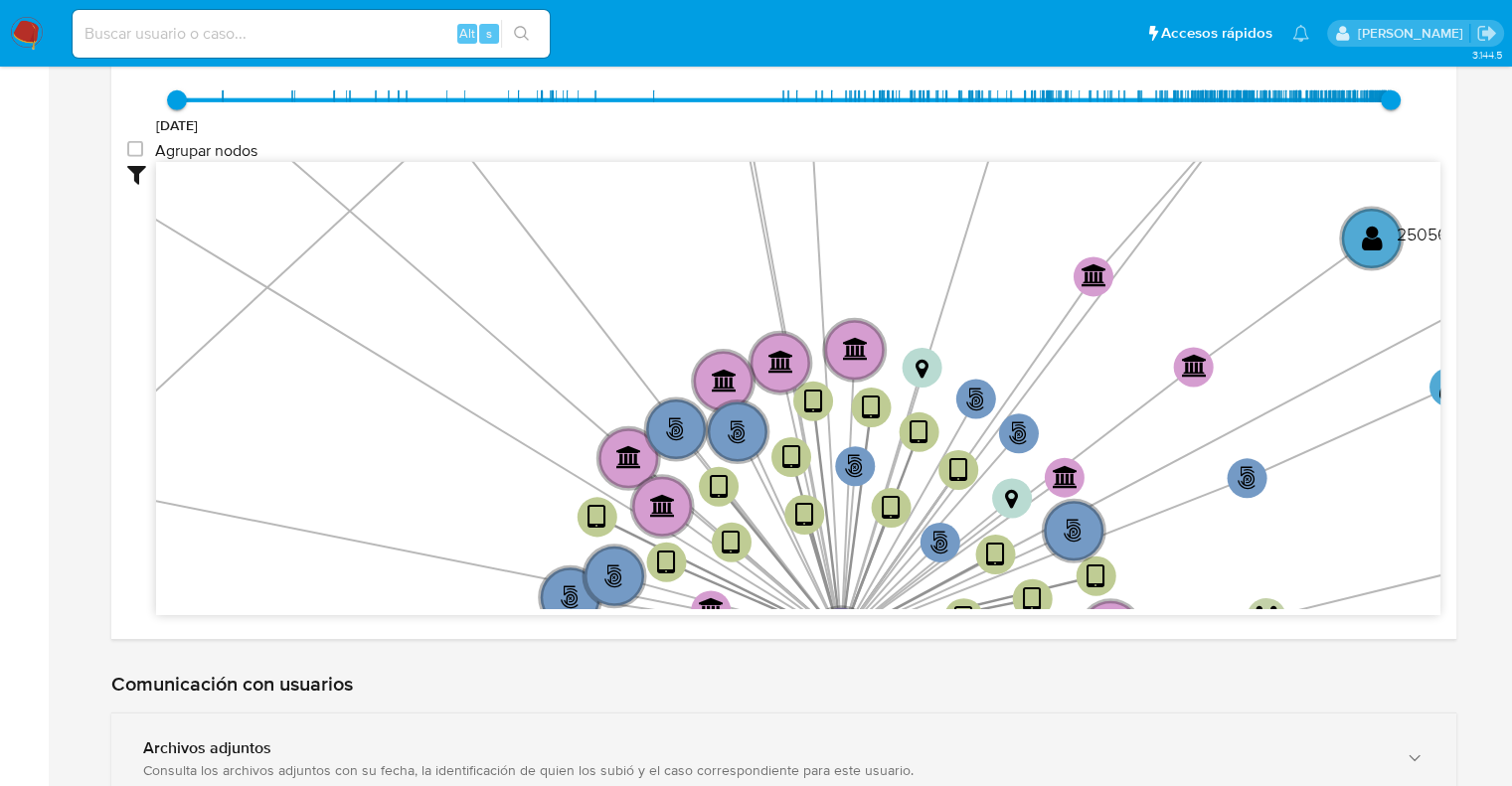 click on "Archivos adjuntos" at bounding box center [763, 748] 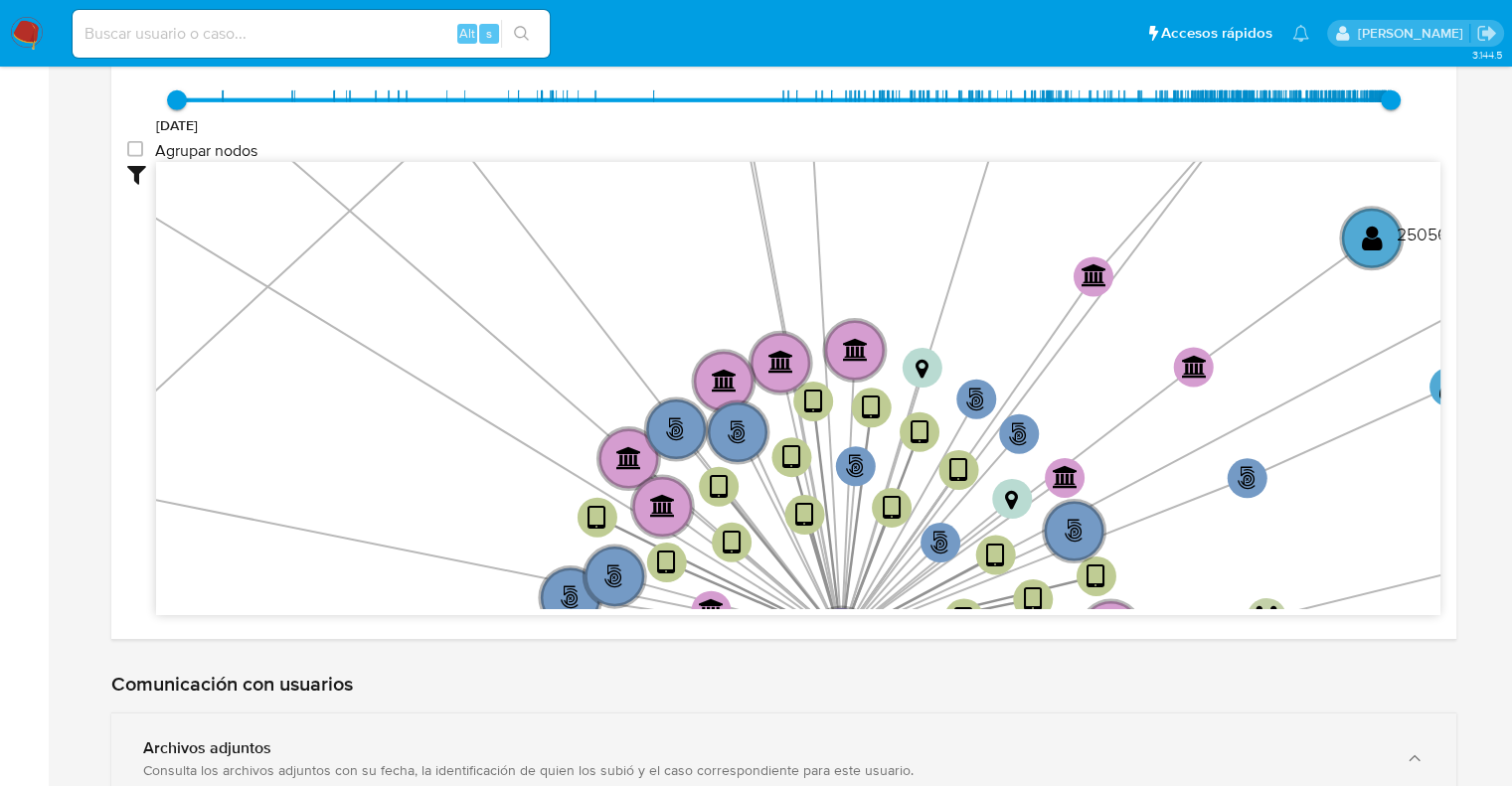 type 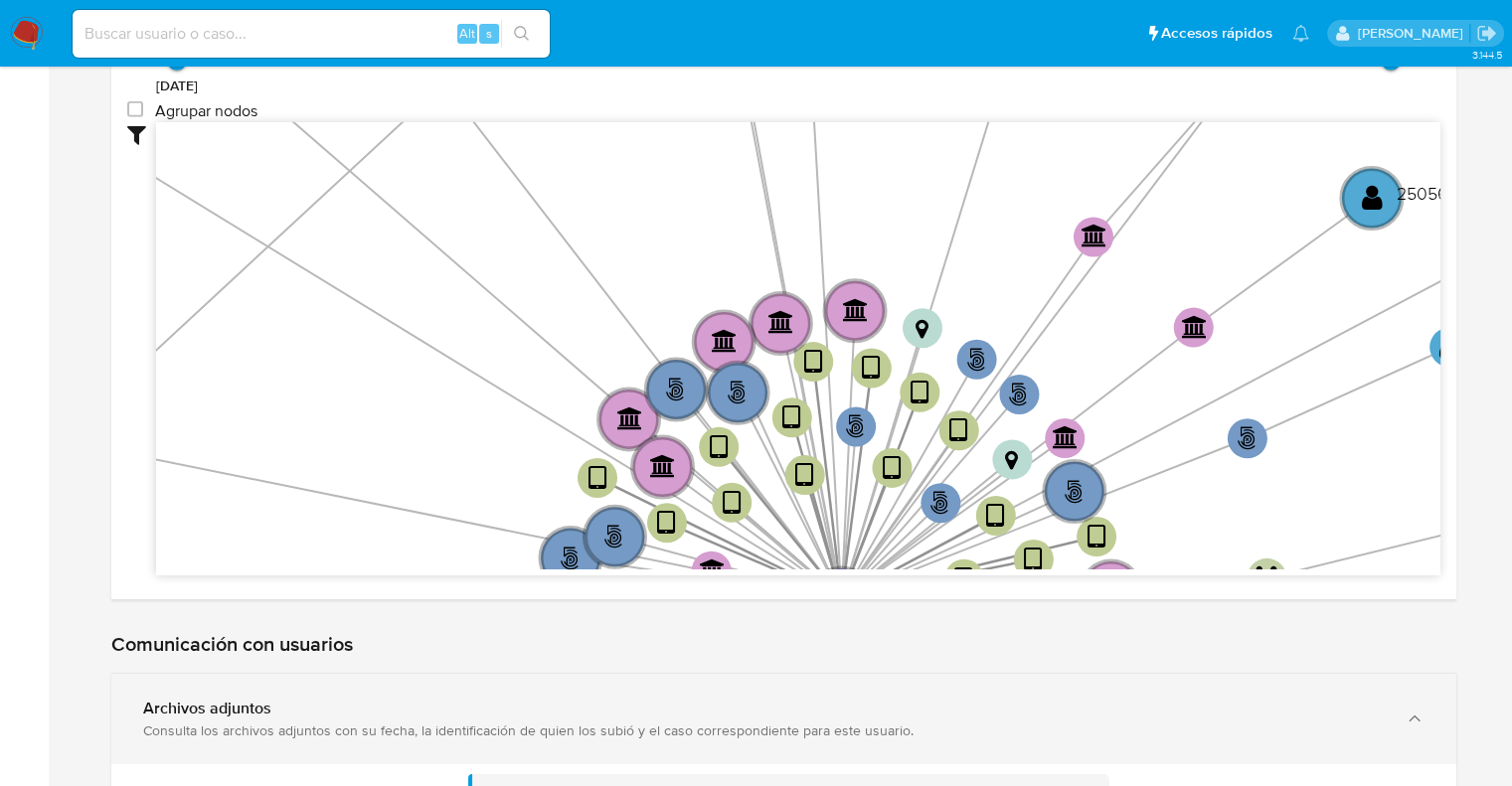 scroll, scrollTop: 6814, scrollLeft: 0, axis: vertical 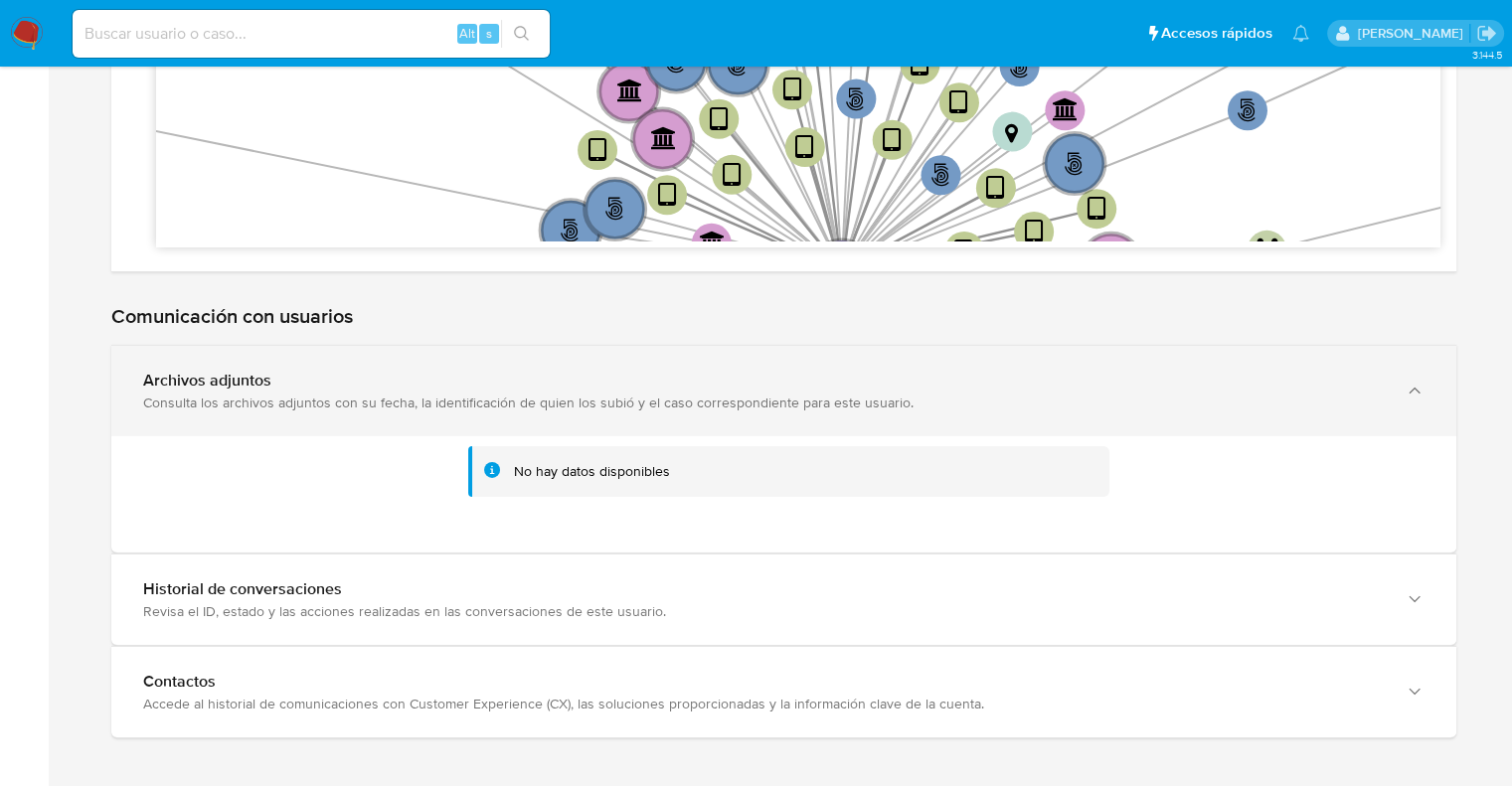 click on "Consulta los archivos adjuntos con su fecha, la identificación de quien los subió y el caso correspondiente para este usuario." at bounding box center (763, 402) 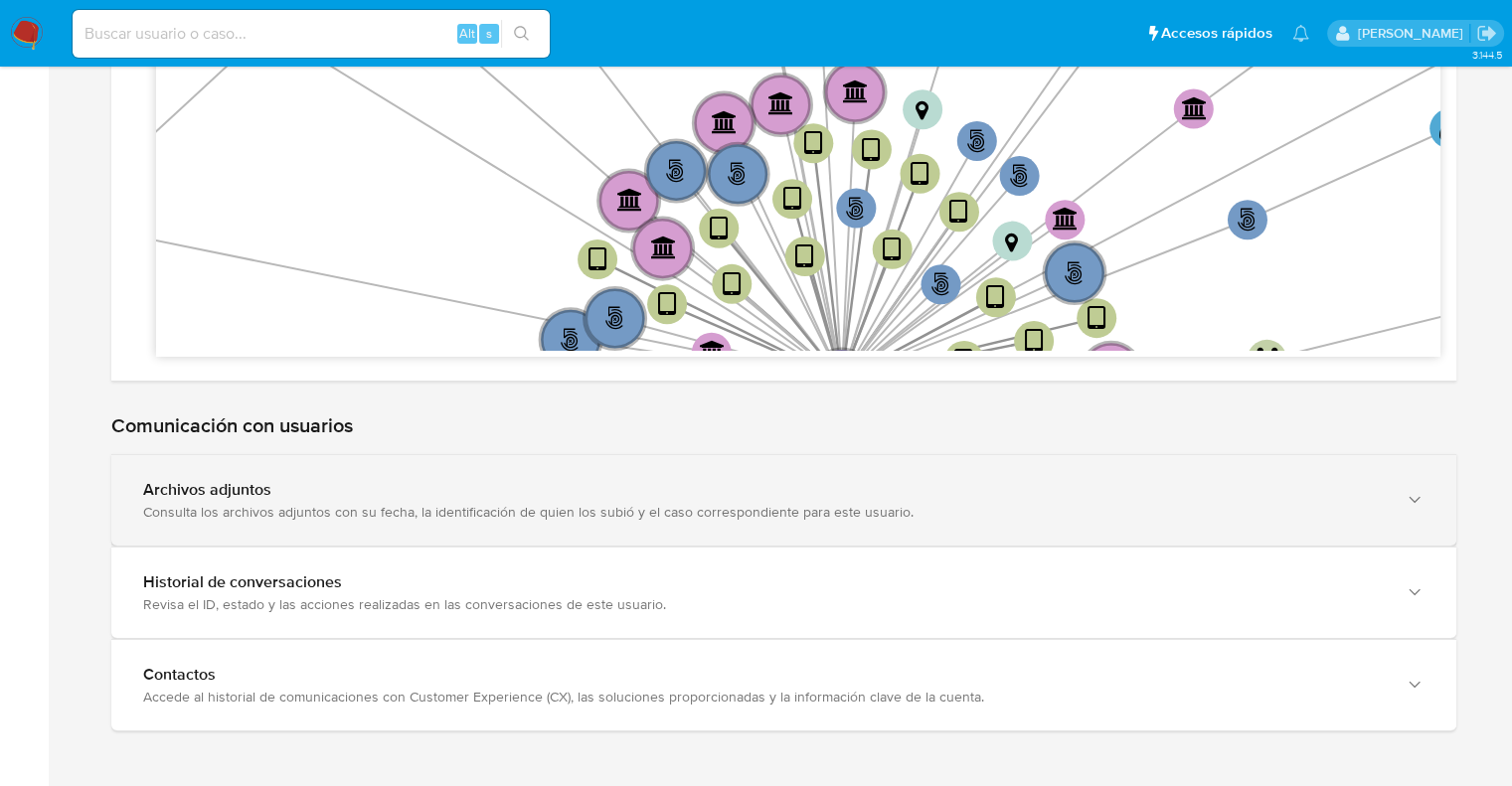 scroll, scrollTop: 6697, scrollLeft: 0, axis: vertical 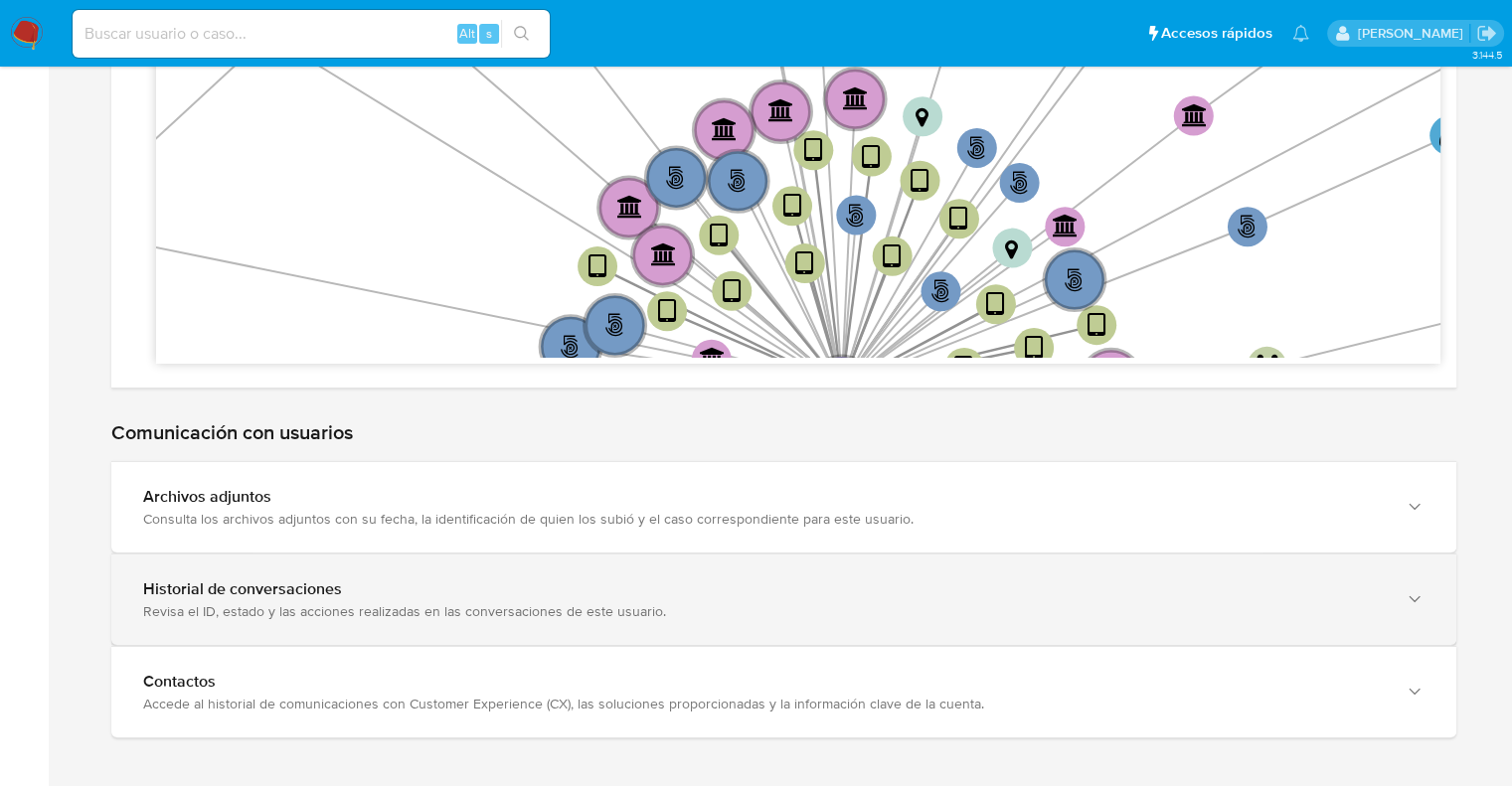 click on "Revisa el ID, estado y las acciones realizadas en las conversaciones de este usuario." at bounding box center (763, 611) 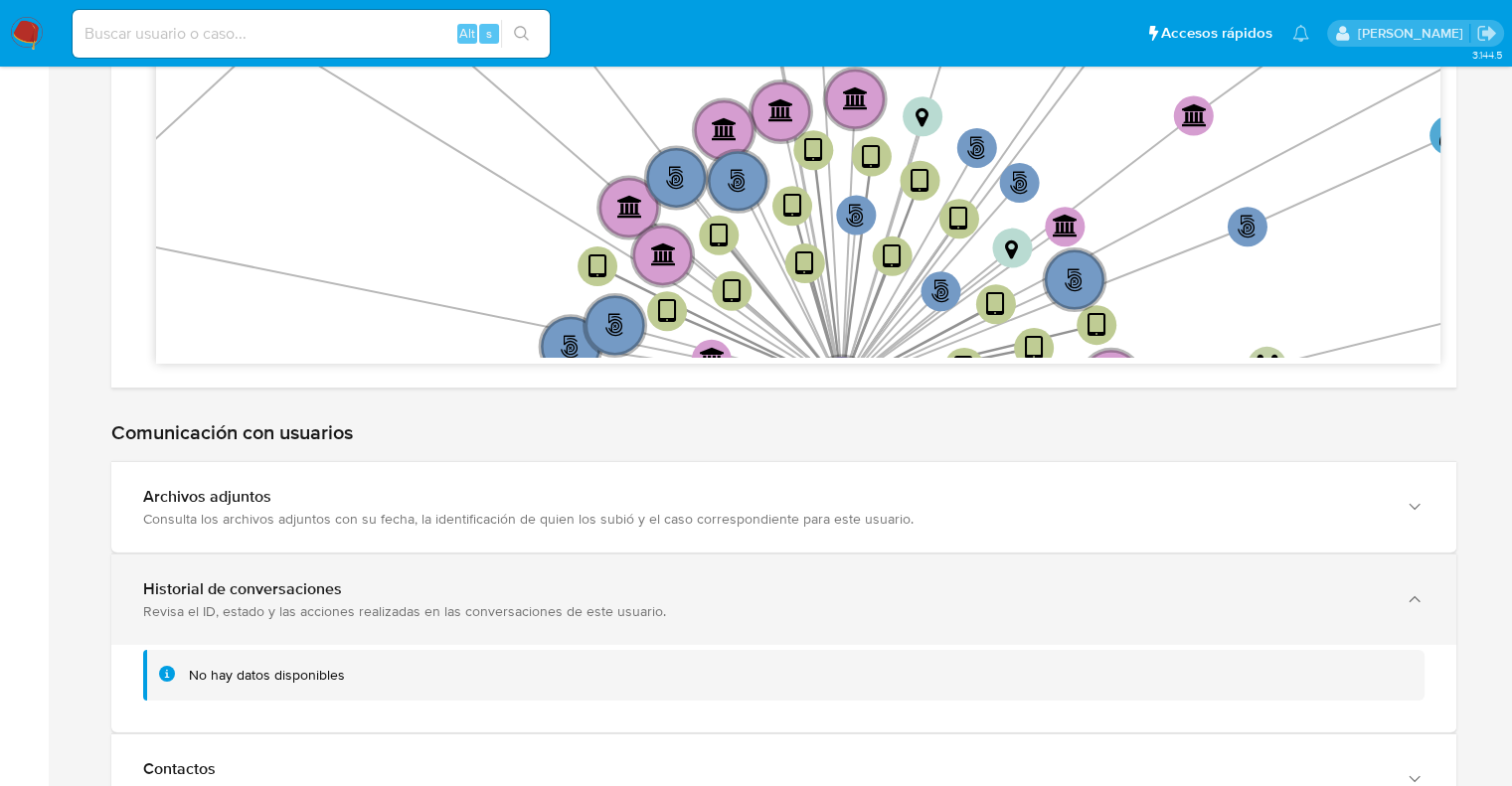 click on "Revisa el ID, estado y las acciones realizadas en las conversaciones de este usuario." at bounding box center (763, 611) 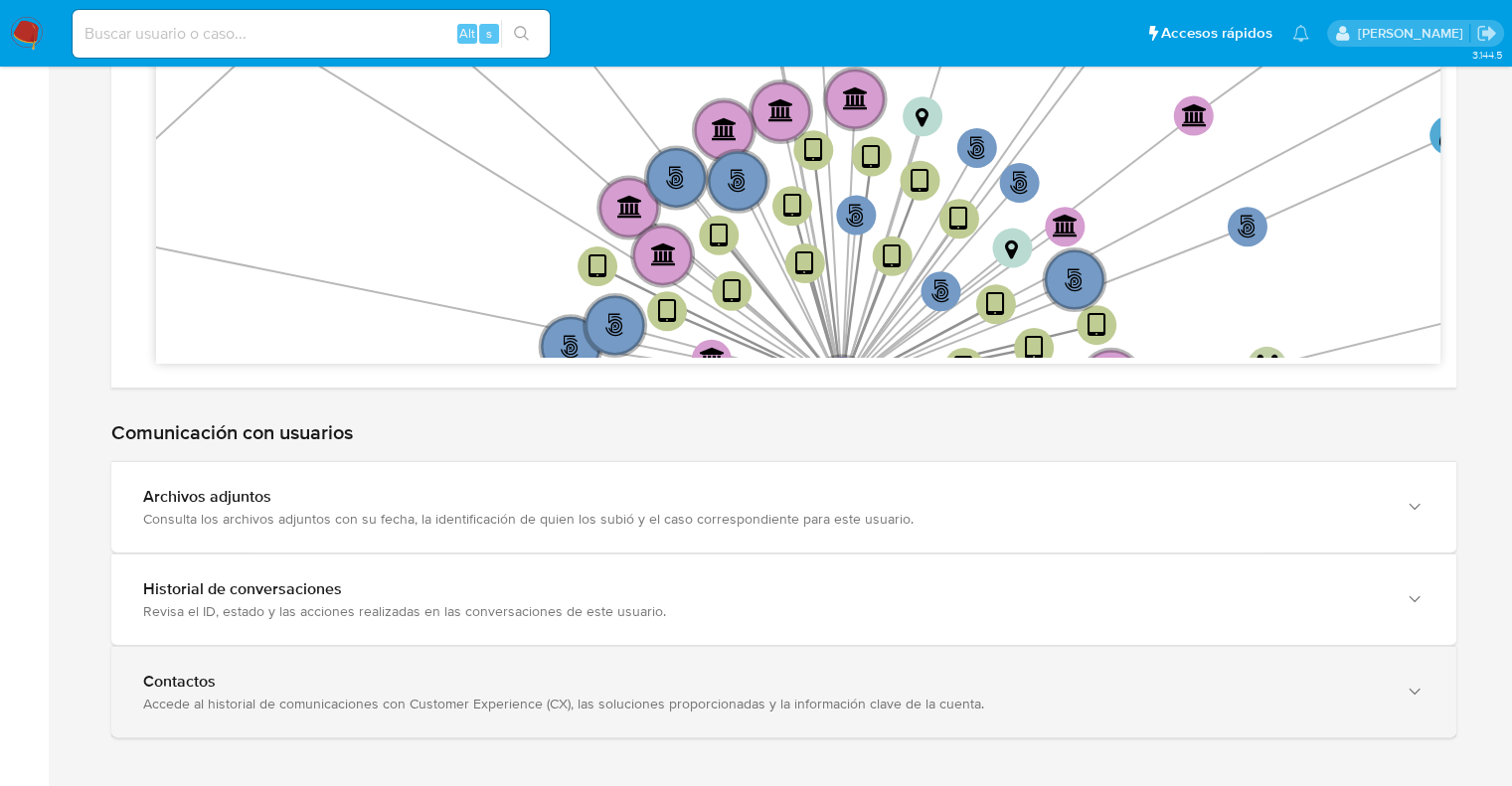 click on "Accede al historial de comunicaciones con Customer Experience (CX), las soluciones proporcionadas y la información clave de la cuenta." at bounding box center (763, 704) 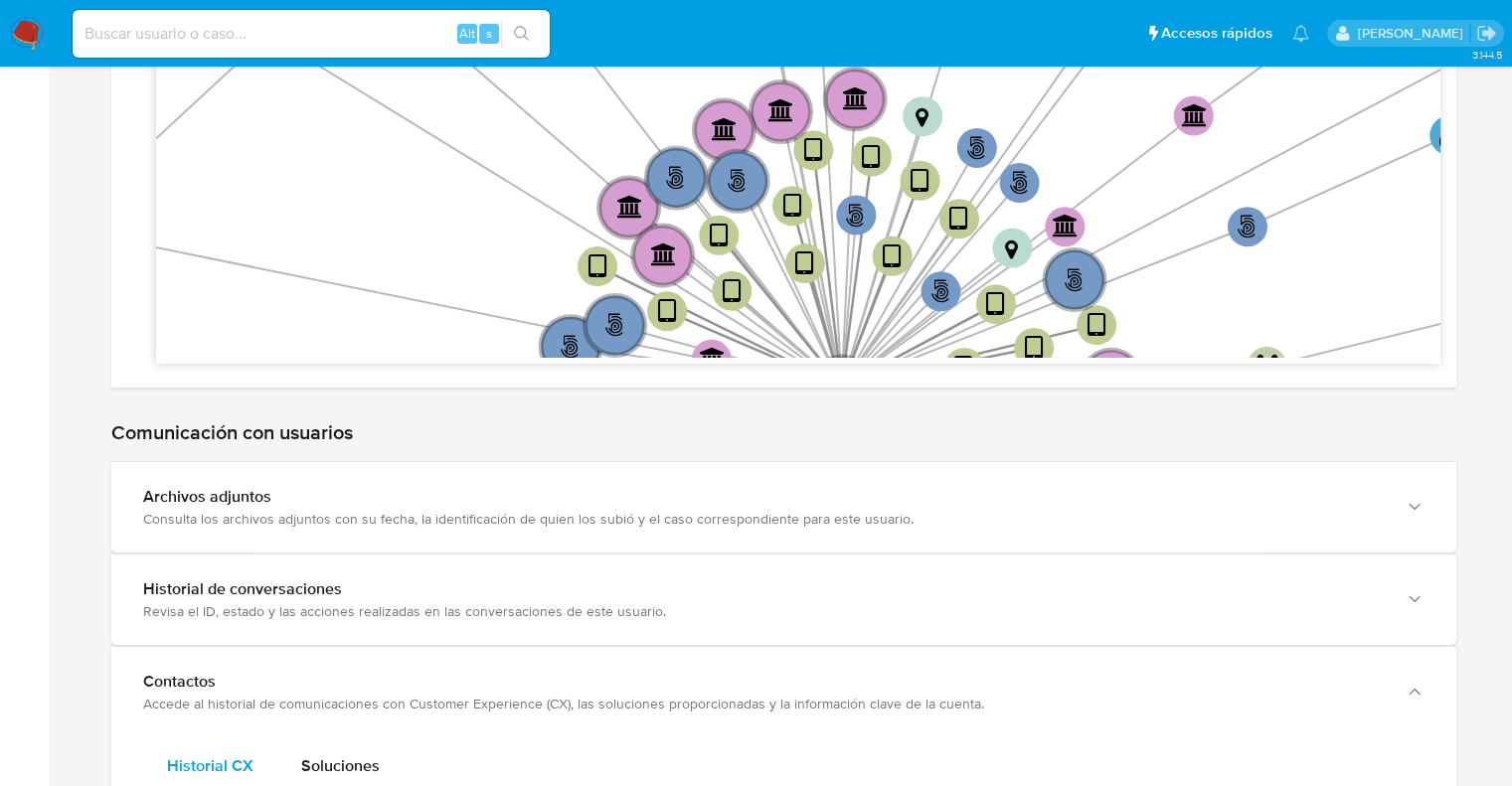 click on "Home Información de  la persona Nivel de conocimiento Verificados y Declarados Tipo de Usuario Todos KYC Riesgo/AML Transaccional Procesos Centrales Restricciones Detalla las restricciones y el historial asociado, describiendo las limitaciones. Perfiles Examina los distintos tipos de perfiles, abarcando el historial de transacciones y la capacidad financiera. Transaccional corporativo Perfil Documental e Inferido Ultima ejecución Fecha de procesamiento 02/07/2025 12:58:00 (hace 11 días) Tipo de mapeo kyc_person_id ID del mapeo 86ef49ed9cbe8f0fa8f2a9c05b5789c1 Cantidad de usuarios 1 Lista de usuarios de la persona 154942227 Perfil documental Perfil  Inferido 1674687.83 Valores Históricos Descargar datos Fecha de procesamiento Tipo de mapeo ID del mapeo Cantidad de usuarios Lista de usuarios de la persona Perfil documental Perfil  Inferido Listas Internas Obtén información sobre la categoría, subcategoría, ID, fecha y otros datos, y consulta detalles adicionales. main-user-icon 154942227 Externas Device" at bounding box center (783, -2805) 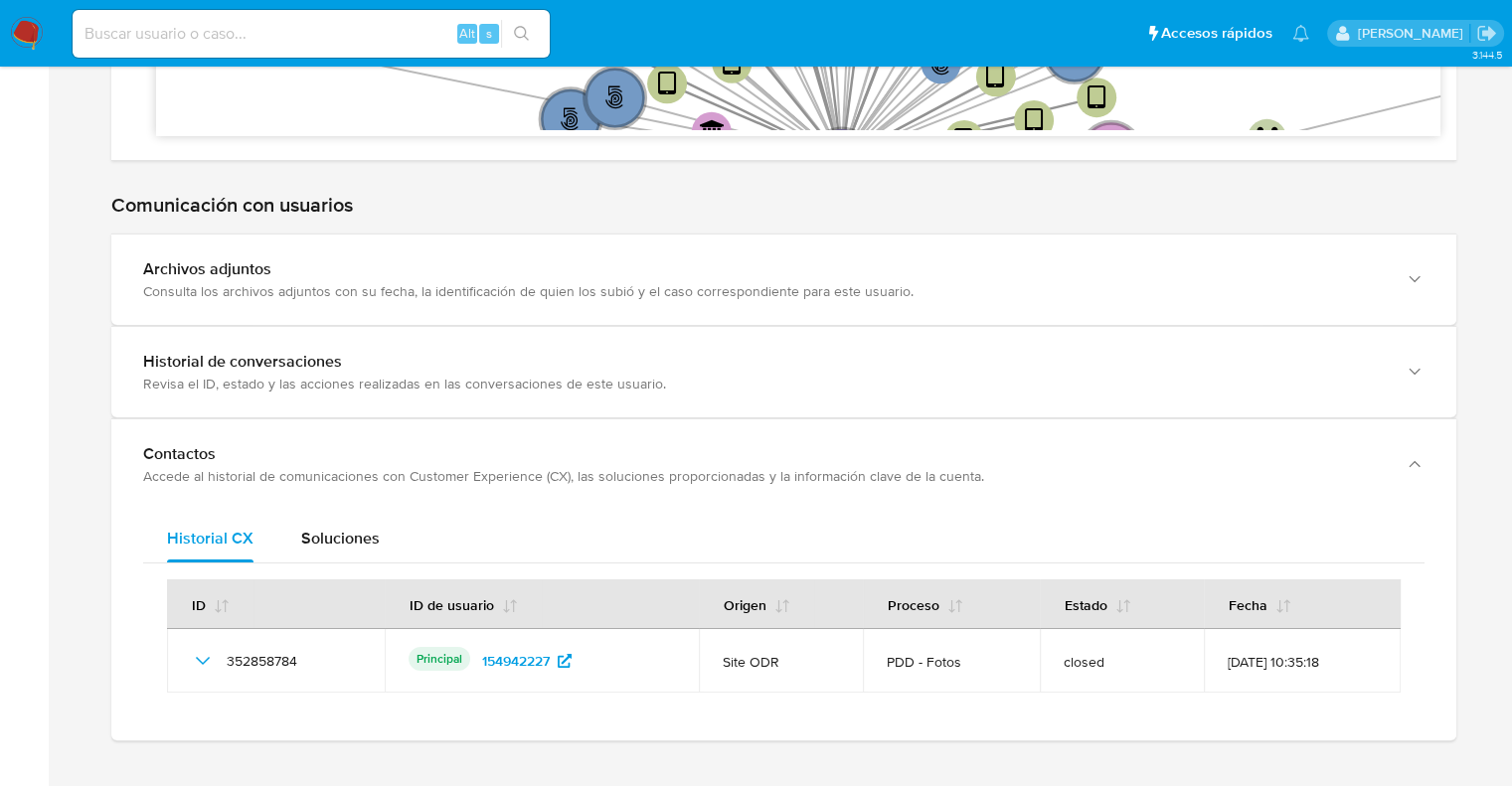 scroll, scrollTop: 6928, scrollLeft: 0, axis: vertical 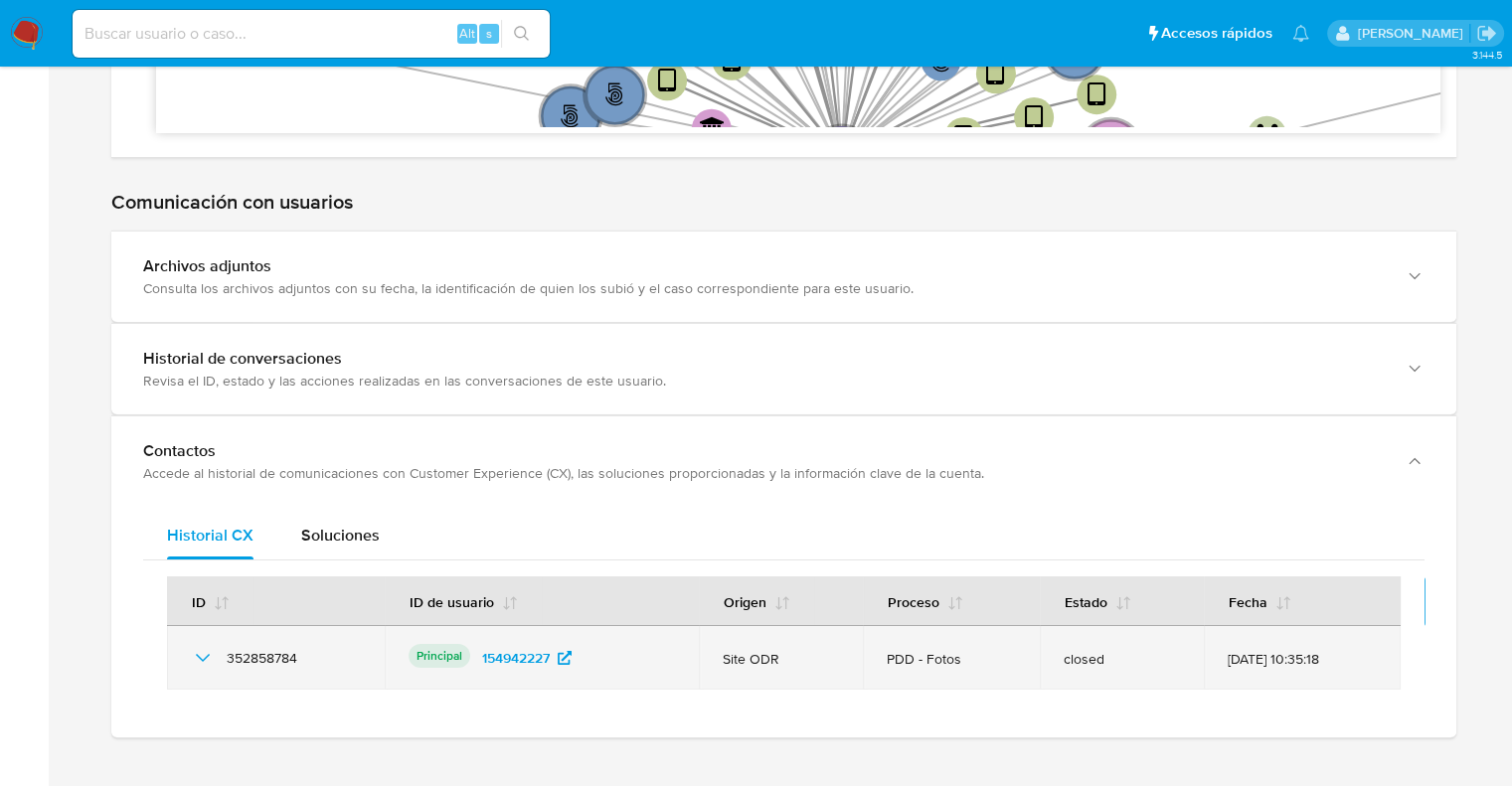 click 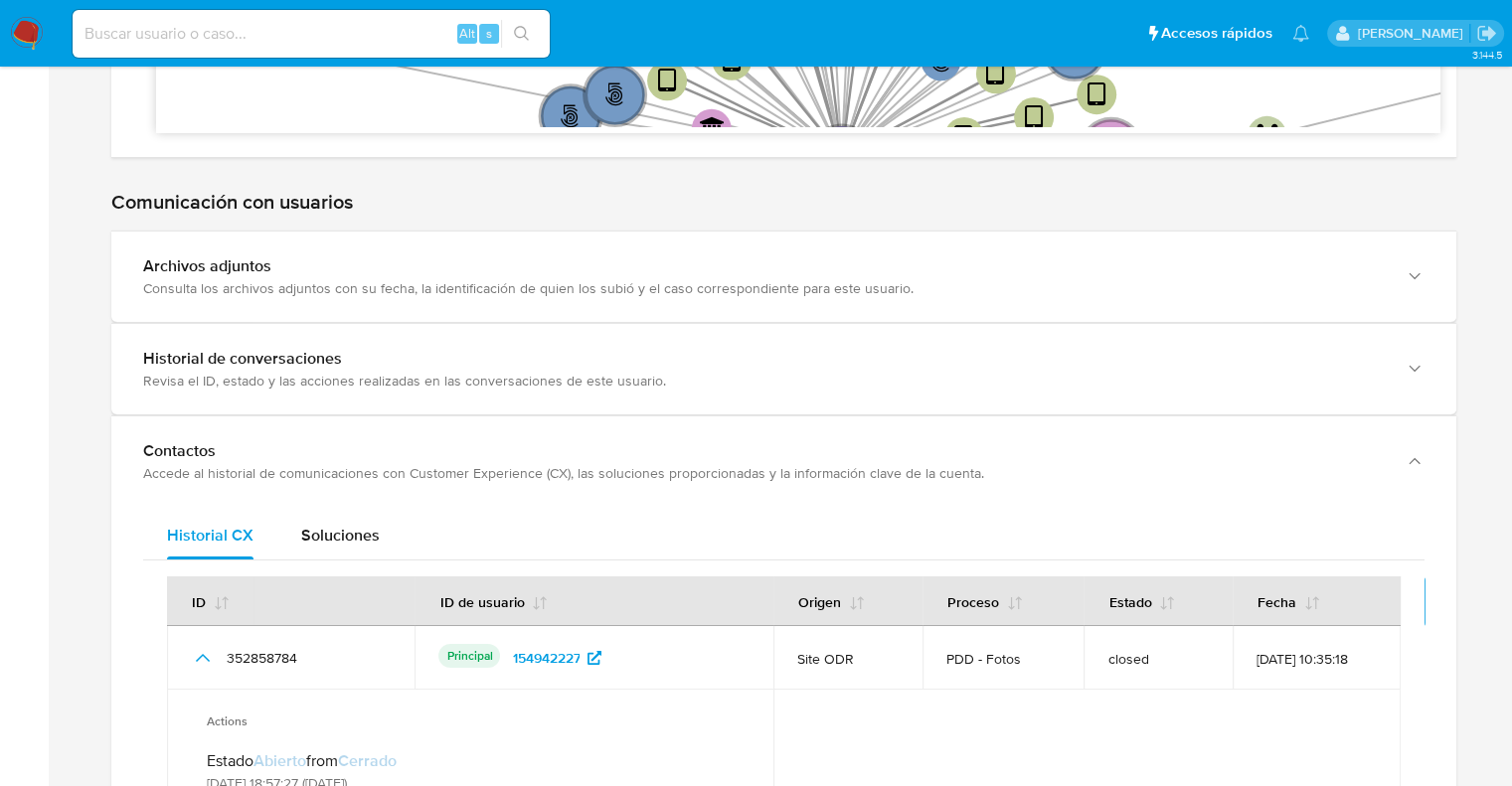click on "Comments ext_brmolano - Evaluación de fotos:
Devolución fallida - Post fallo
El reclamo del vendedor es distinto al original: defectuoso/diferente
con marcas de uso y en mal estado mediations - 14/11/2024 18:54:30 (hace 8 meses)" at bounding box center (1087, 1051) 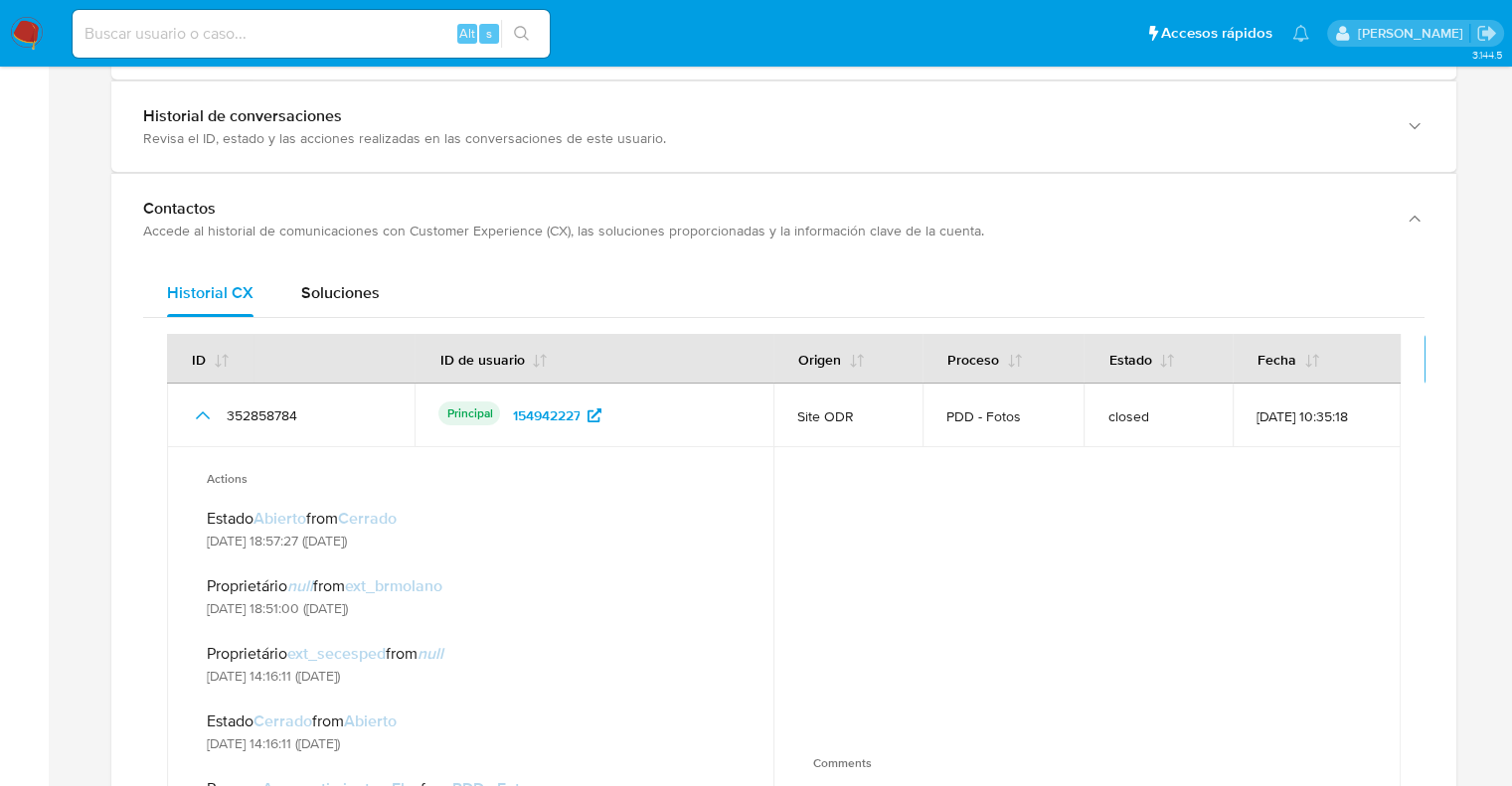 scroll, scrollTop: 7063, scrollLeft: 0, axis: vertical 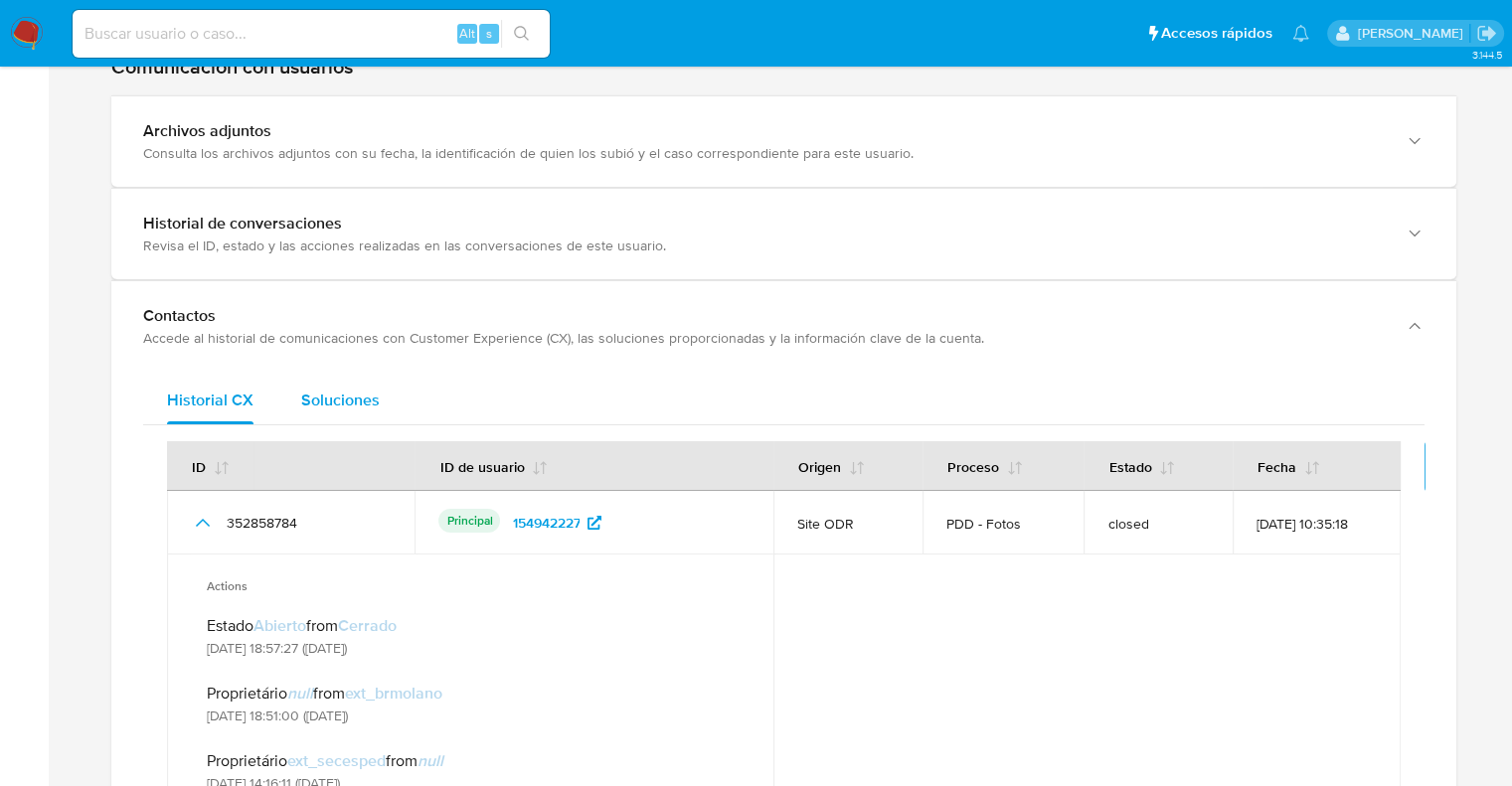 click on "Soluciones" at bounding box center (340, 399) 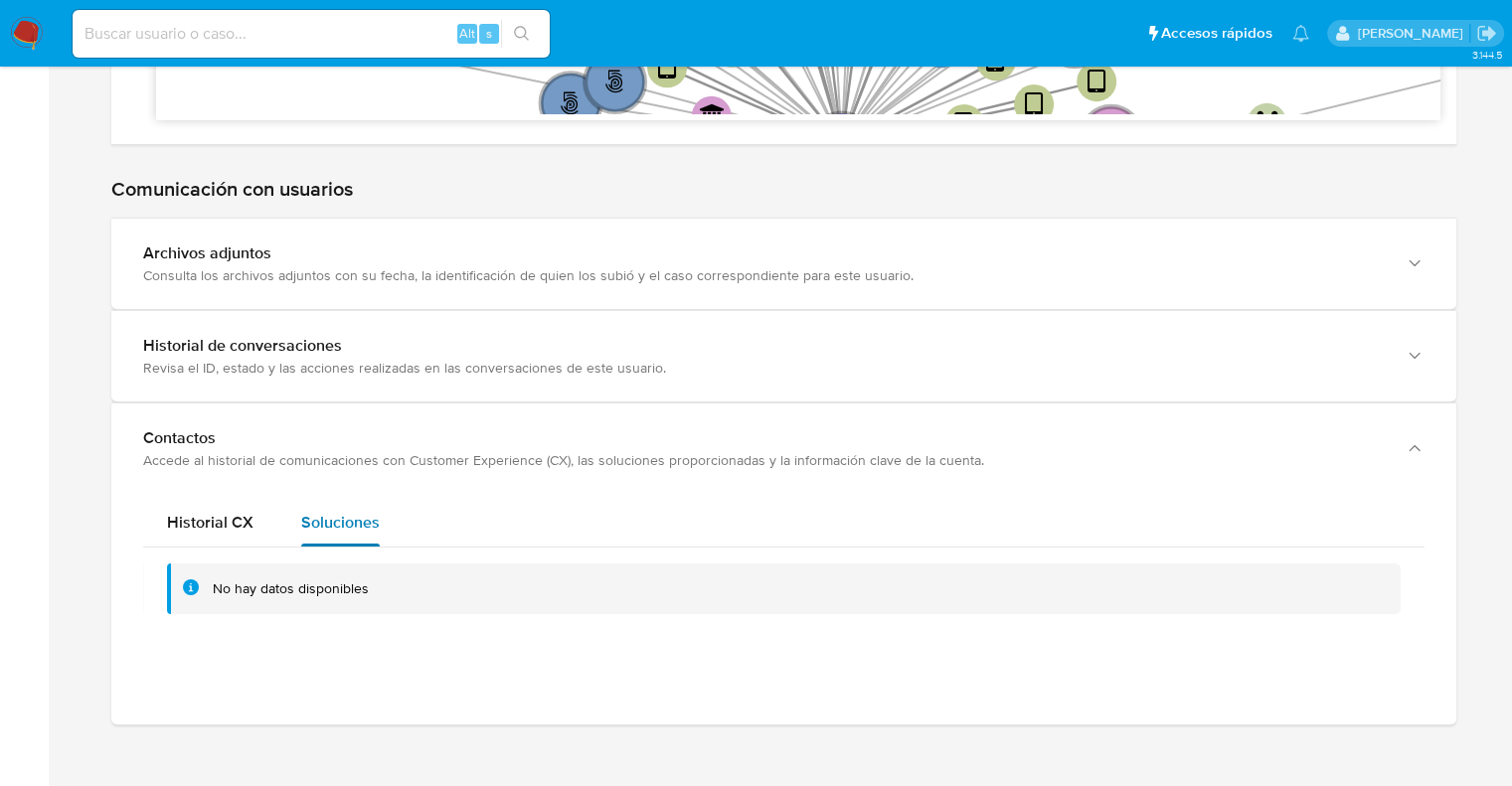 scroll, scrollTop: 6928, scrollLeft: 0, axis: vertical 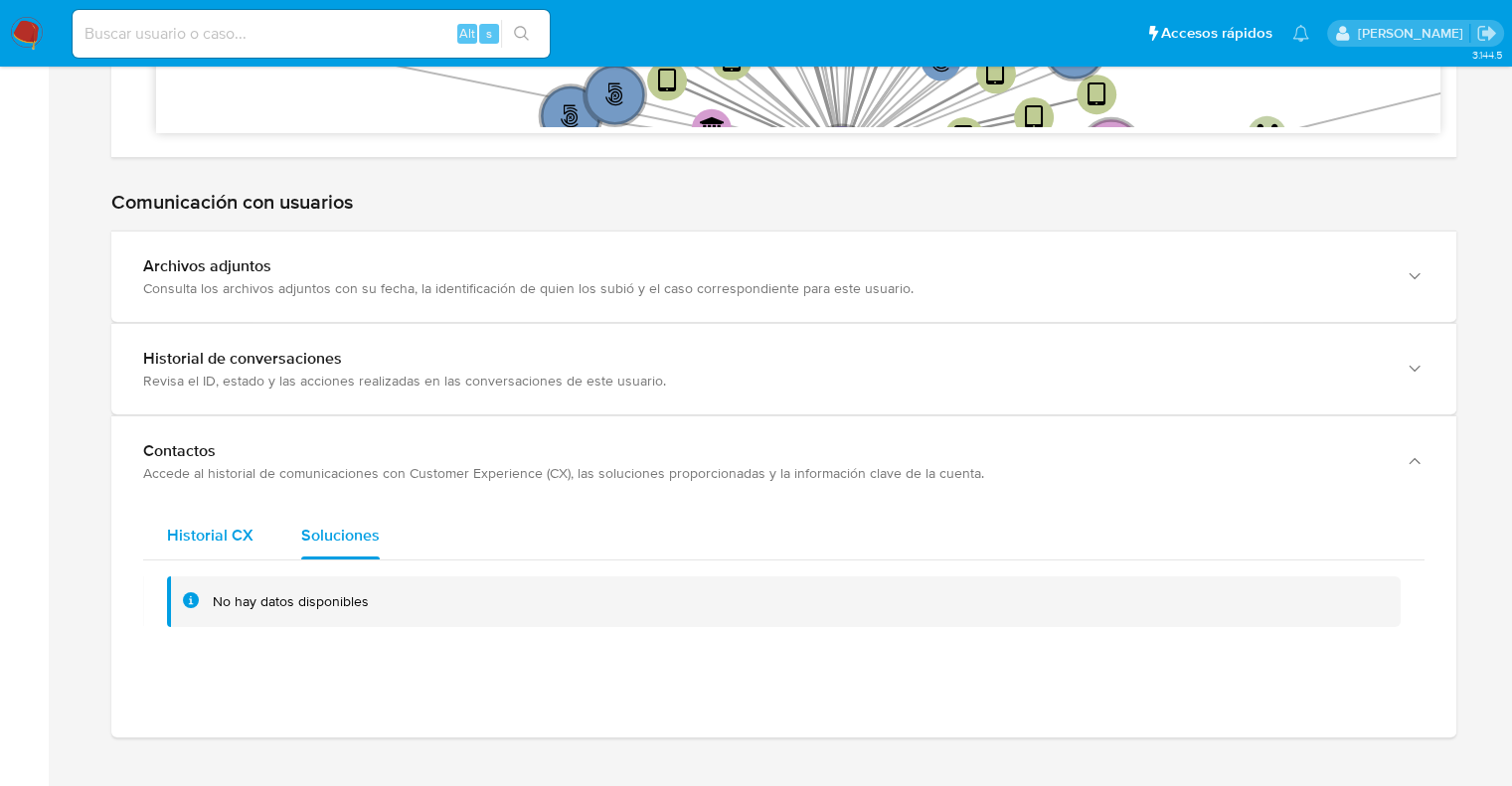 click on "Historial CX" at bounding box center (210, 535) 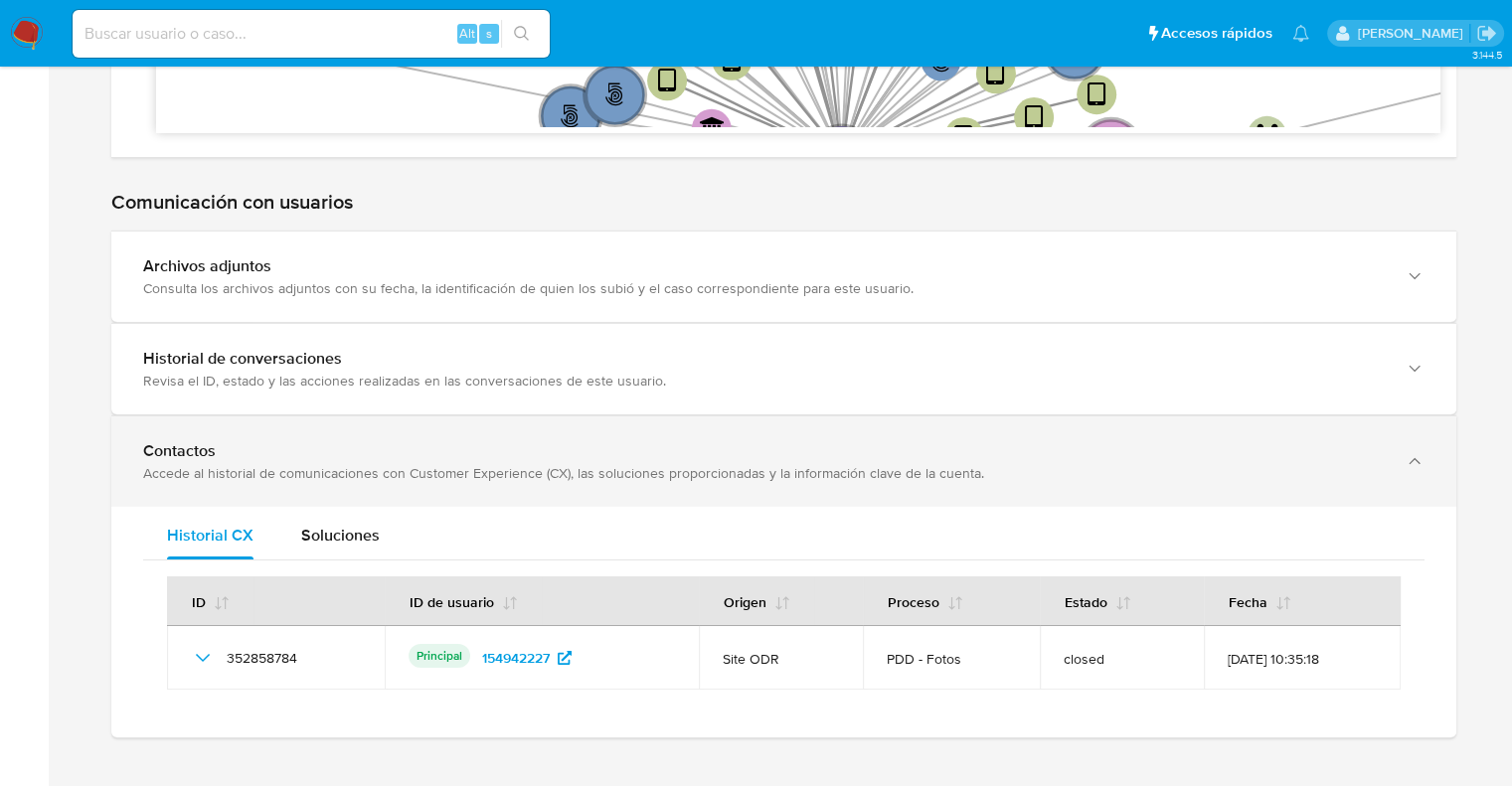 click on "Accede al historial de comunicaciones con Customer Experience (CX), las soluciones proporcionadas y la información clave de la cuenta." at bounding box center [763, 473] 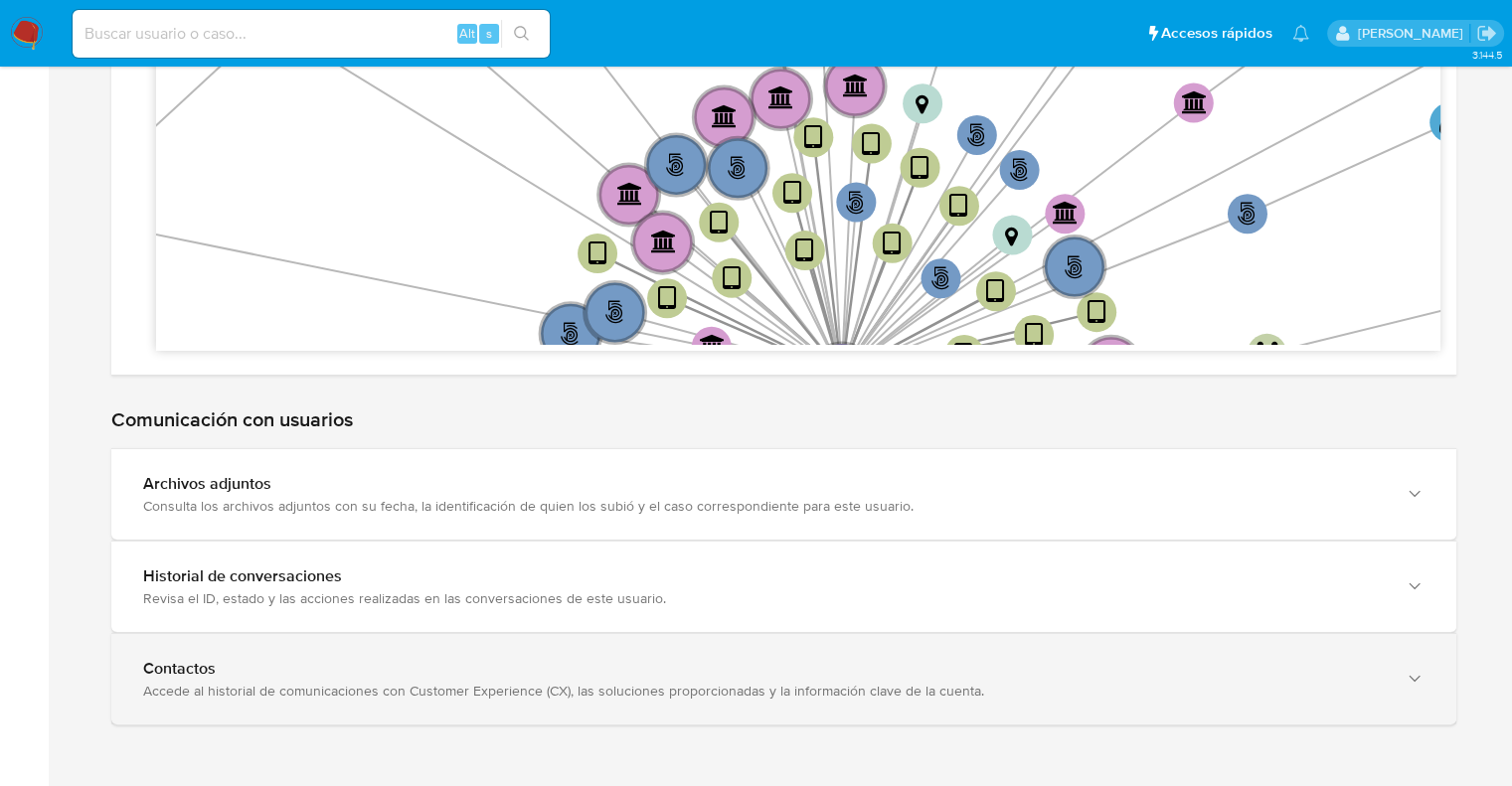 scroll, scrollTop: 6697, scrollLeft: 0, axis: vertical 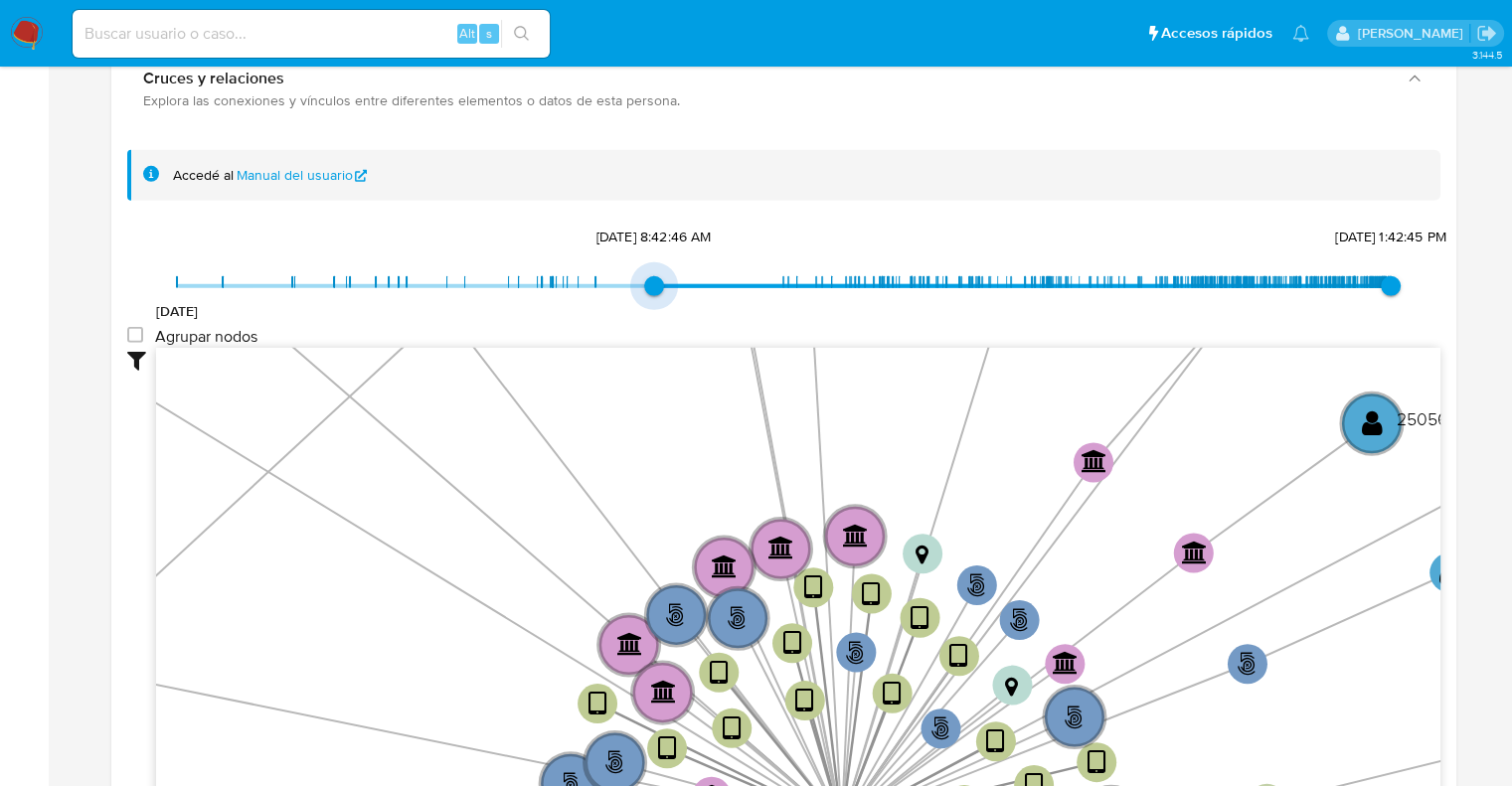 type on "1678490993000" 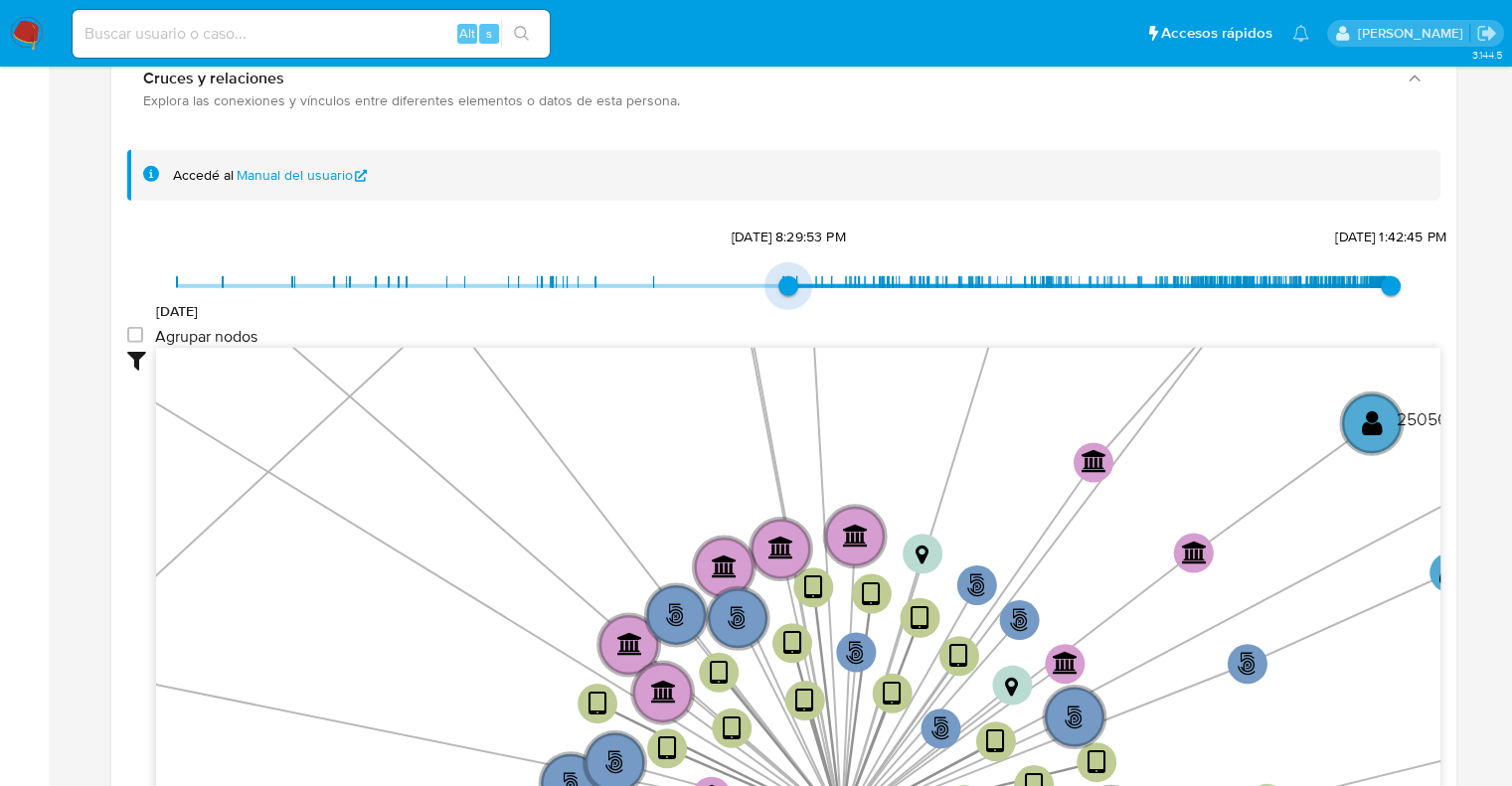 drag, startPoint x: 185, startPoint y: 274, endPoint x: 791, endPoint y: 258, distance: 606.2112 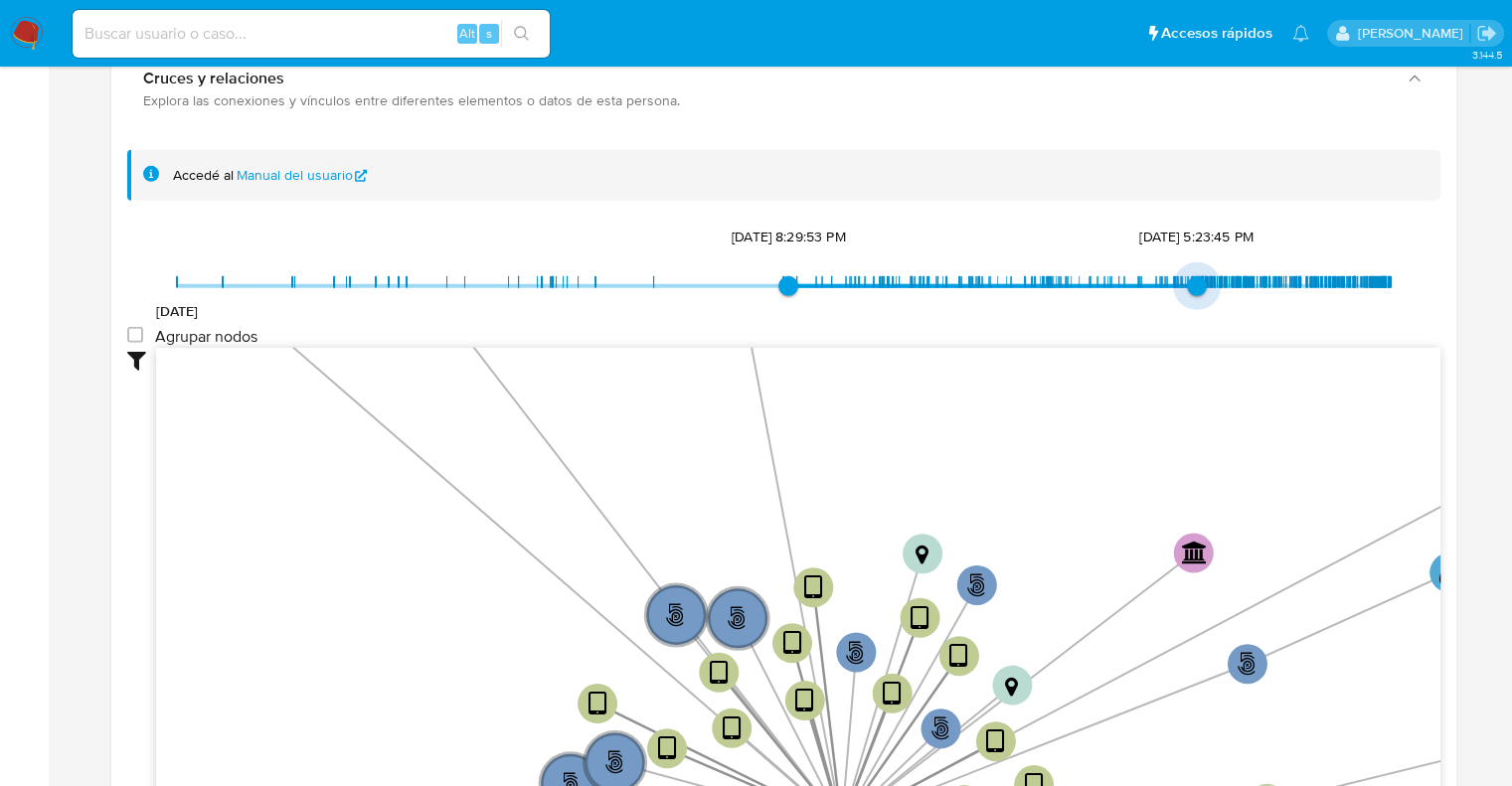 drag, startPoint x: 1390, startPoint y: 277, endPoint x: 1196, endPoint y: 292, distance: 194.57903 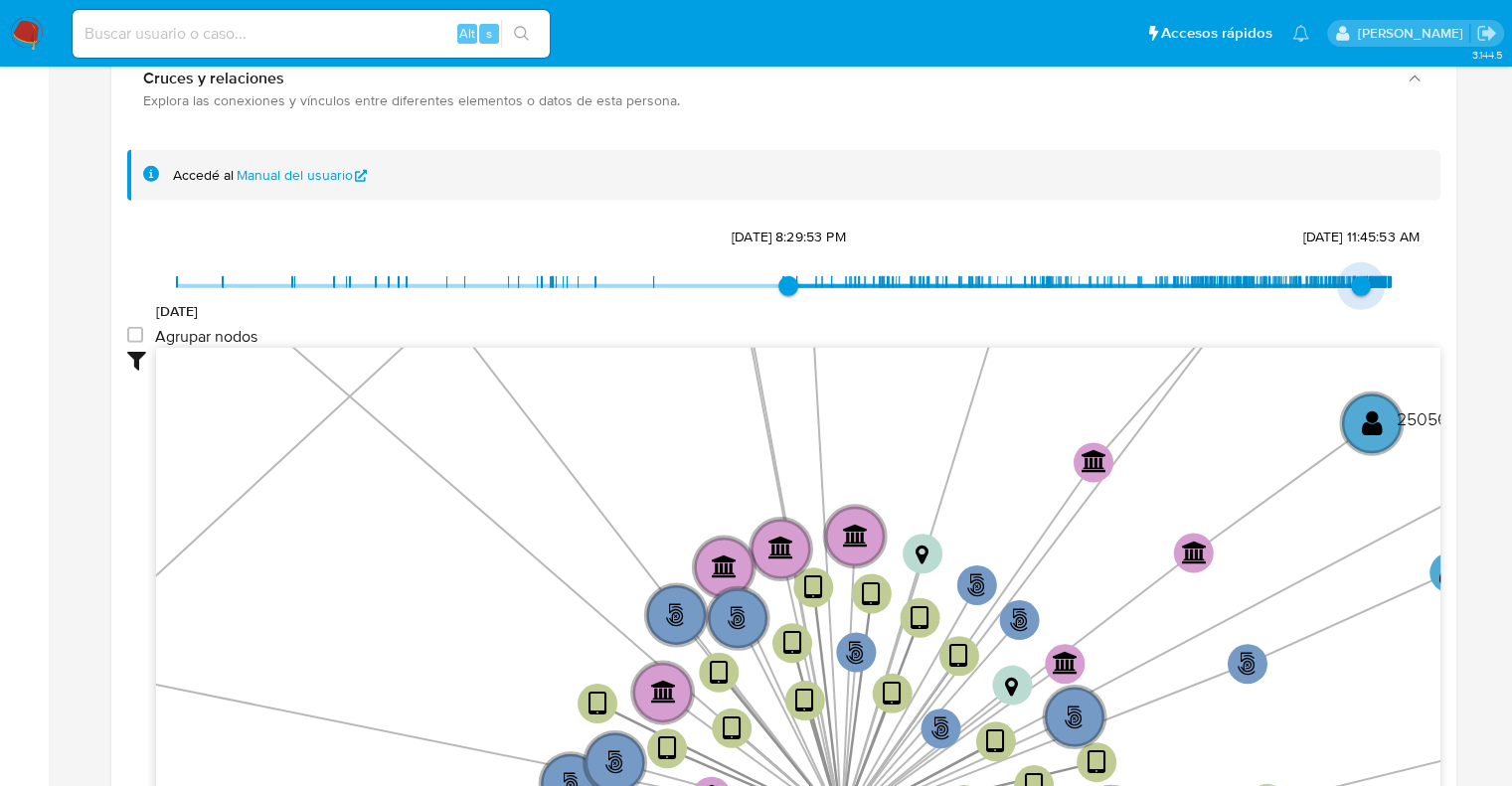 type on "1751753024000" 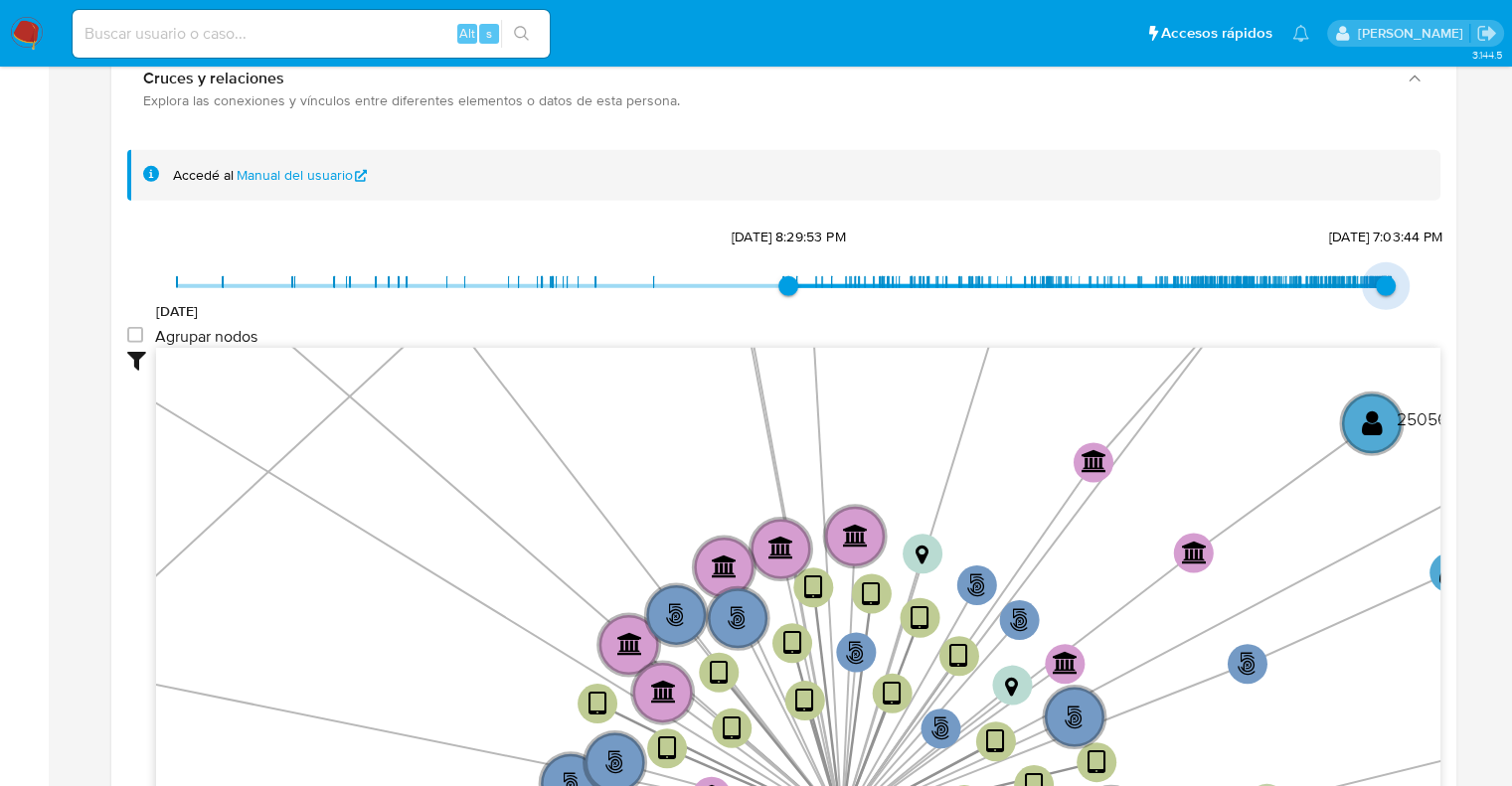 drag, startPoint x: 1185, startPoint y: 280, endPoint x: 1386, endPoint y: 301, distance: 202.09404 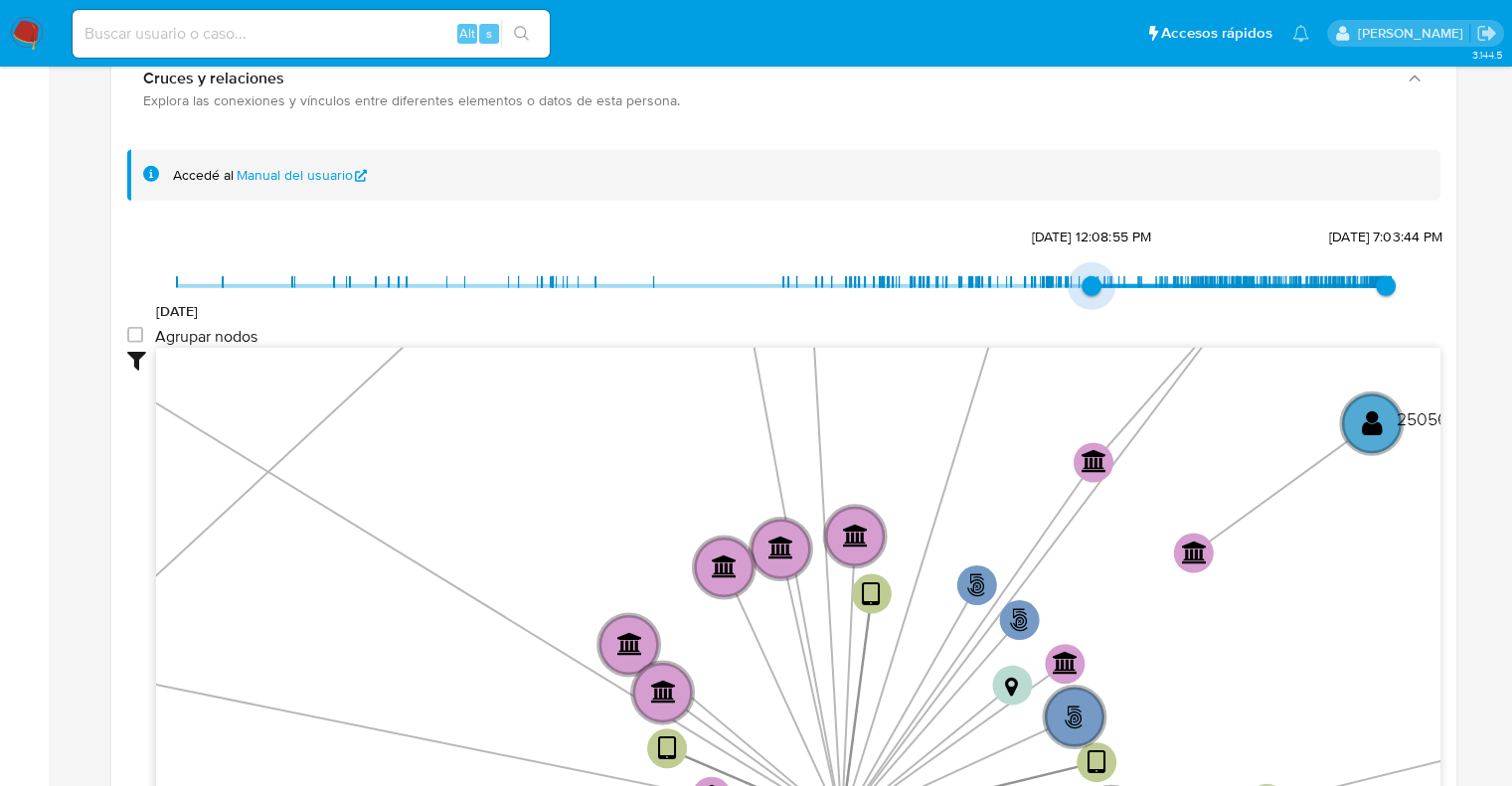 drag, startPoint x: 792, startPoint y: 269, endPoint x: 1091, endPoint y: 257, distance: 299.2407 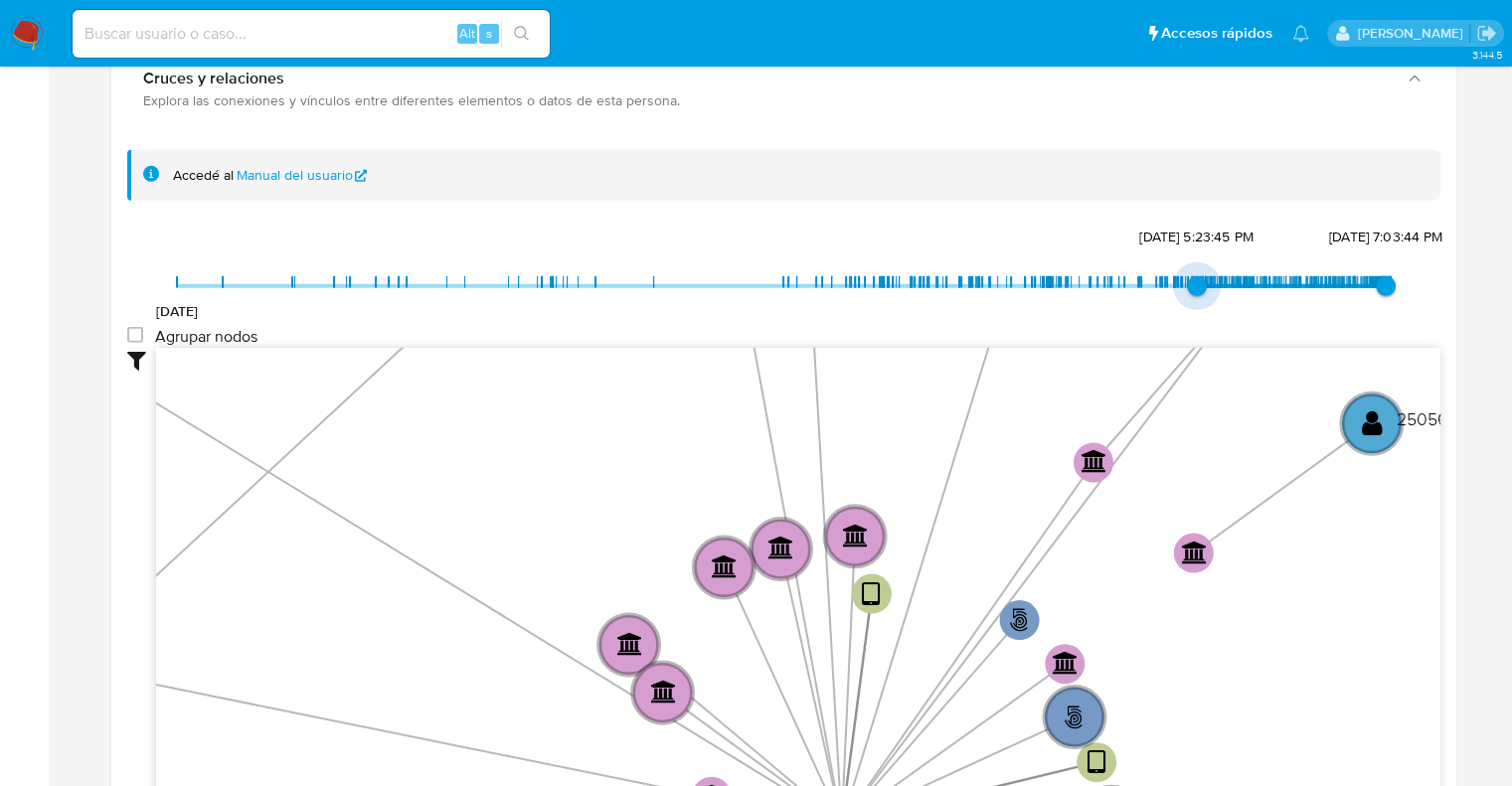 type on "1732031681000" 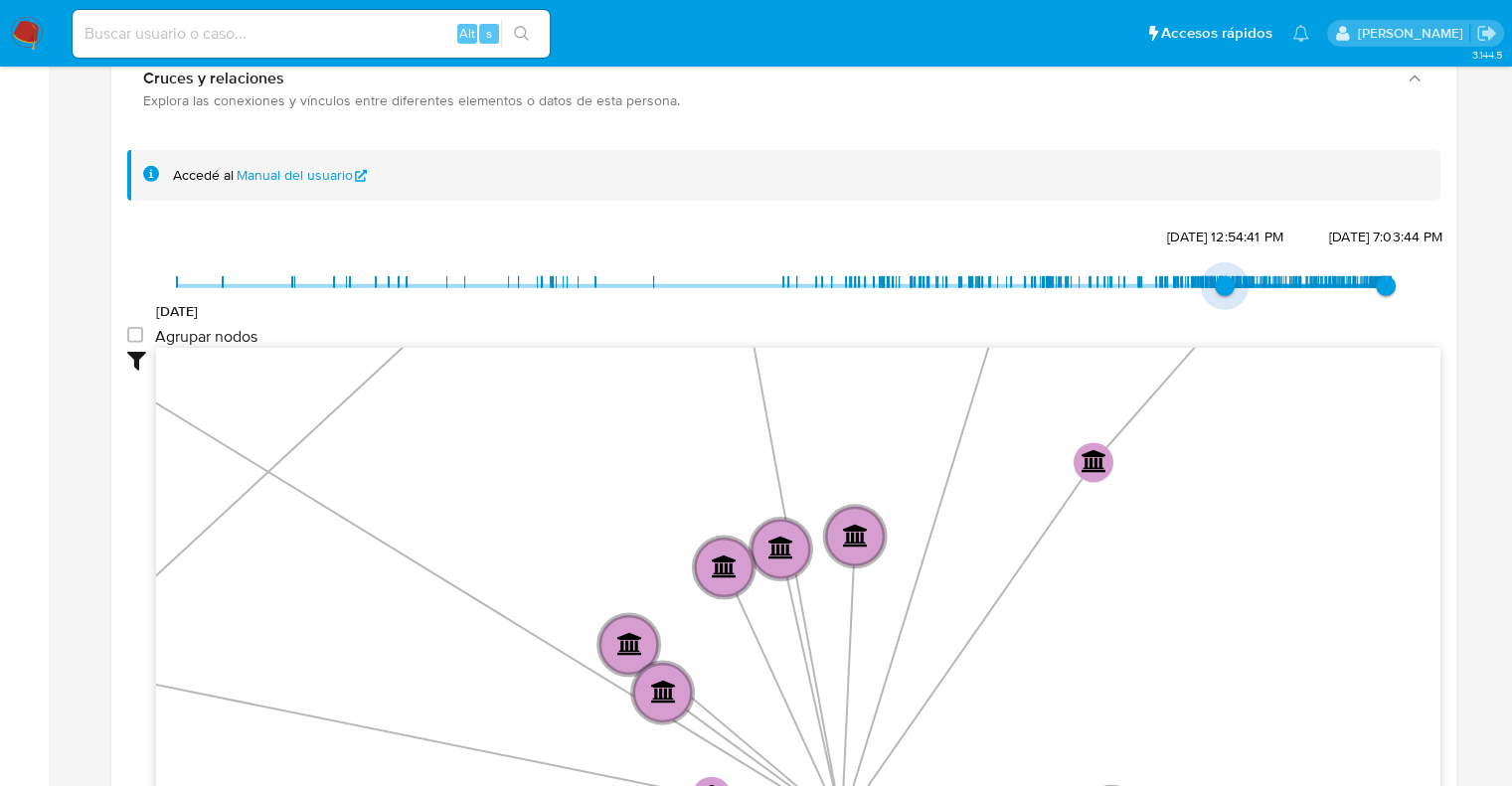drag, startPoint x: 1096, startPoint y: 280, endPoint x: 1225, endPoint y: 271, distance: 129.31357 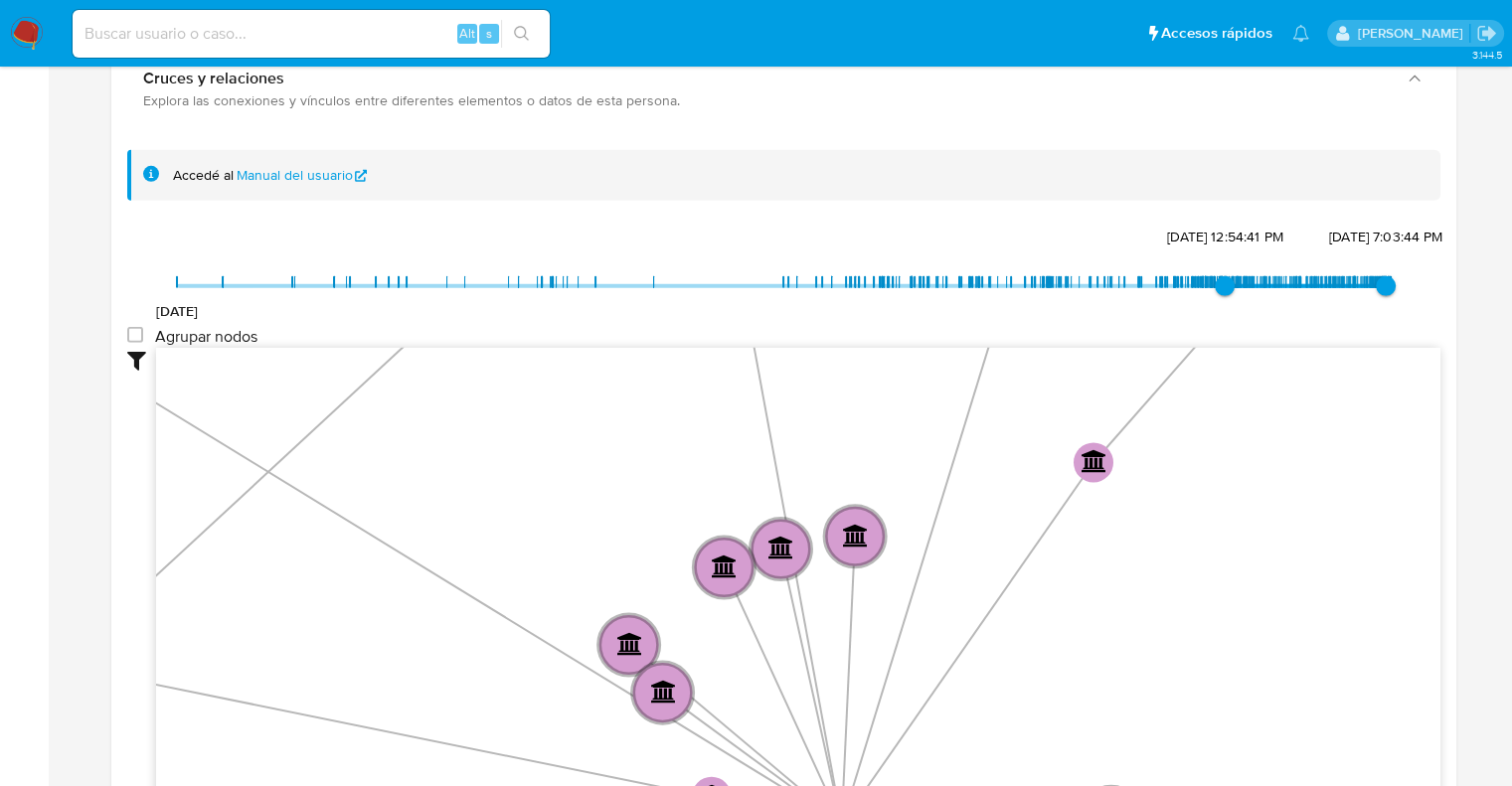 click on "user-154942227  154942227 person-86ef49ed9cbe8f0fa8f2a9c05b5789c1  phone-42bce1b17f96b799d00279c961df78eb  device-625990af08813b0018a0cd95  device-605cddaf08813b00197637c6  device-6212a0f708813b0019277d9a  device-640bbd2708813b00182236e5  device-5f0cf17608813b0017347ac3  device-630f48bc08813b00188d7896  device-61abea2208813b00192a5bab  device-65d8a7ad956ffe16b418f89b  device-637e057408813b001875b222  device-6212a10208813b001968e15b  device-5fce296108813b0017c9161e  device-5957da41e03e573913ef73d3  card-QTNNOSUUSJHBEAZLCUDHUEMLAIEXHGFUXLWIEFGE  card-PDREZAUYPCGINYXNDKEMDXDYRNOIQMMSEWVGDRRZ  card-OUPNEARELTUOKFHBJGZEPLCCHFEMXFZXGQYIUVDX  card-YFQLBQCHGTZETMMFKMCFTQXTWQHPWTUZIAFWHAKF  card-WSQSSZLVUUJMETHARDUQZWTGSFJBMXVHHJQFMXVC  card-LLYMXJRQSQLNPEUTMRSTTAKLLSZQDCNLCAHSPPBR  bank_account-35245ce165acaf790d580f29cc4bdfcc  smart_id-8bc74ab92c594c8e8821c2feb42b1f53  smart_id-42ee5af4eda34df3b9f146d6a8c3a739          C" 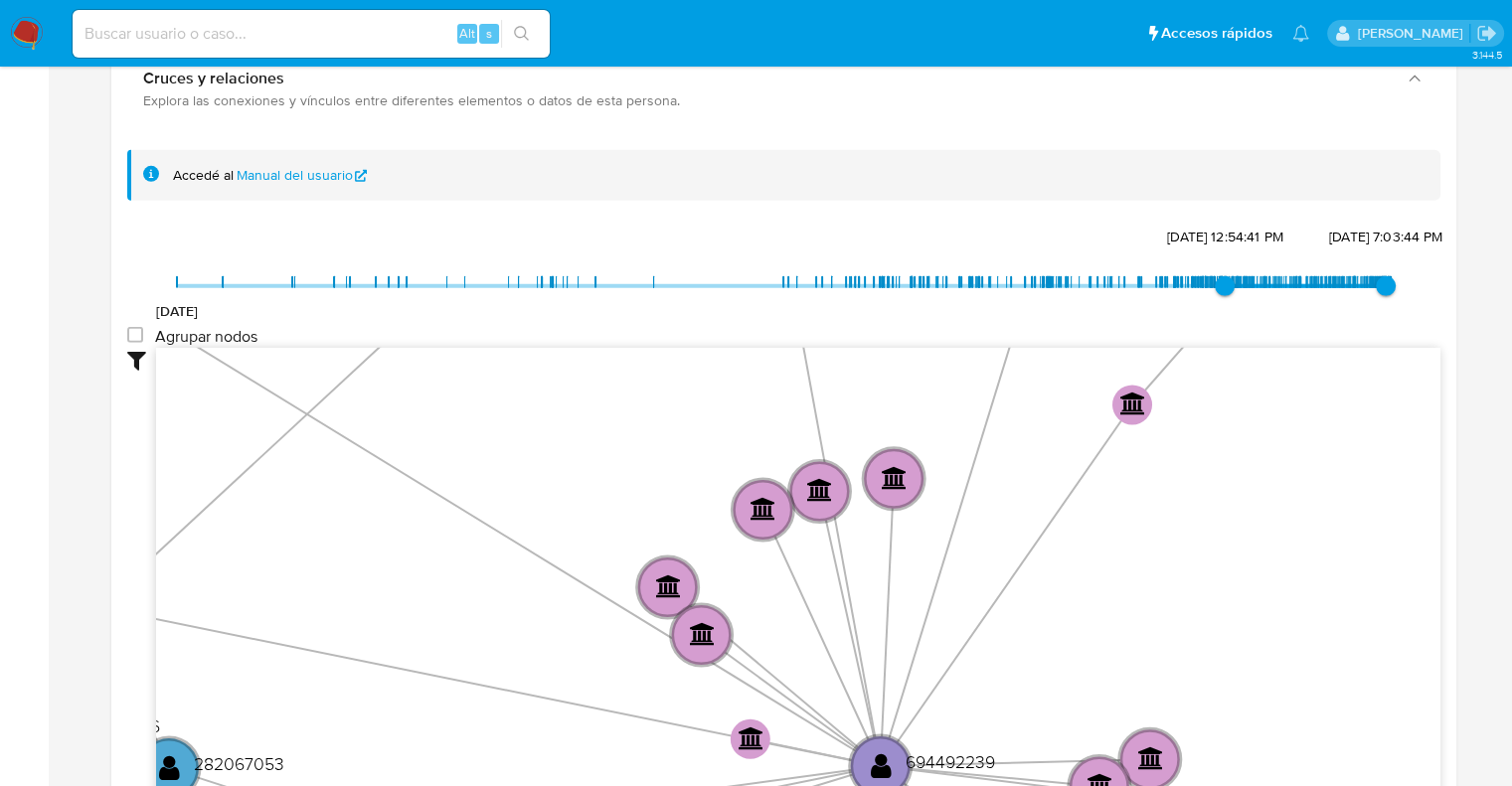 drag, startPoint x: 1067, startPoint y: 656, endPoint x: 1107, endPoint y: 599, distance: 69.63476 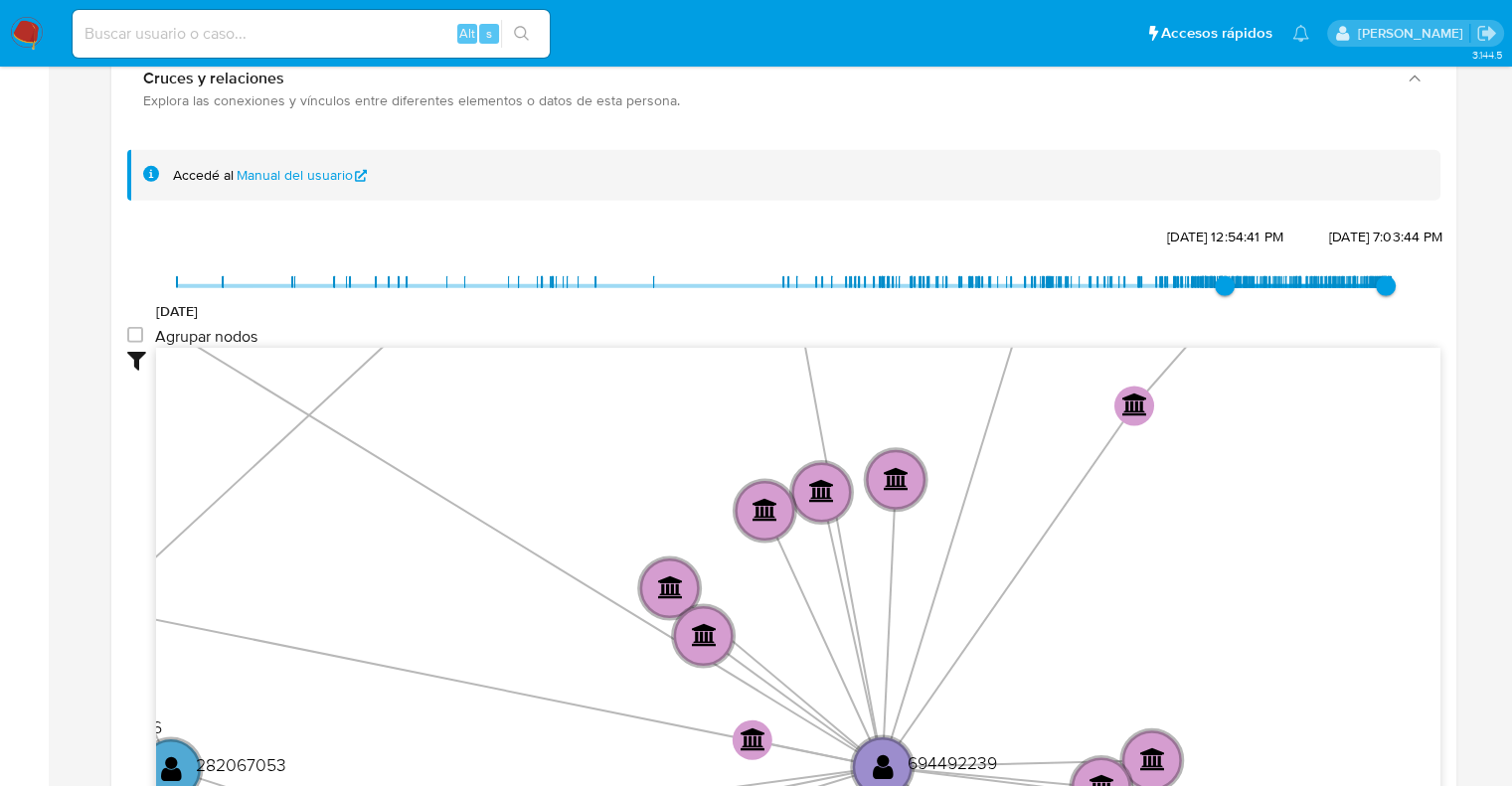 click on "user-154942227  154942227 person-86ef49ed9cbe8f0fa8f2a9c05b5789c1  phone-42bce1b17f96b799d00279c961df78eb  device-625990af08813b0018a0cd95  device-605cddaf08813b00197637c6  device-6212a0f708813b0019277d9a  device-640bbd2708813b00182236e5  device-5f0cf17608813b0017347ac3  device-630f48bc08813b00188d7896  device-61abea2208813b00192a5bab  device-65d8a7ad956ffe16b418f89b  device-637e057408813b001875b222  device-6212a10208813b001968e15b  device-5fce296108813b0017c9161e  device-5957da41e03e573913ef73d3  card-QTNNOSUUSJHBEAZLCUDHUEMLAIEXHGFUXLWIEFGE  card-PDREZAUYPCGINYXNDKEMDXDYRNOIQMMSEWVGDRRZ  card-OUPNEARELTUOKFHBJGZEPLCCHFEMXFZXGQYIUVDX  card-YFQLBQCHGTZETMMFKMCFTQXTWQHPWTUZIAFWHAKF  card-WSQSSZLVUUJMETHARDUQZWTGSFJBMXVHHJQFMXVC  card-LLYMXJRQSQLNPEUTMRSTTAKLLSZQDCNLCAHSPPBR  bank_account-35245ce165acaf790d580f29cc4bdfcc  smart_id-8bc74ab92c594c8e8821c2feb42b1f53  smart_id-42ee5af4eda34df3b9f146d6a8c3a739          C" 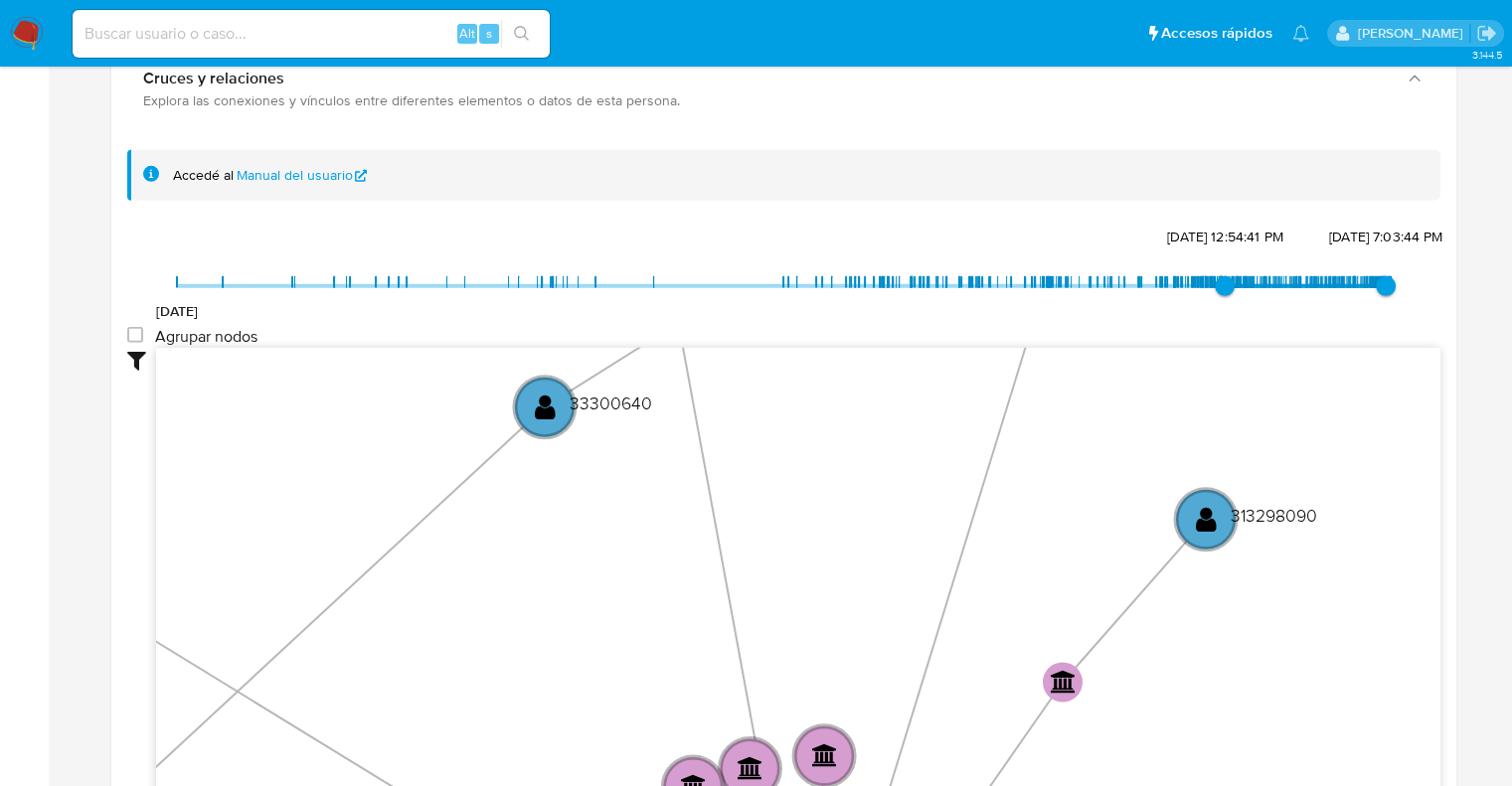 drag, startPoint x: 1145, startPoint y: 767, endPoint x: 1030, endPoint y: 713, distance: 127.04724 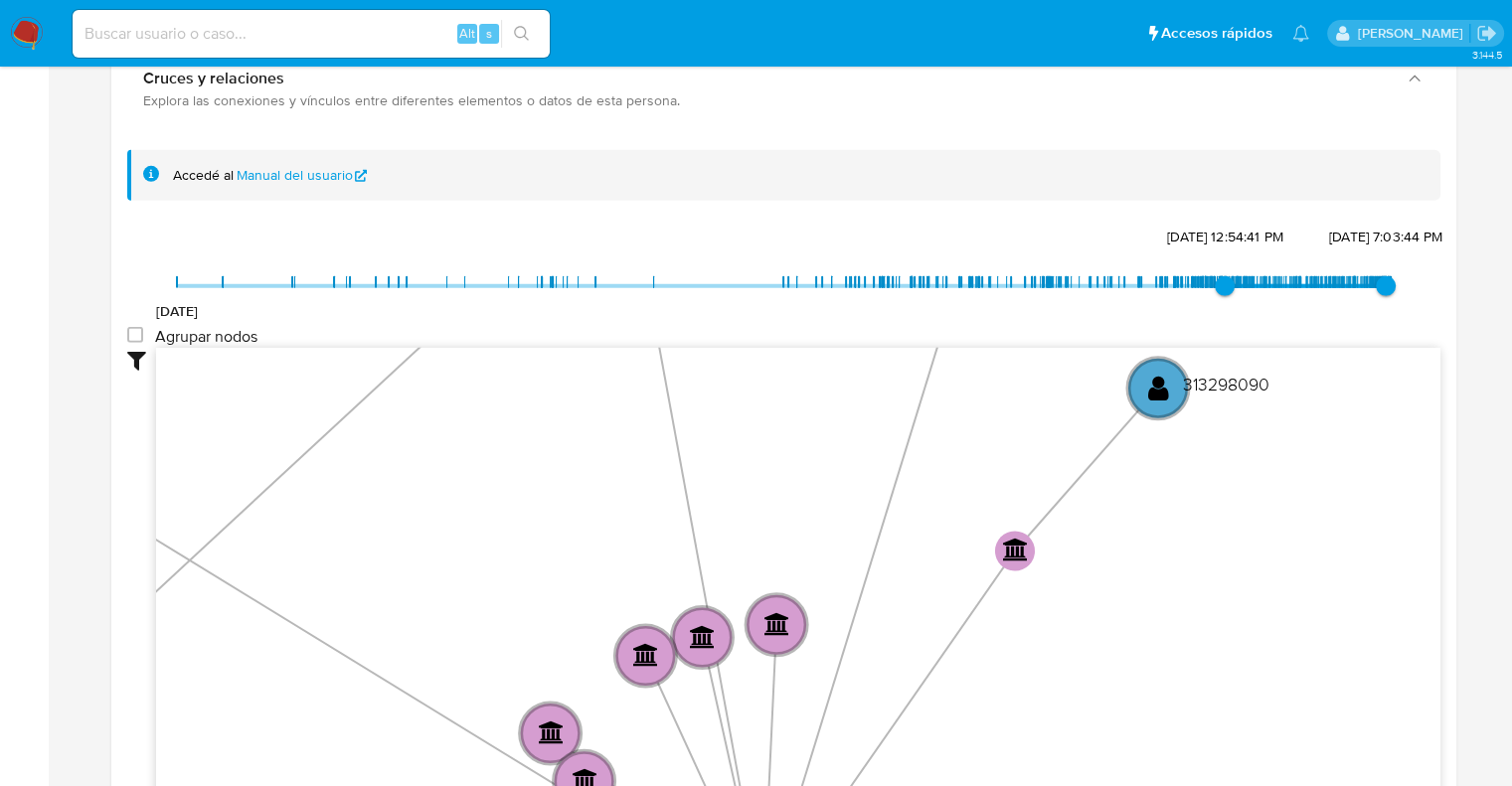 drag, startPoint x: 1030, startPoint y: 713, endPoint x: 1038, endPoint y: 702, distance: 13.601471 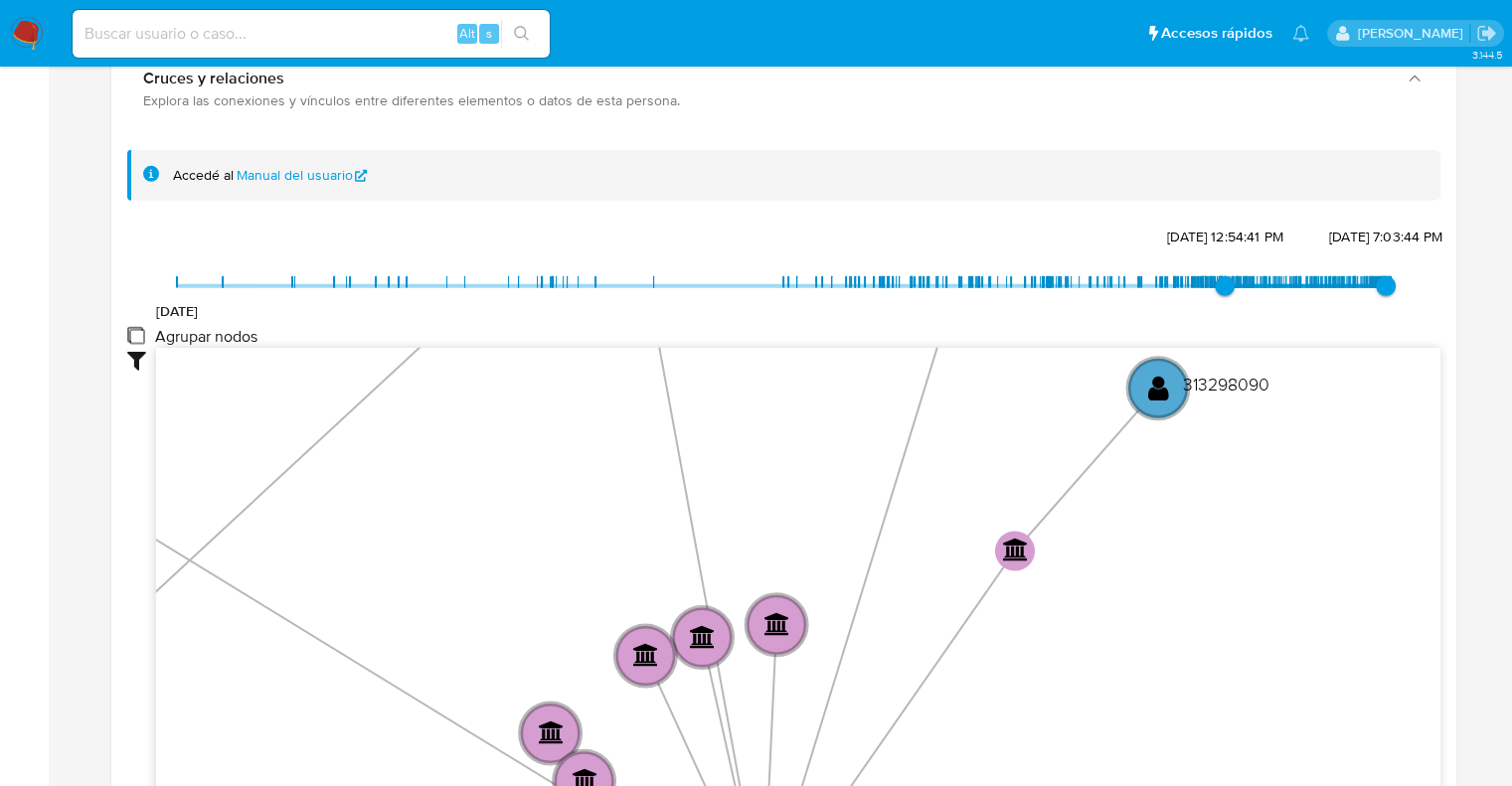 click on "Agrupar nodos" at bounding box center (135, 335) 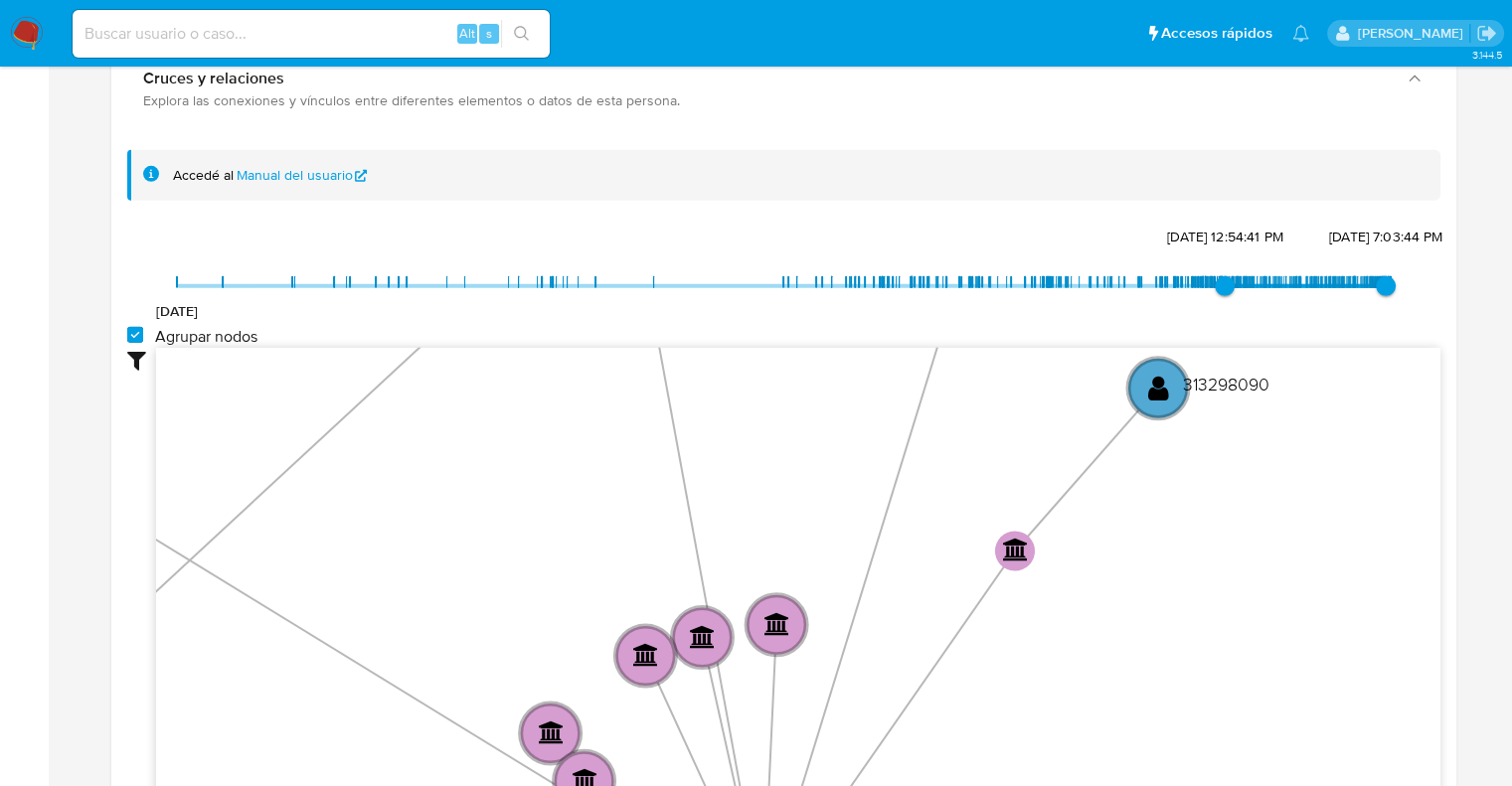 checkbox on "true" 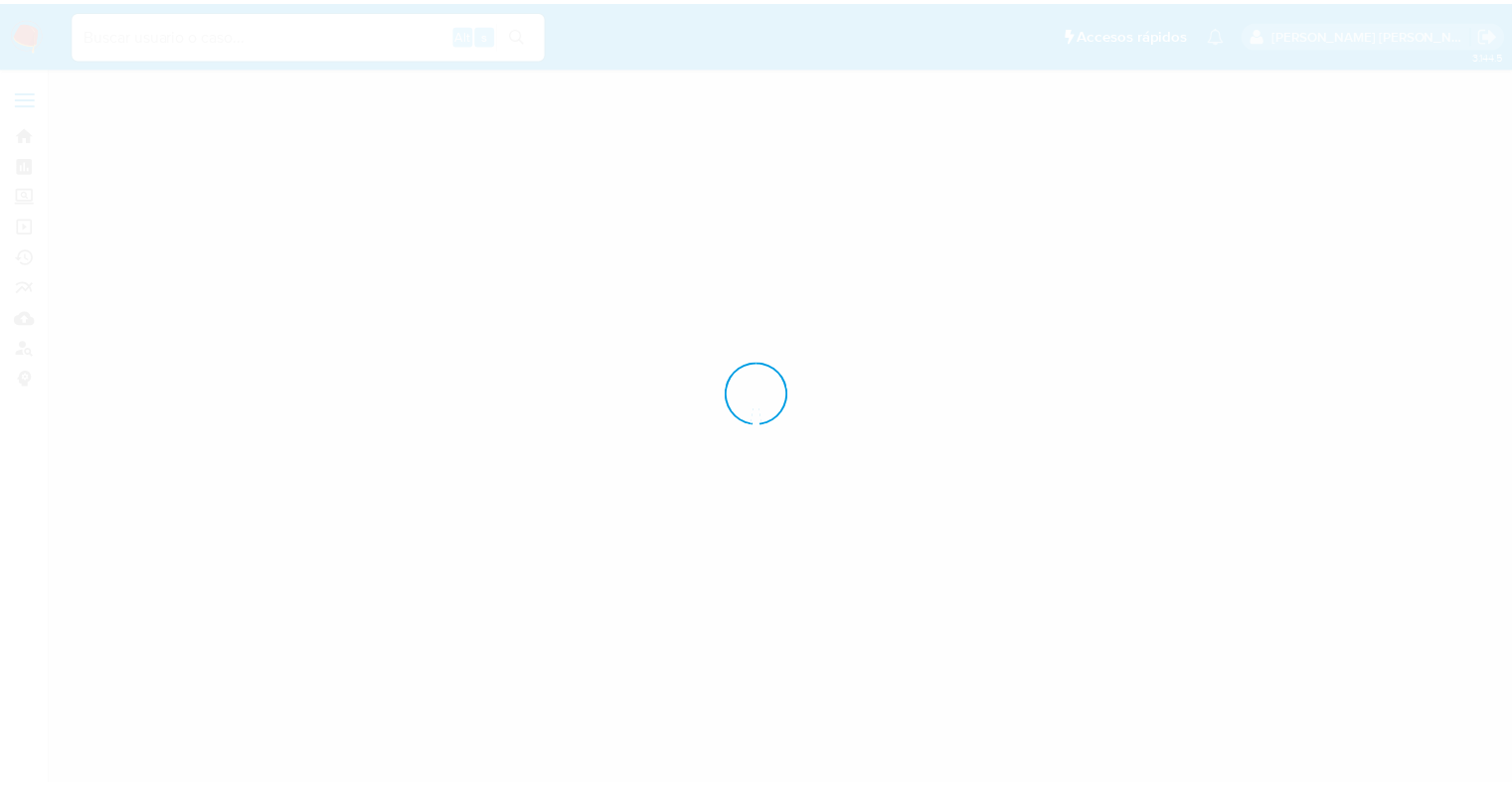 scroll, scrollTop: 0, scrollLeft: 0, axis: both 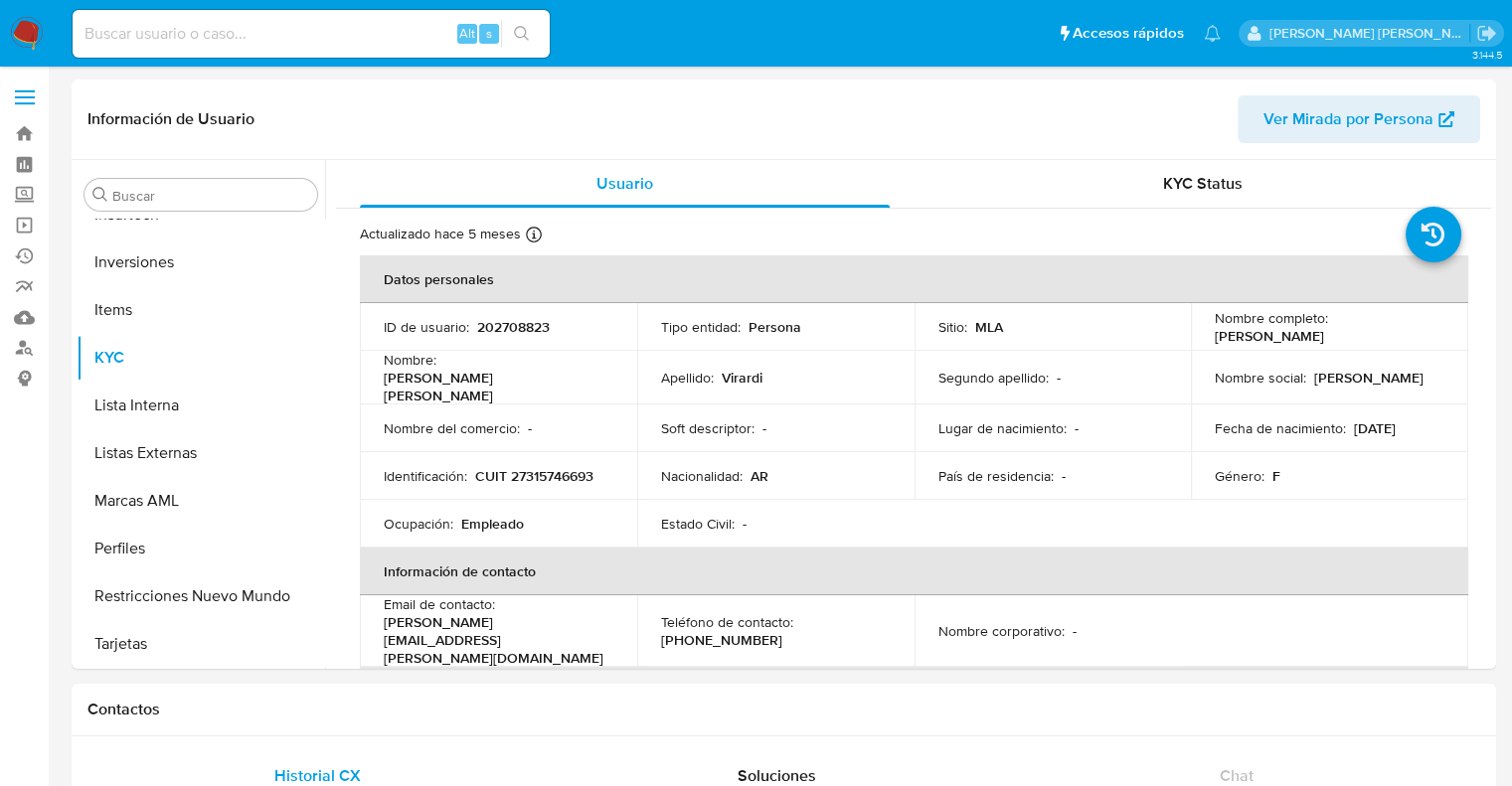 select on "10" 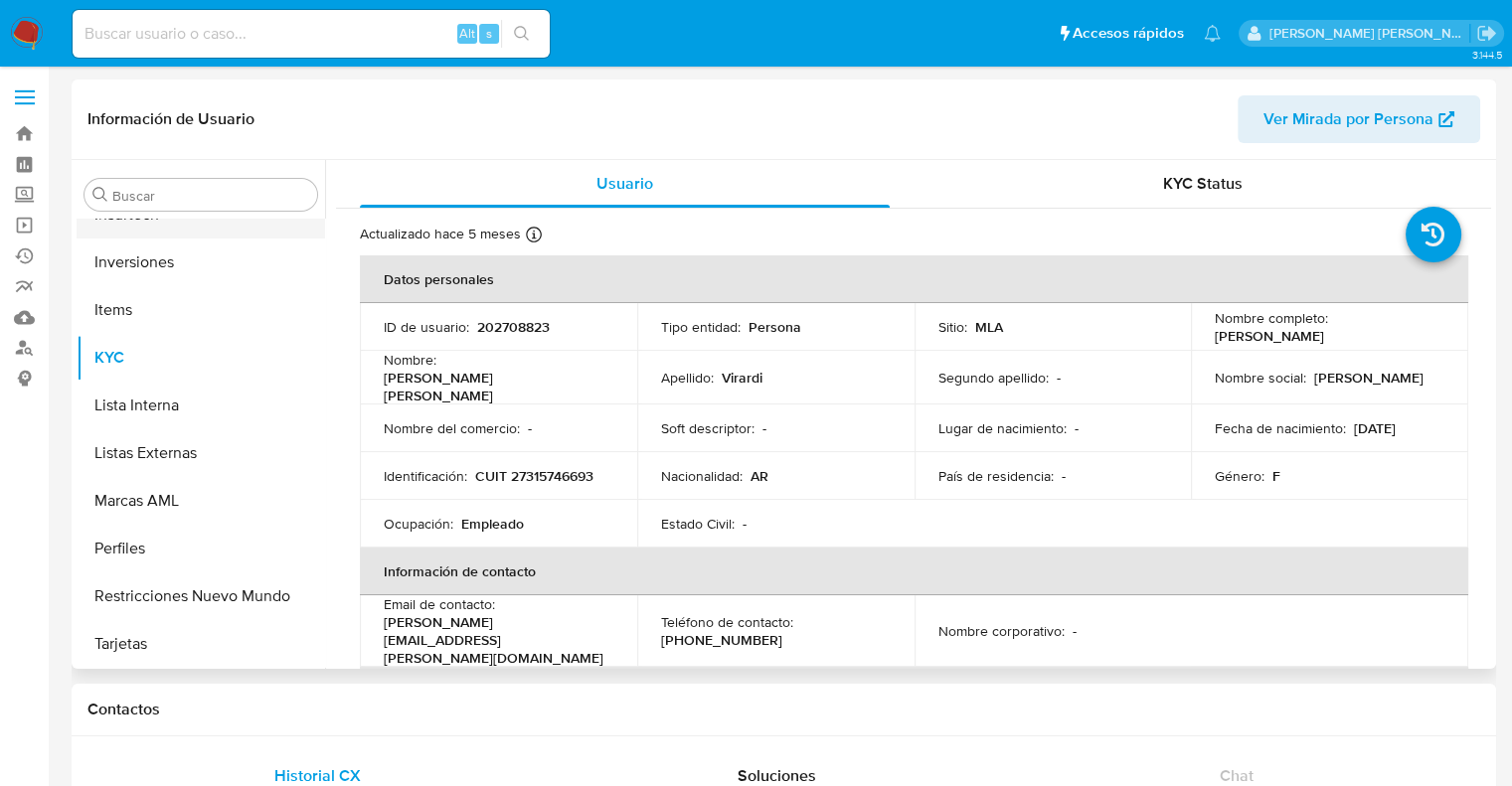 click on "Insurtech" at bounding box center (193, 215) 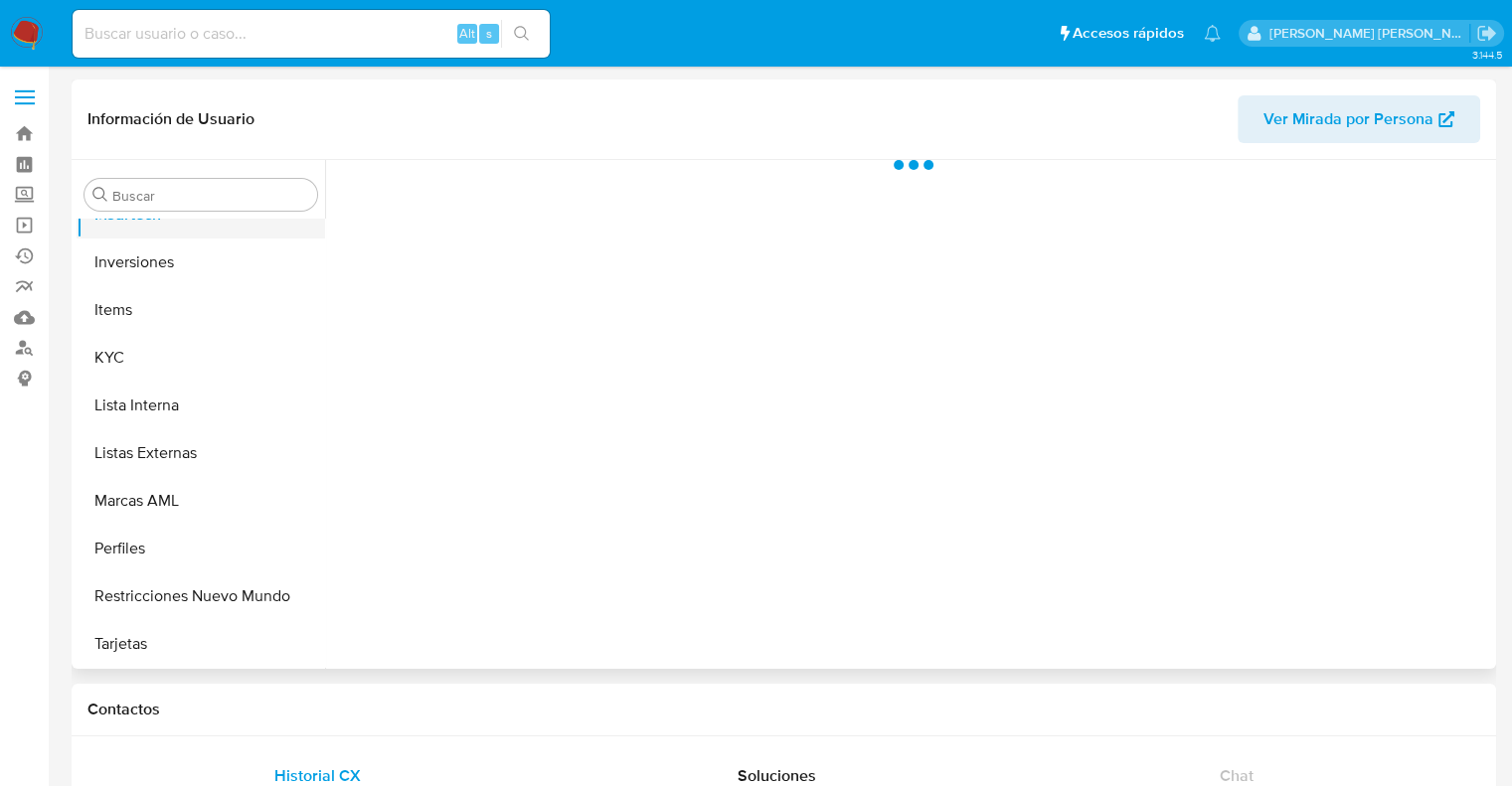 type 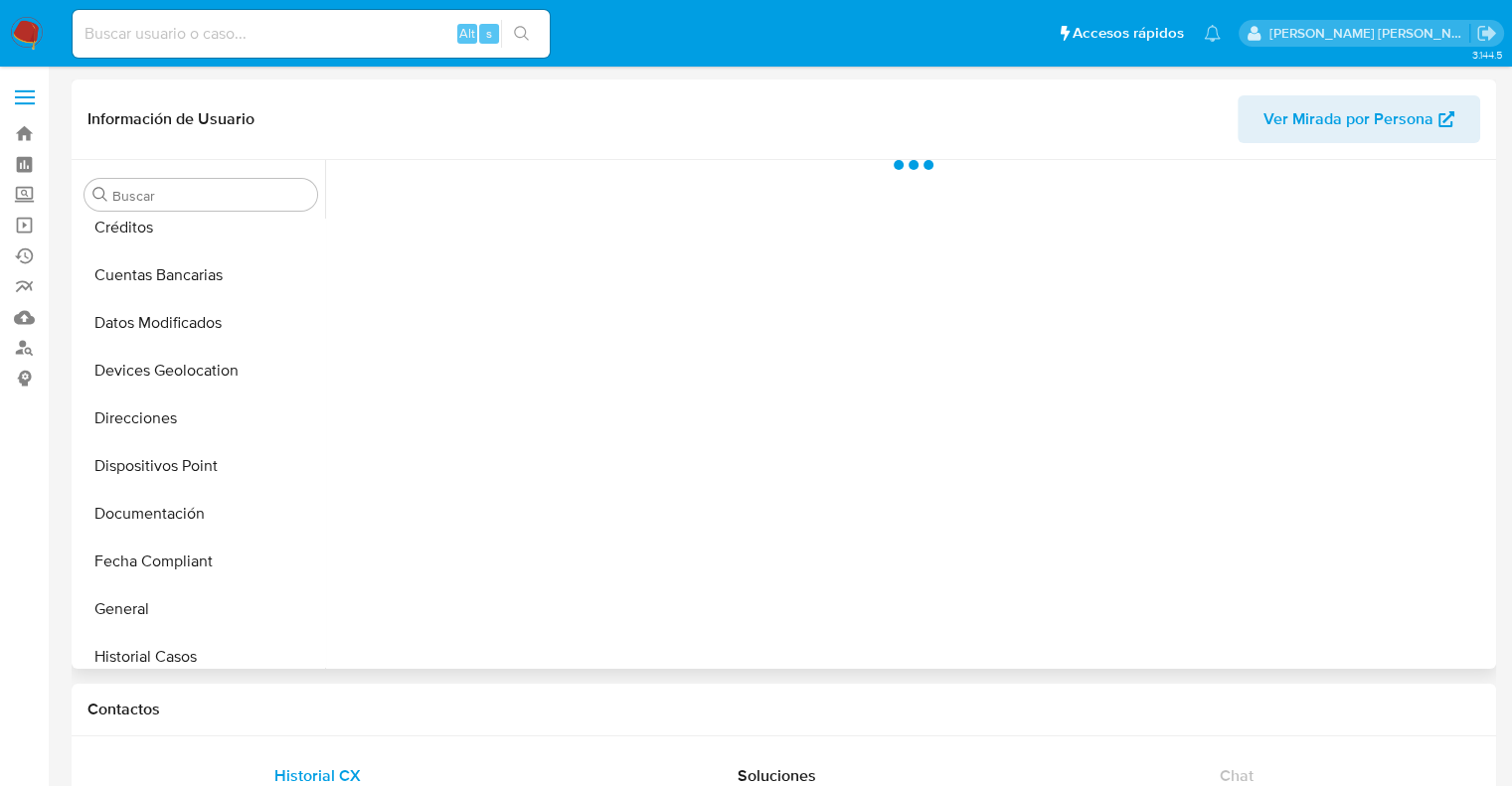scroll, scrollTop: 0, scrollLeft: 0, axis: both 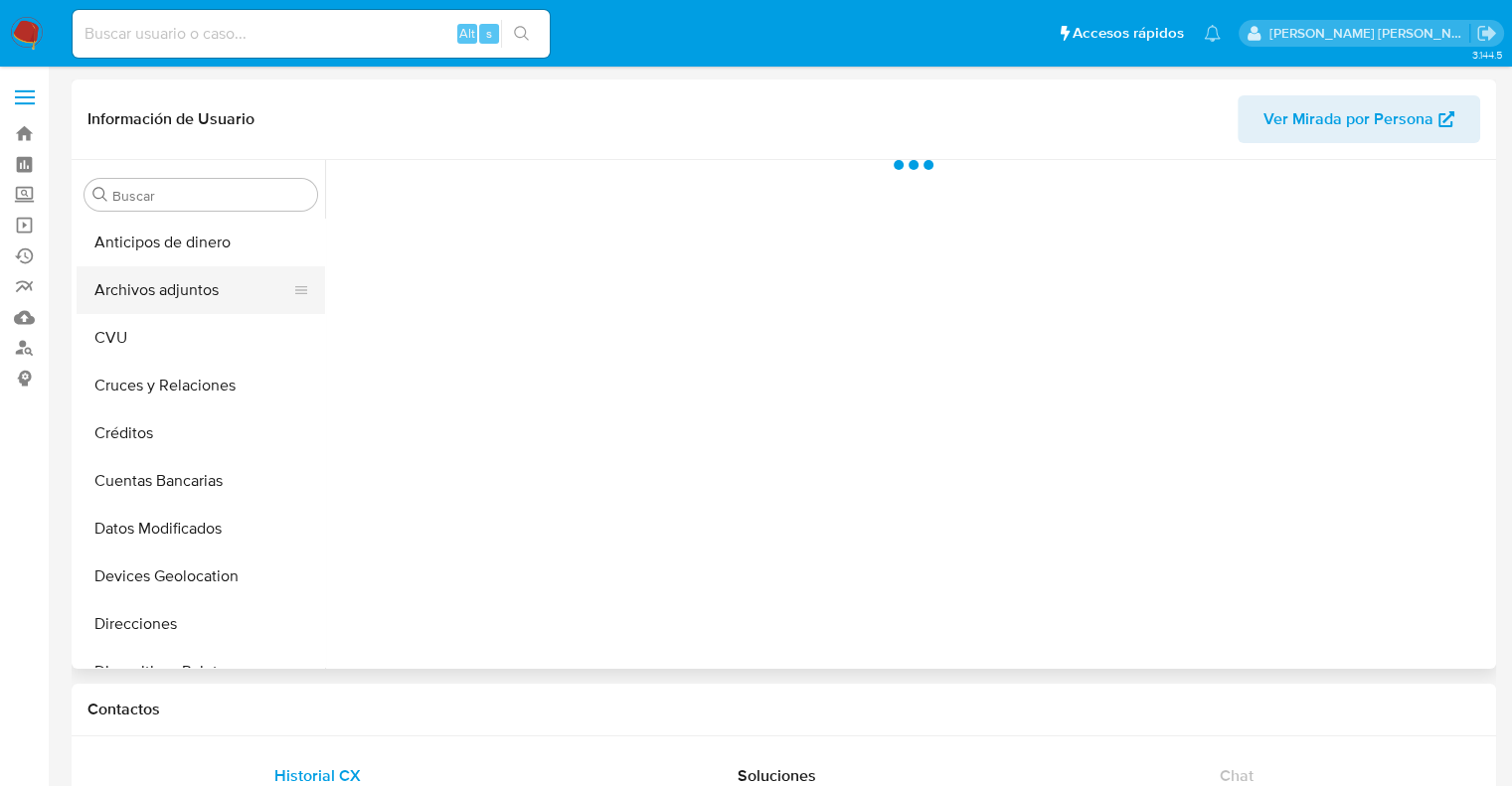 click on "Archivos adjuntos" at bounding box center (193, 290) 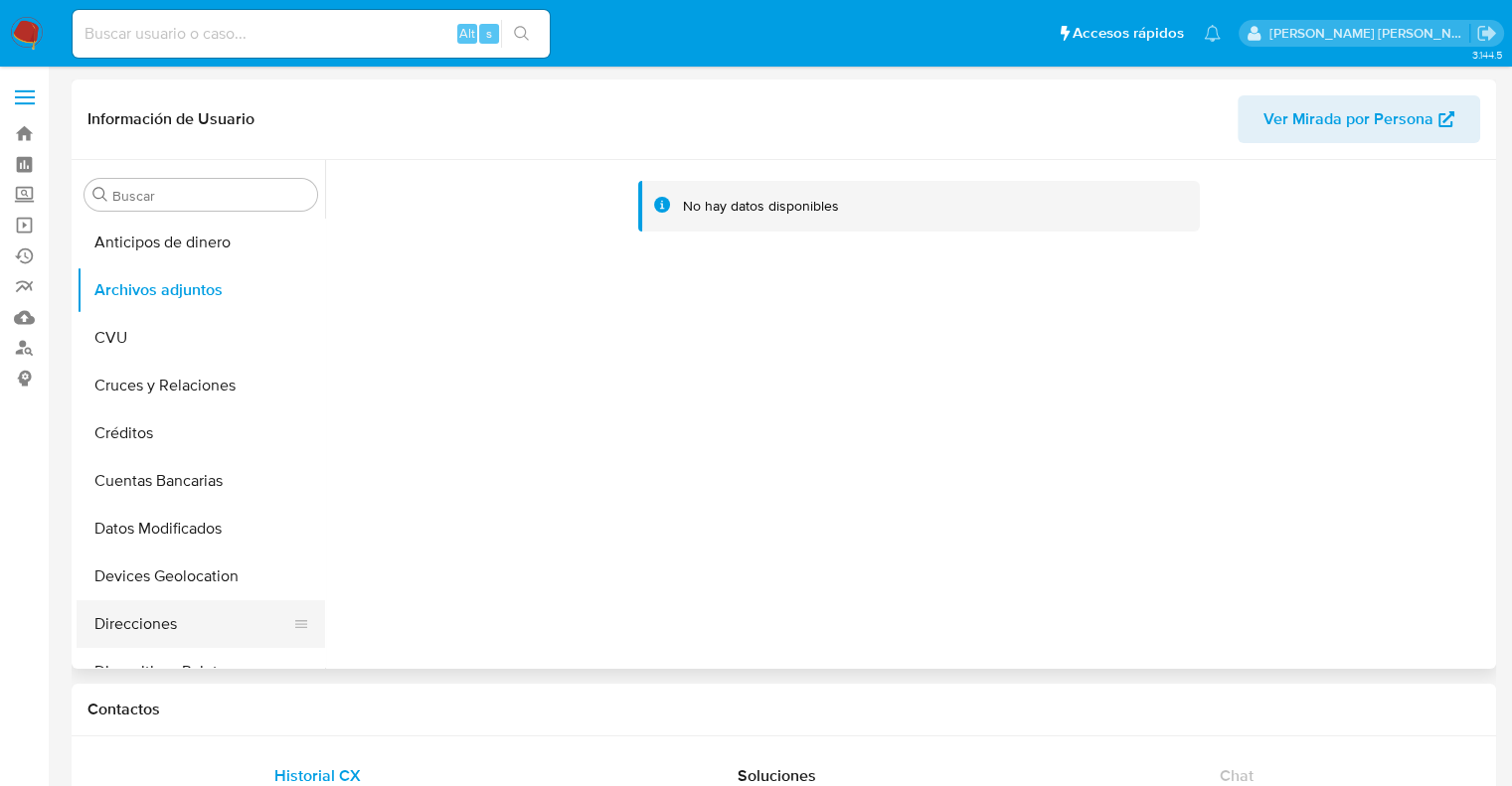 click on "Direcciones" at bounding box center (193, 624) 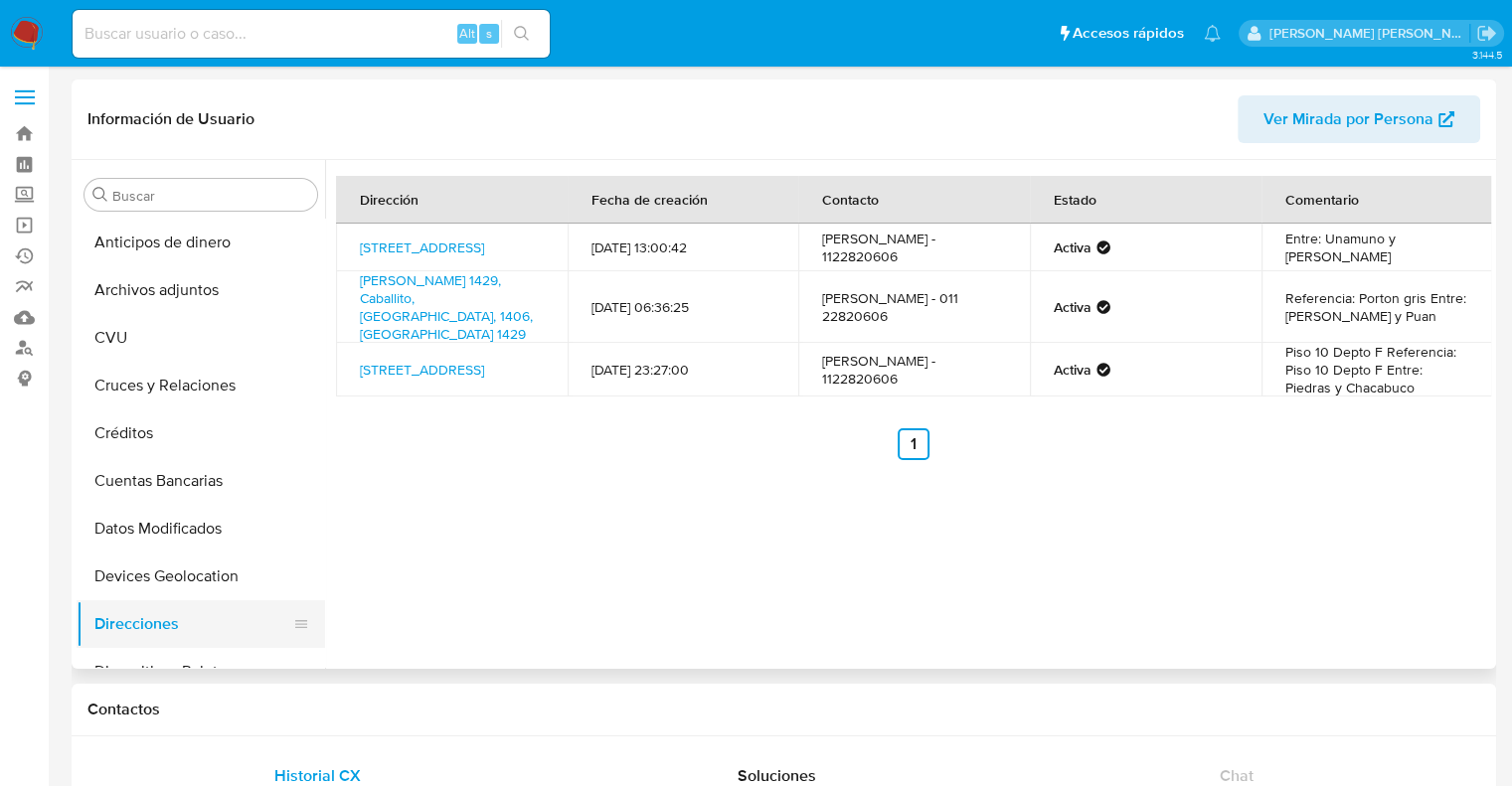 type 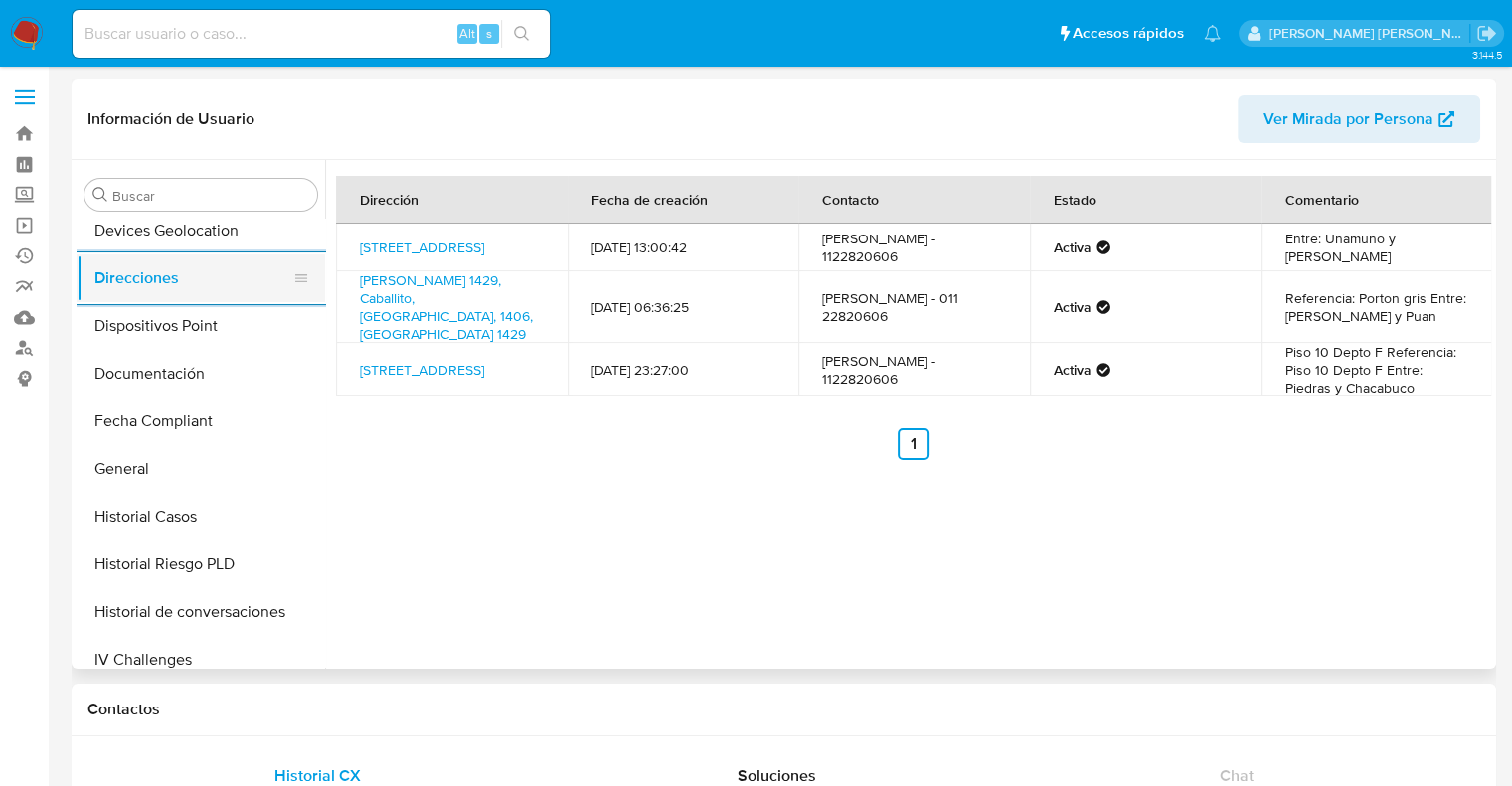 scroll, scrollTop: 358, scrollLeft: 0, axis: vertical 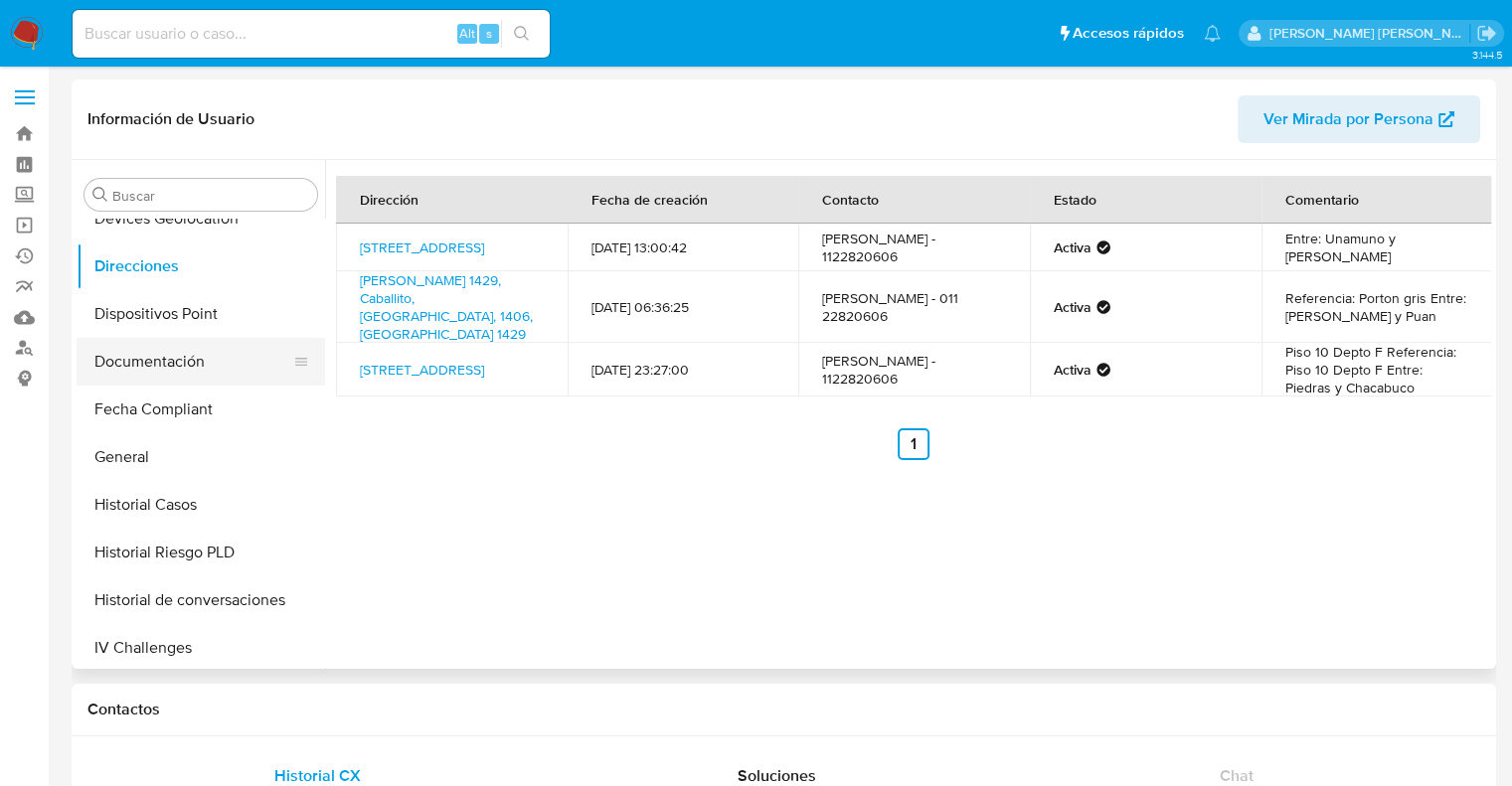 click on "Documentación" at bounding box center [193, 362] 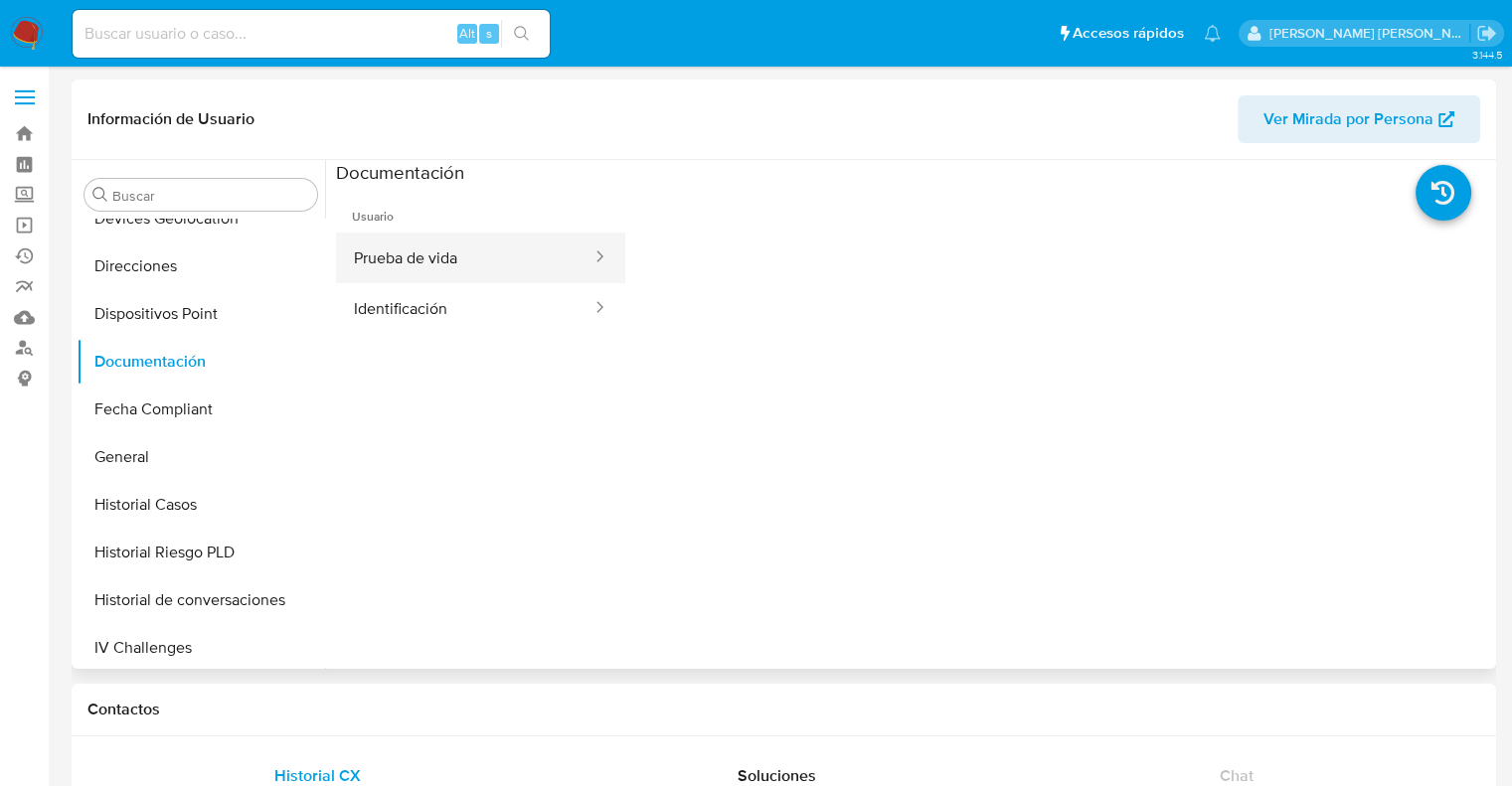 click on "Prueba de vida" at bounding box center (464, 257) 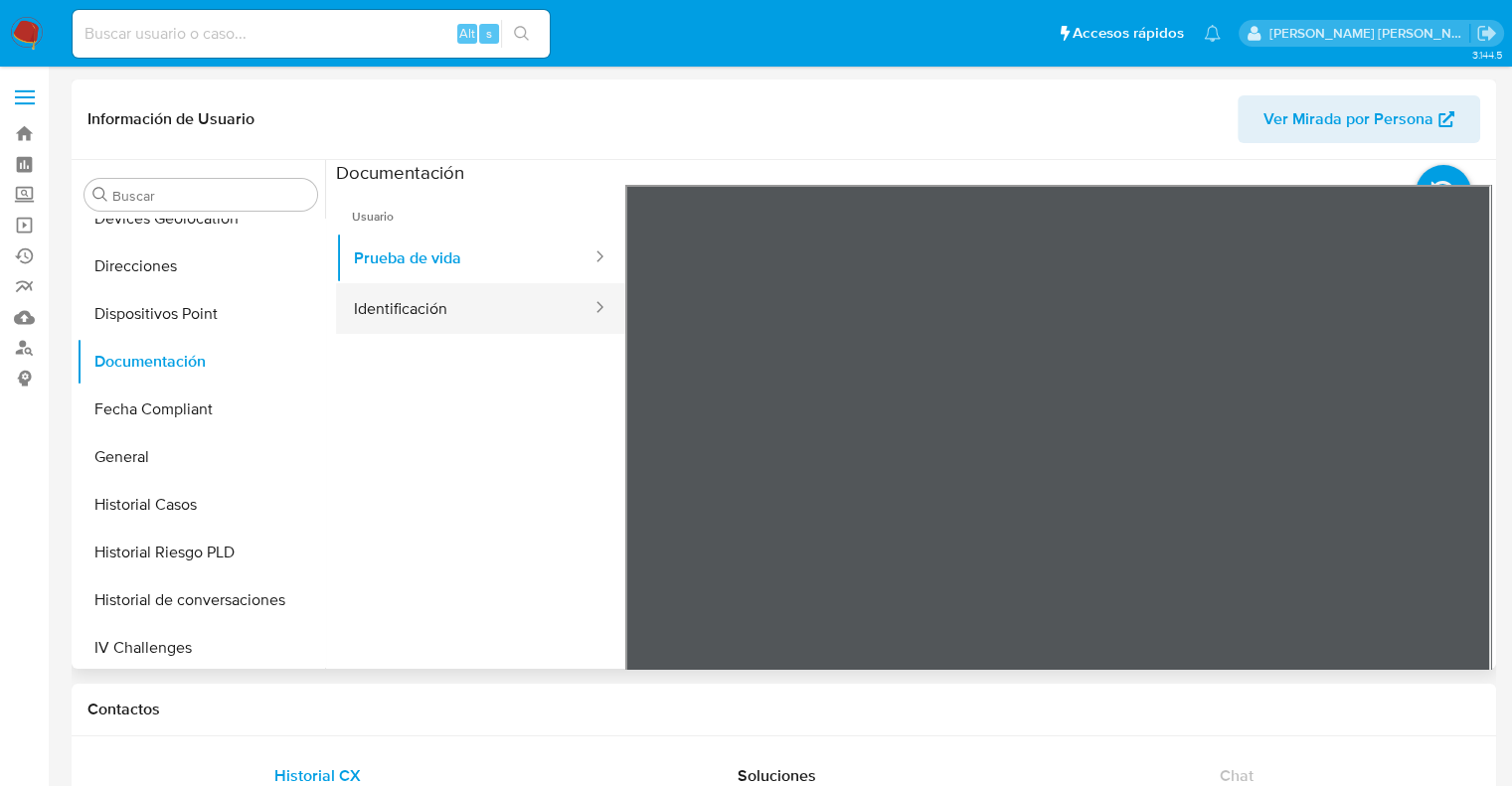 click on "Identificación" at bounding box center [464, 308] 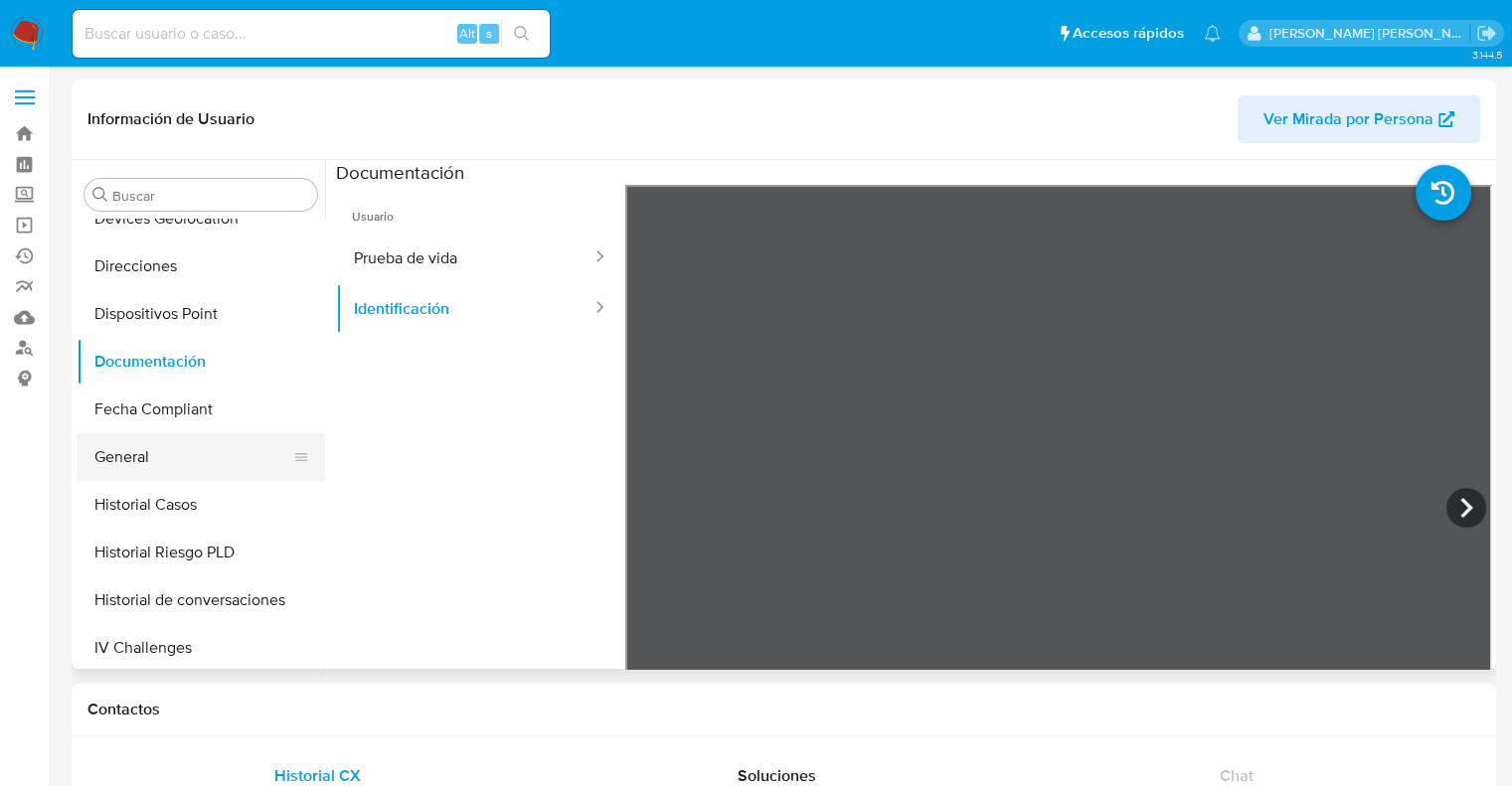 click on "General" at bounding box center (193, 457) 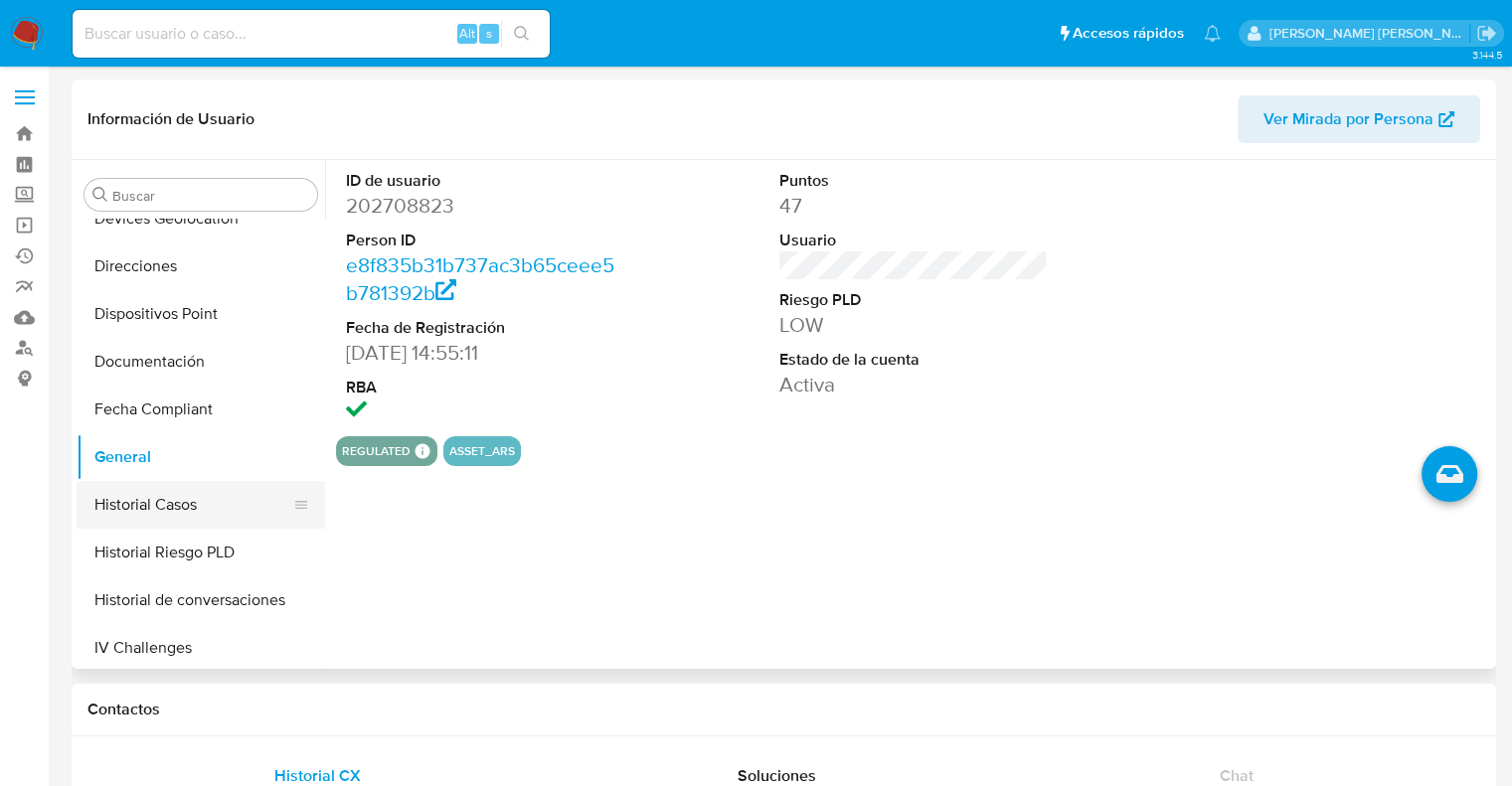 click on "Historial Casos" at bounding box center (193, 505) 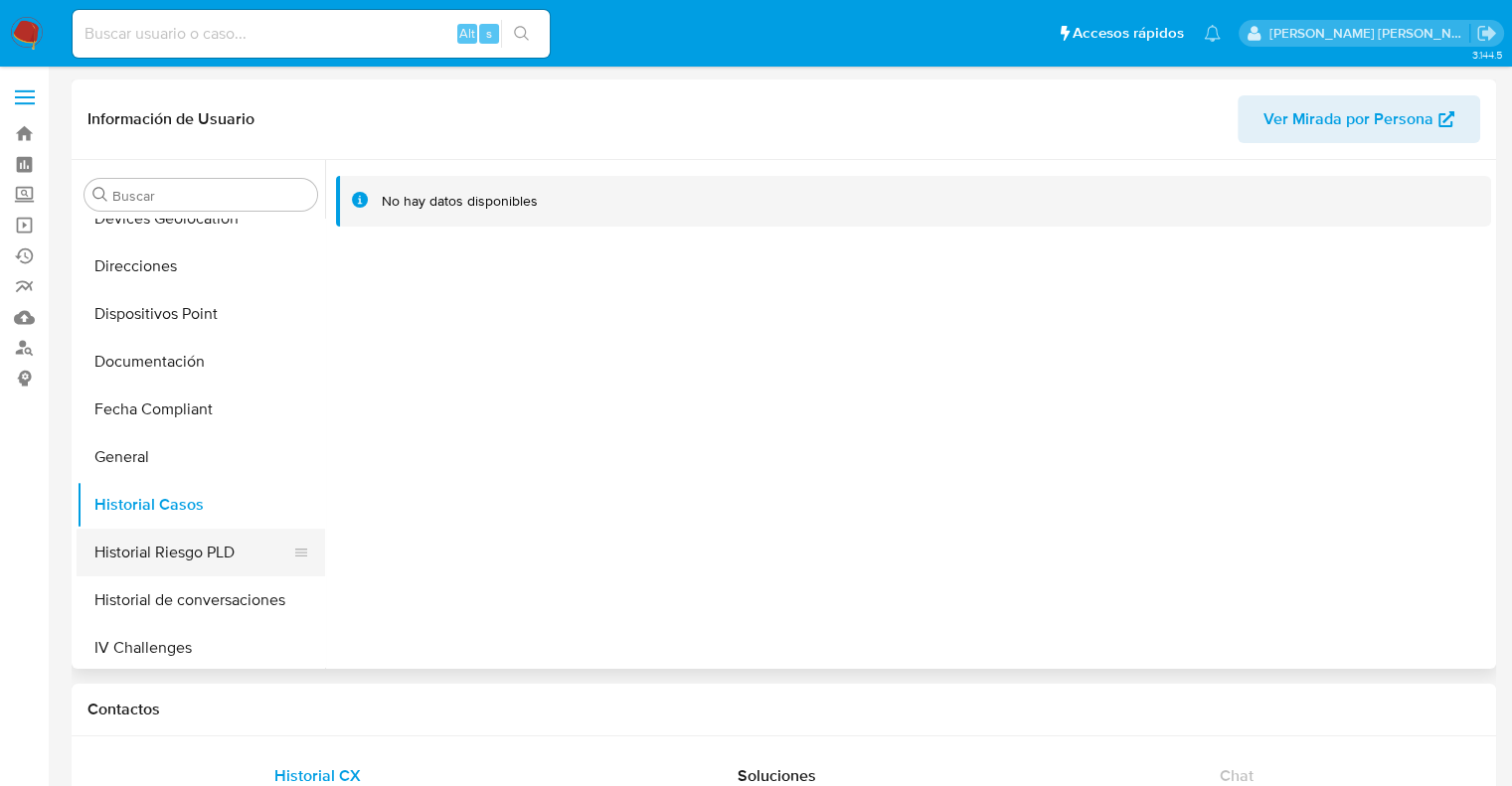 click on "Historial Riesgo PLD" at bounding box center (193, 552) 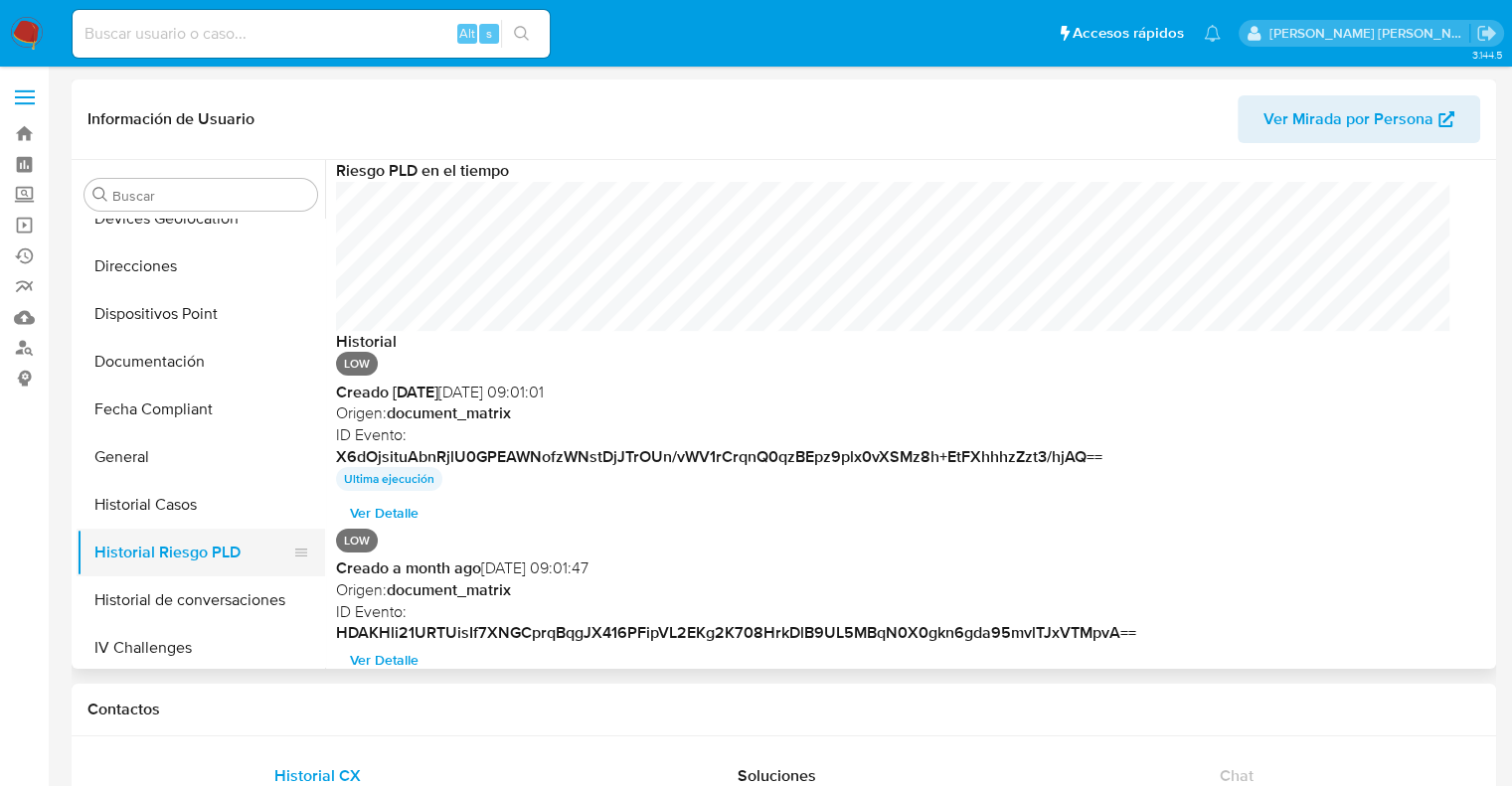 scroll, scrollTop: 993529, scrollLeft: 992968, axis: both 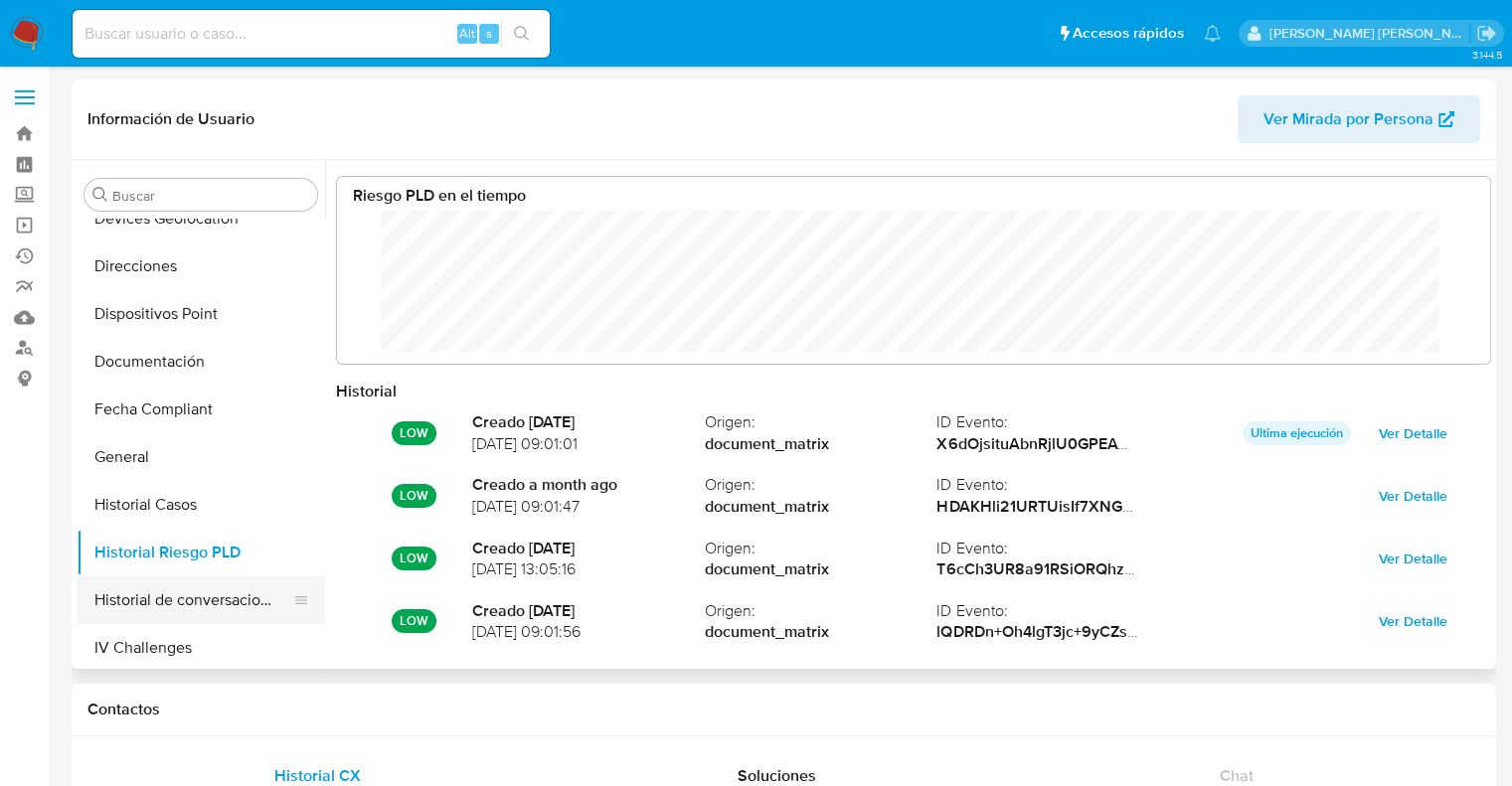click on "Historial de conversaciones" at bounding box center [193, 600] 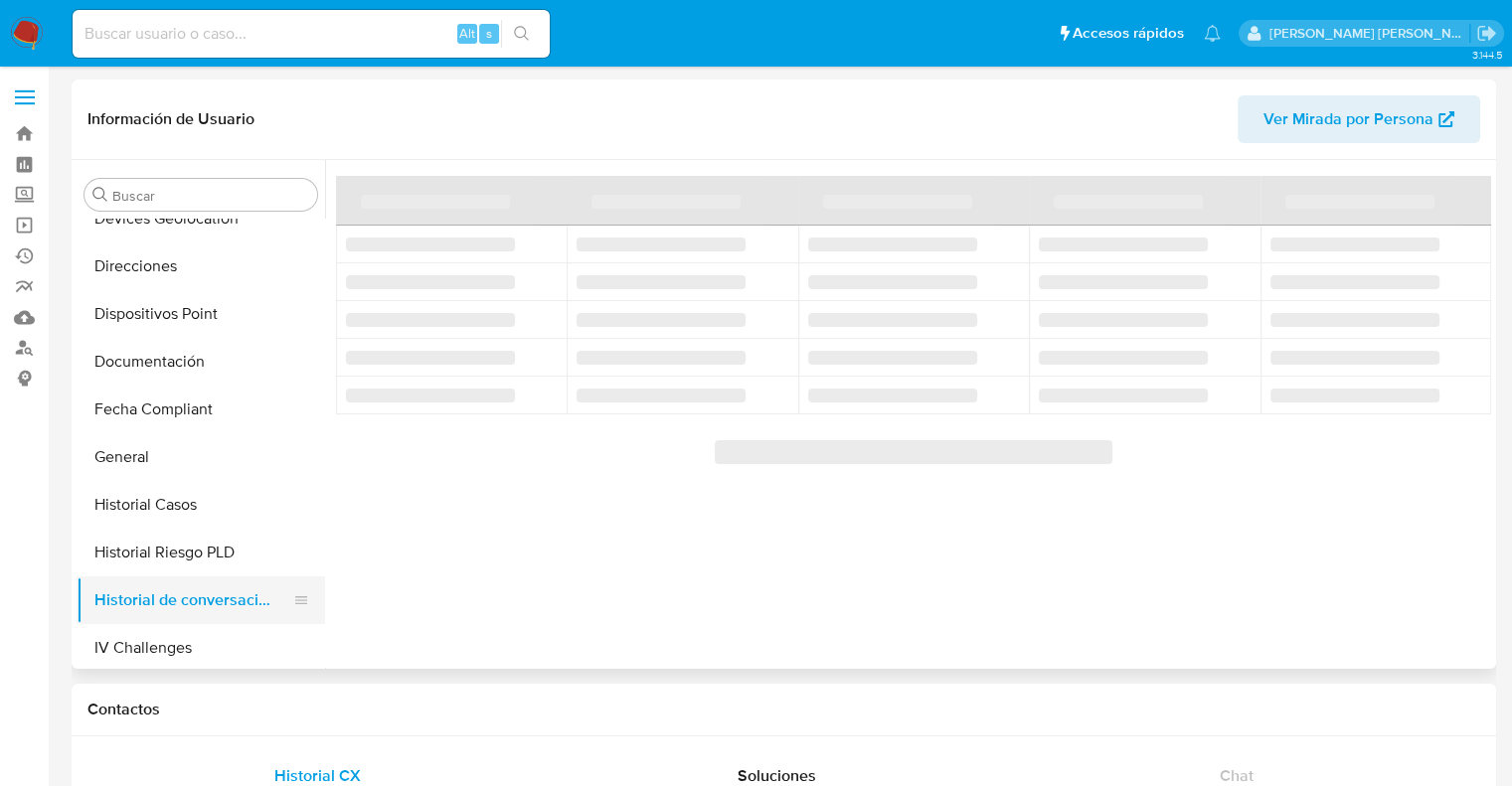 click on "Historial de conversaciones" at bounding box center [193, 600] 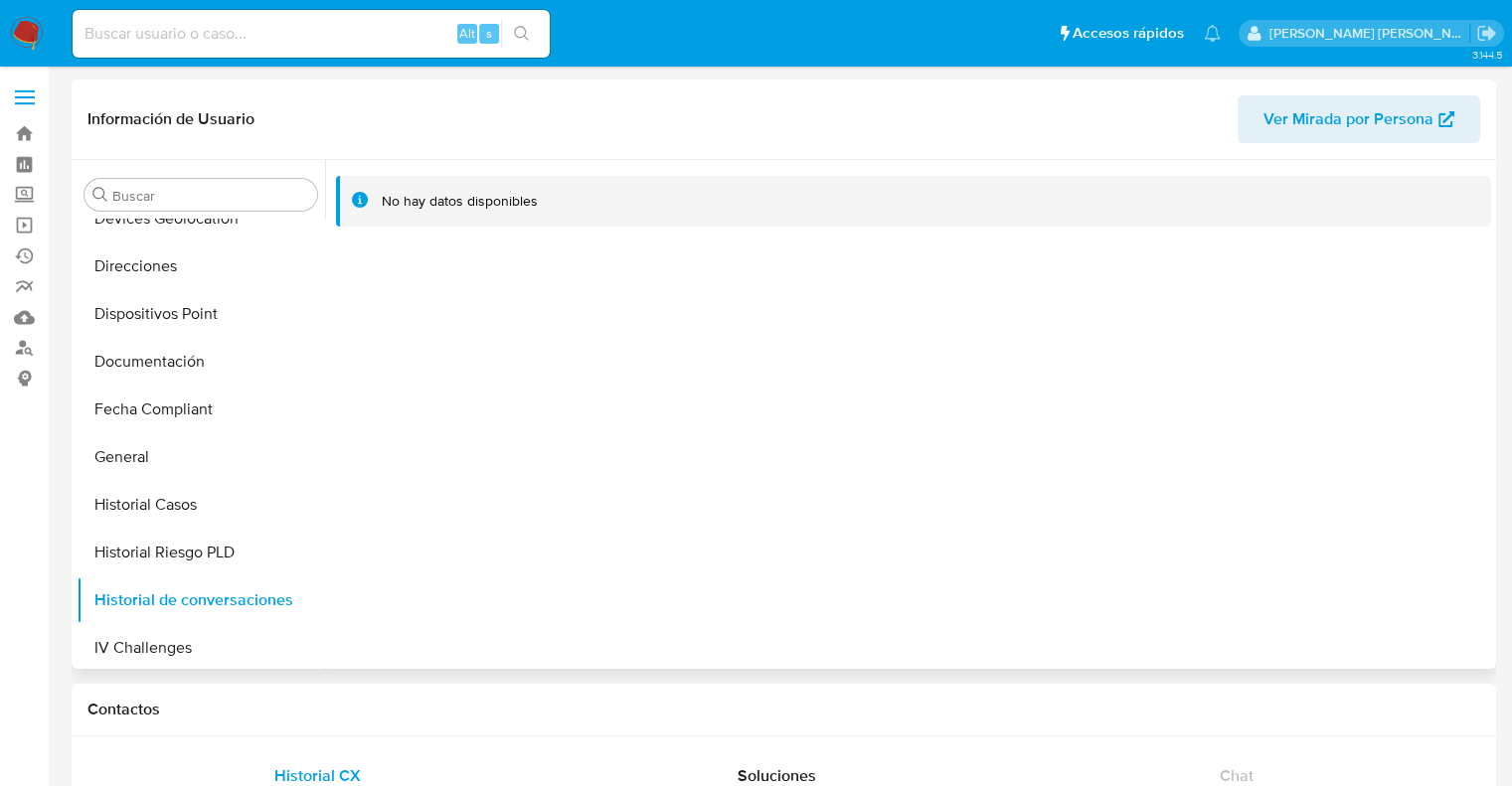 scroll, scrollTop: 750, scrollLeft: 0, axis: vertical 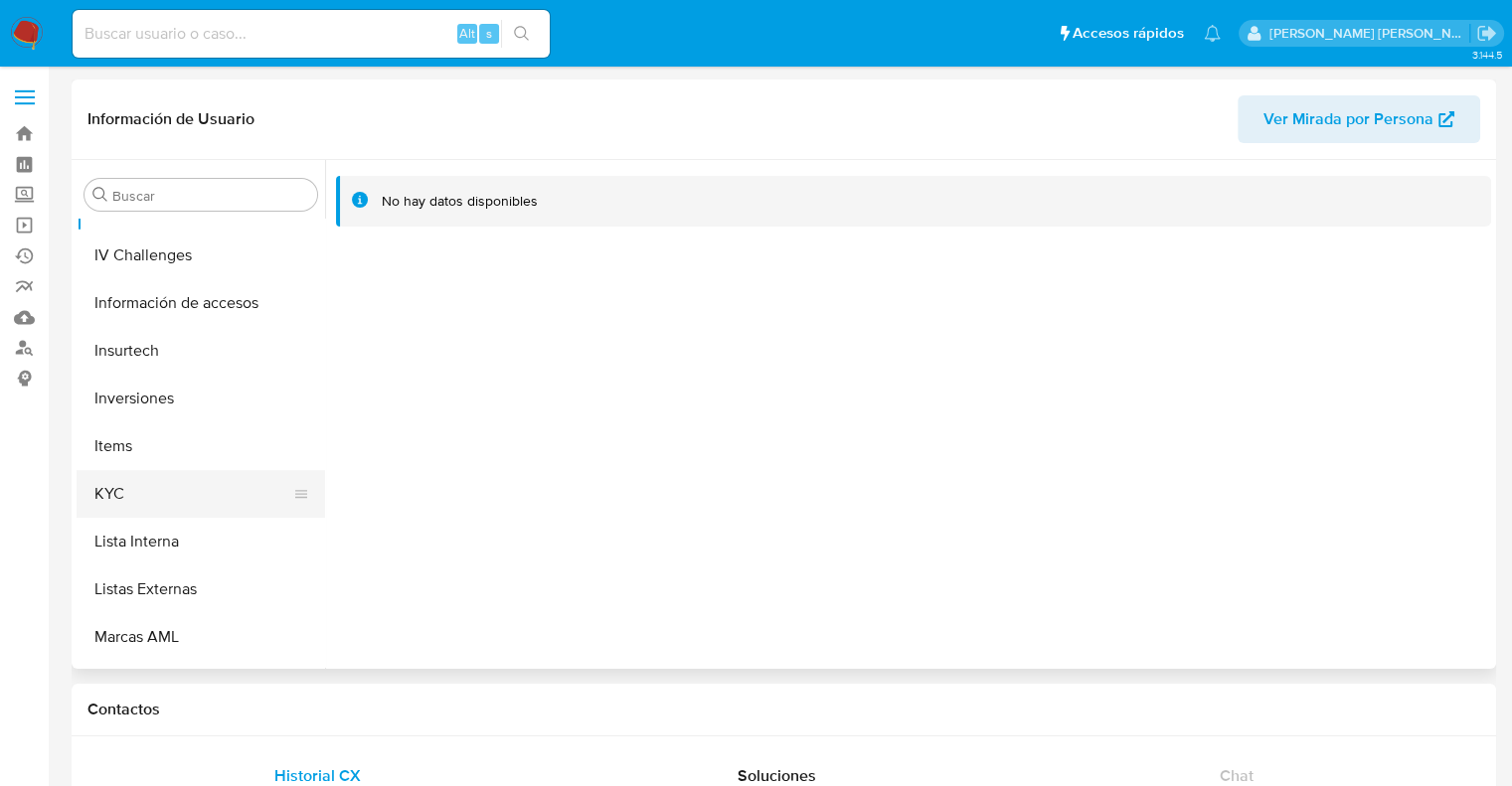 click on "KYC" at bounding box center [193, 494] 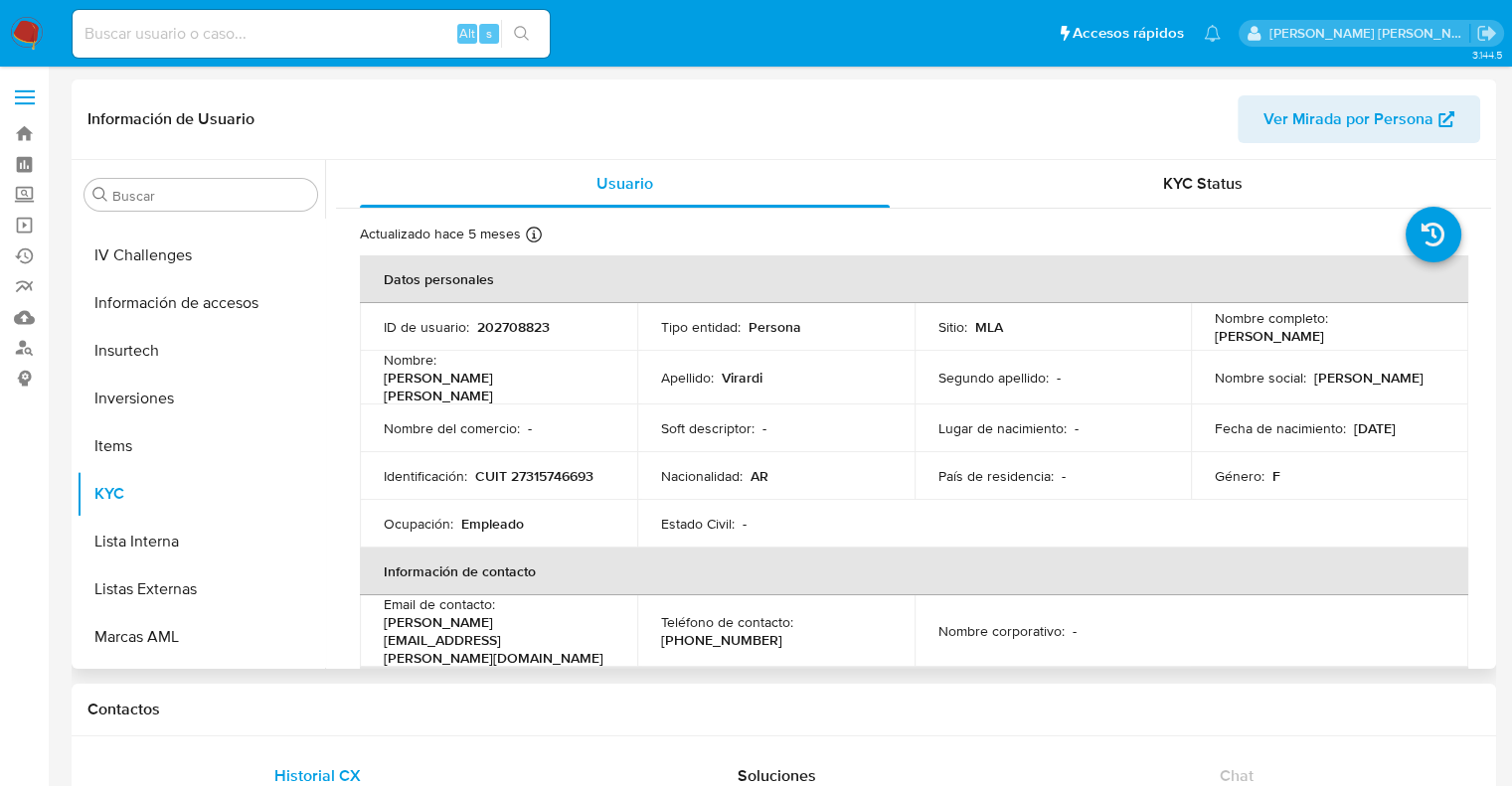 type 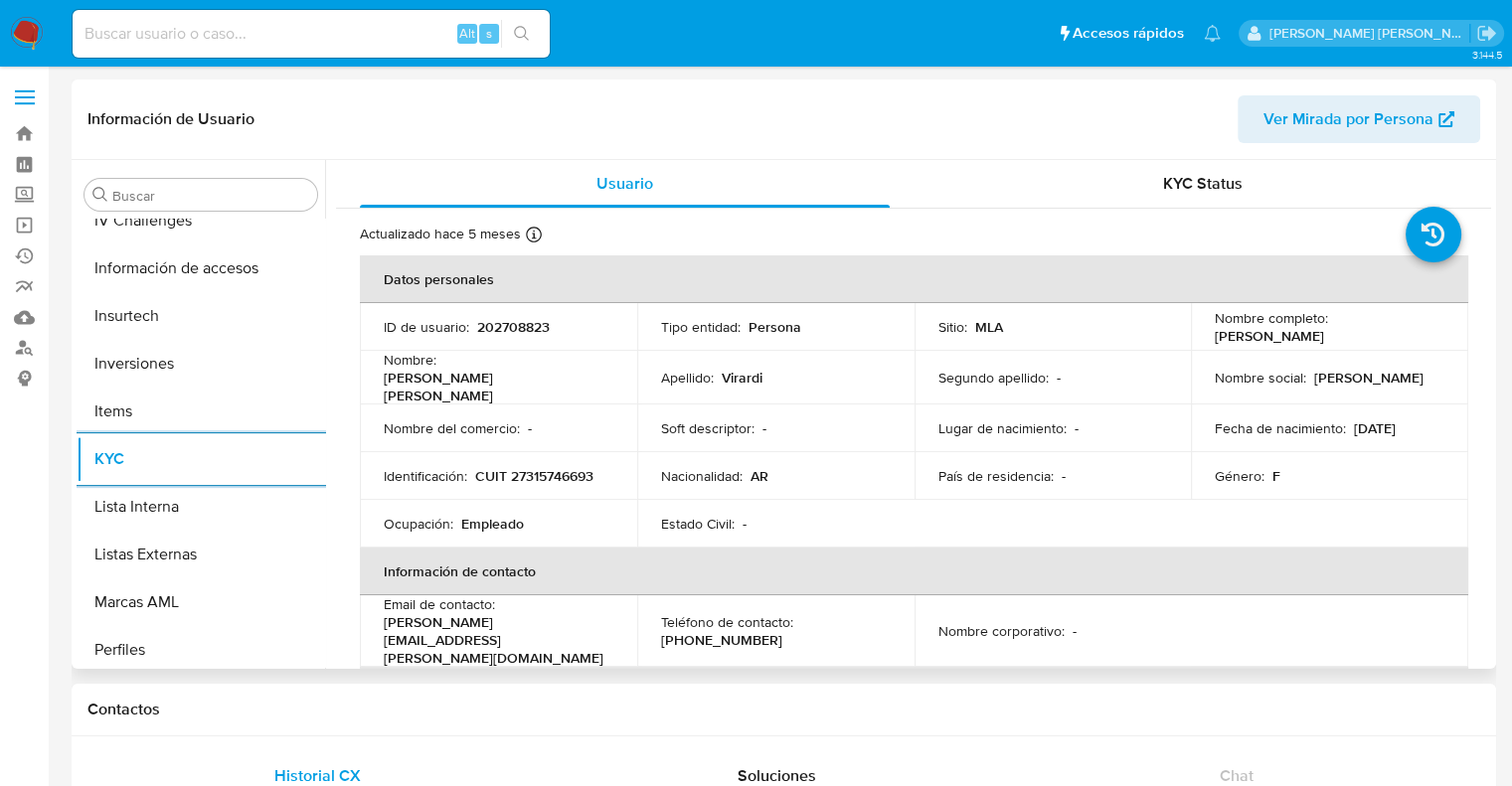 scroll, scrollTop: 790, scrollLeft: 0, axis: vertical 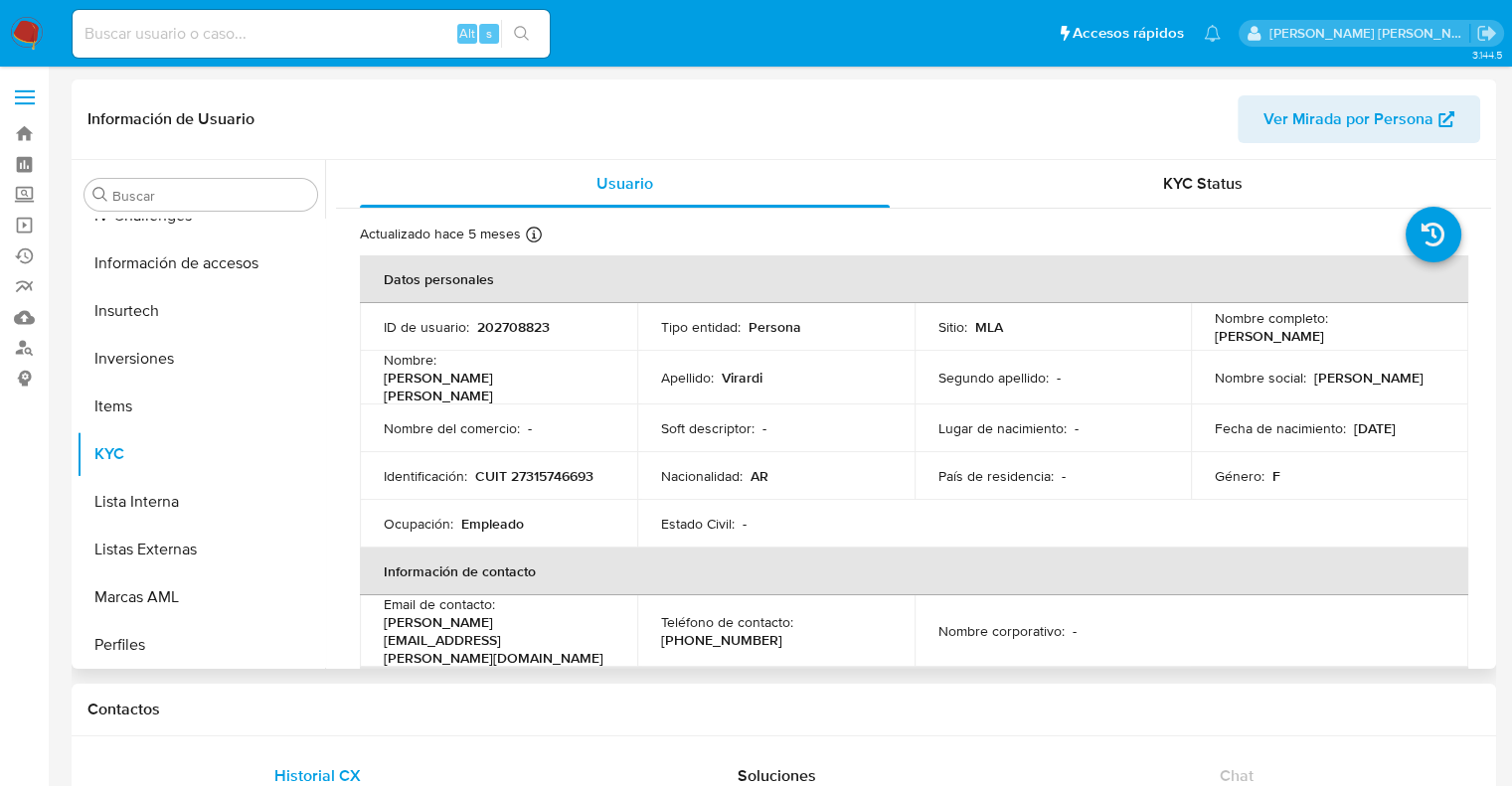 click on "Actualizado hace 5 meses   Creado: 15/03/2020 05:41:11 Actualizado: 27/02/2025 16:09:10" at bounding box center (889, 237) 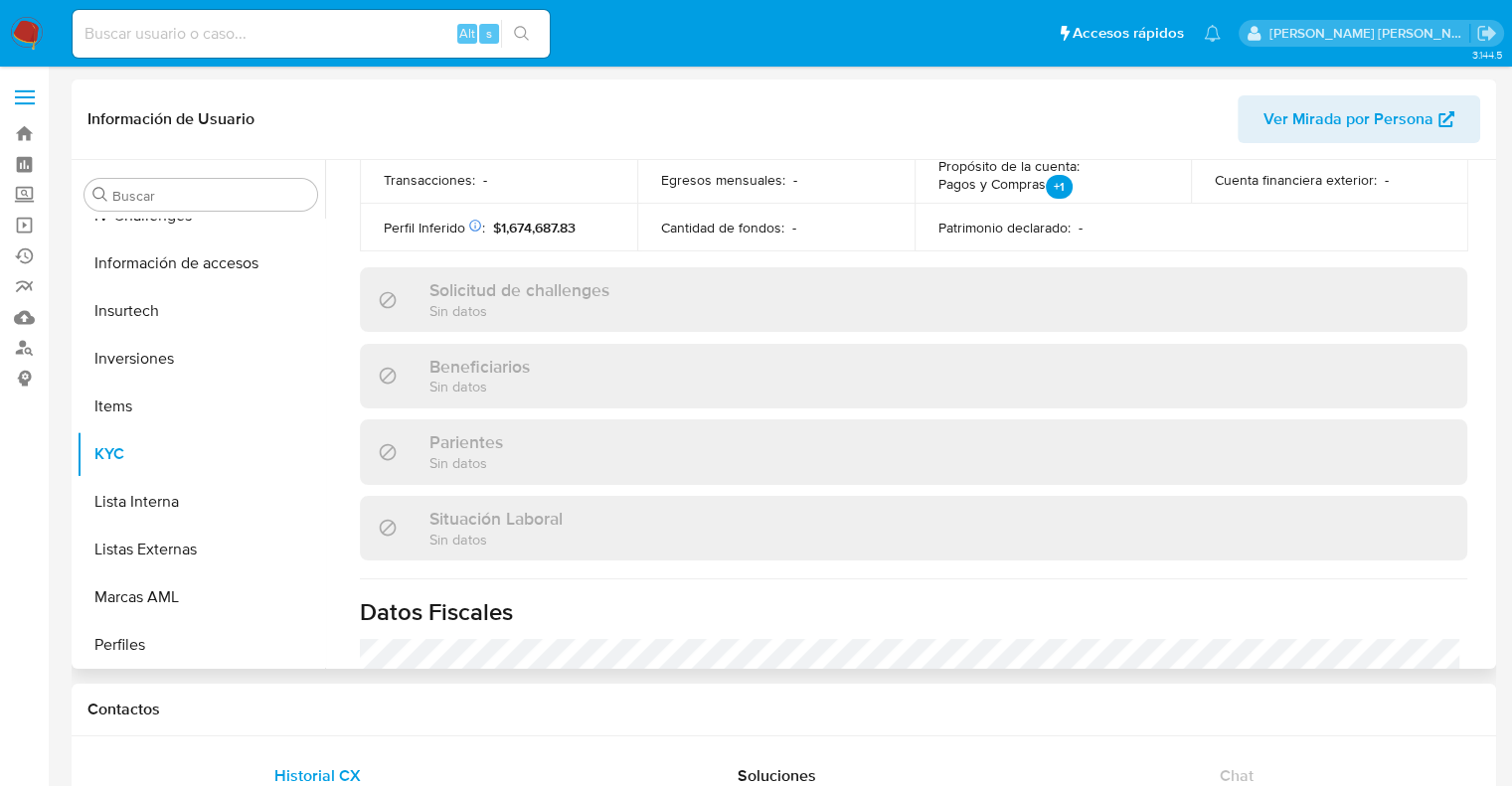 scroll, scrollTop: 938, scrollLeft: 0, axis: vertical 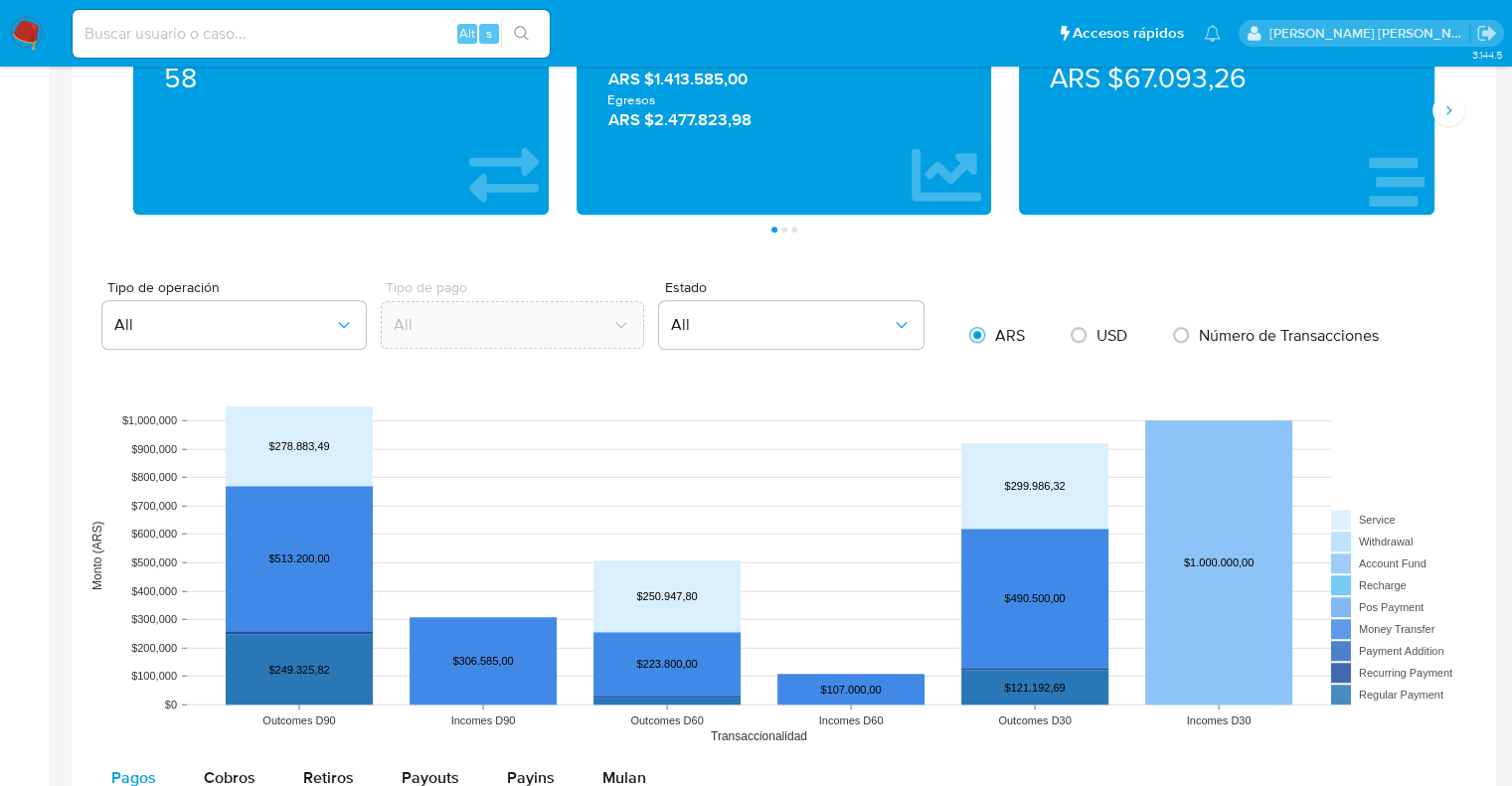 click on "USD   Cambiar entre moneda local y dolar Transacciones 58 Transaccionado Ingresos ARS $1.413.585,00 Egresos ARS $2.477.823,98 Promedio ARS $67.093,26 Saldo MP Total ARS $1.127.350,28 Disponible ARS $1.127.350,28 No disponible ARS $0,00 Saldo cripto No se encontró saldo cripto en el balance del usuario Saldo inversiones No se encontró saldo inversiones en el balance del usuario Saldo reserva No se encontró saldo reserva en el balance del usuario Página 1 Página 2 Página 3 Tipo de operación All Tipo de pago All Estado All ARS USD Número de Transacciones Outcomes D90 Incomes D90 Outcomes D60 Incomes D60 Outcomes D30 Incomes D30 Transaccionalidad $0 $100,000 $200,000 $300,000 $400,000 $500,000 $600,000 $700,000 $800,000 $900,000 $1,000,000 Monto (ARS)  $249.325,82  $121.192,69  $513.200,00  $306.585,00  $223.800,00  $107.000,00  $490.500,00  $1.000.000,00  $278.883,49  $250.947,80  $299.986,32 Service Withdrawal Account Fund Recharge Pos Payment Money Transfer Payment Addition Pagos Mulan" at bounding box center [783, 744] 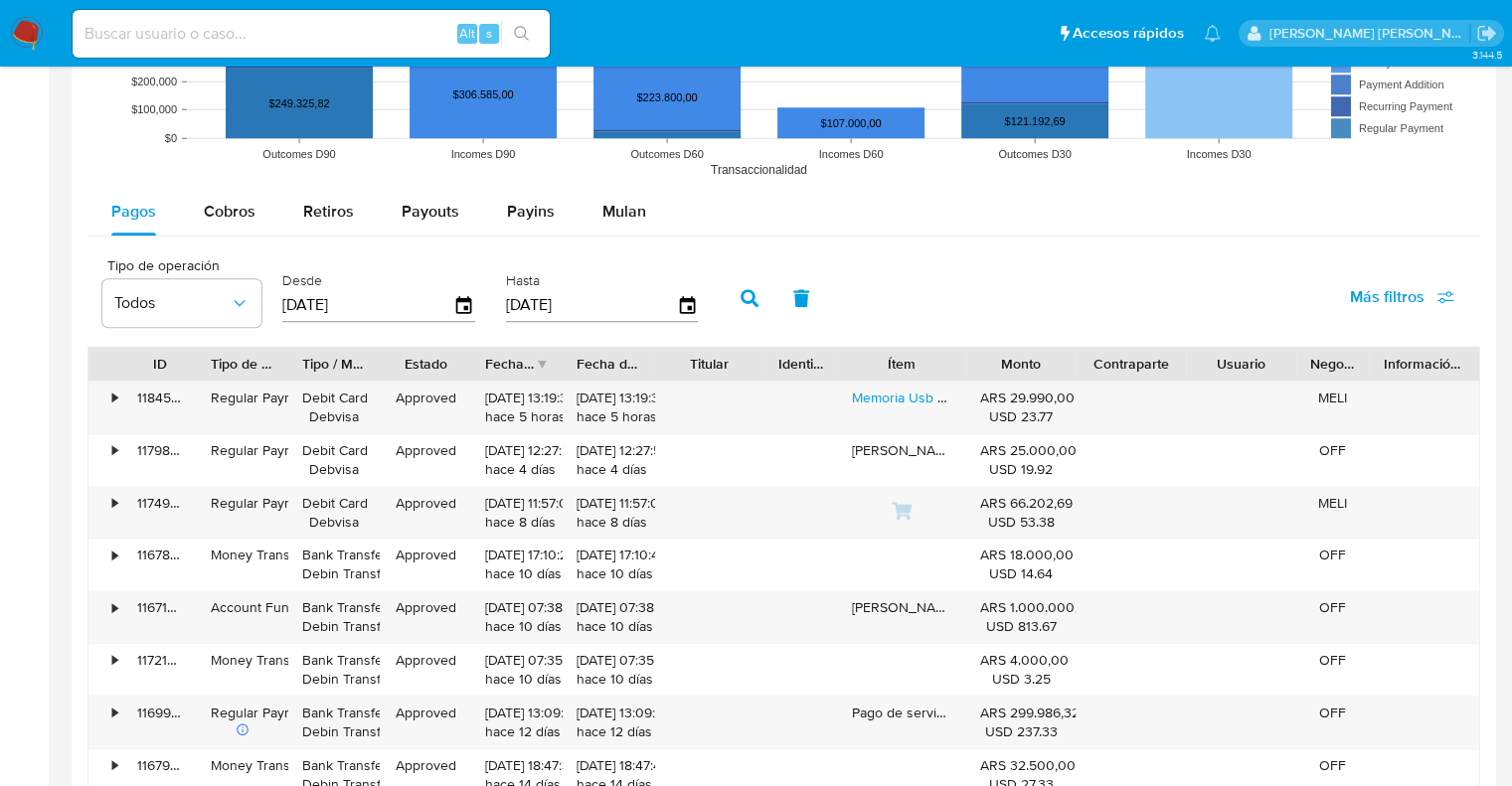 scroll, scrollTop: 1828, scrollLeft: 0, axis: vertical 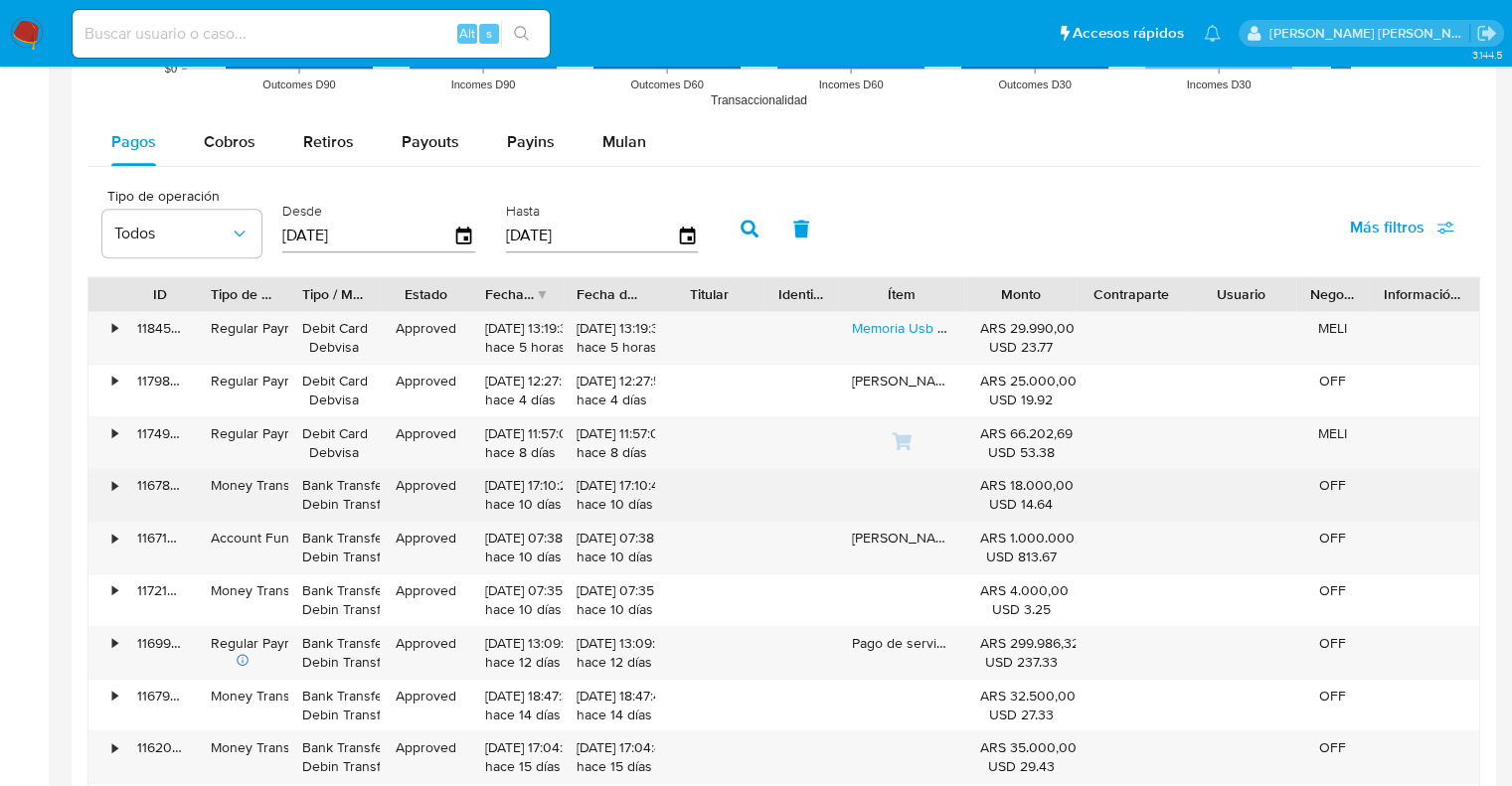 click on "•" at bounding box center (114, 485) 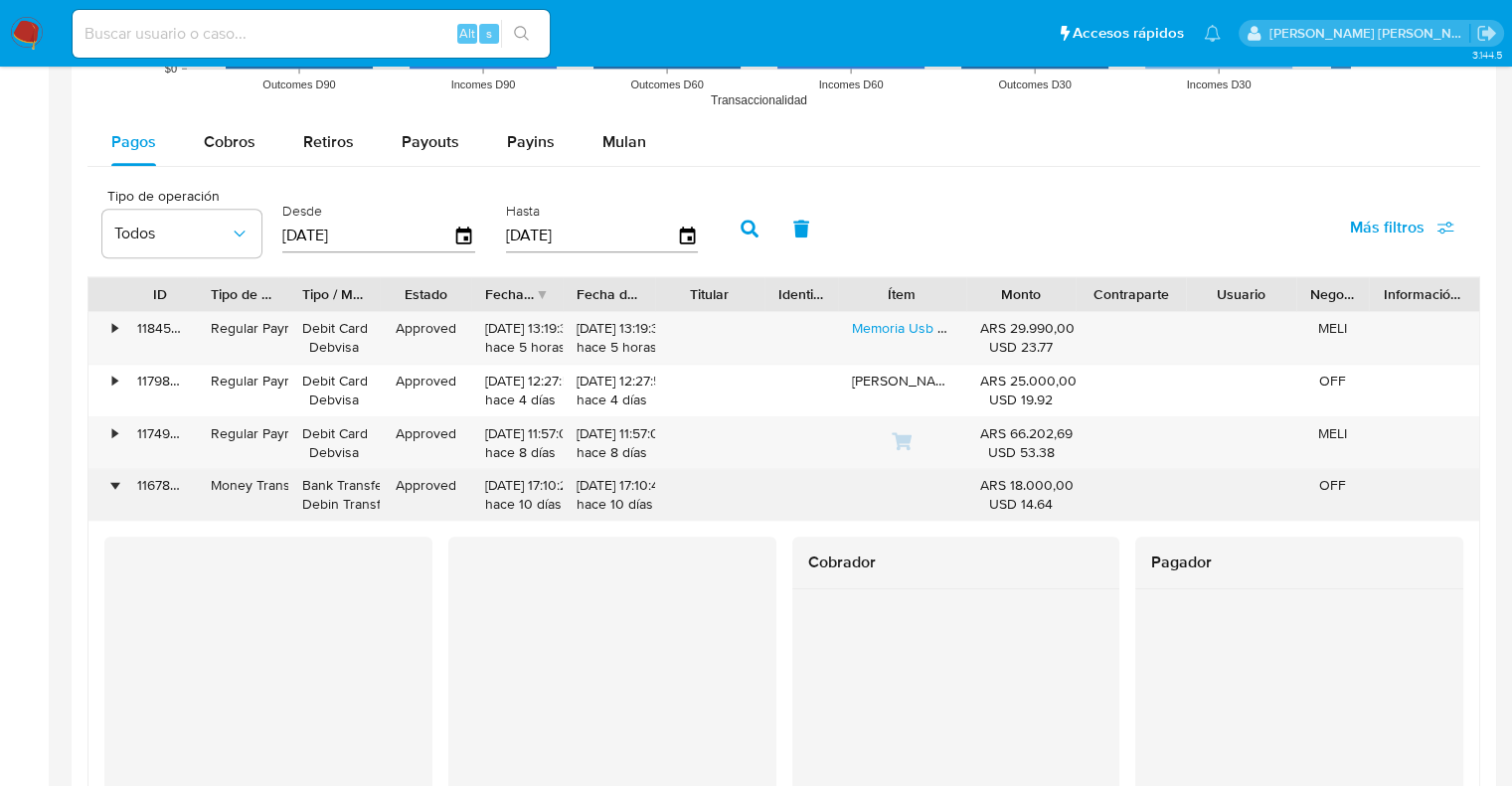 click on "•" at bounding box center [114, 485] 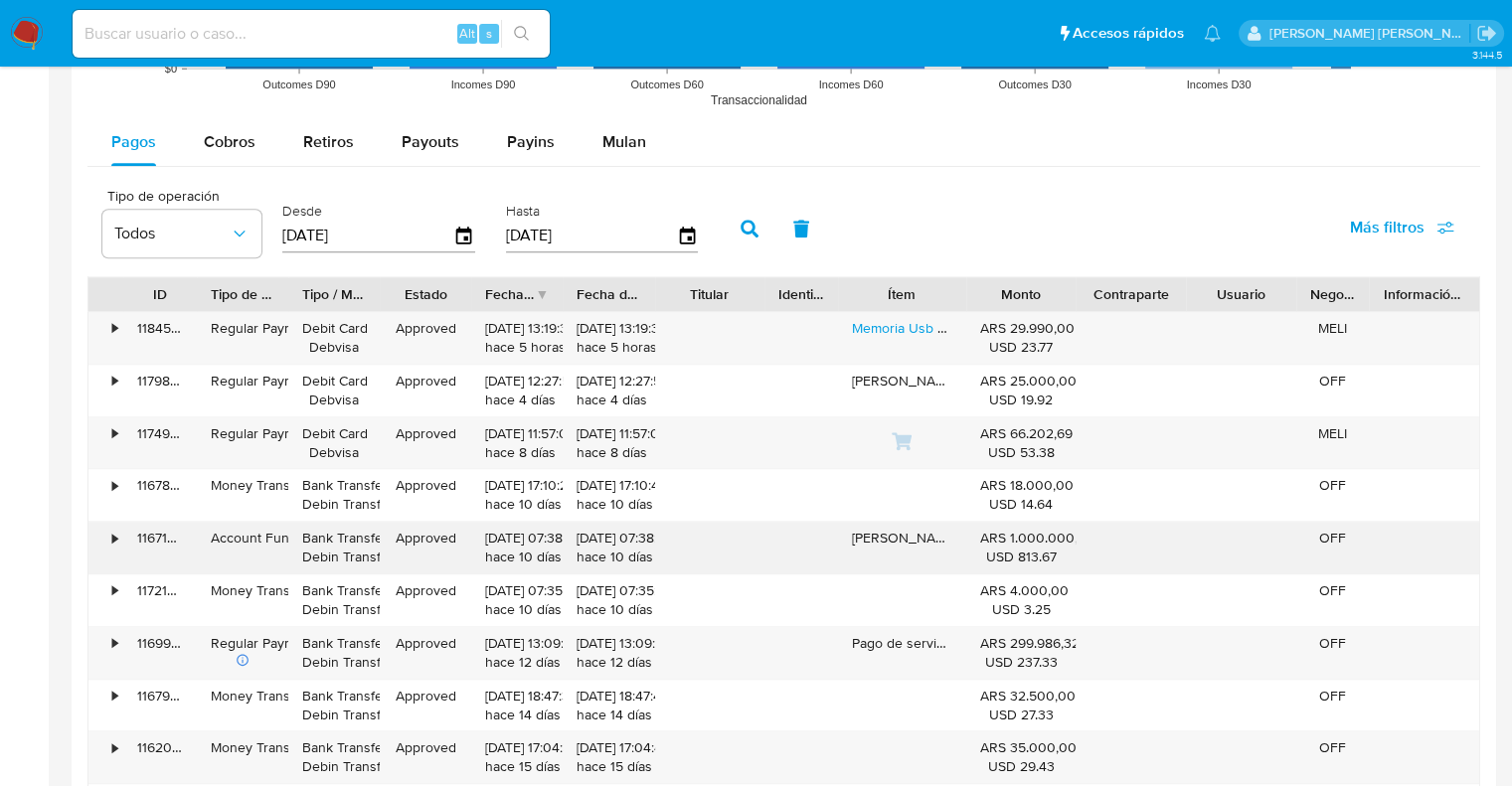 click on "•" at bounding box center (114, 538) 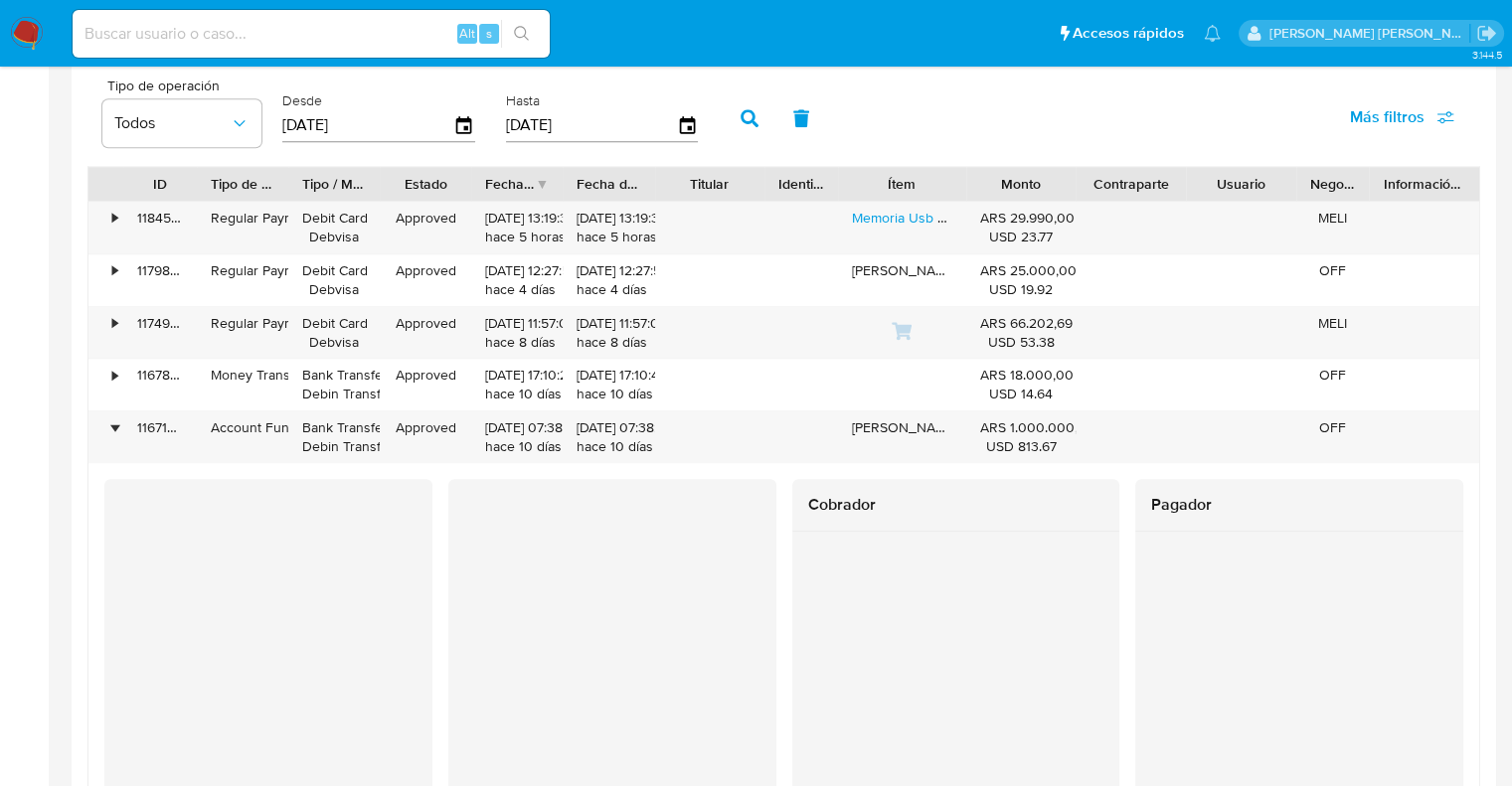 scroll, scrollTop: 1948, scrollLeft: 0, axis: vertical 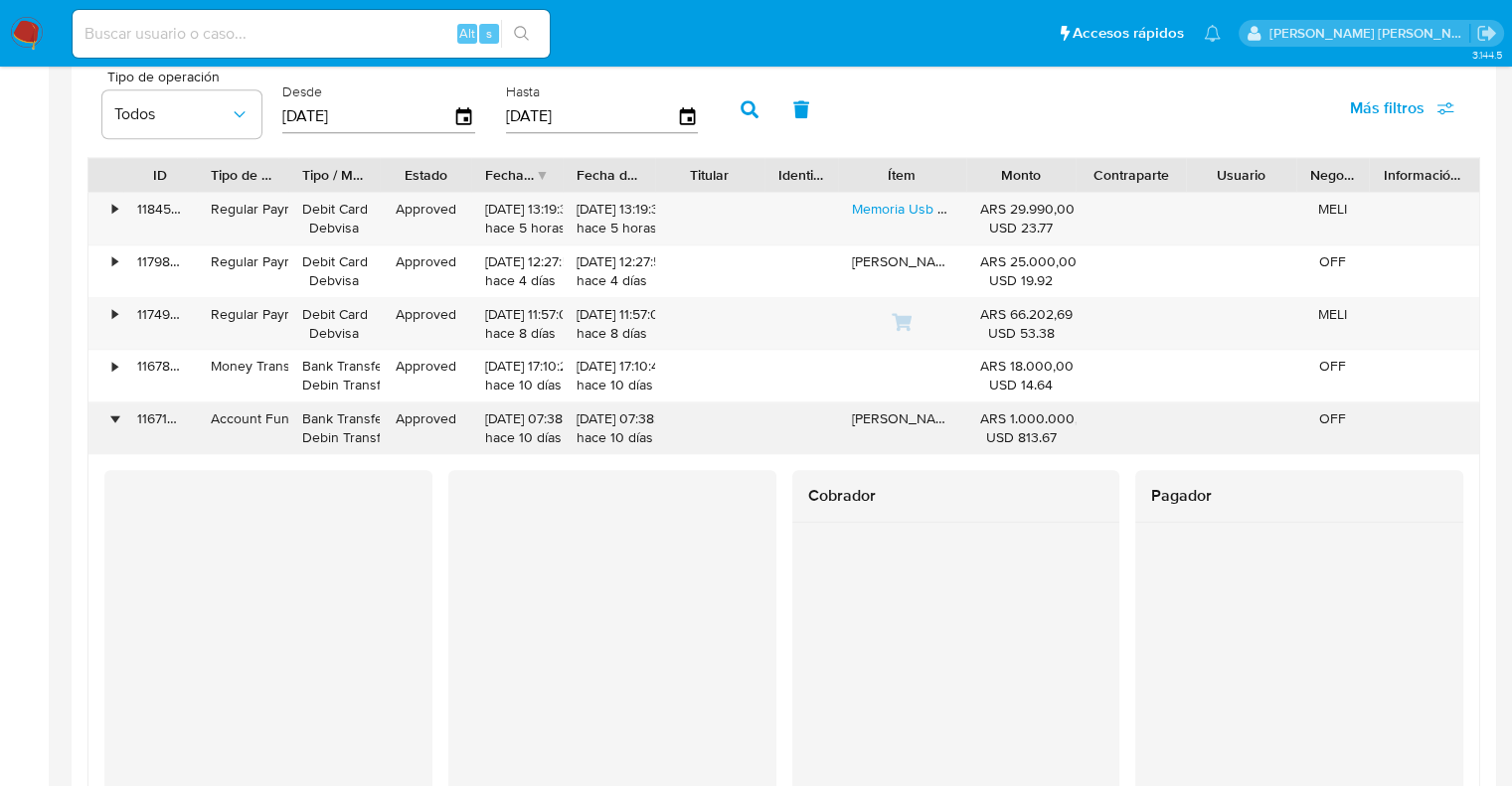 click on "•" at bounding box center [114, 418] 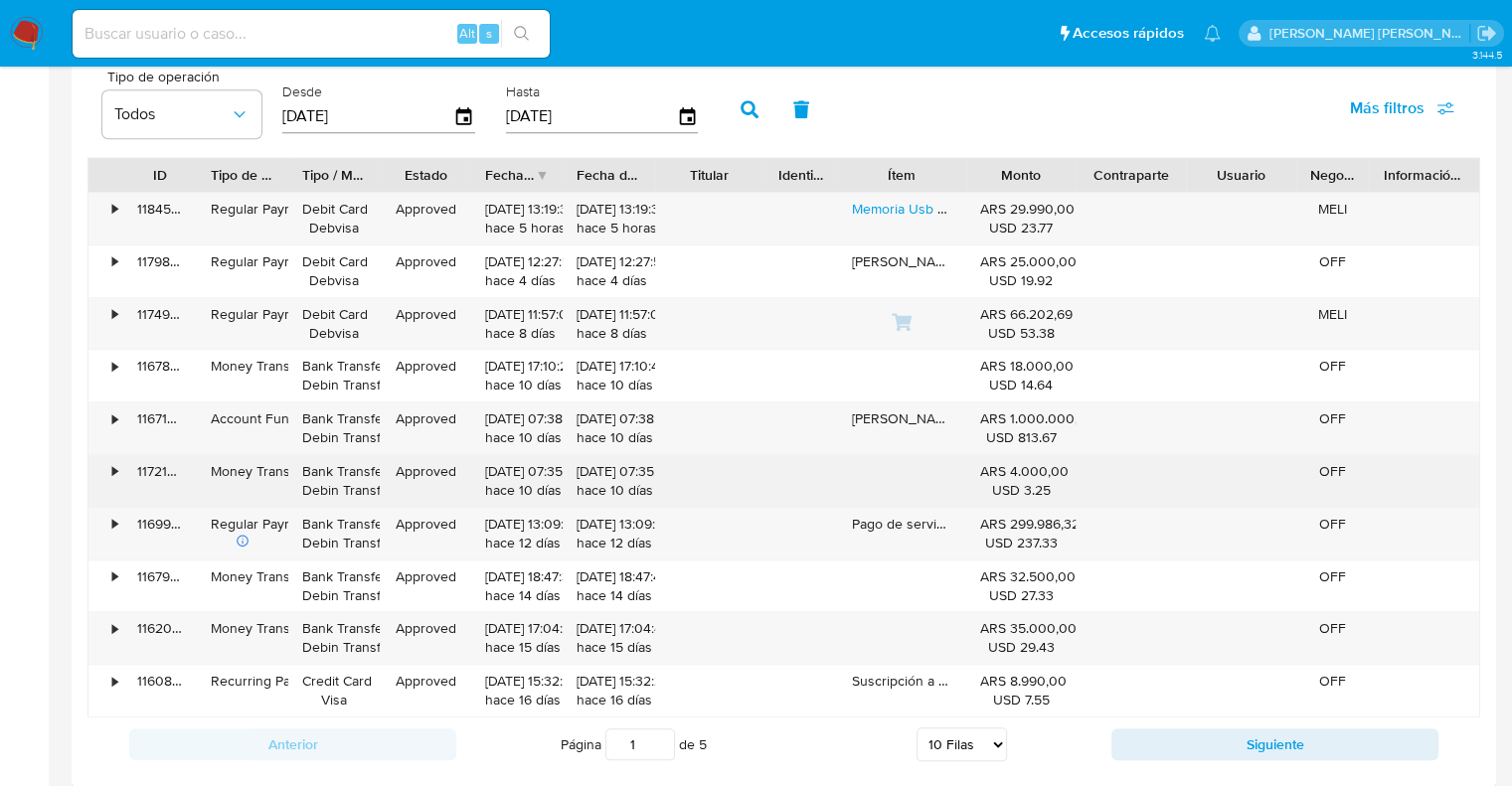 click on "•" at bounding box center (114, 471) 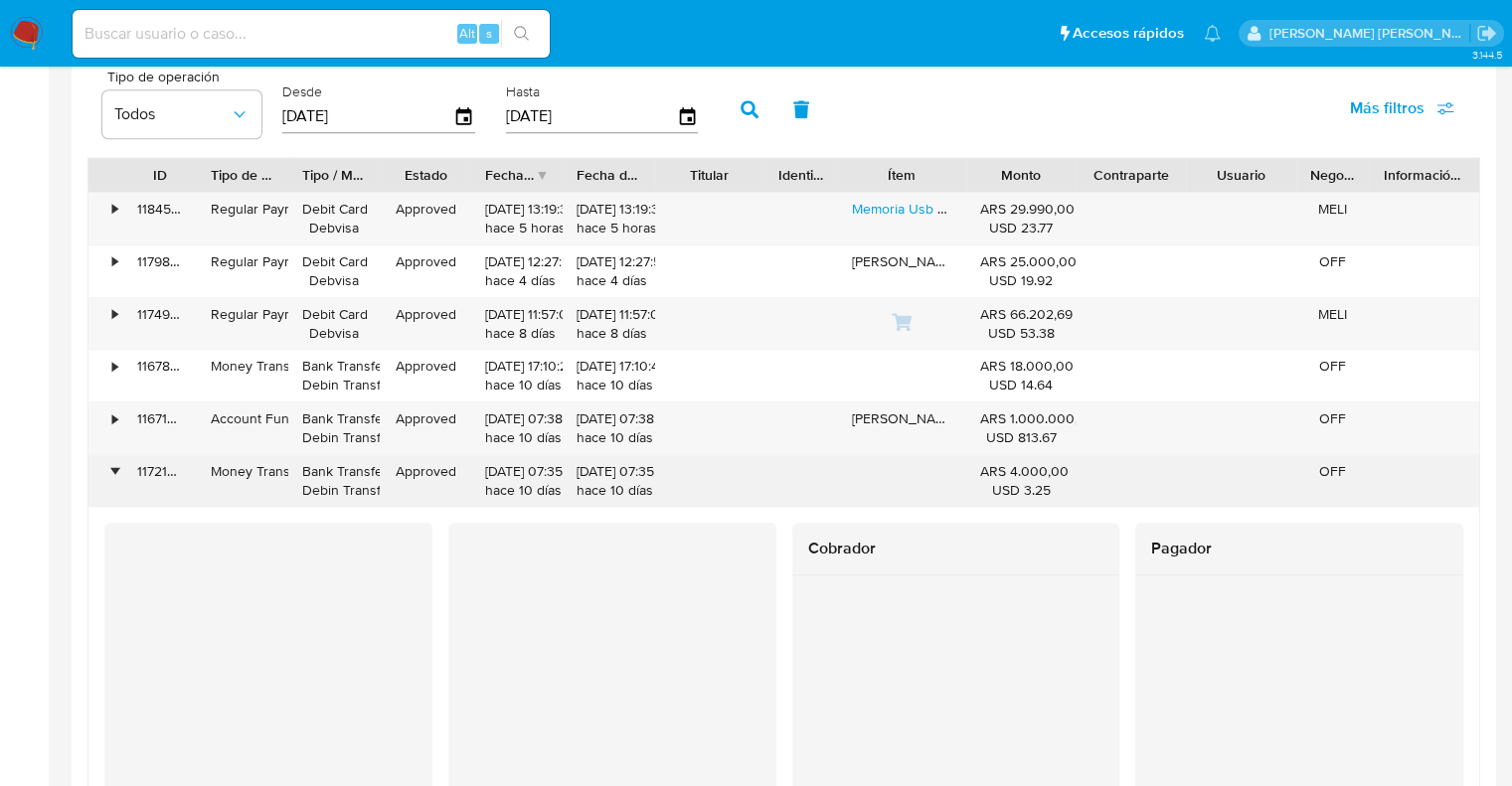 click on "•" at bounding box center [105, 481] 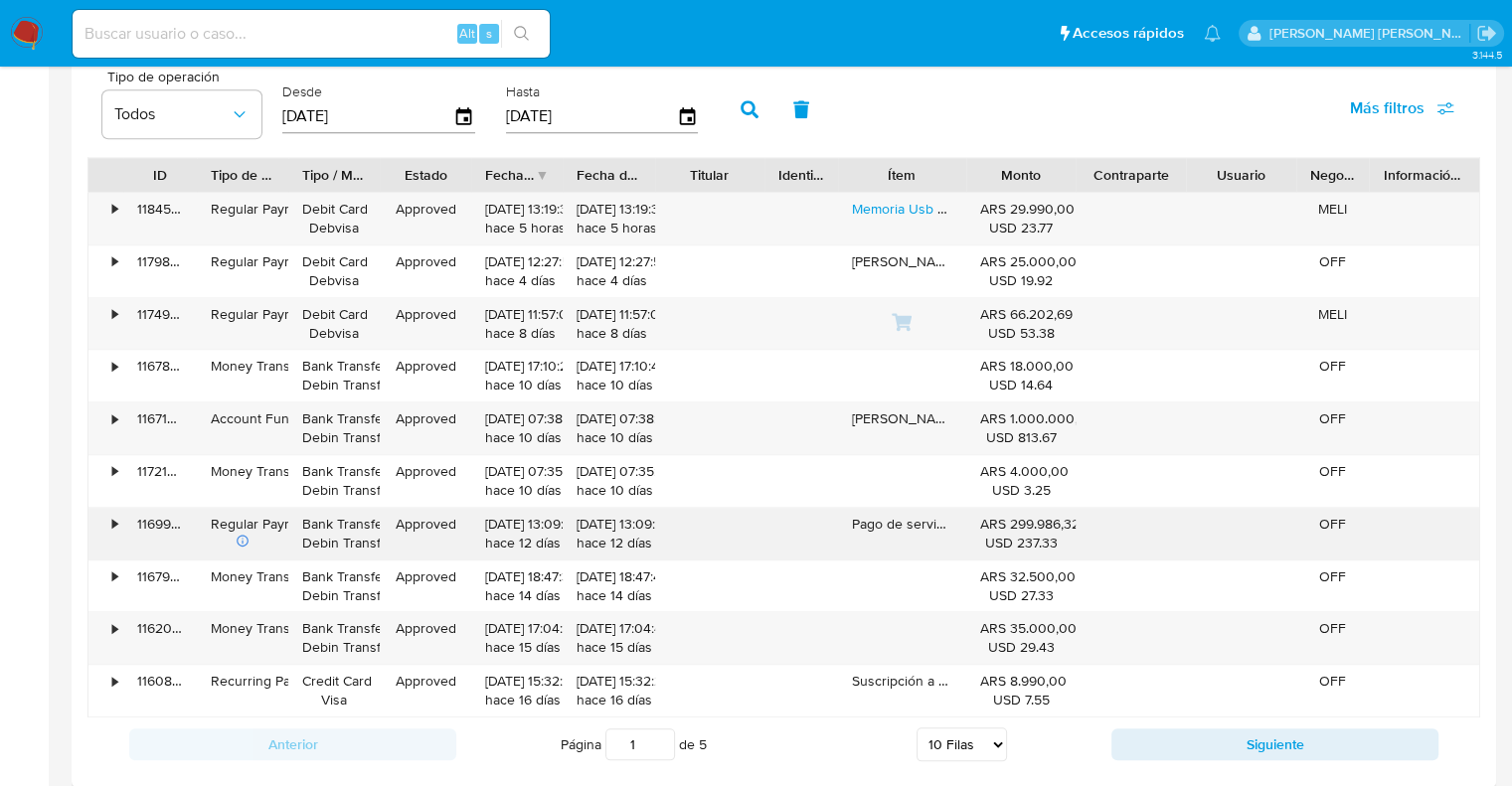 click on "•" at bounding box center [114, 524] 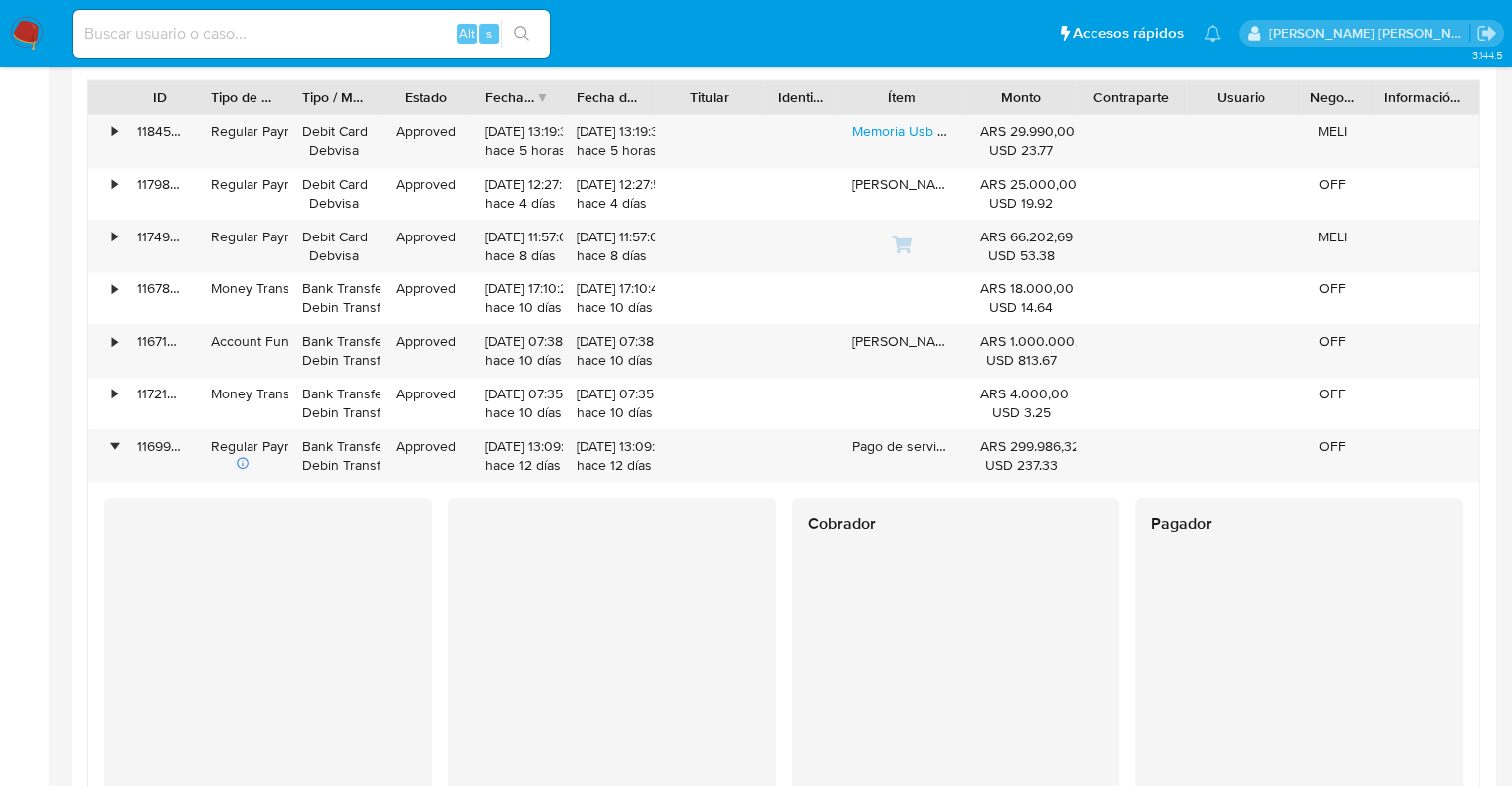 scroll, scrollTop: 2027, scrollLeft: 0, axis: vertical 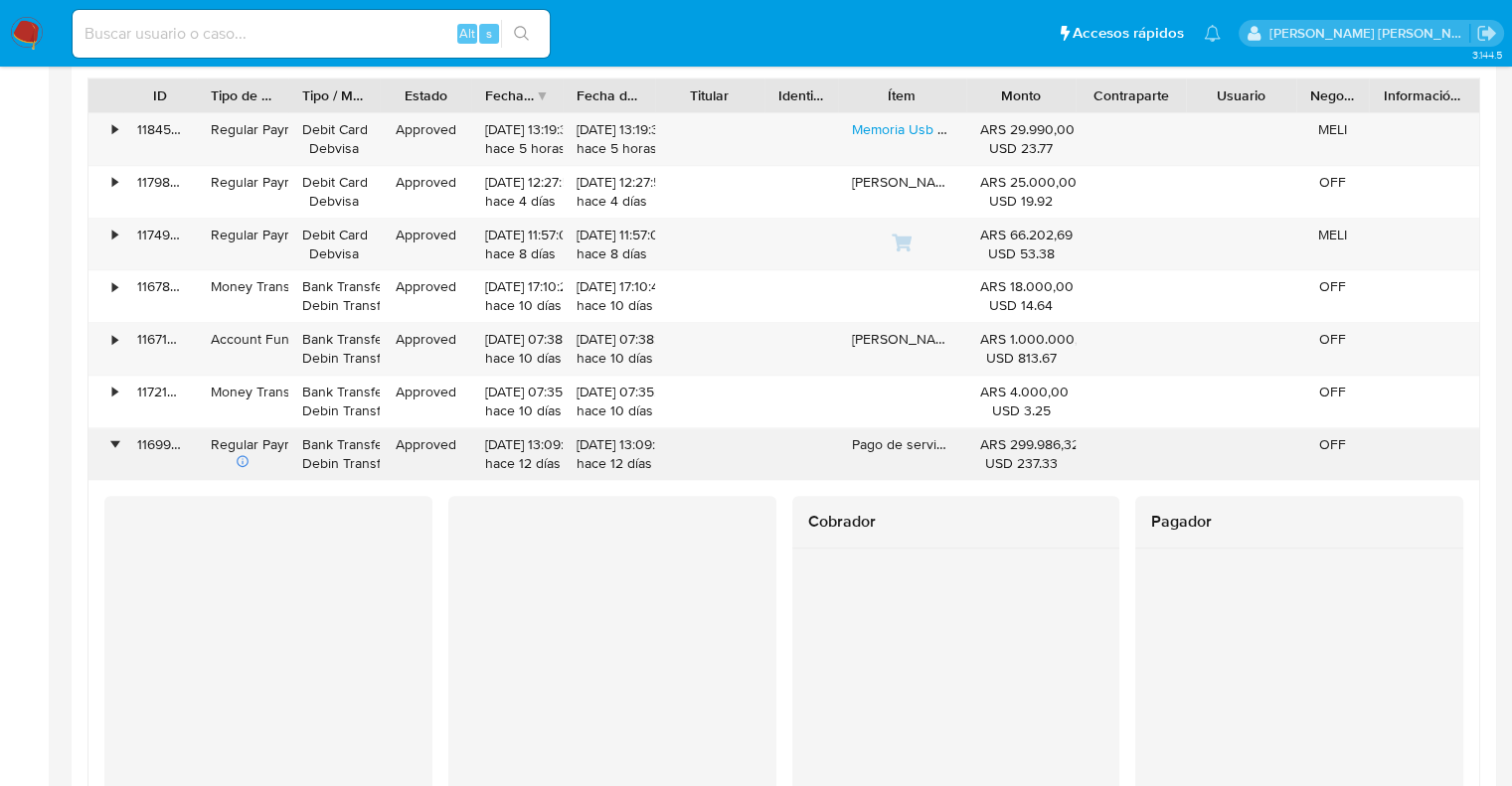 click on "•" at bounding box center (114, 444) 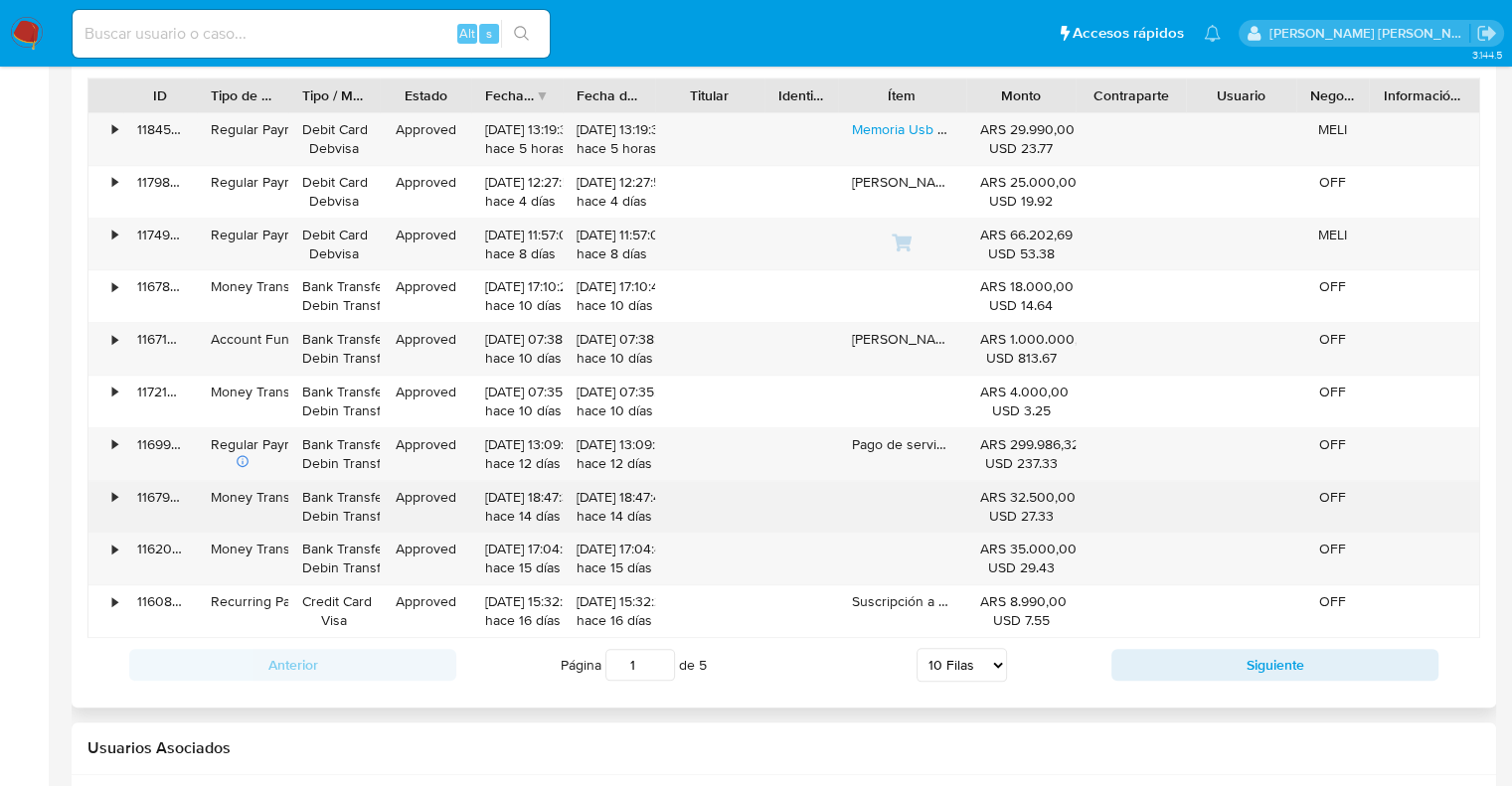 click on "•" at bounding box center [105, 507] 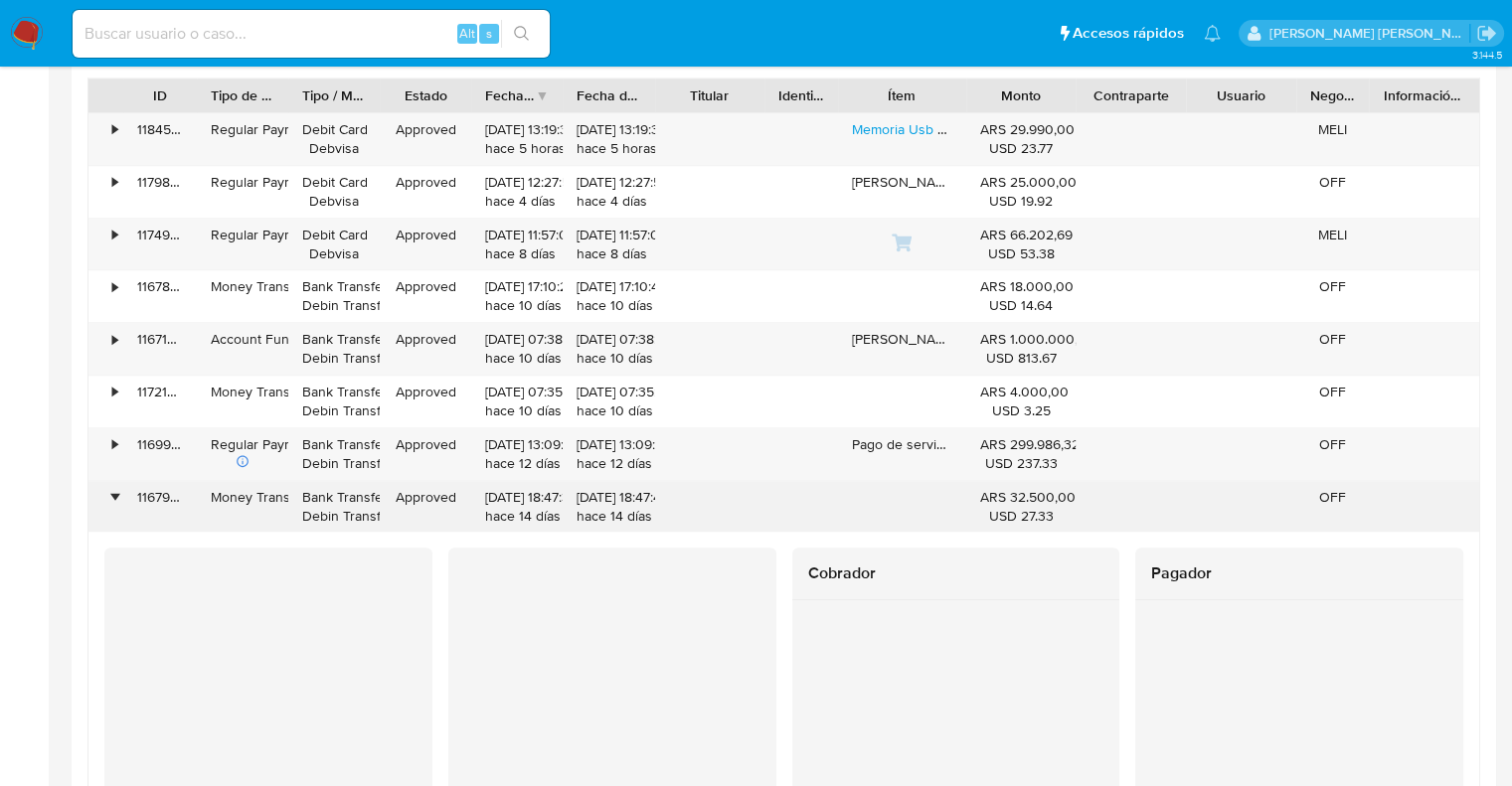 click on "•" at bounding box center (105, 507) 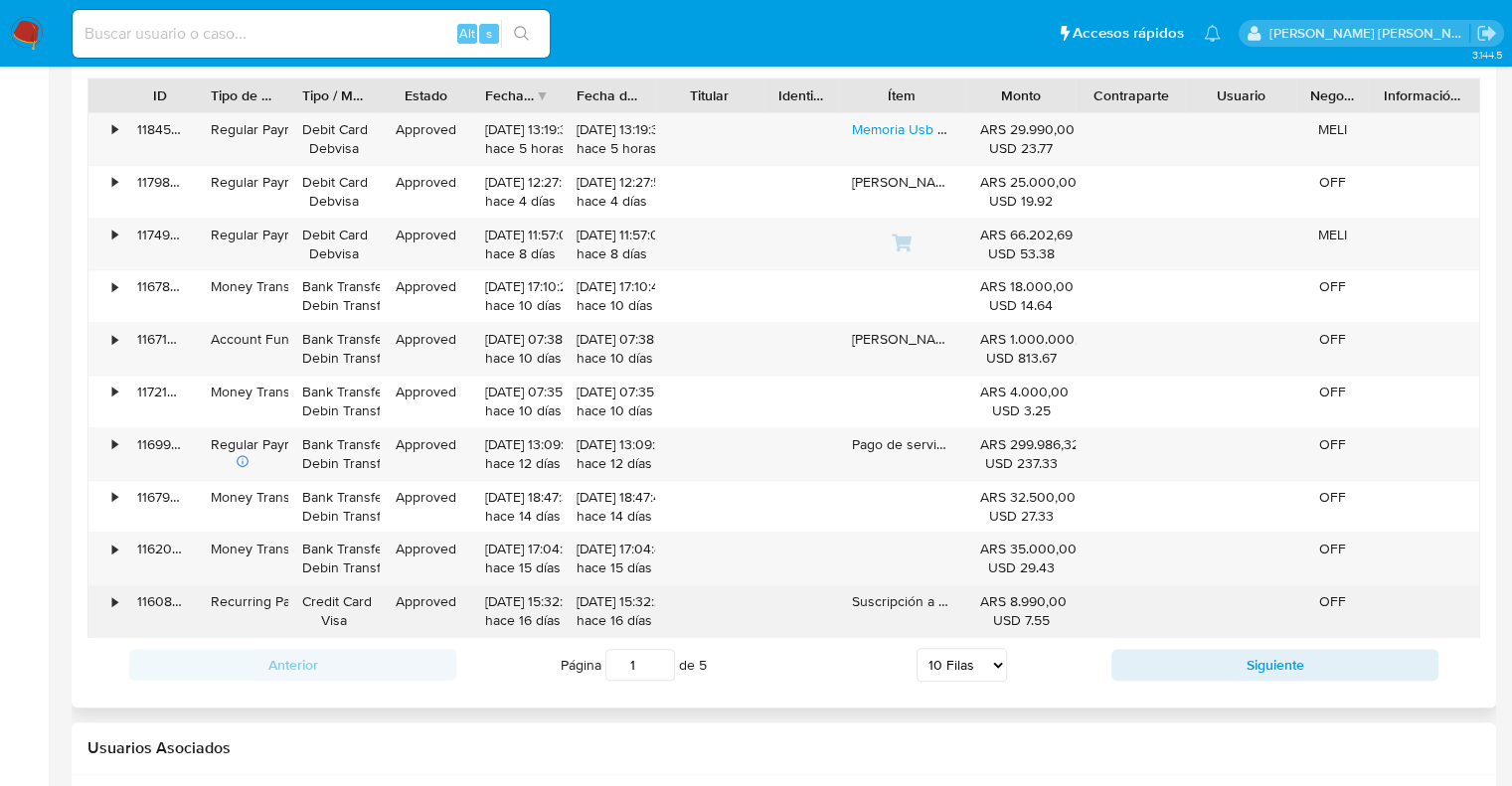 click on "•" at bounding box center (105, 611) 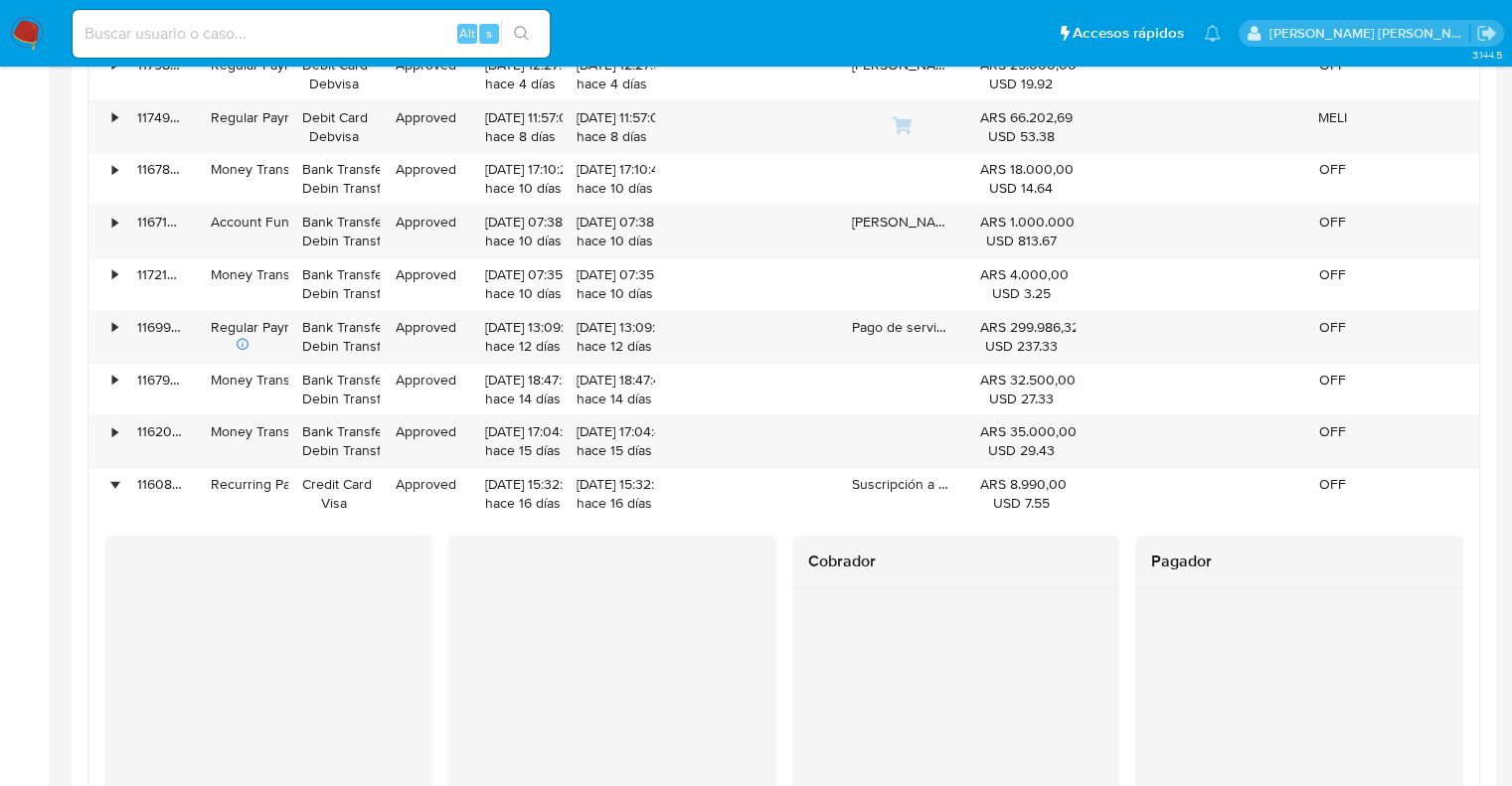 scroll, scrollTop: 2186, scrollLeft: 0, axis: vertical 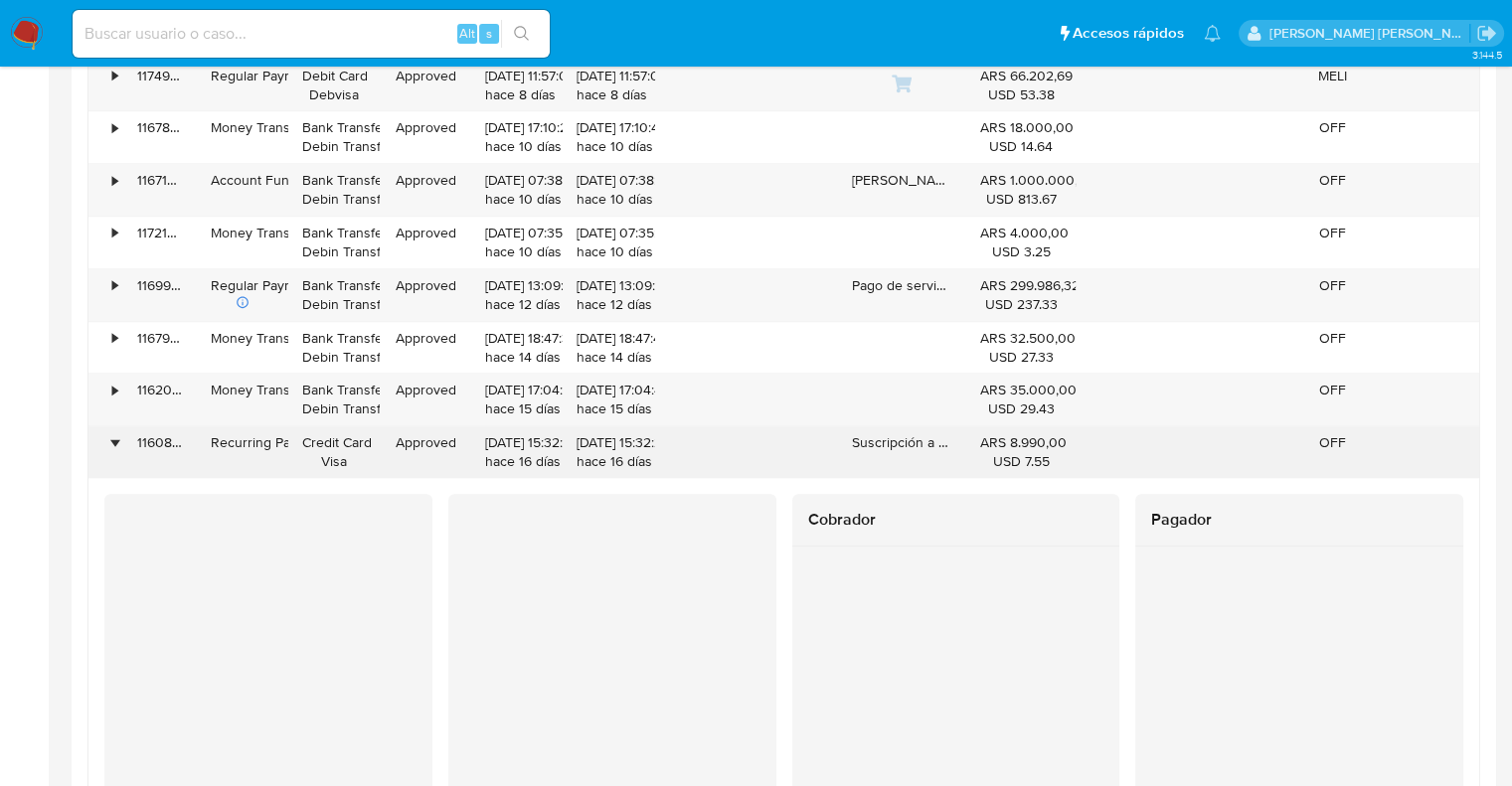 click on "•" at bounding box center [105, 452] 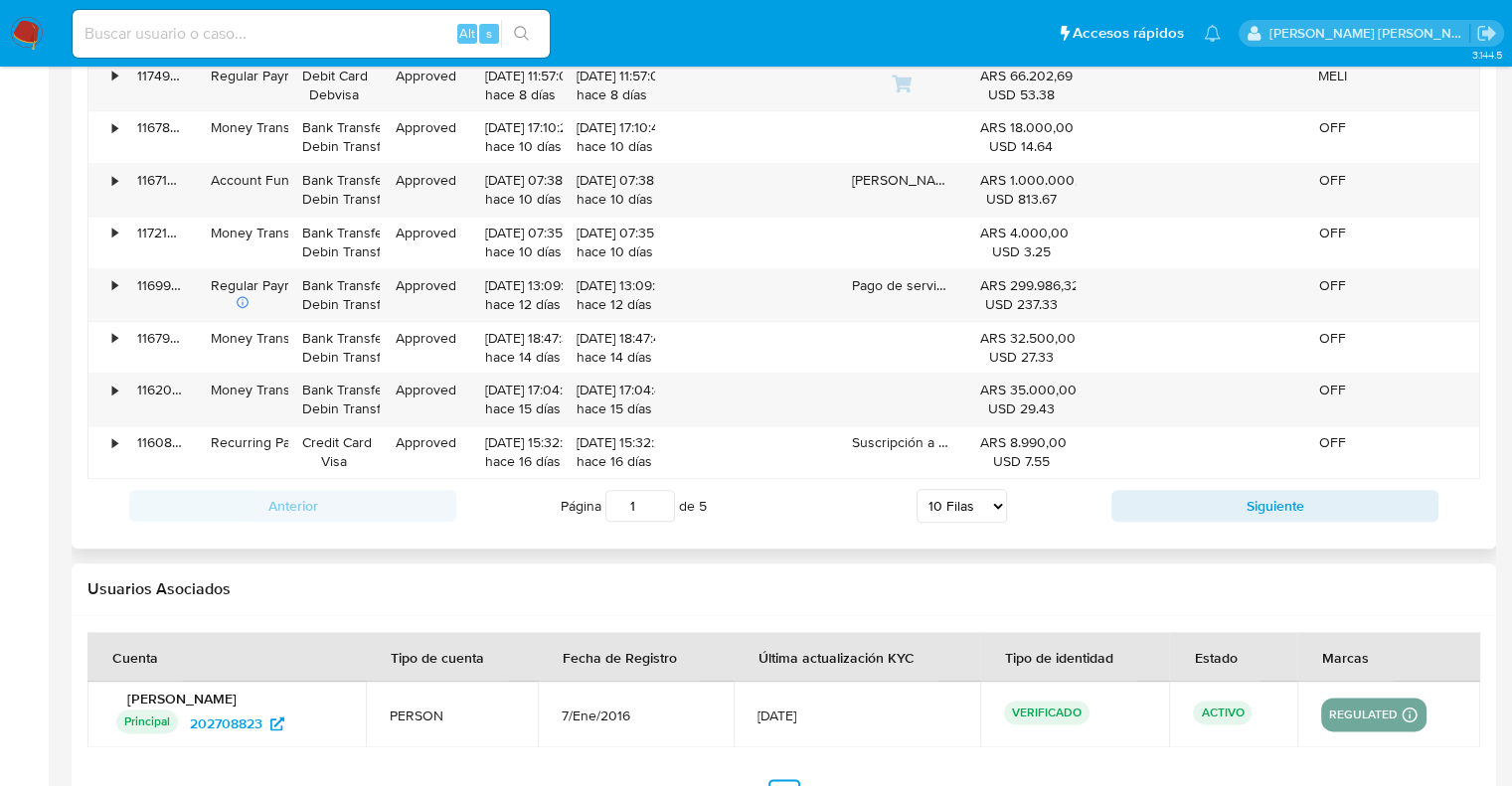 click on "5   Filas 10   Filas 20   Filas 25   Filas 50   Filas 100   Filas" at bounding box center [961, 506] 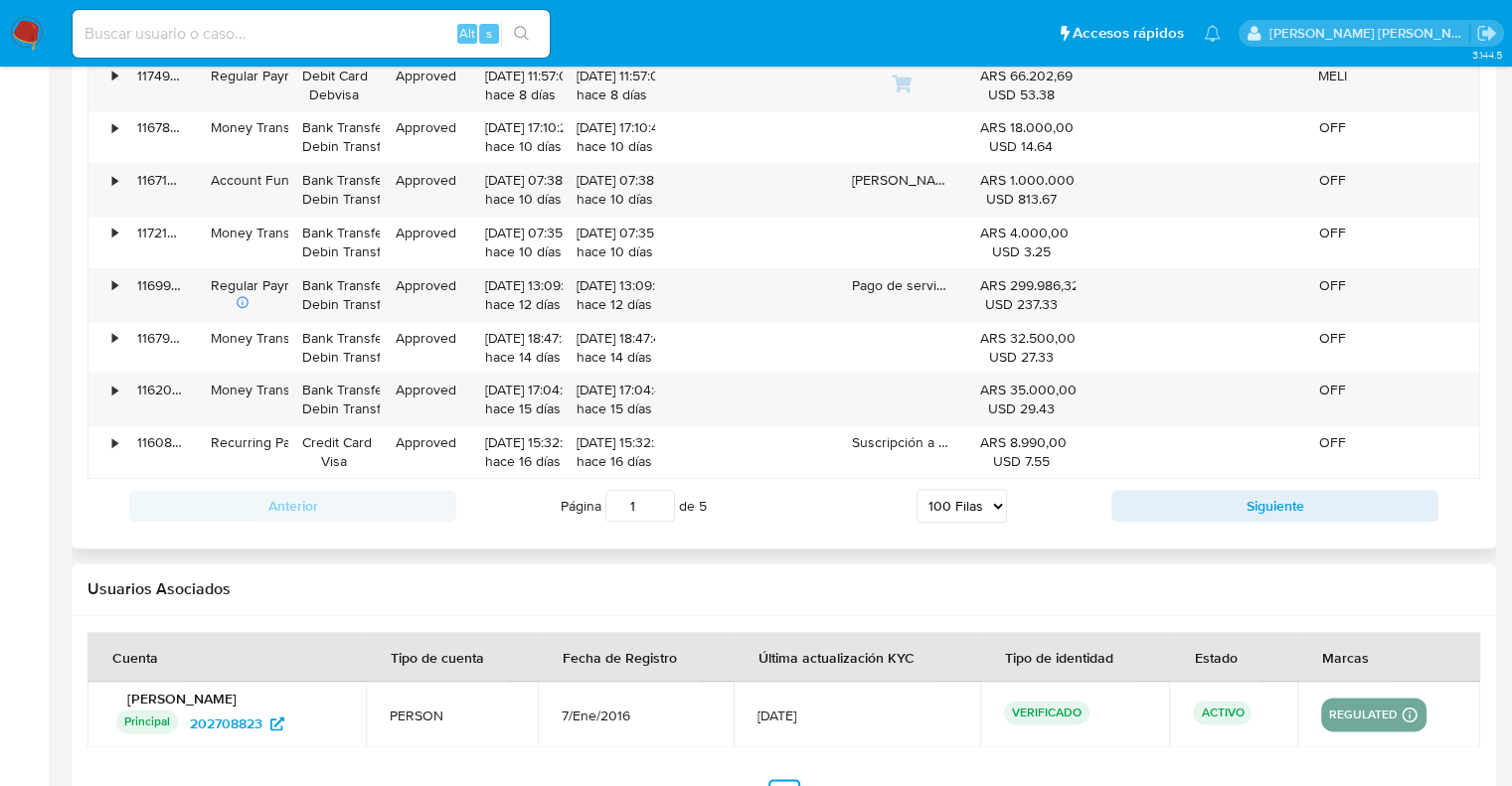 click on "5   Filas 10   Filas 20   Filas 25   Filas 50   Filas 100   Filas" at bounding box center [961, 506] 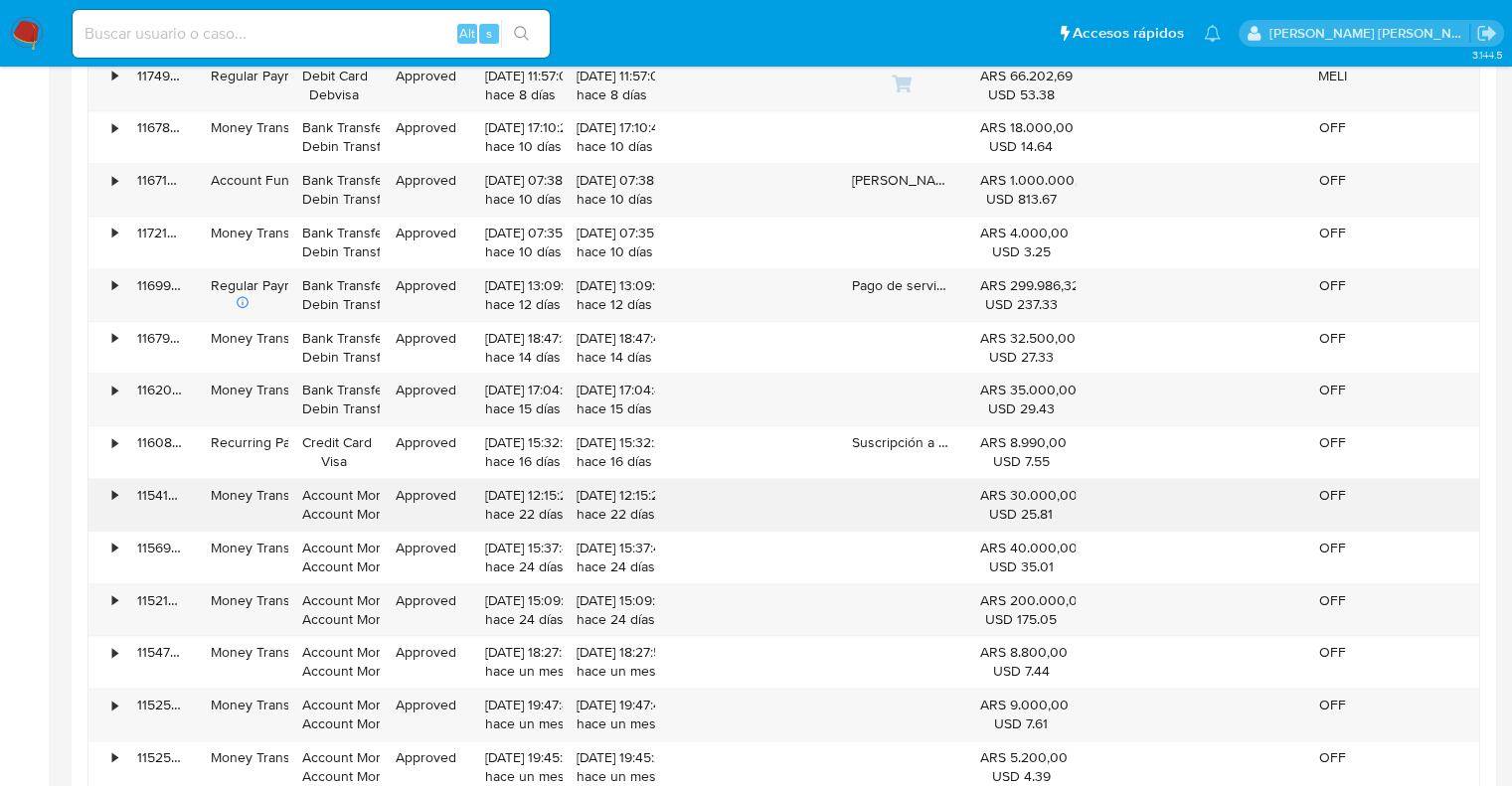 click on "•" at bounding box center [105, 505] 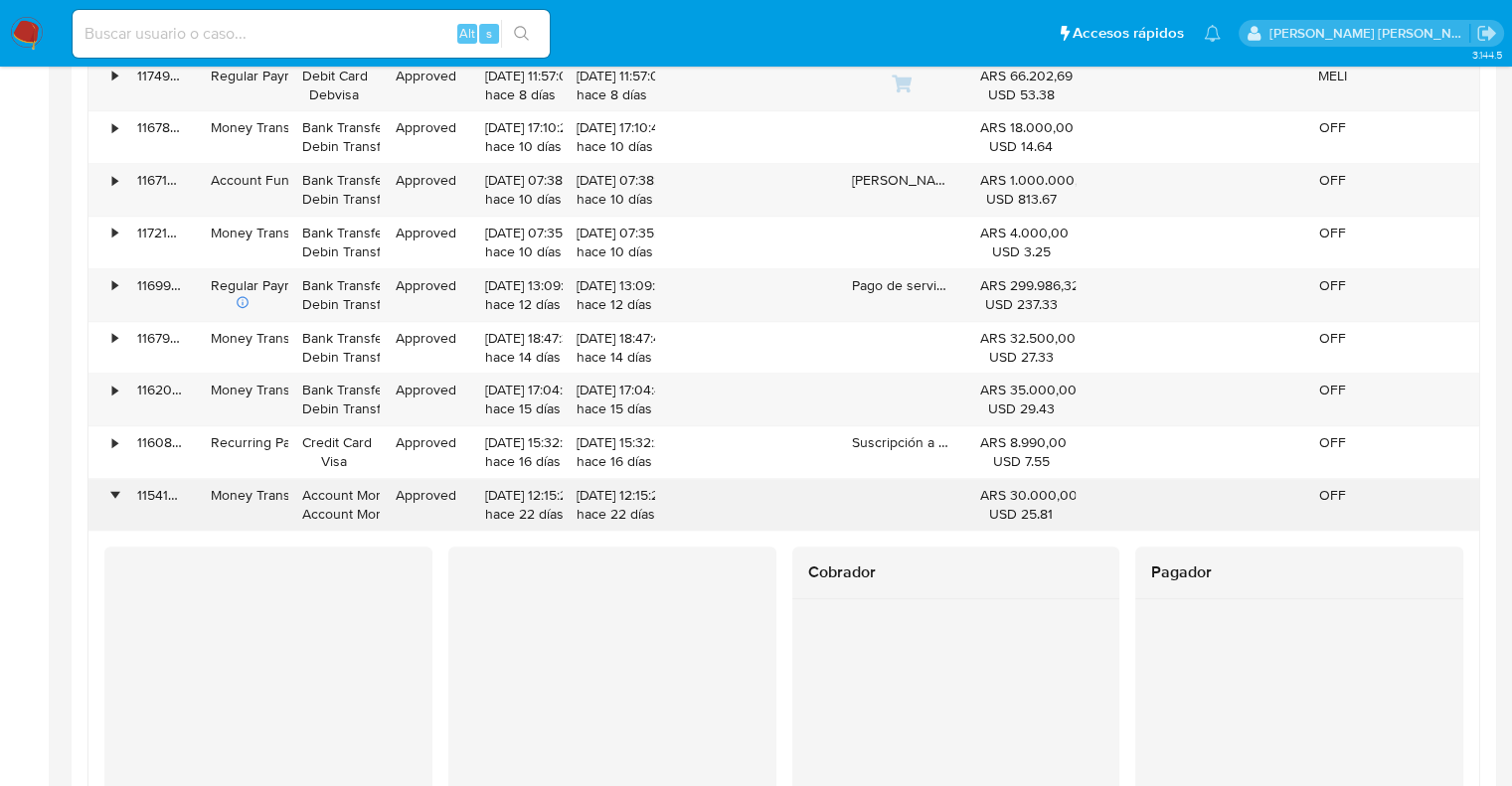 click on "•" at bounding box center [105, 505] 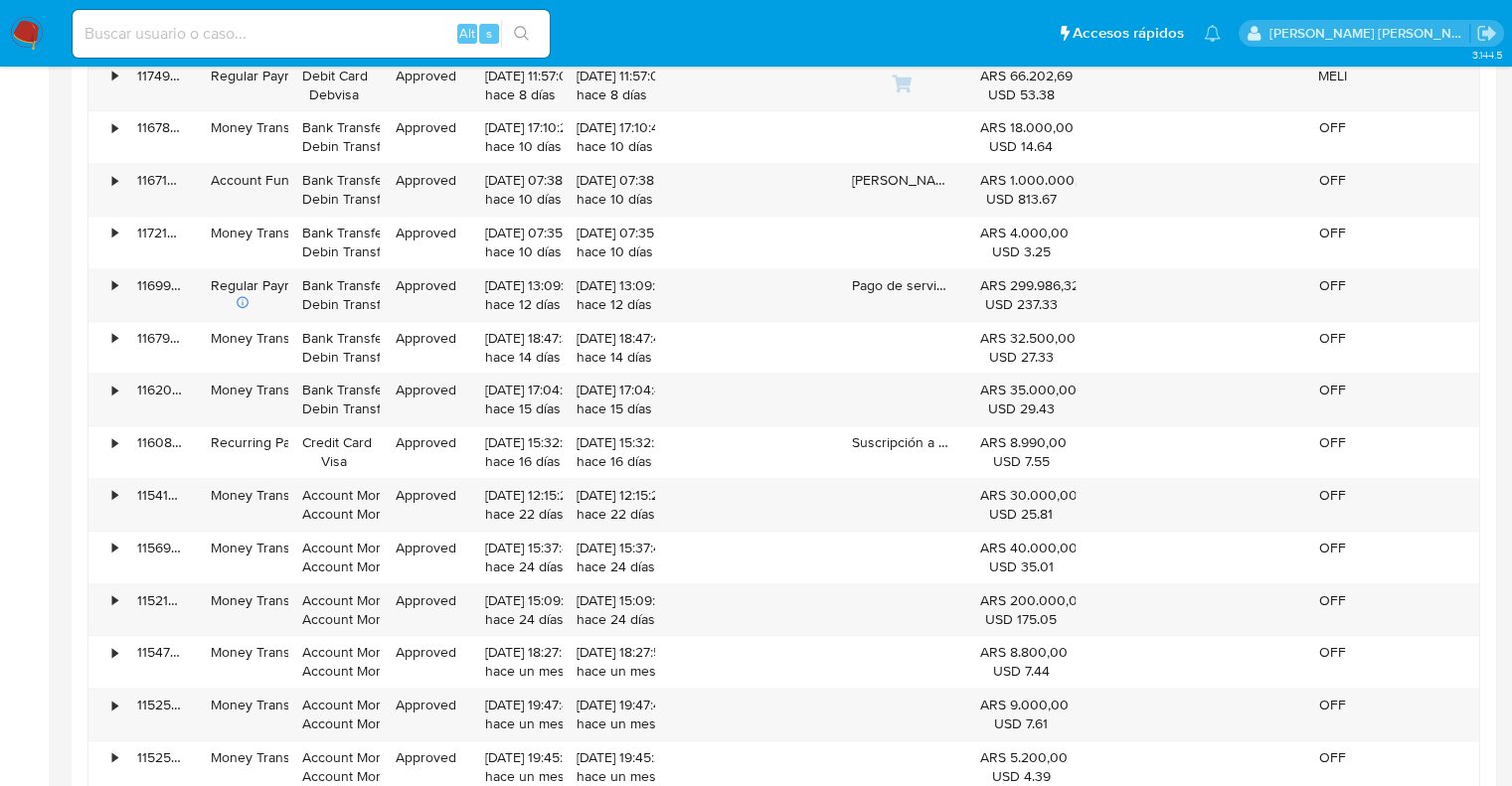 click at bounding box center [783, 774] 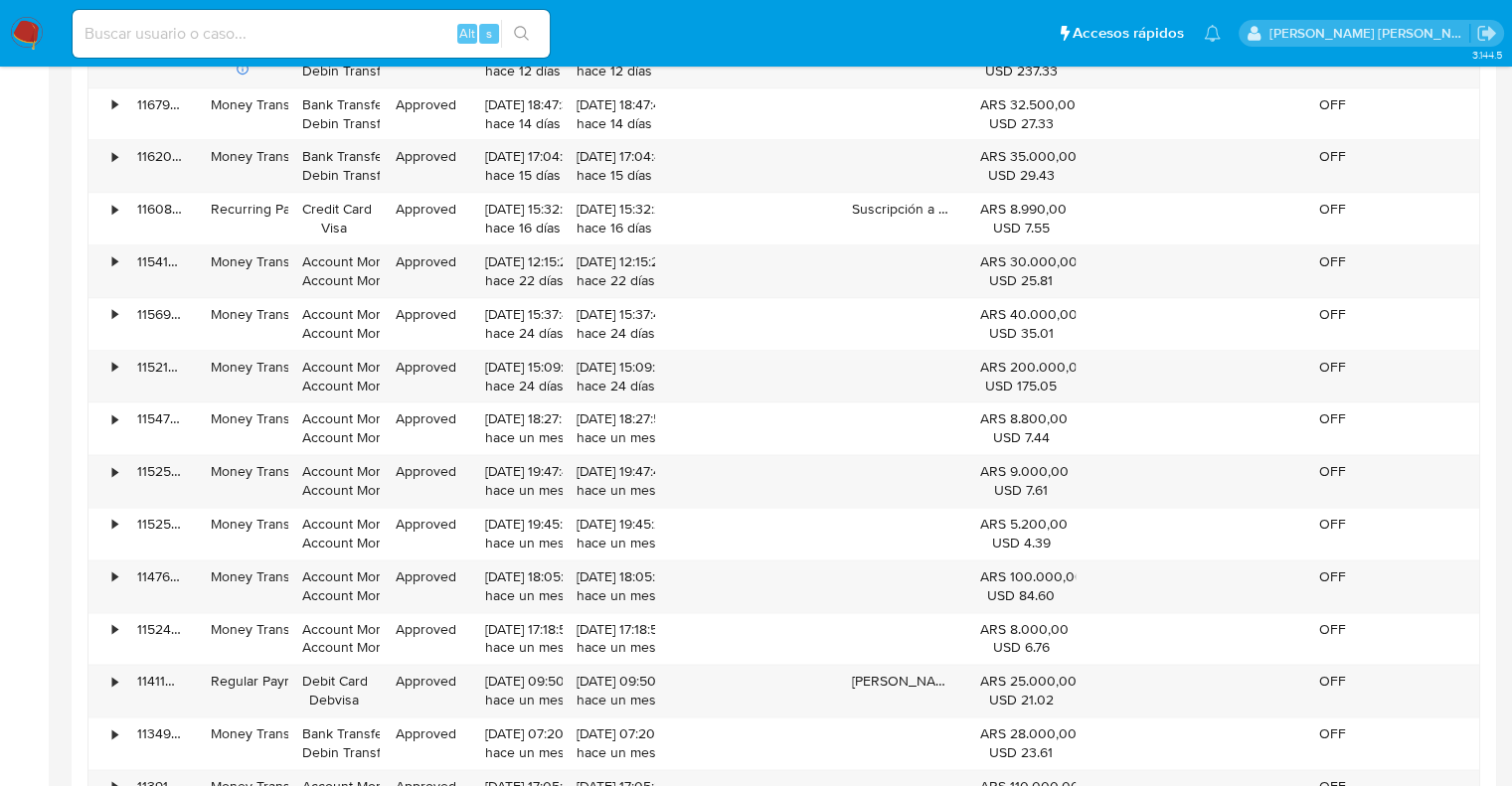 scroll, scrollTop: 2425, scrollLeft: 0, axis: vertical 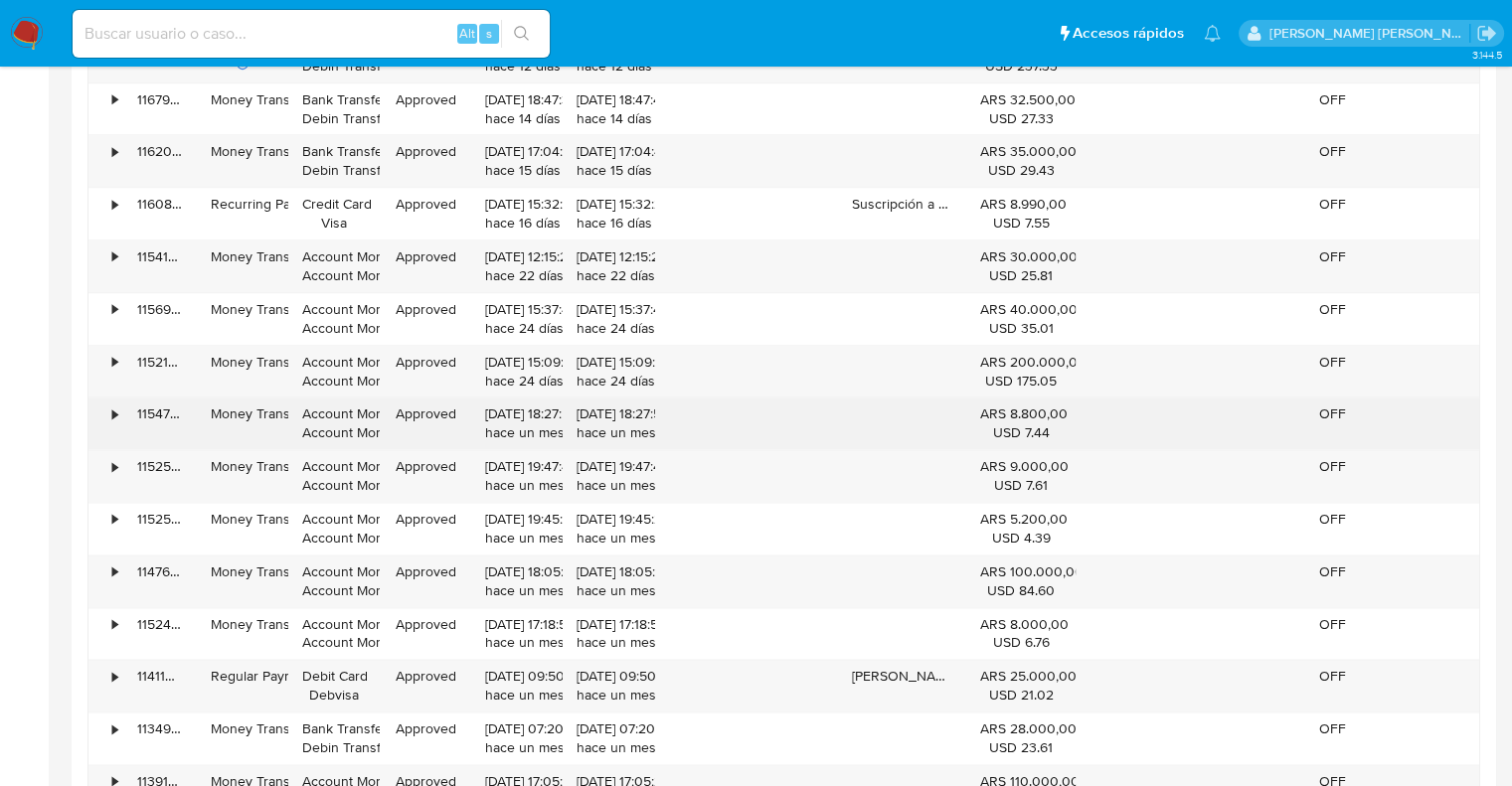 click on "•" at bounding box center (105, 423) 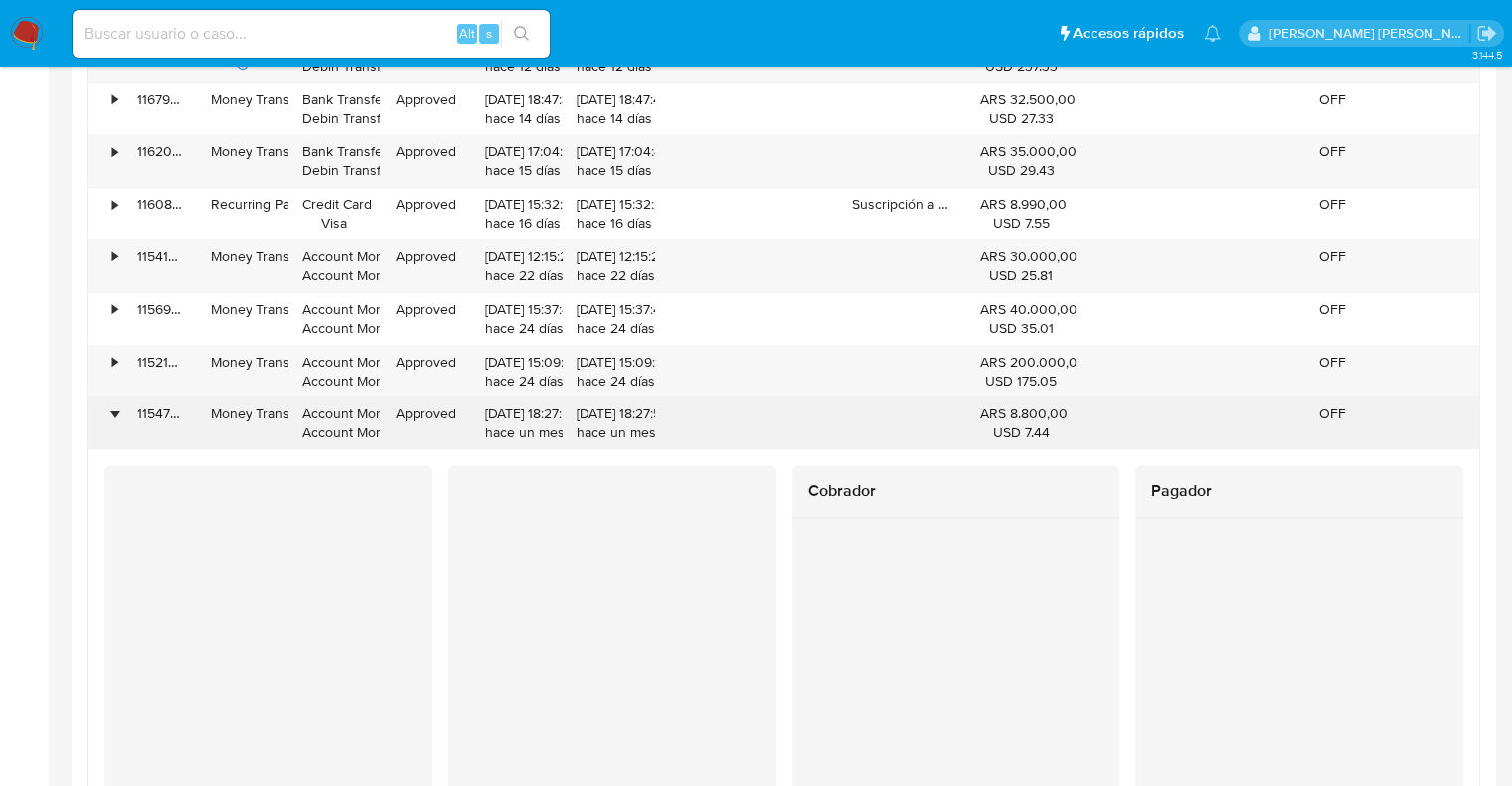 click on "•" at bounding box center [105, 423] 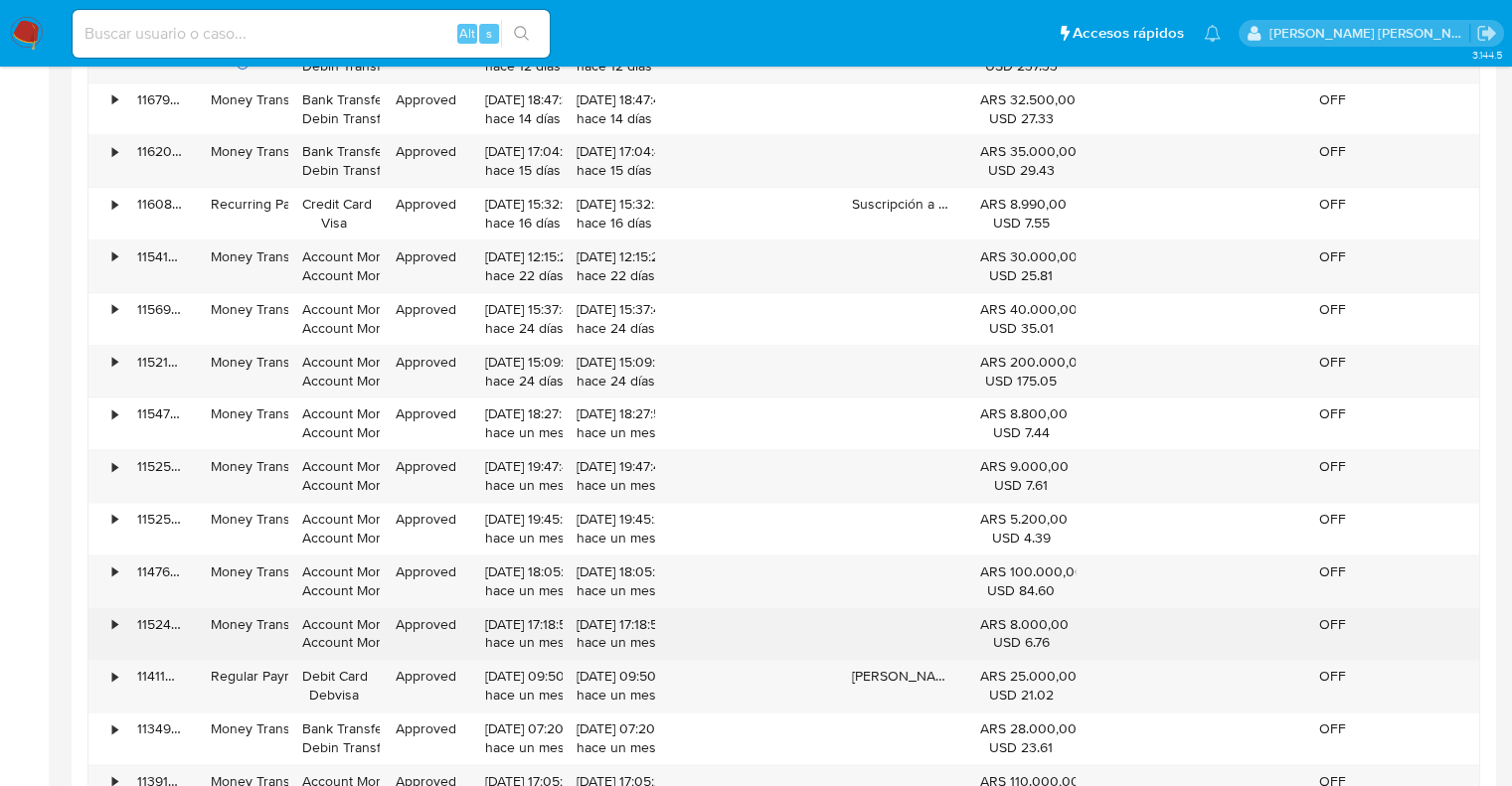 click on "•" at bounding box center [114, 624] 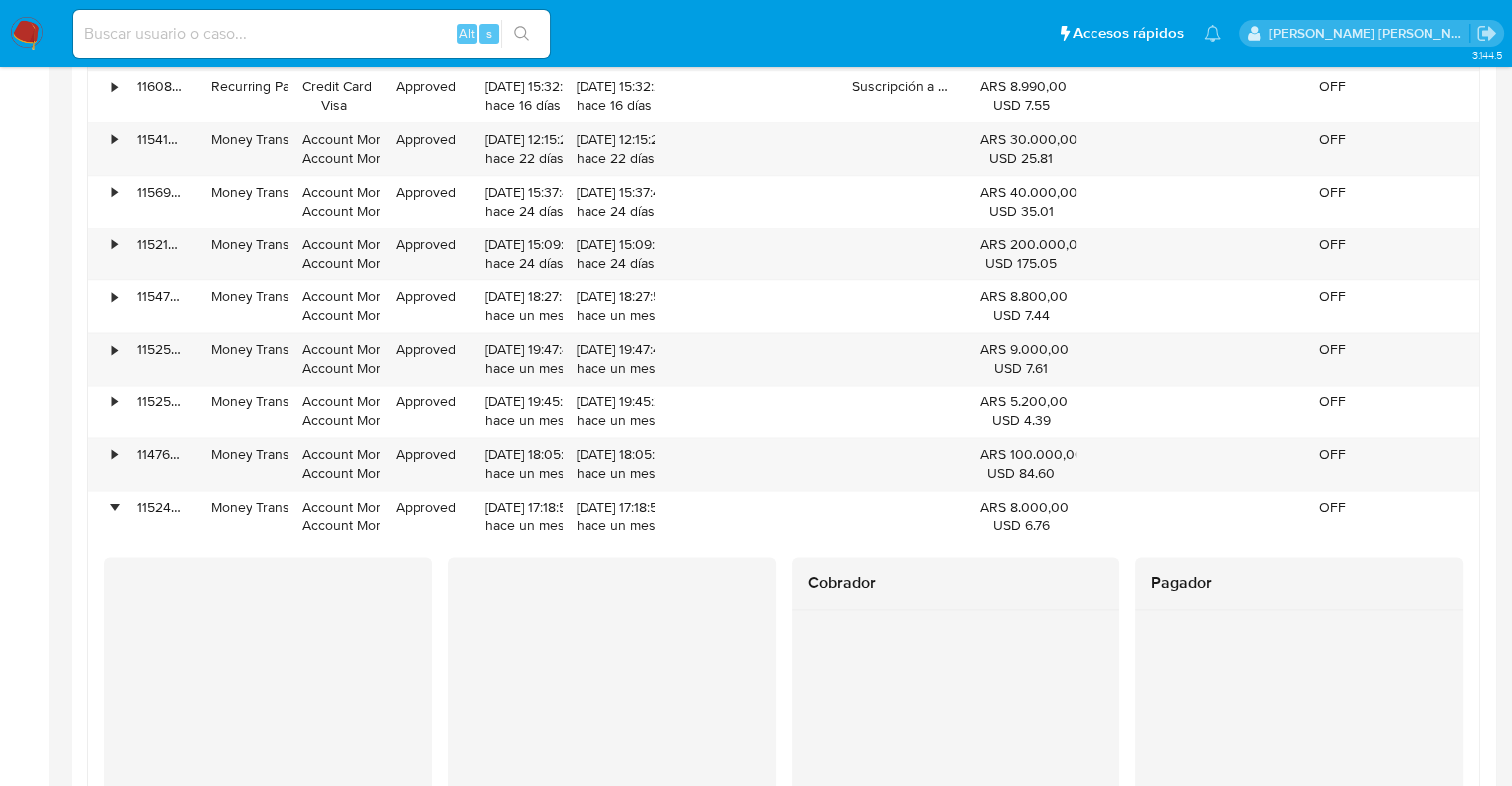 scroll, scrollTop: 2544, scrollLeft: 0, axis: vertical 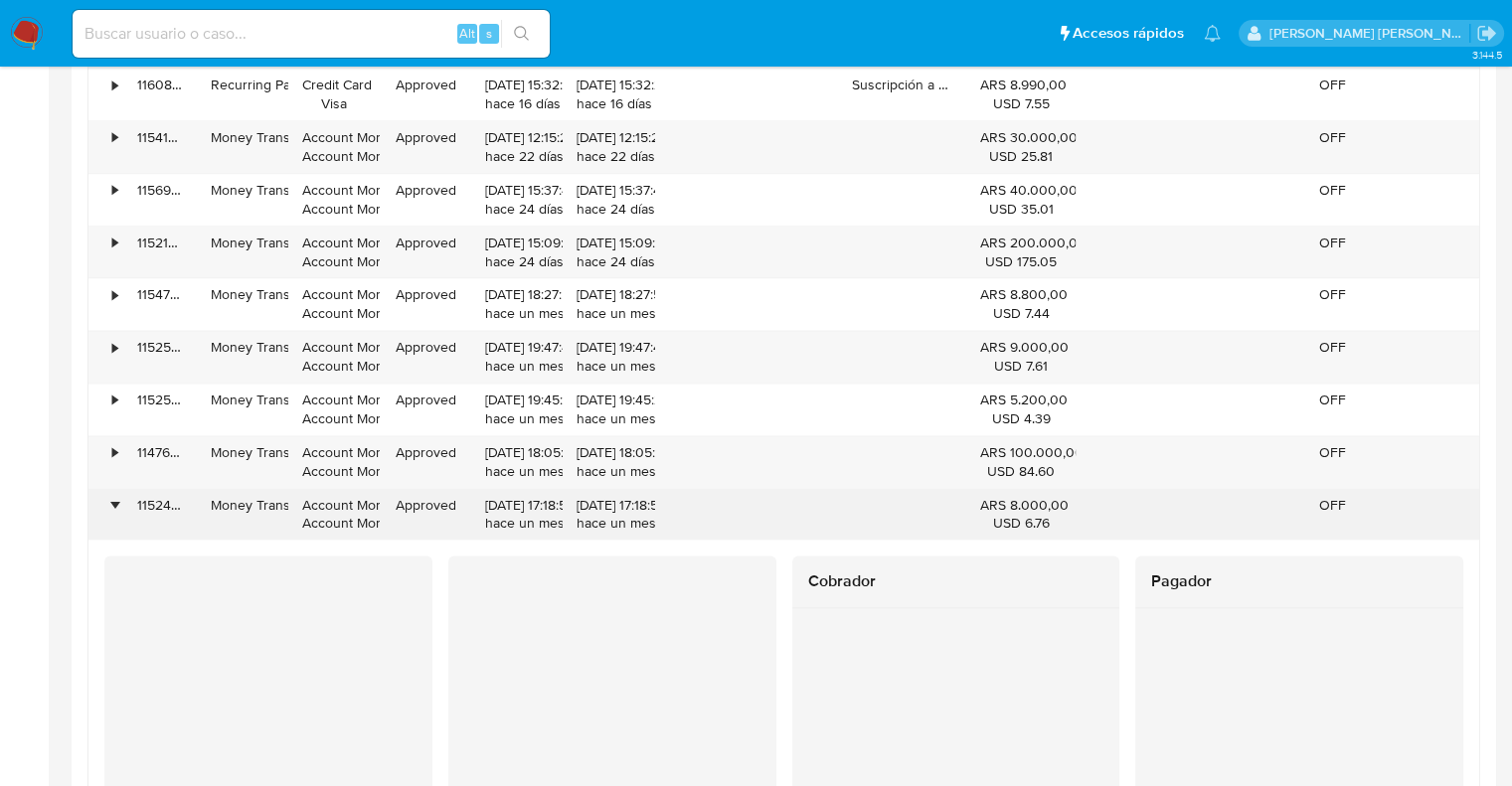 click on "•" at bounding box center (114, 505) 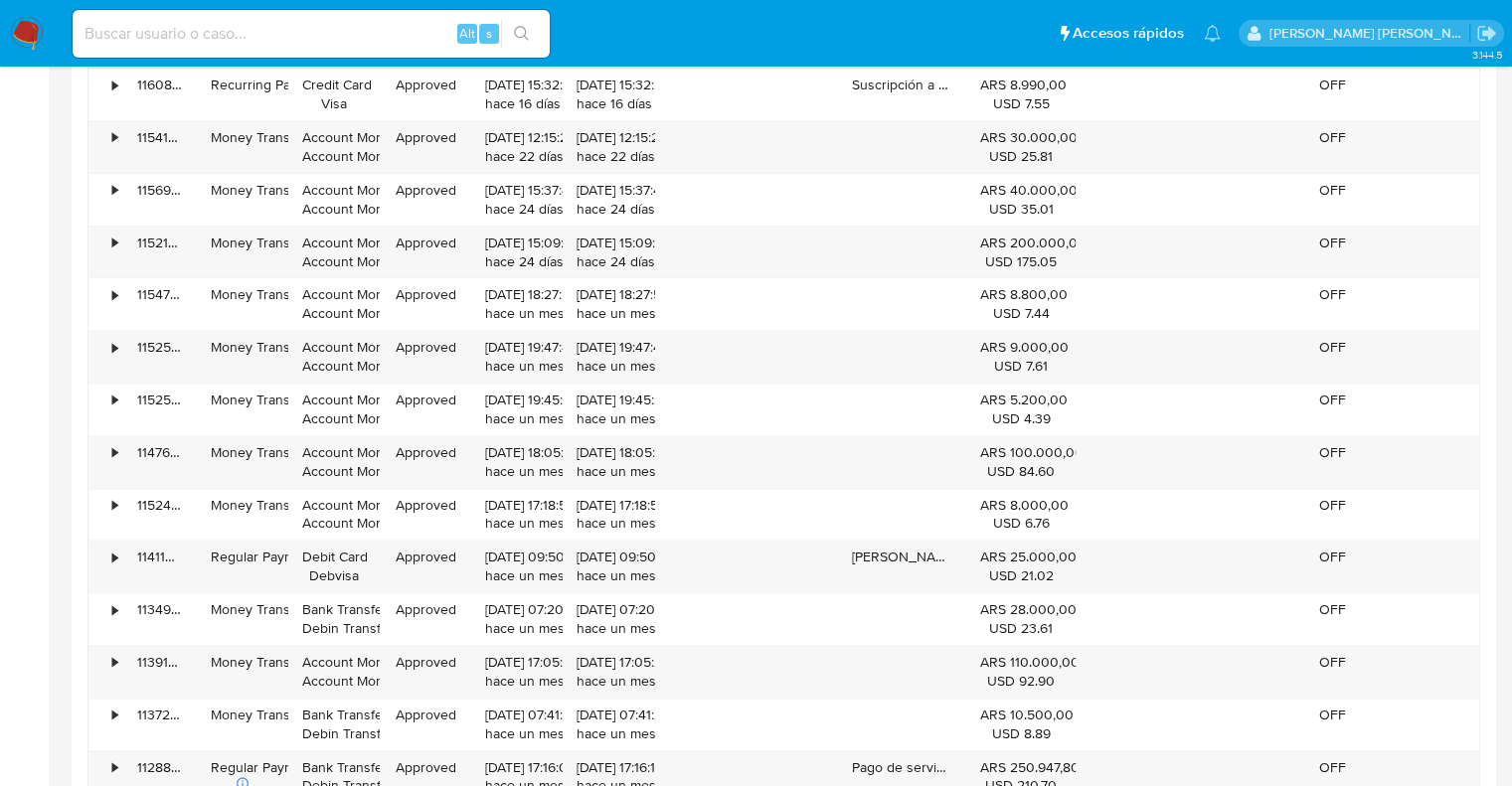 click on "3.144.5 Información de Usuario Ver Mirada por Persona Buscar Anticipos de dinero Archivos adjuntos CVU Cruces y Relaciones Créditos Cuentas Bancarias Datos Modificados Devices Geolocation Direcciones Dispositivos Point Documentación Fecha Compliant General Historial Casos Historial Riesgo PLD Historial de conversaciones IV Challenges Información de accesos Insurtech Inversiones Items KYC Lista Interna Listas Externas Marcas AML Perfiles Restricciones Nuevo Mundo Tarjetas Usuario KYC Status Actualizado hace 5 meses   Creado: 15/03/2020 05:41:11 Actualizado: 27/02/2025 16:09:10 Datos personales   ID de usuario :    202708823   Tipo entidad :    Persona   Sitio :    MLA   Nombre completo :    Valeria Elisa Virardi   Nombre :    Valeria Elisa   Apellido :    Virardi   Segundo apellido :    -   Nombre social :    Valeria   Nombre del comercio :    -   Soft descriptor :    -   Lugar de nacimiento :    -   Fecha de nacimiento :    14/03/1985   Identificación :    CUIT 27315746693   Nacionalidad :" at bounding box center (756, -1) 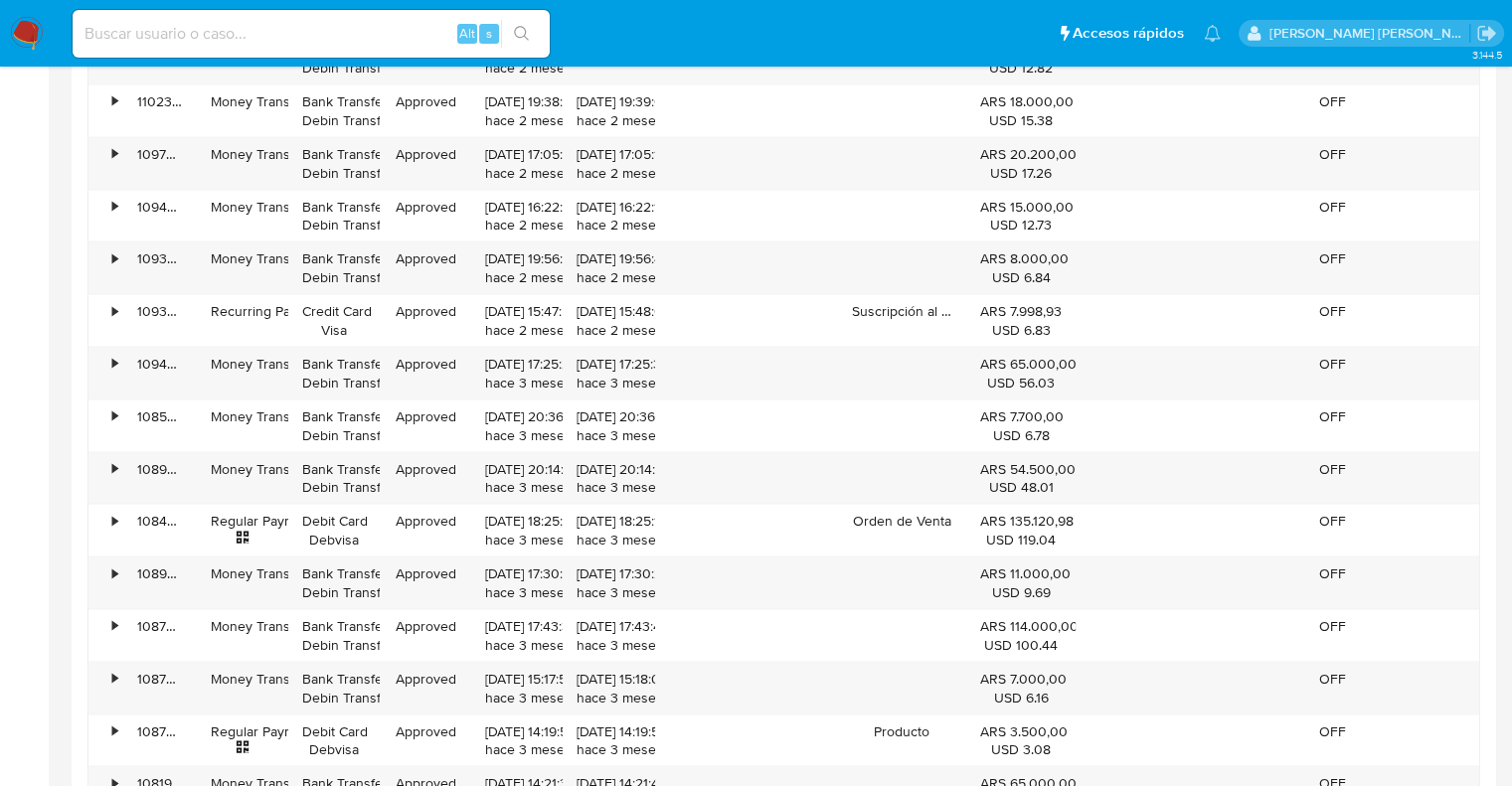 scroll, scrollTop: 3895, scrollLeft: 0, axis: vertical 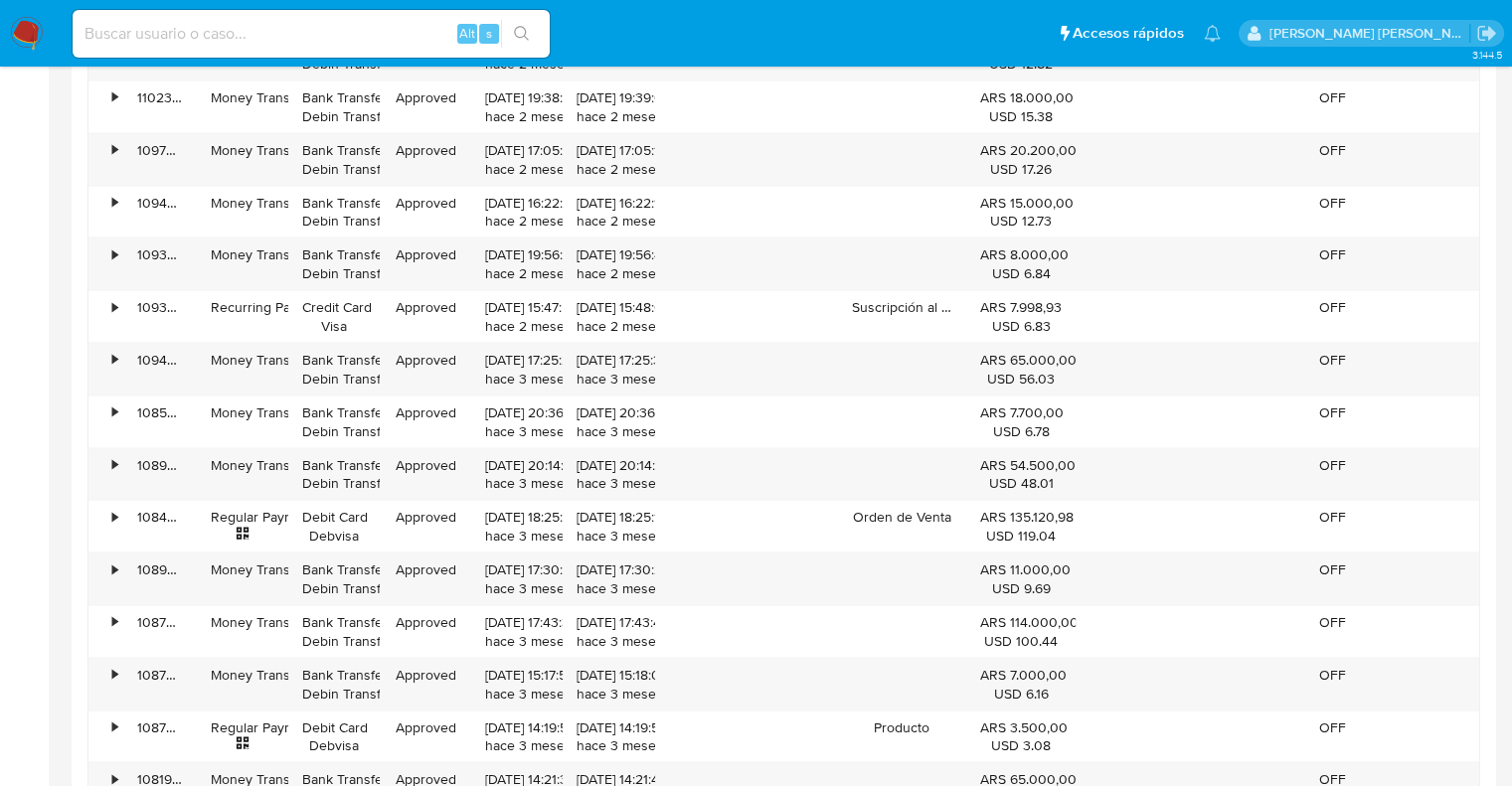 click on "3.144.5 Información de Usuario Ver Mirada por Persona Buscar Anticipos de dinero Archivos adjuntos CVU Cruces y Relaciones Créditos Cuentas Bancarias Datos Modificados Devices Geolocation Direcciones Dispositivos Point Documentación Fecha Compliant General Historial Casos Historial Riesgo PLD Historial de conversaciones IV Challenges Información de accesos Insurtech Inversiones Items KYC Lista Interna Listas Externas Marcas AML Perfiles Restricciones Nuevo Mundo Tarjetas Usuario KYC Status Actualizado hace 5 meses   Creado: 15/03/2020 05:41:11 Actualizado: 27/02/2025 16:09:10 Datos personales   ID de usuario :    202708823   Tipo entidad :    Persona   Sitio :    MLA   Nombre completo :    Valeria Elisa Virardi   Nombre :    Valeria Elisa   Apellido :    Virardi   Segundo apellido :    -   Nombre social :    Valeria   Nombre del comercio :    -   Soft descriptor :    -   Lugar de nacimiento :    -   Fecha de nacimiento :    14/03/1985   Identificación :    CUIT 27315746693   Nacionalidad :" at bounding box center (756, -1352) 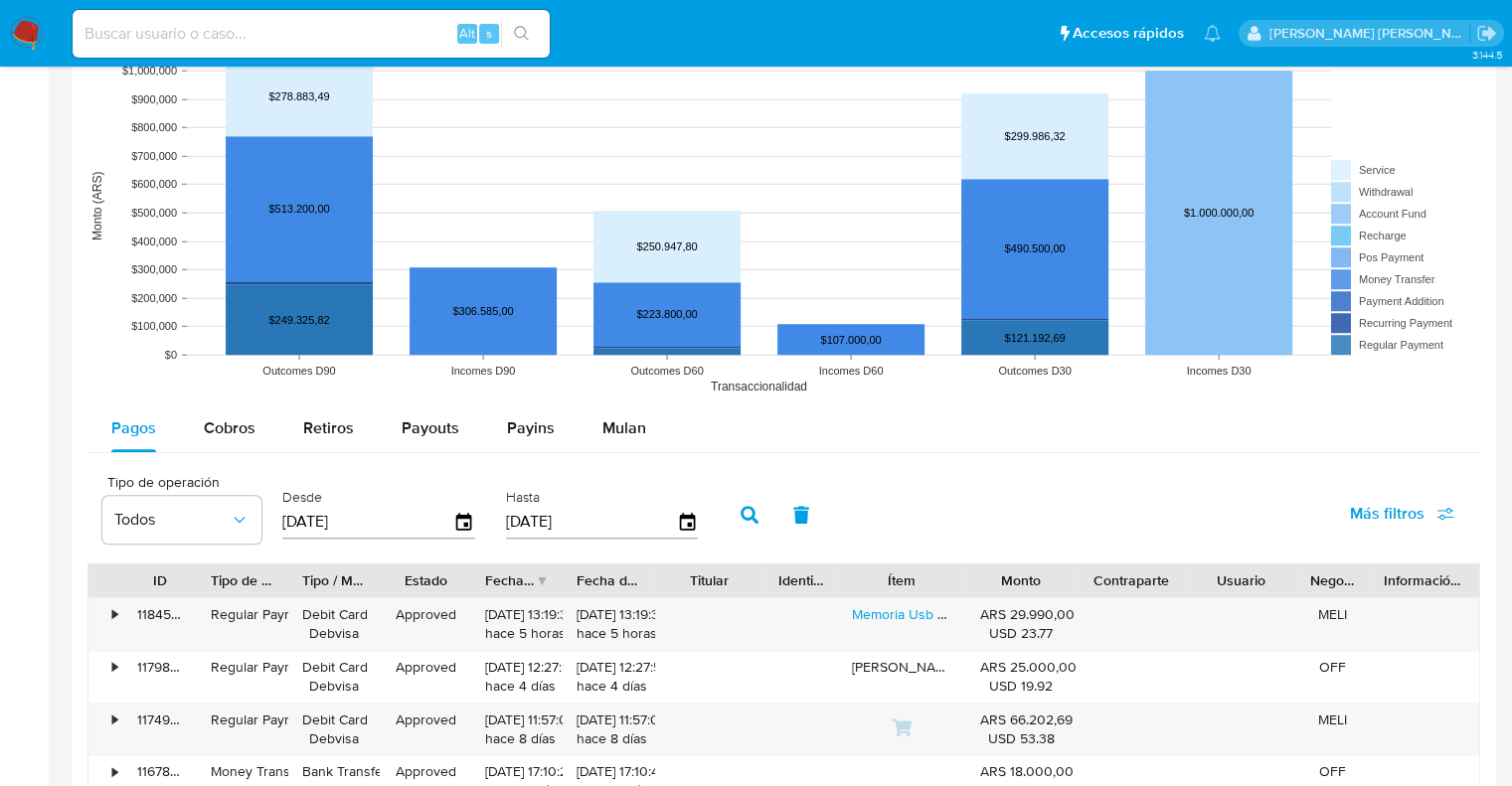 scroll, scrollTop: 1510, scrollLeft: 0, axis: vertical 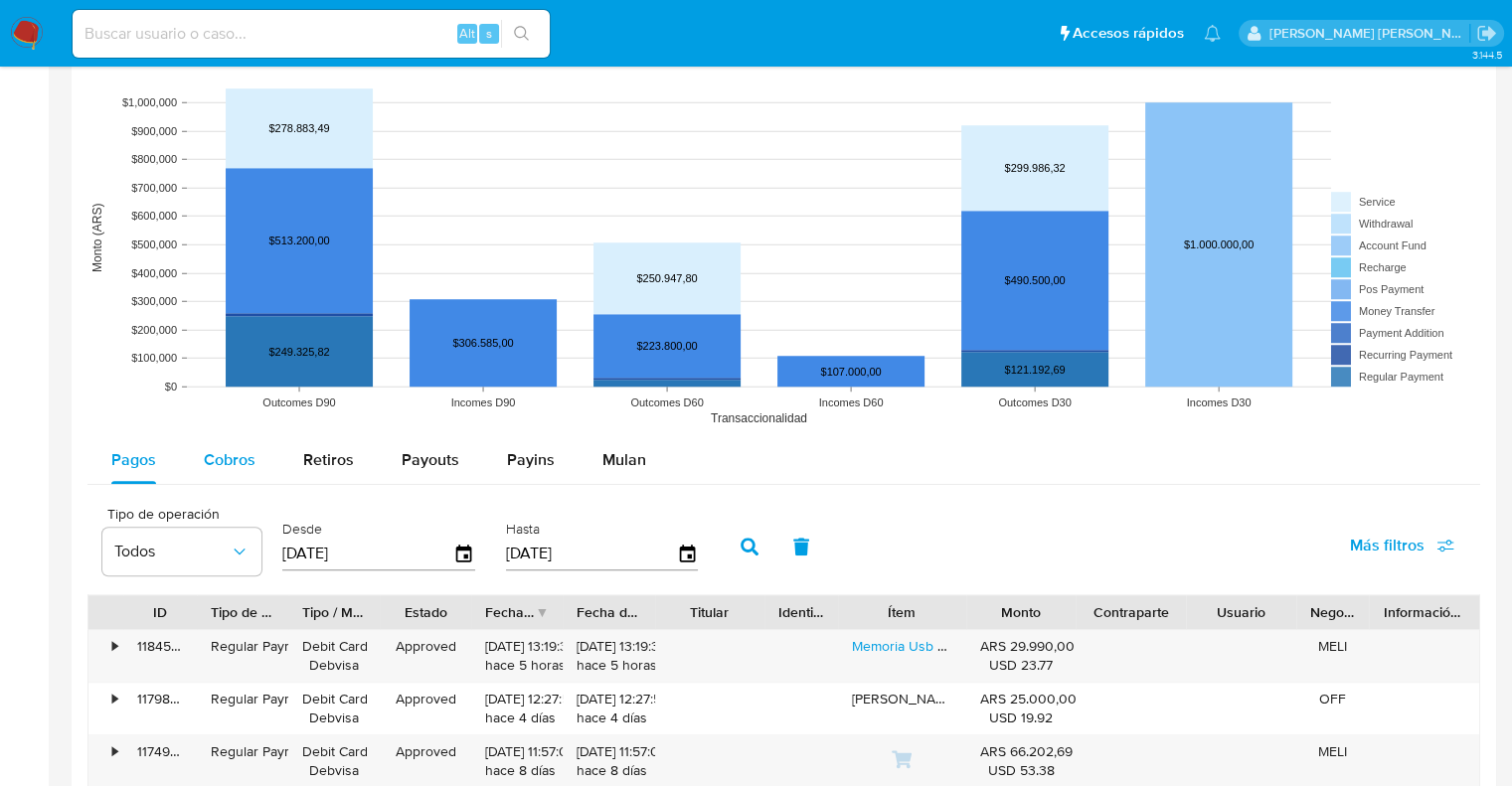 click on "Cobros" at bounding box center [230, 459] 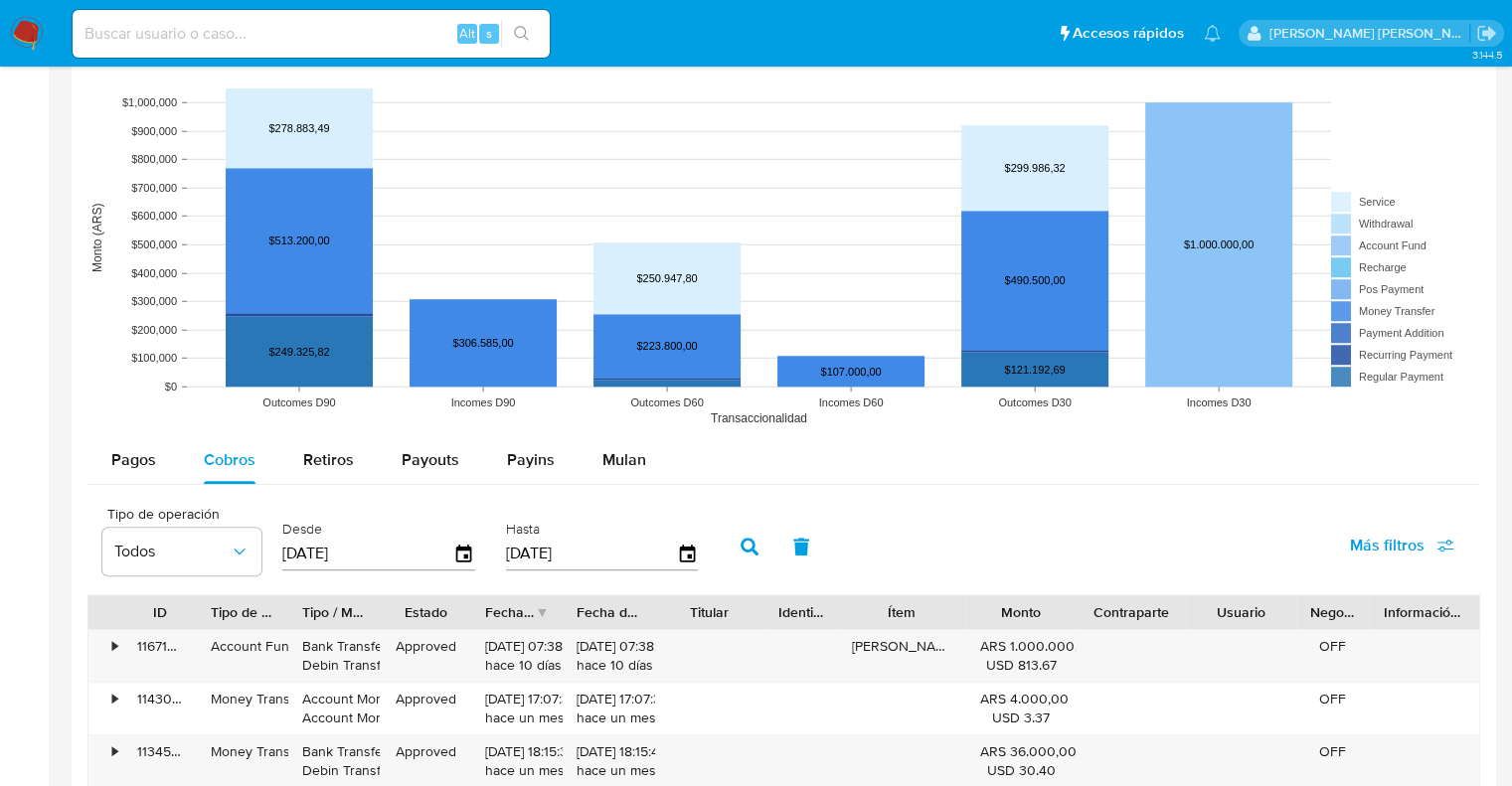 click on "Bandeja Tablero Screening Búsqueda en Listas Watchlist Herramientas Operaciones masivas Ejecuciones automáticas Reportes Mulan Buscador de personas Consolidado" at bounding box center (24, 10) 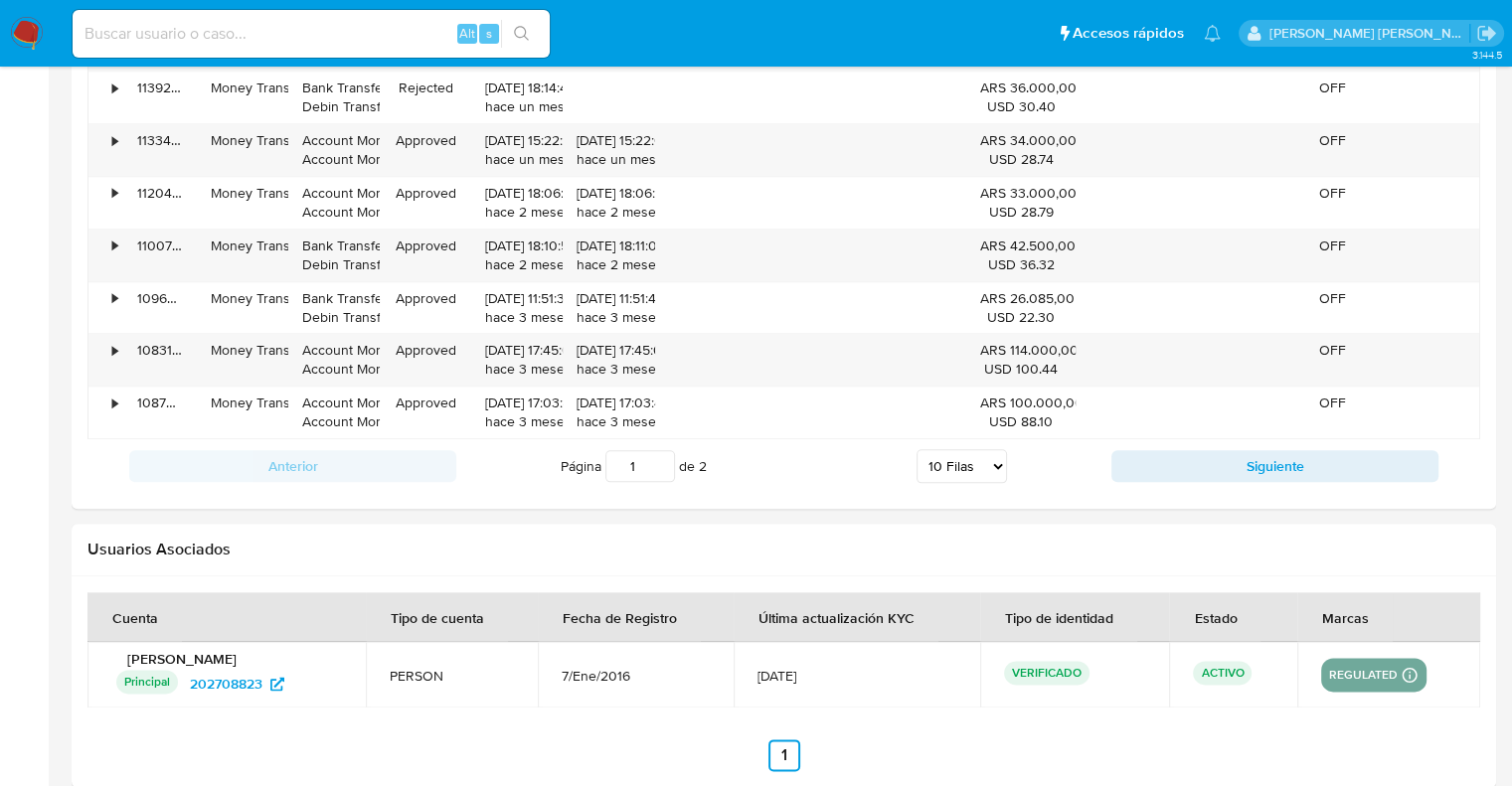 scroll, scrollTop: 2250, scrollLeft: 0, axis: vertical 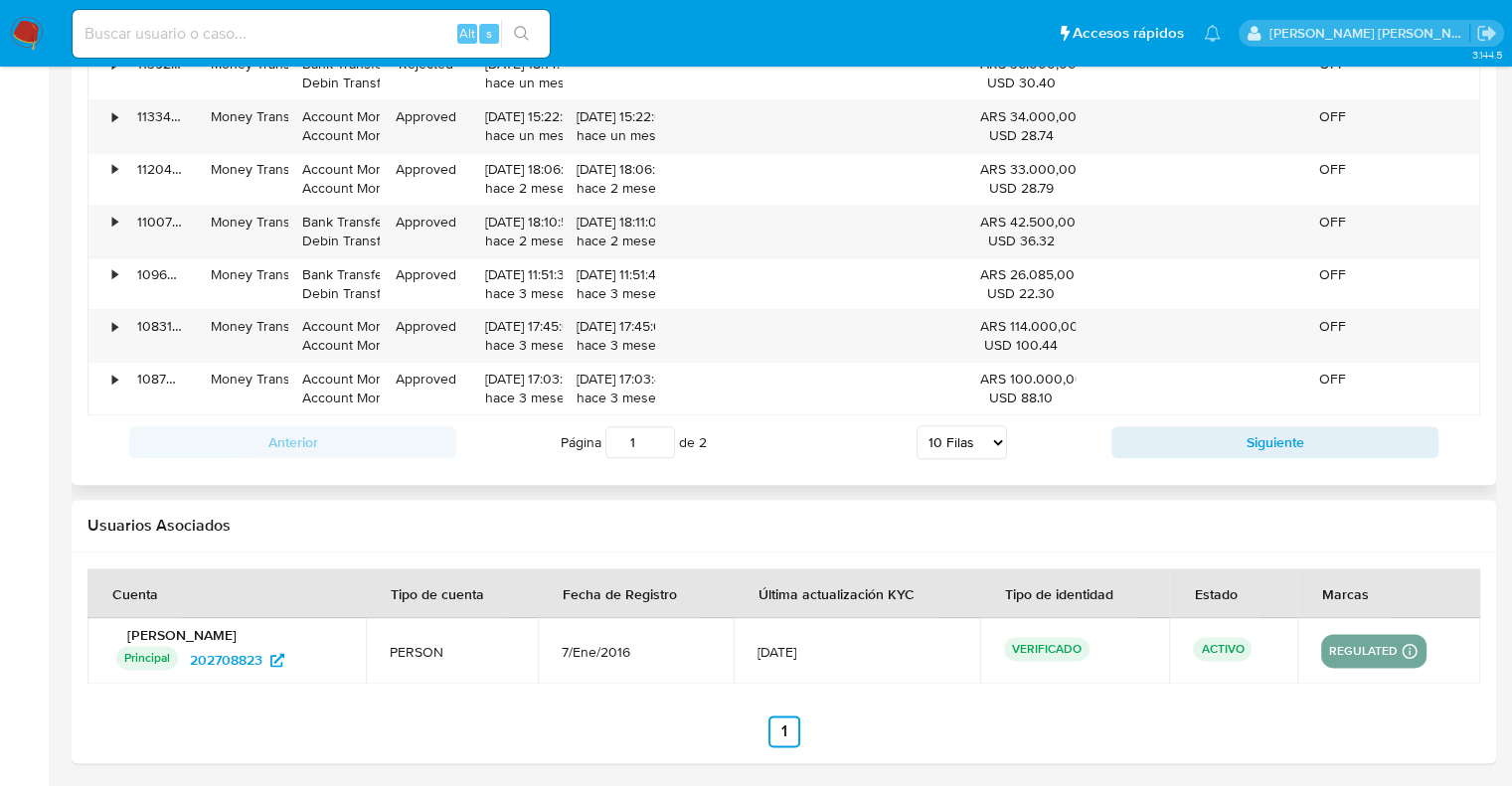 click on "5   Filas 10   Filas 20   Filas 25   Filas 50   Filas 100   Filas" at bounding box center [961, 442] 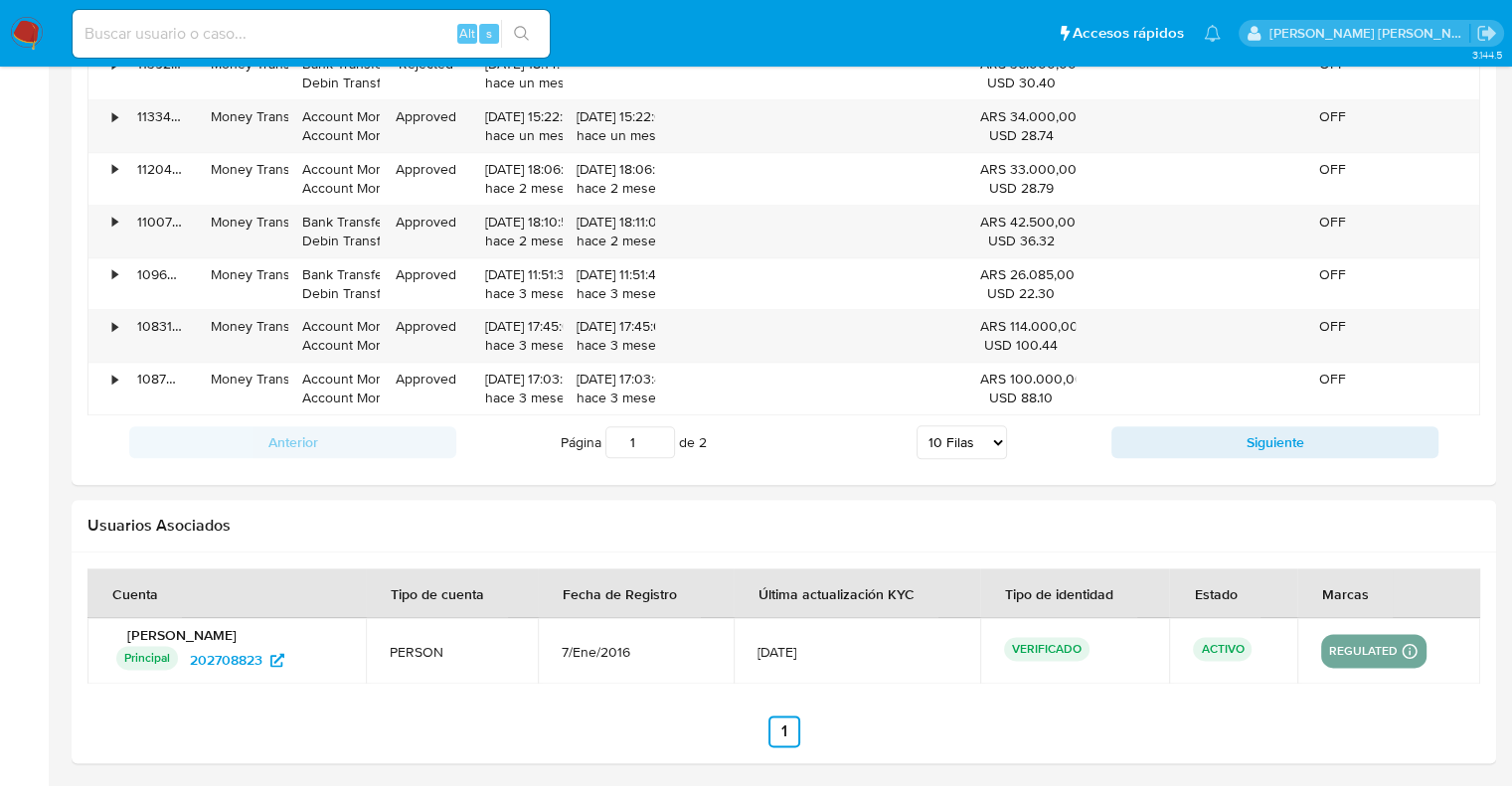 select on "100" 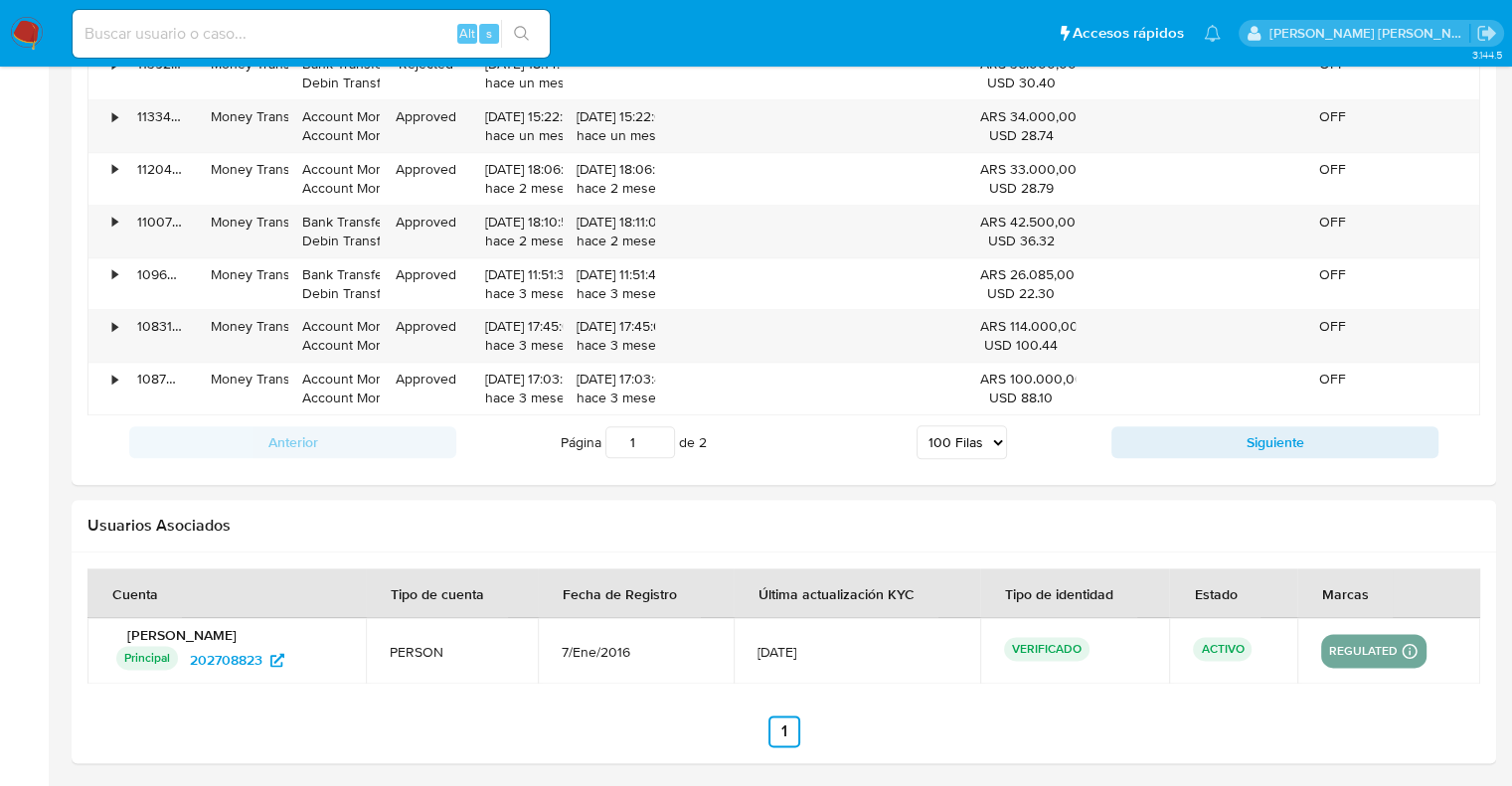 click on "5   Filas 10   Filas 20   Filas 25   Filas 50   Filas 100   Filas" at bounding box center (961, 442) 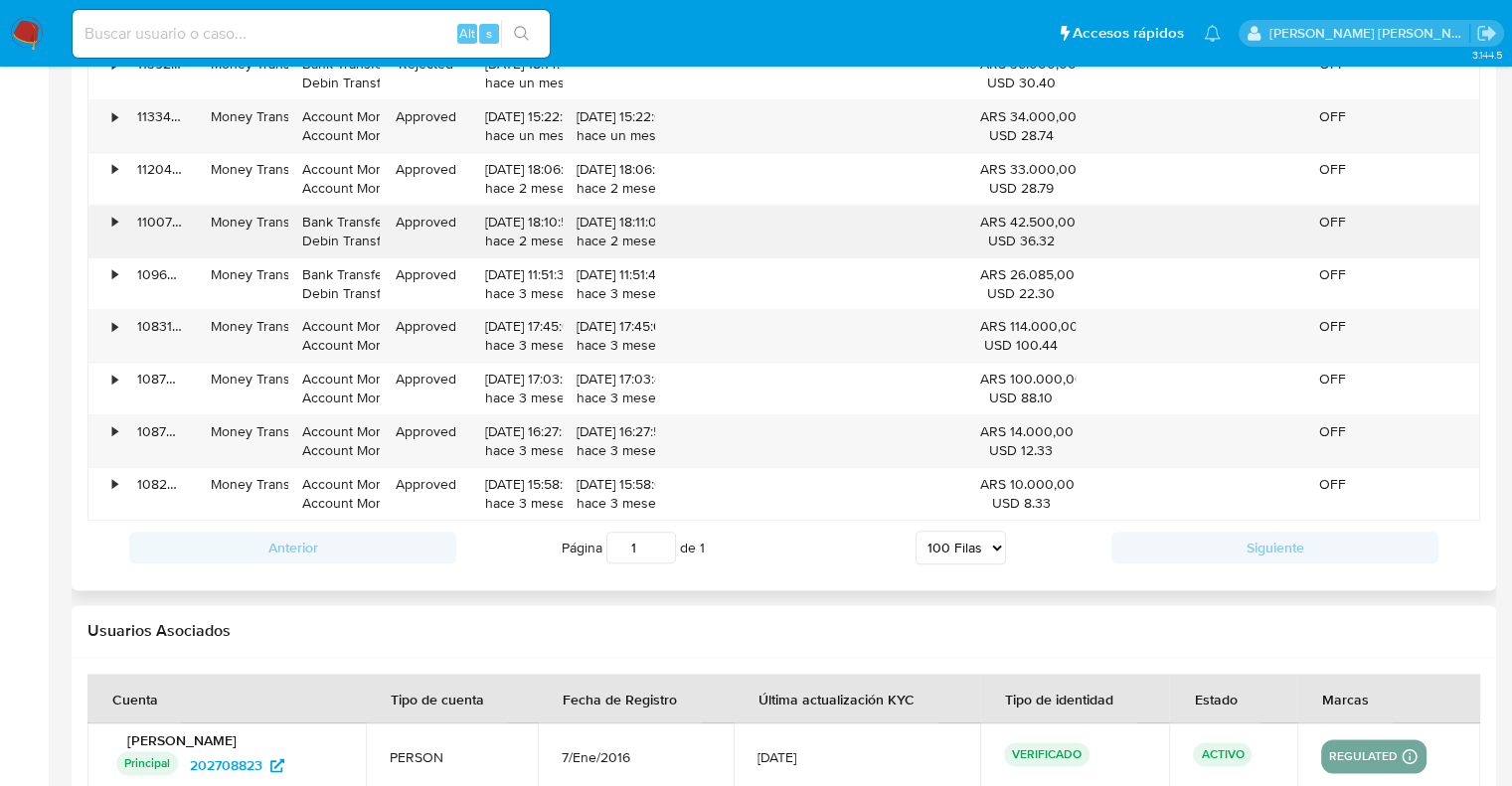 click on "•" at bounding box center [105, 232] 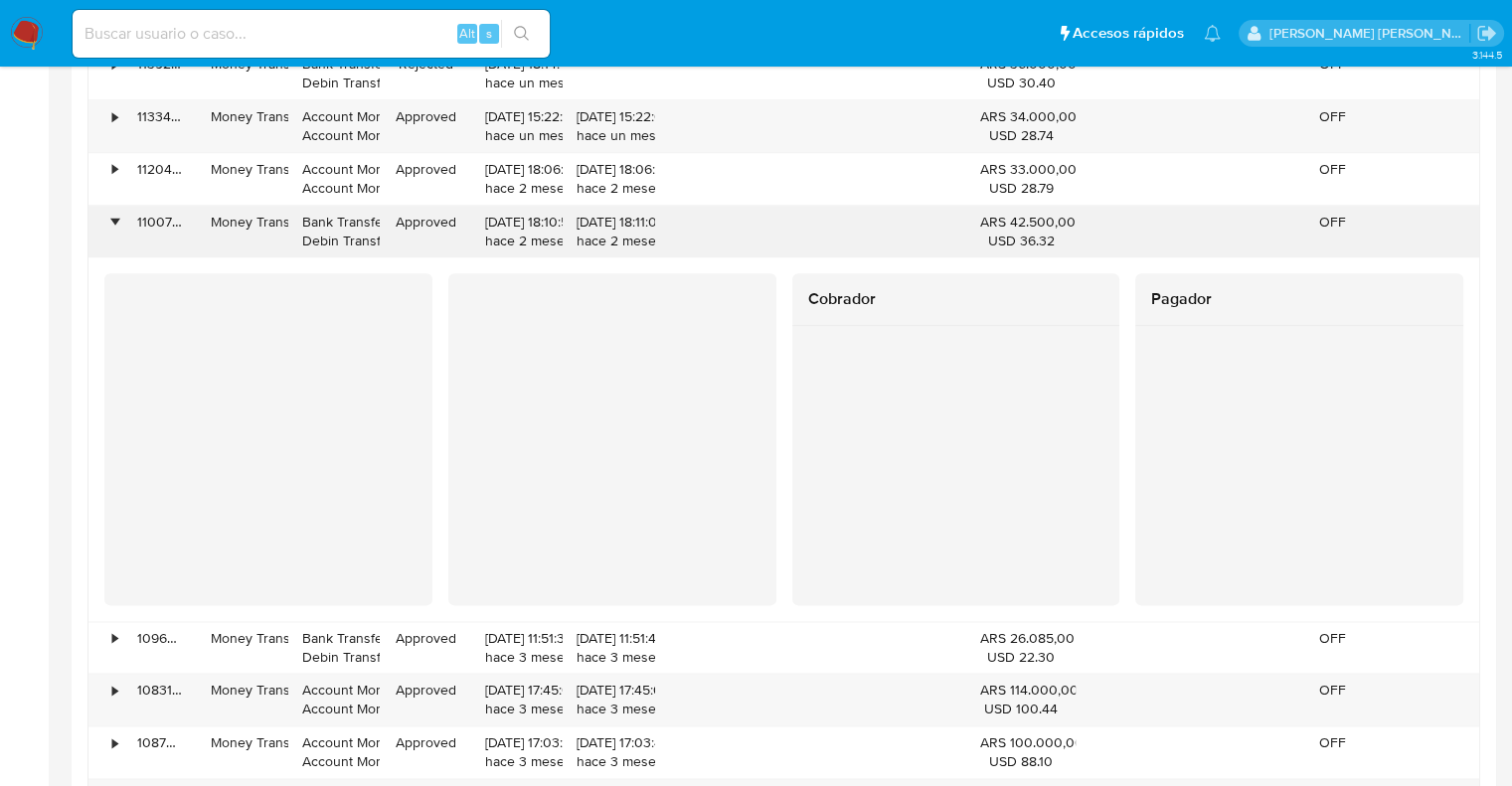 click on "•" at bounding box center [105, 232] 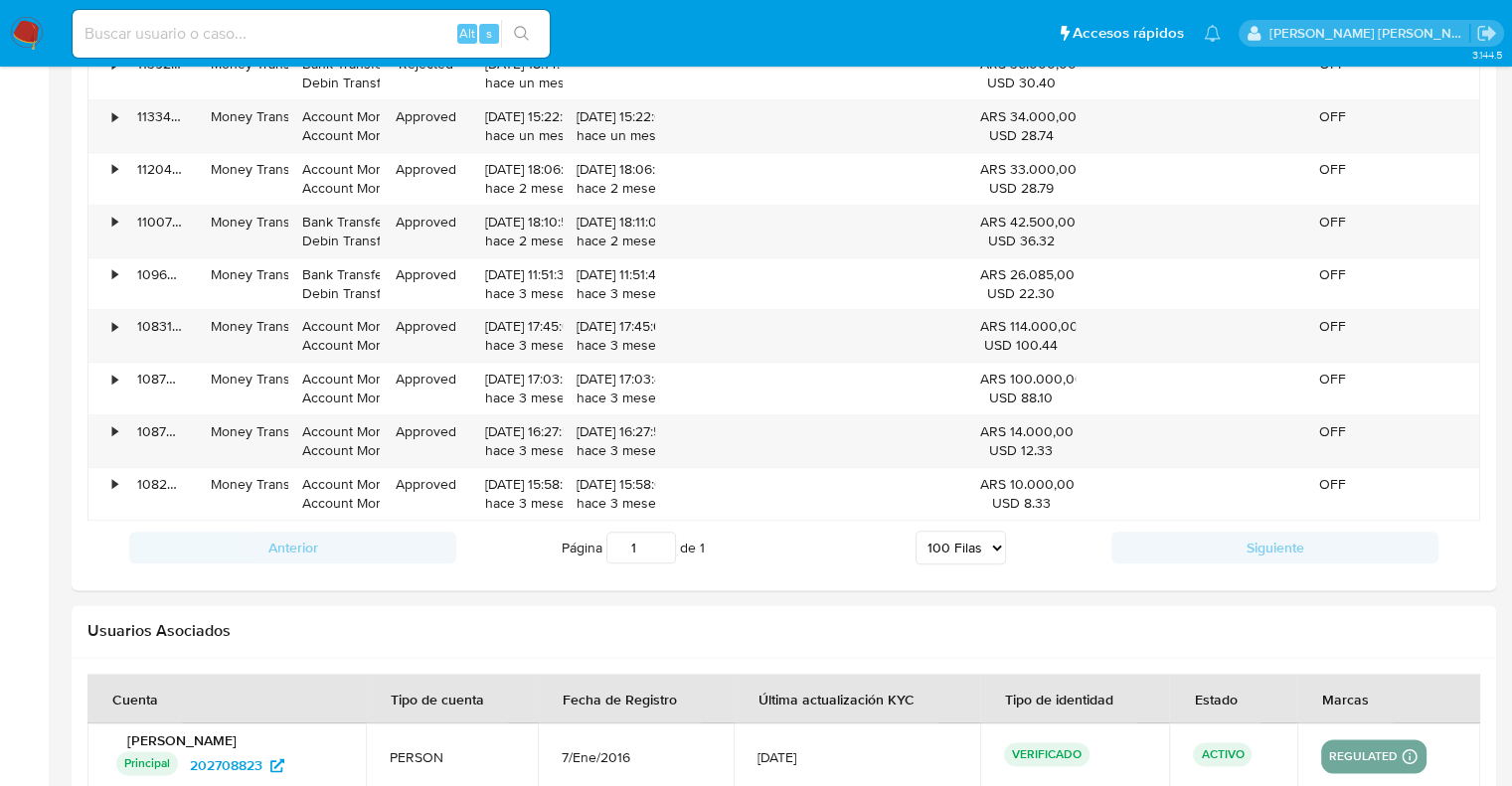 click on "3.144.5 Información de Usuario Ver Mirada por Persona Buscar Anticipos de dinero Archivos adjuntos CVU Cruces y Relaciones Créditos Cuentas Bancarias Datos Modificados Devices Geolocation Direcciones Dispositivos Point Documentación Fecha Compliant General Historial Casos Historial Riesgo PLD Historial de conversaciones IV Challenges Información de accesos Insurtech Inversiones Items KYC Lista Interna Listas Externas Marcas AML Perfiles Restricciones Nuevo Mundo Tarjetas Usuario KYC Status Actualizado hace 5 meses   Creado: 15/03/2020 05:41:11 Actualizado: 27/02/2025 16:09:10 Datos personales   ID de usuario :    202708823   Tipo entidad :    Persona   Sitio :    MLA   Nombre completo :    Valeria Elisa Virardi   Nombre :    Valeria Elisa   Apellido :    Virardi   Segundo apellido :    -   Nombre social :    Valeria   Nombre del comercio :    -   Soft descriptor :    -   Lugar de nacimiento :    -   Fecha de nacimiento :    14/03/1985   Identificación :    CUIT 27315746693   Nacionalidad :" at bounding box center (756, -678) 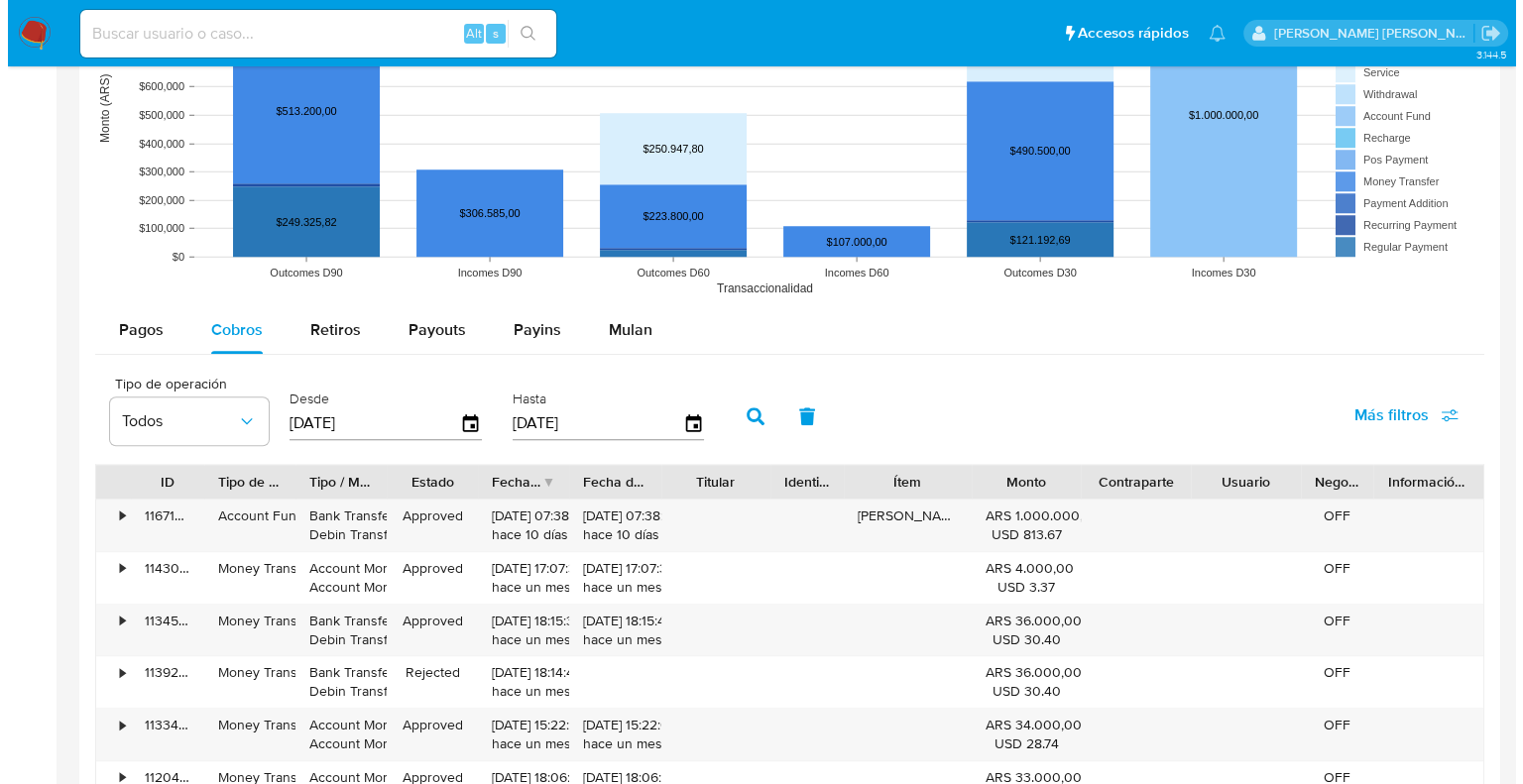 scroll, scrollTop: 1610, scrollLeft: 0, axis: vertical 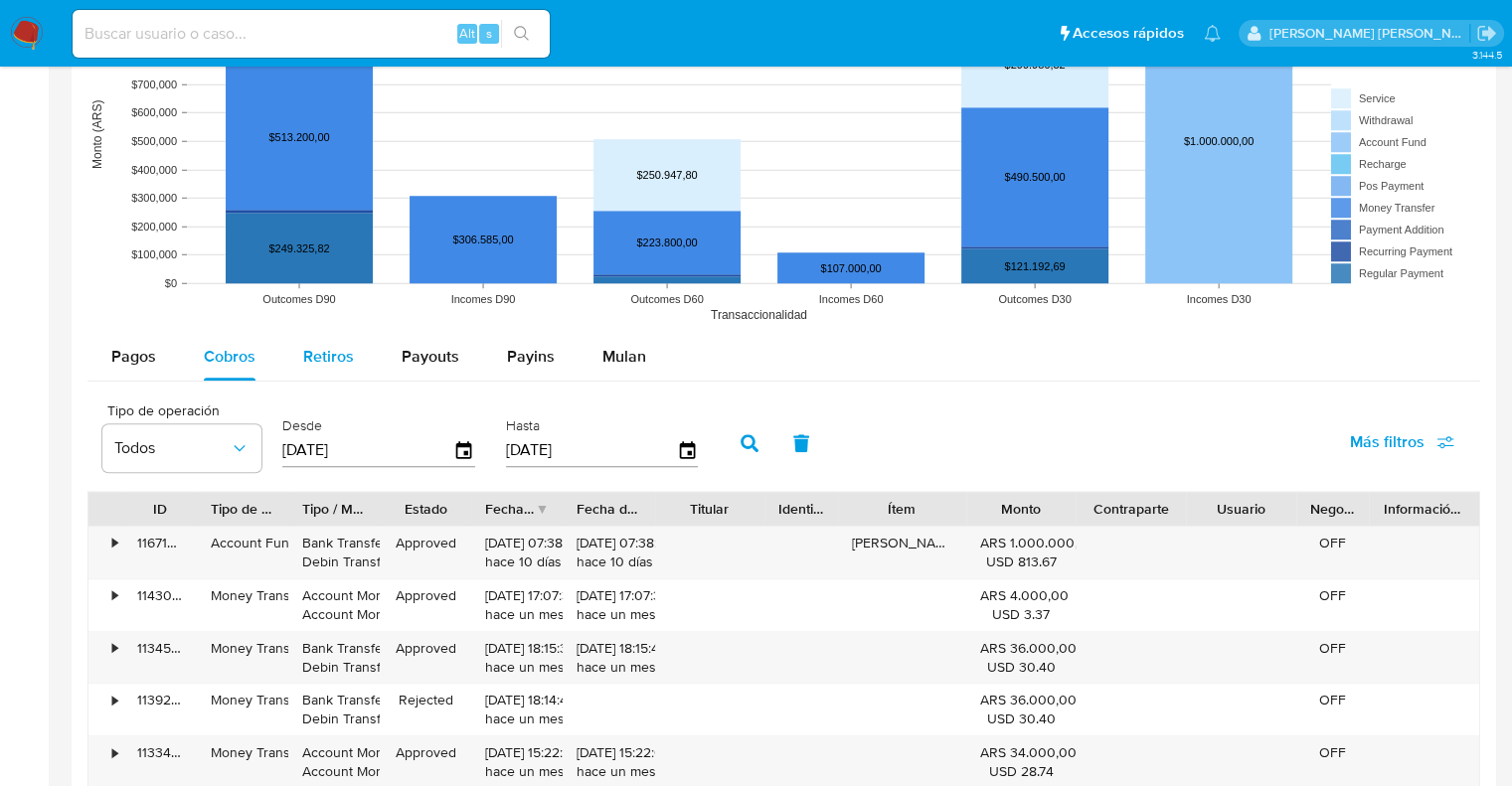 click on "Retiros" at bounding box center [328, 356] 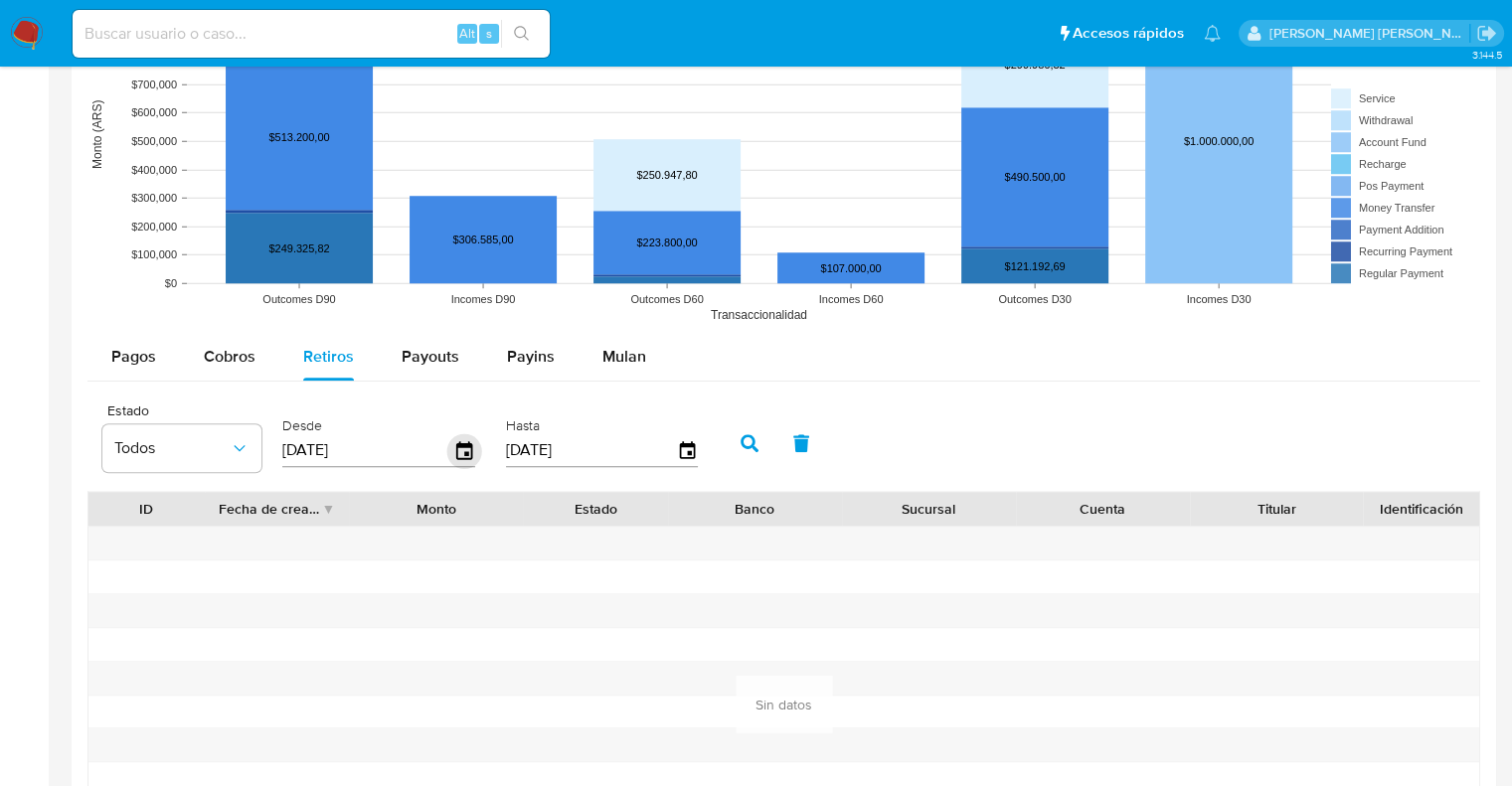 click 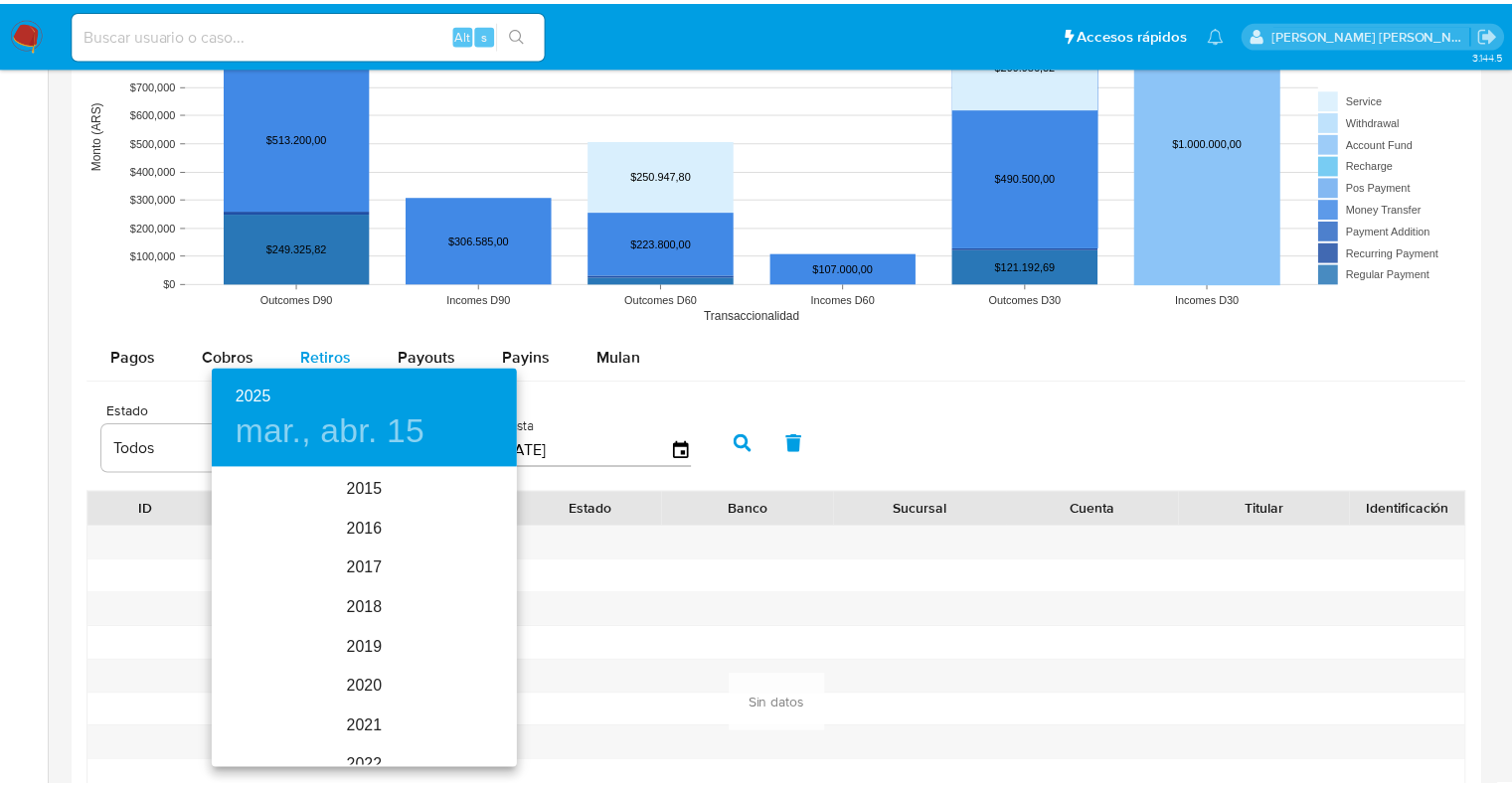 scroll, scrollTop: 278, scrollLeft: 0, axis: vertical 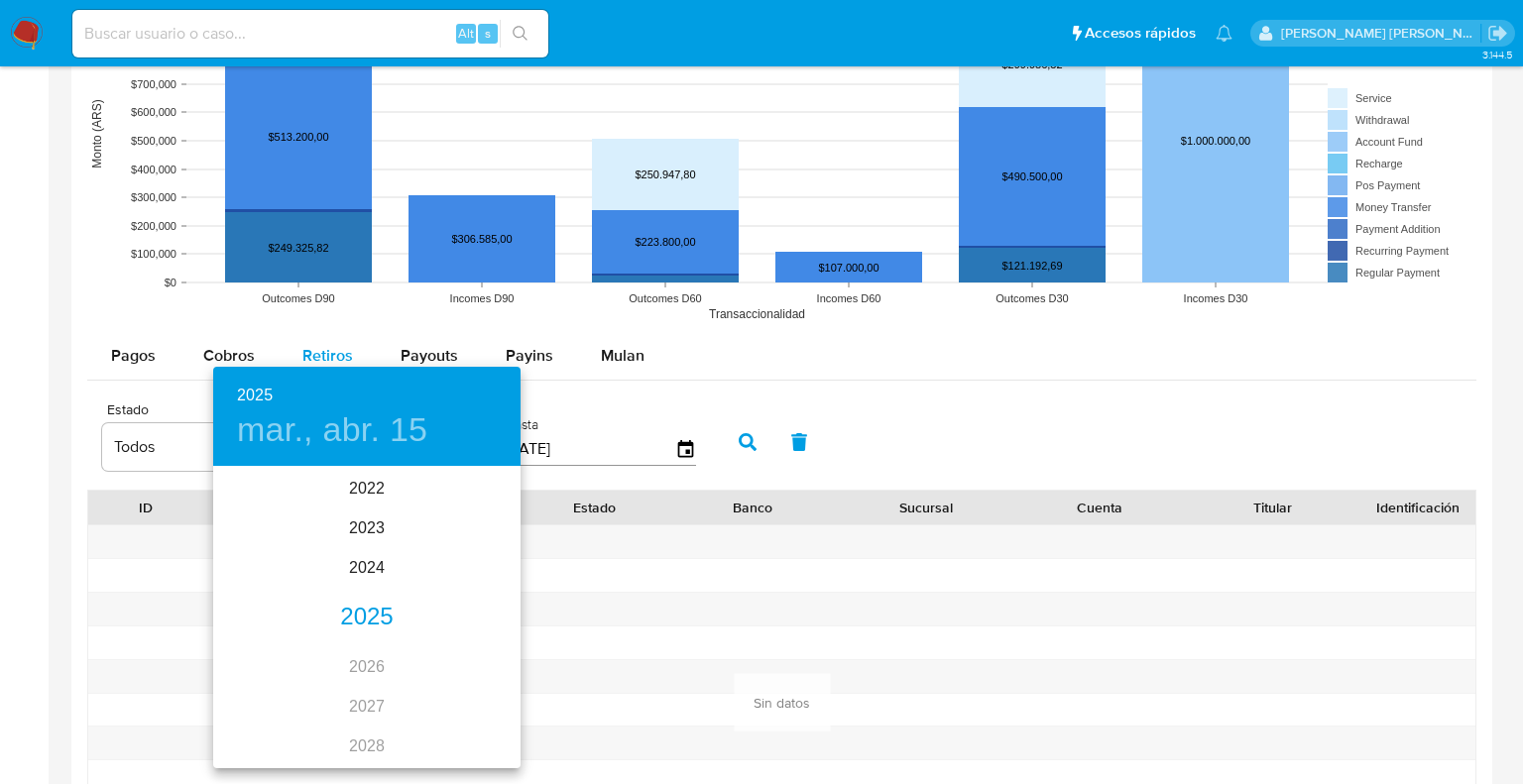 click on "2025" at bounding box center (367, 617) 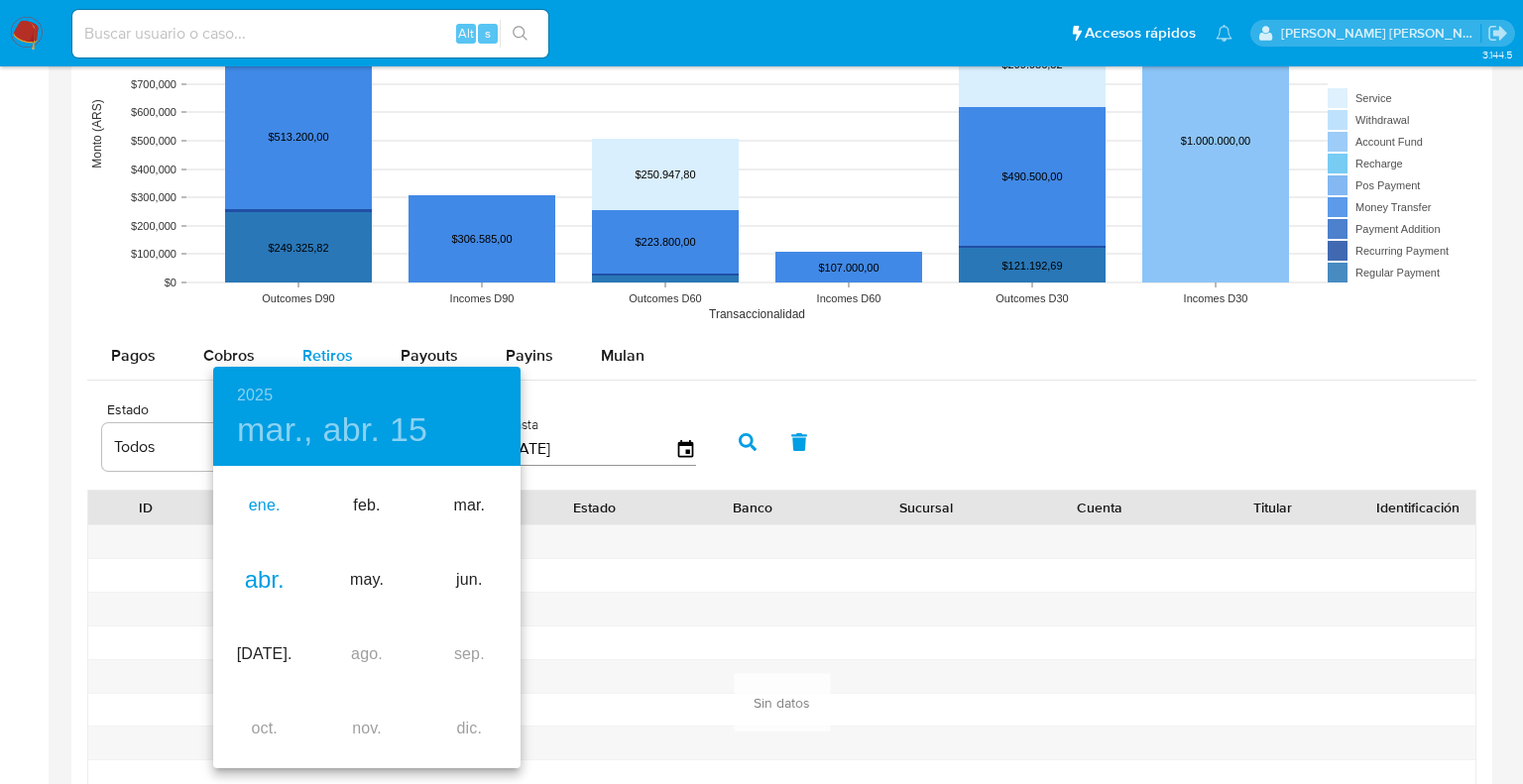 click on "ene." at bounding box center (264, 505) 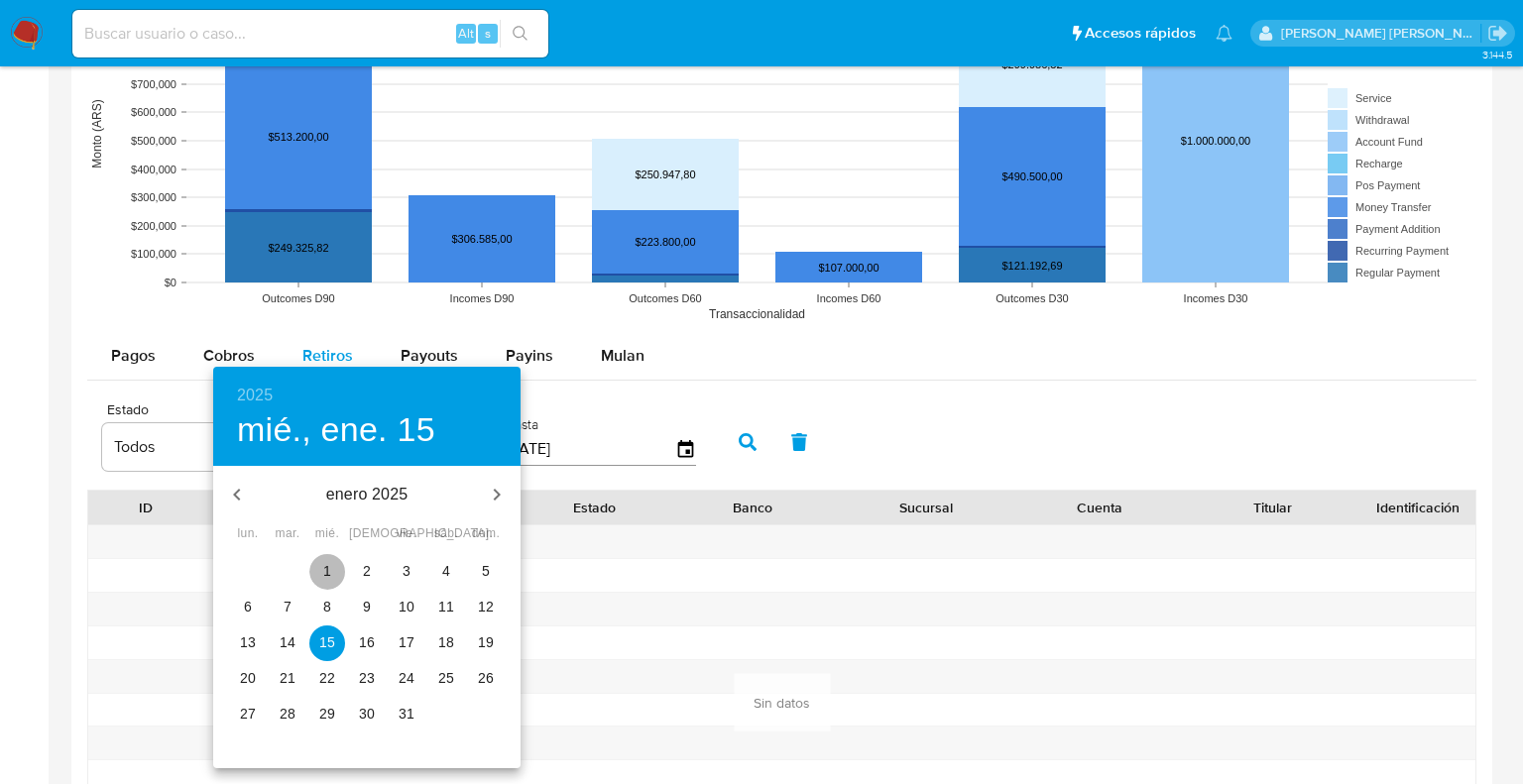 click on "1" at bounding box center [327, 571] 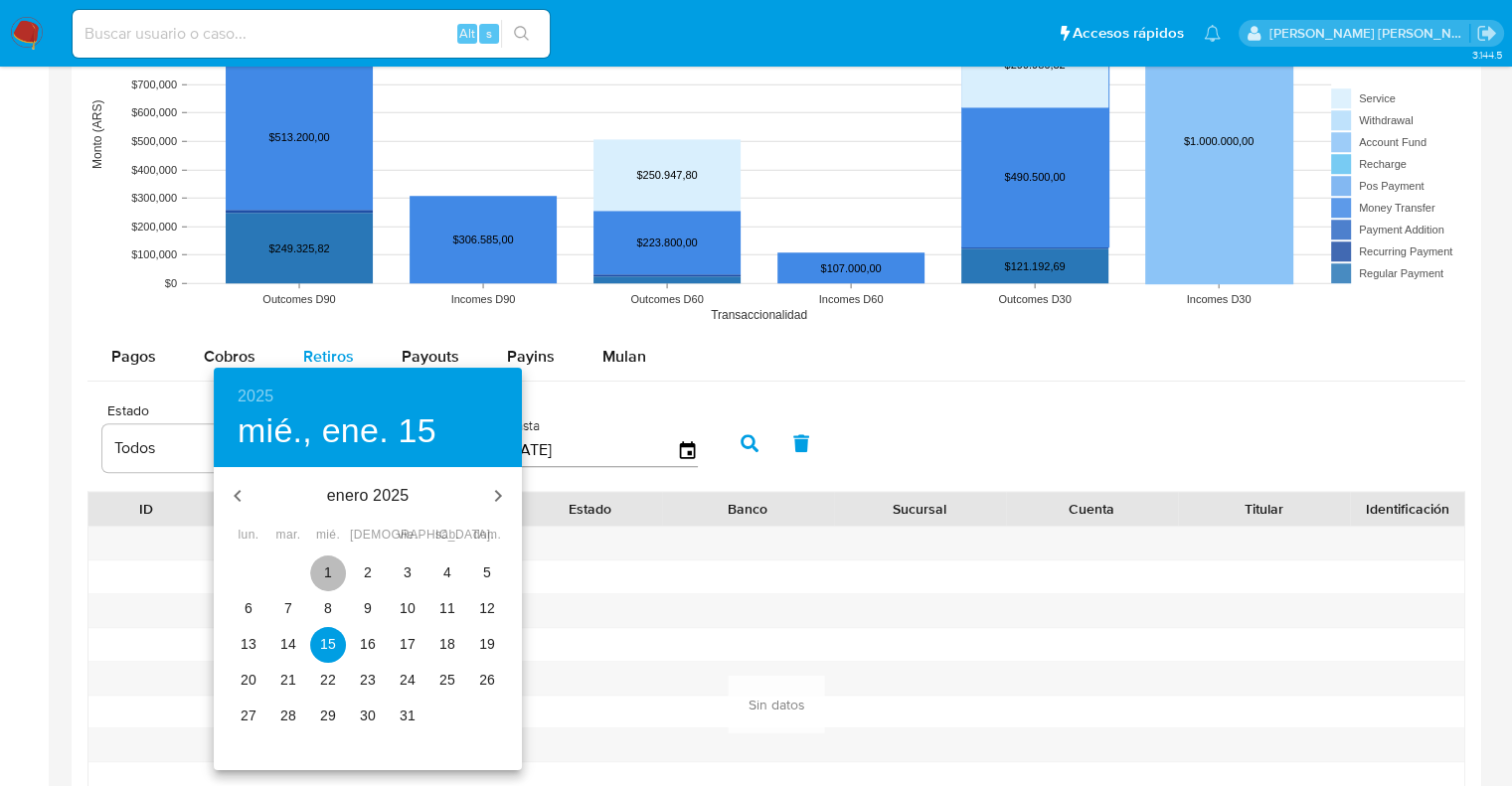 type on "[DATE]" 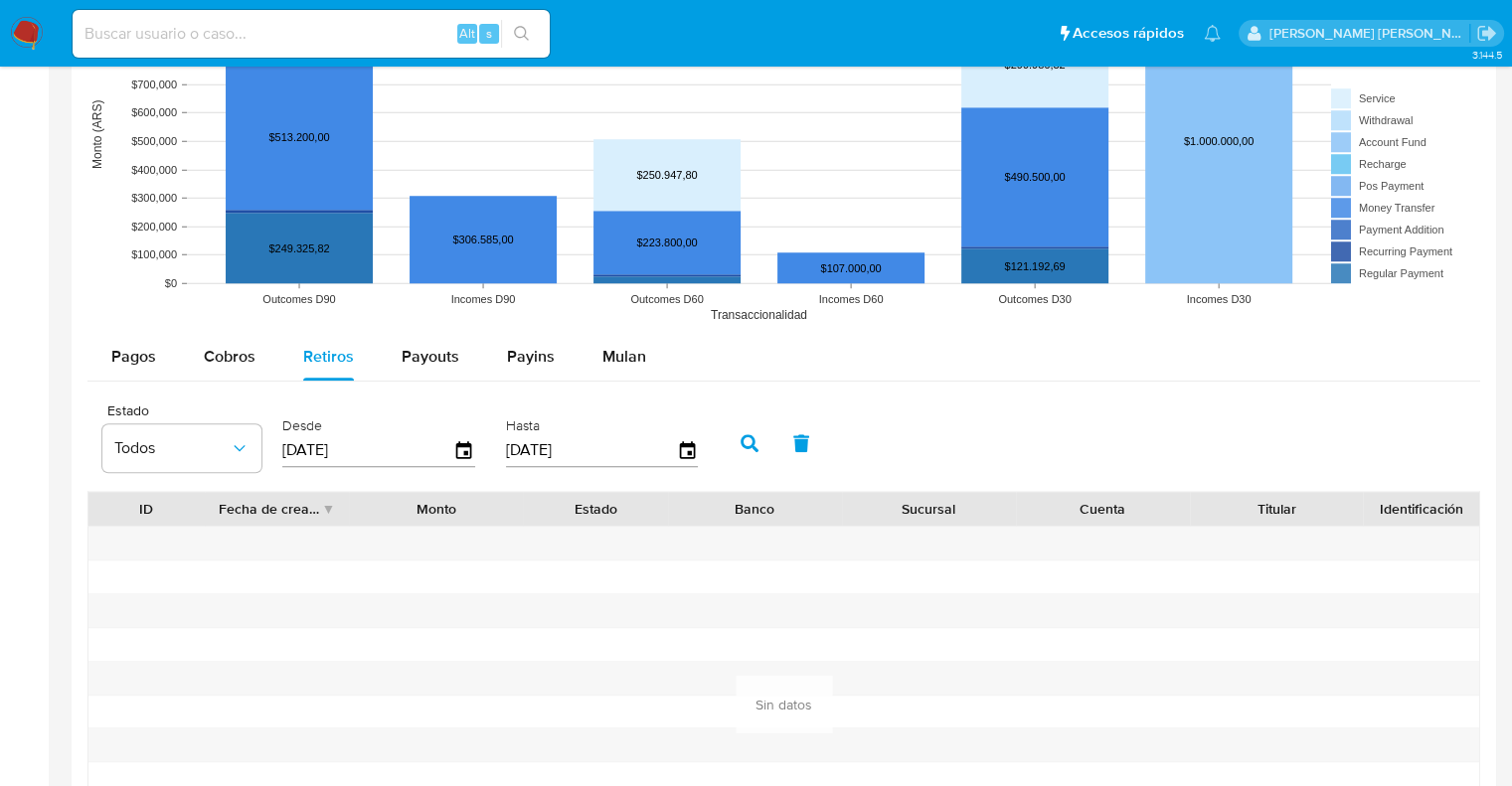 click 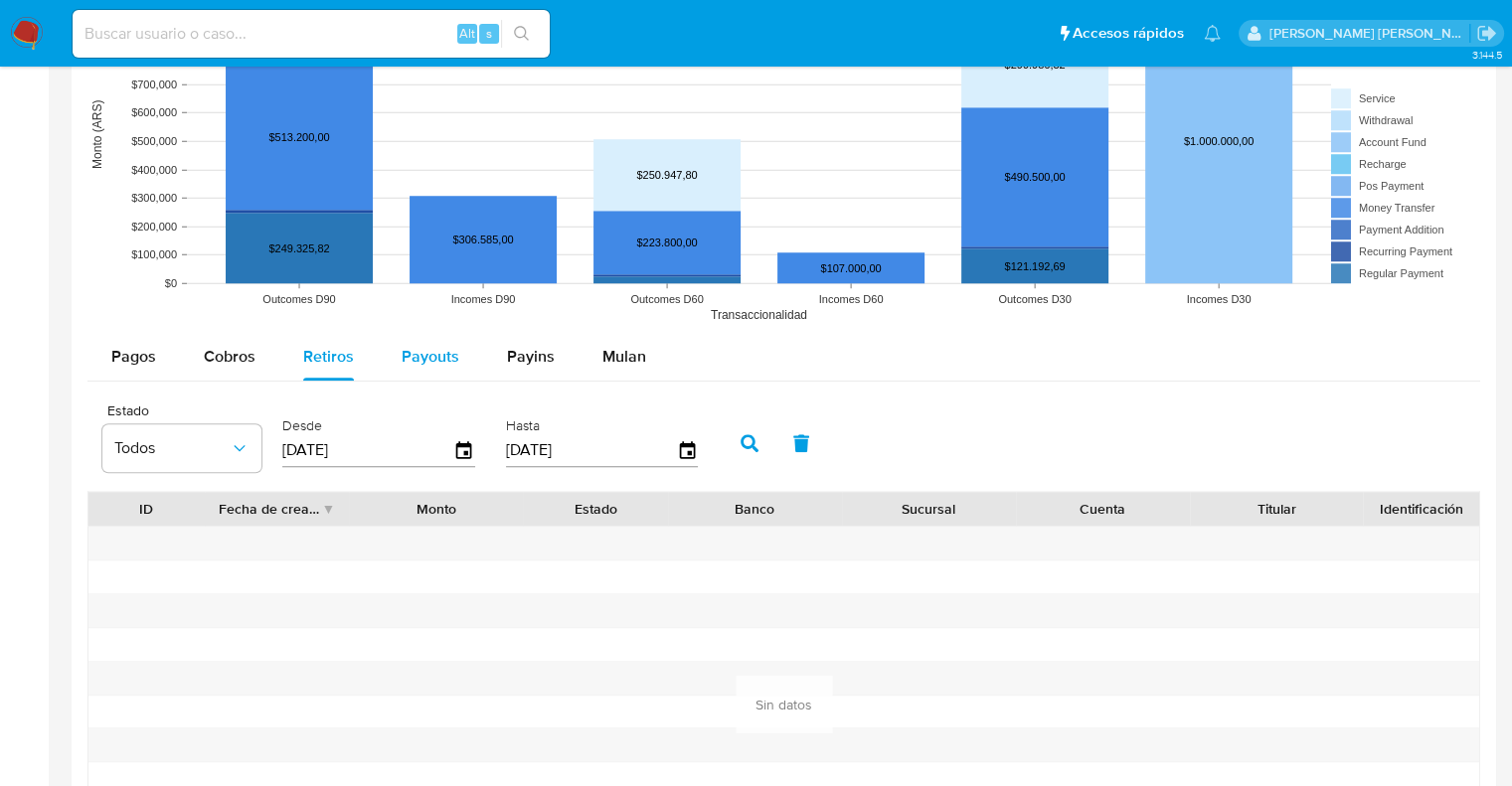 click on "Payouts" at bounding box center [430, 356] 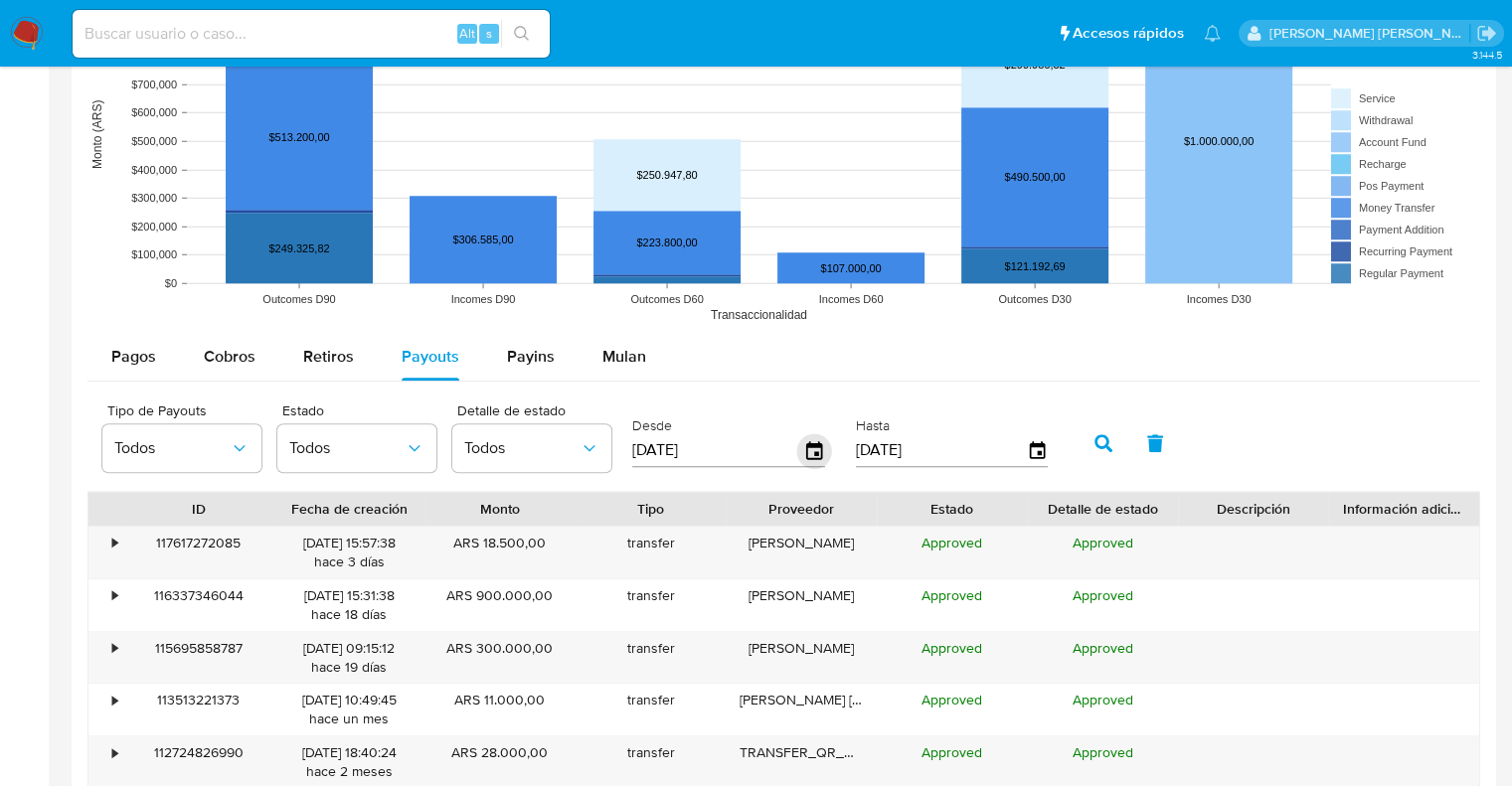 click 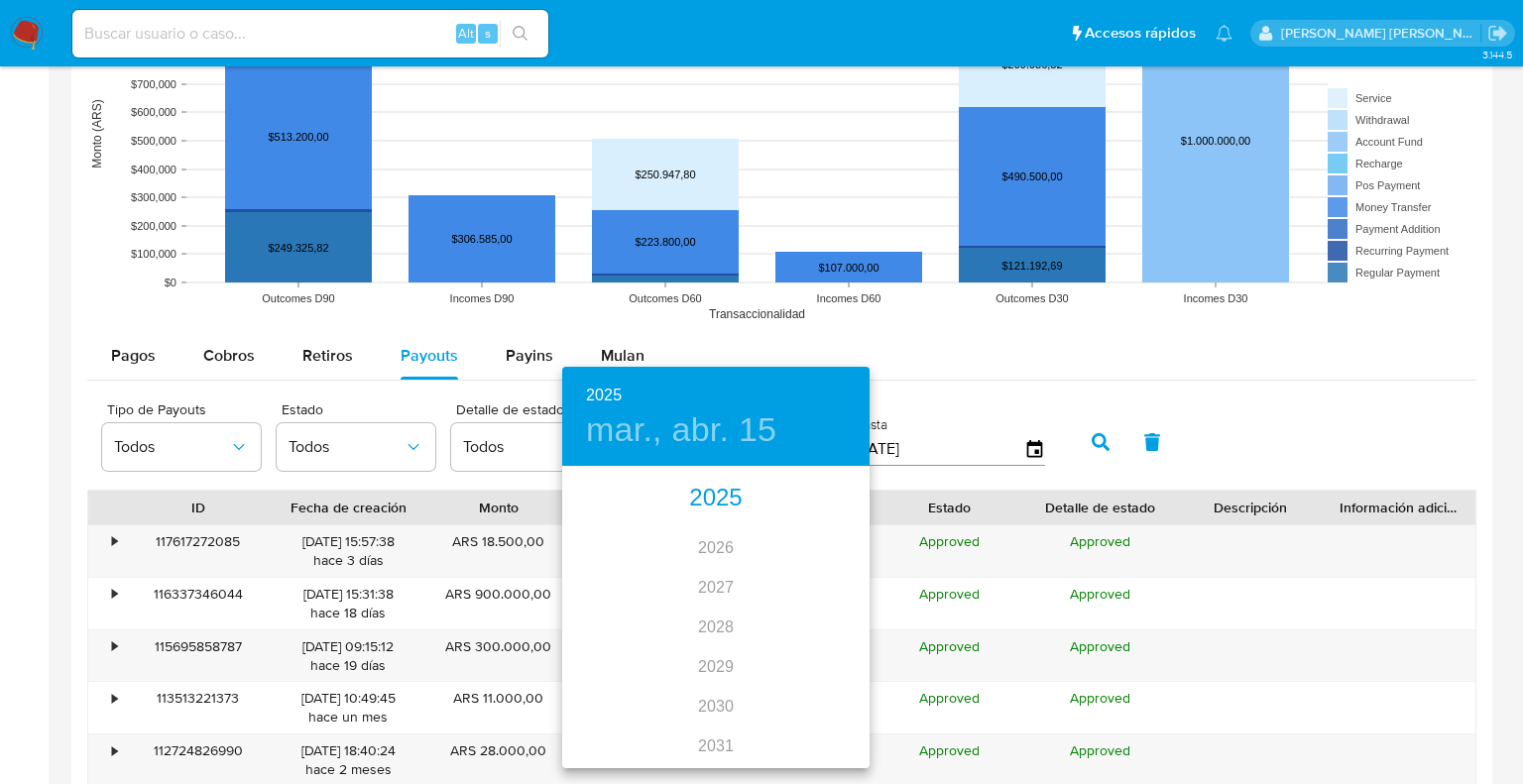 click on "2025" at bounding box center (716, 499) 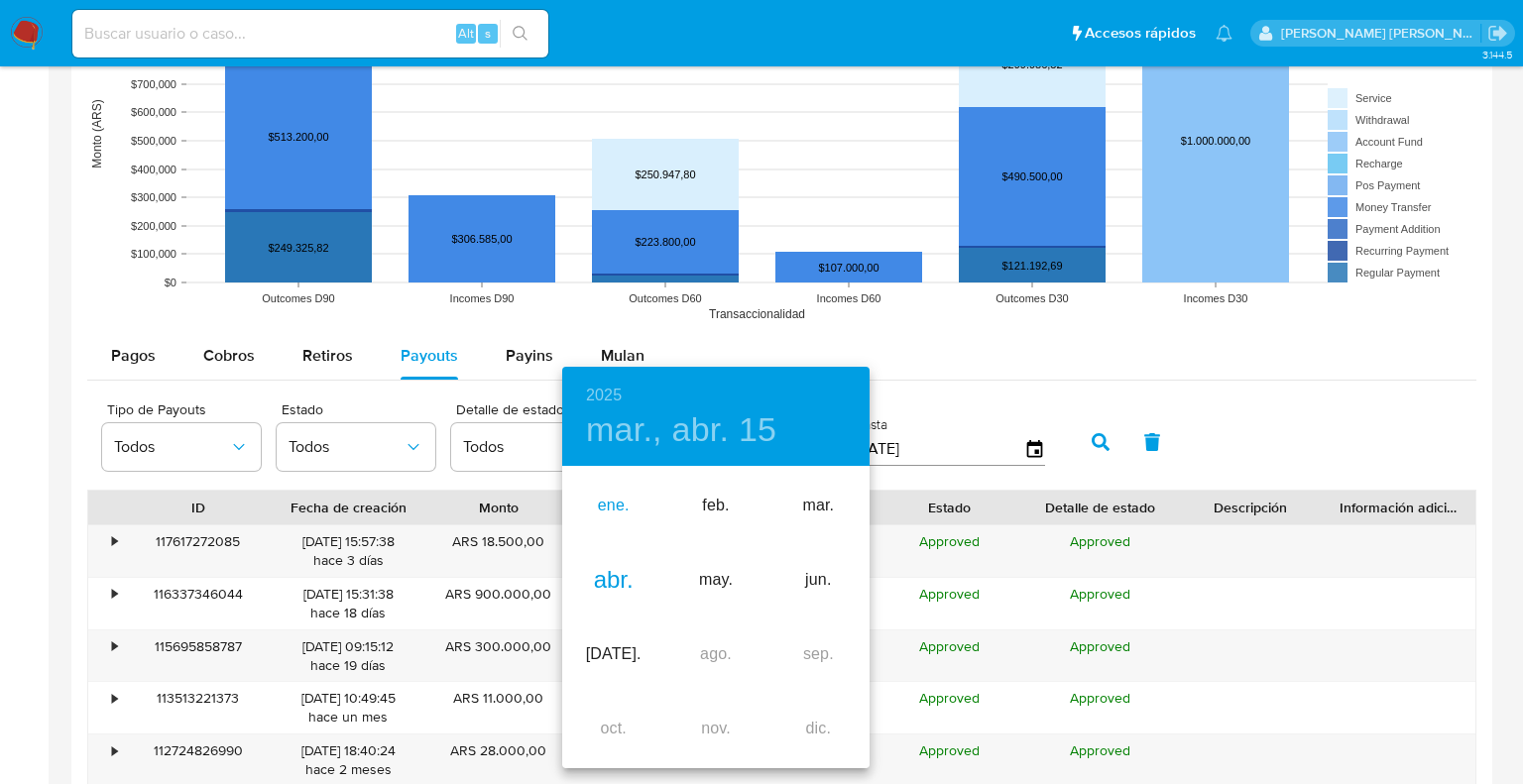 click on "ene." at bounding box center (613, 505) 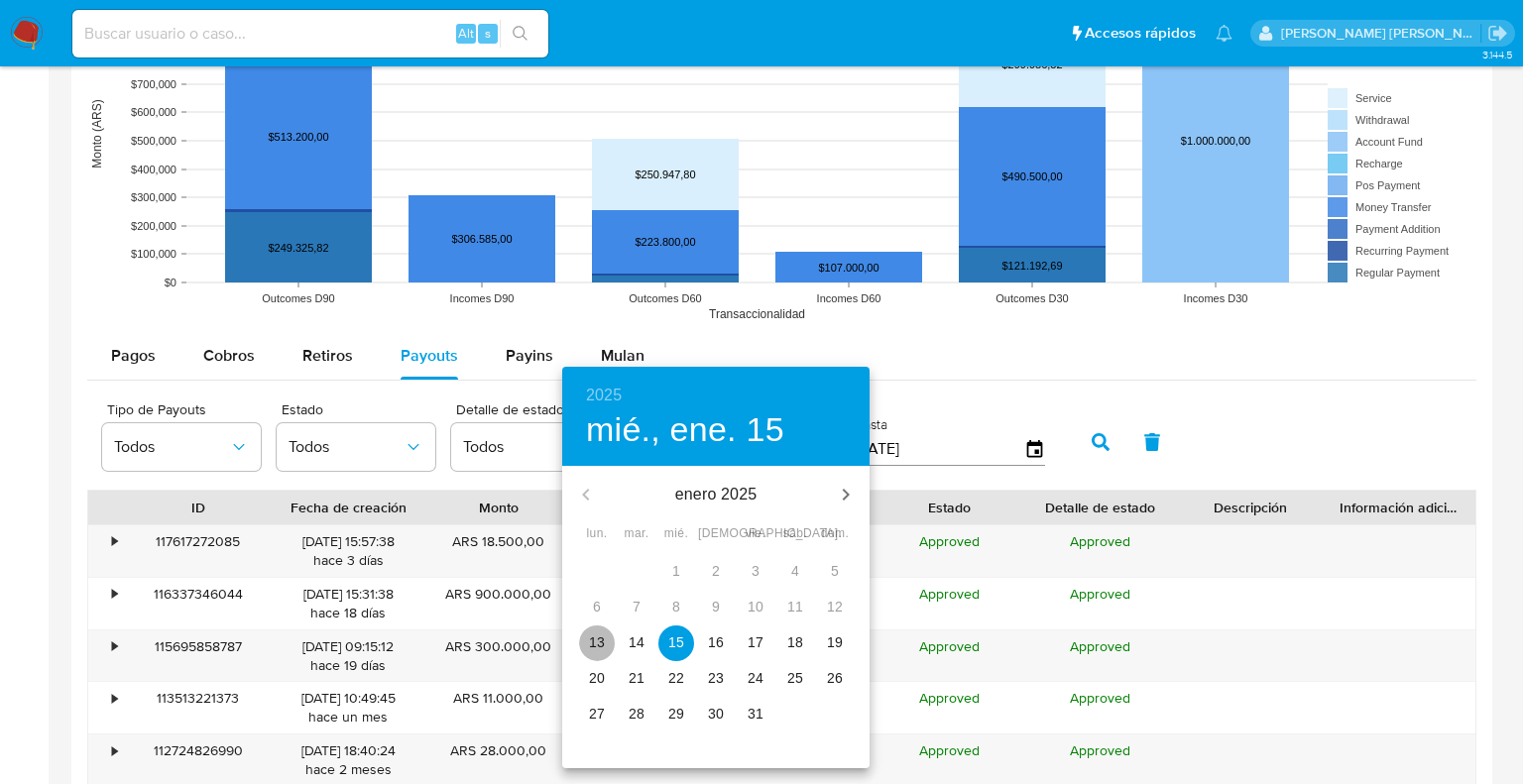 click on "13" at bounding box center [597, 642] 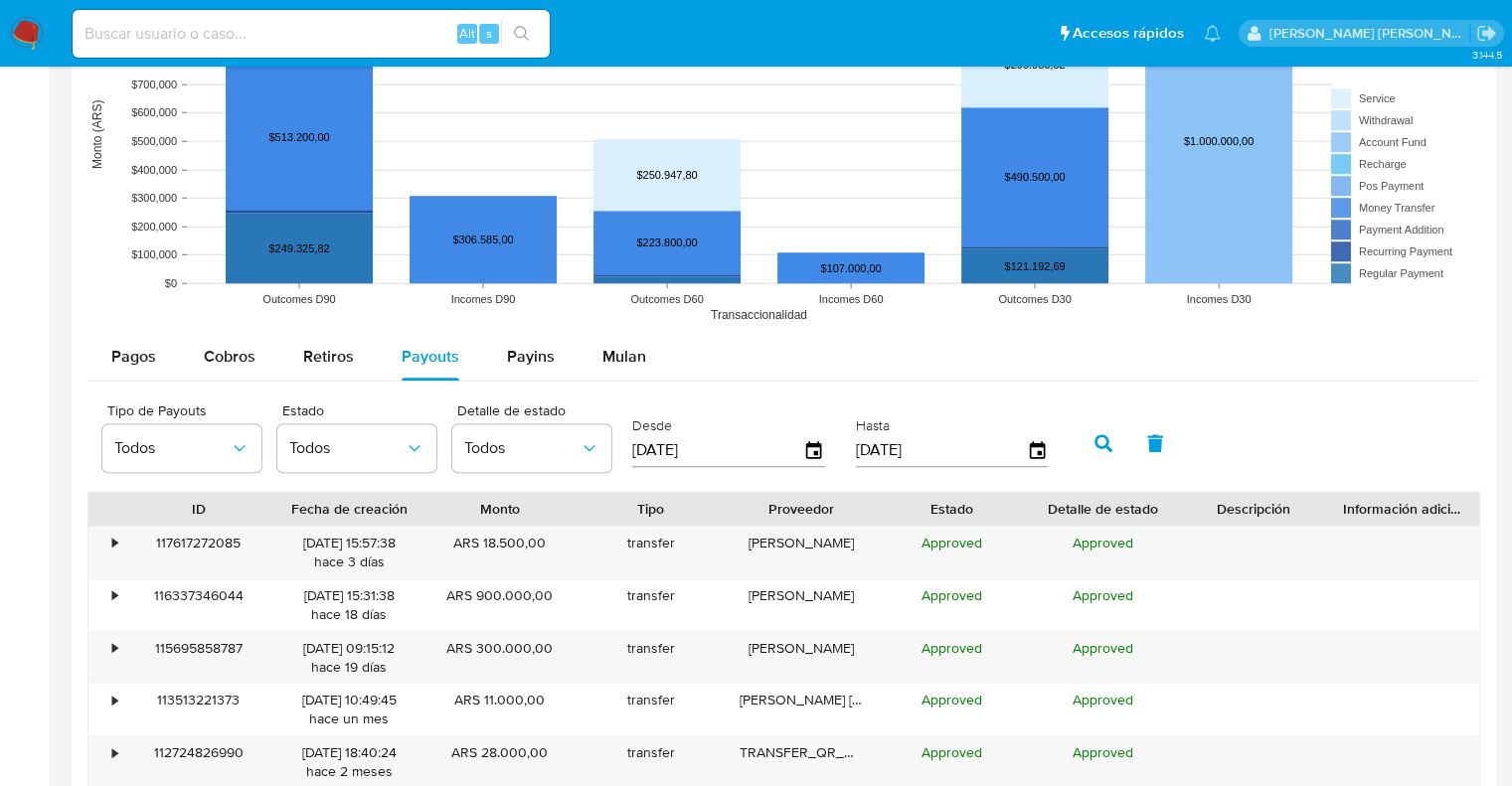 click 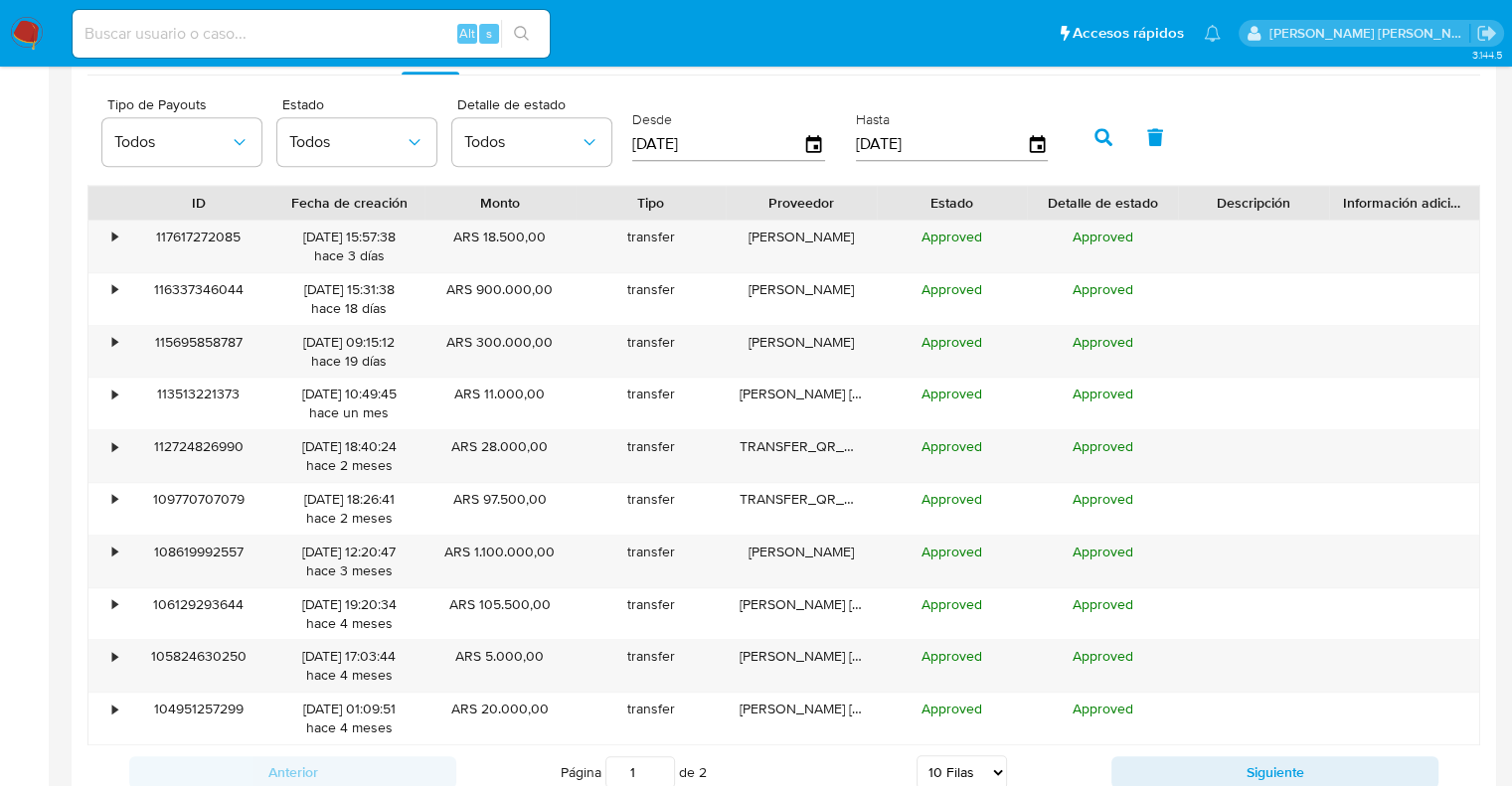 scroll, scrollTop: 2011, scrollLeft: 0, axis: vertical 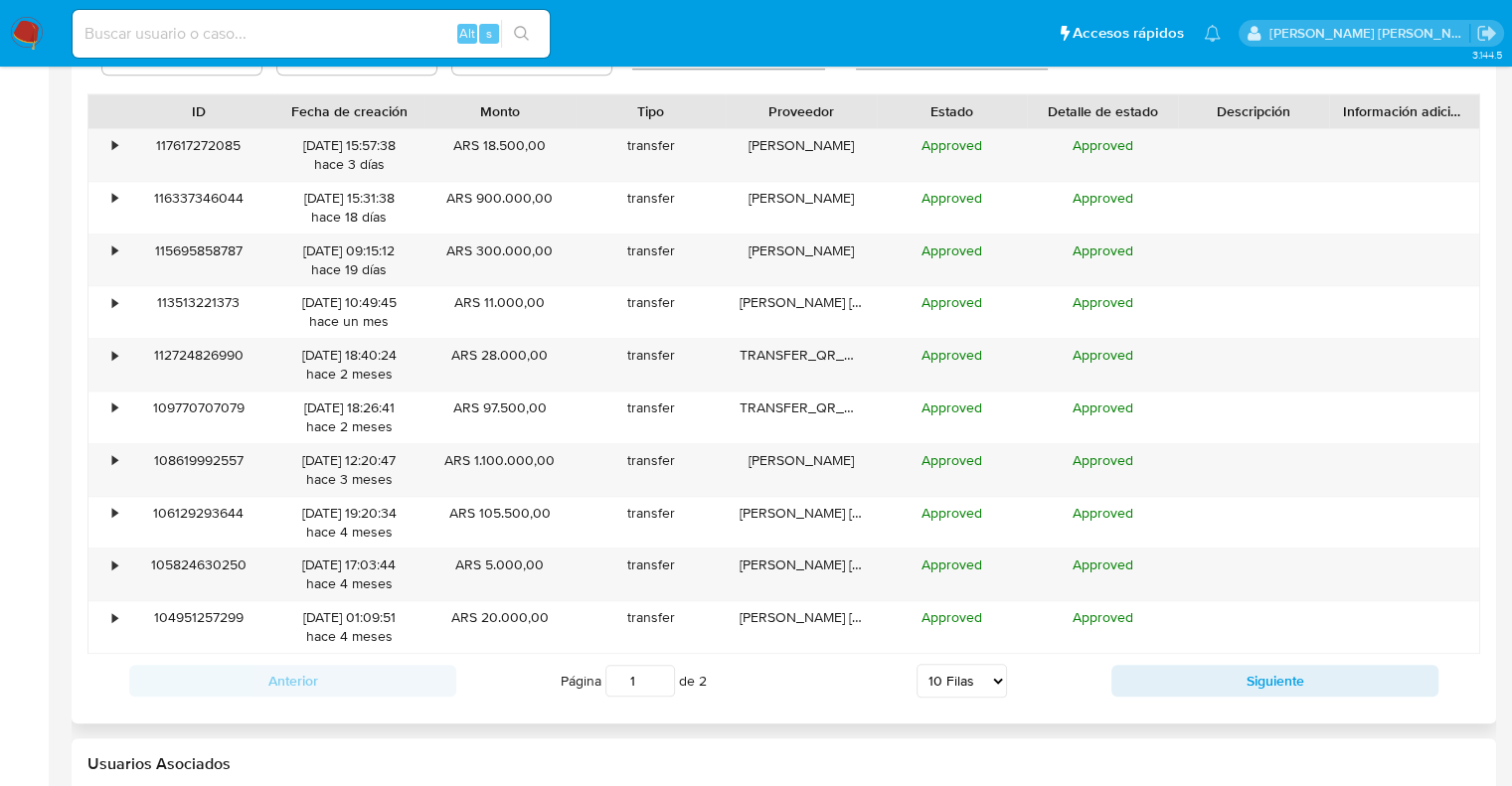 click on "5   Filas 10   Filas 20   Filas 25   Filas 50   Filas 100   Filas" at bounding box center [961, 681] 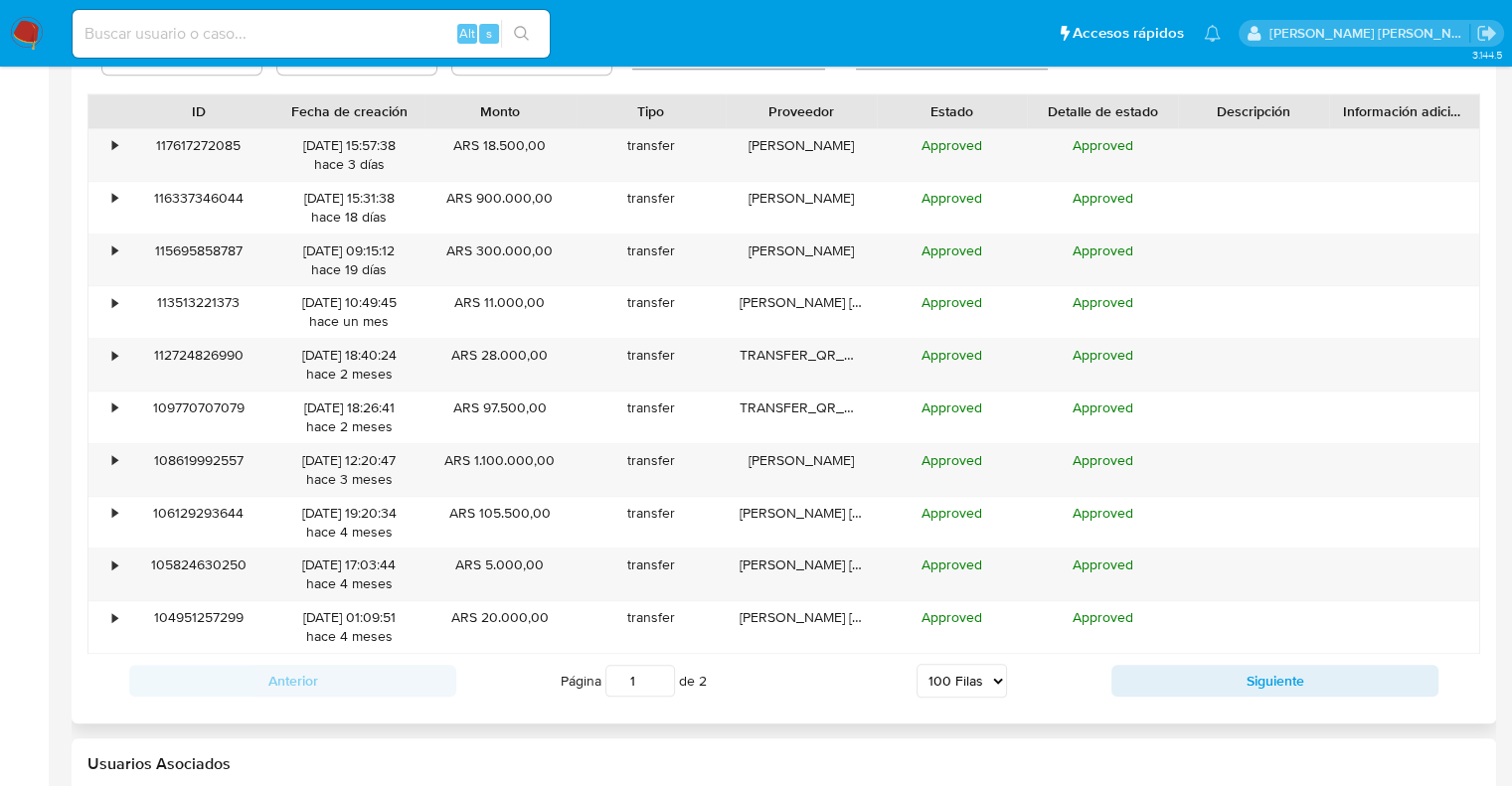 click on "5   Filas 10   Filas 20   Filas 25   Filas 50   Filas 100   Filas" at bounding box center [961, 681] 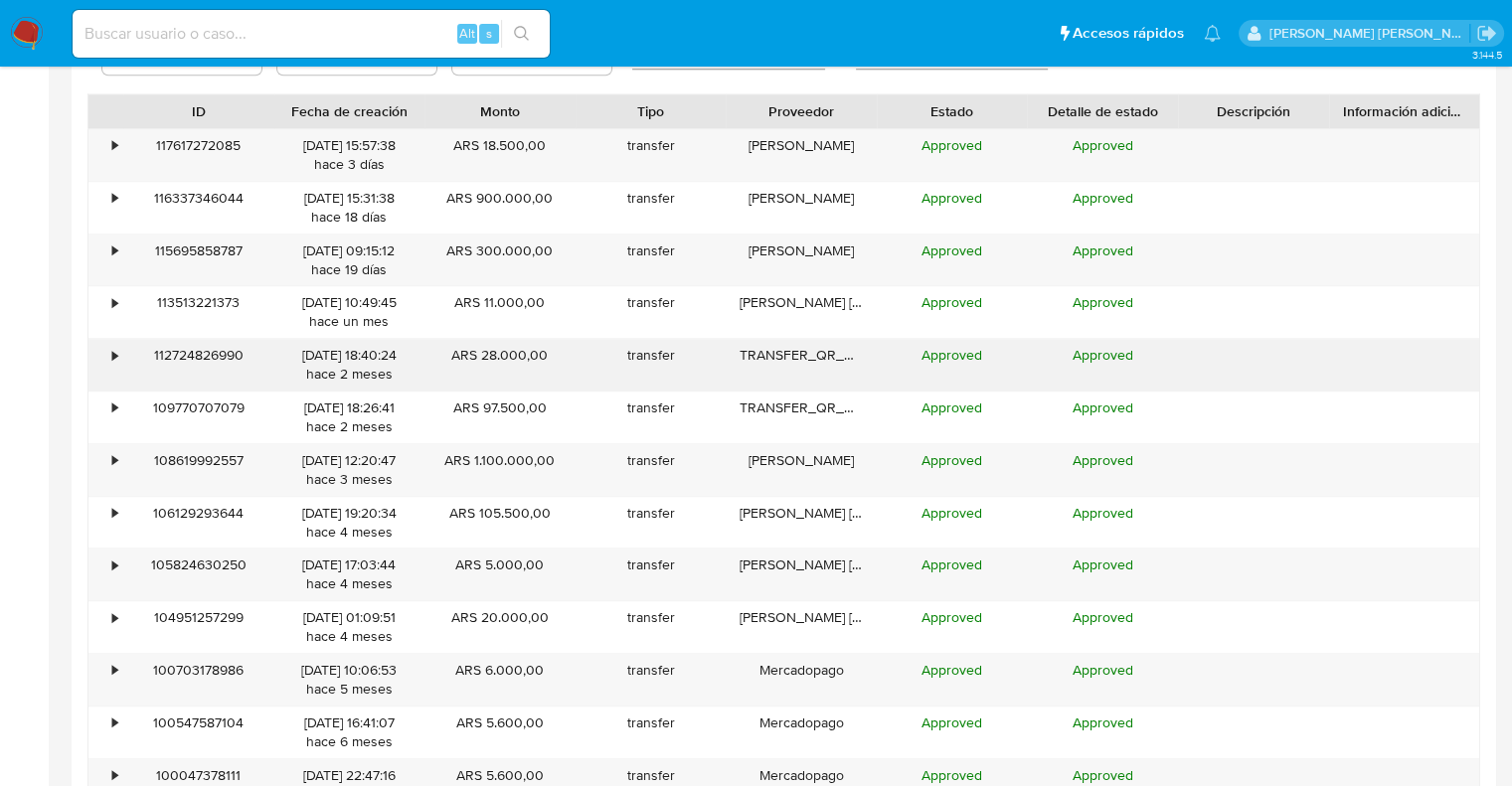 click on "•" at bounding box center [114, 355] 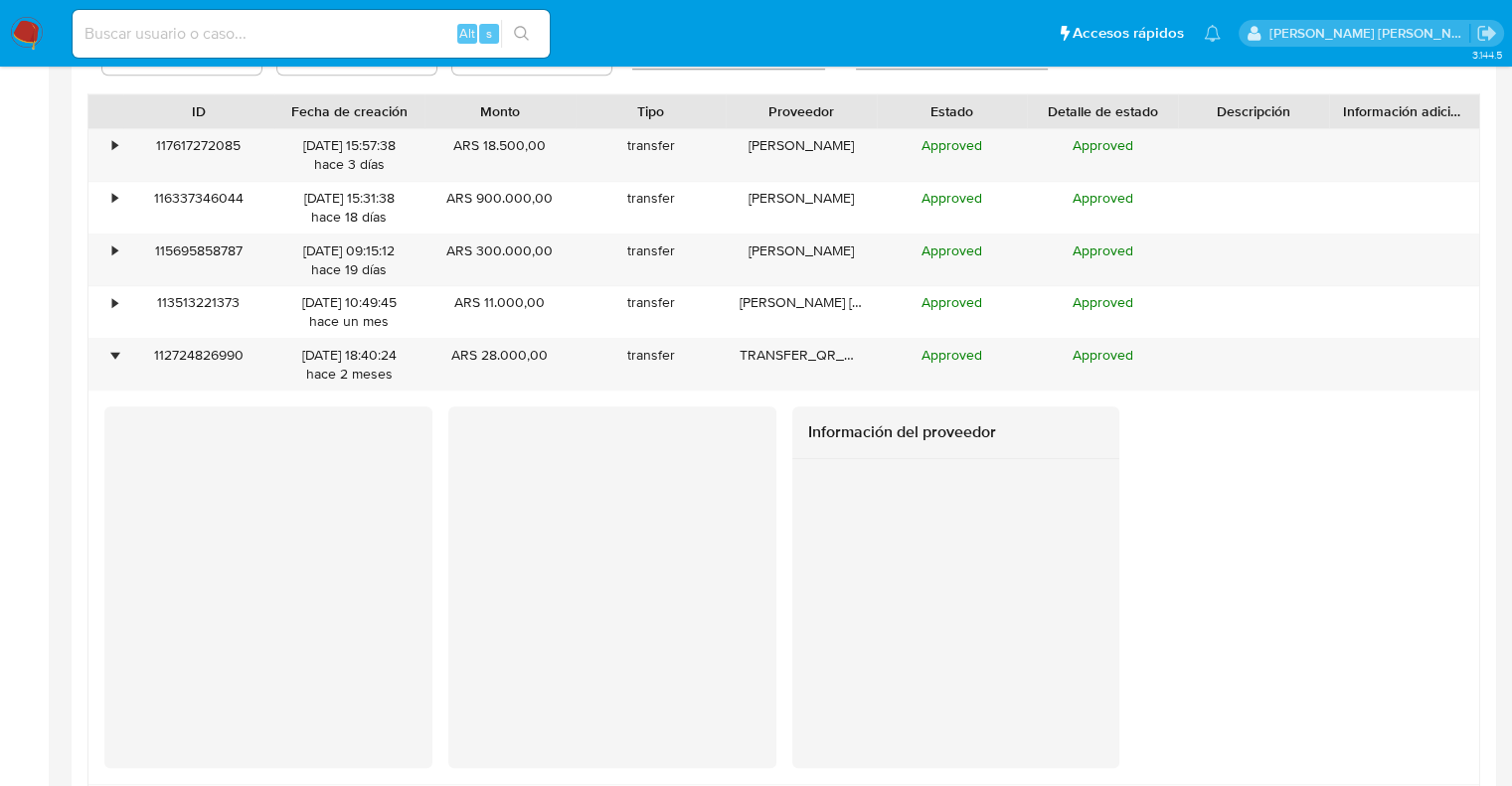 click at bounding box center [783, 332] 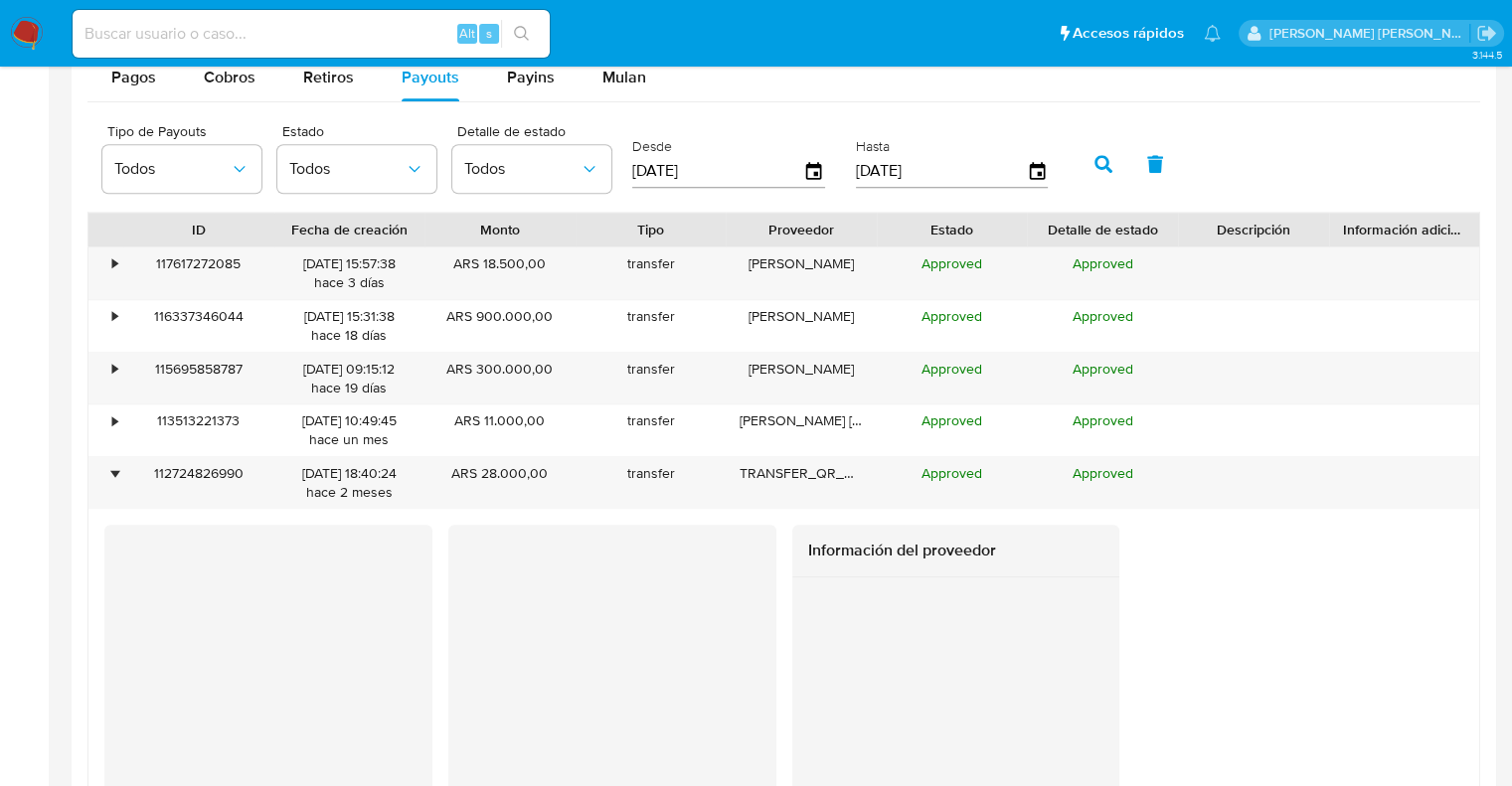 scroll, scrollTop: 1852, scrollLeft: 0, axis: vertical 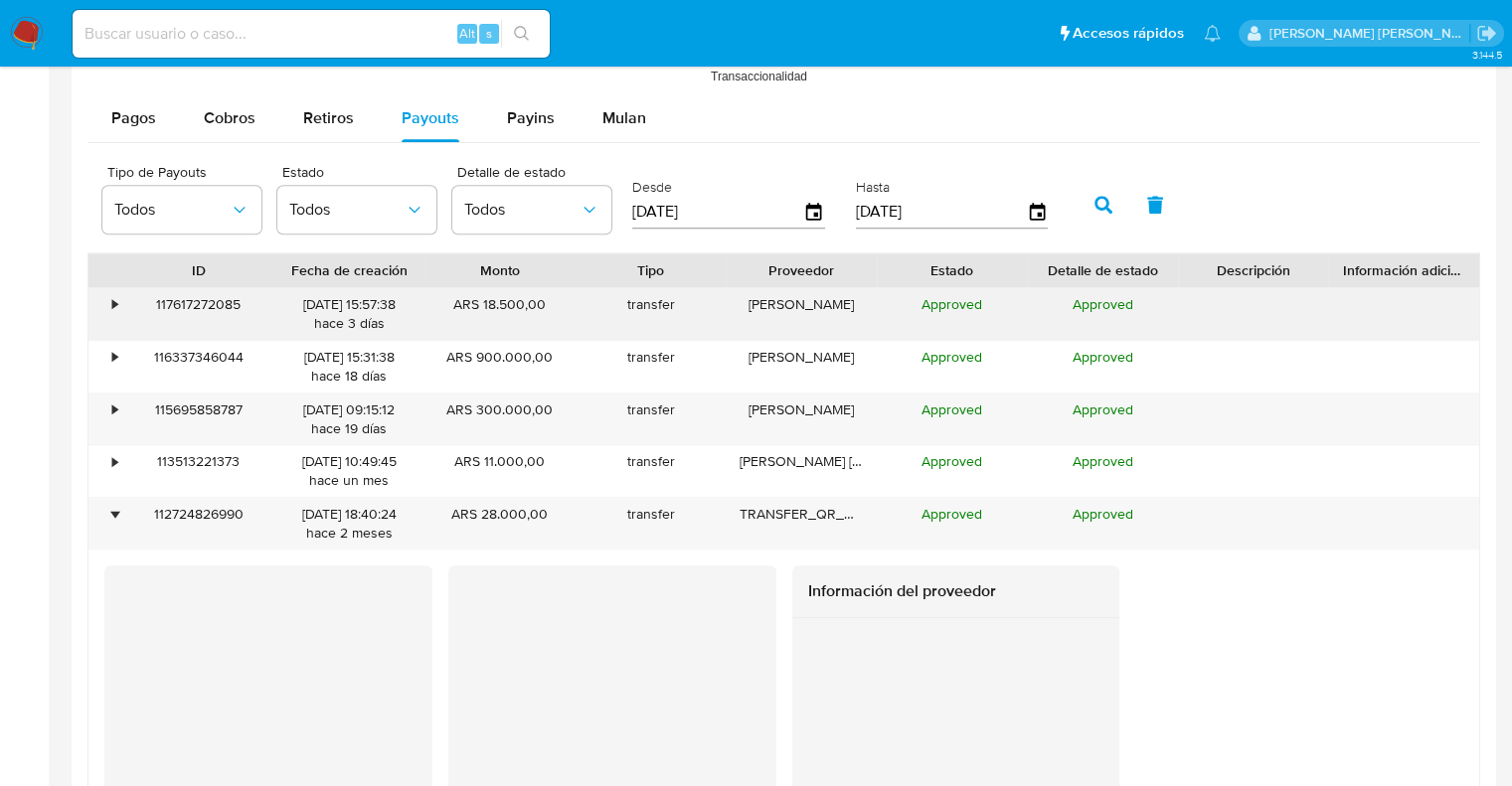 click on "•" at bounding box center [105, 314] 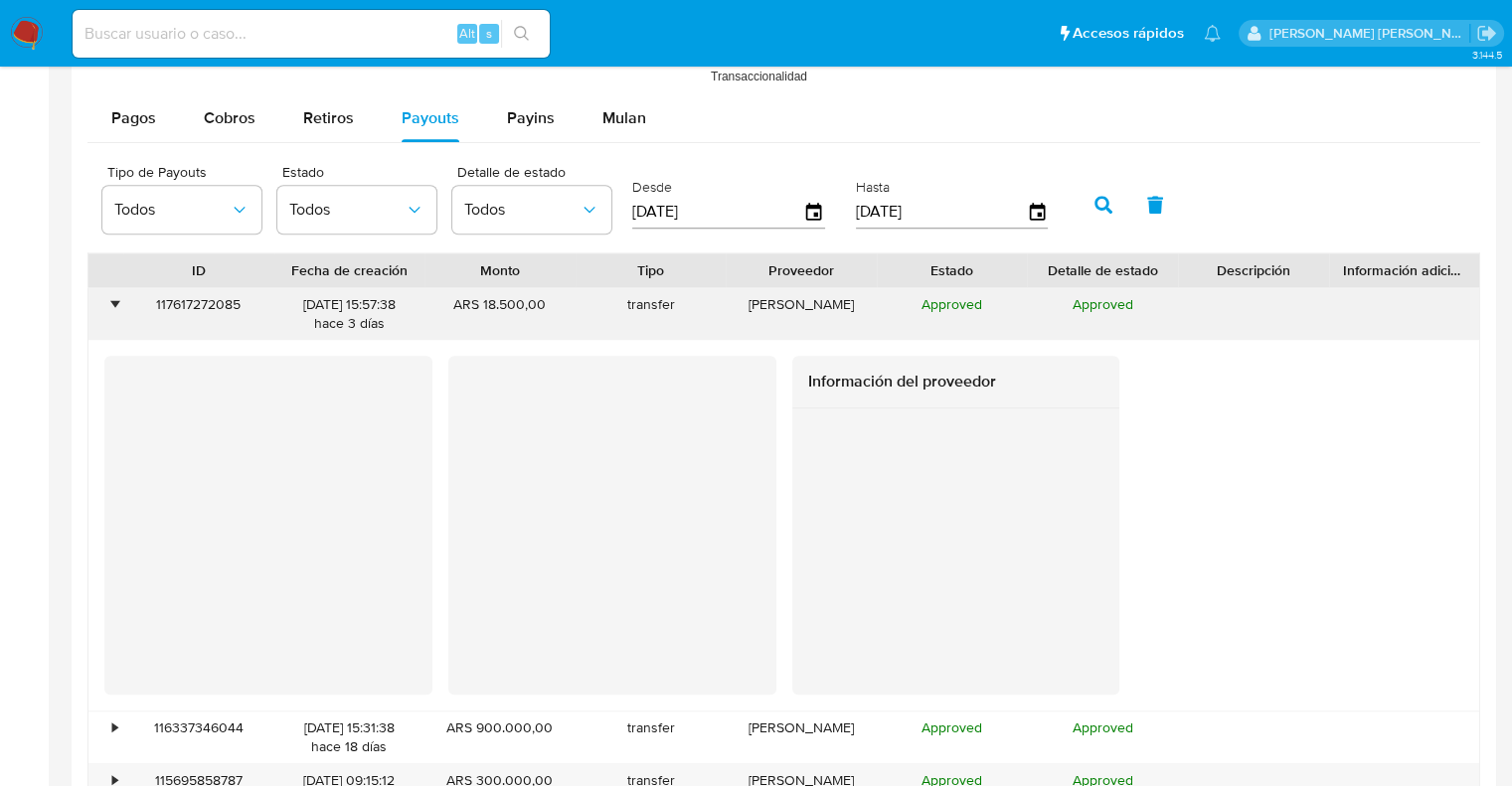 click on "•" at bounding box center [114, 304] 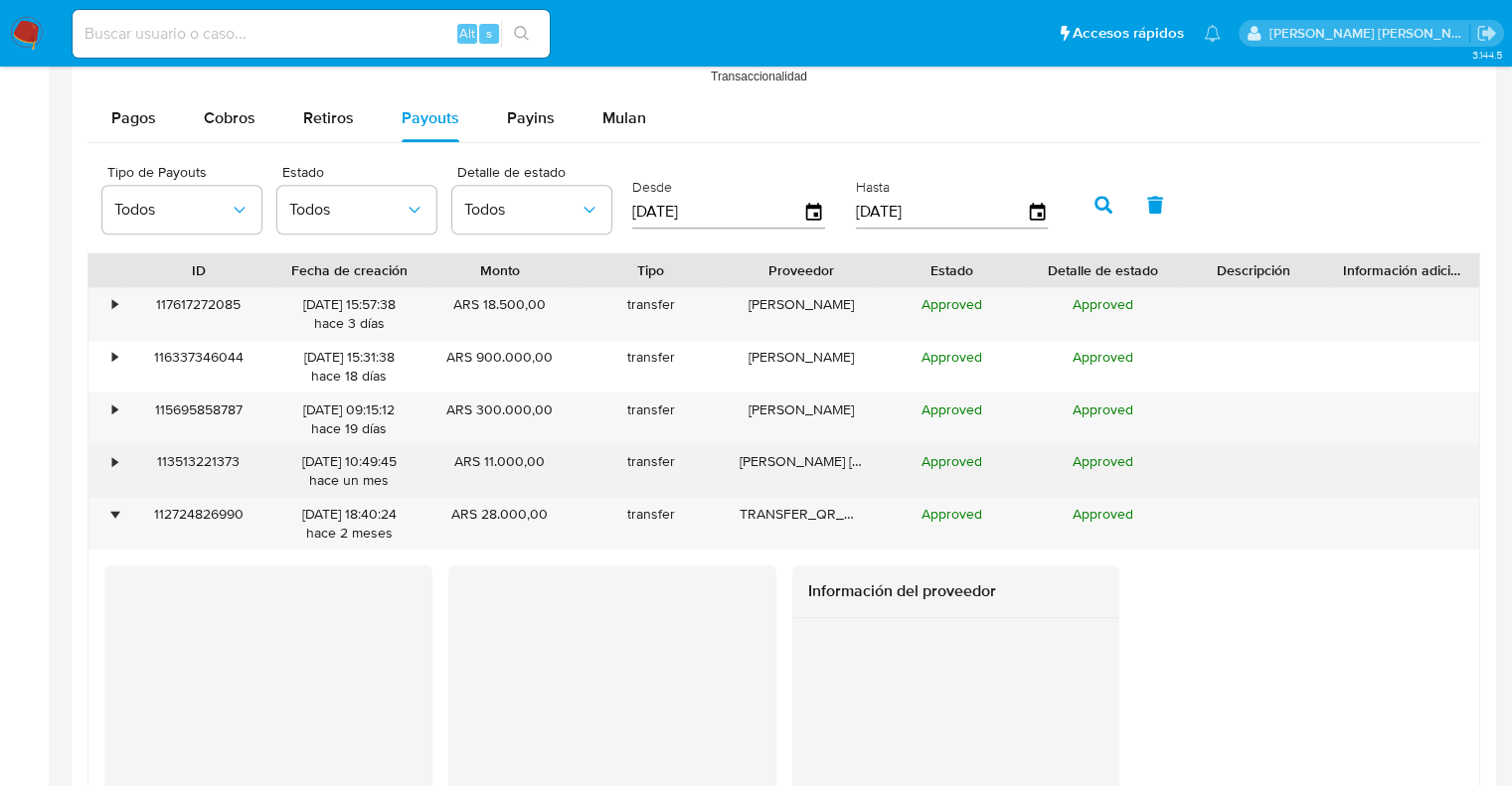 click on "•" at bounding box center [105, 471] 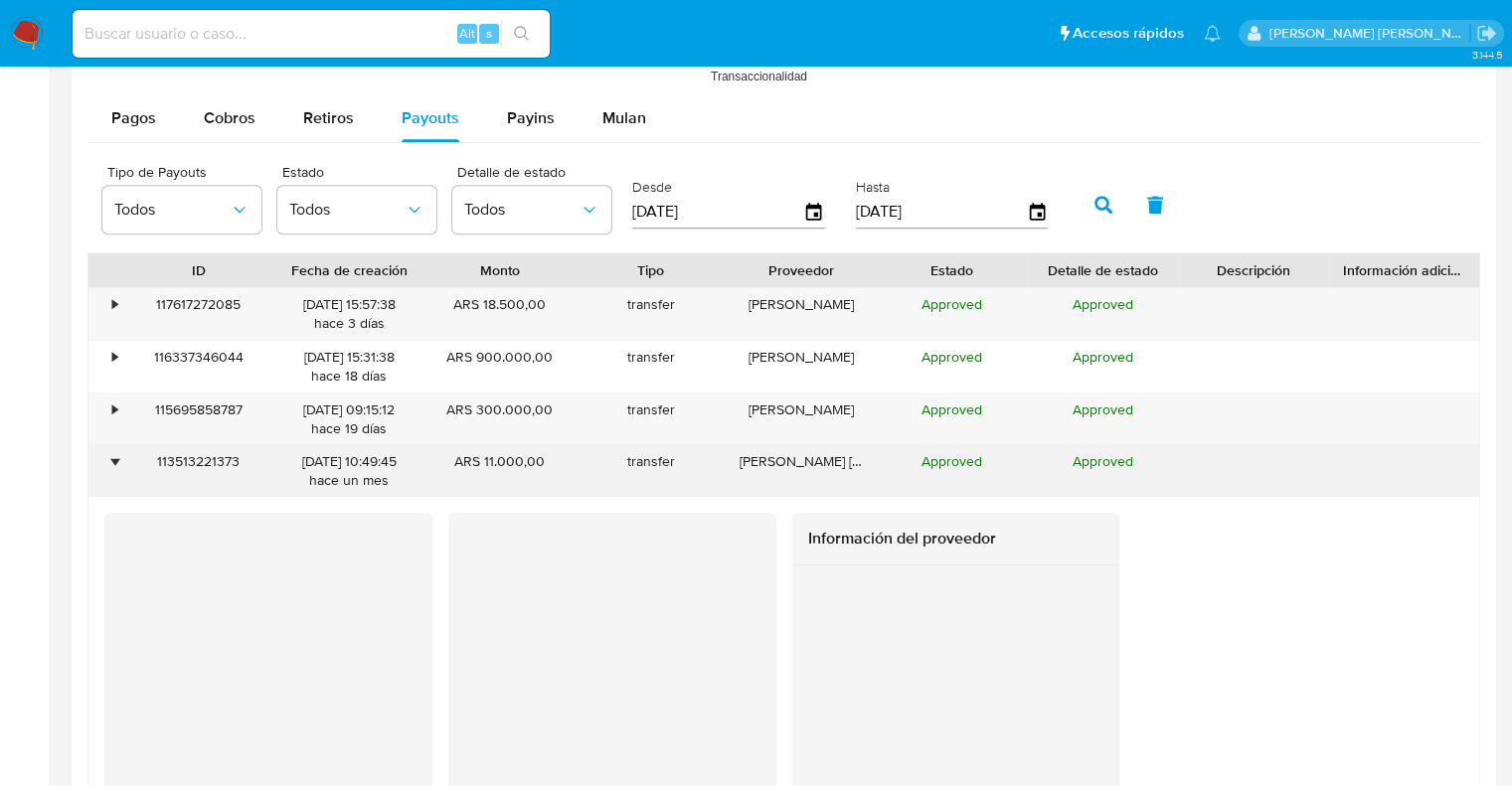 click on "•" at bounding box center [105, 471] 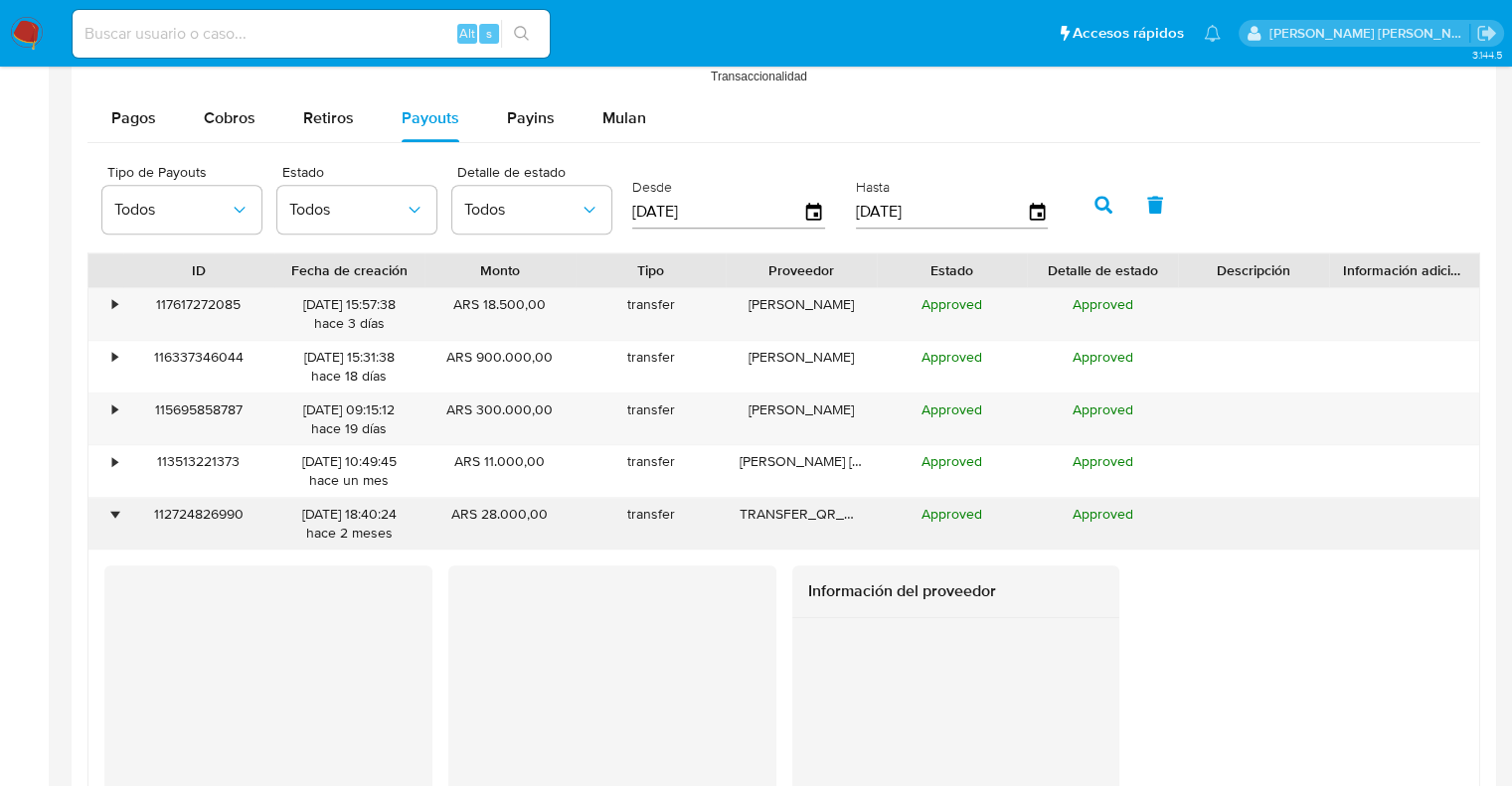 click on "•" at bounding box center [114, 514] 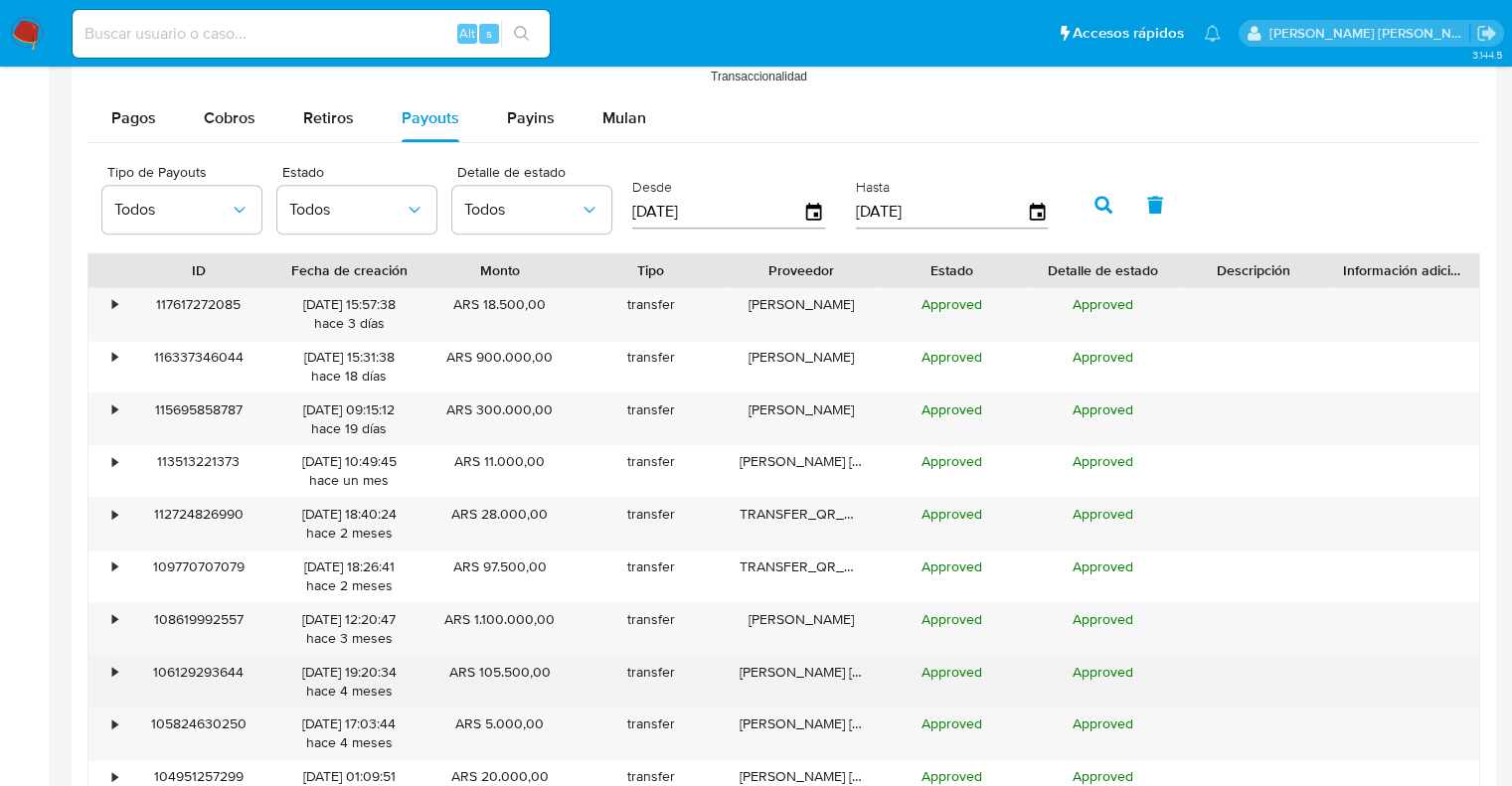 click on "•" at bounding box center (114, 672) 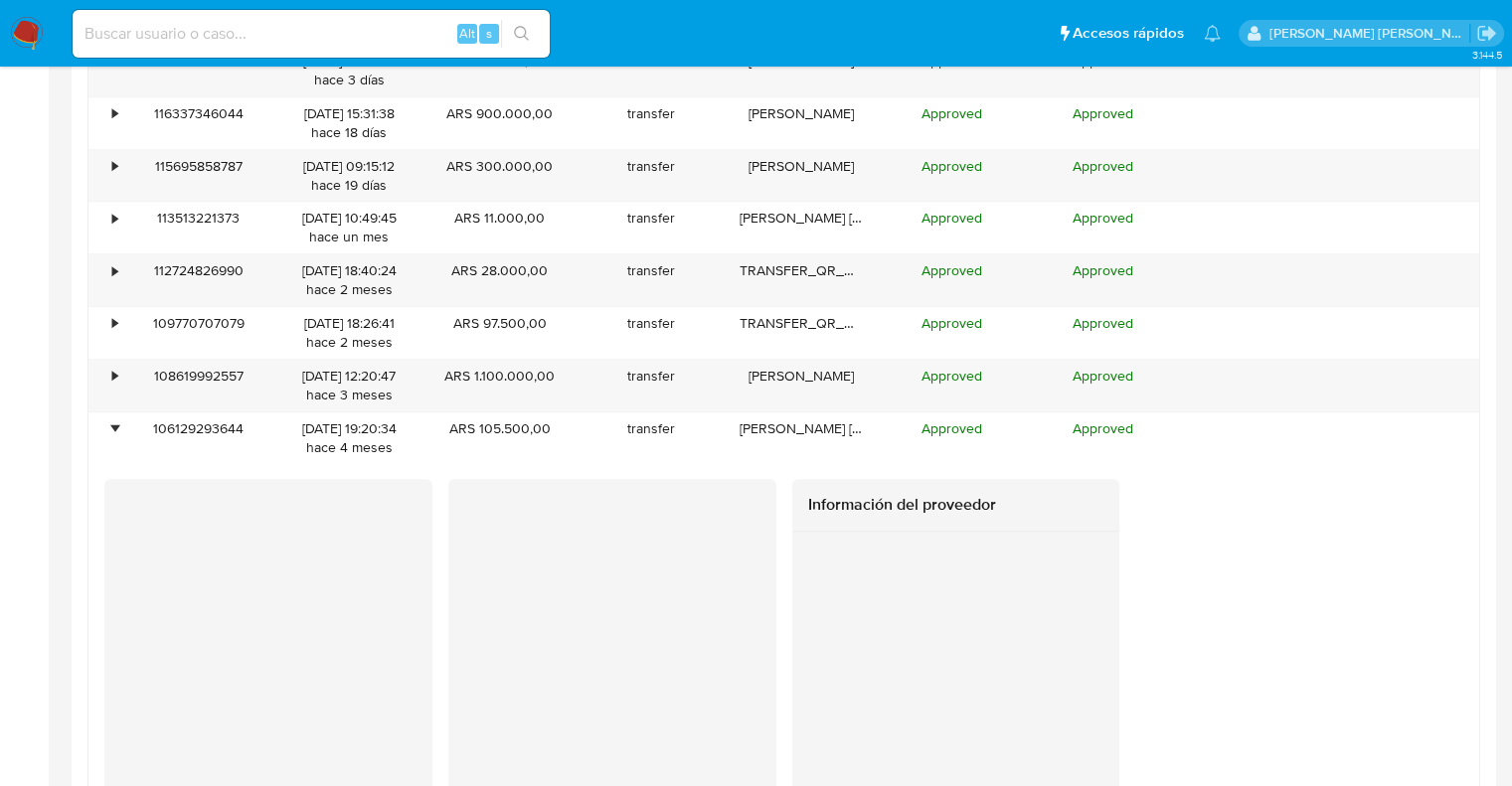 scroll, scrollTop: 2091, scrollLeft: 0, axis: vertical 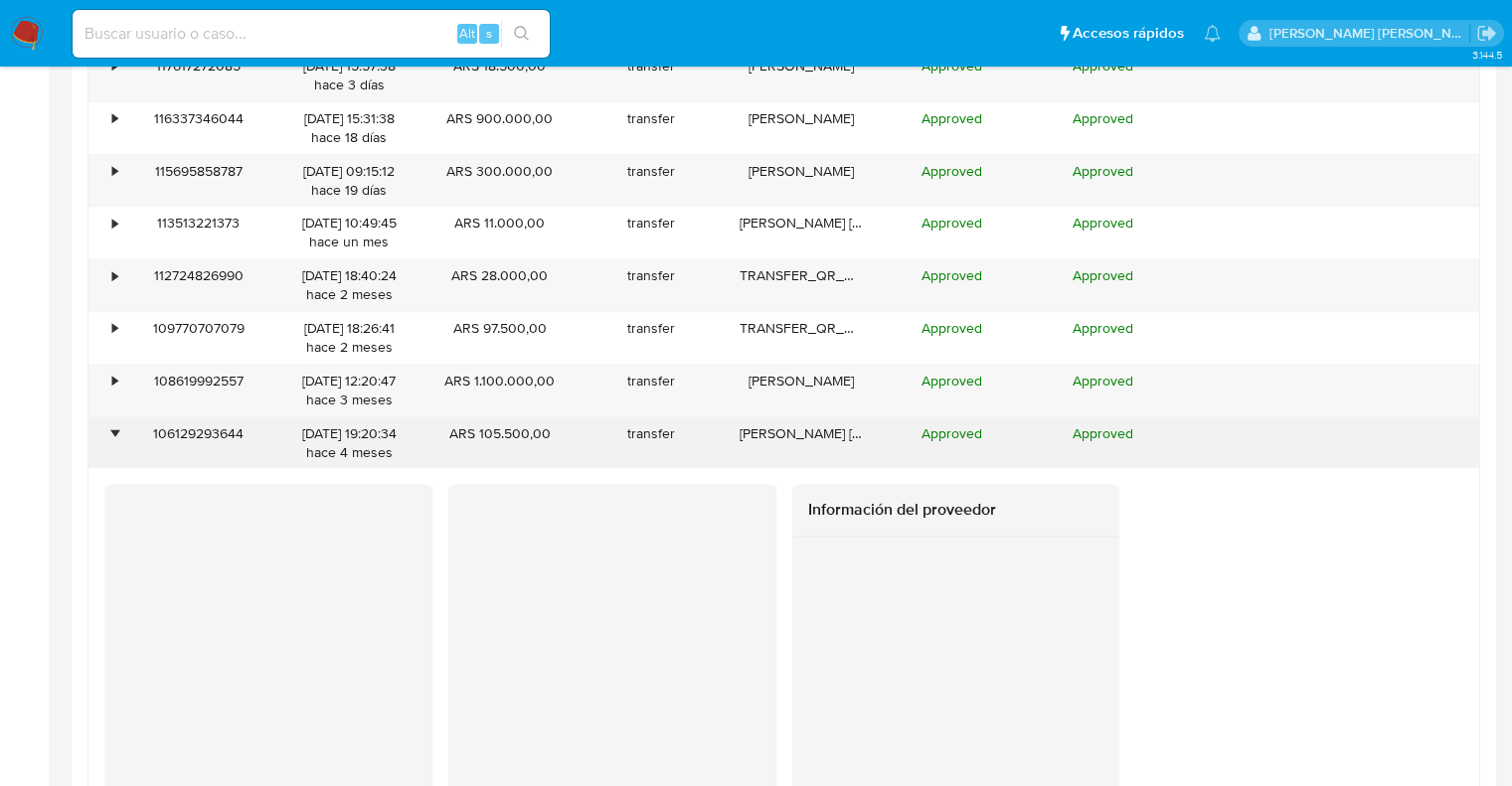 click on "•" at bounding box center (105, 443) 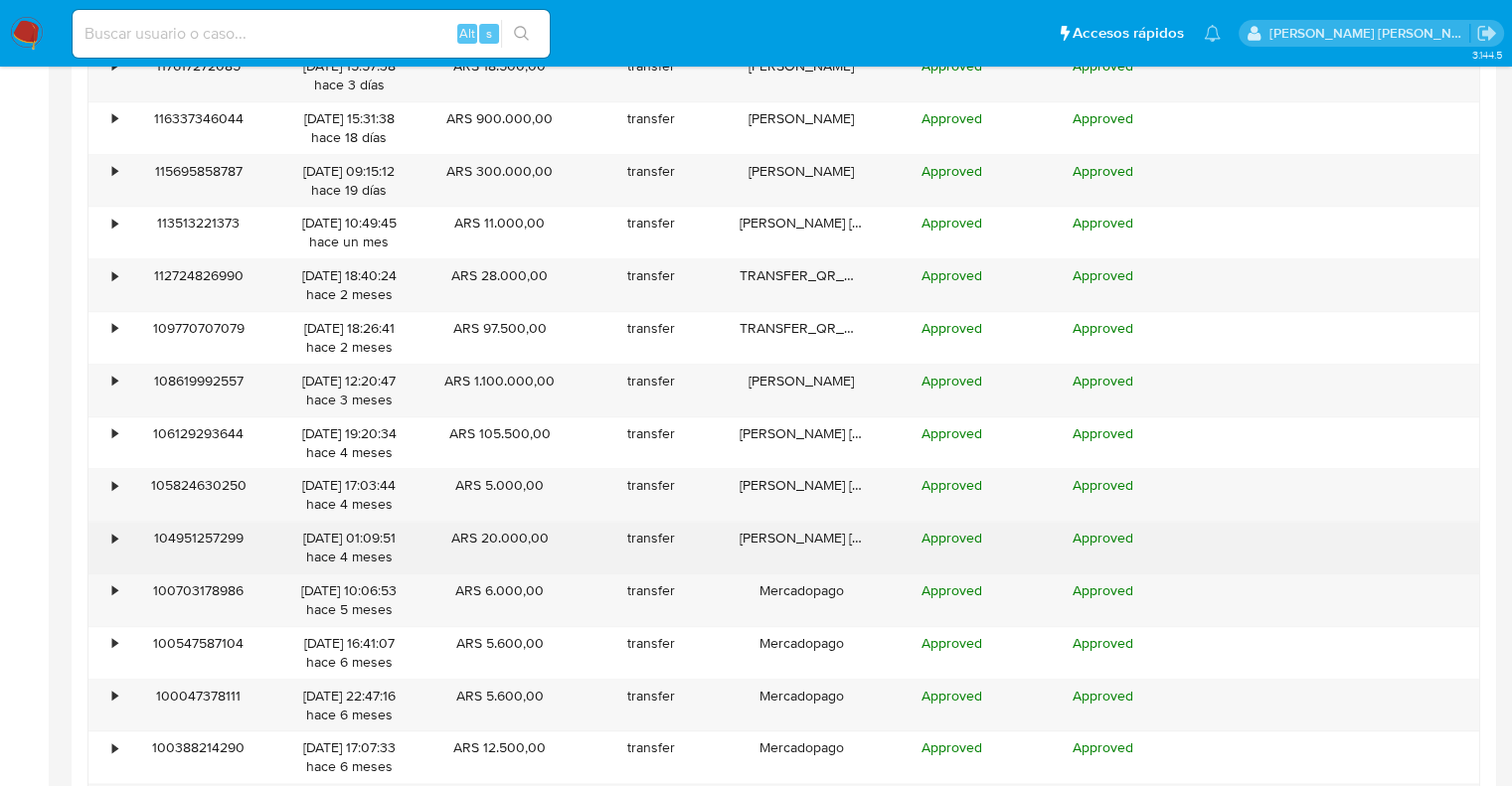 click on "•" at bounding box center [105, 548] 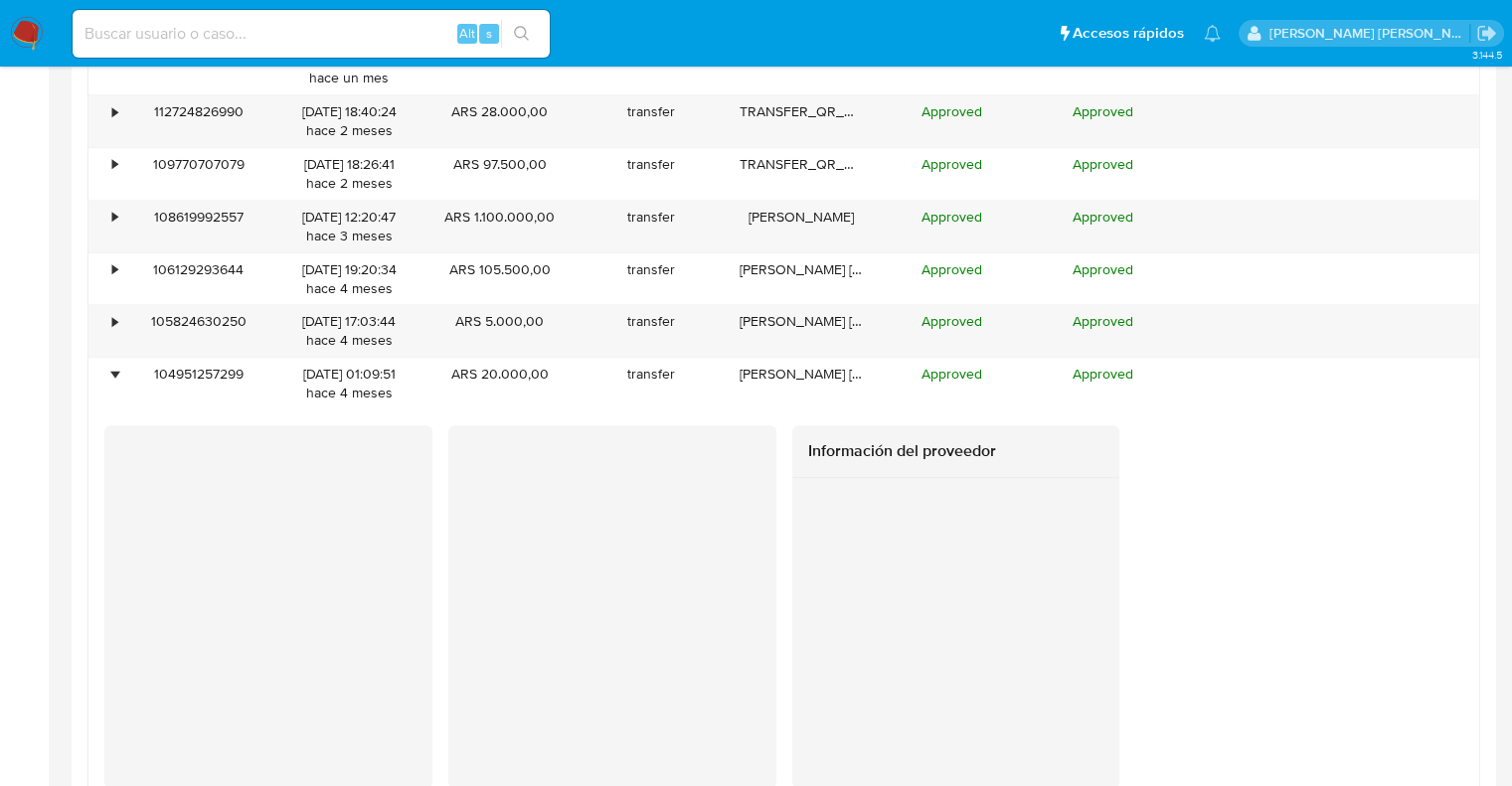 scroll, scrollTop: 2250, scrollLeft: 0, axis: vertical 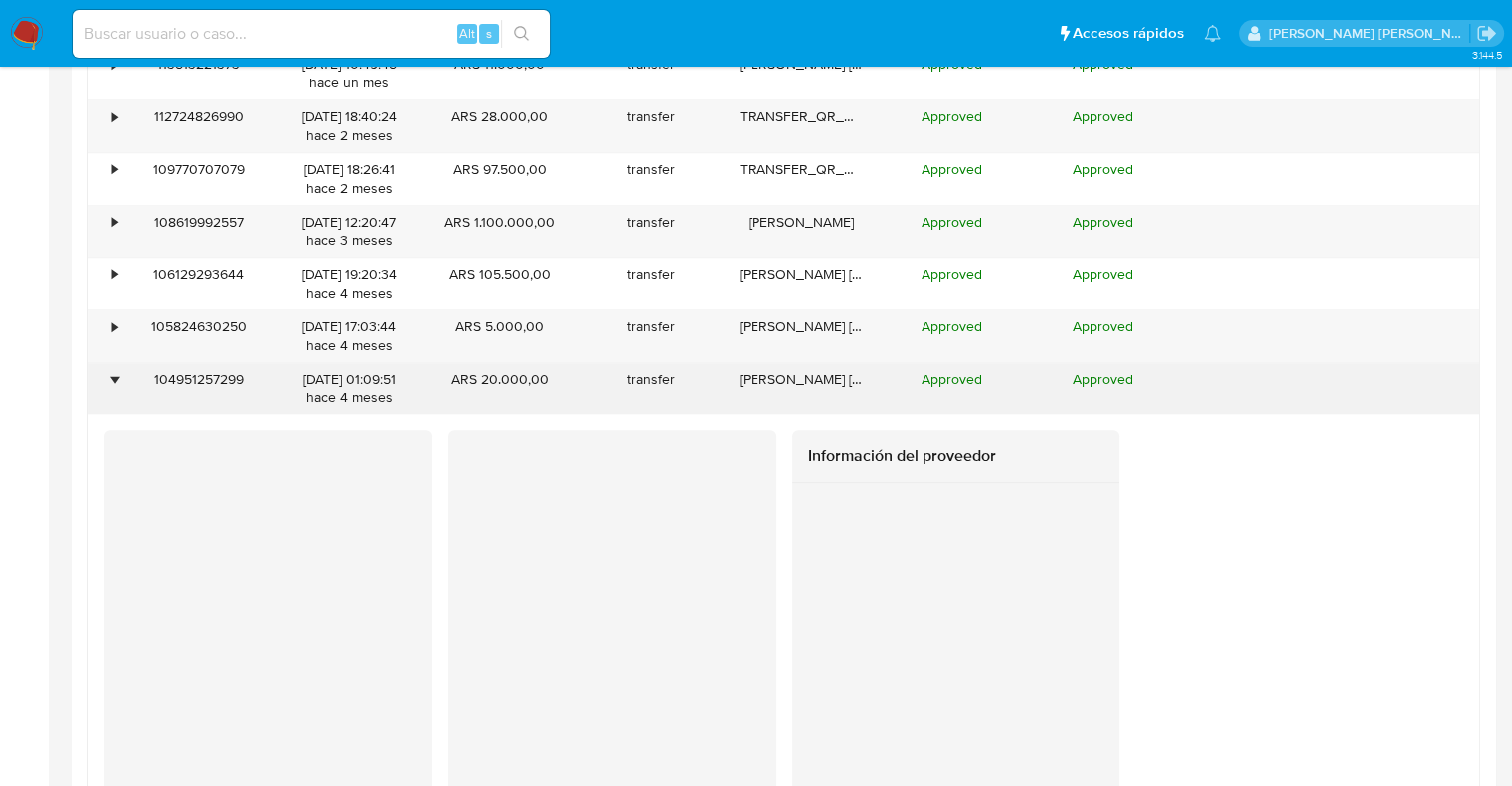click on "•" at bounding box center [114, 379] 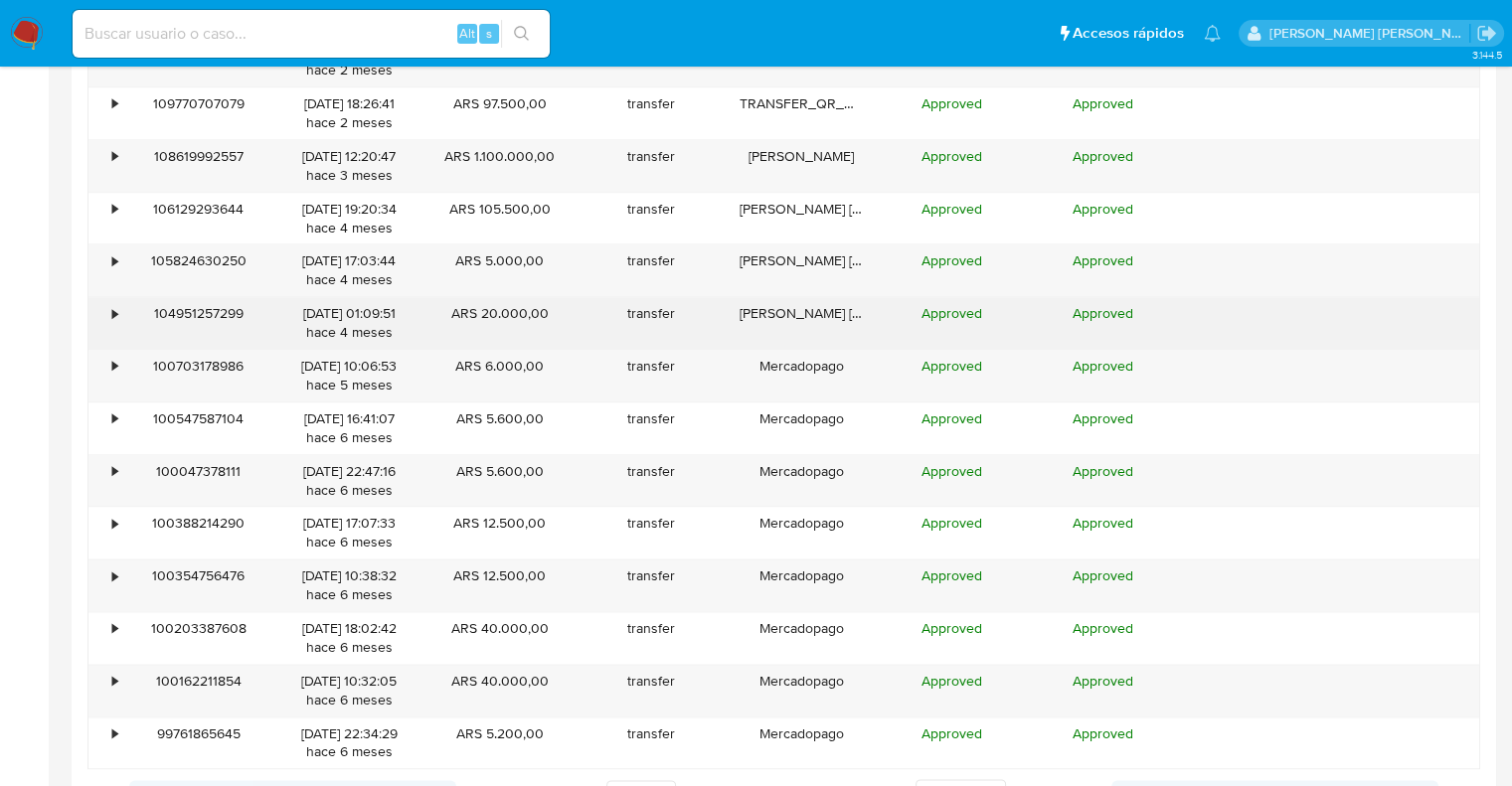 scroll, scrollTop: 2310, scrollLeft: 0, axis: vertical 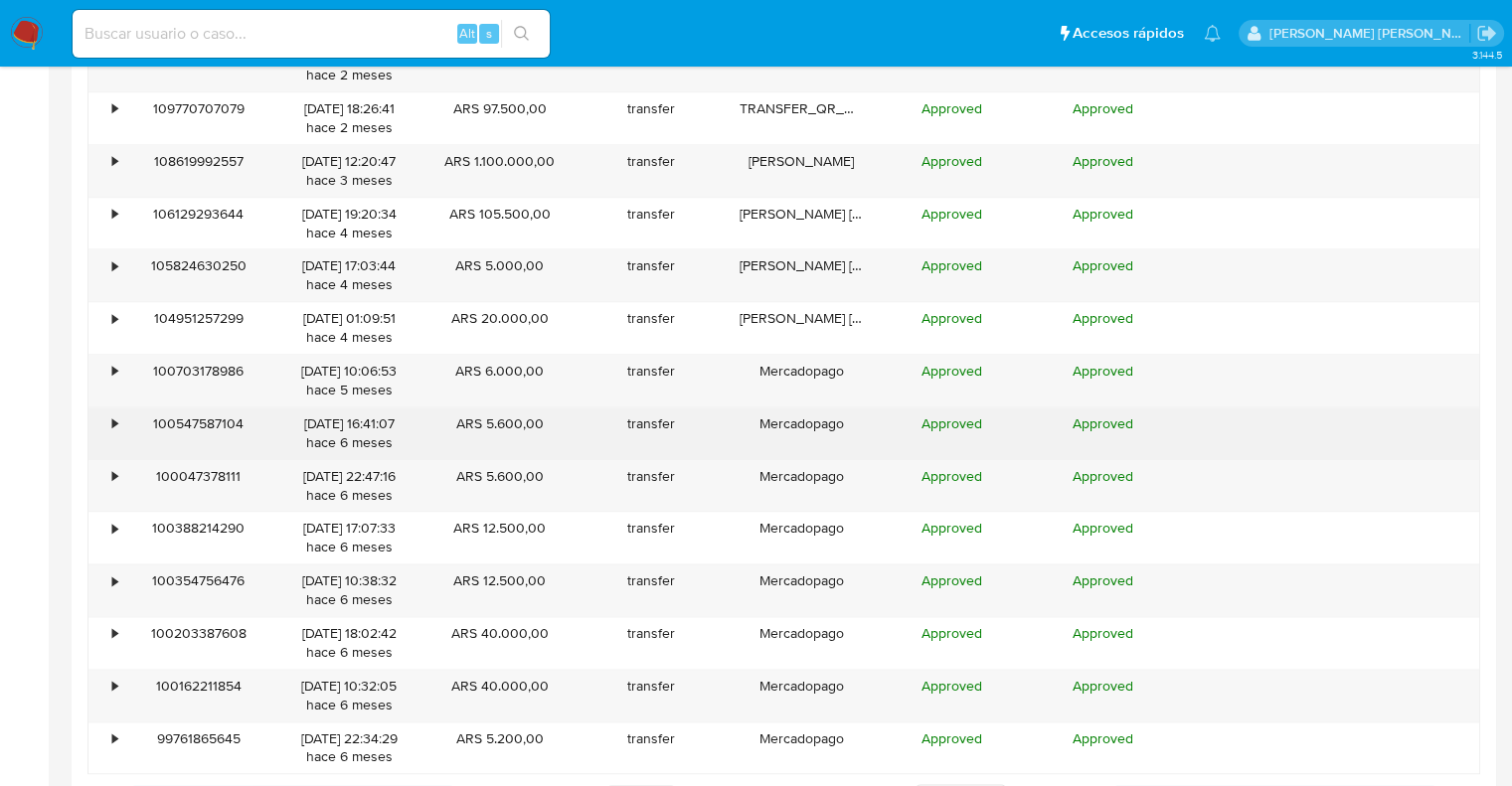 click on "•" at bounding box center [105, 433] 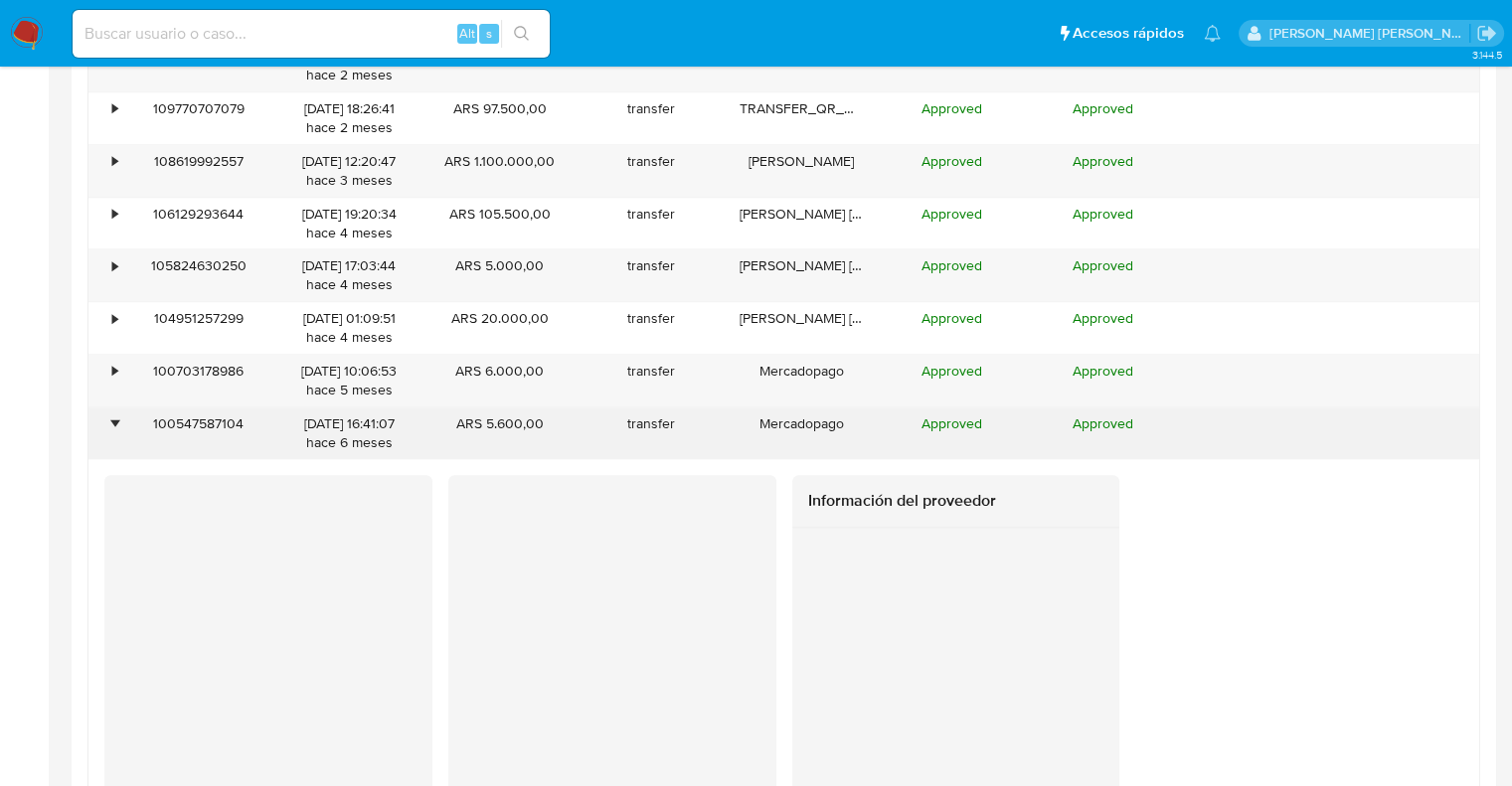 click on "•" at bounding box center (105, 433) 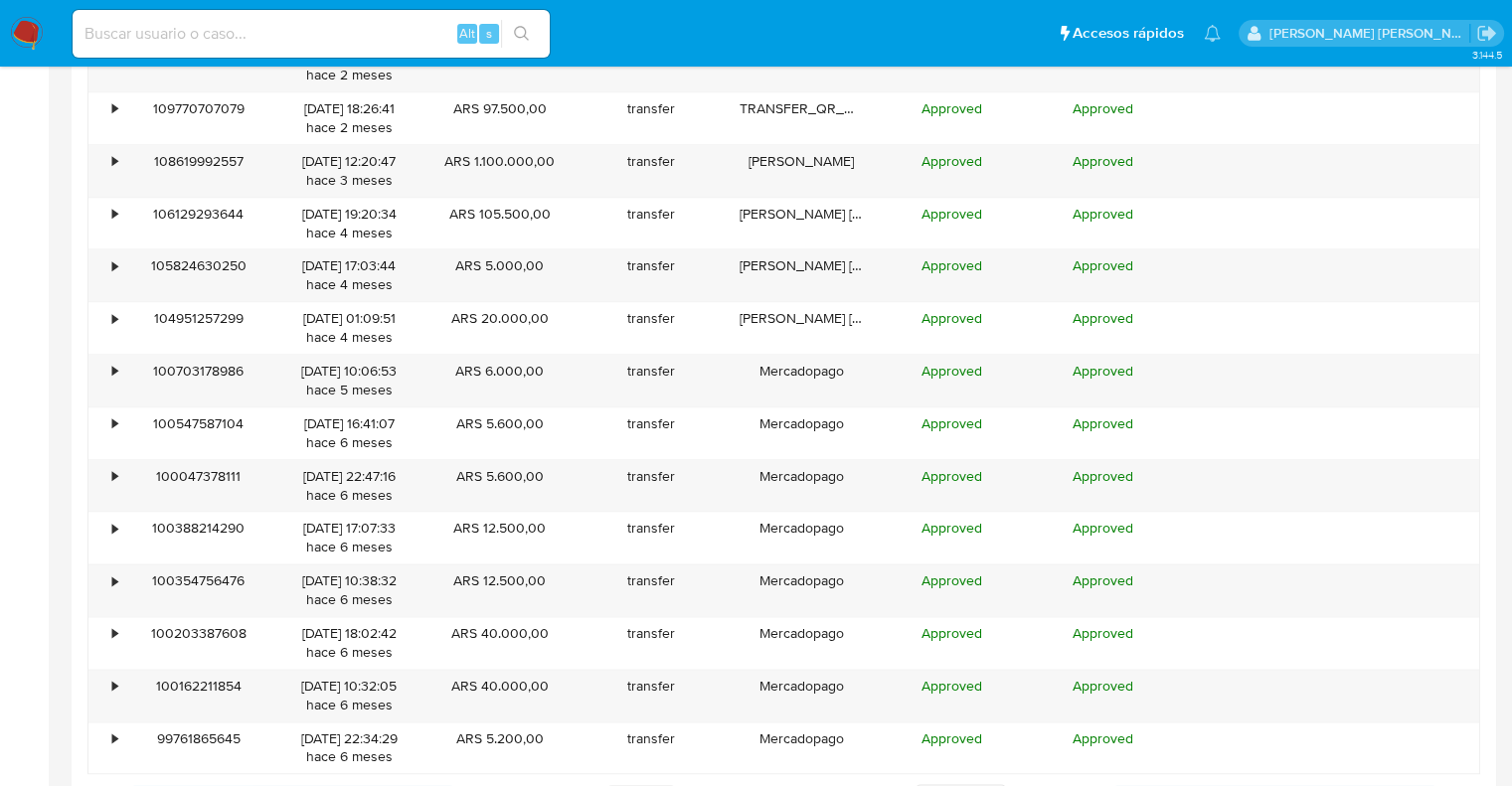 click on "3.144.5 Información de Usuario Ver Mirada por Persona Buscar Anticipos de dinero Archivos adjuntos CVU Cruces y Relaciones Créditos Cuentas Bancarias Datos Modificados Devices Geolocation Direcciones Dispositivos Point Documentación Fecha Compliant General Historial Casos Historial Riesgo PLD Historial de conversaciones IV Challenges Información de accesos Insurtech Inversiones Items KYC Lista Interna Listas Externas Marcas AML Perfiles Restricciones Nuevo Mundo Tarjetas Usuario KYC Status Actualizado hace 5 meses   Creado: 15/03/2020 05:41:11 Actualizado: 27/02/2025 16:09:10 Datos personales   ID de usuario :    202708823   Tipo entidad :    Persona   Sitio :    MLA   Nombre completo :    Valeria Elisa Virardi   Nombre :    Valeria Elisa   Apellido :    Virardi   Segundo apellido :    -   Nombre social :    Valeria   Nombre del comercio :    -   Soft descriptor :    -   Lugar de nacimiento :    -   Fecha de nacimiento :    14/03/1985   Identificación :    CUIT 27315746693   Nacionalidad :" at bounding box center (756, -580) 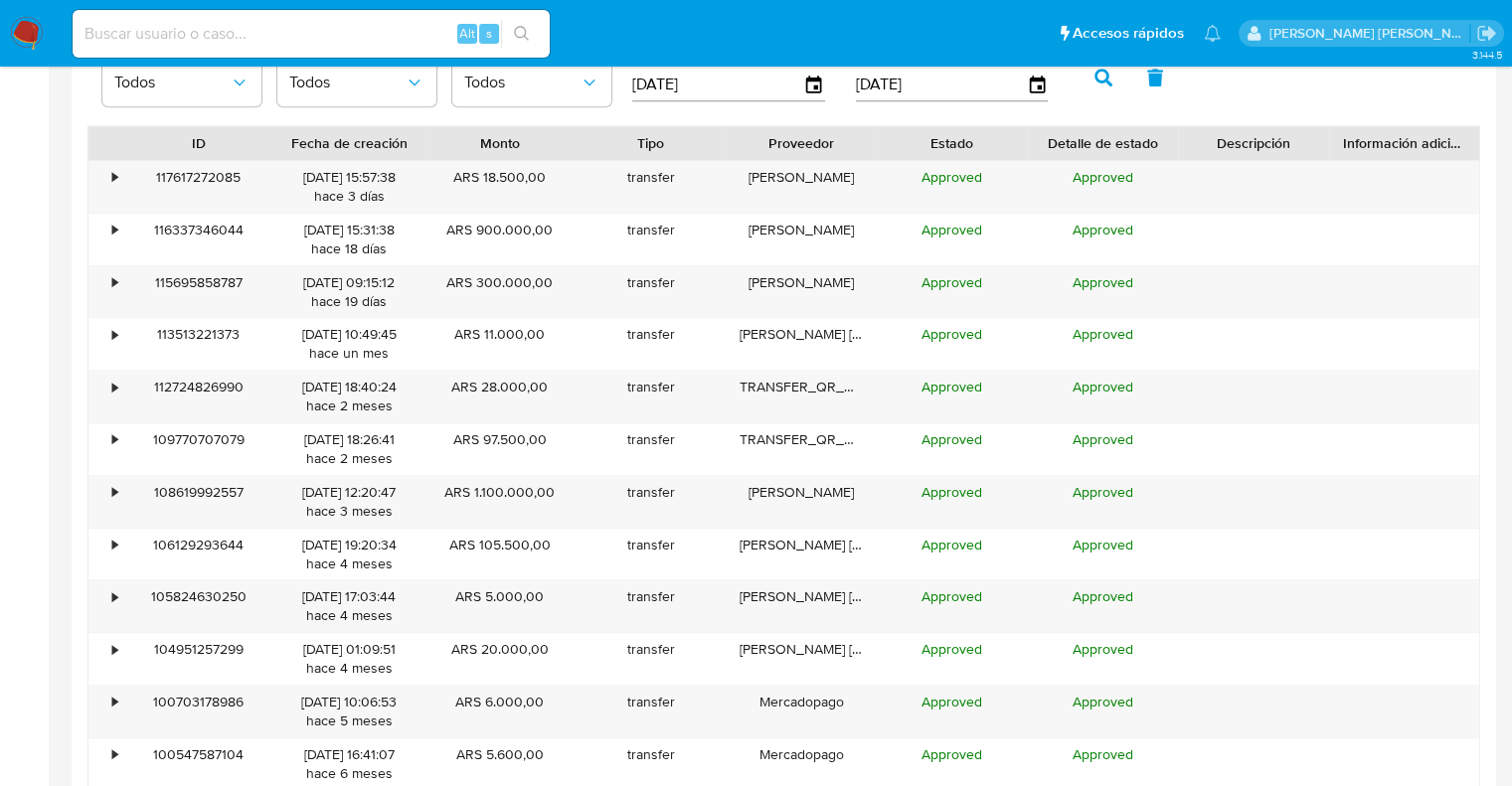 scroll, scrollTop: 1913, scrollLeft: 0, axis: vertical 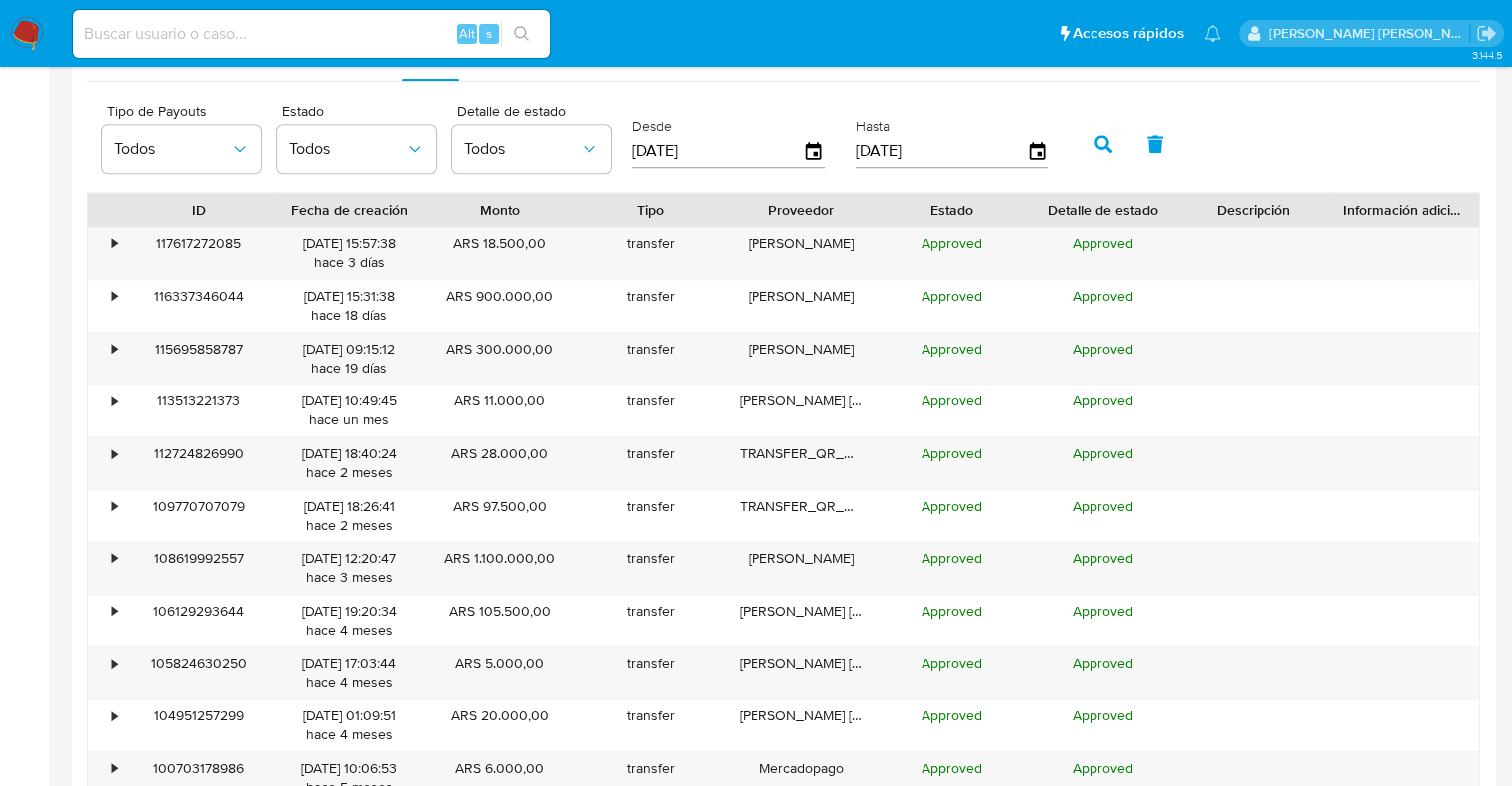 click on "Tipo de Payouts Todos Estado Todos Detalle de estado Todos Desde 13/01/2025 Hasta 13/07/2025" at bounding box center [783, 142] 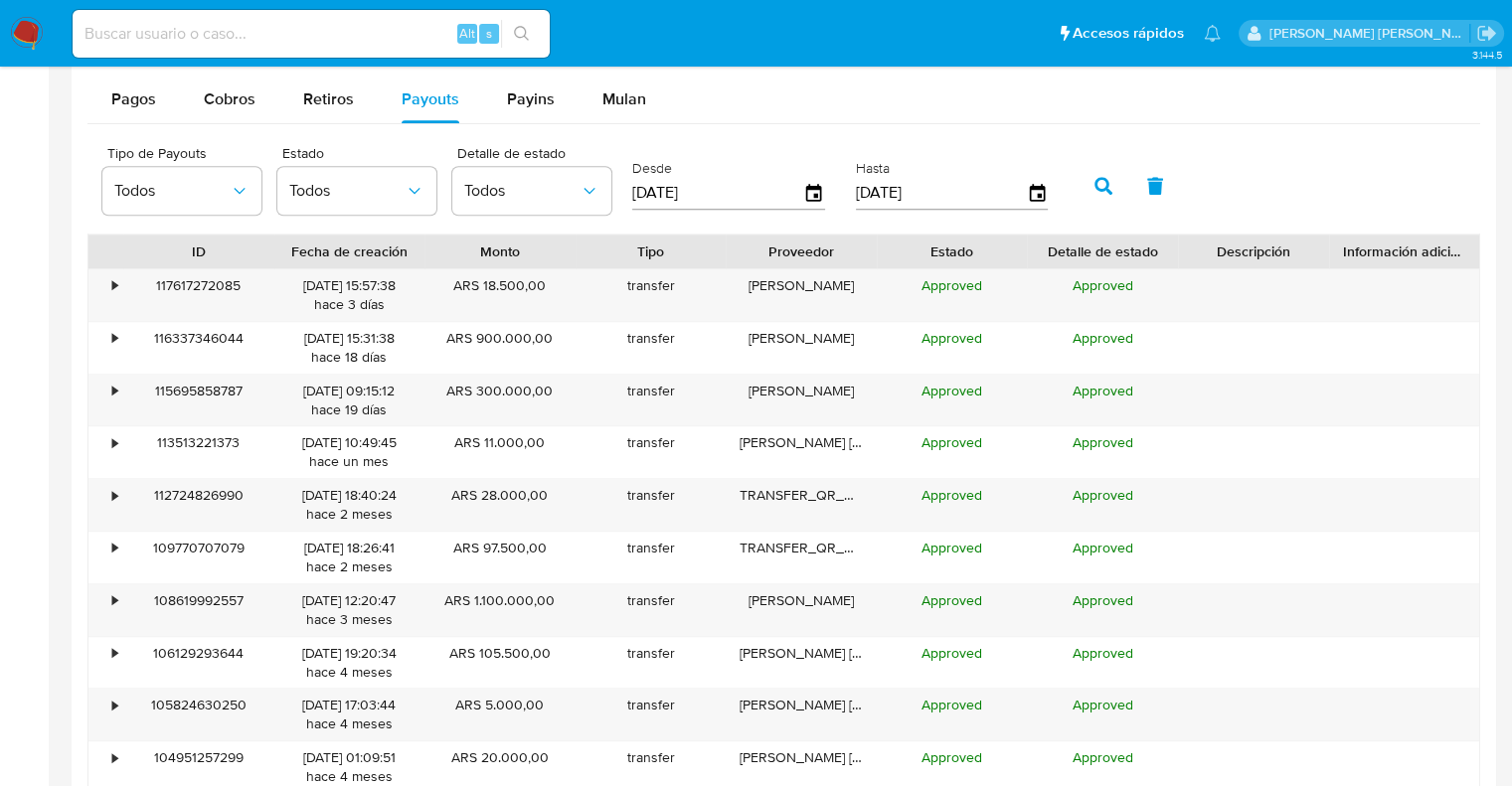scroll, scrollTop: 1833, scrollLeft: 0, axis: vertical 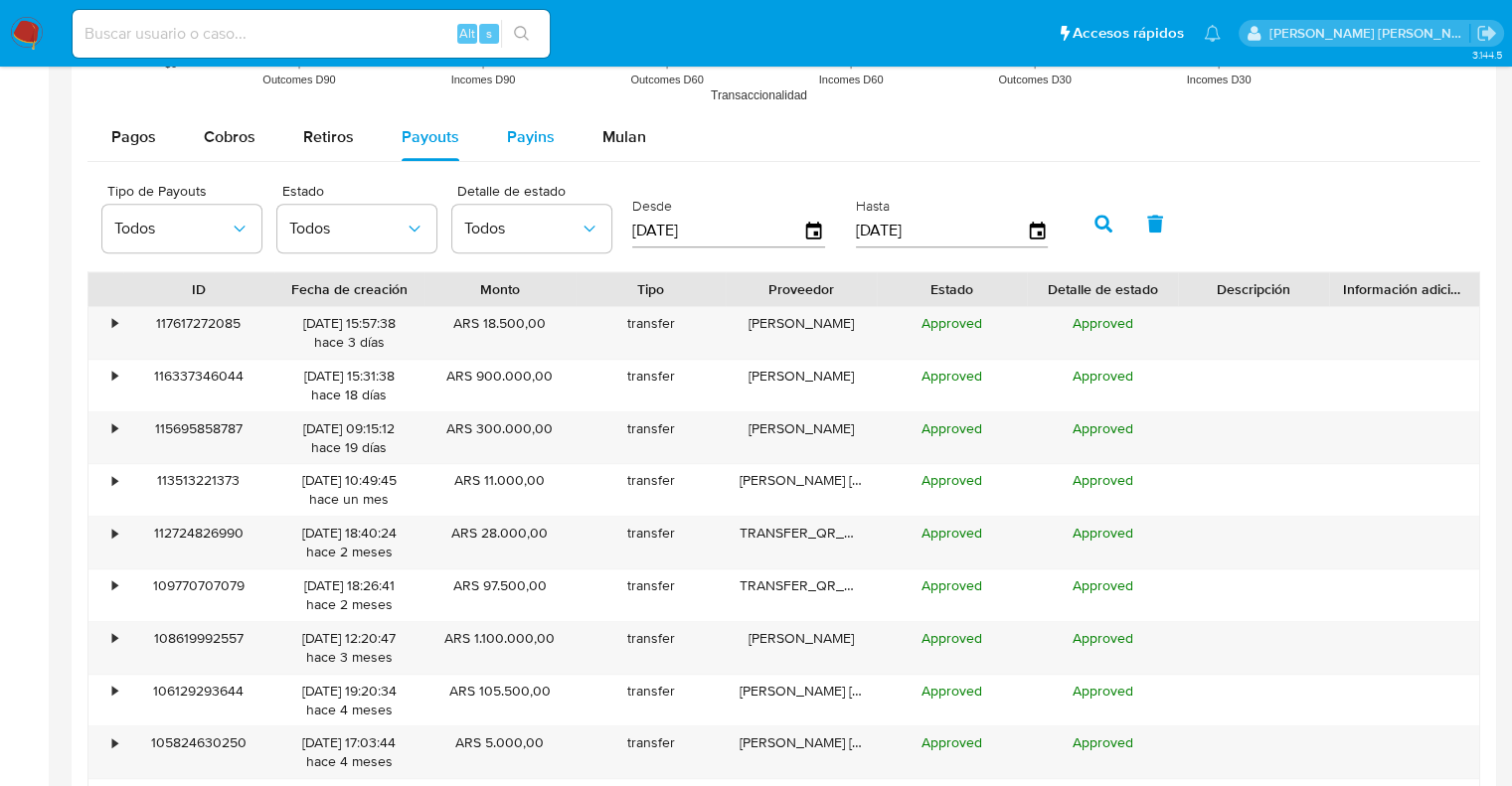 click on "Payins" at bounding box center [531, 136] 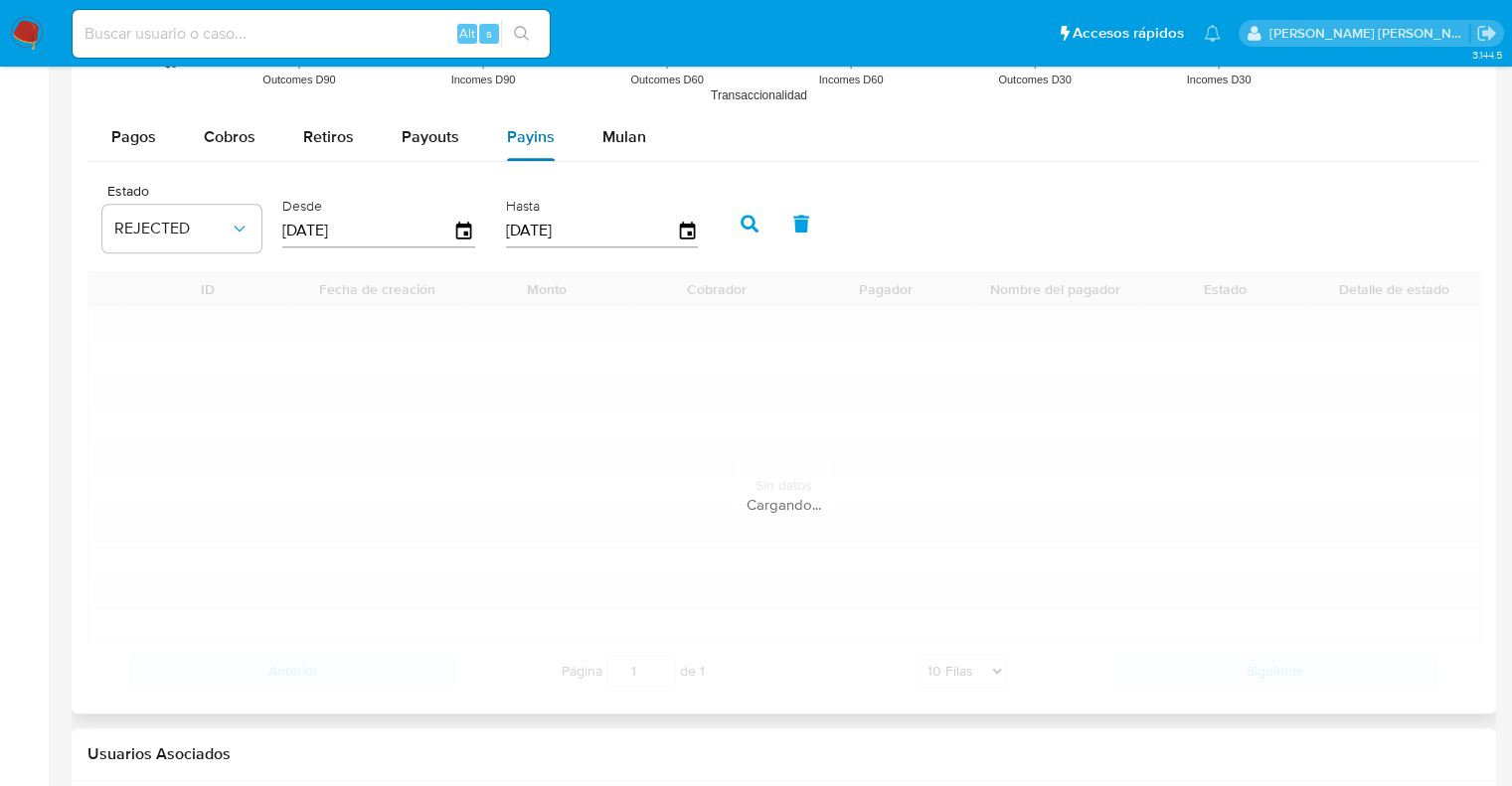 scroll, scrollTop: 1780, scrollLeft: 0, axis: vertical 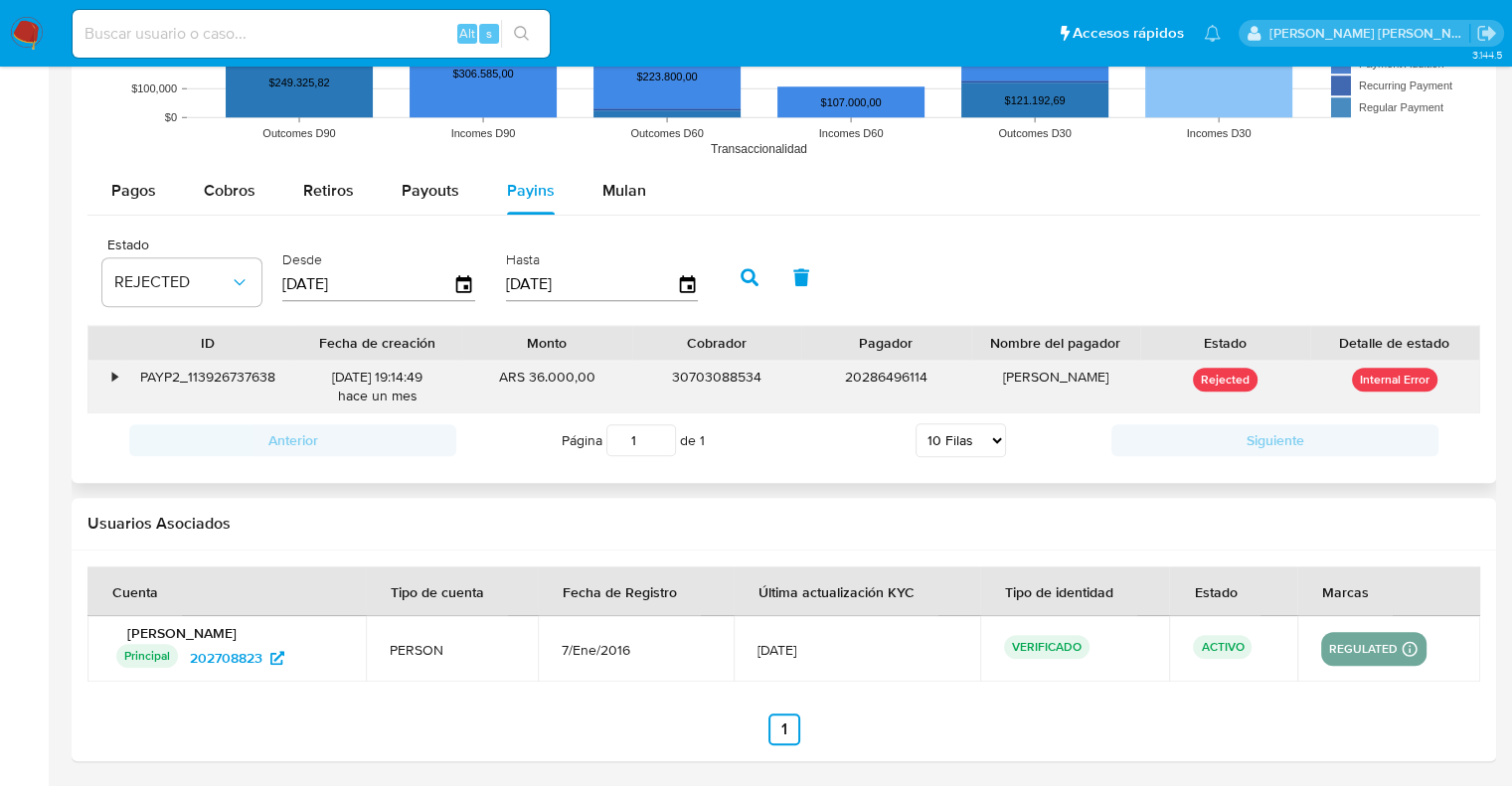 click on "•" at bounding box center [114, 377] 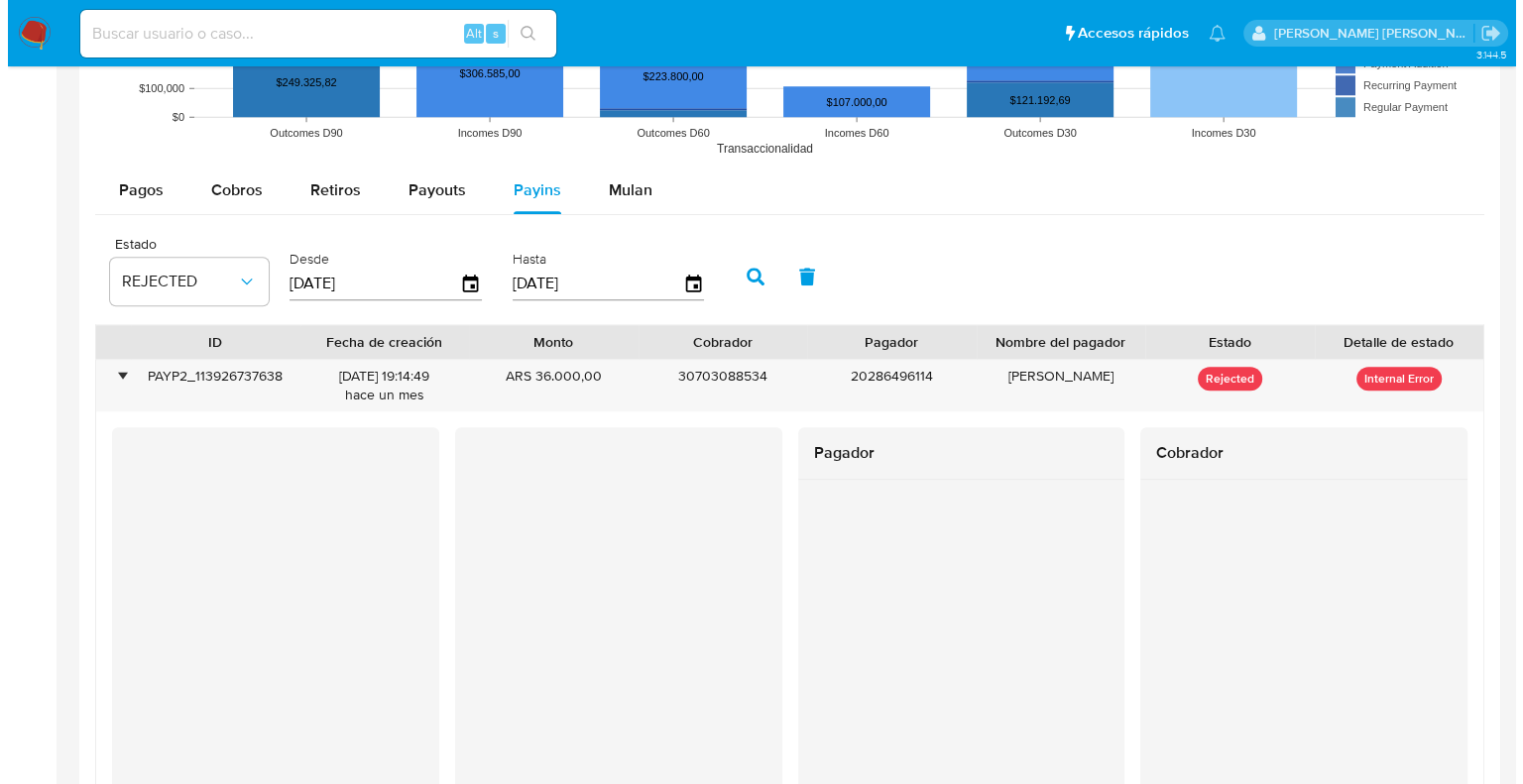scroll, scrollTop: 1736, scrollLeft: 0, axis: vertical 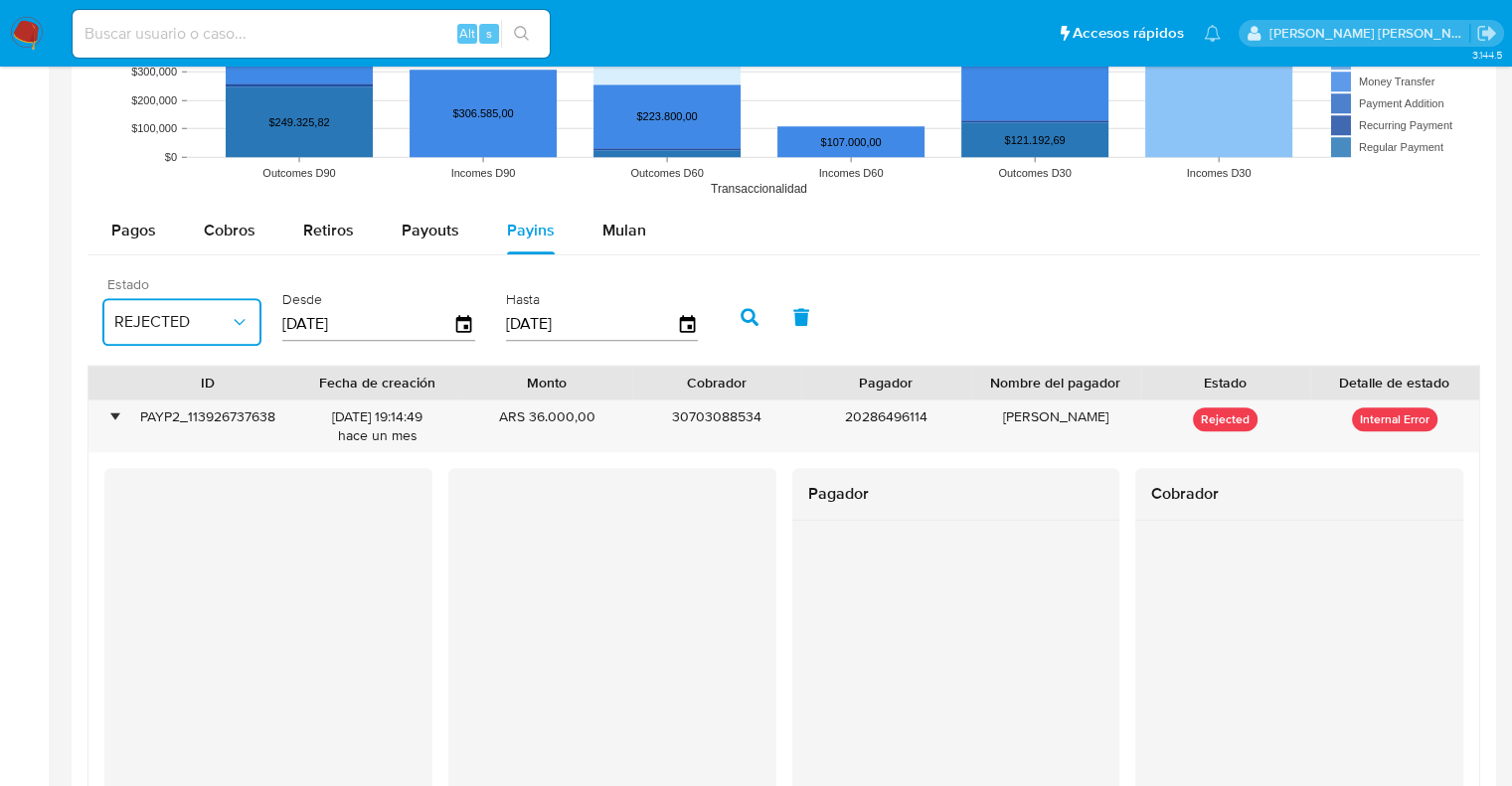 click 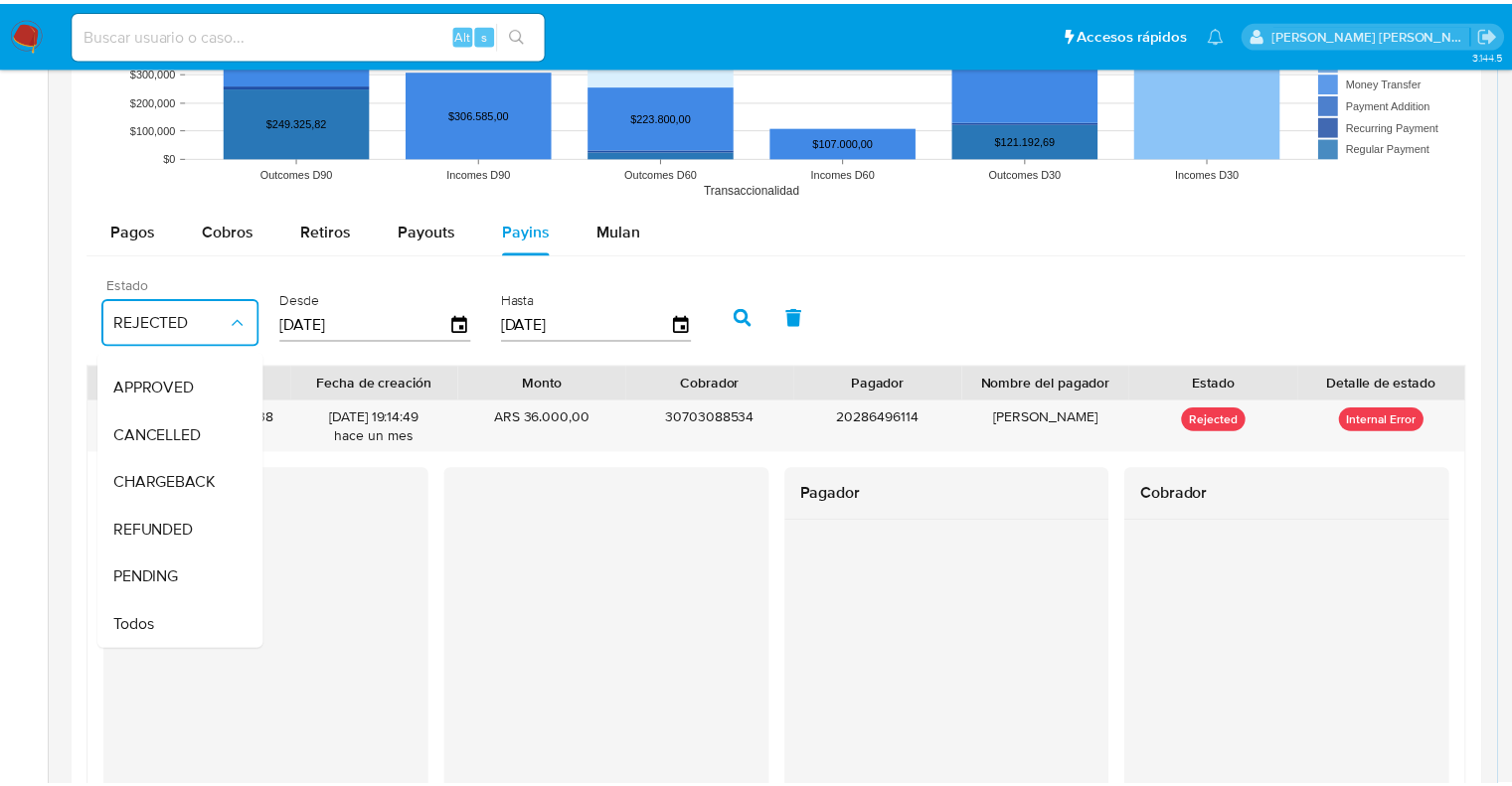 scroll, scrollTop: 146, scrollLeft: 0, axis: vertical 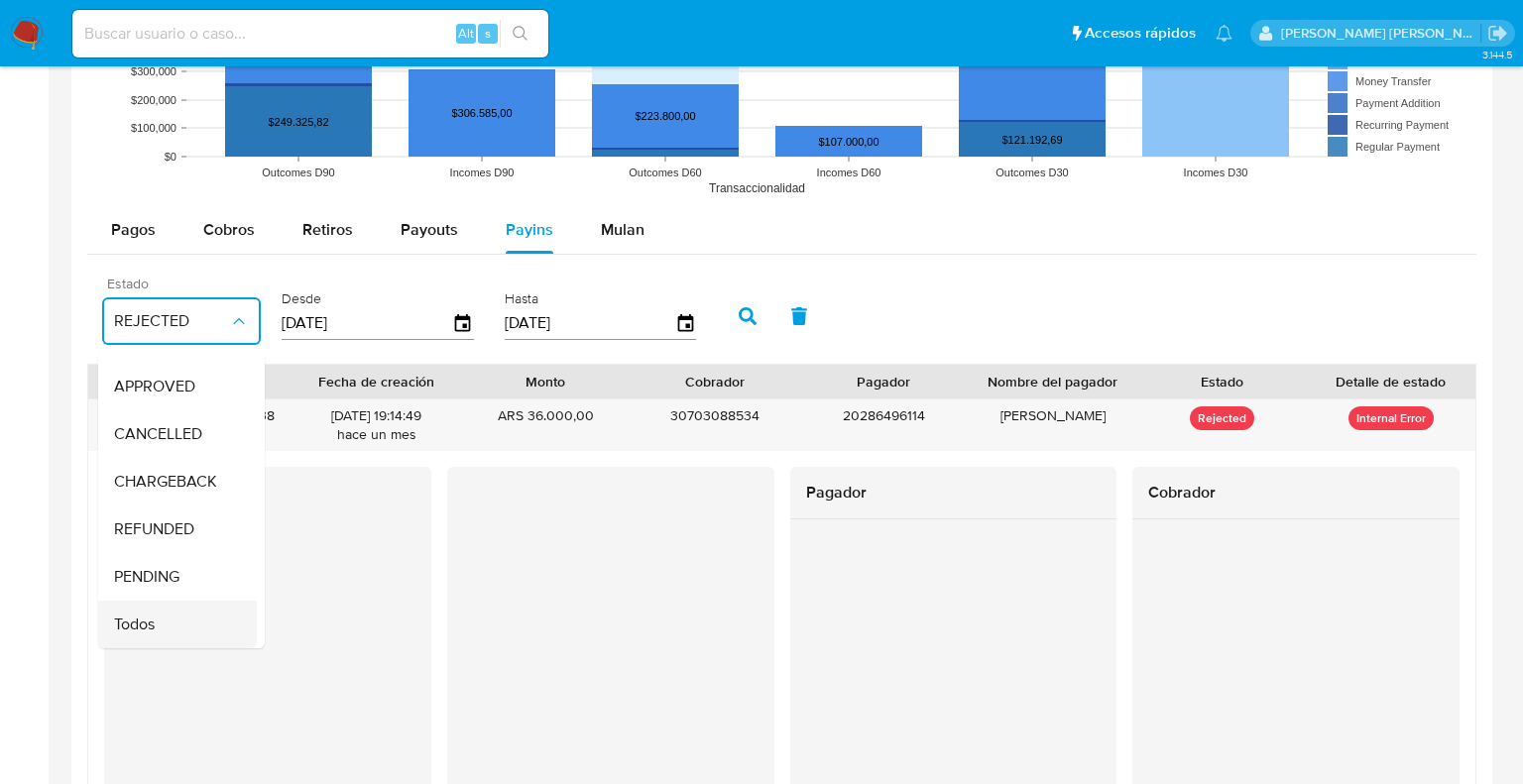 click on "Todos" at bounding box center (134, 624) 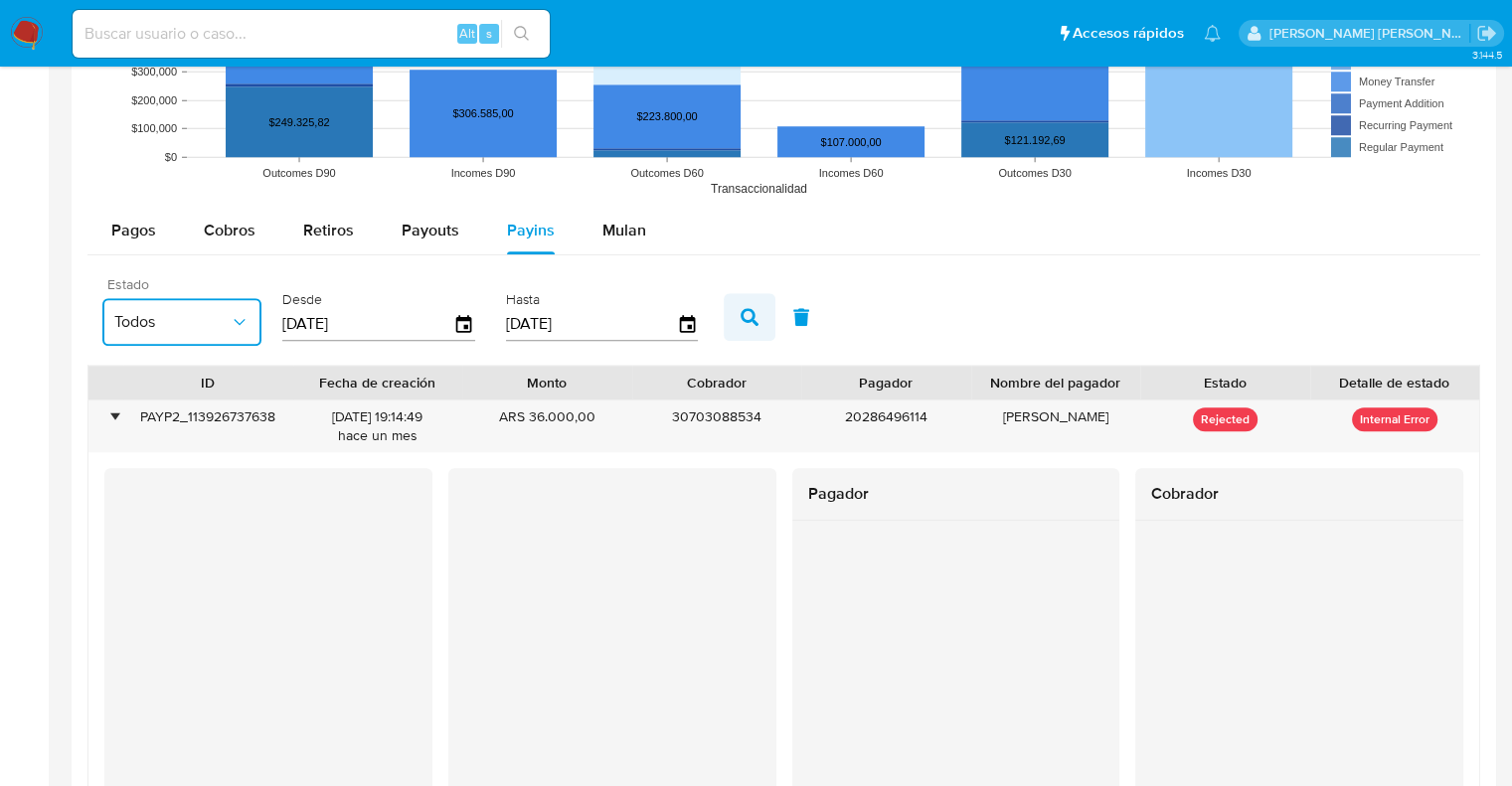 click 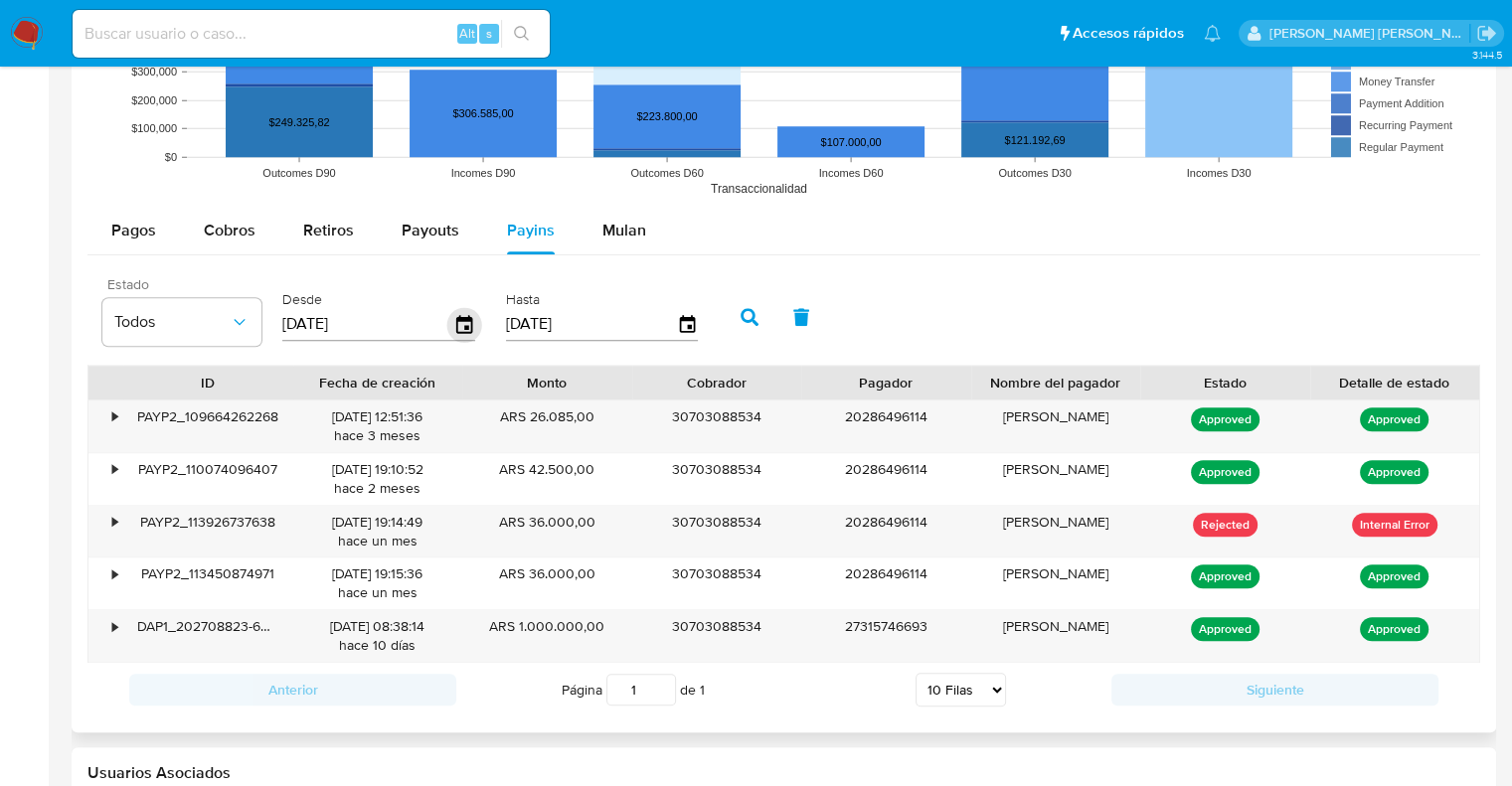 click 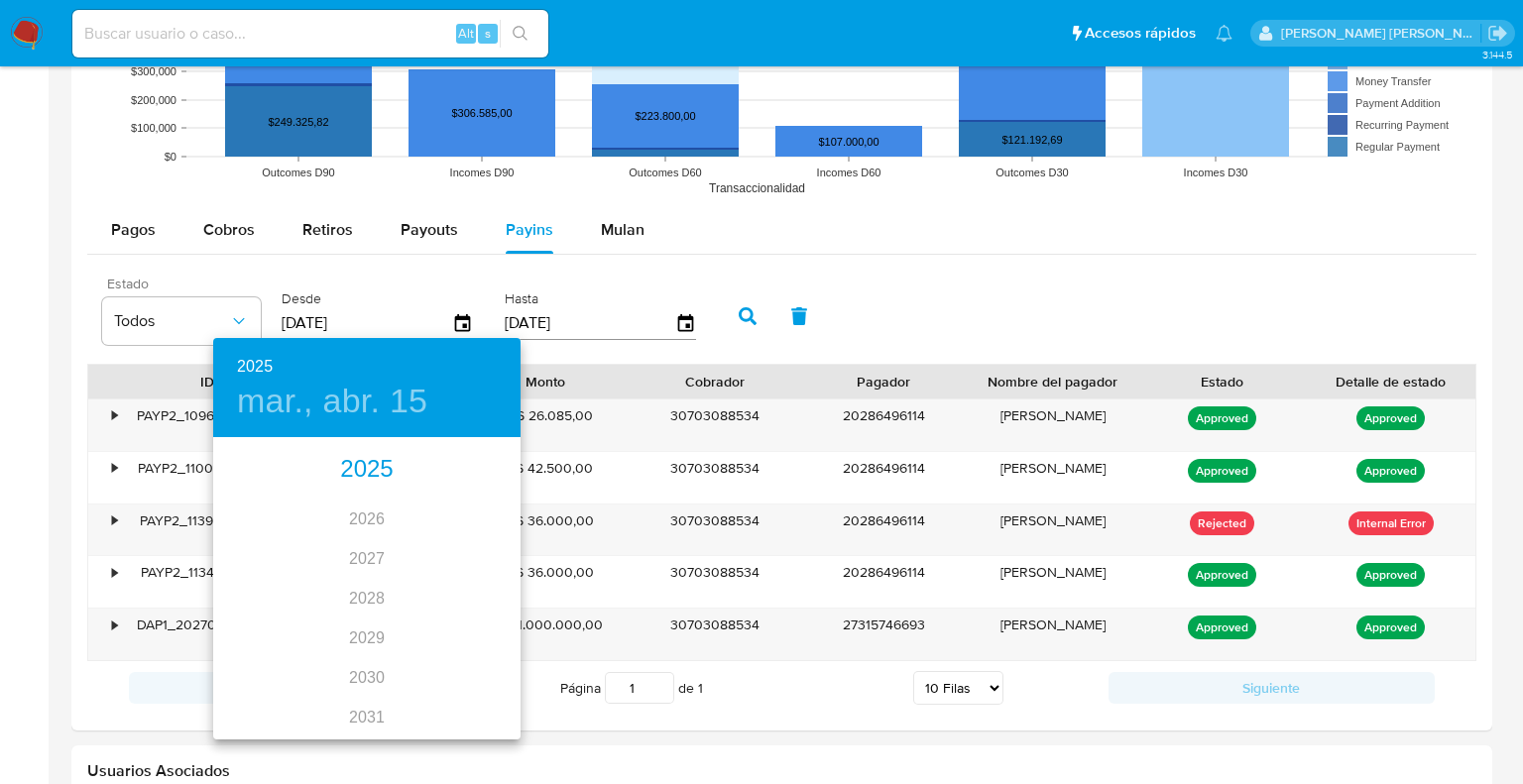click on "2025" at bounding box center [367, 470] 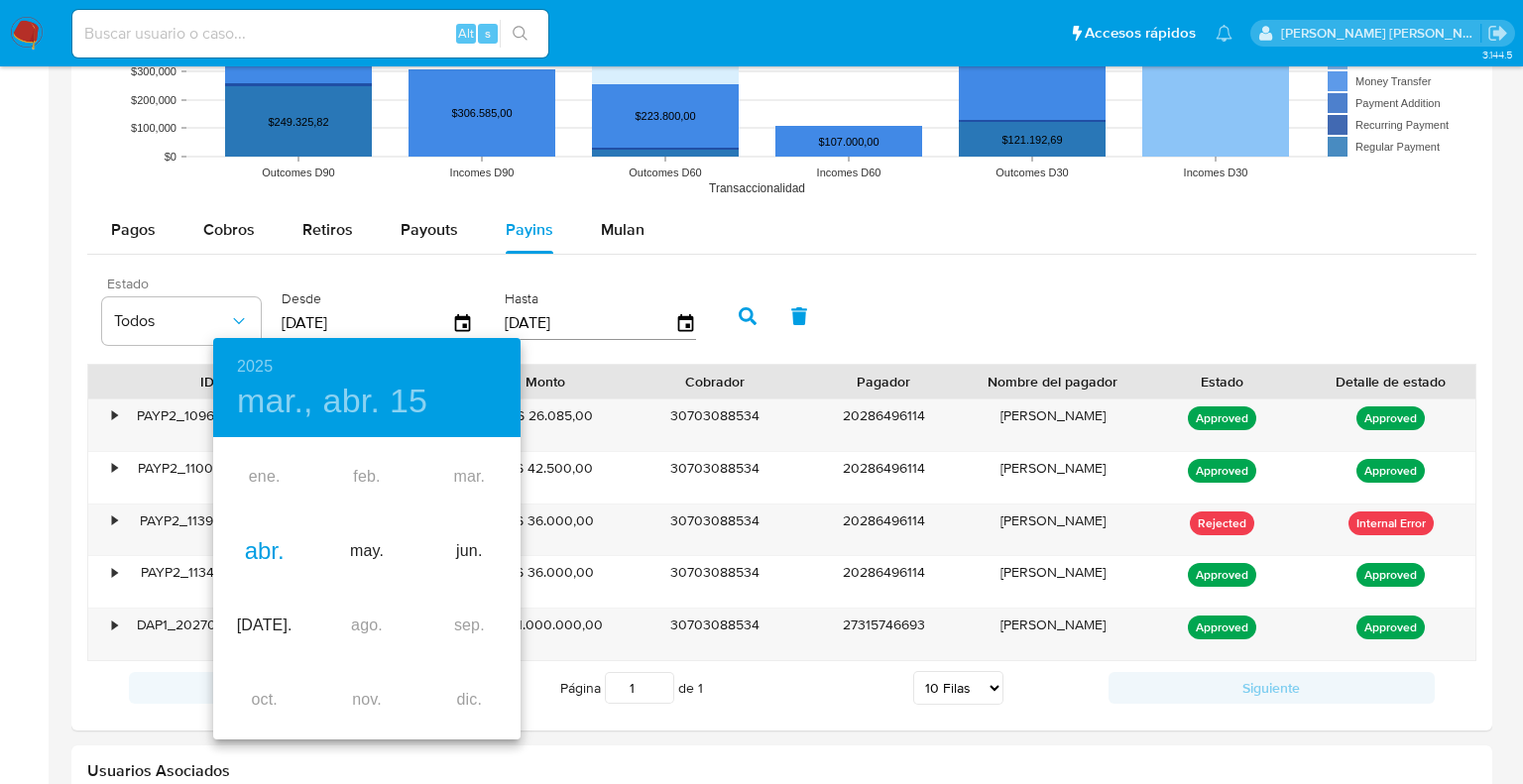 click on "abr." at bounding box center [264, 551] 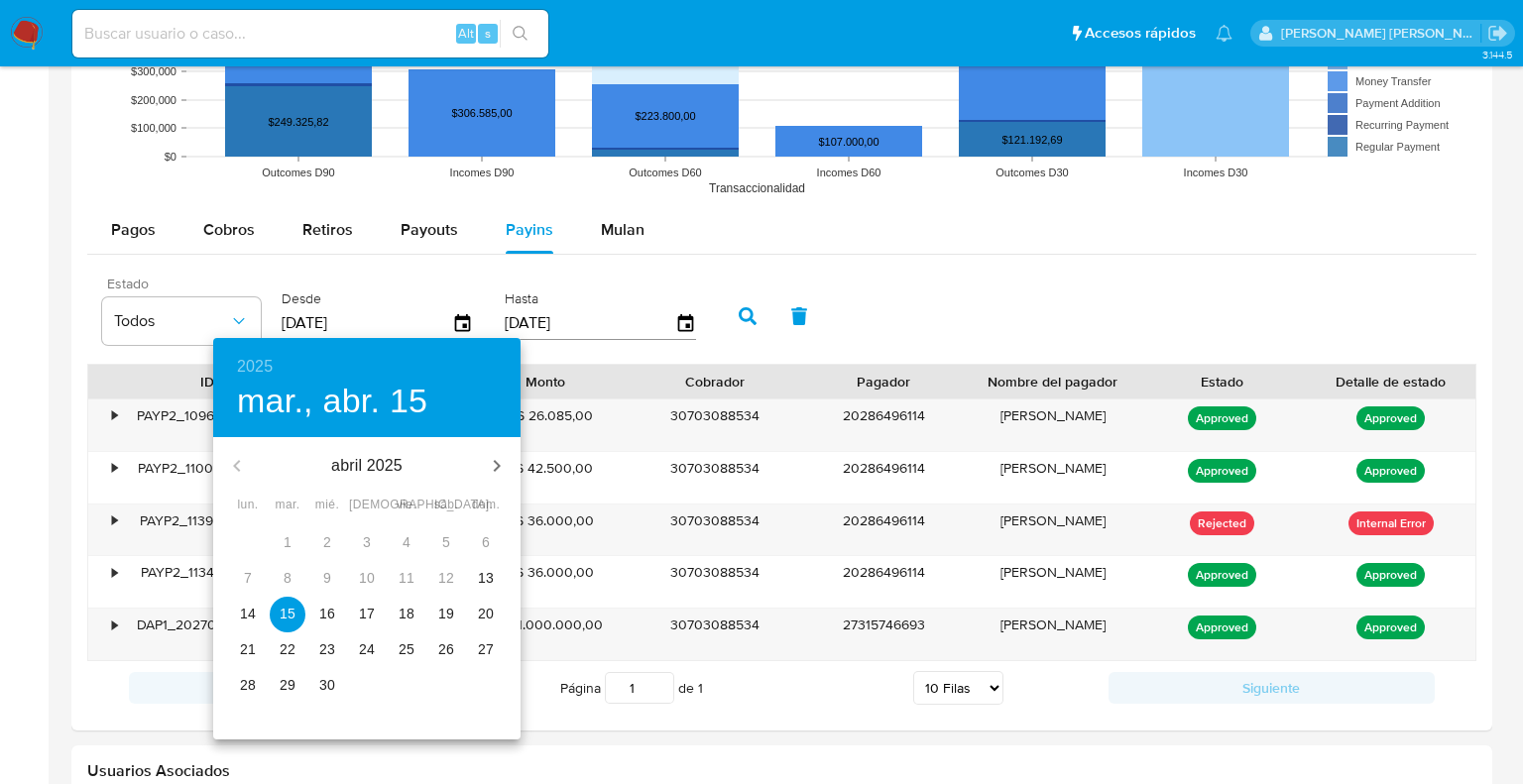 click on "13" at bounding box center (486, 578) 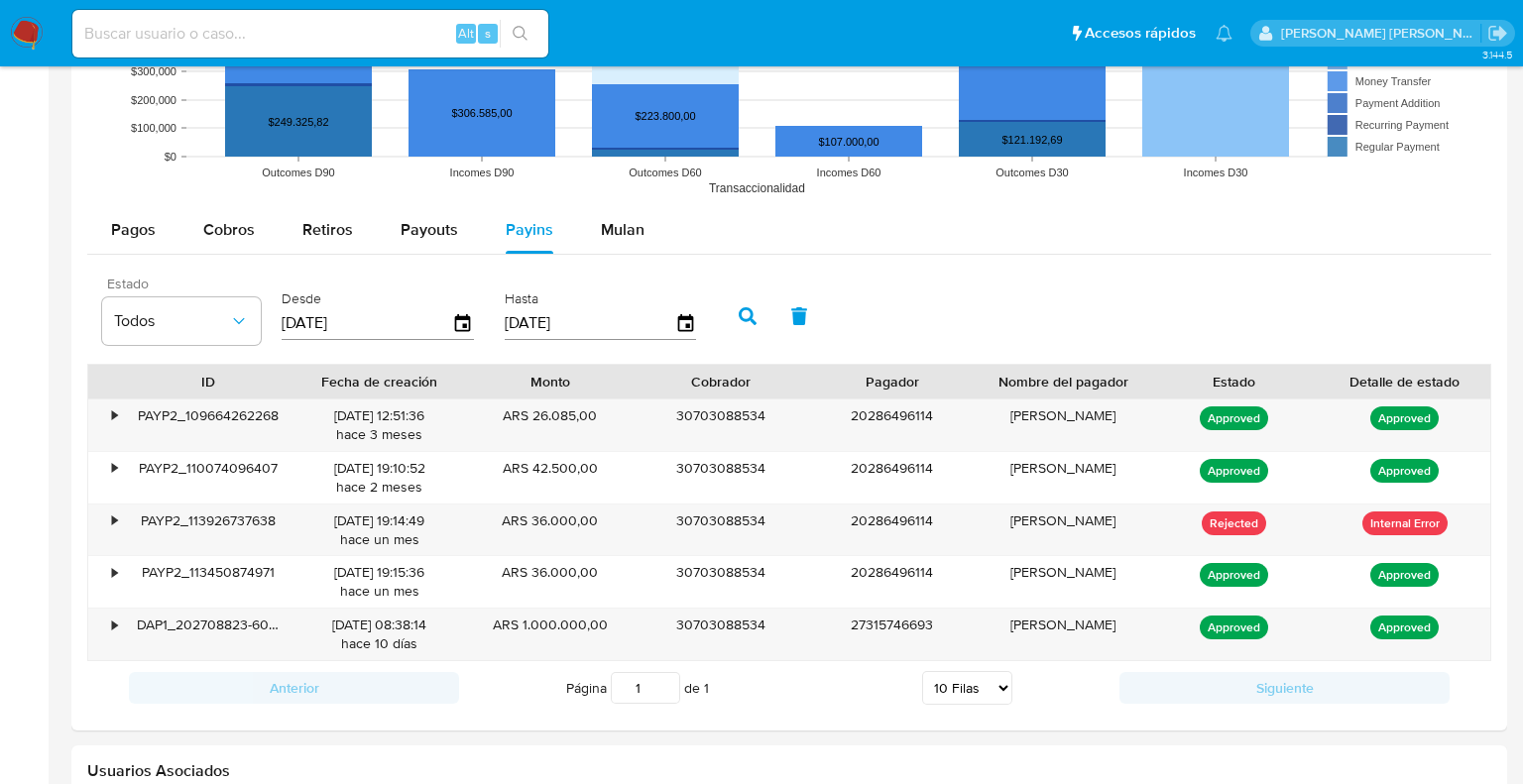 type on "[DATE]" 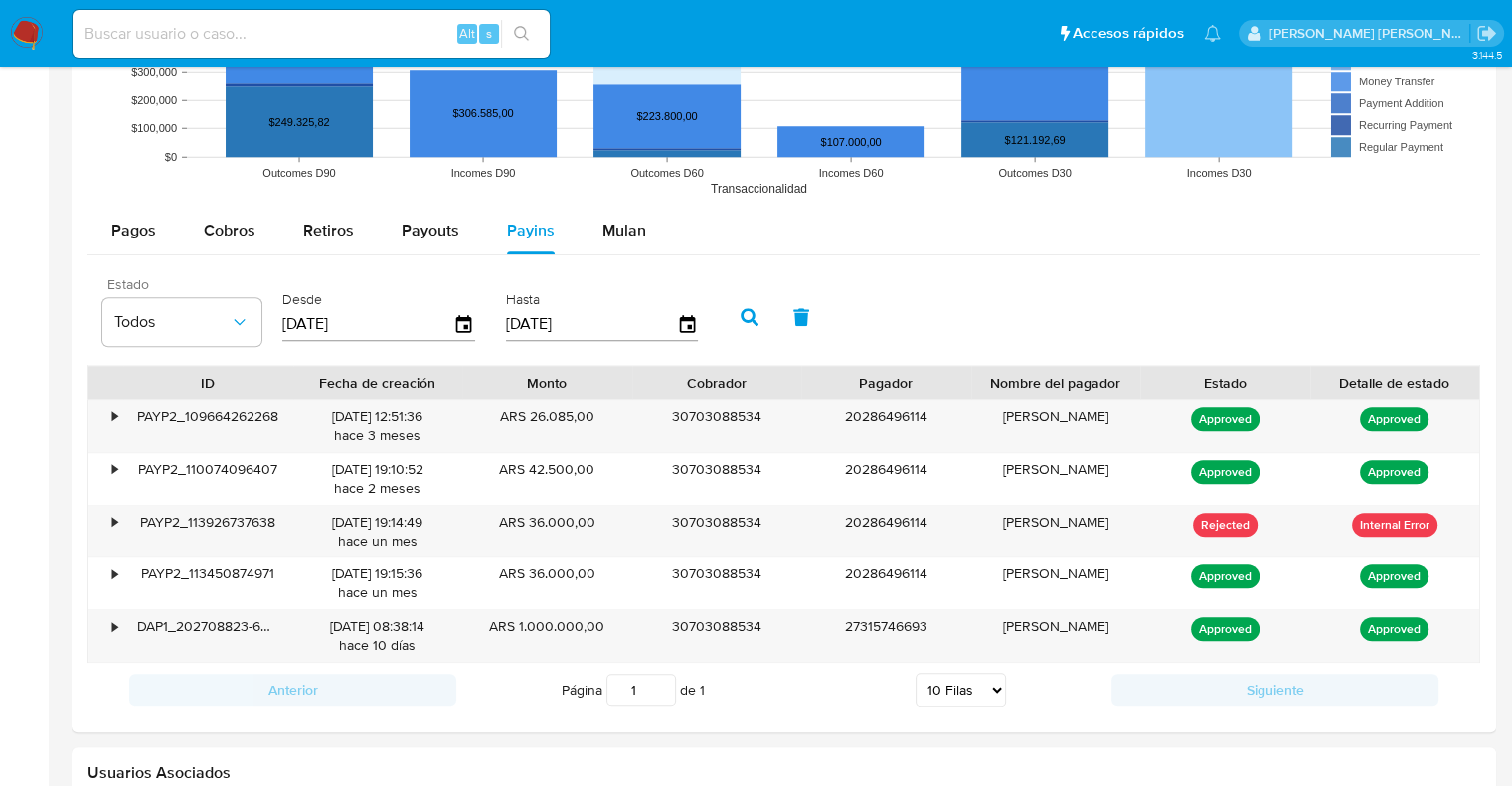 click 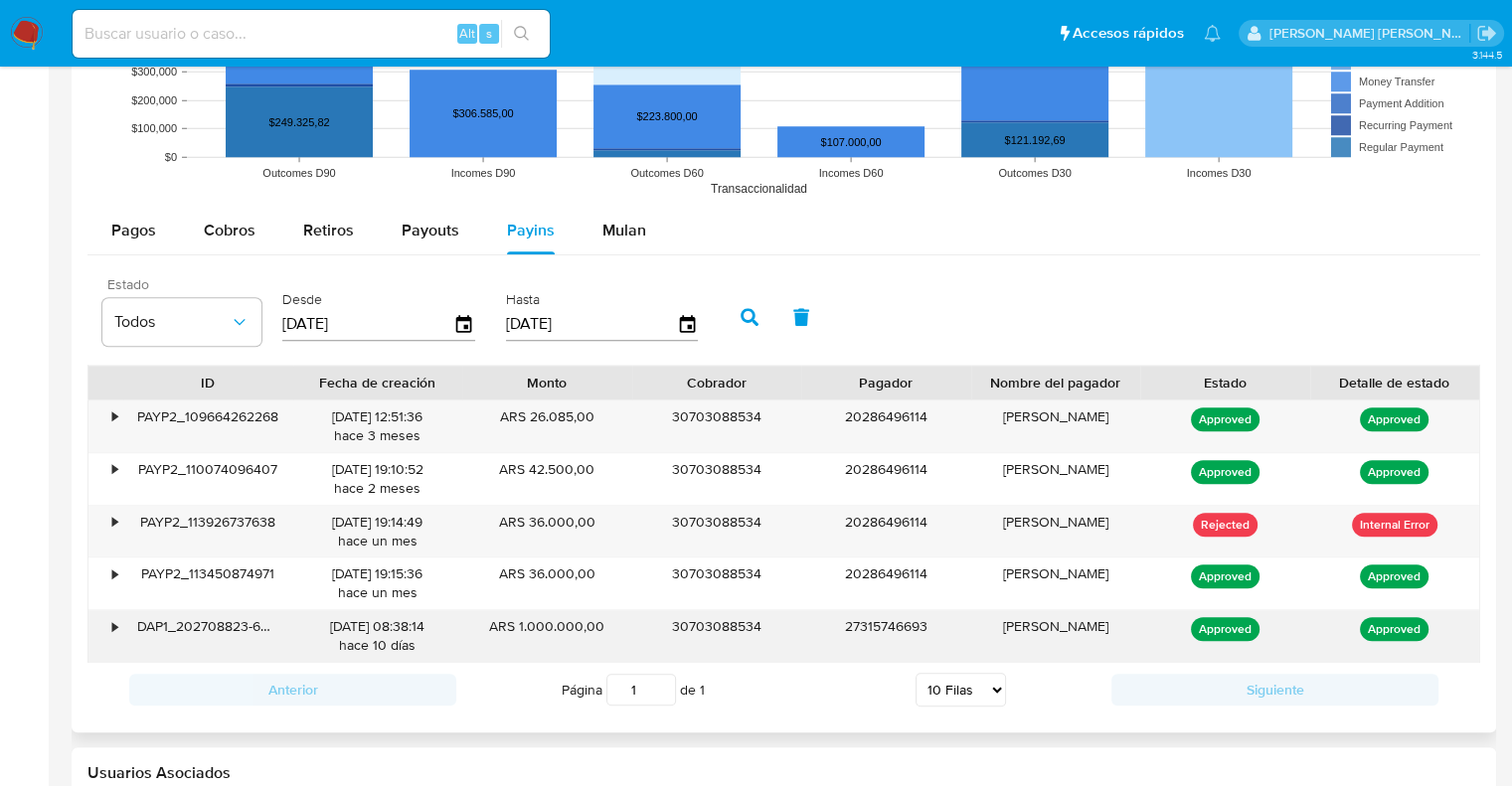 click on "•" at bounding box center [105, 636] 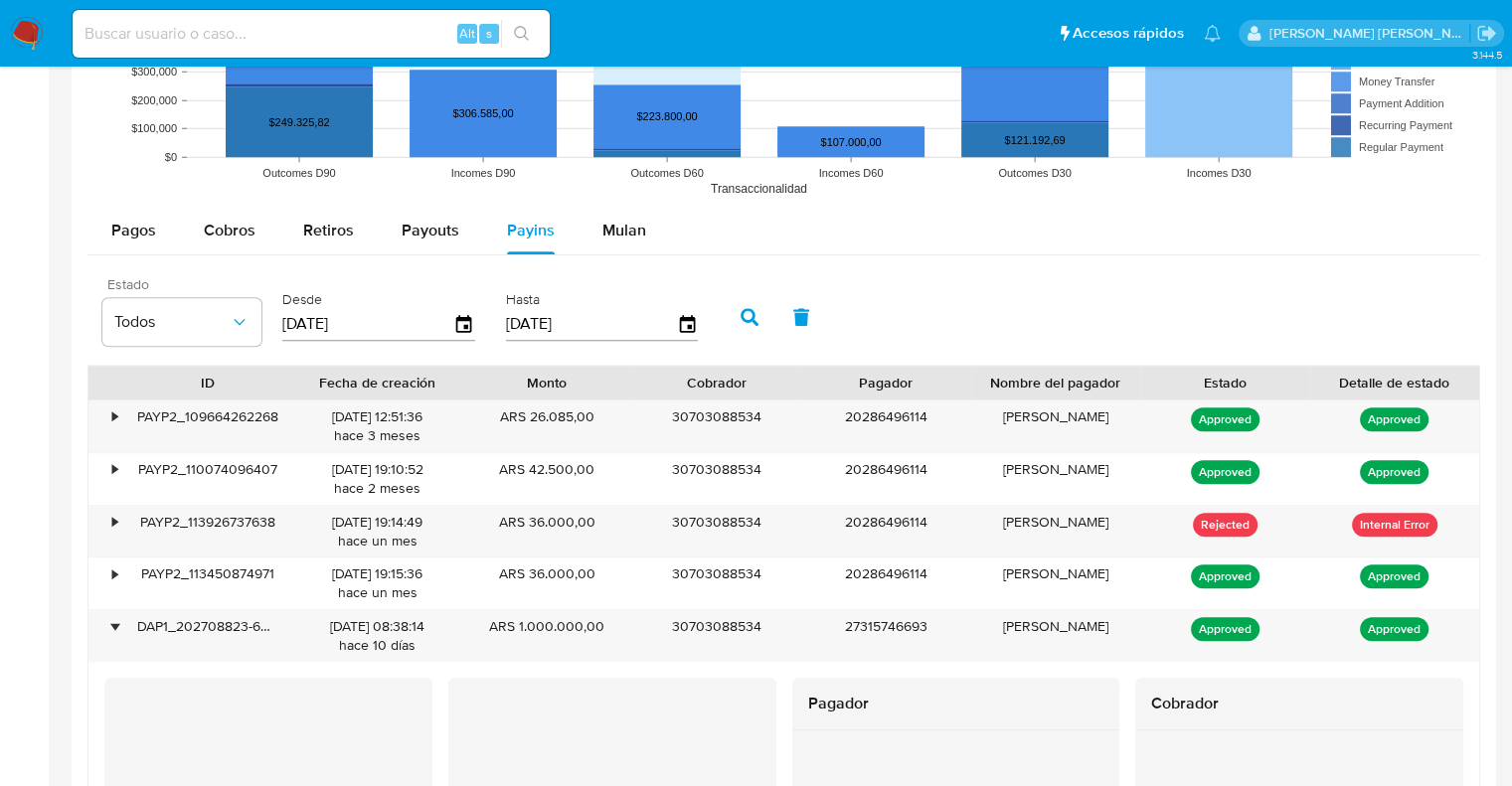 click at bounding box center [1299, 911] 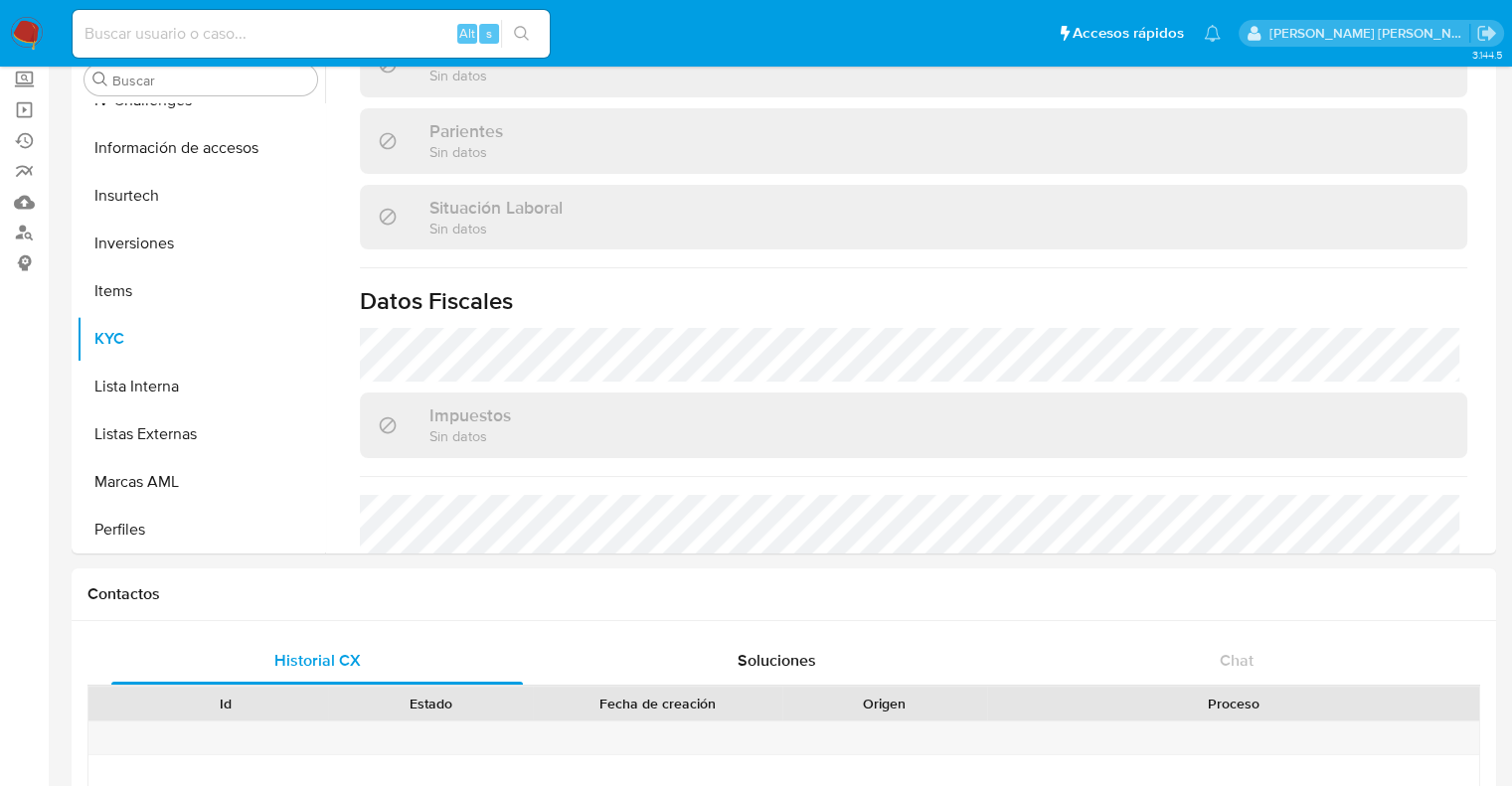 scroll, scrollTop: 0, scrollLeft: 0, axis: both 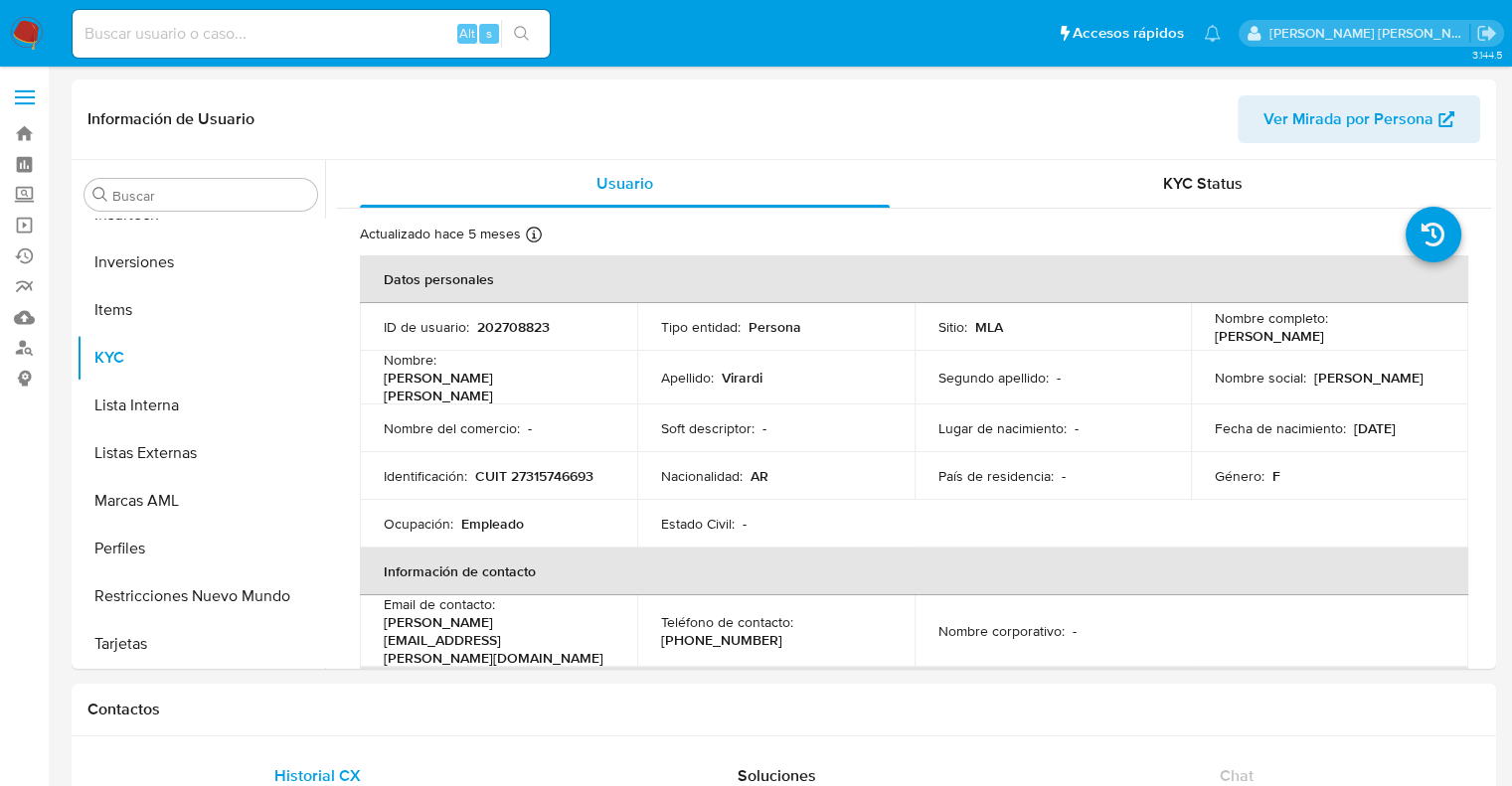 select on "10" 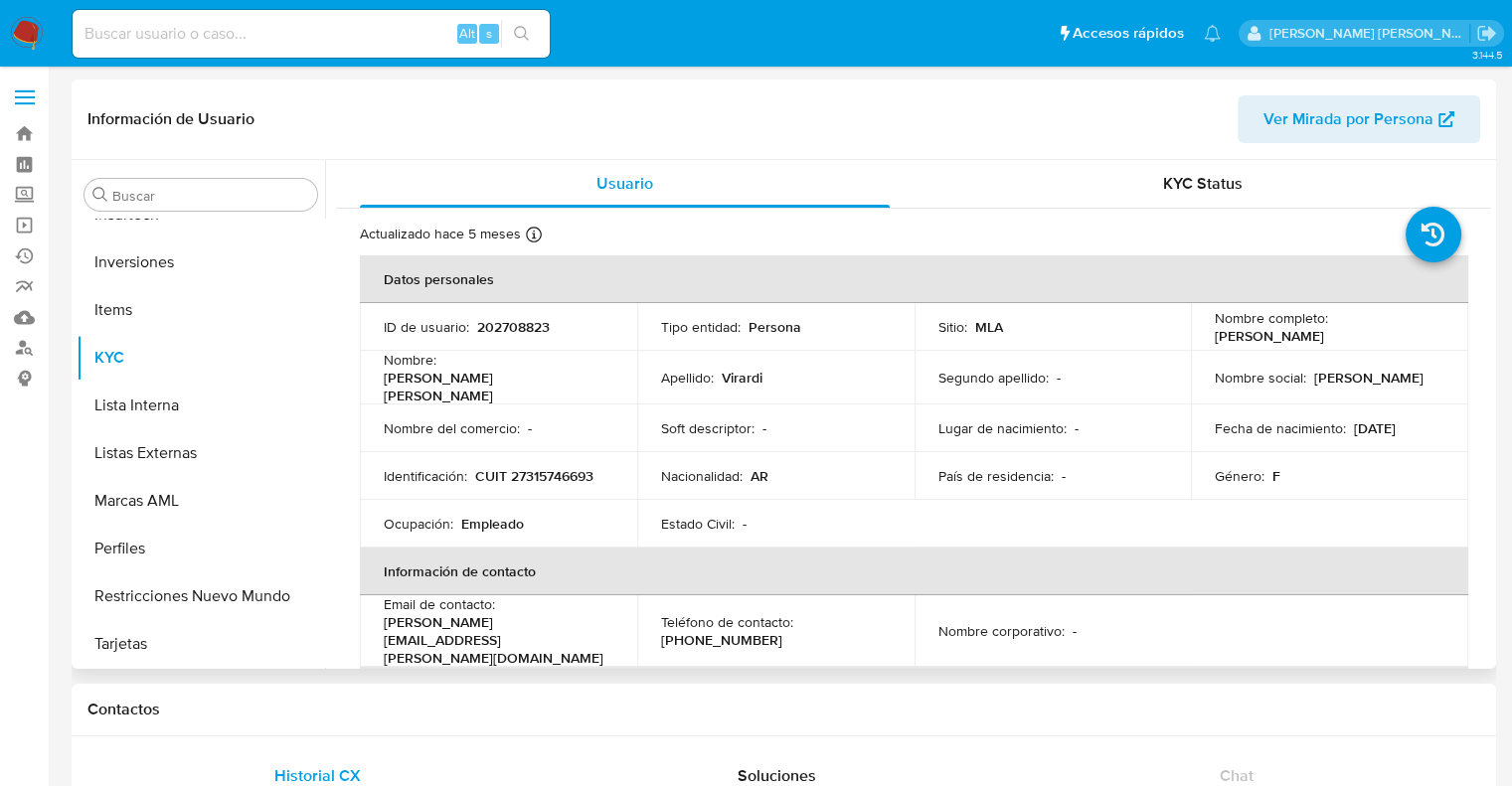 click on "Buscar Anticipos de dinero Archivos adjuntos CVU Cruces y Relaciones Créditos Cuentas Bancarias Datos Modificados Devices Geolocation Direcciones Dispositivos Point Documentación Fecha Compliant General Historial Casos Historial Riesgo PLD Historial de conversaciones IV Challenges Información de accesos Insurtech Inversiones Items KYC Lista Interna Listas Externas Marcas AML Perfiles Restricciones Nuevo Mundo Tarjetas" at bounding box center [201, 415] 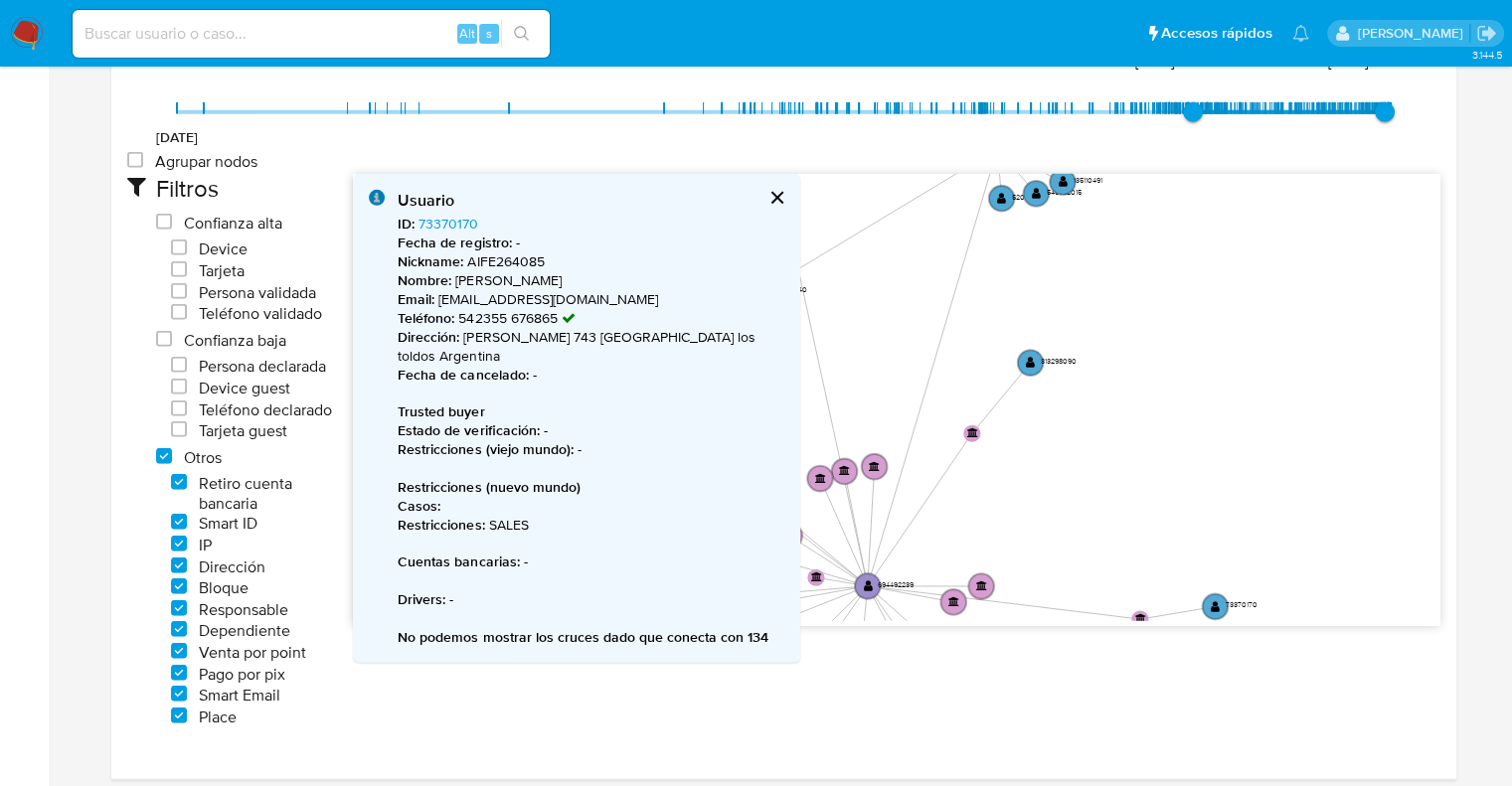 click on "" 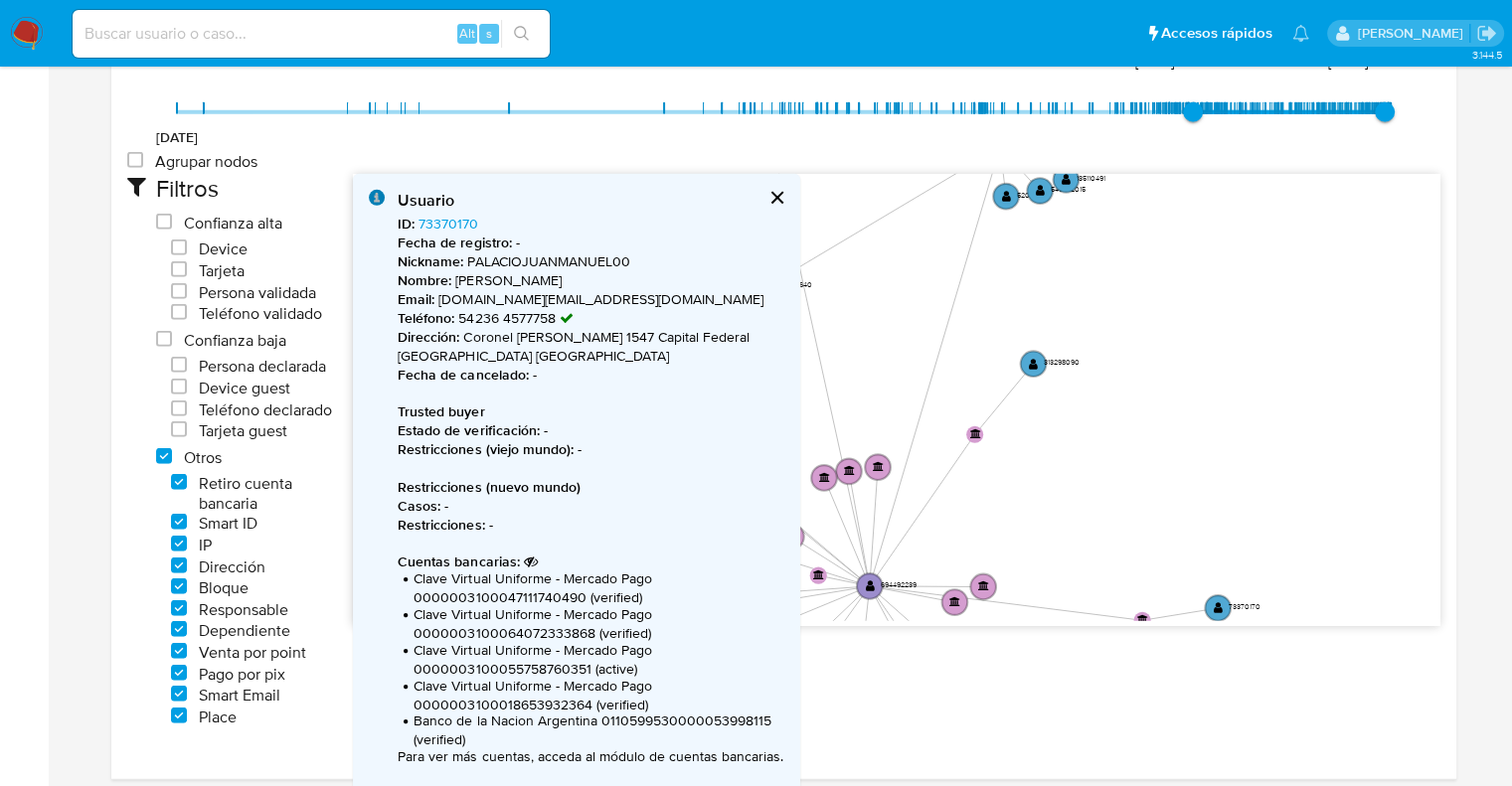 click at bounding box center (776, 198) 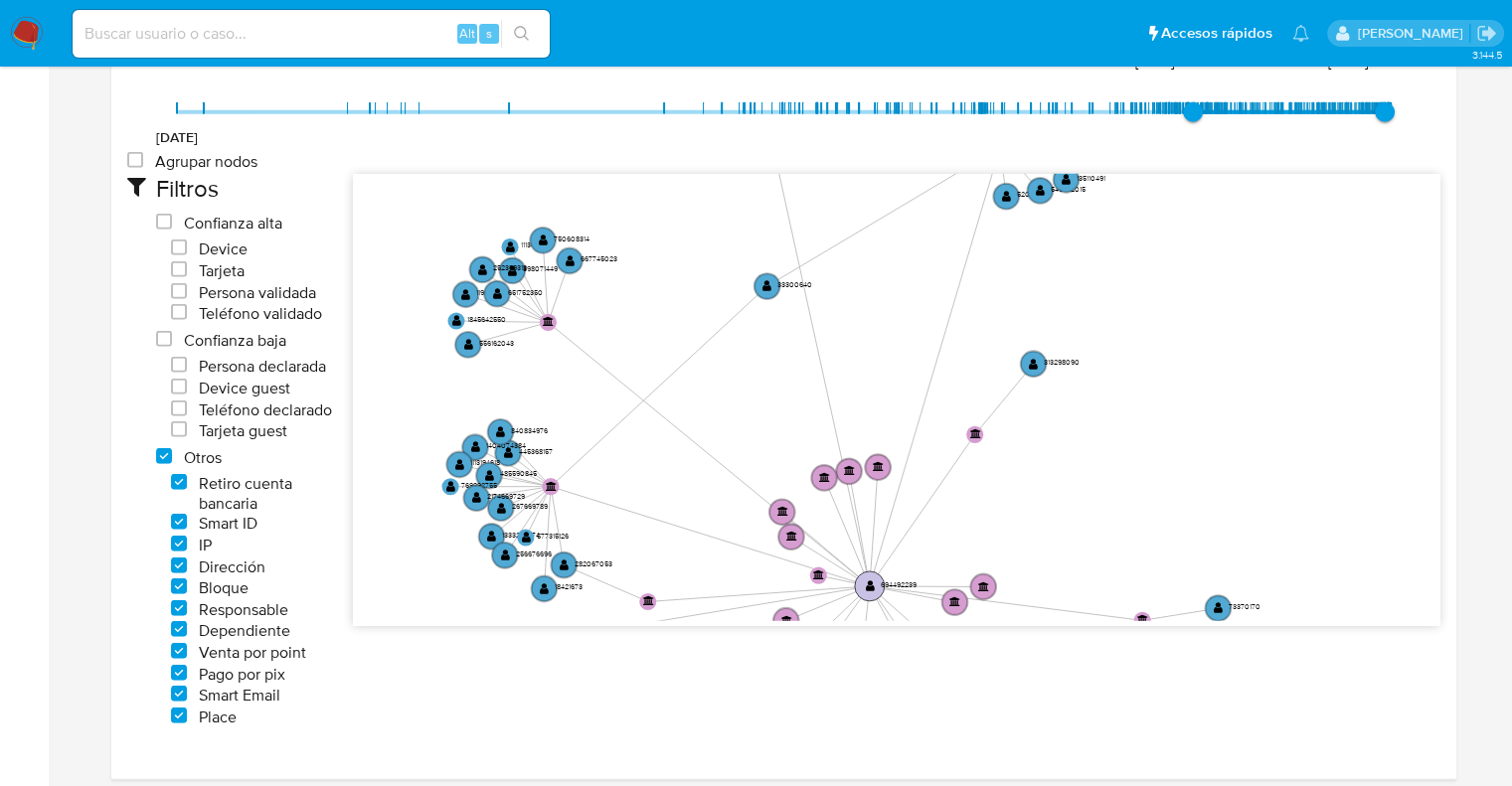 click 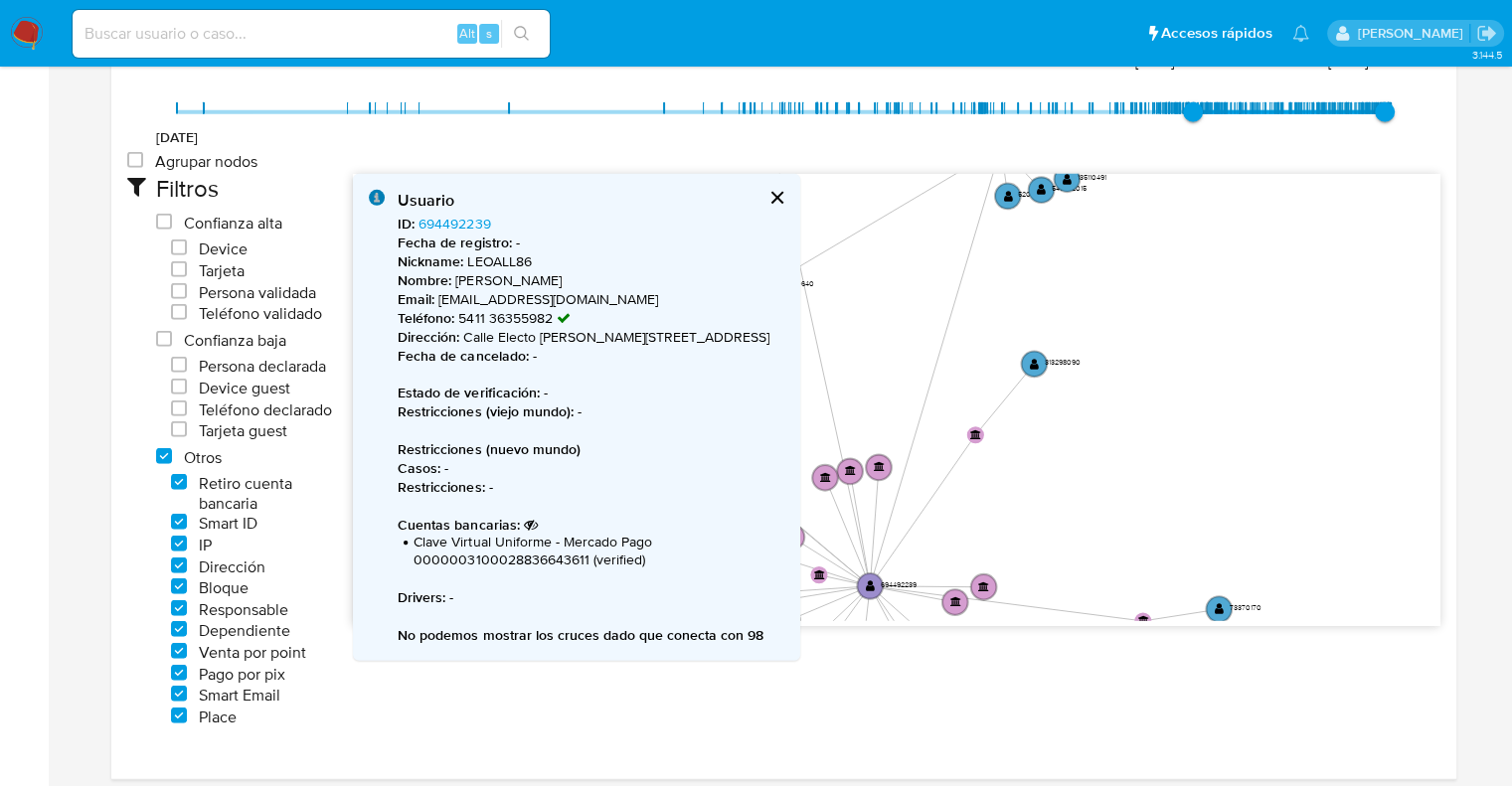 click at bounding box center [776, 198] 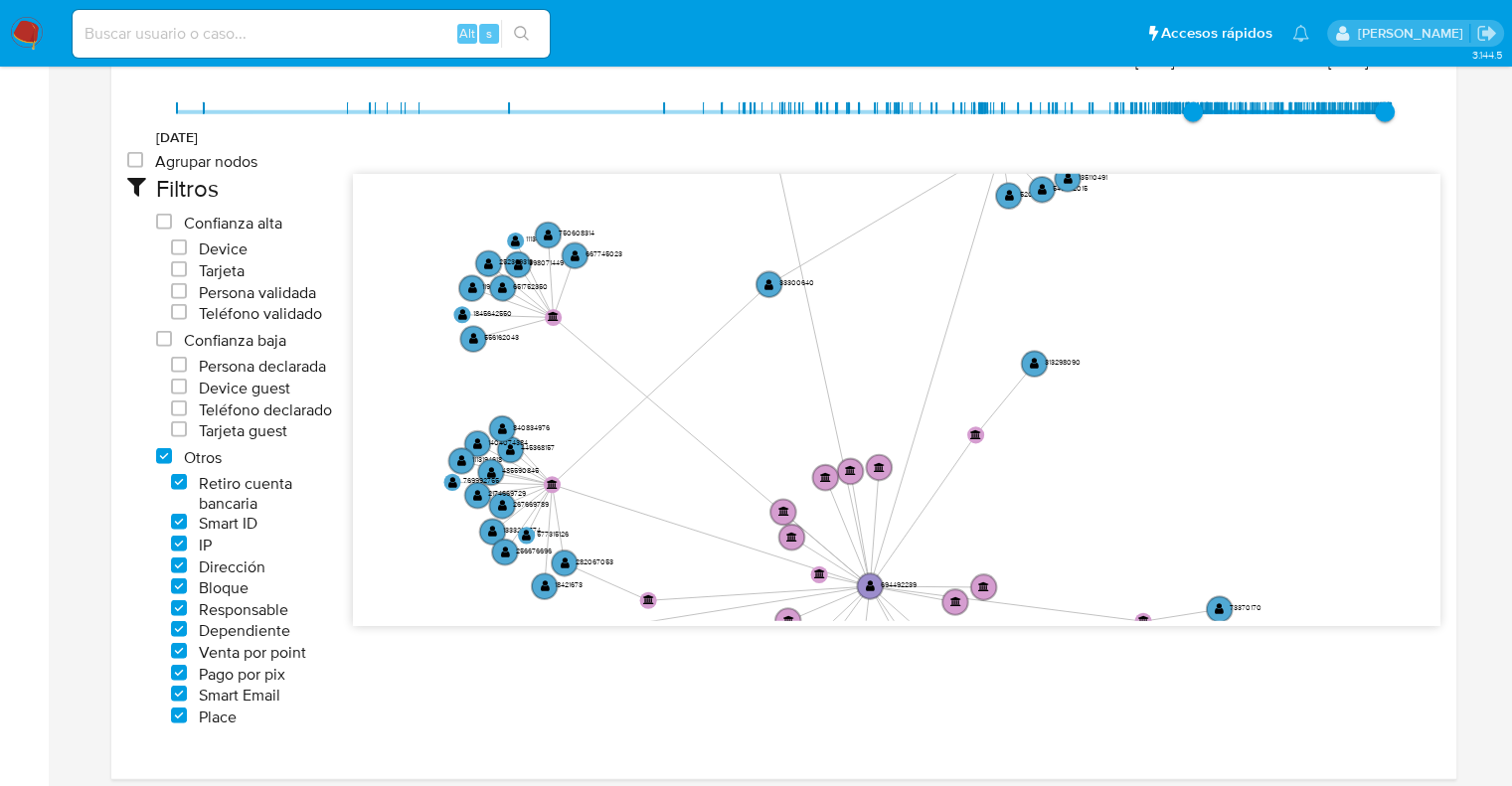 click on "Home Información de  la persona Nivel de conocimiento Verificados y Declarados Tipo de Usuario Todos KYC Riesgo/AML Transaccional Procesos Centrales Restricciones Detalla las restricciones y el historial asociado, describiendo las limitaciones. Perfiles Examina los distintos tipos de perfiles, abarcando el historial de transacciones y la capacidad financiera. Transaccional corporativo Perfil Documental e Inferido Ultima ejecución Fecha de procesamiento 02/07/2025 12:58:00 (hace 11 días) Tipo de mapeo kyc_person_id ID del mapeo 86ef49ed9cbe8f0fa8f2a9c05b5789c1 Cantidad de usuarios 1 Lista de usuarios de la persona 154942227 Perfil documental Perfil  Inferido 1674687.83 Valores Históricos Descargar datos Fecha de procesamiento Tipo de mapeo ID del mapeo Cantidad de usuarios Lista de usuarios de la persona Perfil documental Perfil  Inferido Listas Internas Obtén información sobre la categoría, subcategoría, ID, fecha y otros datos, y consulta detalles adicionales. main-user-icon 154942227 Externas Device" at bounding box center (783, -2268) 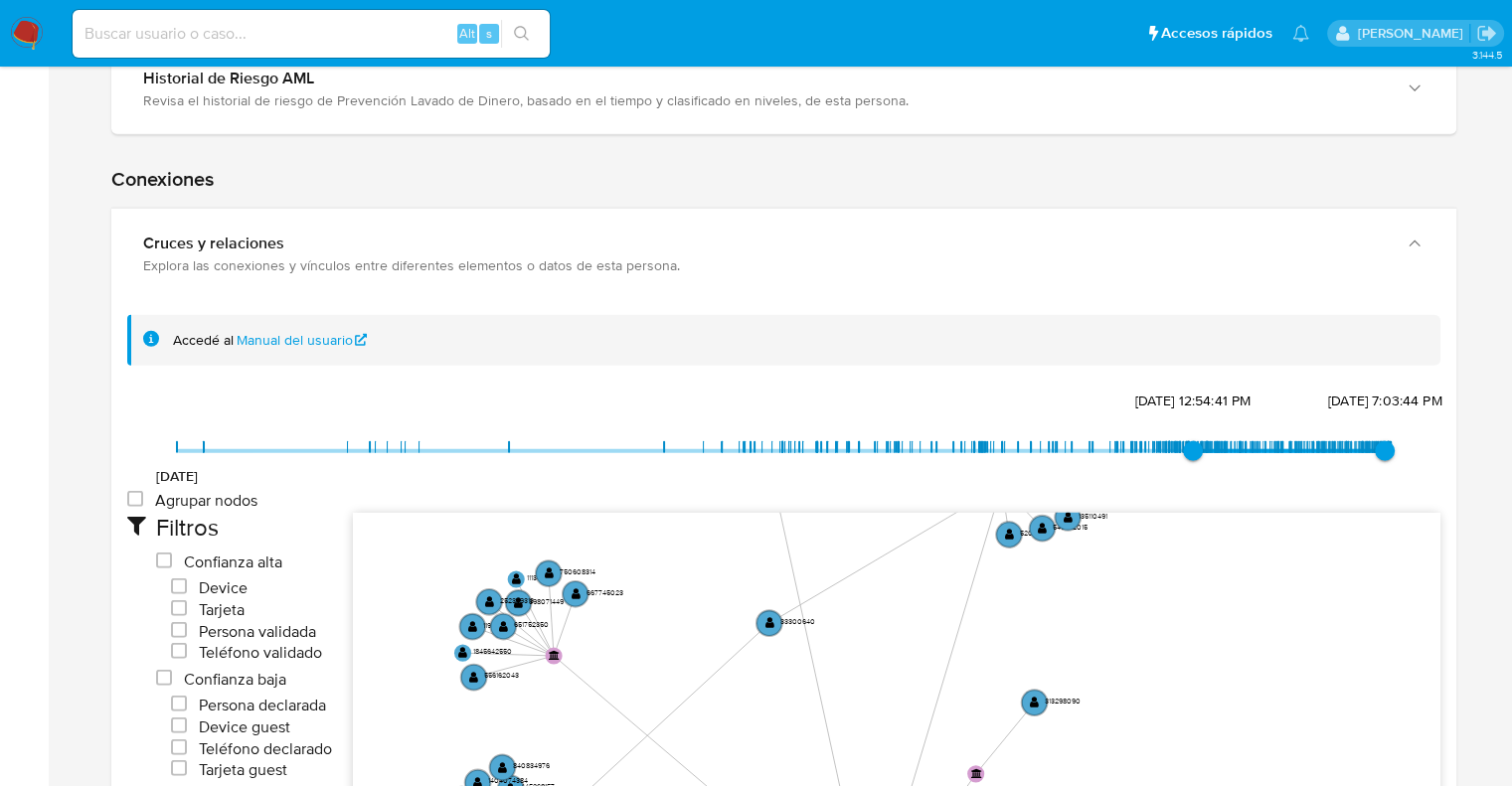 scroll, scrollTop: 5425, scrollLeft: 0, axis: vertical 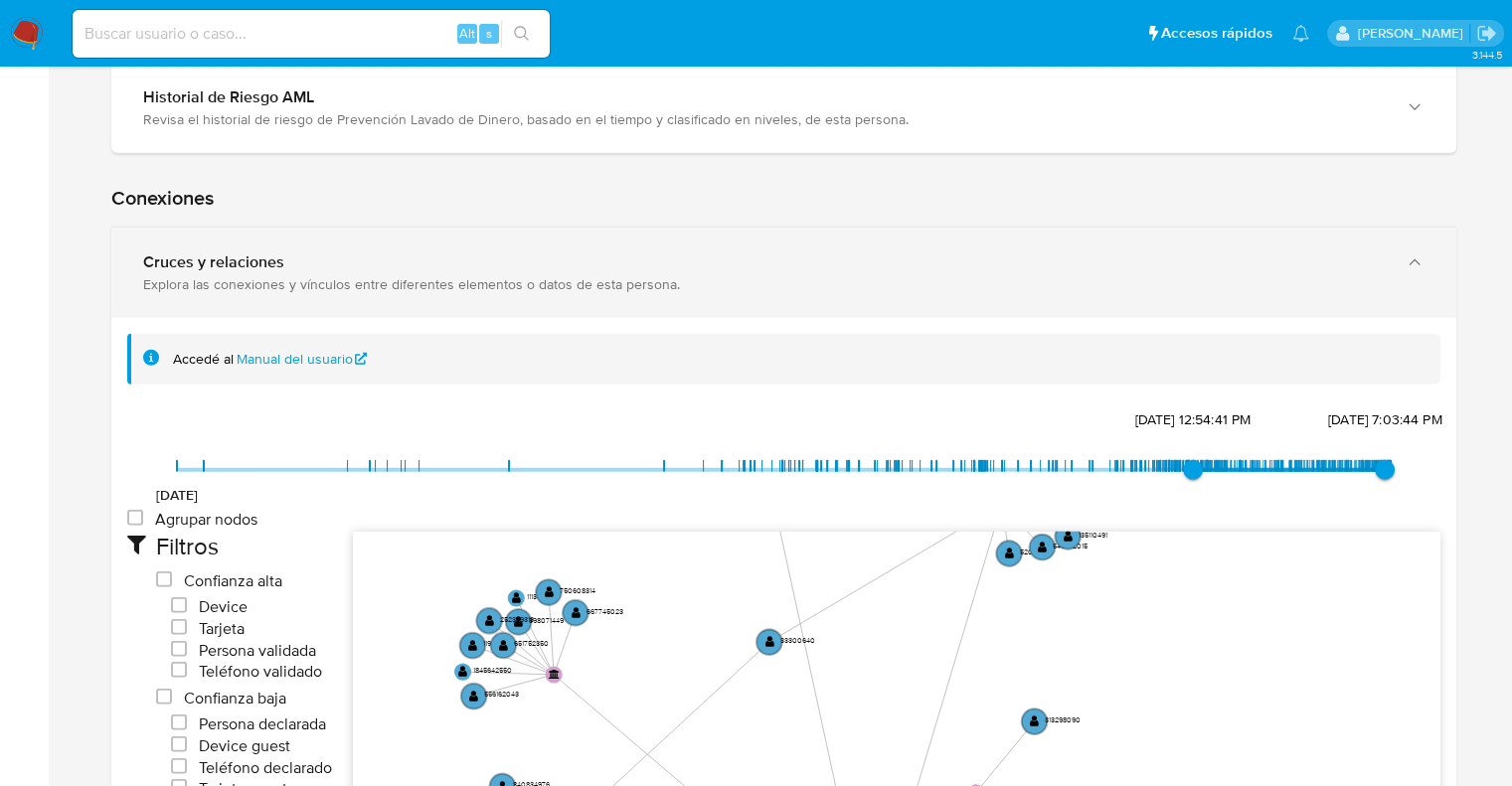 click on "Cruces y relaciones Explora las conexiones y vínculos entre diferentes elementos o datos de esta persona." at bounding box center [783, 272] 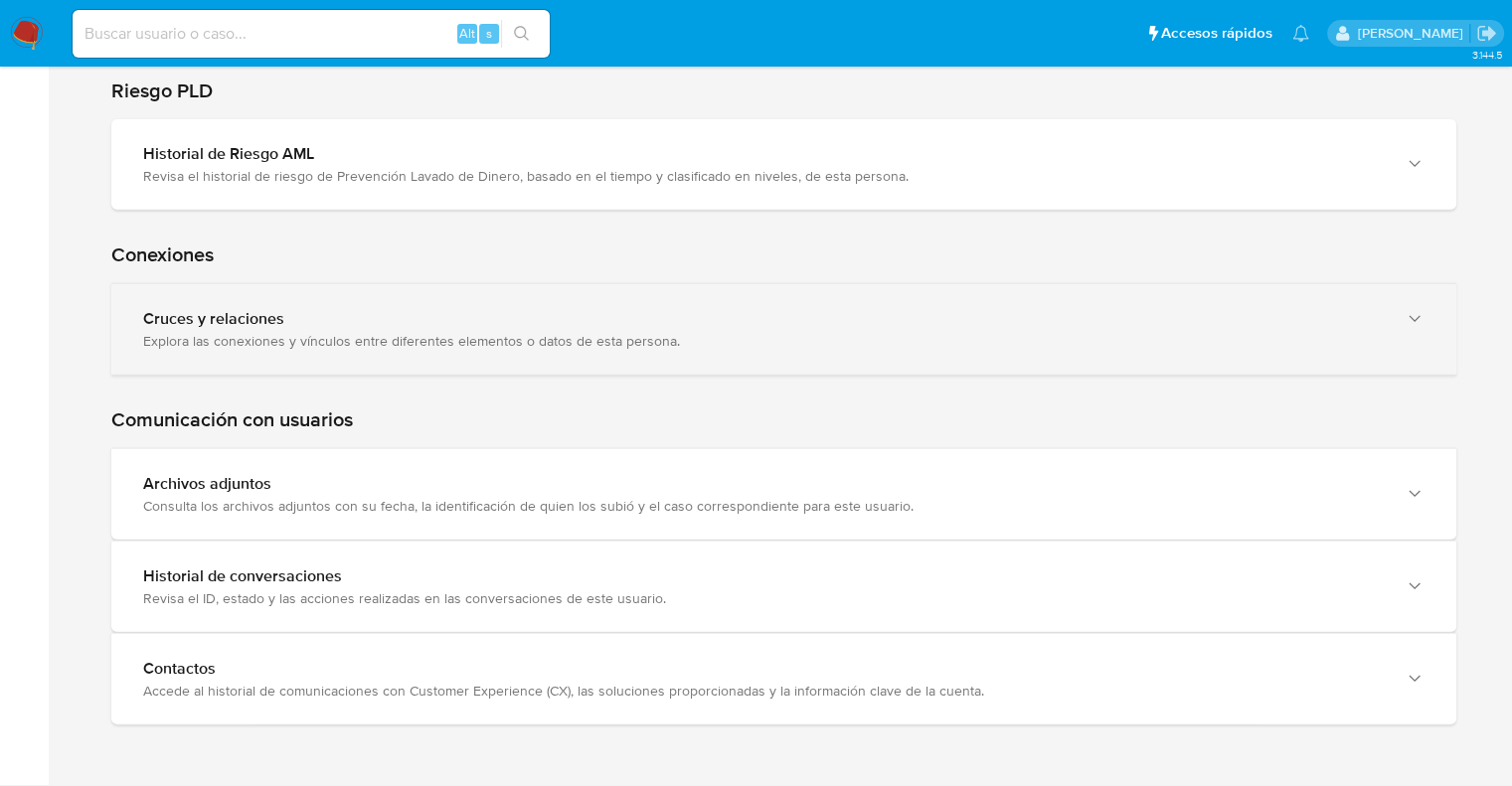scroll, scrollTop: 5358, scrollLeft: 0, axis: vertical 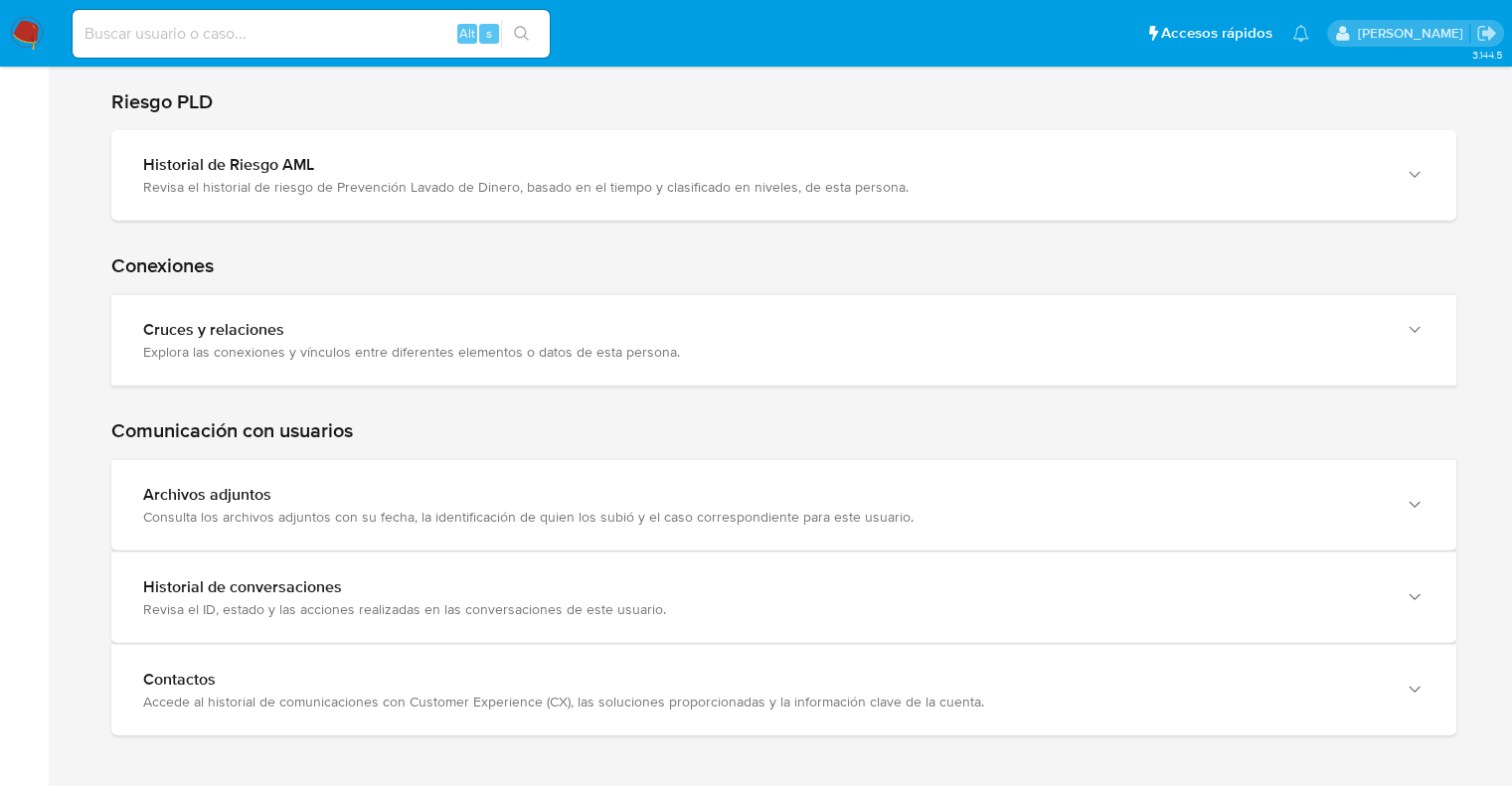 click on "Home Información de  la persona Nivel de conocimiento Verificados y Declarados Tipo de Usuario Todos KYC Riesgo/AML Transaccional Procesos Centrales Restricciones Detalla las restricciones y el historial asociado, describiendo las limitaciones. Perfiles Examina los distintos tipos de perfiles, abarcando el historial de transacciones y la capacidad financiera. Transaccional corporativo Perfil Documental e Inferido Ultima ejecución Fecha de procesamiento 02/07/2025 12:58:00 (hace 11 días) Tipo de mapeo kyc_person_id ID del mapeo 86ef49ed9cbe8f0fa8f2a9c05b5789c1 Cantidad de usuarios 1 Lista de usuarios de la persona 154942227 Perfil documental Perfil  Inferido 1674687.83 Valores Históricos Descargar datos Fecha de procesamiento Tipo de mapeo ID del mapeo Cantidad de usuarios Lista de usuarios de la persona Perfil documental Perfil  Inferido Listas Internas Obtén información sobre la categoría, subcategoría, ID, fecha y otros datos, y consulta detalles adicionales. main-user-icon 154942227 Externas Device" at bounding box center (783, -2252) 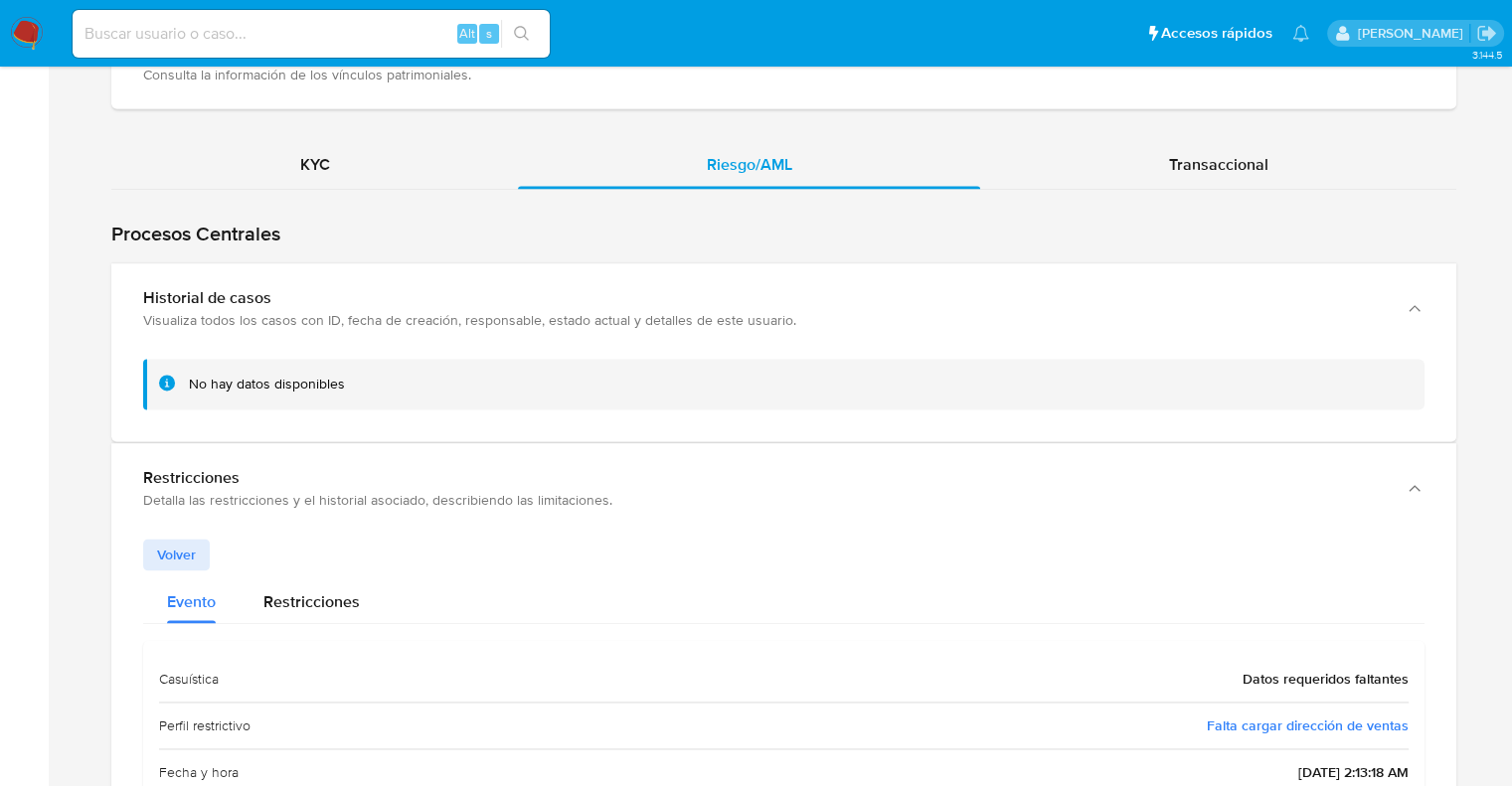 scroll, scrollTop: 2774, scrollLeft: 0, axis: vertical 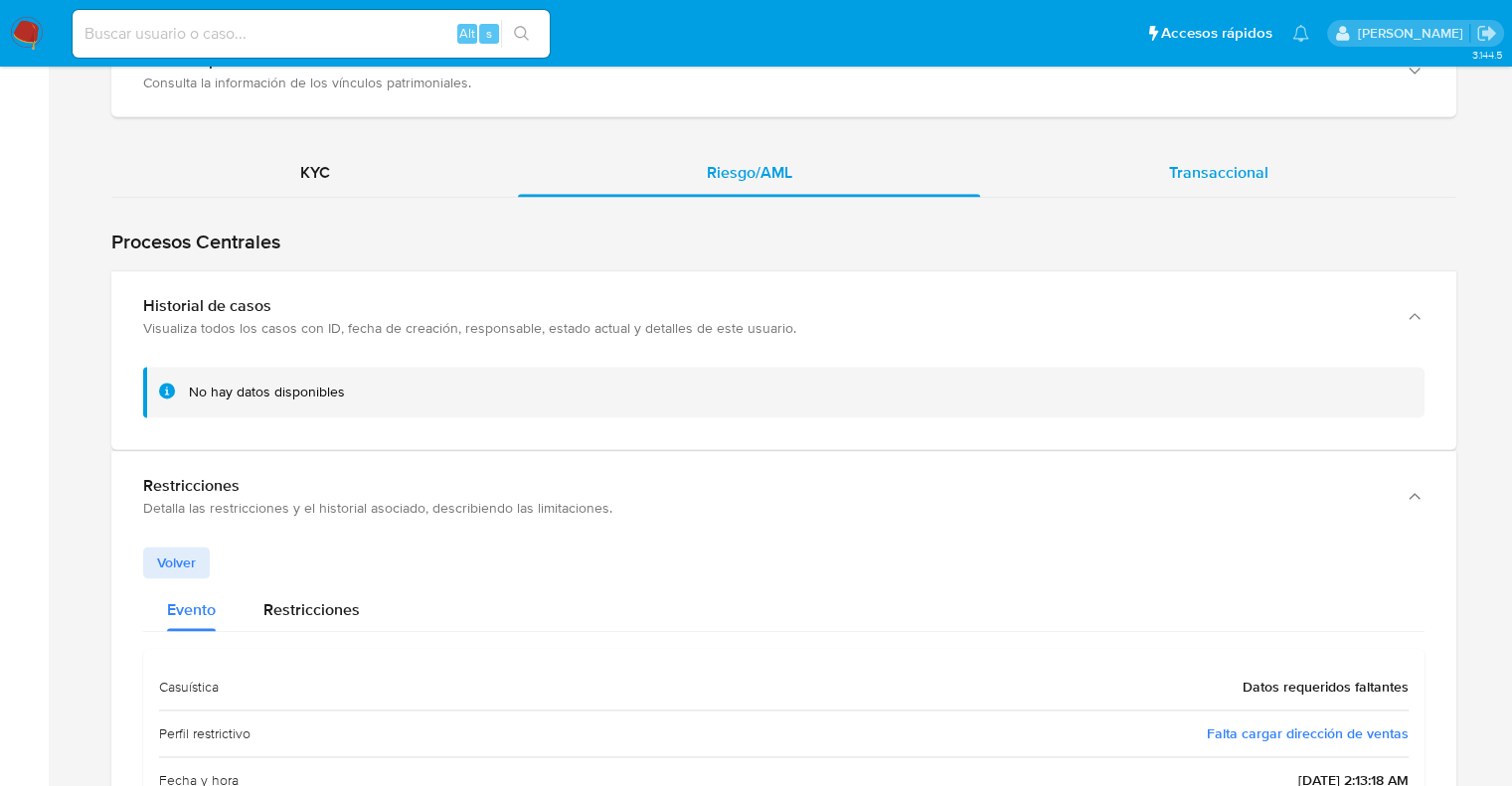 click on "Transaccional" at bounding box center [1219, 172] 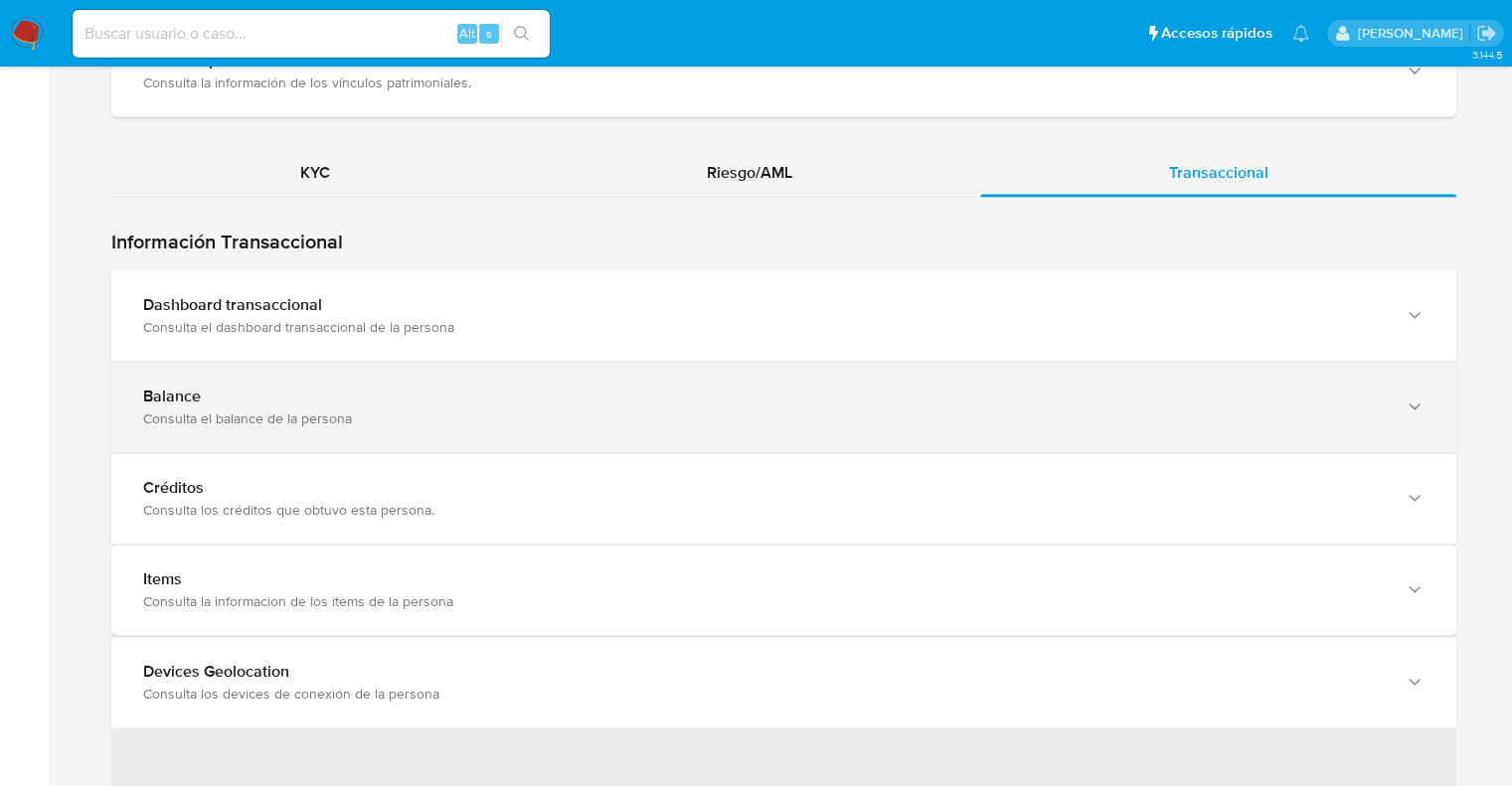 click on "Consulta el balance de la persona" at bounding box center (763, 418) 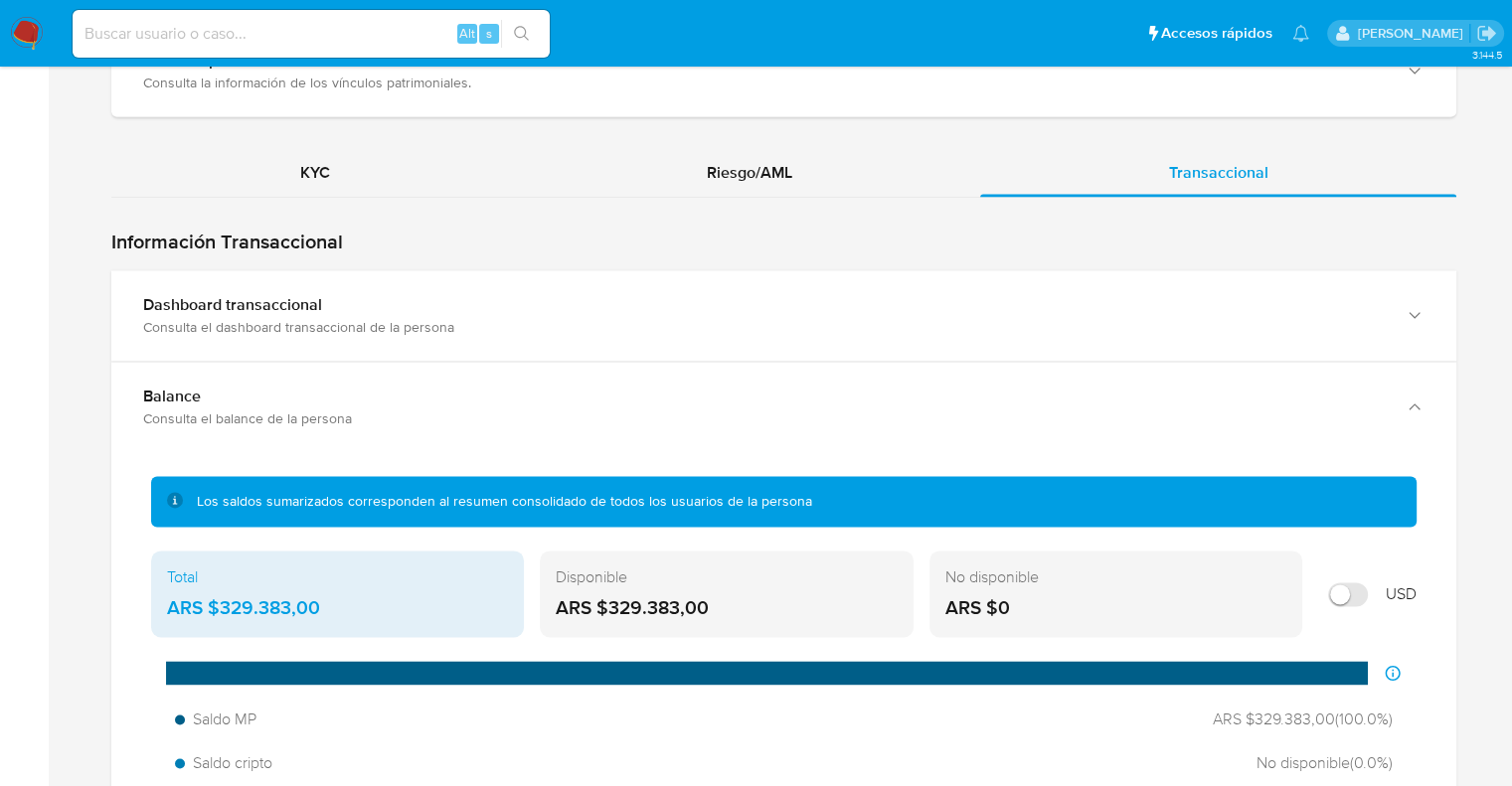 click on "Los saldos sumarizados corresponden al resumen consolidado de todos los usuarios de la persona Total ARS $329.383,00 Disponible ARS $329.383,00 No disponible ARS $0 USD Distribución de saldos   El gráfico muestra cómo se distribuyen los diferentes tipos de saldo (efectivo, cripto, inversiones y reservas) en relación al total de la cuenta Saldo MP ARS $329.383,00  ( 100.0 %) Saldo cripto No disponible  ( 0.0 %) Inversiones No disponible  ( 0.0 %) Saldo reserva No disponible  ( 0.0 %) Detalle del balance Cust ID Moneda Total Disponible No disponible Tipo 154942227 Principal ARS ARS $329.383,00 ARS $329.383,00 - Saldo MP Anterior 1 Siguiente" at bounding box center (783, 814) 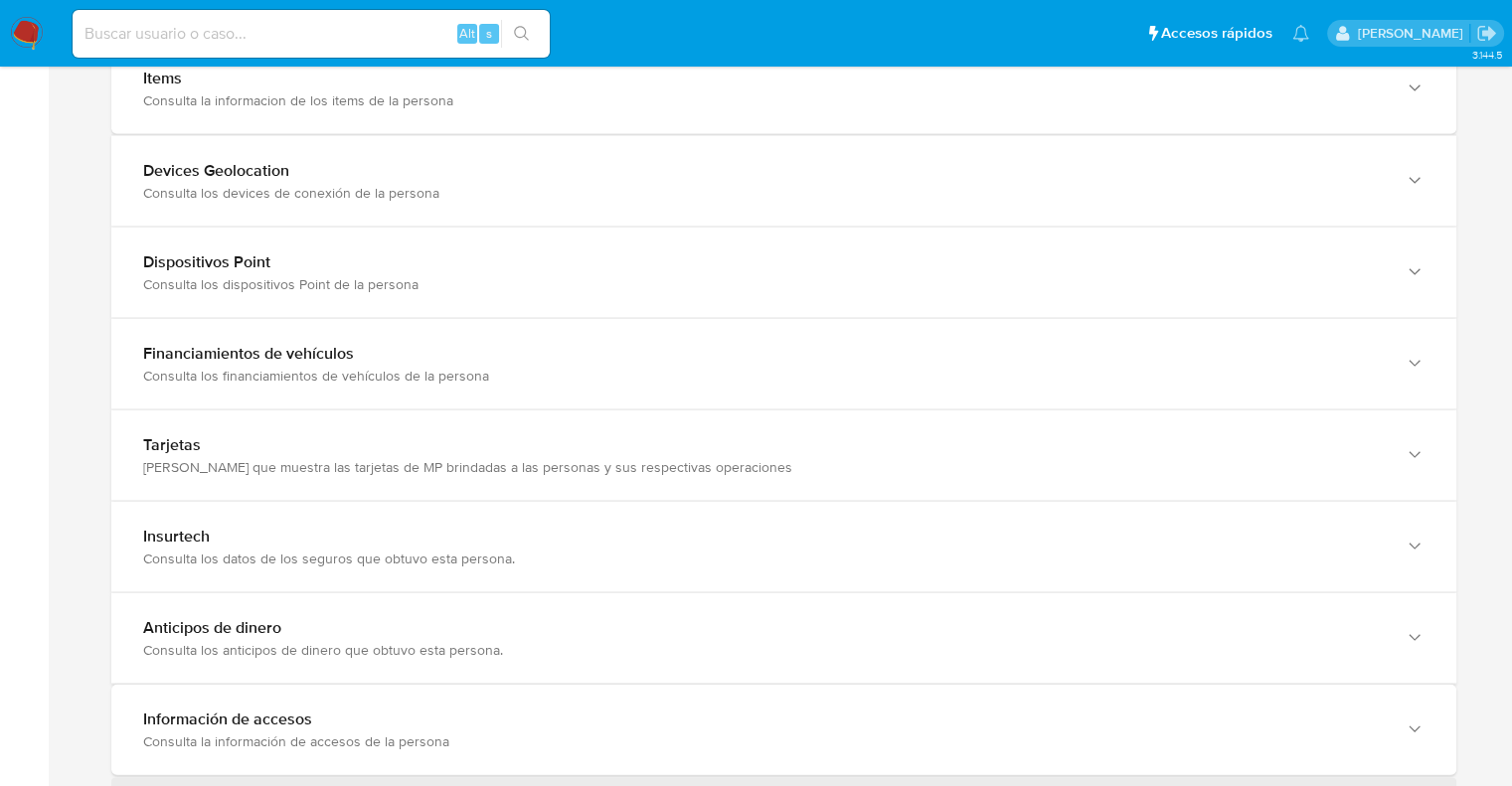 scroll, scrollTop: 4138, scrollLeft: 0, axis: vertical 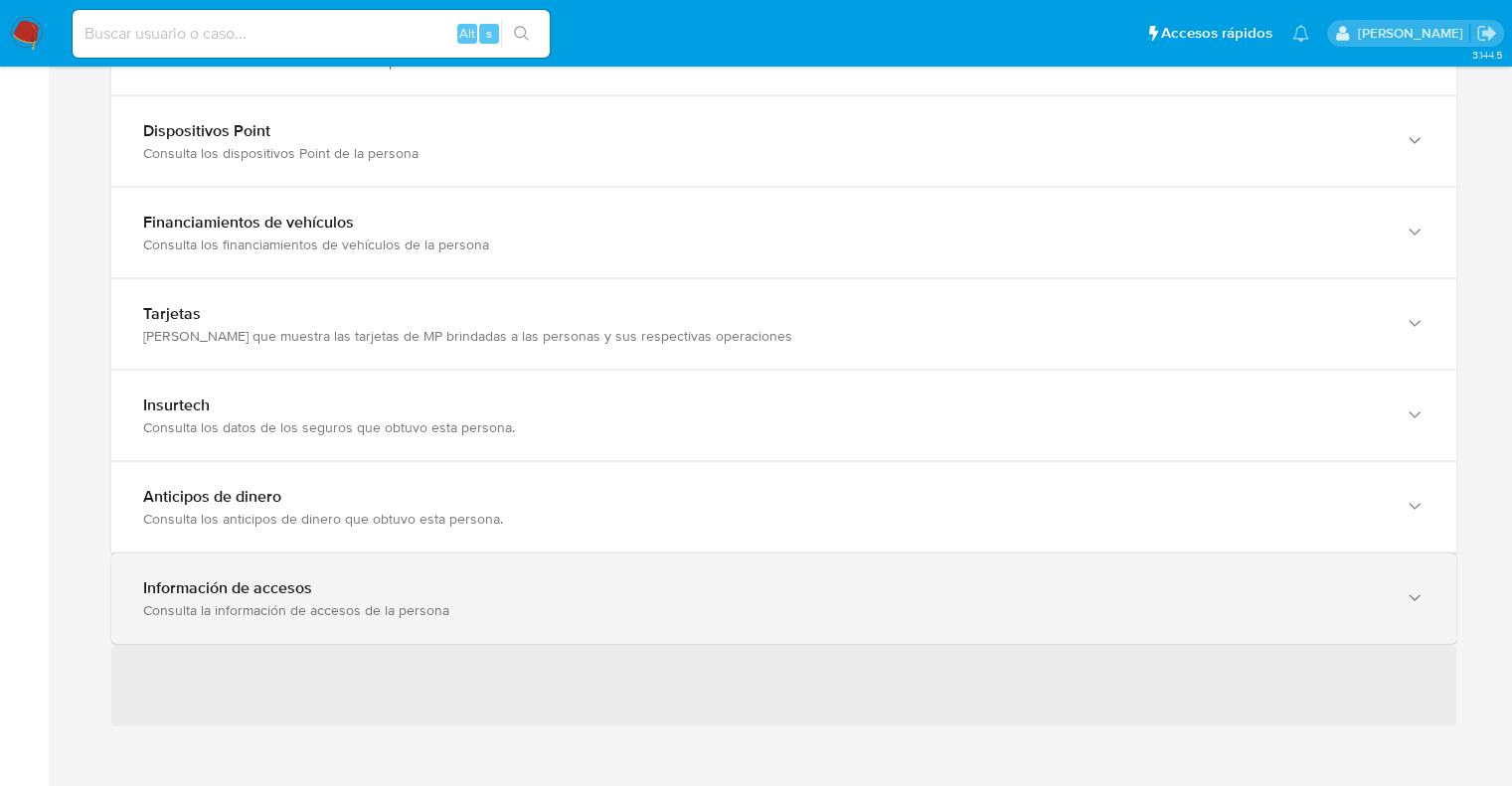 click on "Información de accesos Consulta la información de accesos de la persona" at bounding box center (783, 598) 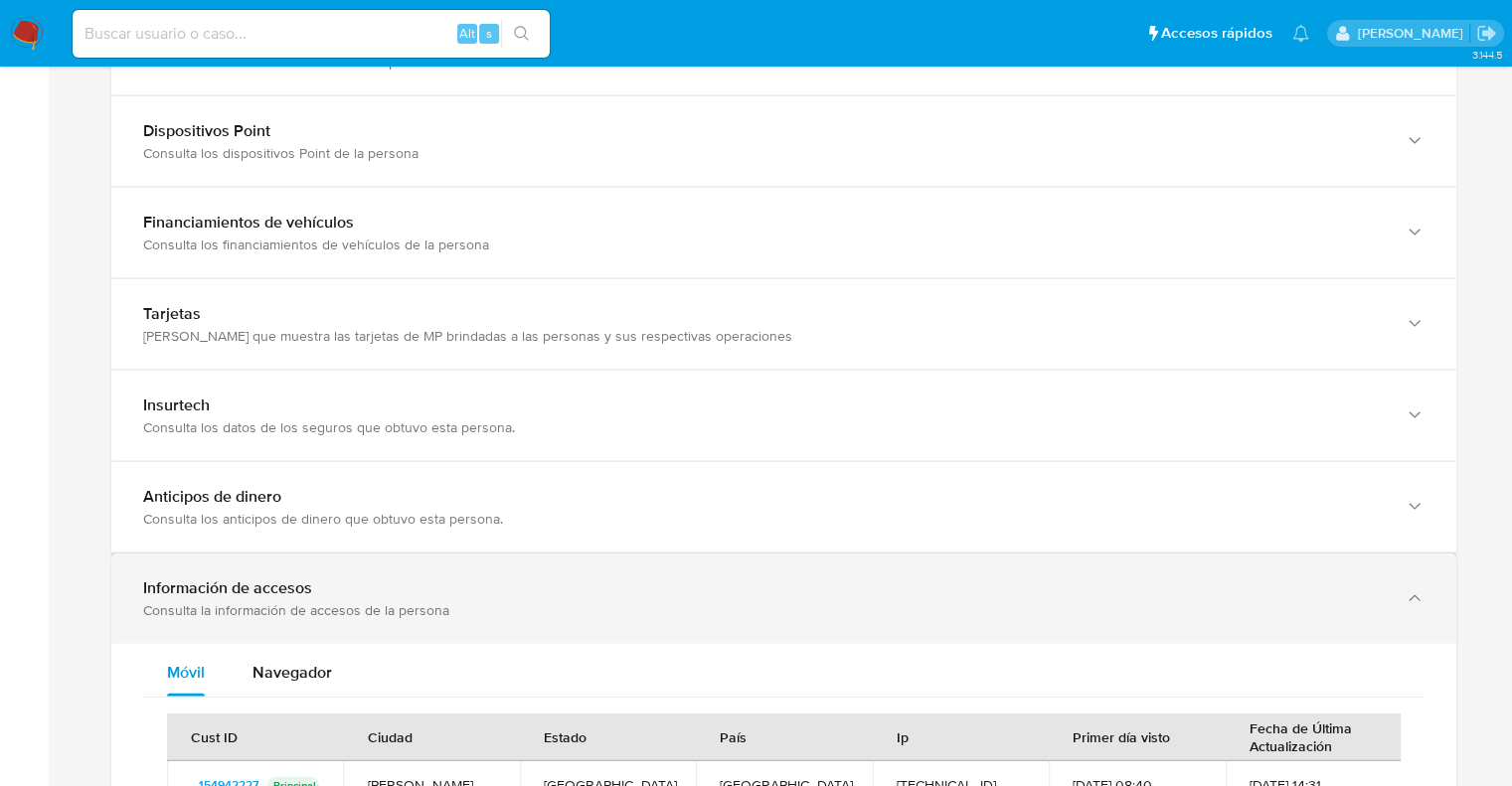 type 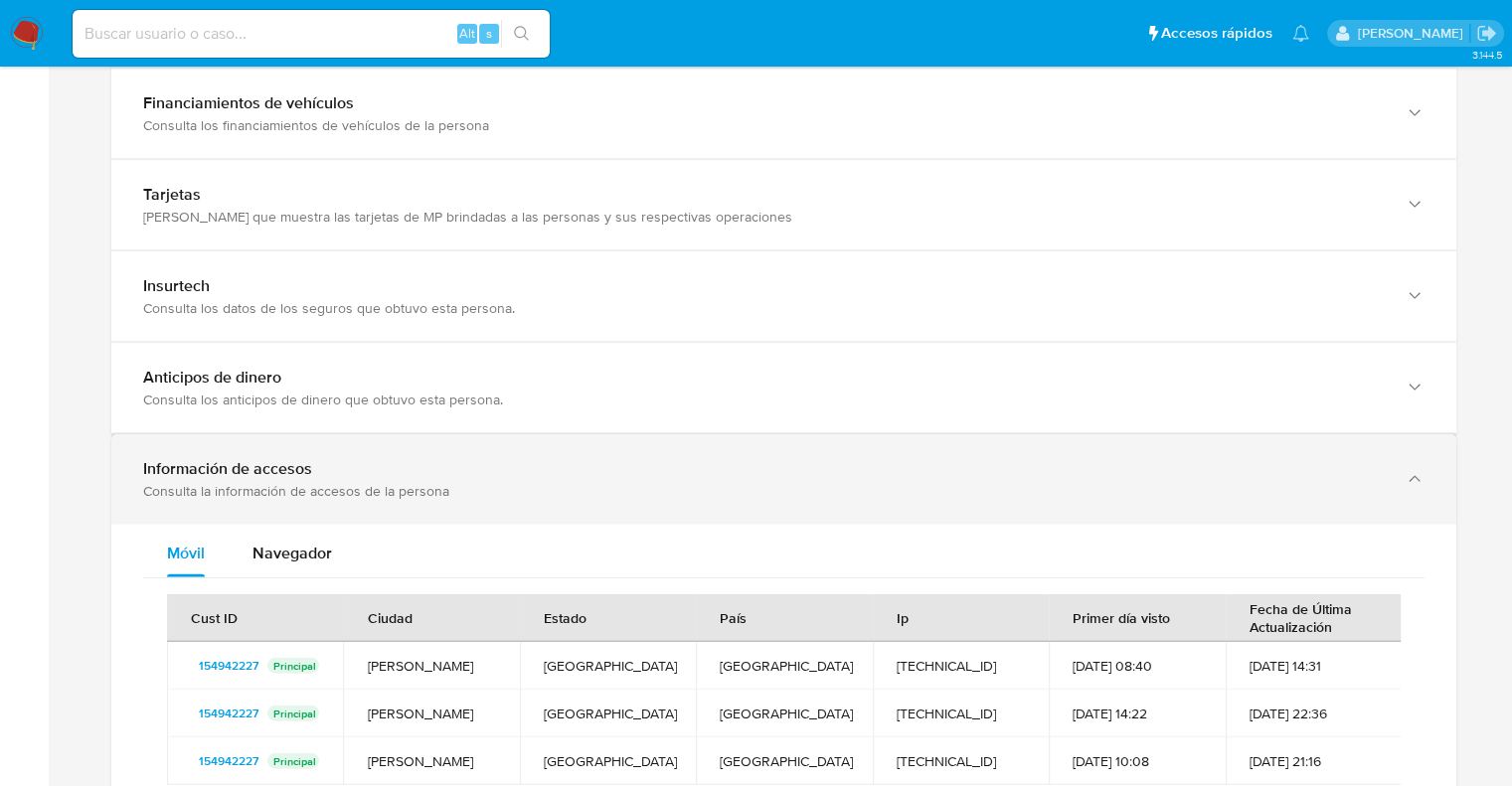 scroll, scrollTop: 4297, scrollLeft: 0, axis: vertical 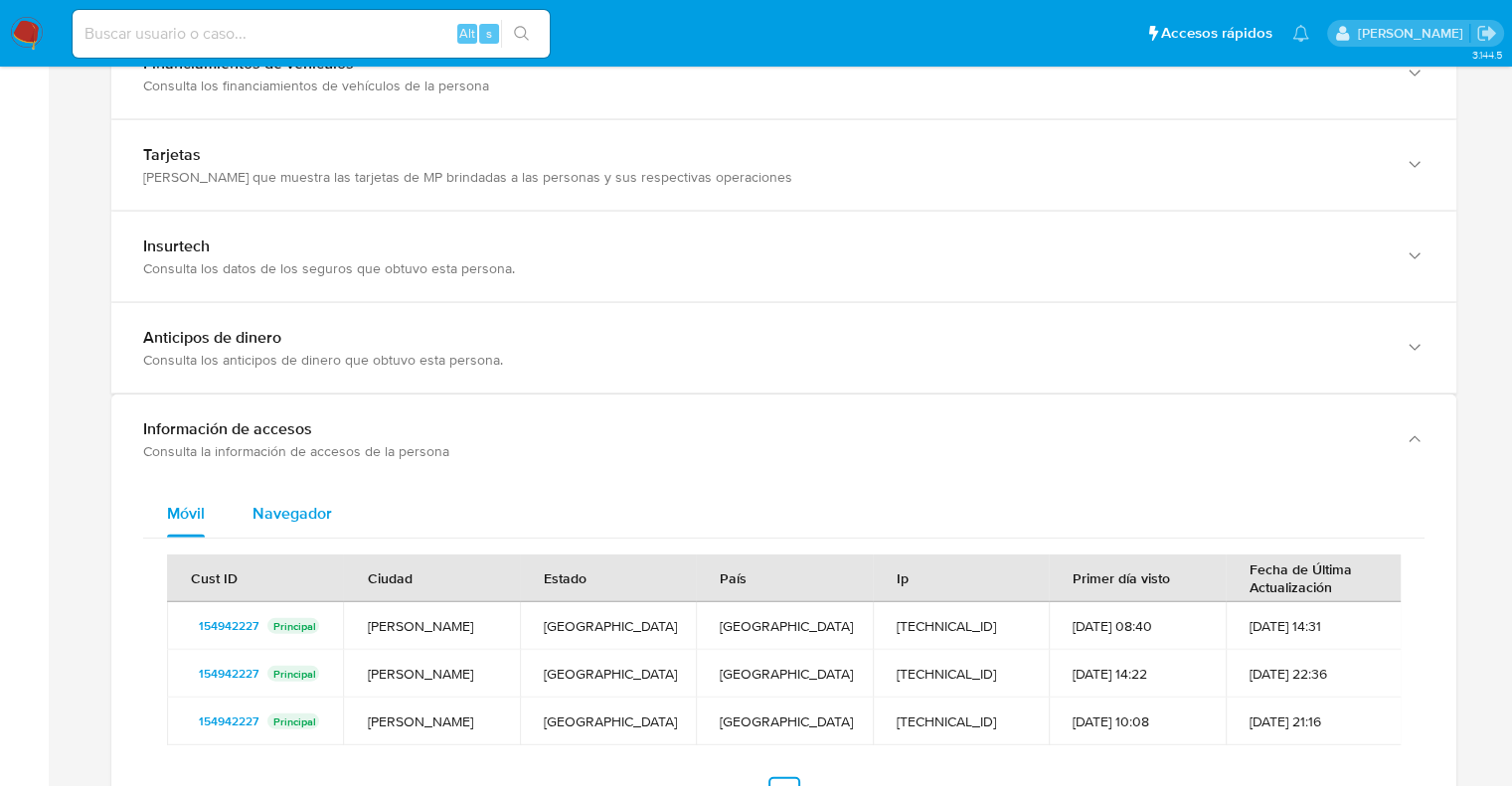 click on "Navegador" at bounding box center [292, 514] 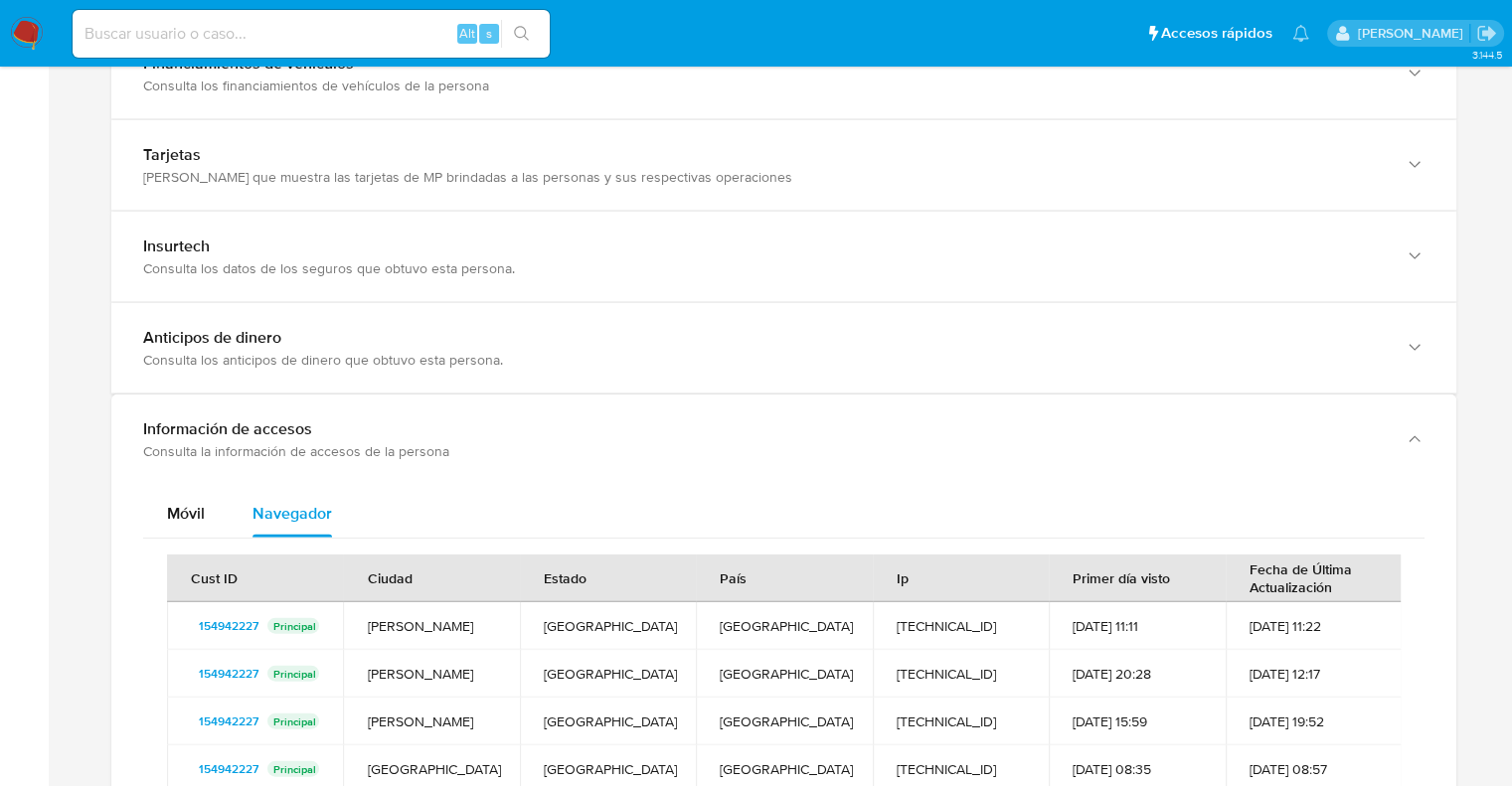 click on "Móvil Navegador Cust ID Ciudad Estado País Ip Primer día visto Fecha de Última Actualización 154942227 Principal Avellaneda Buenos Aires Argentina 190.246.59.84 23-02-2024 11:11 02-04-2025 11:22 154942227 Principal Avellaneda Buenos Aires Argentina 181.116.177.76 10-03-2023 20:28 19-02-2024 12:17 154942227 Principal Avellaneda Buenos Aires Argentina 181.116.179.95 25-03-2021 15:59 31-10-2023 19:52 154942227 Principal Buenos Aires Buenos Aires Argentina 190.17.24.128 23-11-2022 08:35 11-05-2023 08:57 154942227 Principal Avellaneda Buenos Aires Argentina 186.123.136.63 04-12-2021 19:22 03-03-2023 13:43 Anterior 1 2 Siguiente" at bounding box center [783, 718] 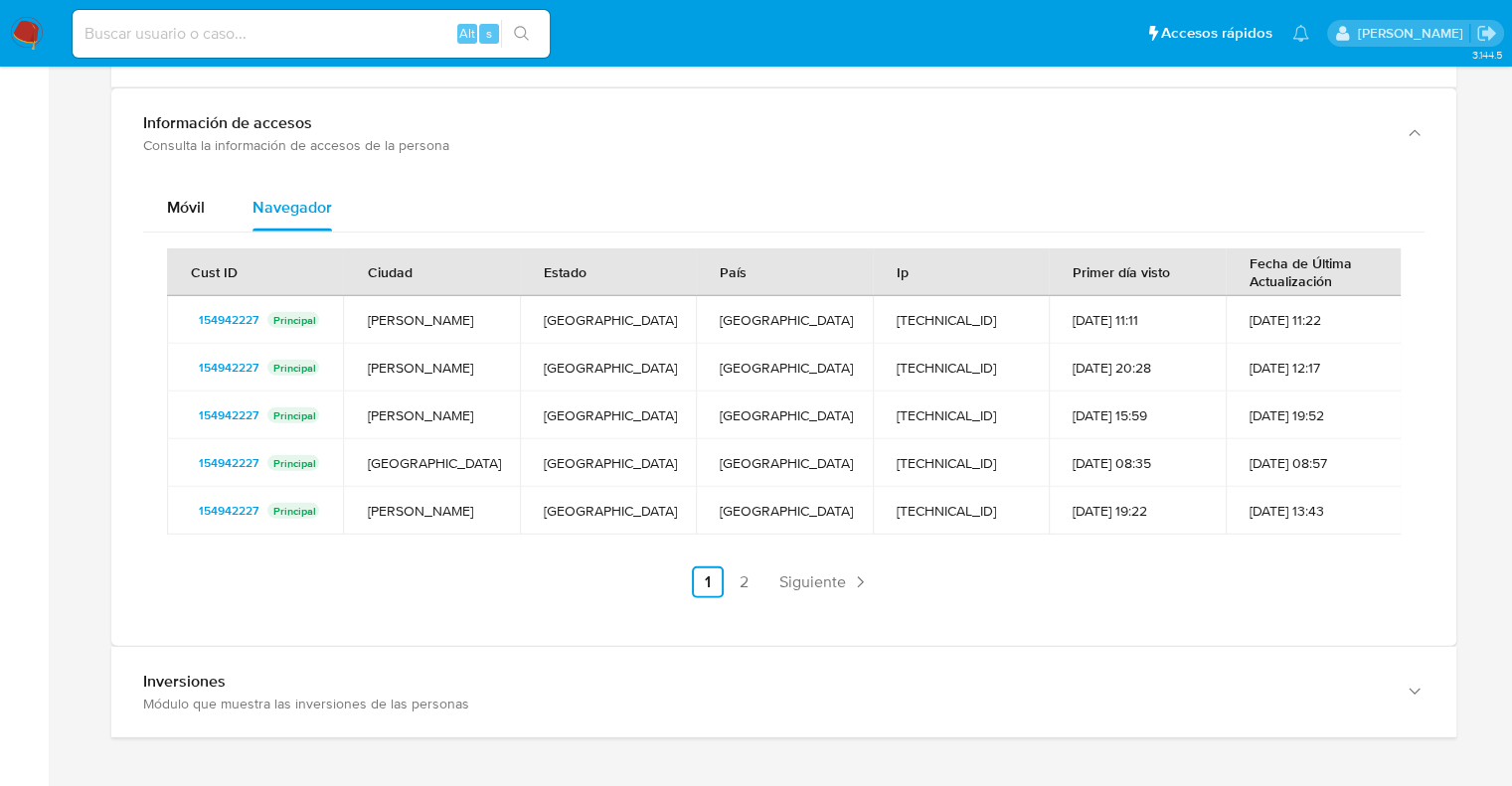 scroll, scrollTop: 4615, scrollLeft: 0, axis: vertical 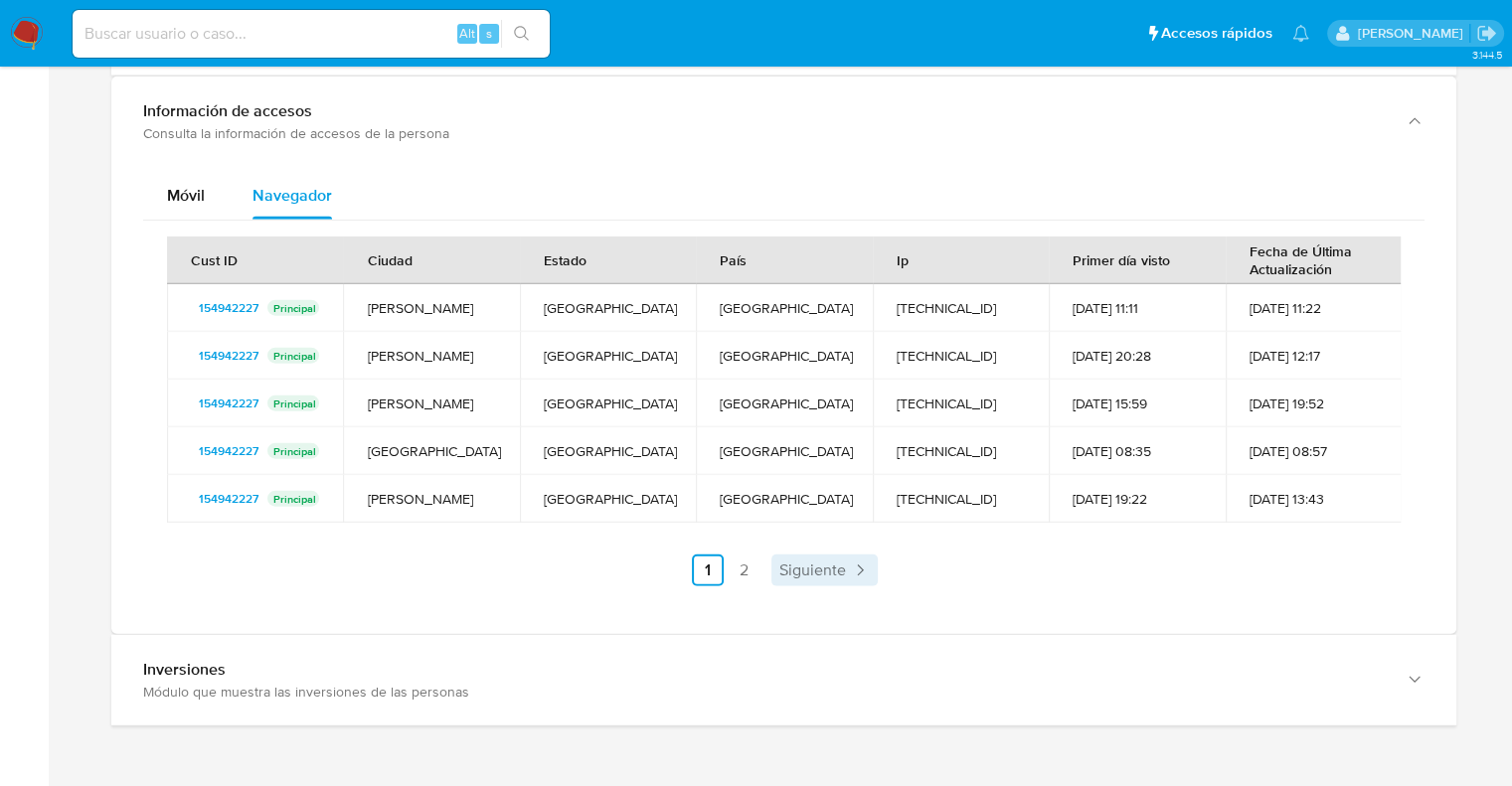 click on "Siguiente" at bounding box center [812, 570] 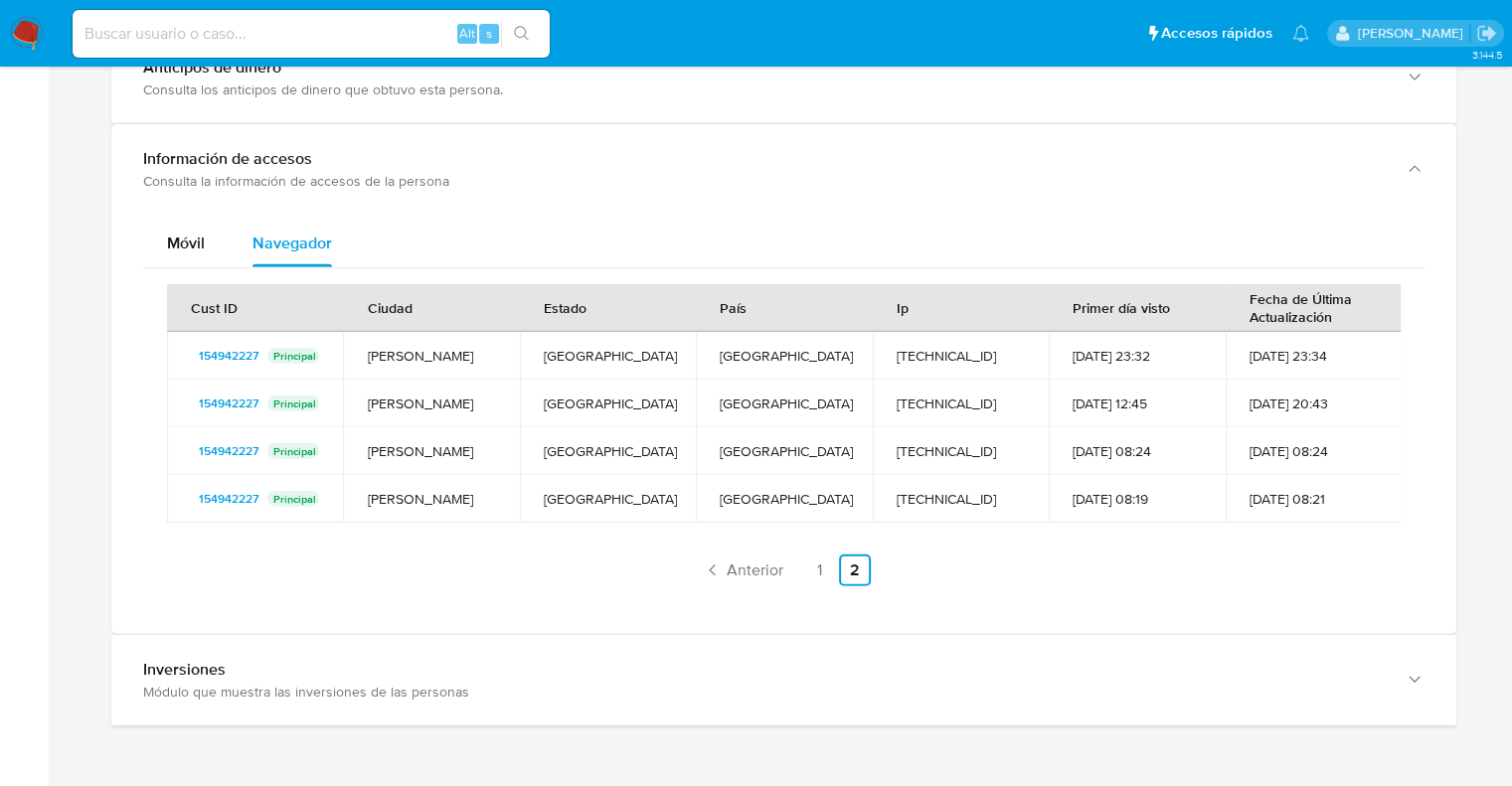 click on "Home Información de  la persona Nivel de conocimiento Verificados y Declarados Tipo de Usuario Todos KYC Riesgo/AML Transaccional Información Transaccional Devices Geolocation Consulta los devices de conexión de la persona   Cust ID     Fecha desde     Fecha hasta     Código de país     País     Código de estado     Estado   154942227 Principal   2021-08-01T23:38:39Z     2025-07-12T13:31:45.145-04:00     AR     Argentina     AR-B     Buenos Aires   154942227 Principal   2021-11-21T12:19:42Z     2025-06-30T17:48:05.33-04:00     AR     Argentina     AR-C     Capital Federal   154942227 Principal   2024-06-13T12:11:23.548-04:00     2025-06-28T16:06:51.533-04:00     AR     Argentina     AR-X     Córdoba   Anterior 1 Siguiente" at bounding box center (783, -1861) 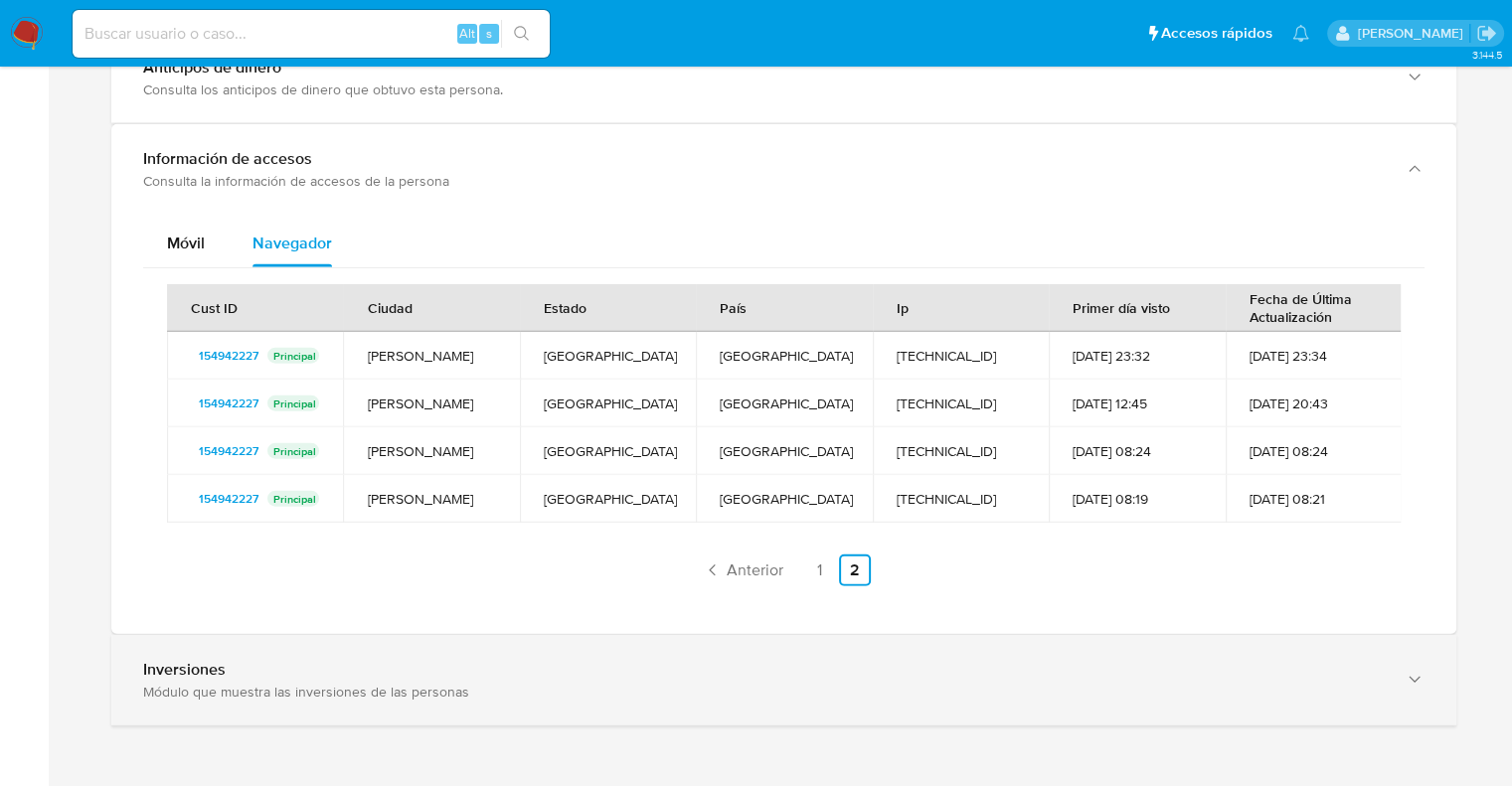 click on "Inversiones Módulo que muestra las inversiones de las personas" at bounding box center [783, 680] 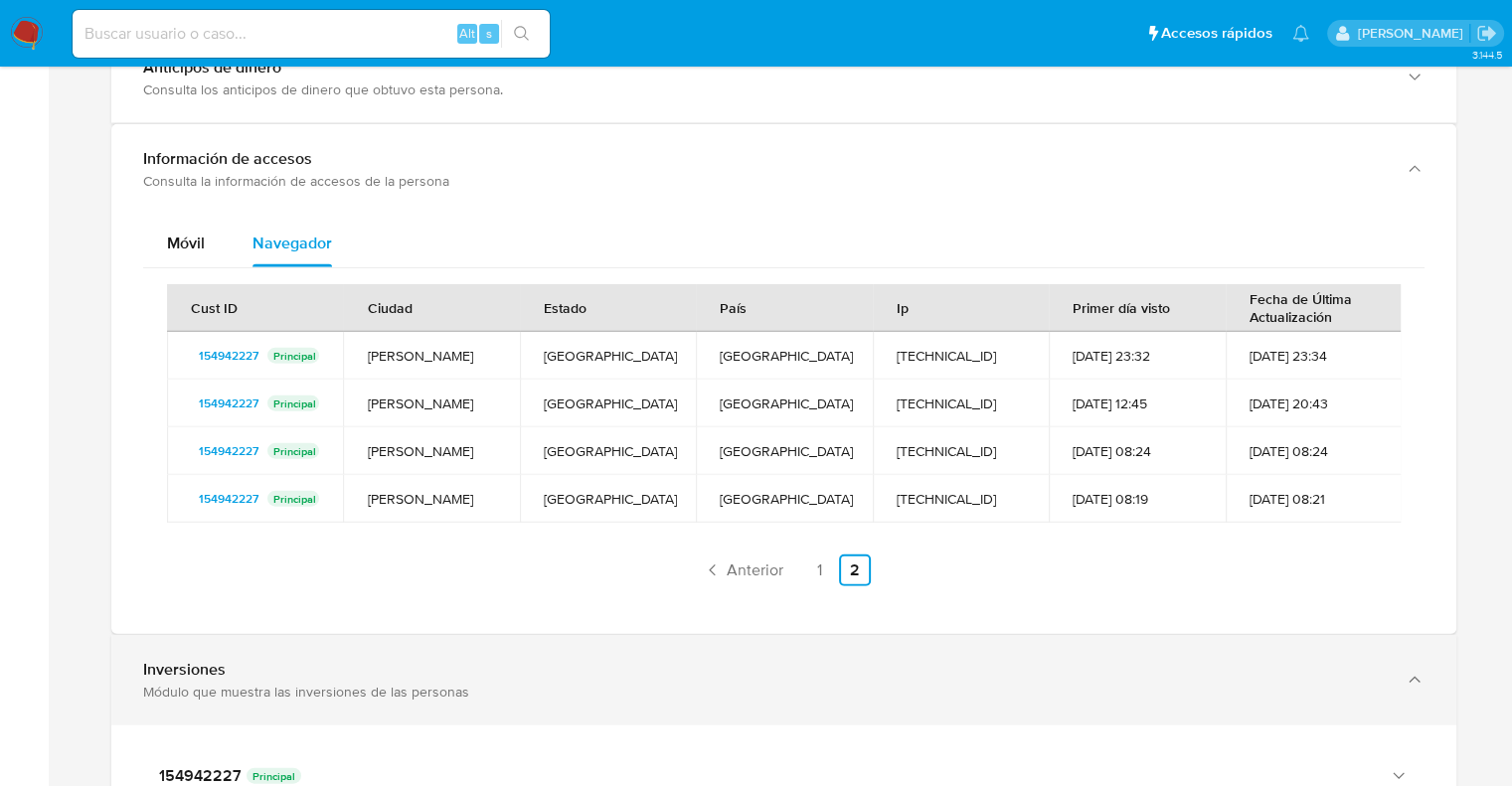 type 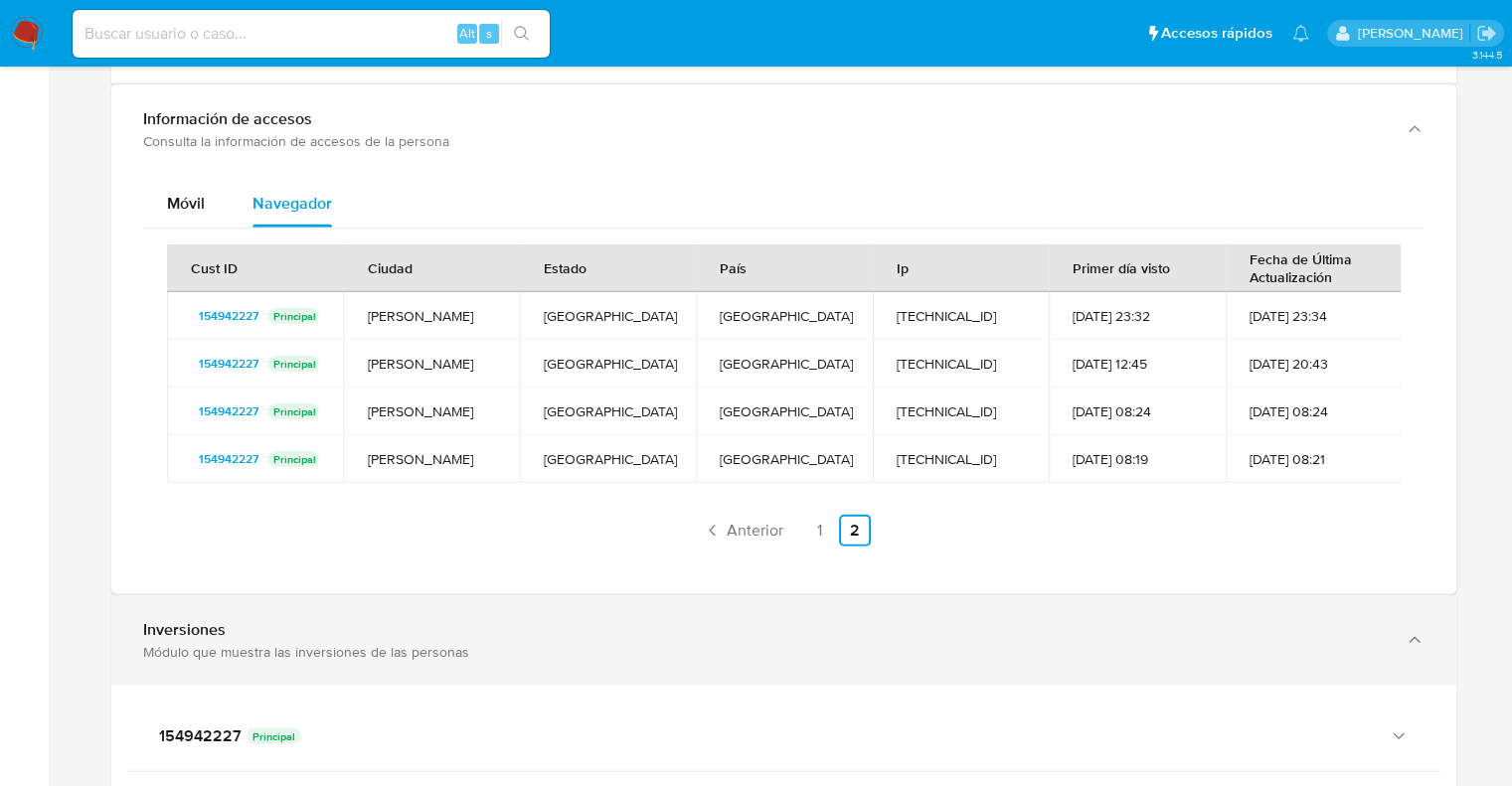 scroll, scrollTop: 4676, scrollLeft: 0, axis: vertical 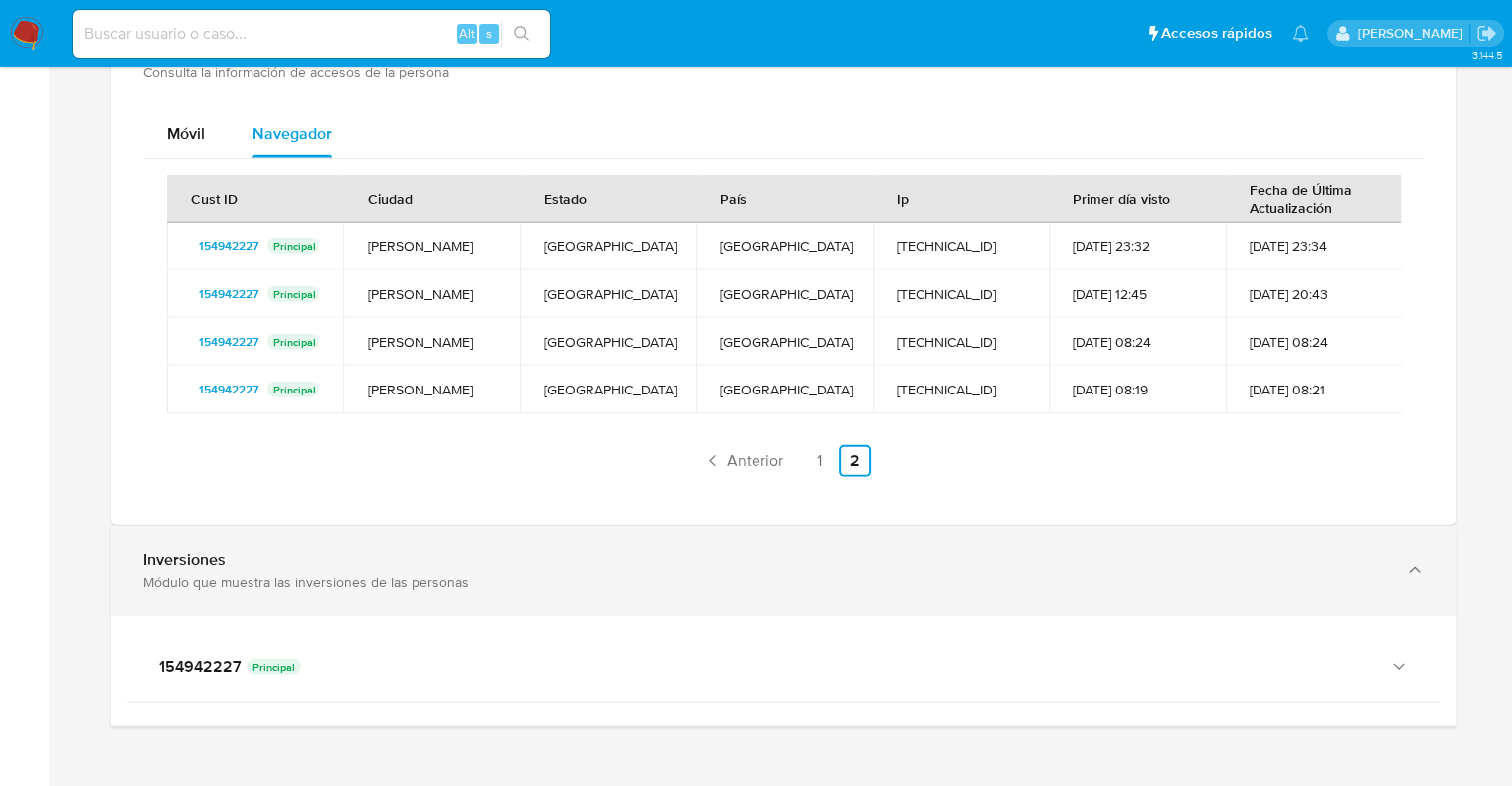 click on "154942227 Principal" at bounding box center [783, 667] 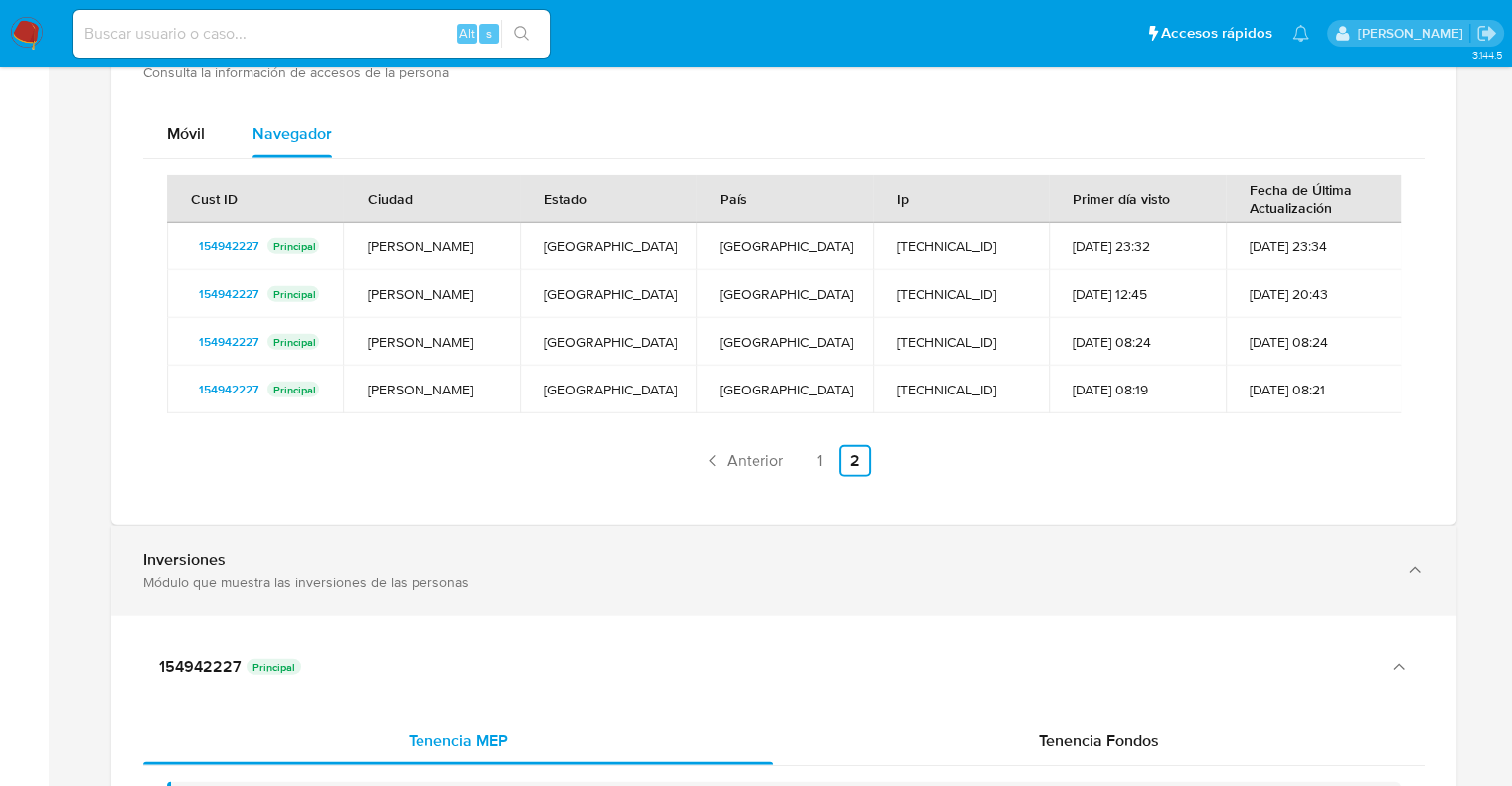 type 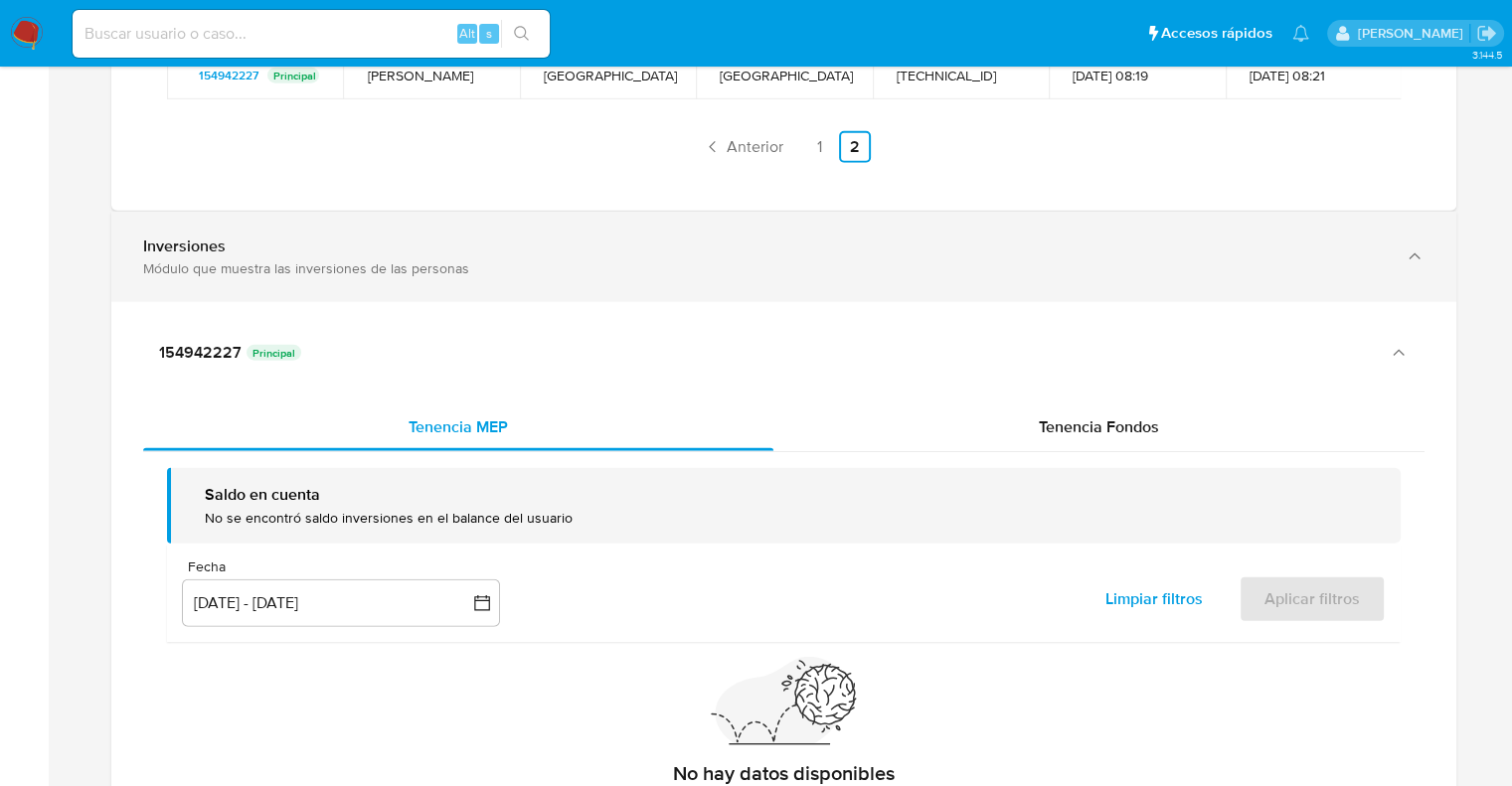 scroll, scrollTop: 5074, scrollLeft: 0, axis: vertical 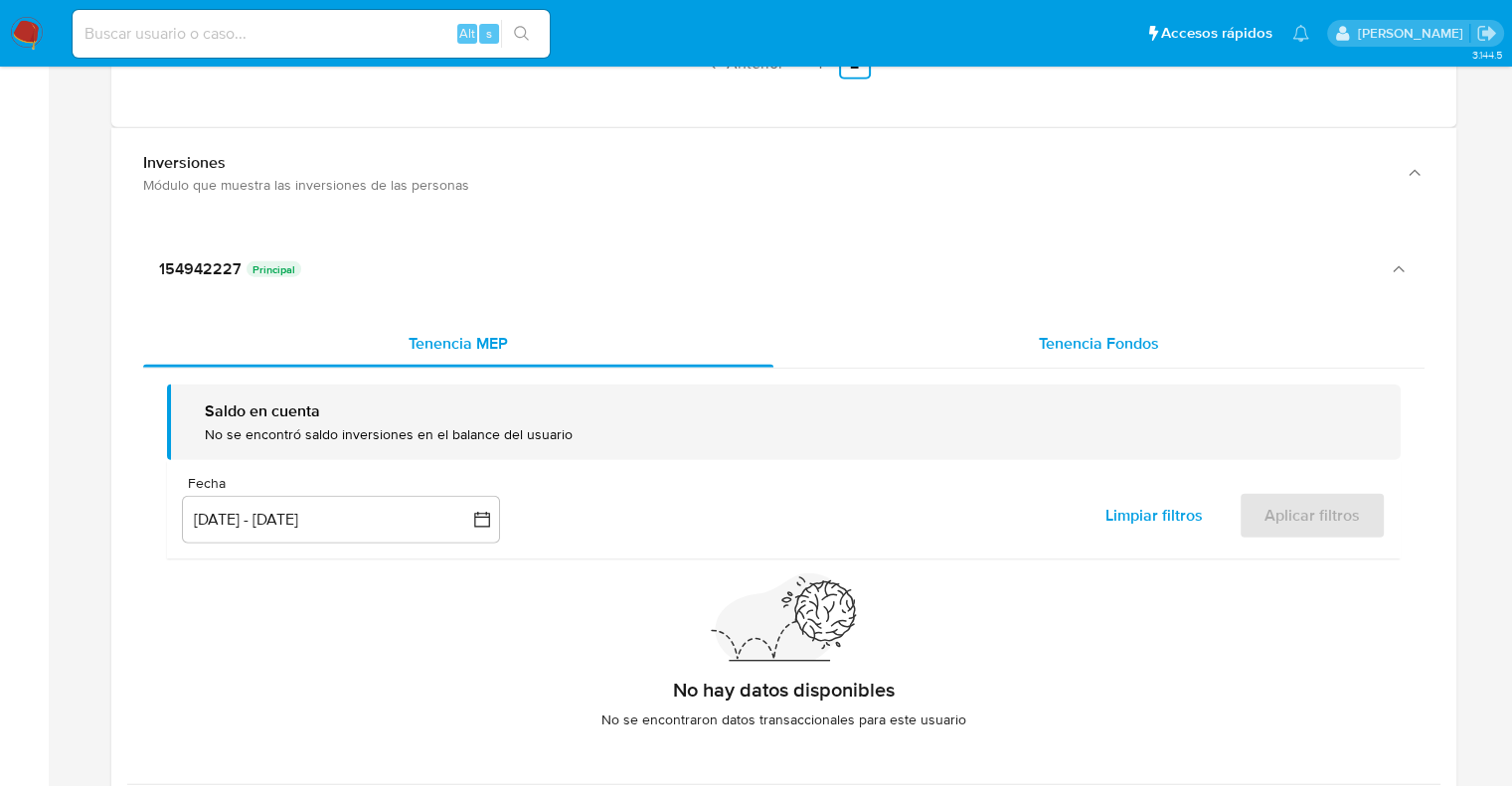 click on "Tenencia Fondos" at bounding box center (1098, 343) 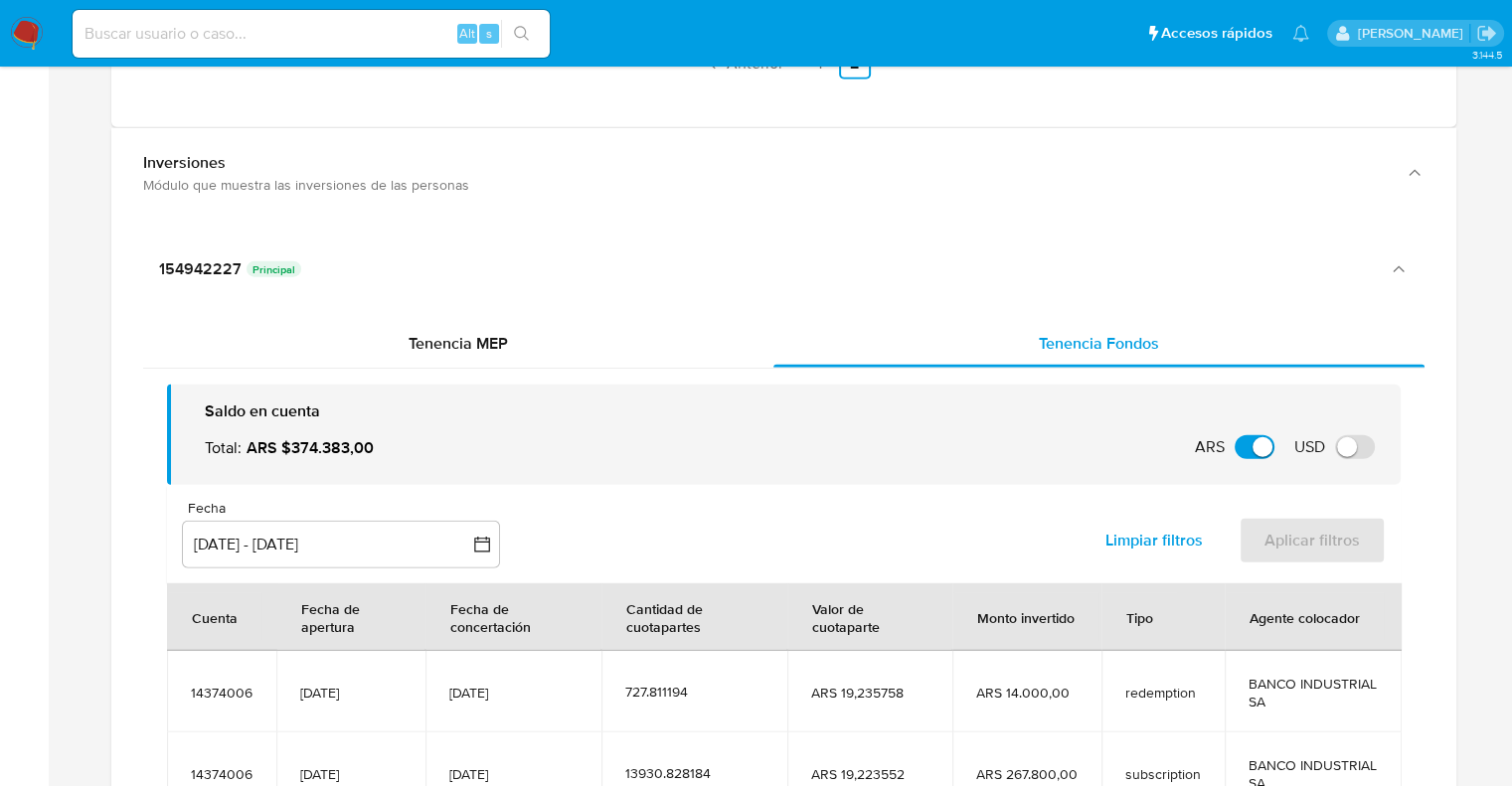click on "154942227 Principal Tenencia MEP Tenencia Fondos Saldo en cuenta Total : ARS $374.383,00 ARS   Cambiar entre moneda local y ARS USD   Cambiar entre moneda local y USD Fecha inputDatePicker 15 abr 2025 - 13 jul 2025 15-04-2025:13-07-2025 Limpiar filtros Aplicar filtros Cuenta Fecha de apertura Fecha de concertación Cantidad de cuotapartes Valor de cuotaparte Monto invertido Tipo Agente colocador 14374006 19/02/2024 11/07/2025 727.811194 ARS 19,235758 ARS 14.000,00 redemption BANCO INDUSTRIAL SA 14374006 19/02/2024 10/07/2025 13930.828184 ARS 19,223552 ARS 267.800,00 subscription BANCO INDUSTRIAL SA 14374006 19/02/2024 07/07/2025 2054.947244 ARS 19,185894 ARS 39.426,00 redemption BANCO INDUSTRIAL SA 14374006 19/02/2024 30/06/2025 2377.529103 ARS 19,095455 ARS 45.400,00 redemption BANCO INDUSTRIAL SA 14374006 19/02/2024 25/06/2025 473.05808 ARS 19,025148 ARS 9.000,00 redemption BANCO INDUSTRIAL SA Página 1 de 7 Siguiente" at bounding box center [783, 718] 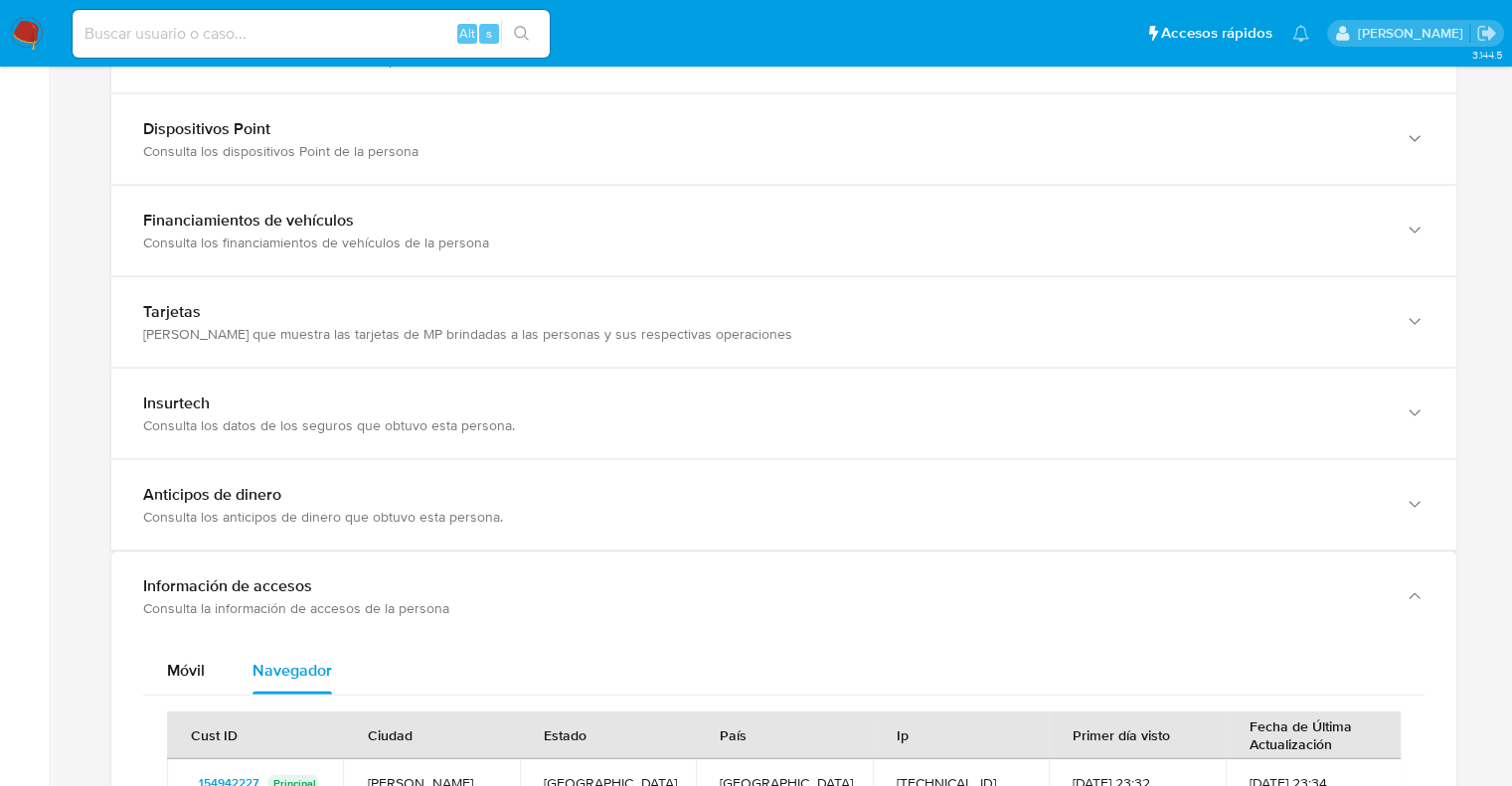 scroll, scrollTop: 4199, scrollLeft: 0, axis: vertical 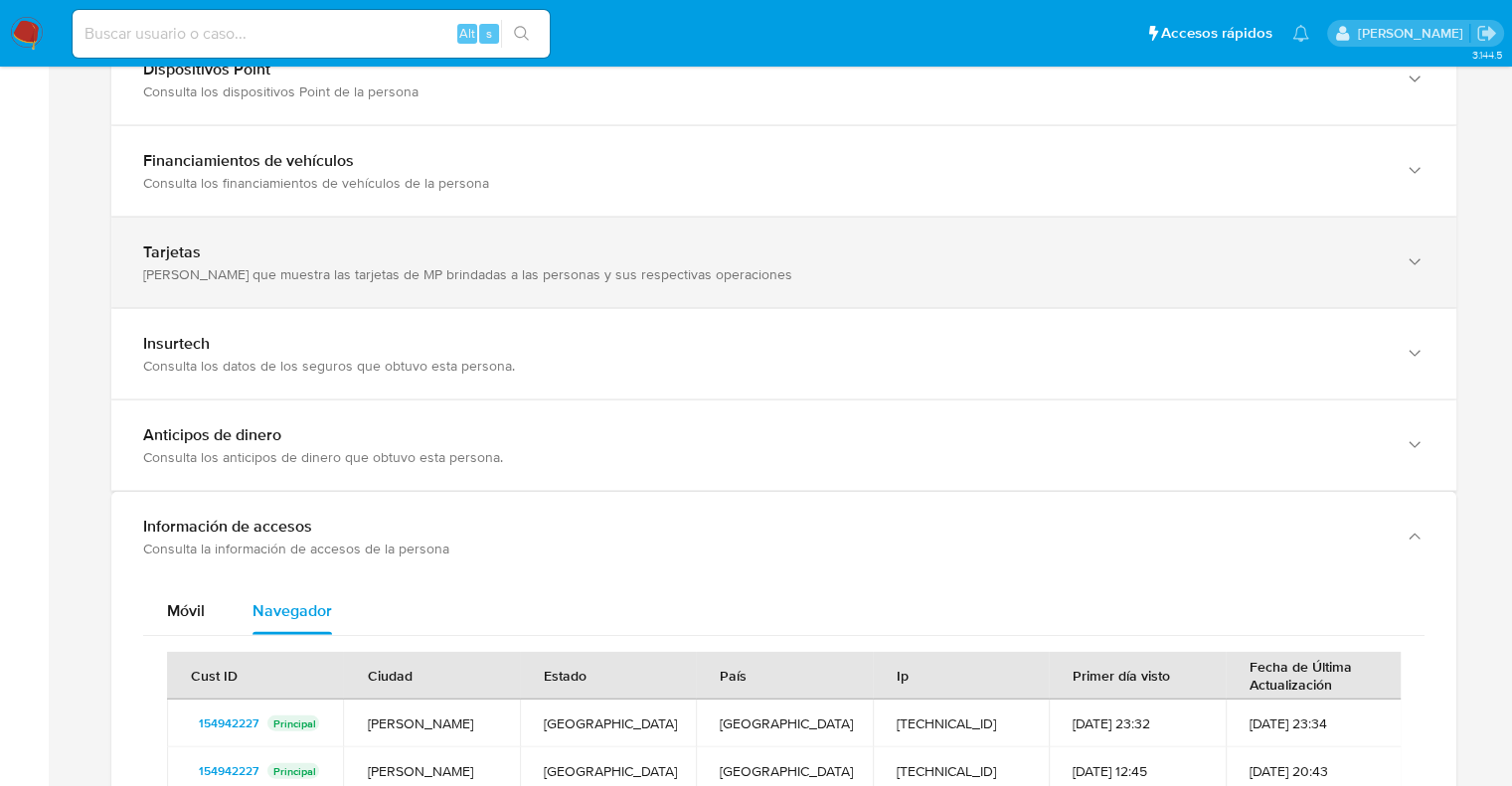 click on "Módulo que muestra las tarjetas de MP brindadas a las personas y sus respectivas operaciones" at bounding box center [763, 274] 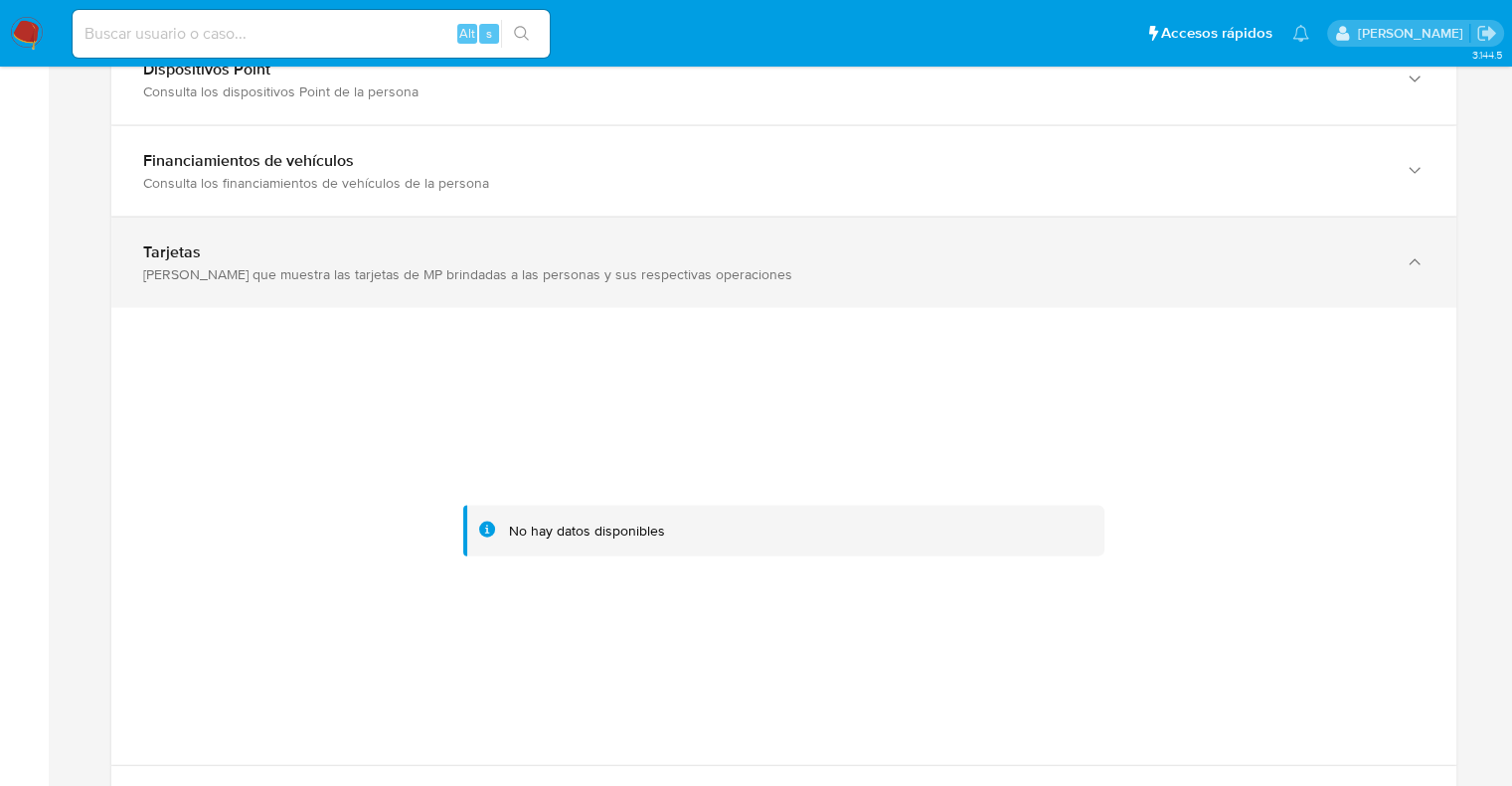 click on "Tarjetas" at bounding box center (172, 251) 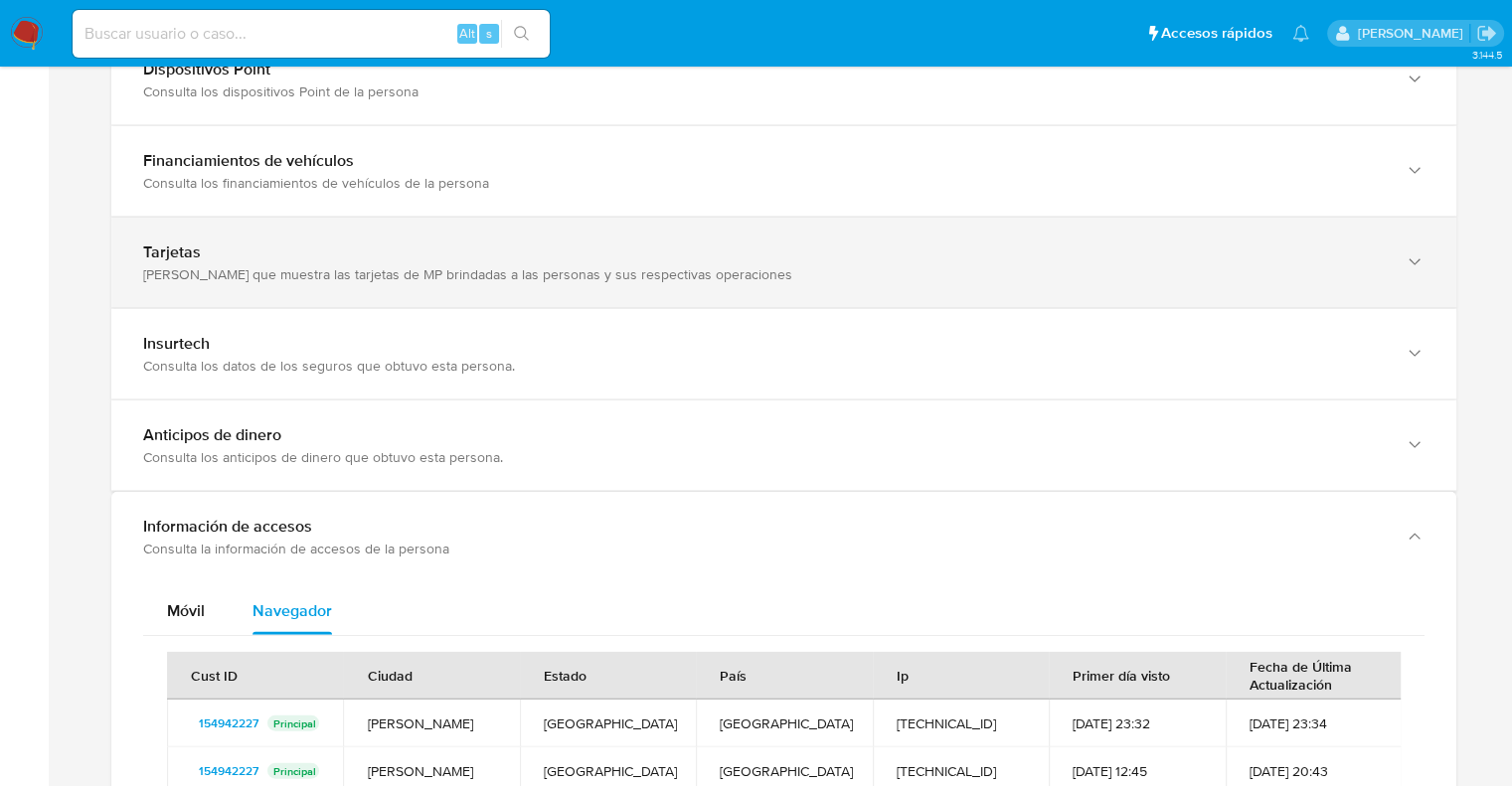 type 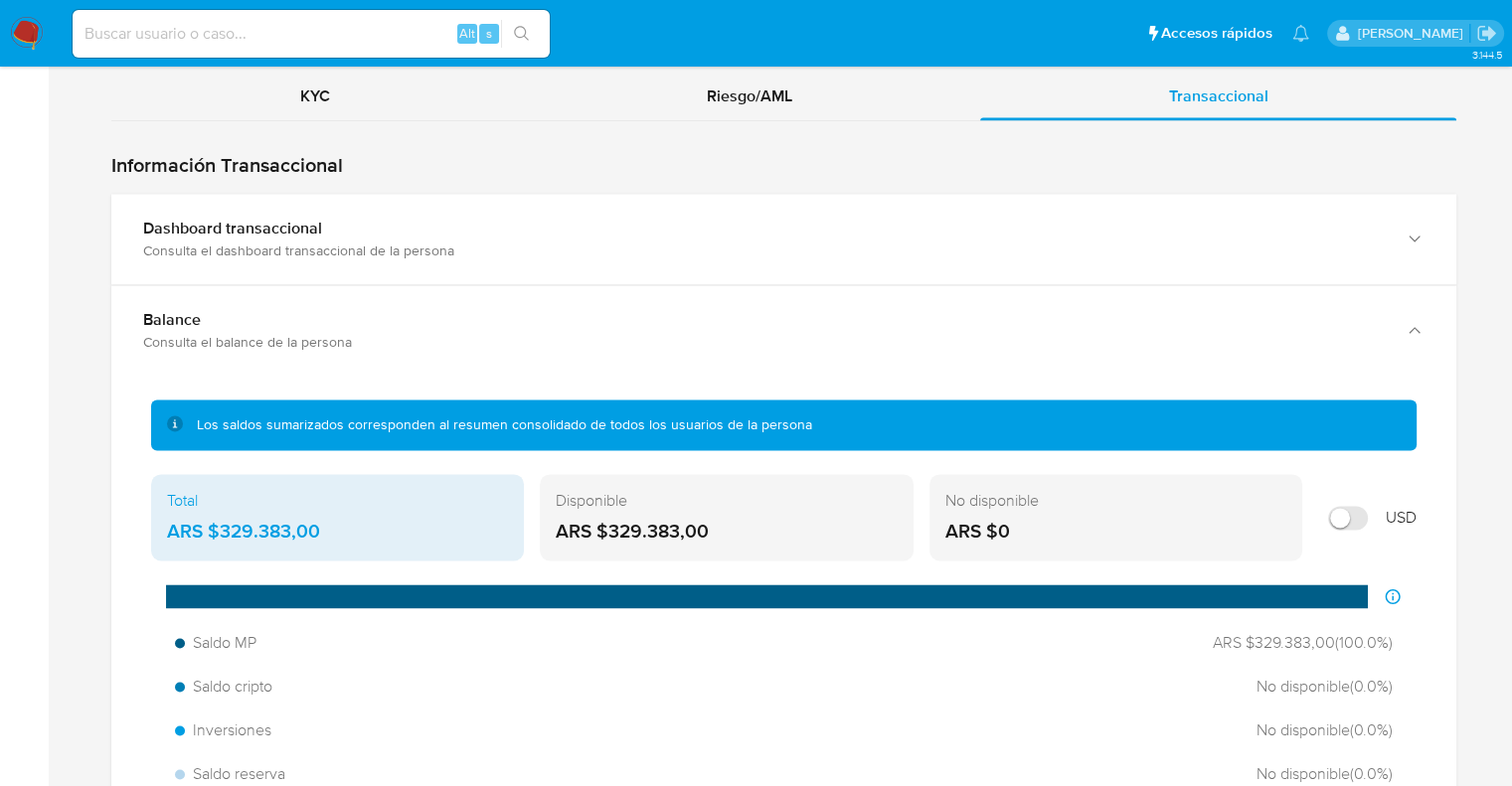 scroll, scrollTop: 2609, scrollLeft: 0, axis: vertical 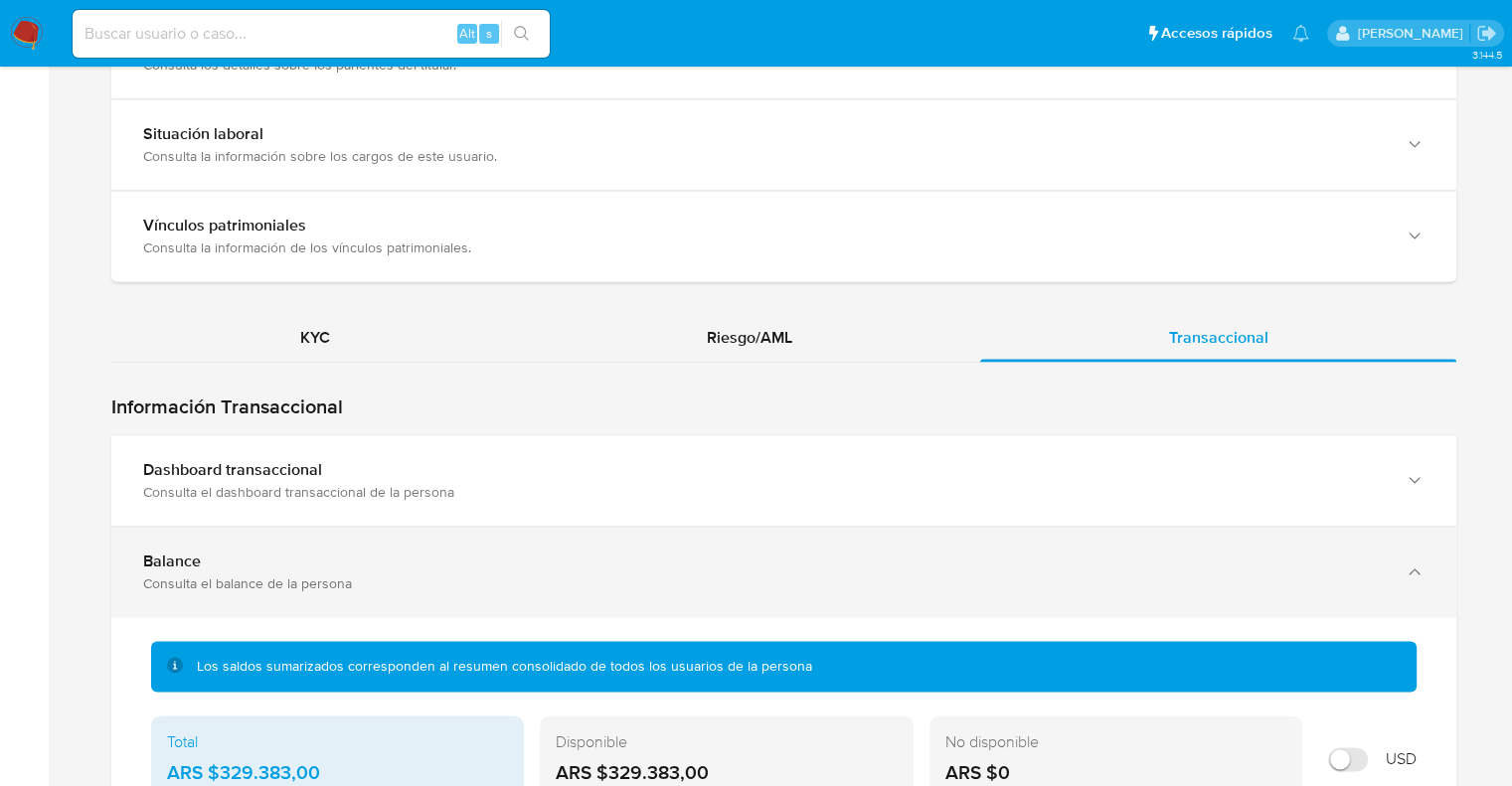 click on "Balance Consulta el balance de la persona" at bounding box center (783, 571) 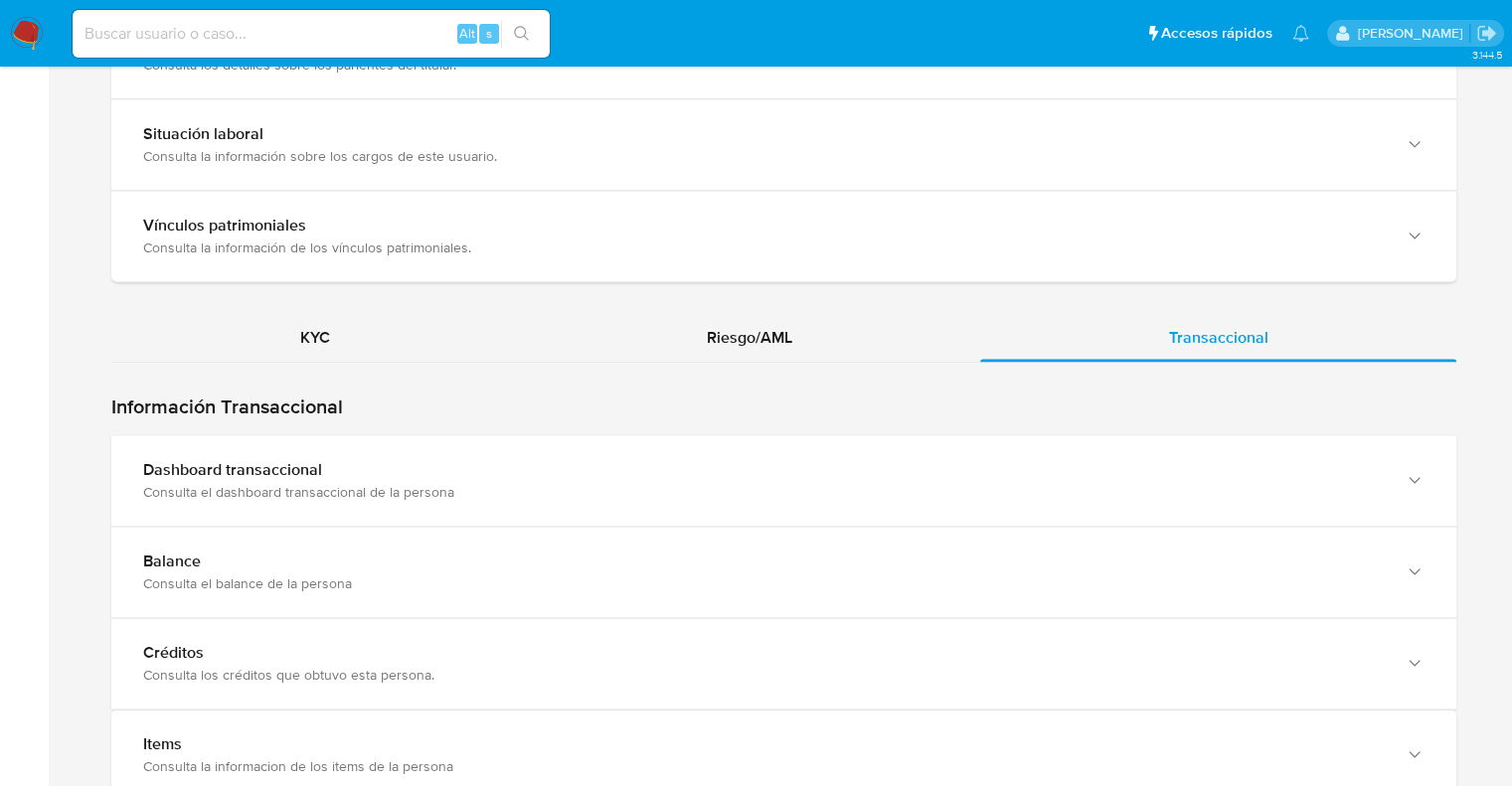 click on "3.144.5 Home Información de  la persona Nivel de conocimiento Verificados y Declarados Tipo de Usuario Todos KYC Riesgo/AML Transaccional Información Transaccional Devices Geolocation Consulta los devices de conexión de la persona   Cust ID     Fecha desde     Fecha hasta     Código de país     País     Código de estado     Estado   154942227 Principal   2021-08-01T23:38:39Z     2025-07-12T13:31:45.145-04:00     AR     Argentina     AR-B     Buenos Aires   154942227 Principal   2021-11-21T12:19:42Z     2025-06-30T17:48:05.33-04:00     AR     Argentina     AR-C     Capital Federal   154942227 Principal   2024-06-13T12:11:23.548-04:00     2025-06-28T16:06:51.533-04:00     AR     Argentina     AR-X     Córdoba   Anterior 1 Siguiente" at bounding box center [756, 202] 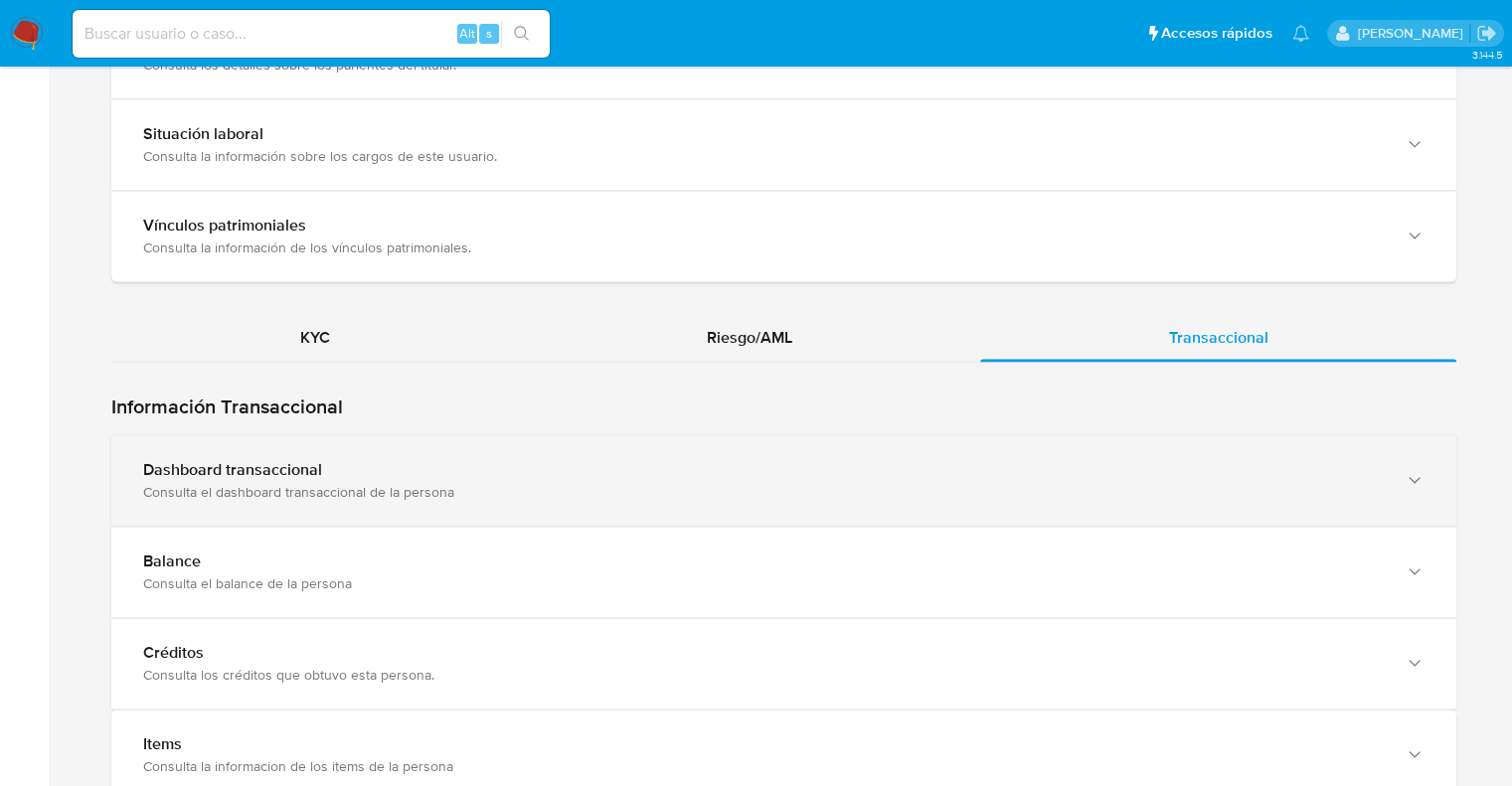 click on "Consulta el dashboard transaccional de la persona" at bounding box center [763, 492] 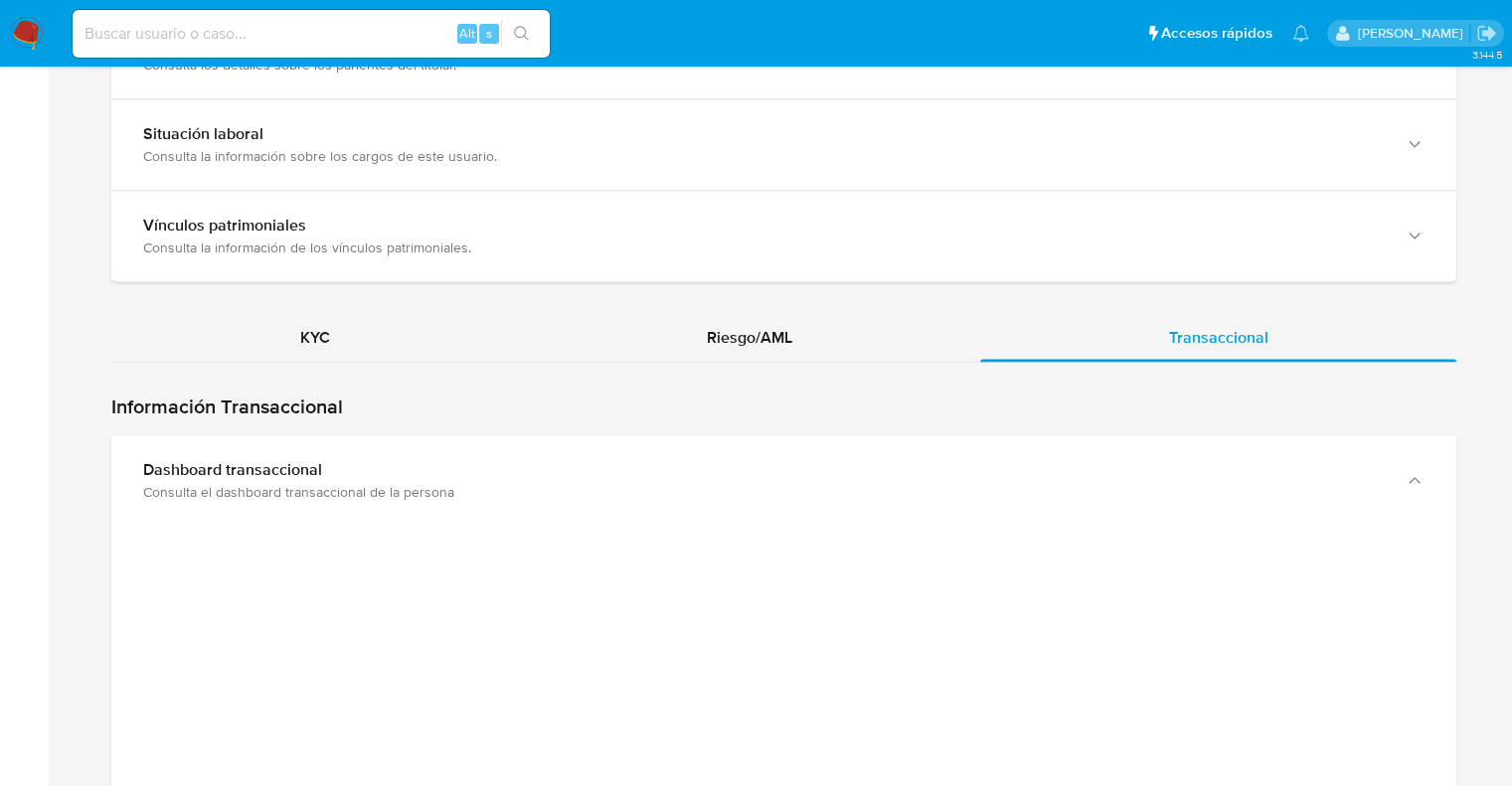 click on "Home Información de  la persona Nivel de conocimiento Verificados y Declarados Tipo de Usuario Todos KYC Riesgo/AML Transaccional Información Transaccional Devices Geolocation Consulta los devices de conexión de la persona   Cust ID     Fecha desde     Fecha hasta     Código de país     País     Código de estado     Estado   154942227 Principal   2021-08-01T23:38:39Z     2025-07-12T13:31:45.145-04:00     AR     Argentina     AR-B     Buenos Aires   154942227 Principal   2021-11-21T12:19:42Z     2025-06-30T17:48:05.33-04:00     AR     Argentina     AR-C     Capital Federal   154942227 Principal   2024-06-13T12:11:23.548-04:00     2025-06-28T16:06:51.533-04:00     AR     Argentina     AR-X     Córdoba   Anterior 1 Siguiente" at bounding box center [783, 790] 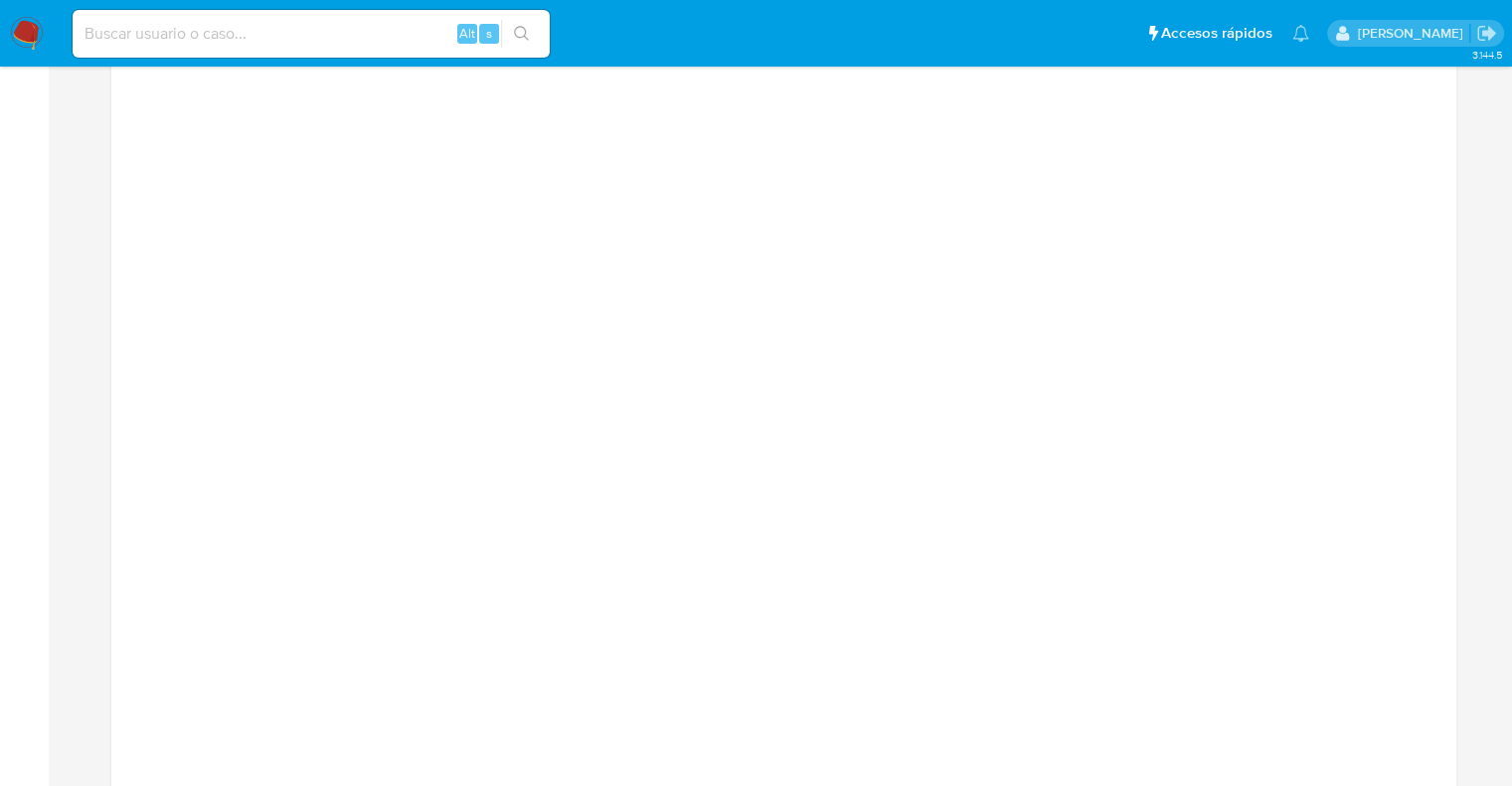 scroll, scrollTop: 3166, scrollLeft: 0, axis: vertical 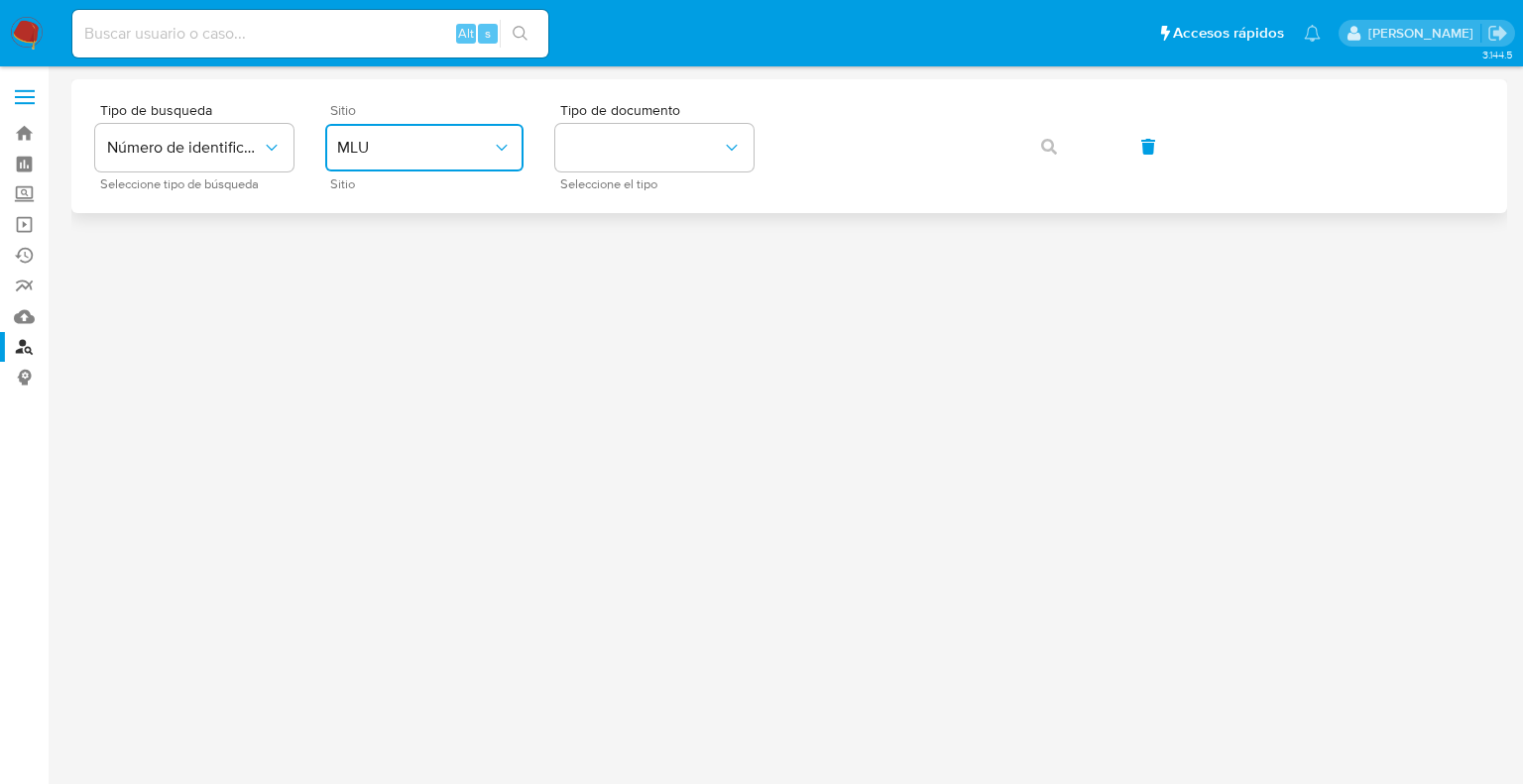 click on "MLU" at bounding box center (424, 148) 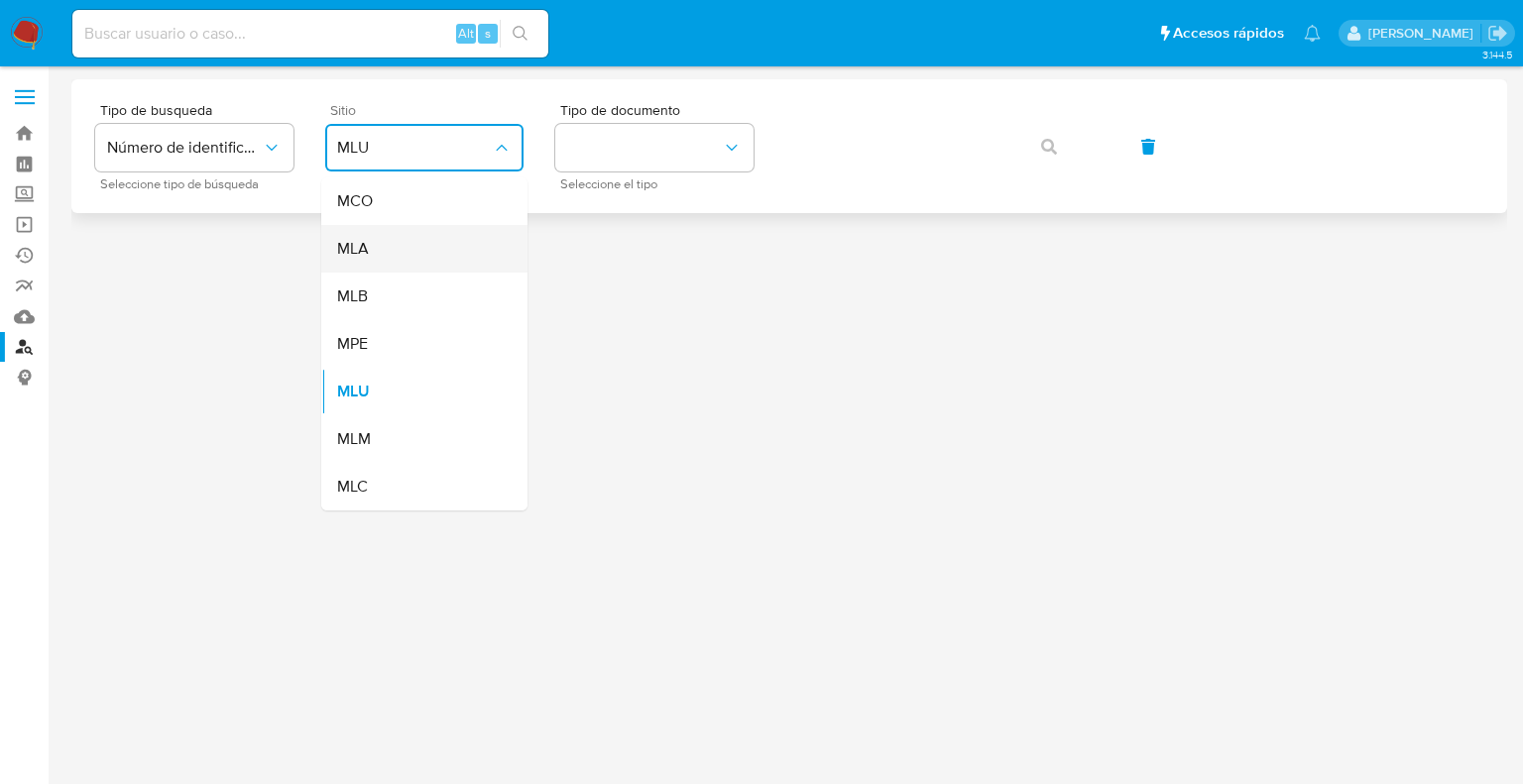 click on "MLA" at bounding box center (418, 249) 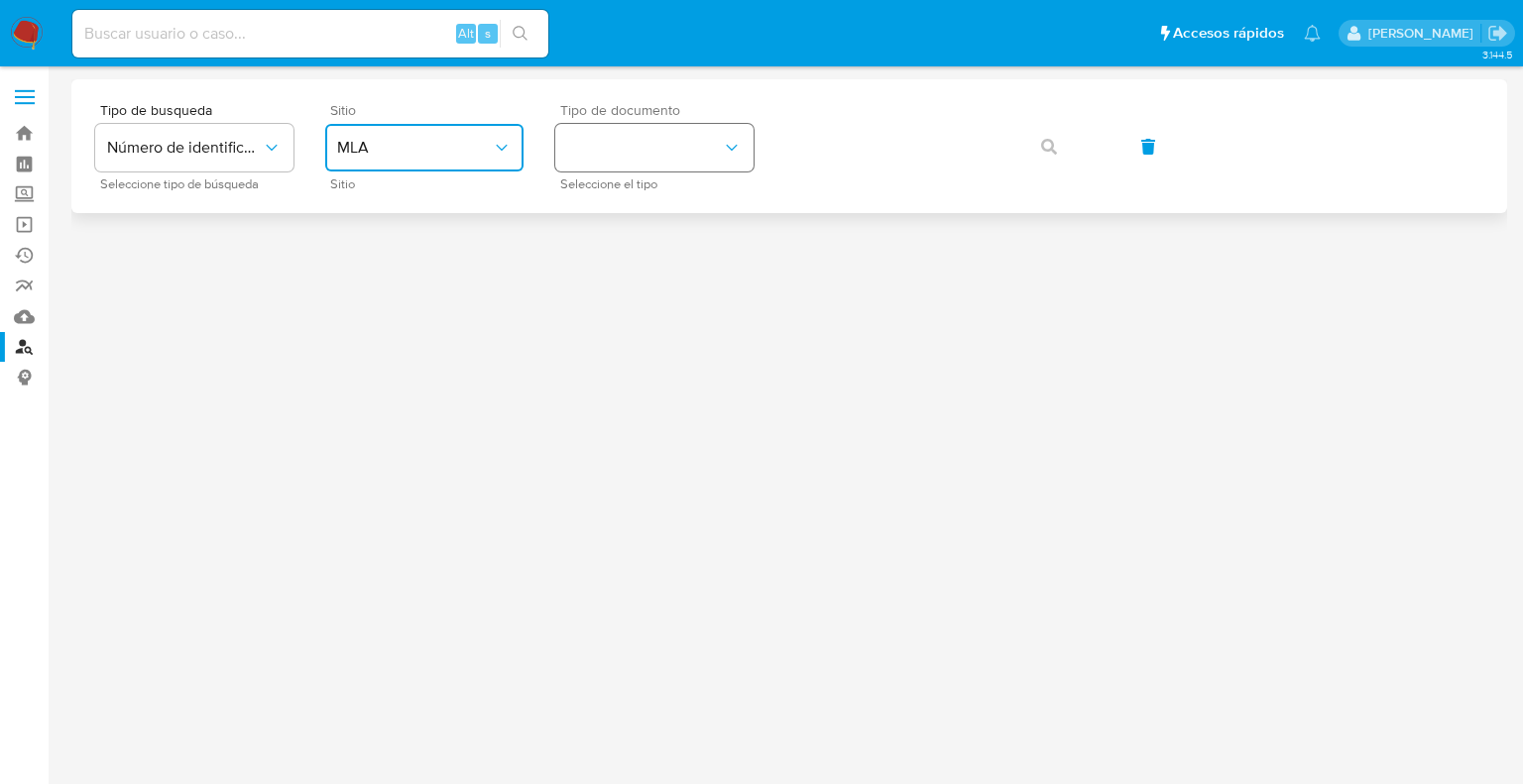 click at bounding box center [654, 148] 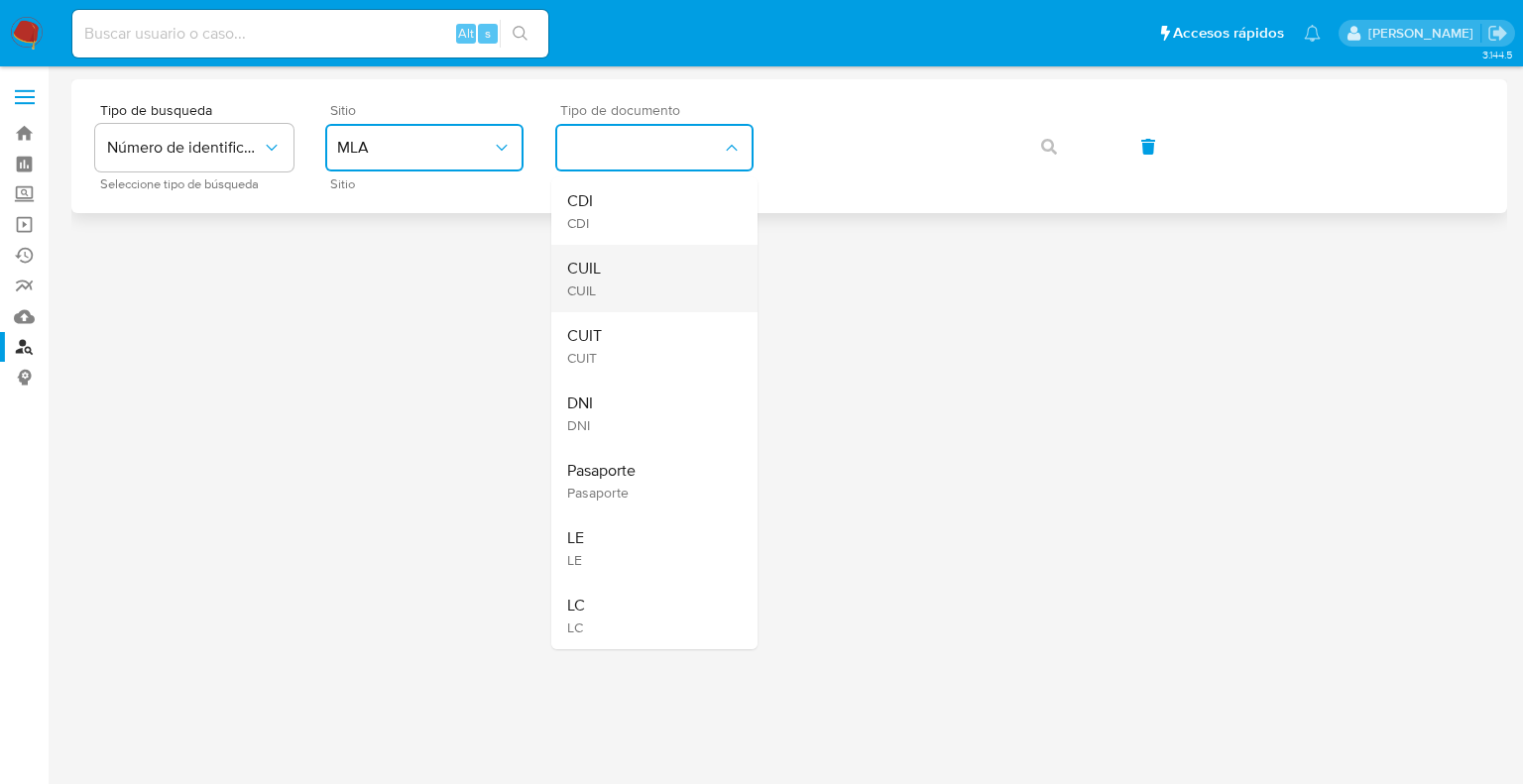 click on "CUIL CUIL" at bounding box center (648, 279) 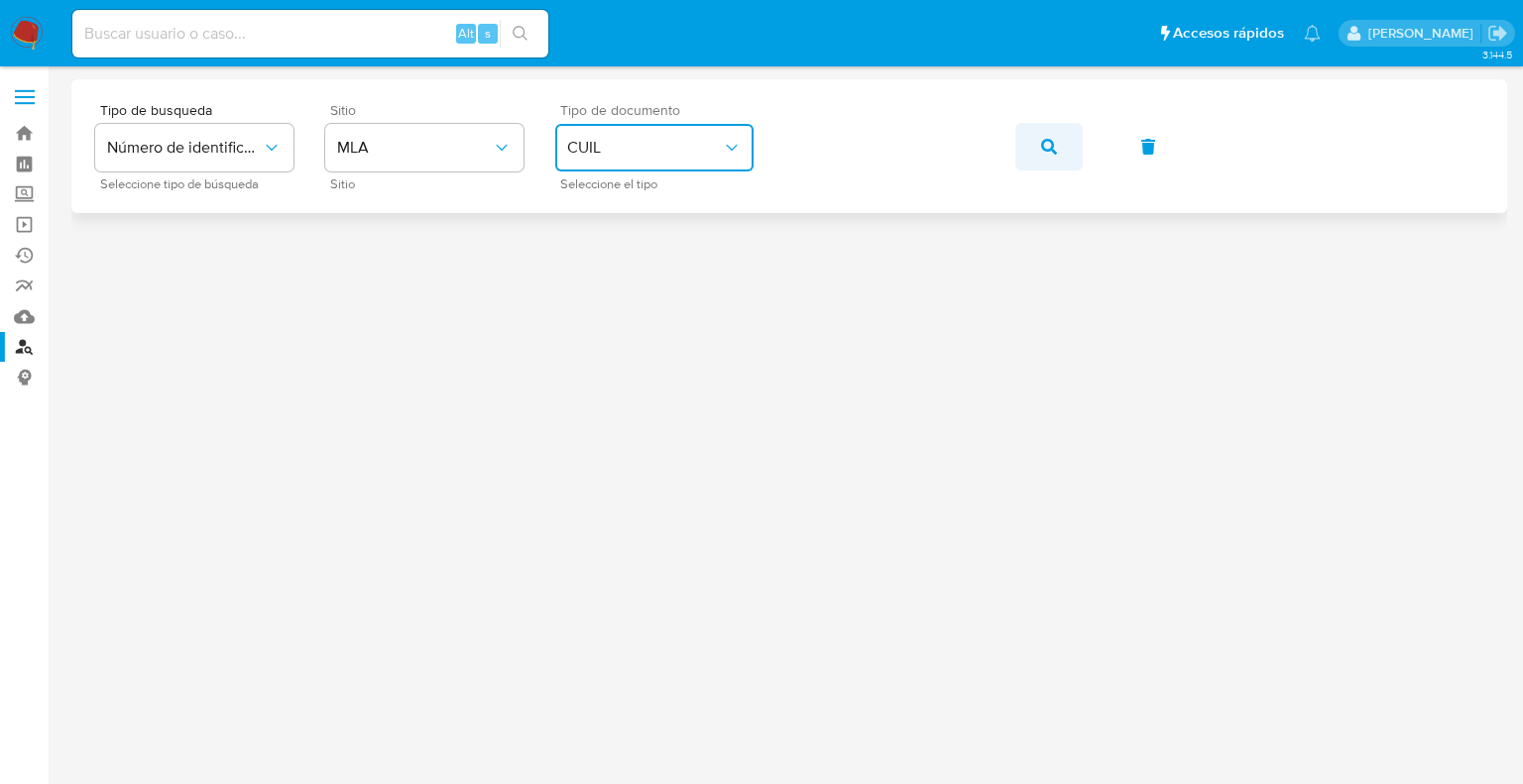 click at bounding box center (1049, 147) 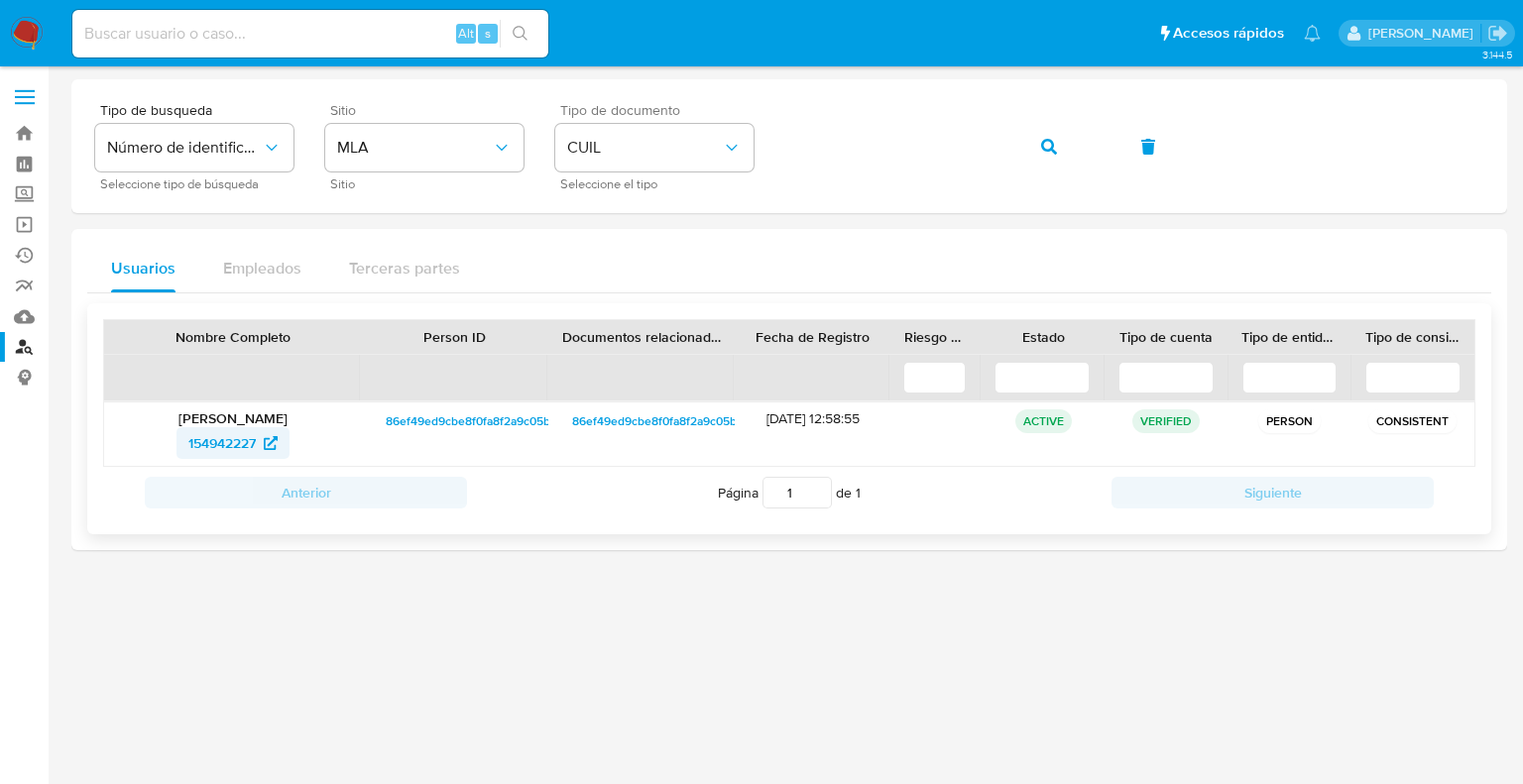 click on "154942227" at bounding box center (222, 443) 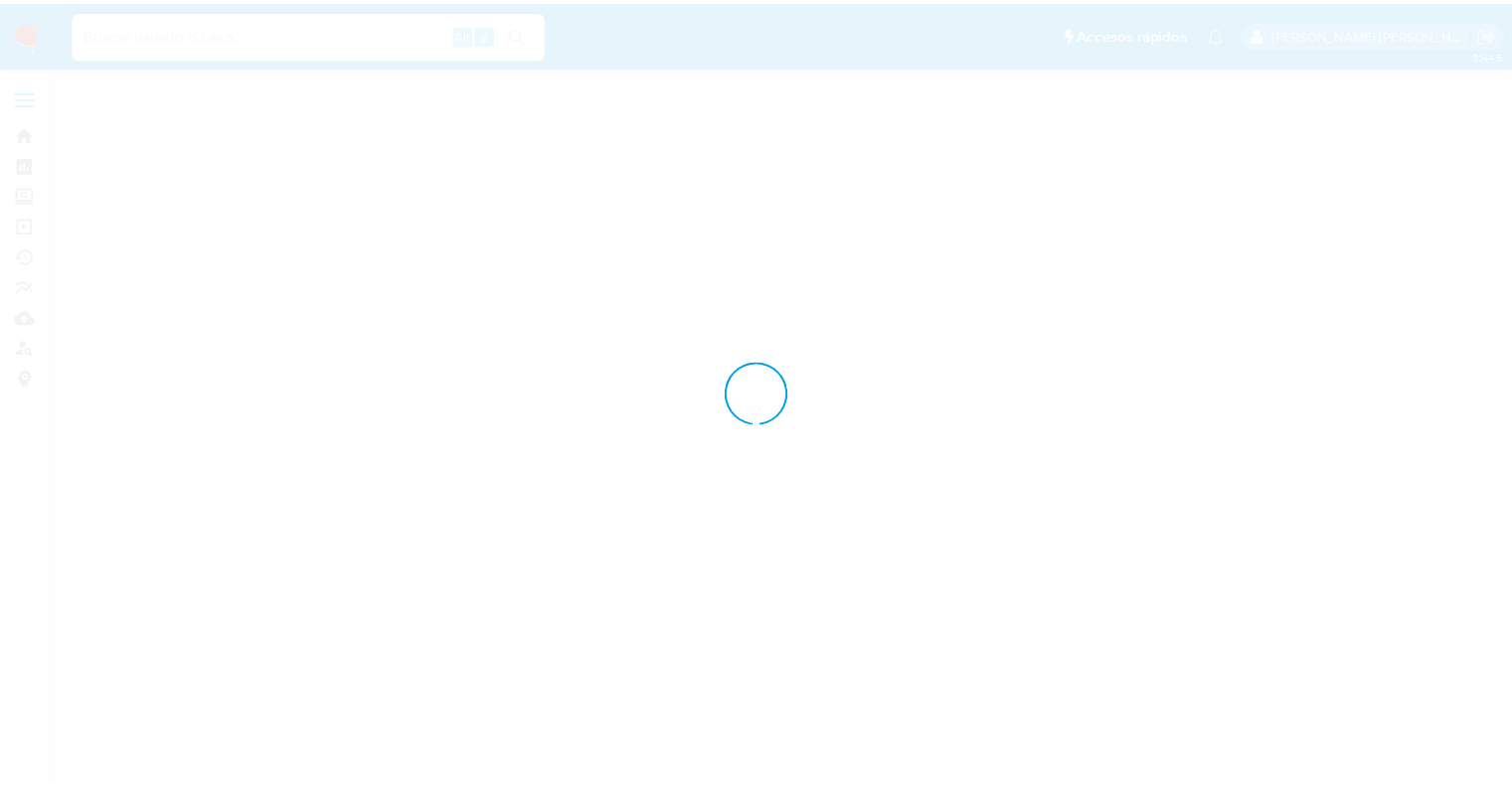 scroll, scrollTop: 0, scrollLeft: 0, axis: both 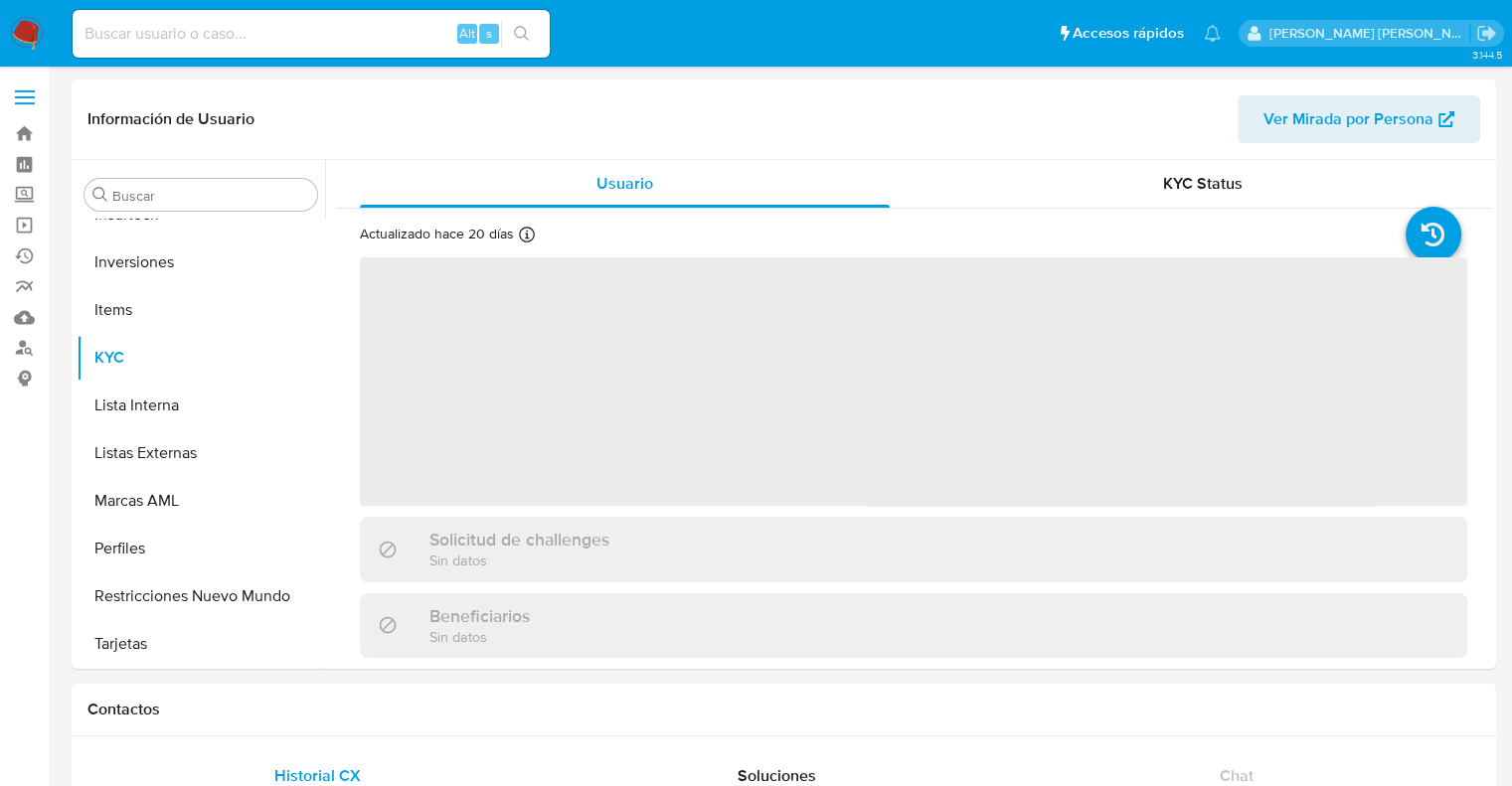 select on "10" 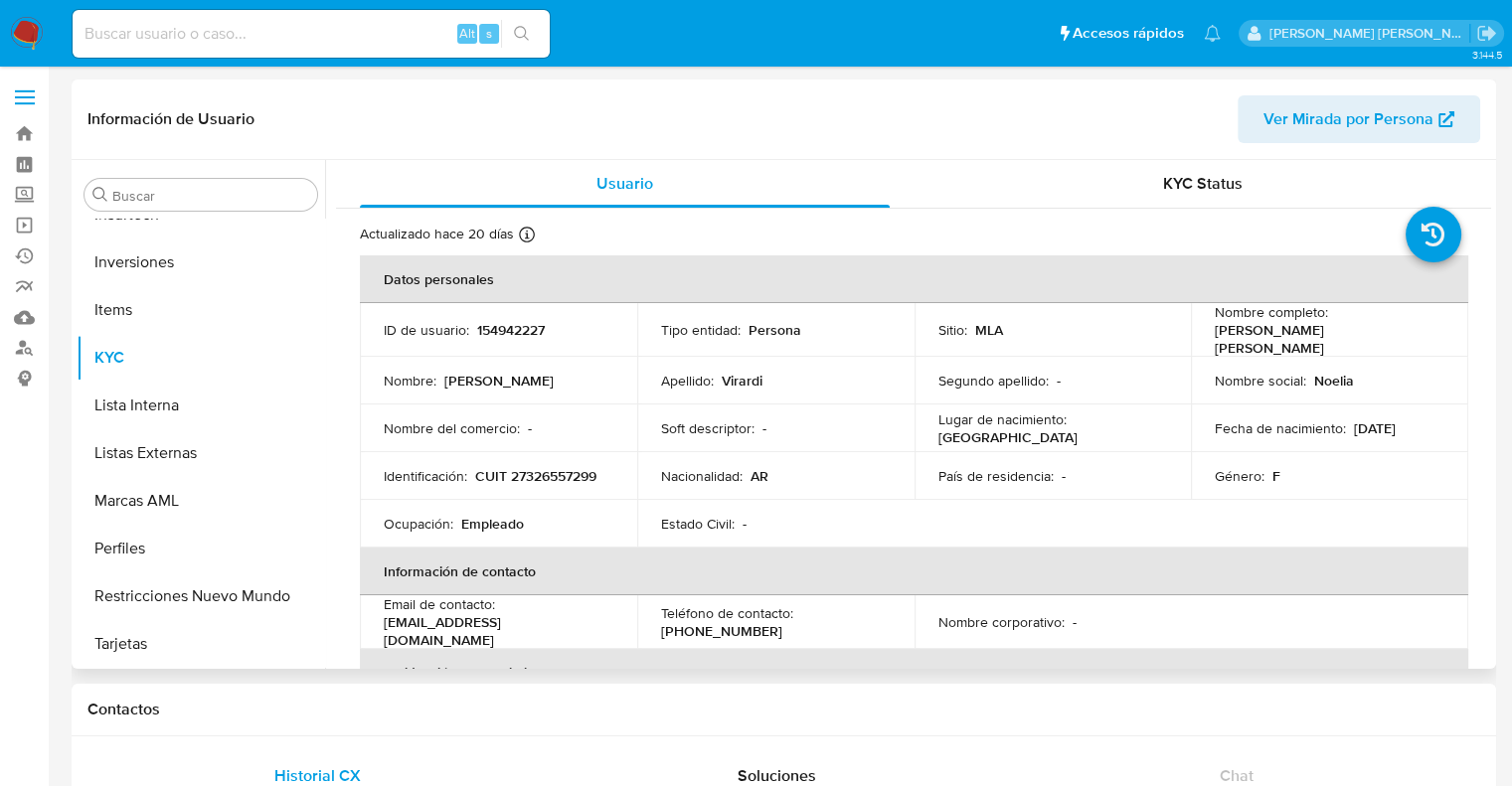 click on "Lugar de nacimiento :    [GEOGRAPHIC_DATA]" at bounding box center [1053, 428] 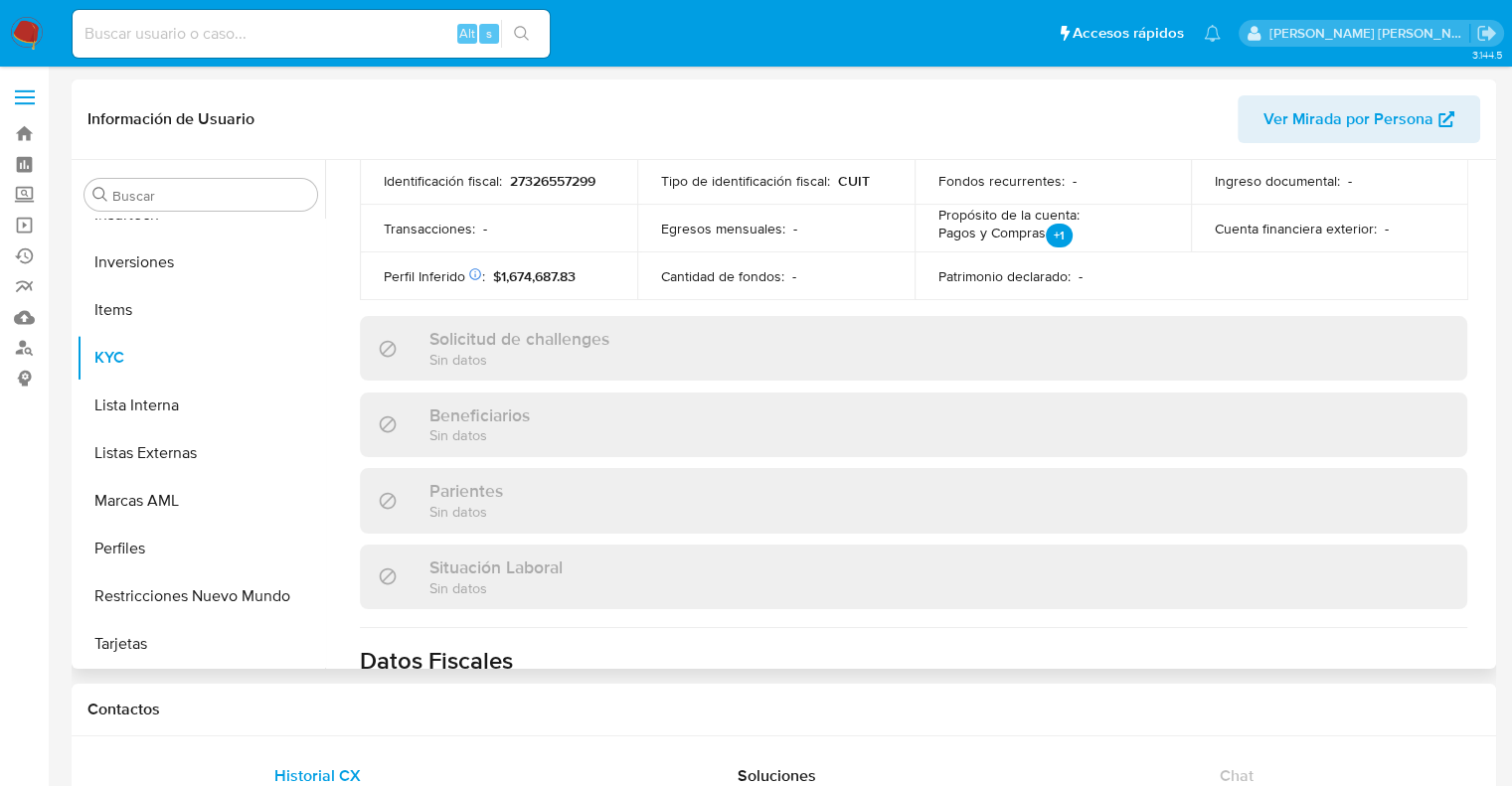 scroll, scrollTop: 922, scrollLeft: 0, axis: vertical 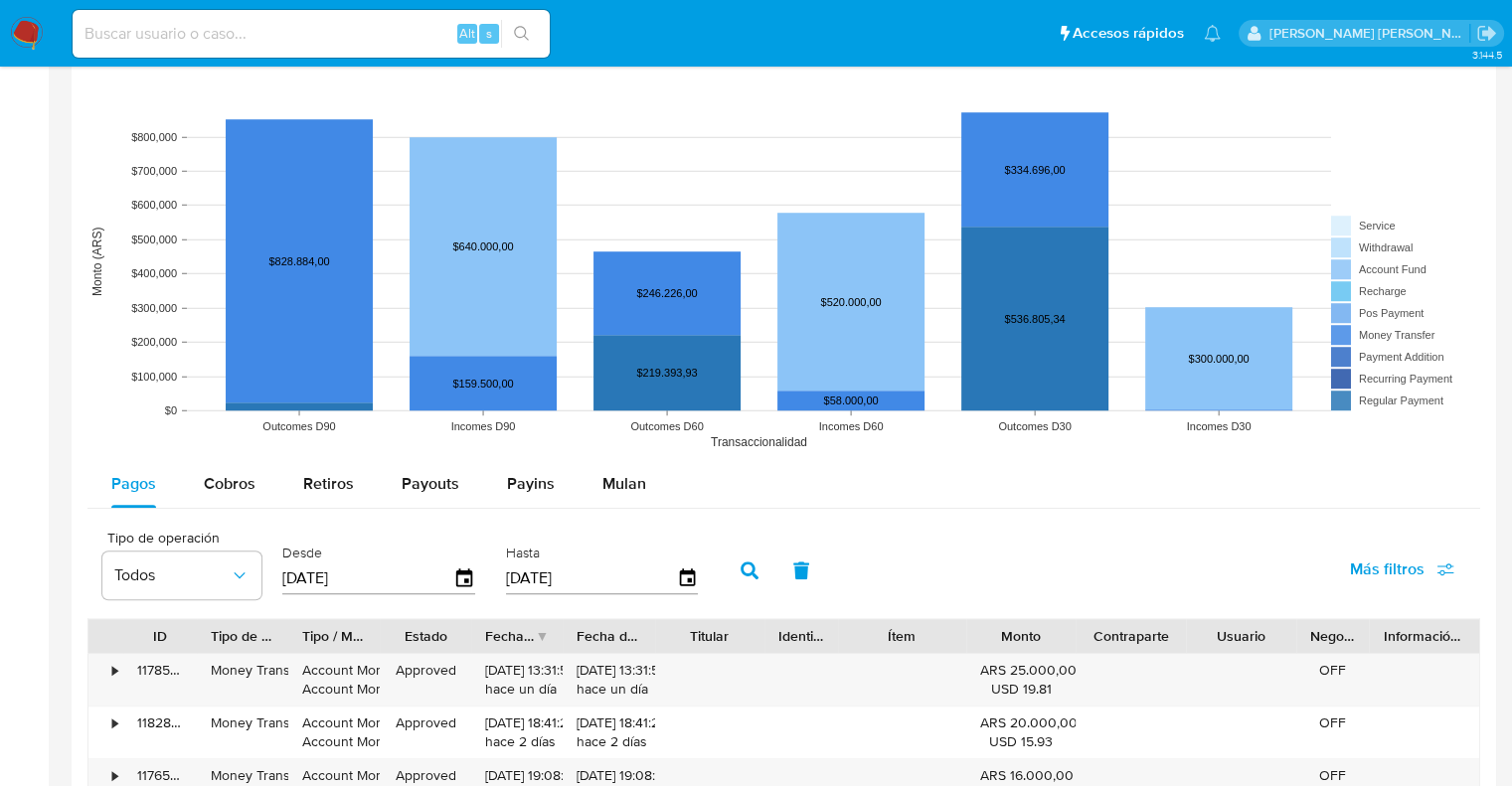 click at bounding box center (783, 451) 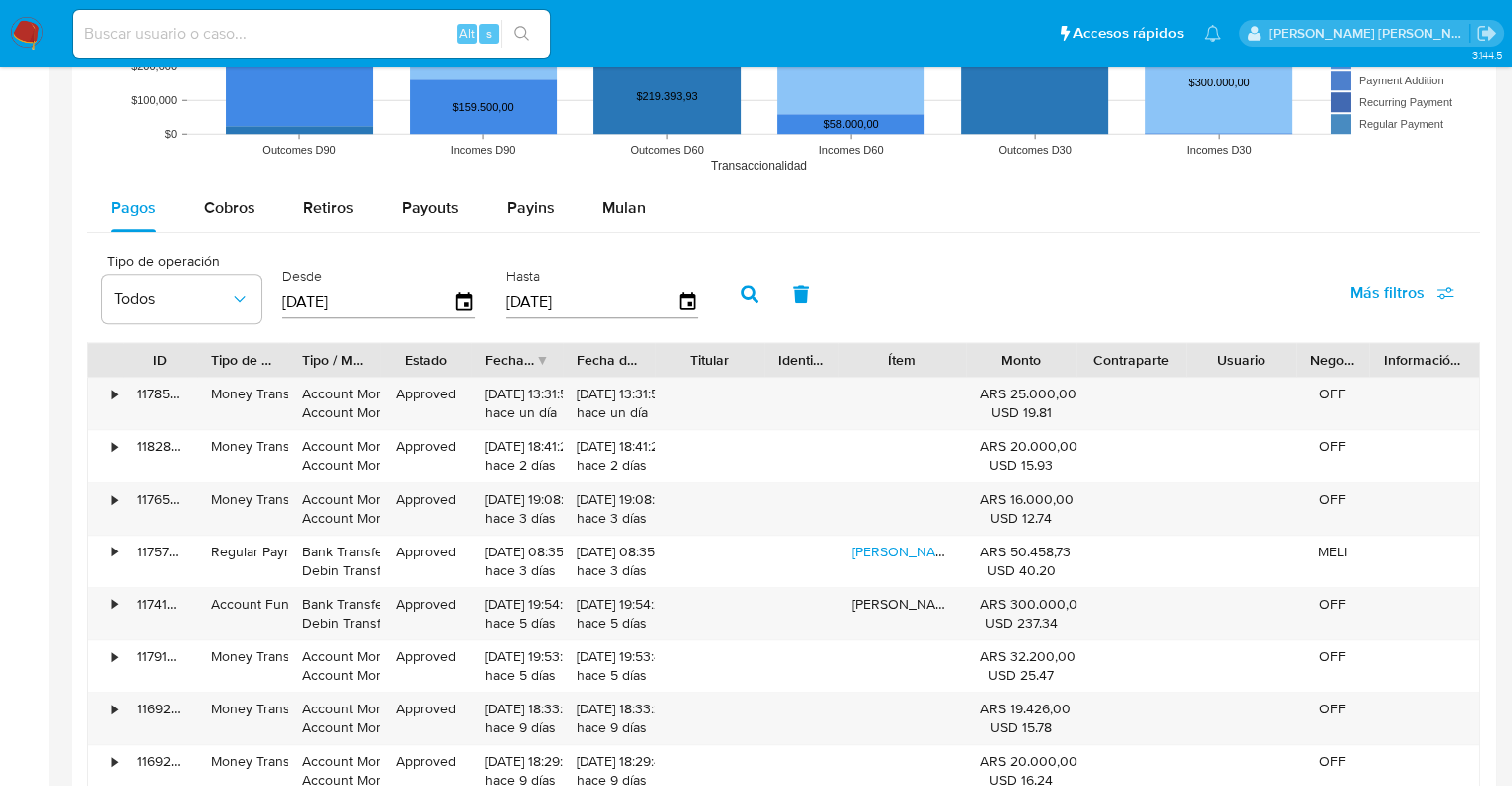 scroll, scrollTop: 1630, scrollLeft: 0, axis: vertical 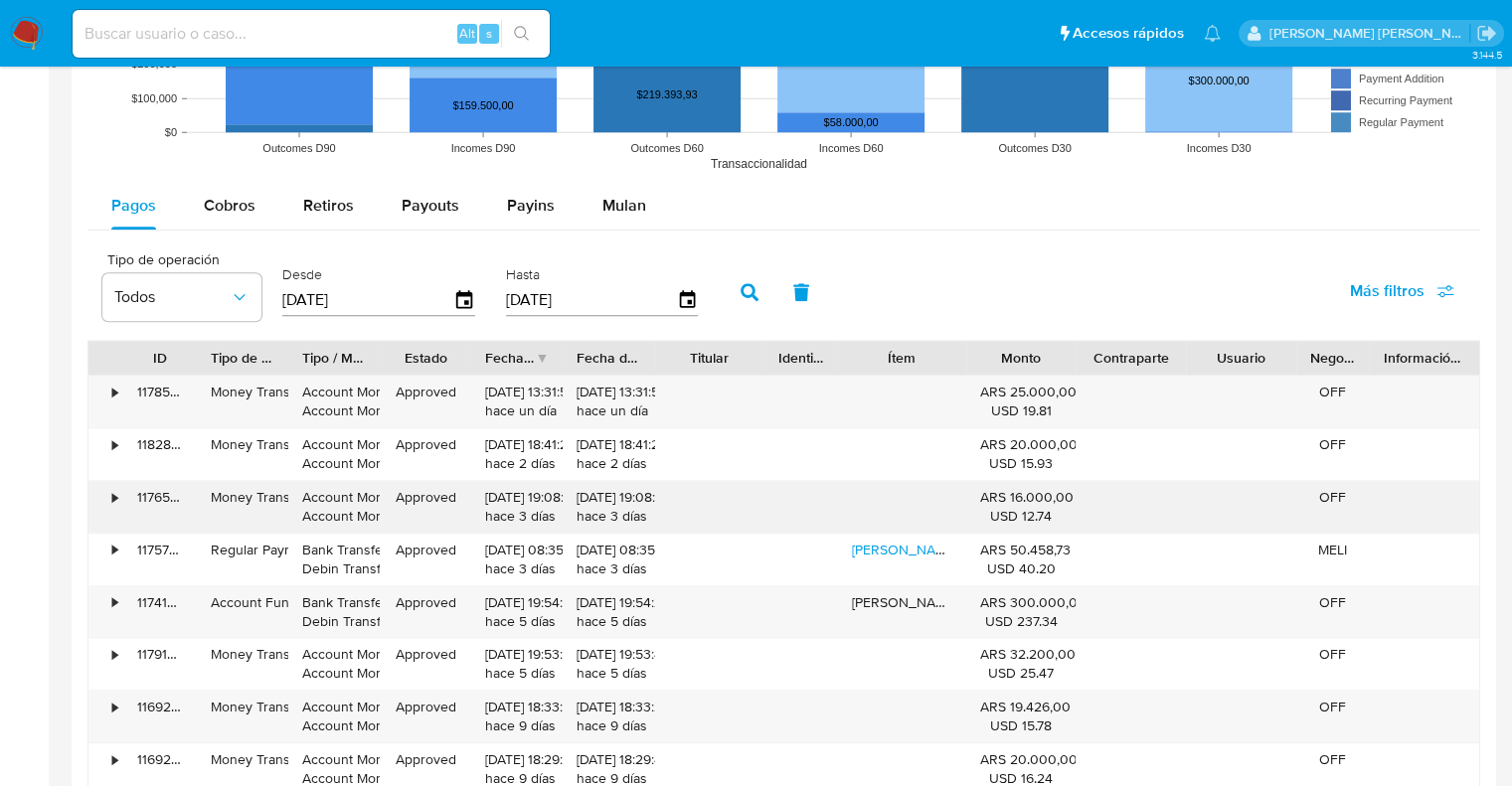 click on "•" at bounding box center [105, 507] 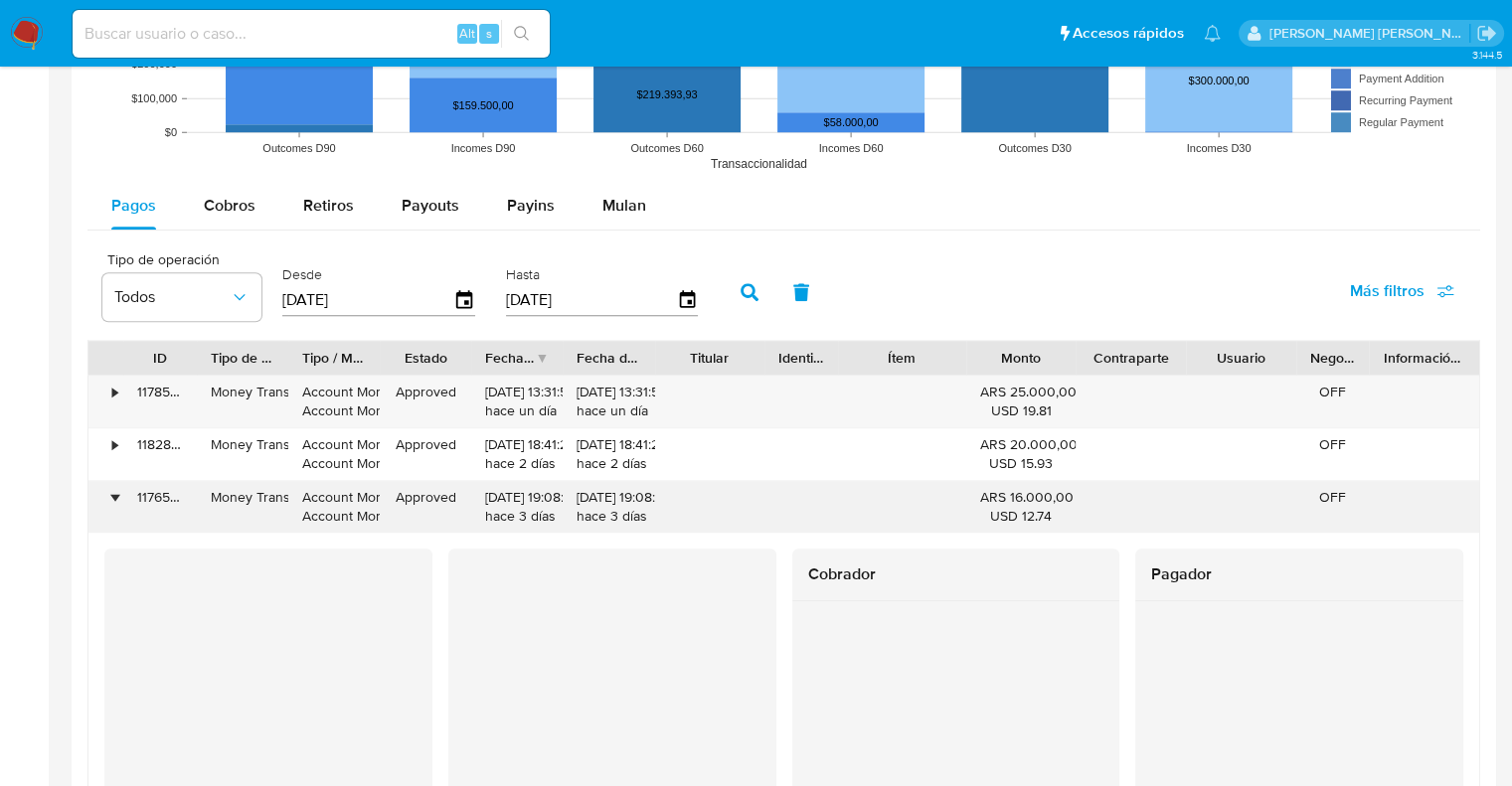 click on "•" at bounding box center (105, 507) 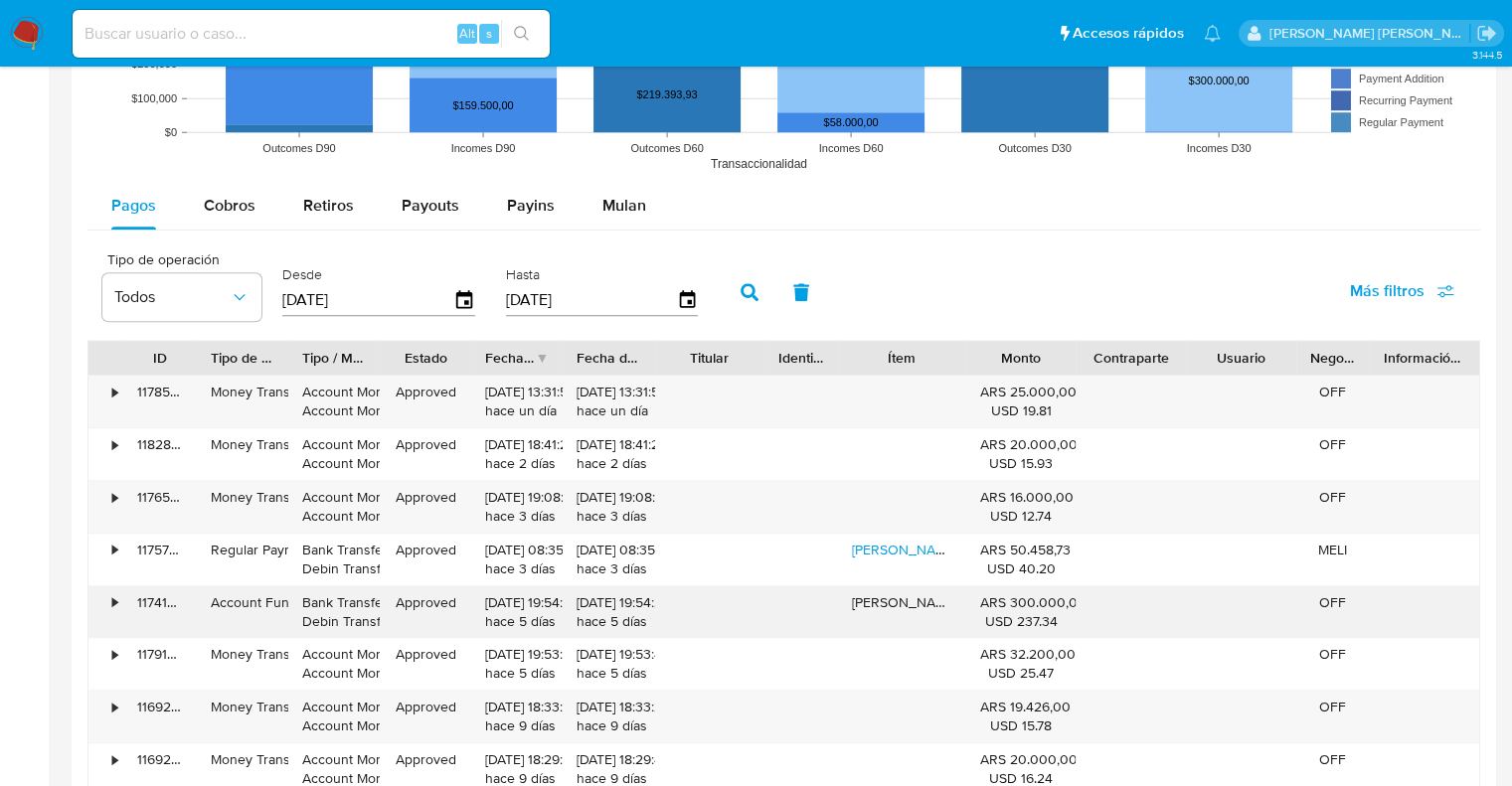 click on "•" at bounding box center [114, 602] 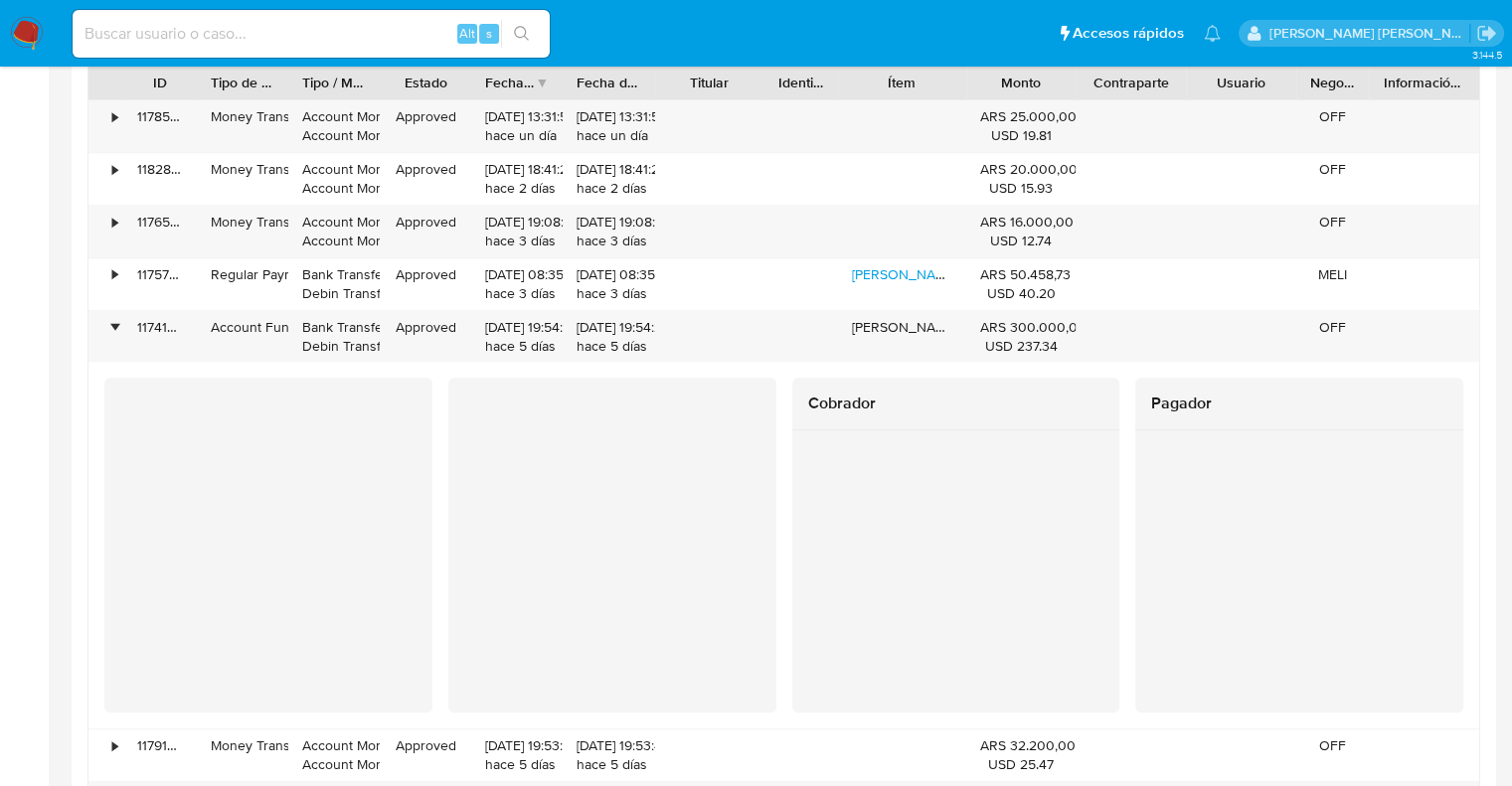 scroll, scrollTop: 1908, scrollLeft: 0, axis: vertical 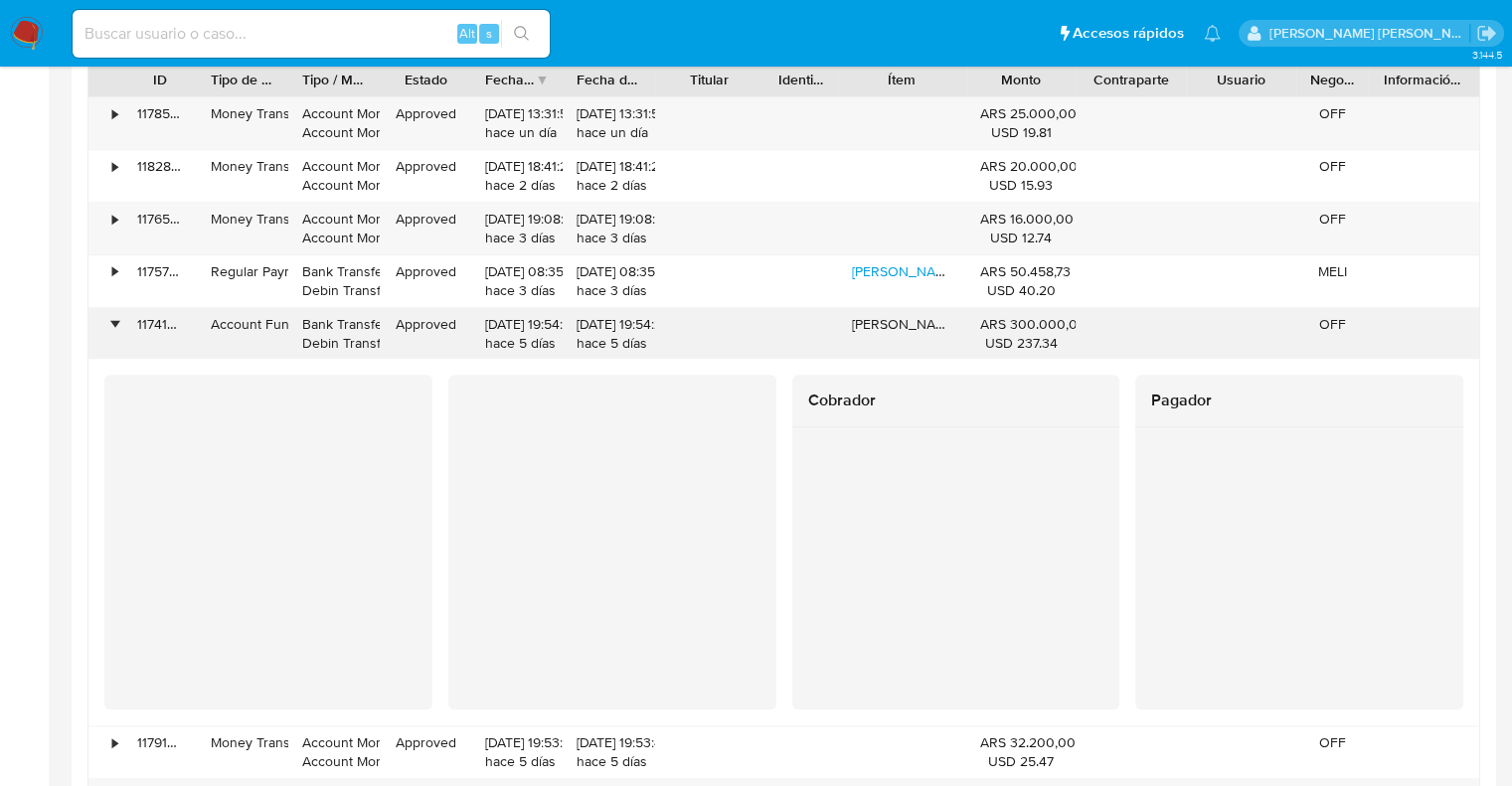click on "•" at bounding box center [105, 334] 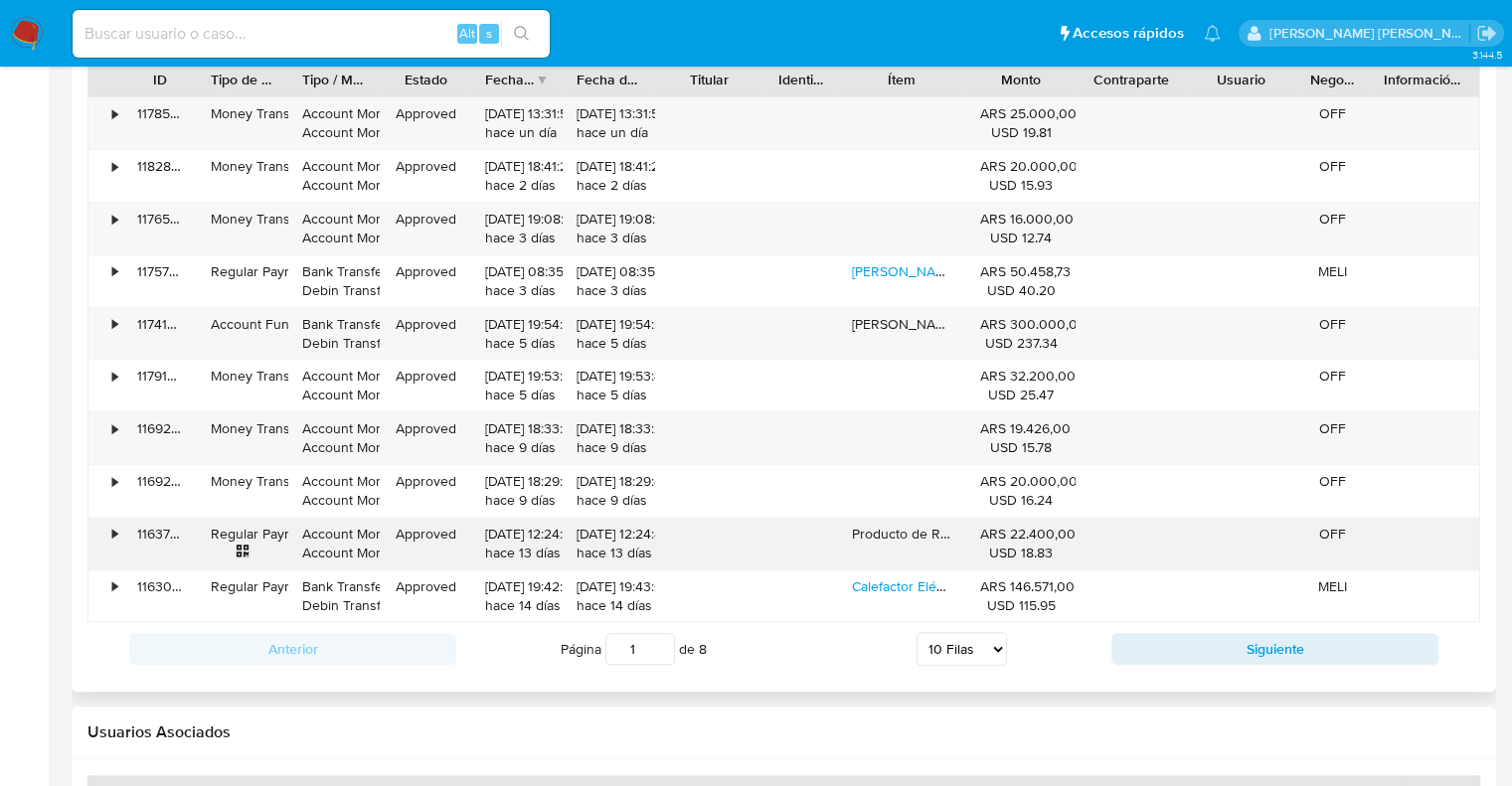 click on "•" at bounding box center [105, 544] 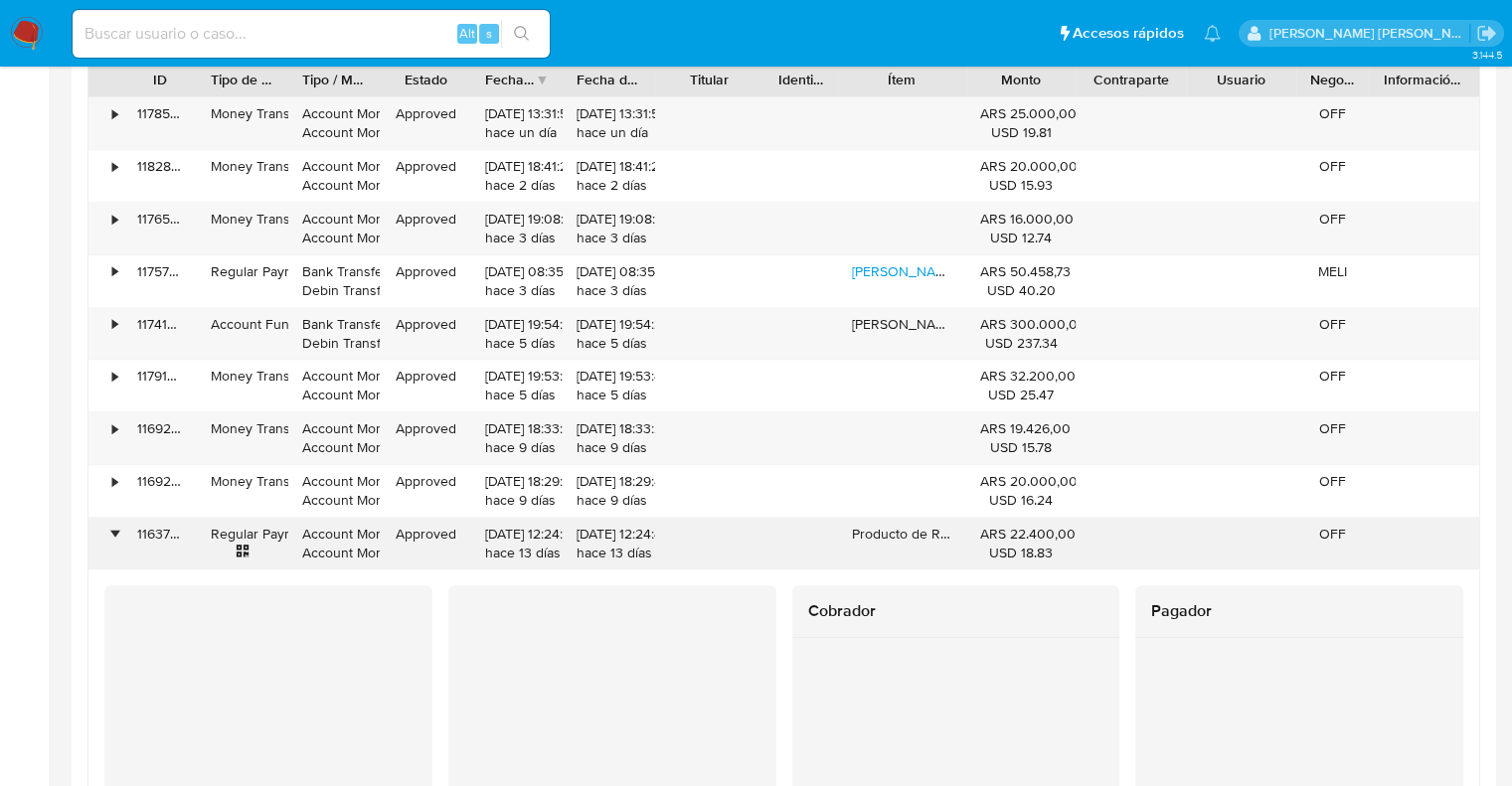 click on "•" at bounding box center (105, 544) 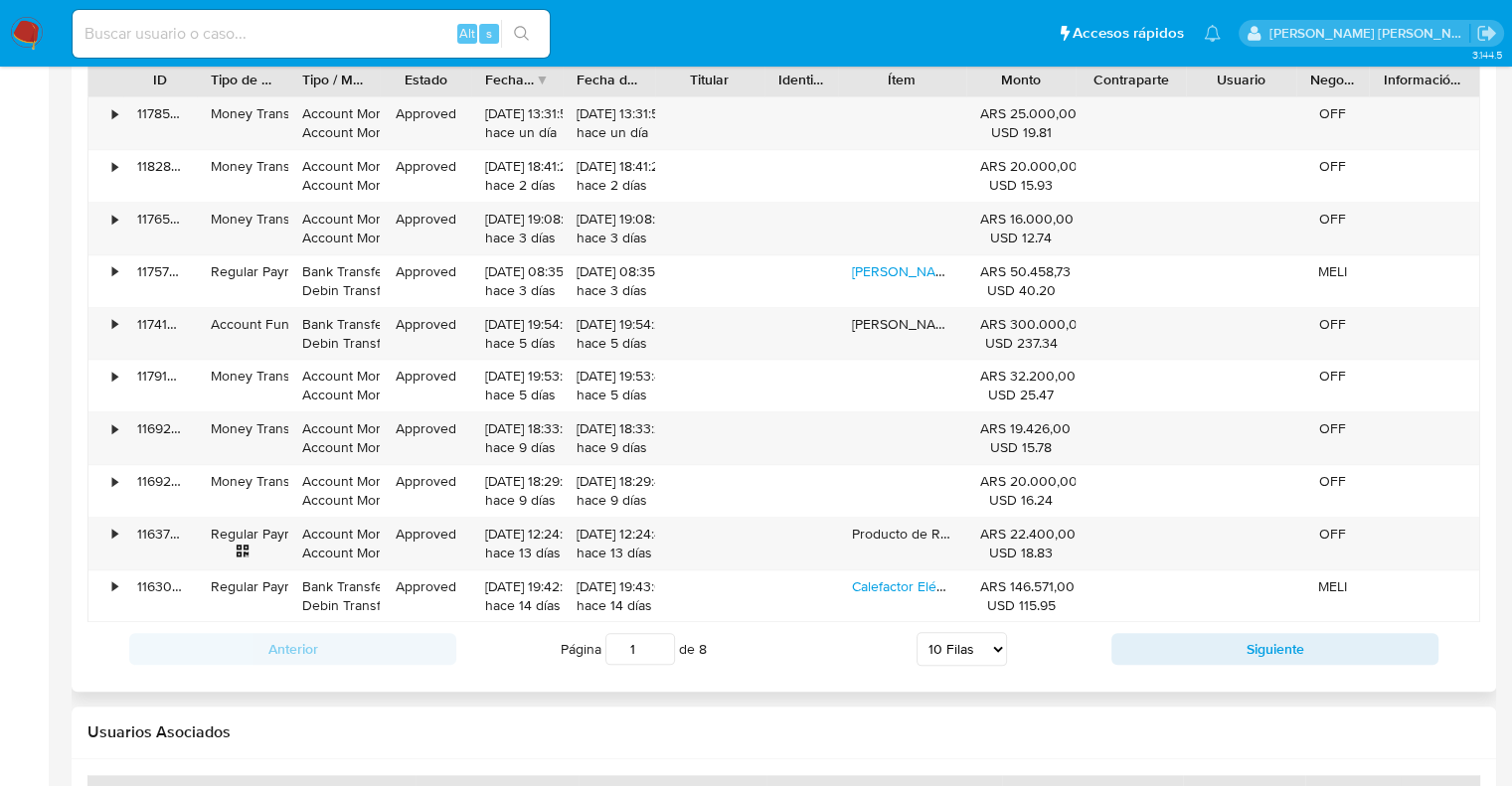 click at bounding box center [783, -105] 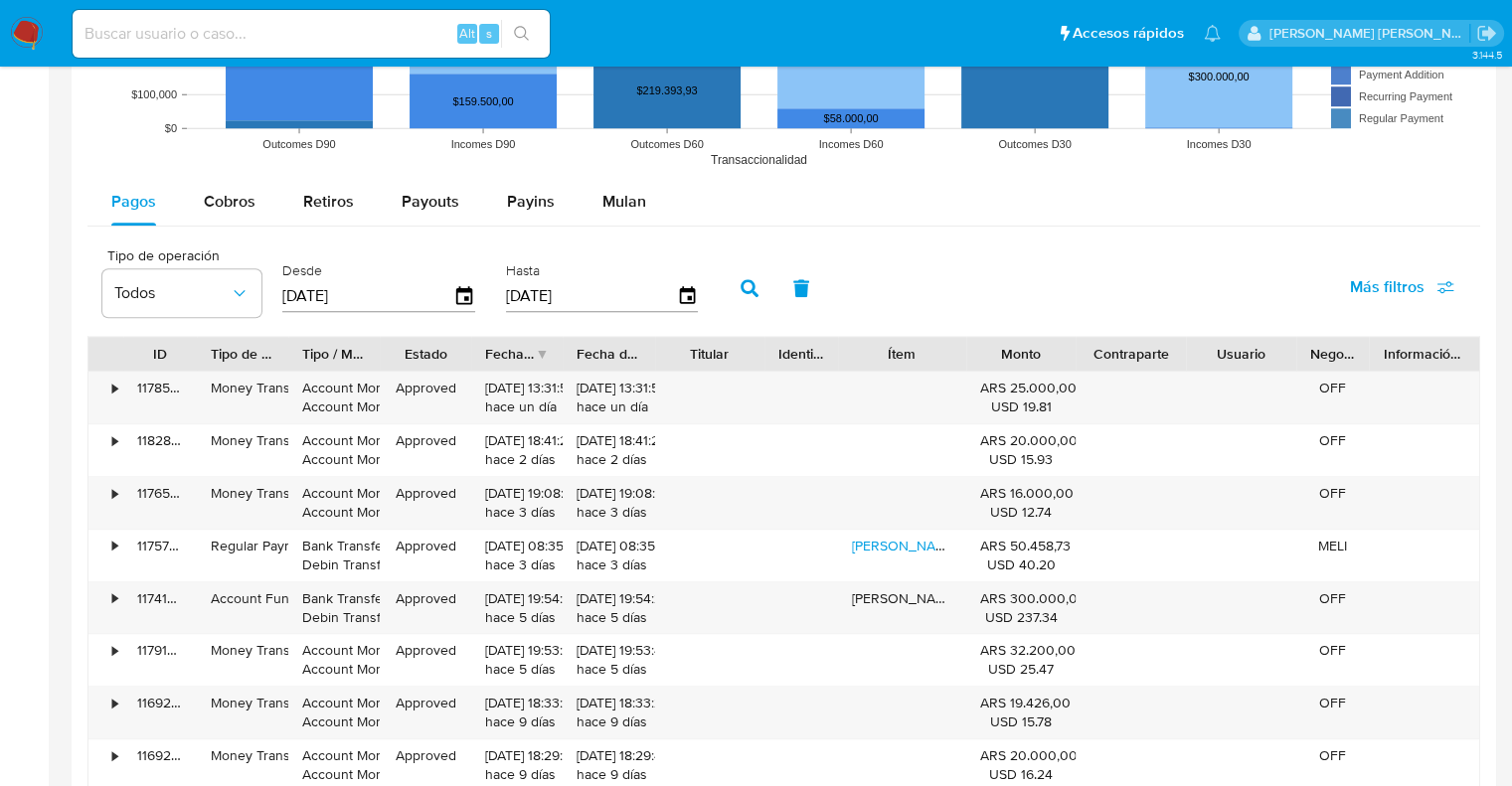 scroll, scrollTop: 1431, scrollLeft: 0, axis: vertical 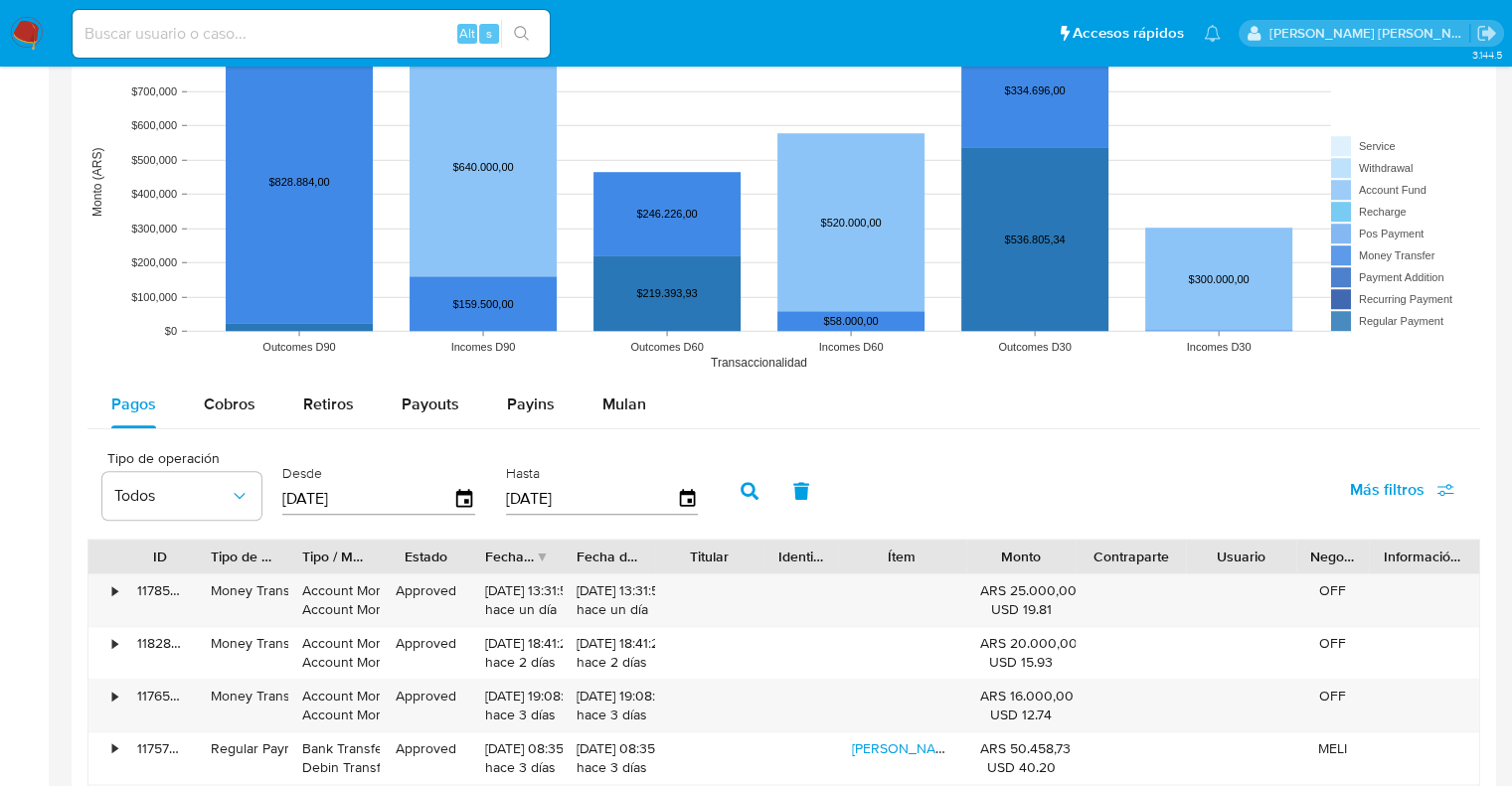 click on "3.144.5 Información de Usuario Ver Mirada por Persona Buscar Anticipos de dinero Archivos adjuntos CVU Cruces y Relaciones Créditos Cuentas Bancarias Datos Modificados Devices Geolocation Direcciones Dispositivos Point Documentación Fecha Compliant General Historial Casos Historial Riesgo PLD Historial de conversaciones IV Challenges Información de accesos Insurtech Inversiones Items KYC Lista Interna Listas Externas Marcas AML Perfiles Restricciones Nuevo Mundo Tarjetas Usuario KYC Status Actualizado hace 20 [PERSON_NAME]   Creado: [DATE] 03:55:34 Actualizado: [DATE] 23:39:51 Datos personales   ID de usuario :    154942227   Tipo entidad :    Persona   Sitio :    MLA   Nombre completo :    [PERSON_NAME] [PERSON_NAME]   Nombre :    [PERSON_NAME] :    [PERSON_NAME] apellido :    -   Nombre social :    Noelia   Nombre del comercio :    -   Soft descriptor :    -   Lugar de nacimiento :    BUENOS AIRES   Fecha de nacimiento :    [DEMOGRAPHIC_DATA]   Identificación :    CUIT 27326557299   :" at bounding box center (756, 22) 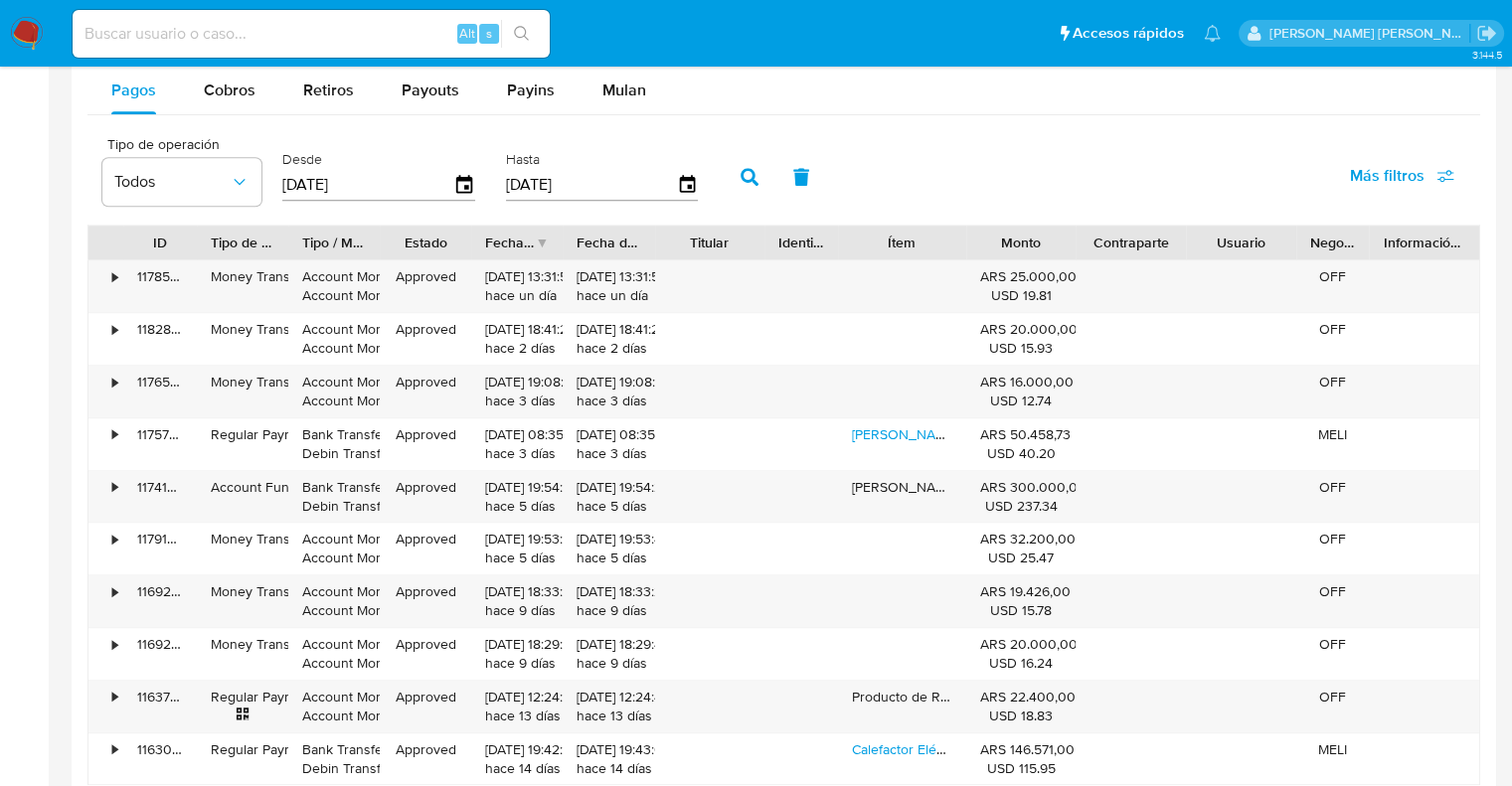 scroll, scrollTop: 1828, scrollLeft: 0, axis: vertical 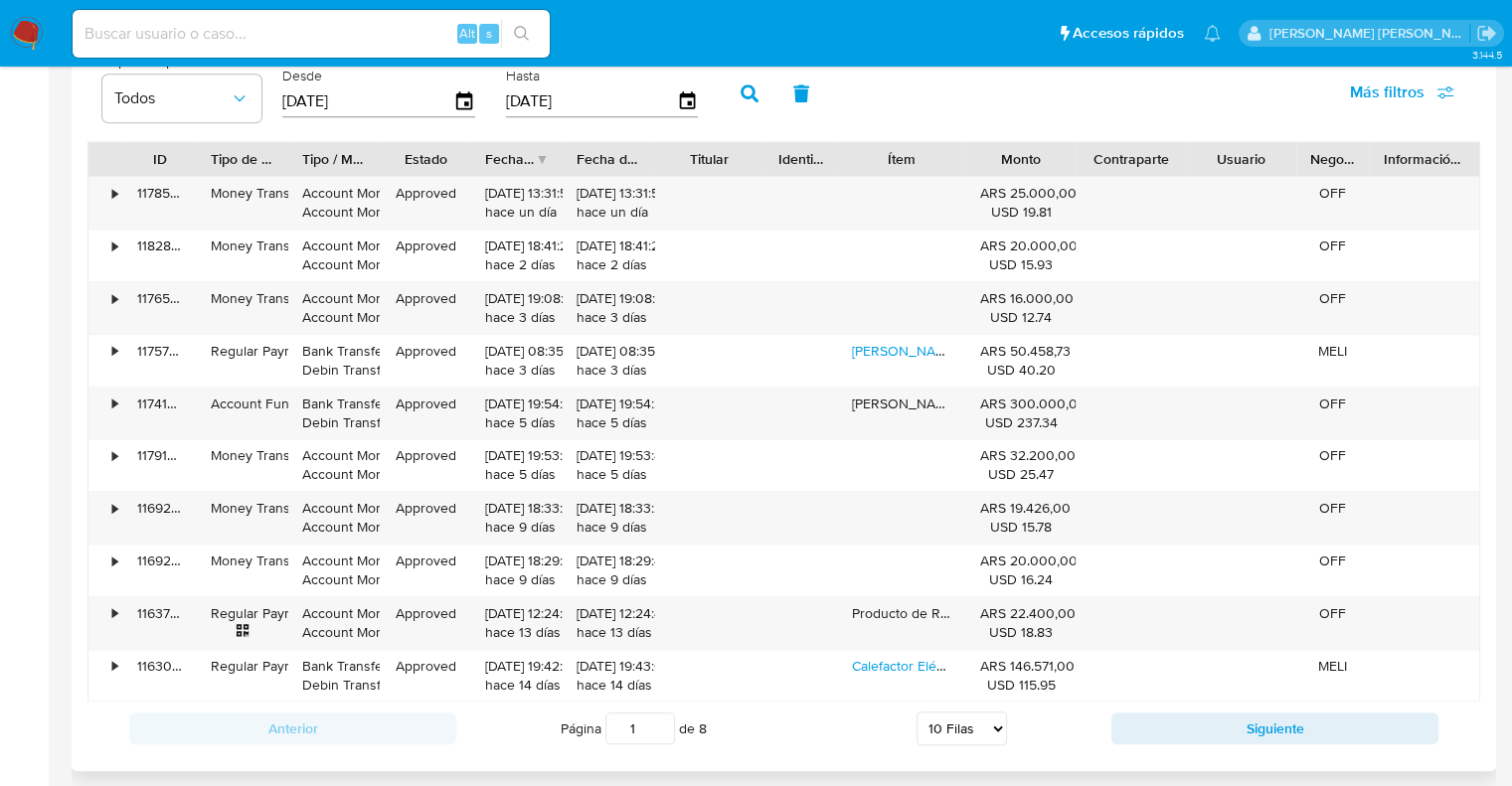 click at bounding box center (783, -26) 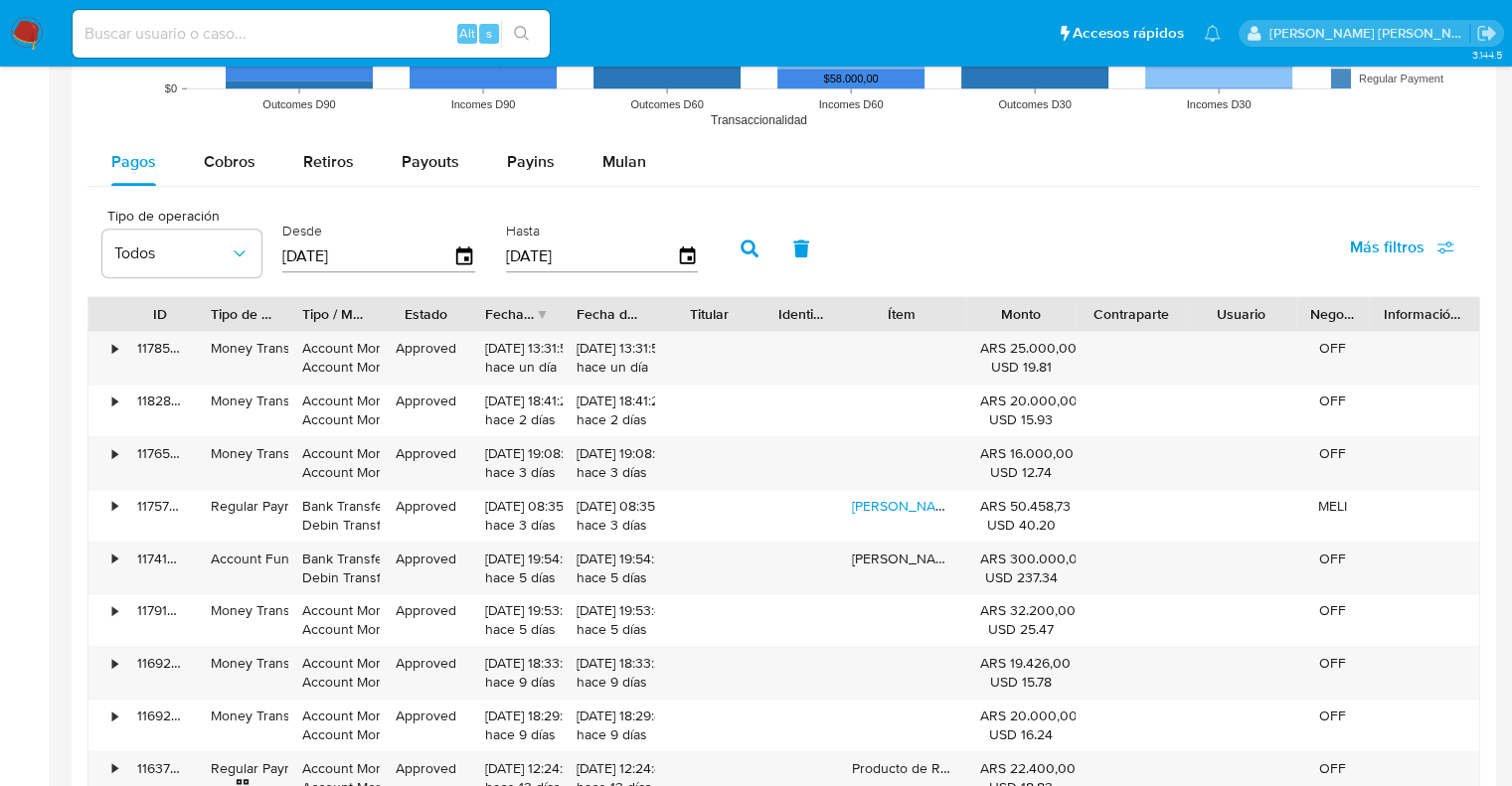 scroll, scrollTop: 1669, scrollLeft: 0, axis: vertical 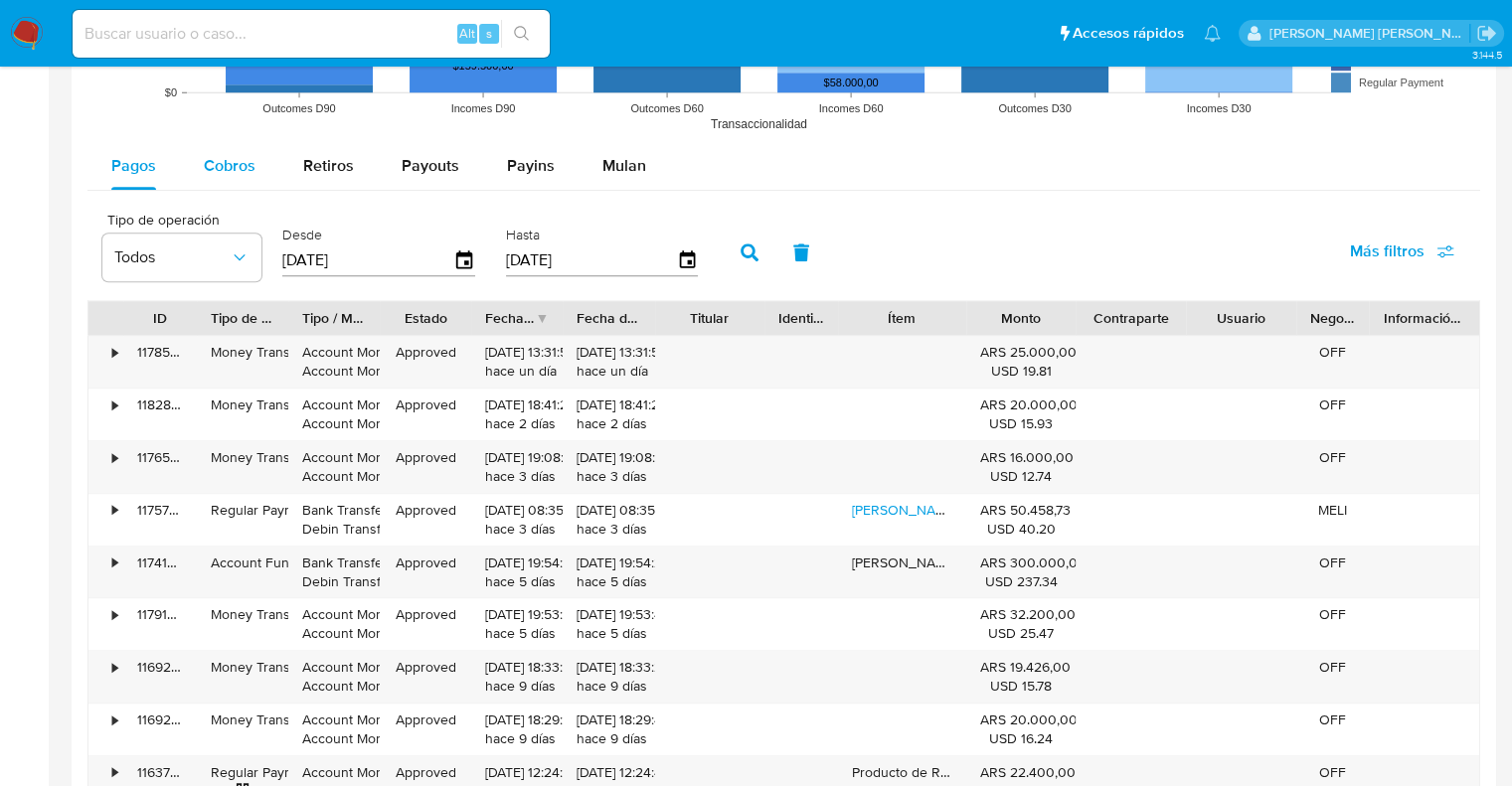 click on "Cobros" at bounding box center [230, 166] 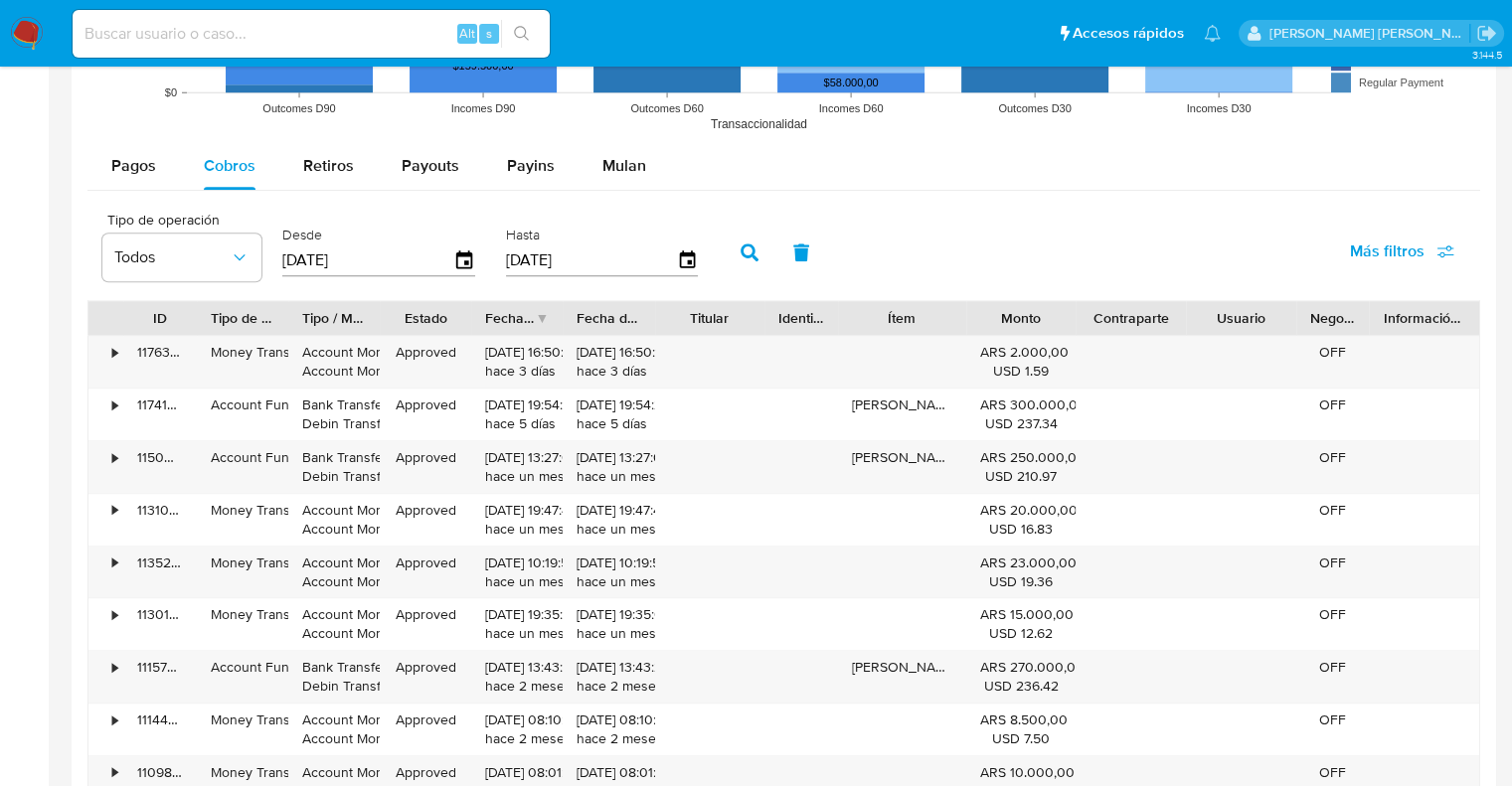 click on "3.144.5 Información de Usuario Ver Mirada por Persona Buscar Anticipos de dinero Archivos adjuntos CVU Cruces y Relaciones Créditos Cuentas Bancarias Datos Modificados Devices Geolocation Direcciones Dispositivos Point Documentación Fecha Compliant General Historial Casos Historial Riesgo PLD Historial de conversaciones IV Challenges Información de accesos Insurtech Inversiones Items KYC Lista Interna Listas Externas Marcas AML Perfiles Restricciones Nuevo Mundo Tarjetas Usuario KYC Status Actualizado hace 20 [PERSON_NAME]   Creado: [DATE] 03:55:34 Actualizado: [DATE] 23:39:51 Datos personales   ID de usuario :    154942227   Tipo entidad :    Persona   Sitio :    MLA   Nombre completo :    [PERSON_NAME] [PERSON_NAME]   Nombre :    [PERSON_NAME] :    [PERSON_NAME] apellido :    -   Nombre social :    Noelia   Nombre del comercio :    -   Soft descriptor :    -   Lugar de nacimiento :    BUENOS AIRES   Fecha de nacimiento :    [DEMOGRAPHIC_DATA]   Identificación :    CUIT 27326557299   :" at bounding box center (756, -217) 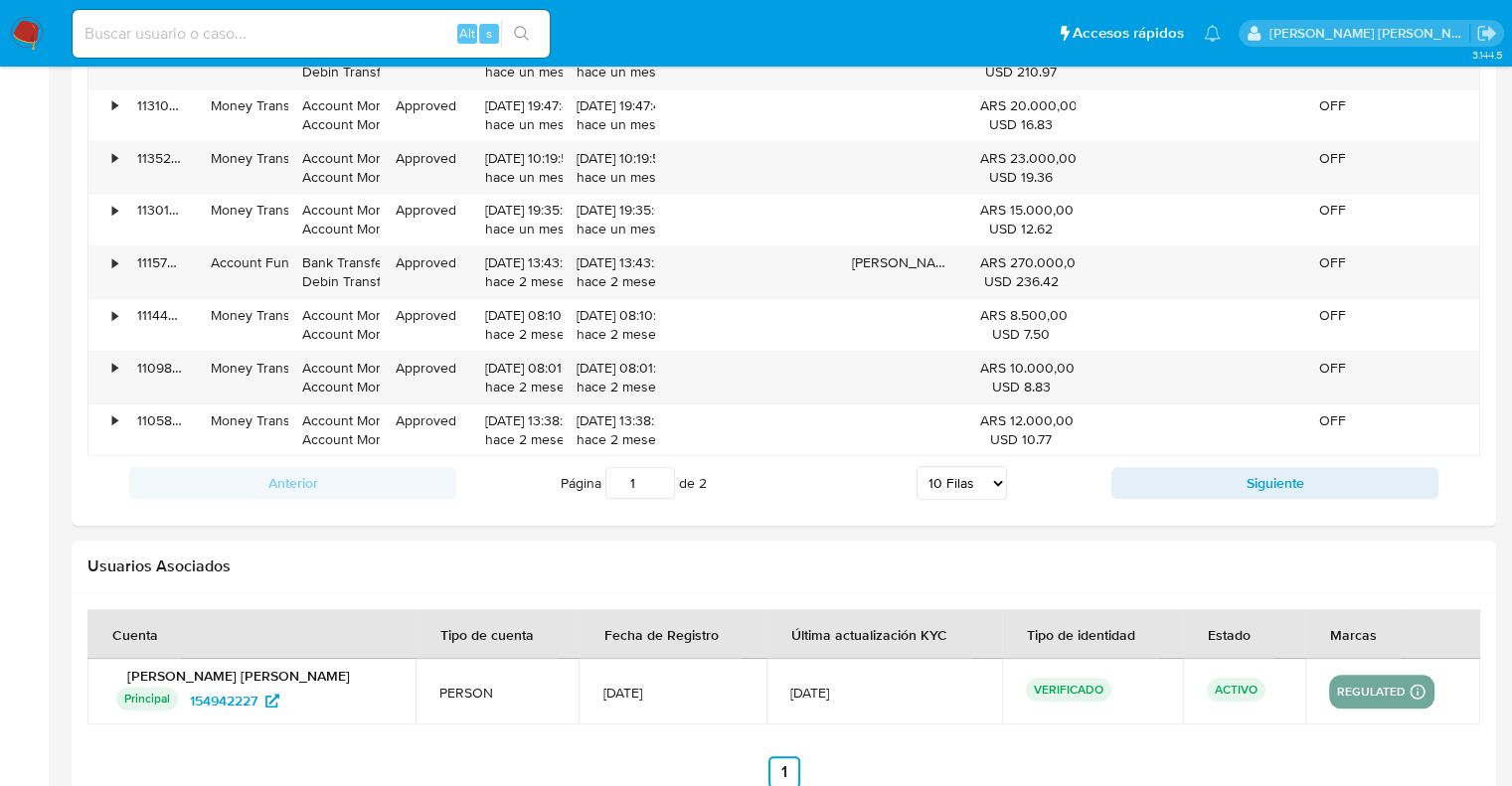scroll, scrollTop: 2107, scrollLeft: 0, axis: vertical 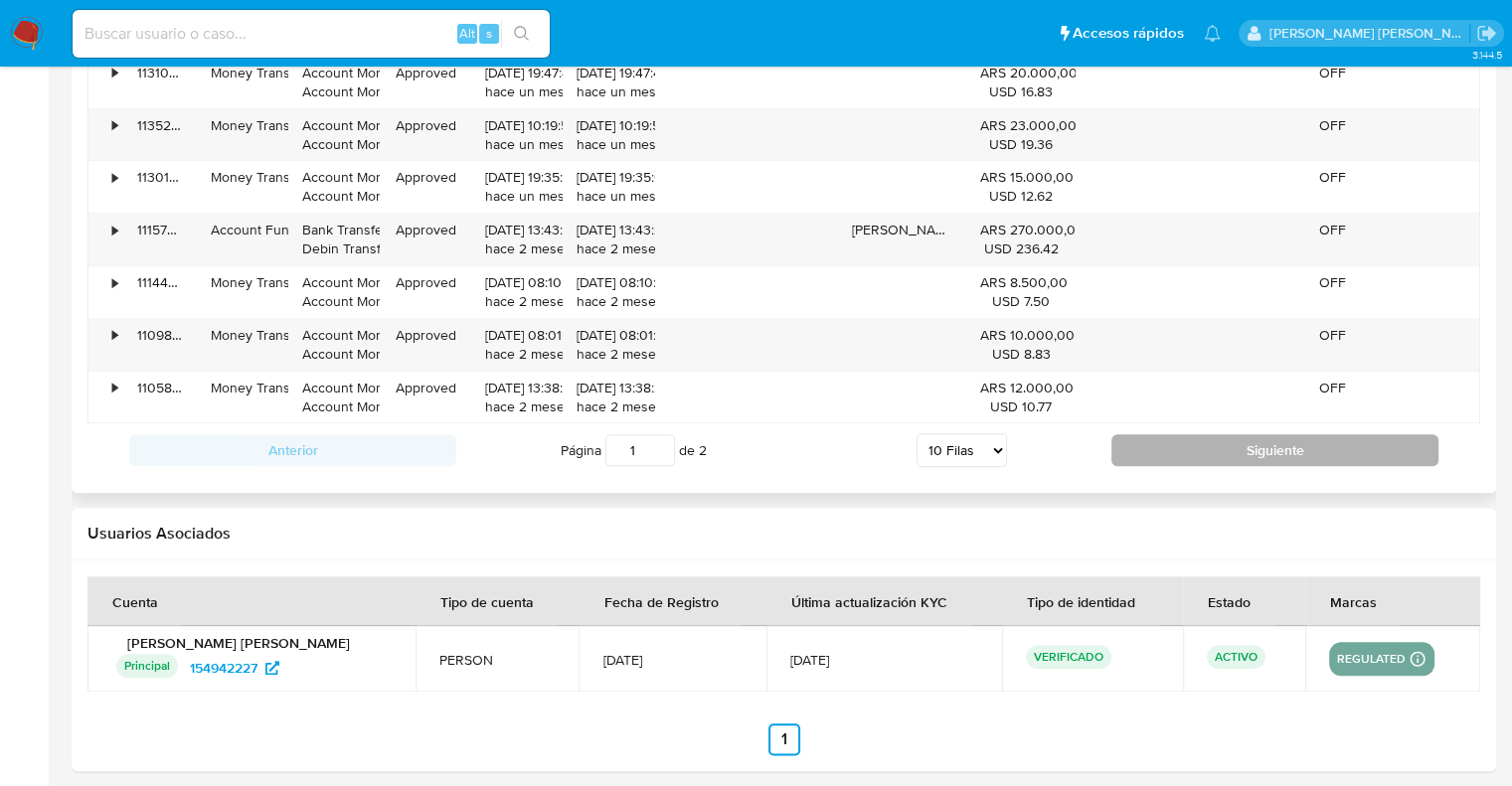 click on "Siguiente" at bounding box center (1274, 450) 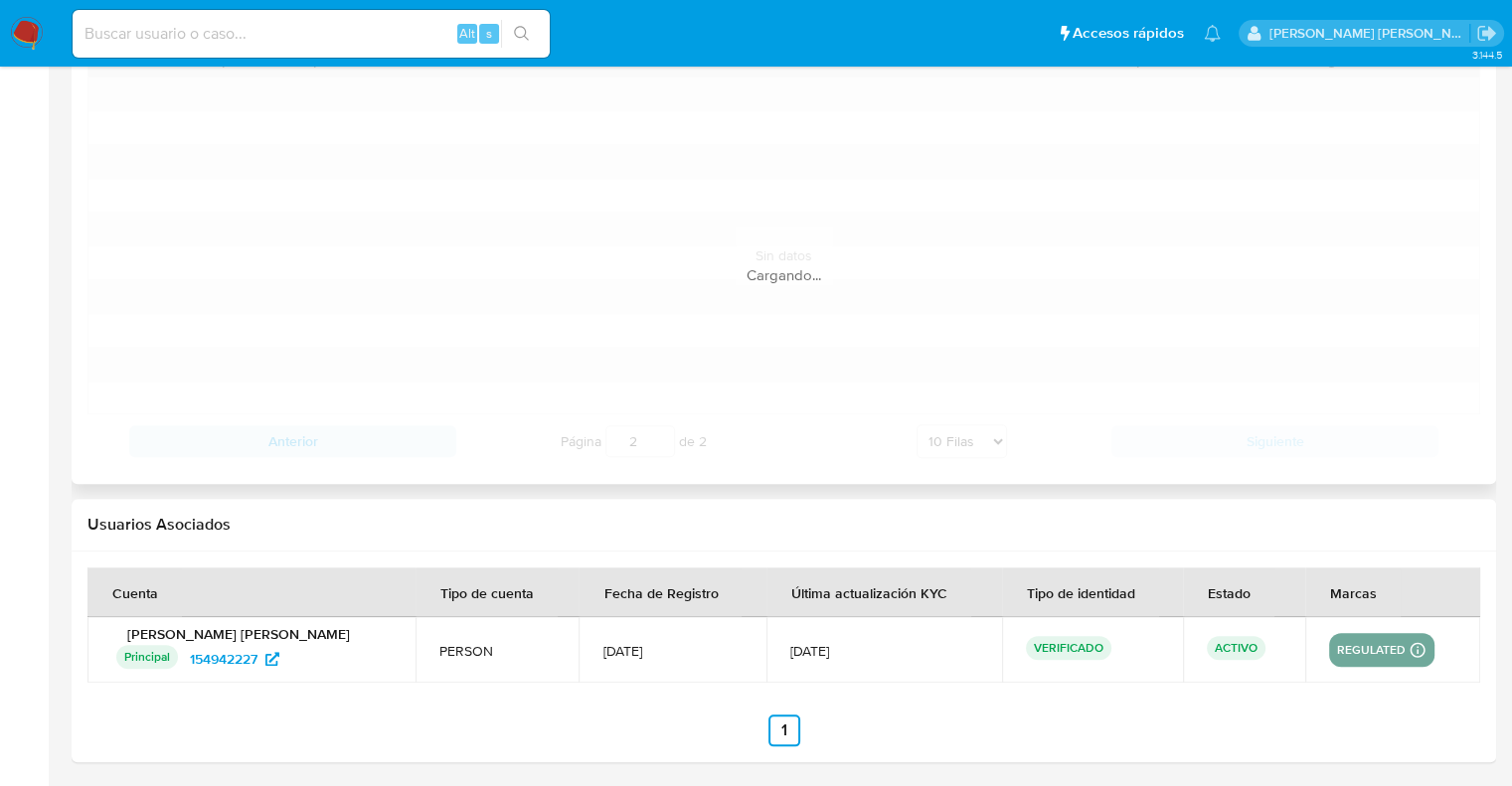 scroll, scrollTop: 1803, scrollLeft: 0, axis: vertical 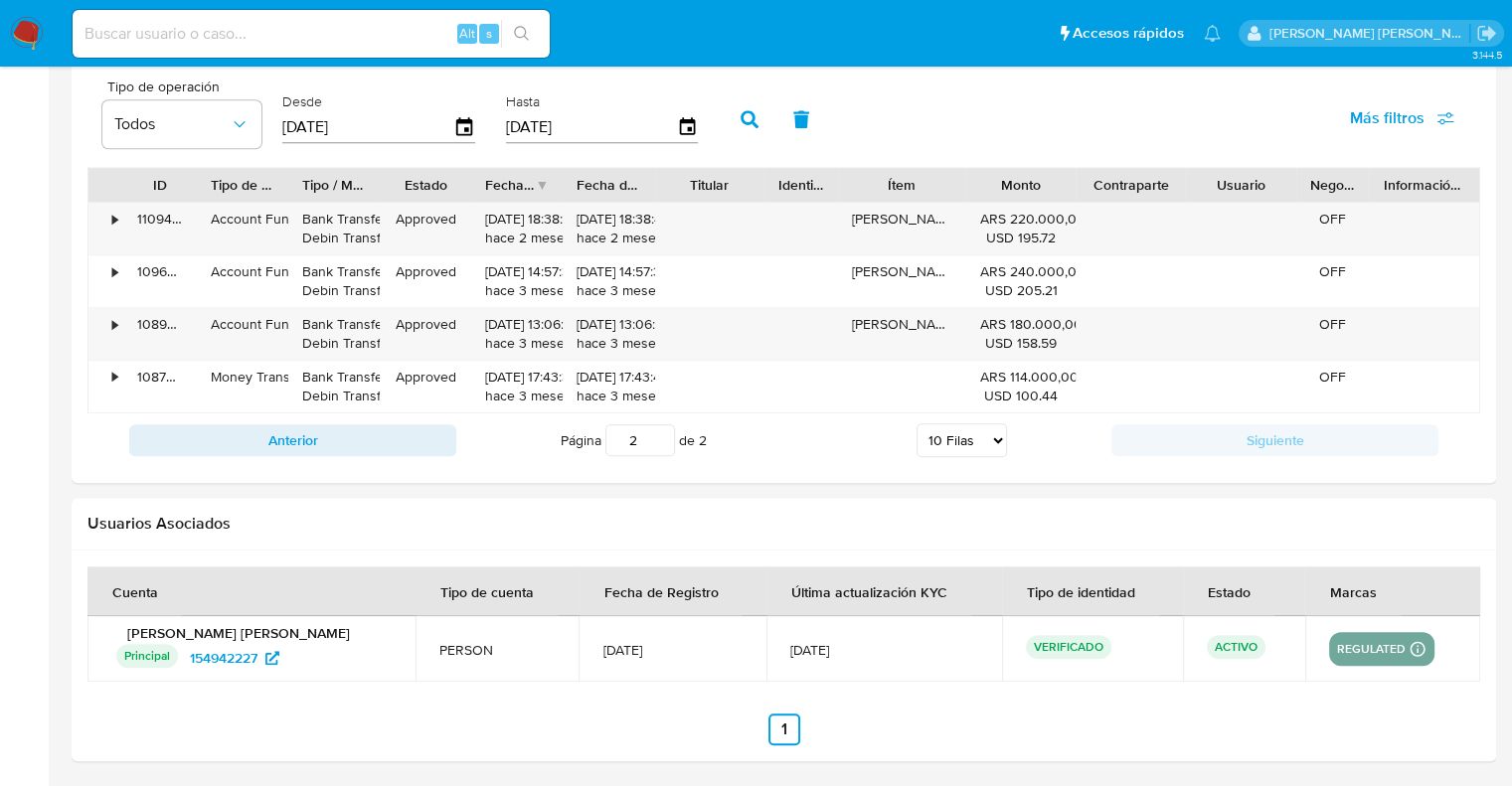 click on "3.144.5 Información de Usuario Ver Mirada por Persona Buscar Anticipos de dinero Archivos adjuntos CVU Cruces y Relaciones Créditos Cuentas Bancarias Datos Modificados Devices Geolocation Direcciones Dispositivos Point Documentación Fecha Compliant General Historial Casos Historial Riesgo PLD Historial de conversaciones IV Challenges Información de accesos Insurtech Inversiones Items KYC Lista Interna Listas Externas Marcas AML Perfiles Restricciones Nuevo Mundo Tarjetas Usuario KYC Status Actualizado hace 20 [PERSON_NAME]   Creado: [DATE] 03:55:34 Actualizado: [DATE] 23:39:51 Datos personales   ID de usuario :    154942227   Tipo entidad :    Persona   Sitio :    MLA   Nombre completo :    [PERSON_NAME] [PERSON_NAME]   Nombre :    [PERSON_NAME] :    [PERSON_NAME] apellido :    -   Nombre social :    Noelia   Nombre del comercio :    -   Soft descriptor :    -   Lugar de nacimiento :    BUENOS AIRES   Fecha de nacimiento :    [DEMOGRAPHIC_DATA]   Identificación :    CUIT 27326557299   :" at bounding box center [756, -508] 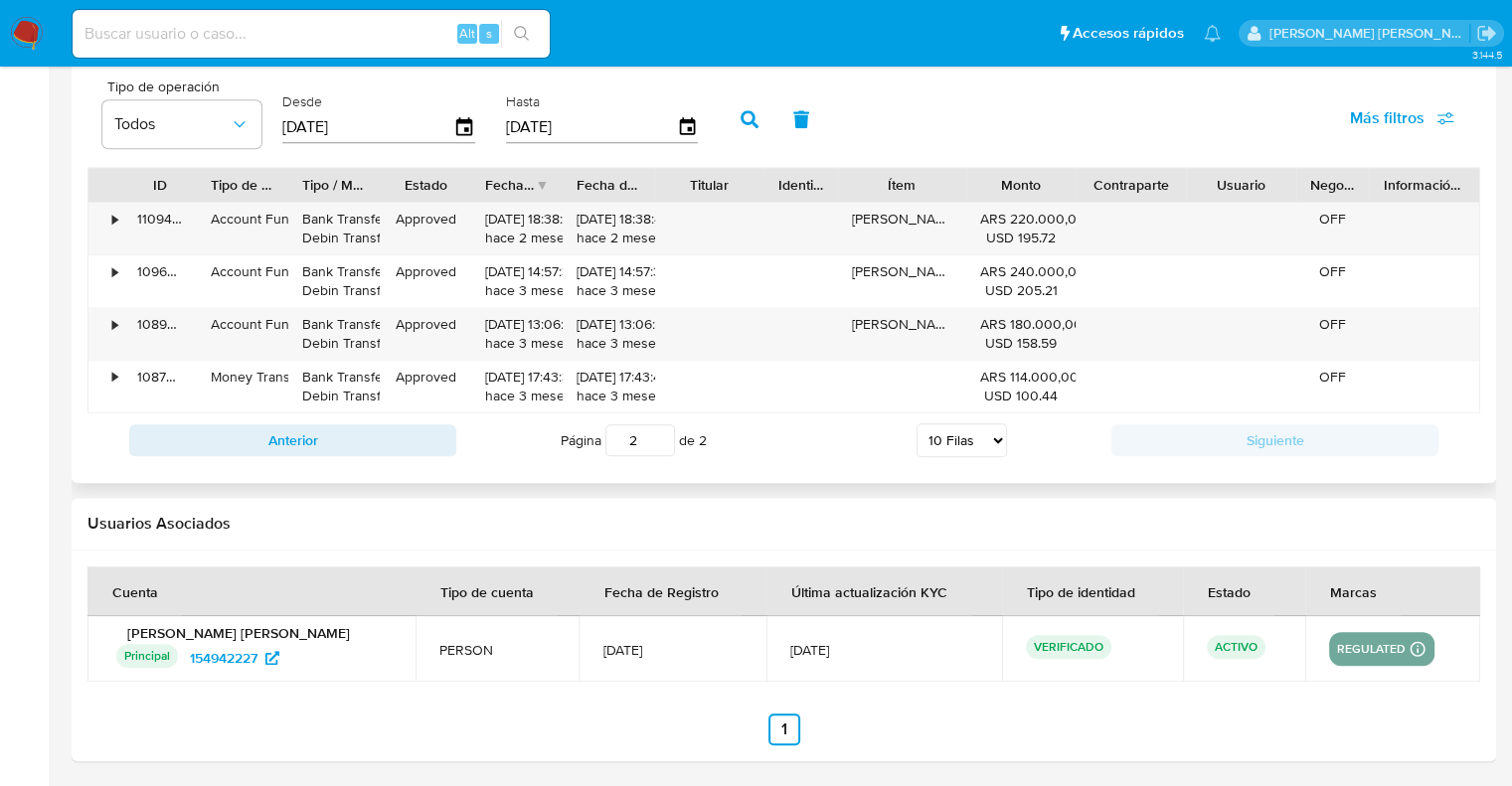 click at bounding box center [783, -157] 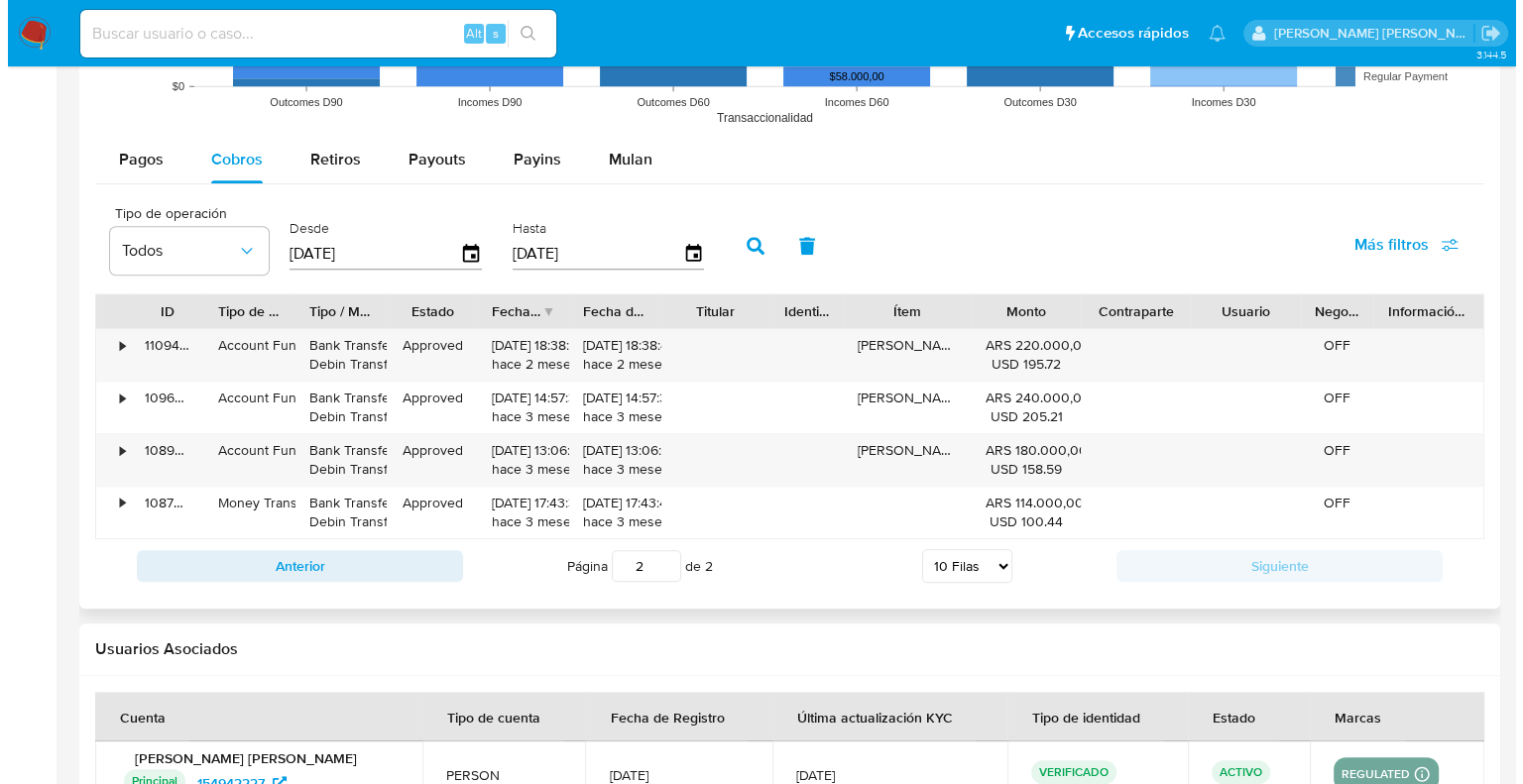 scroll, scrollTop: 1600, scrollLeft: 0, axis: vertical 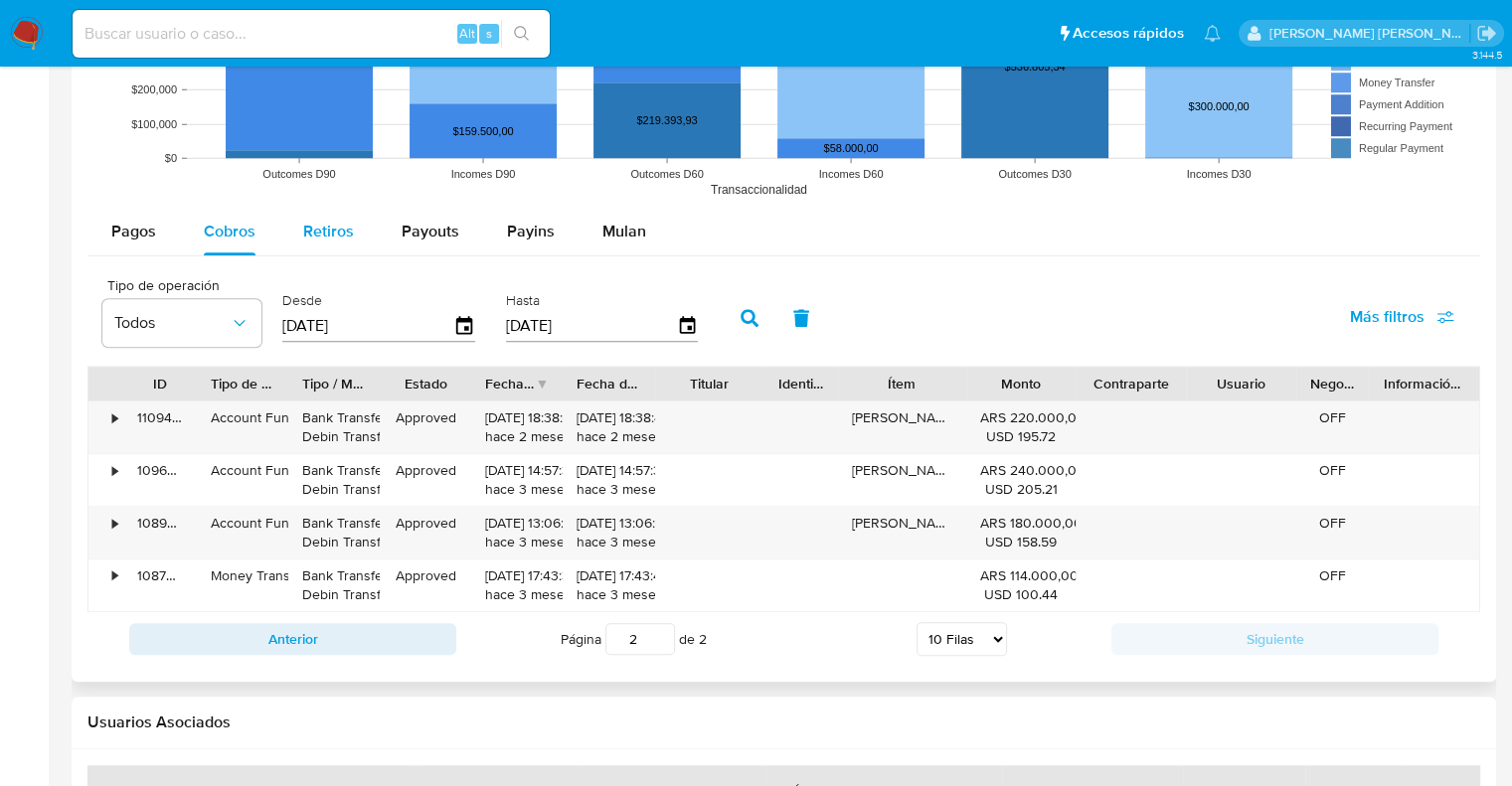 click on "Retiros" at bounding box center [328, 231] 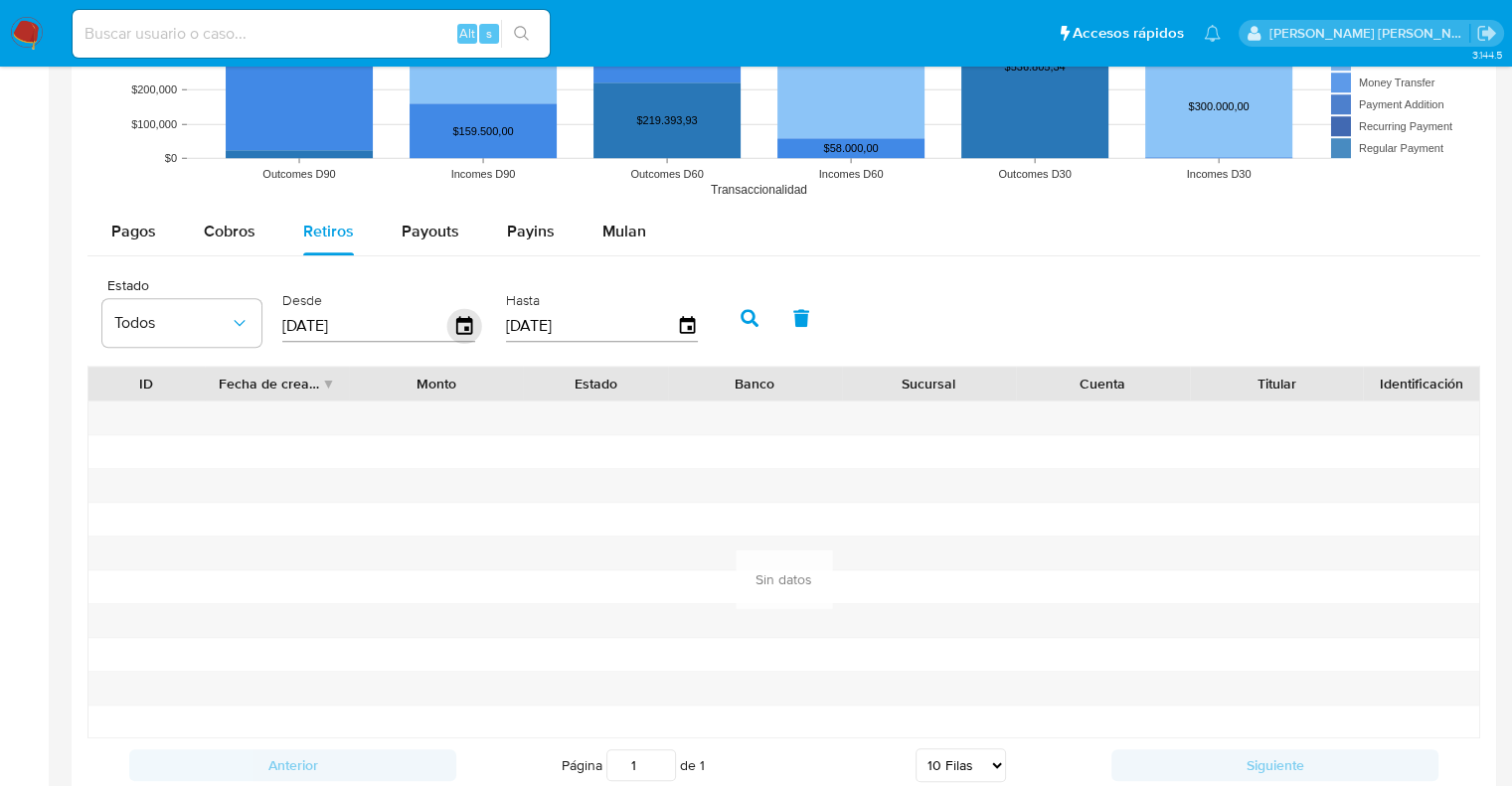 click 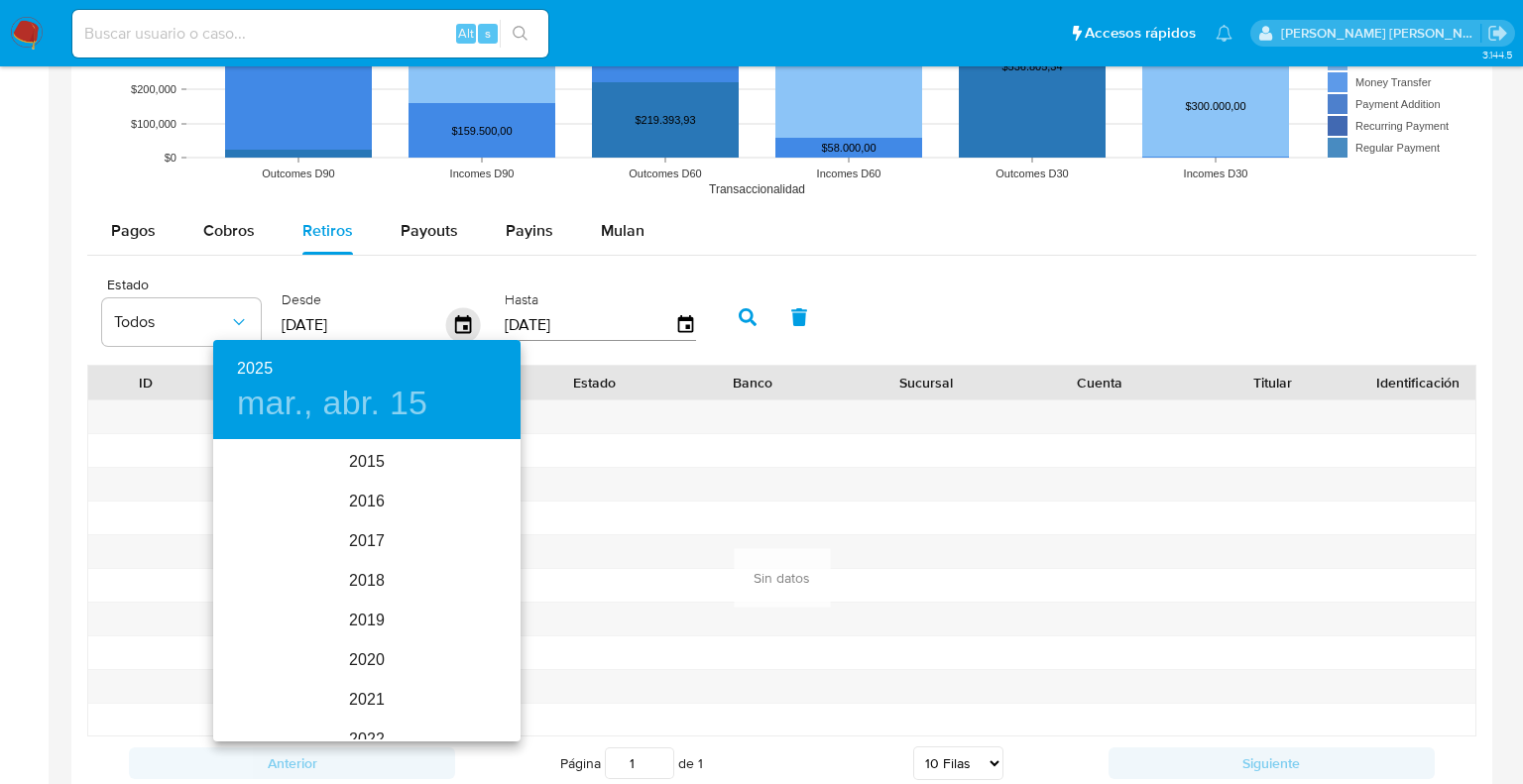 scroll, scrollTop: 278, scrollLeft: 0, axis: vertical 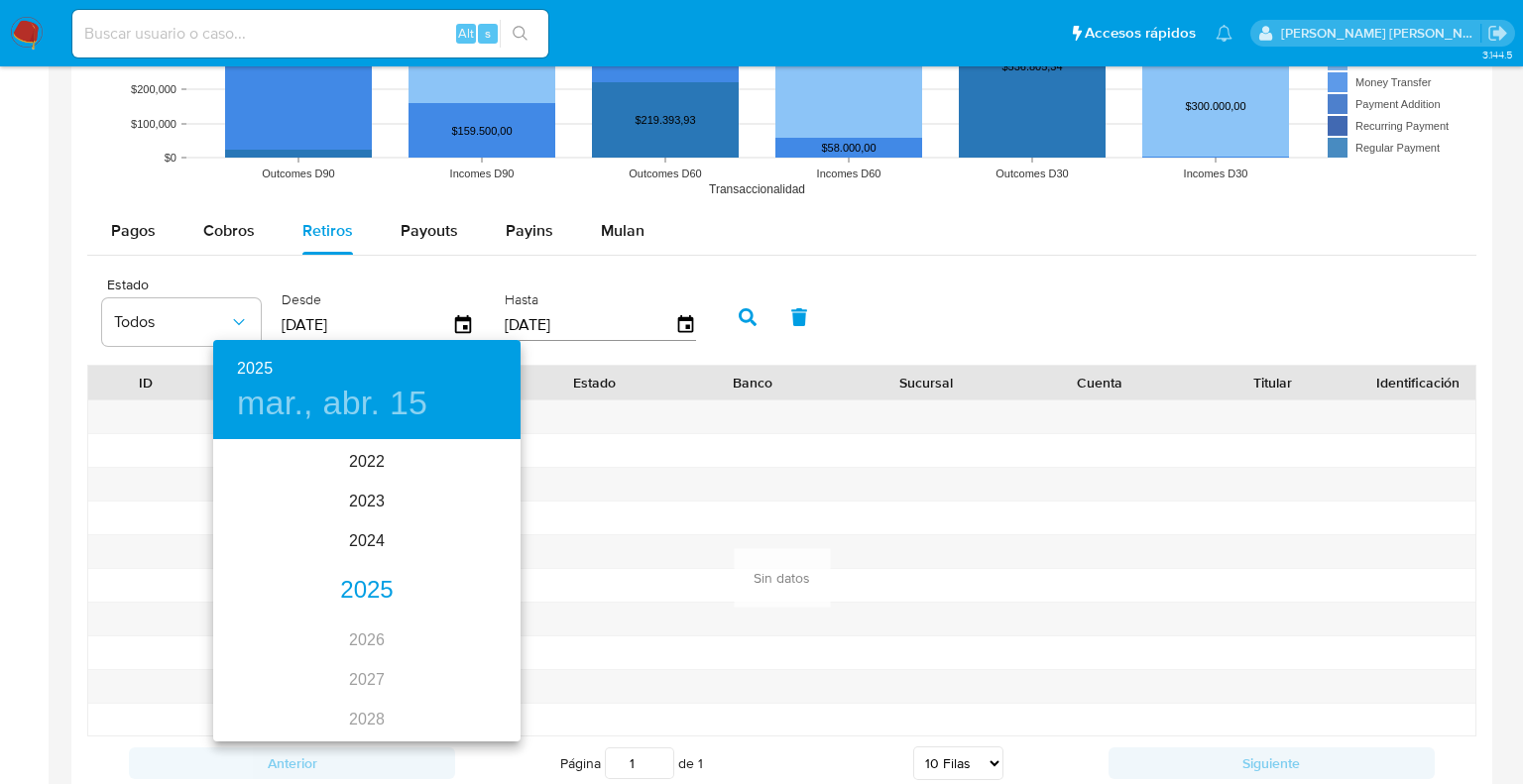 click on "2025" at bounding box center (367, 591) 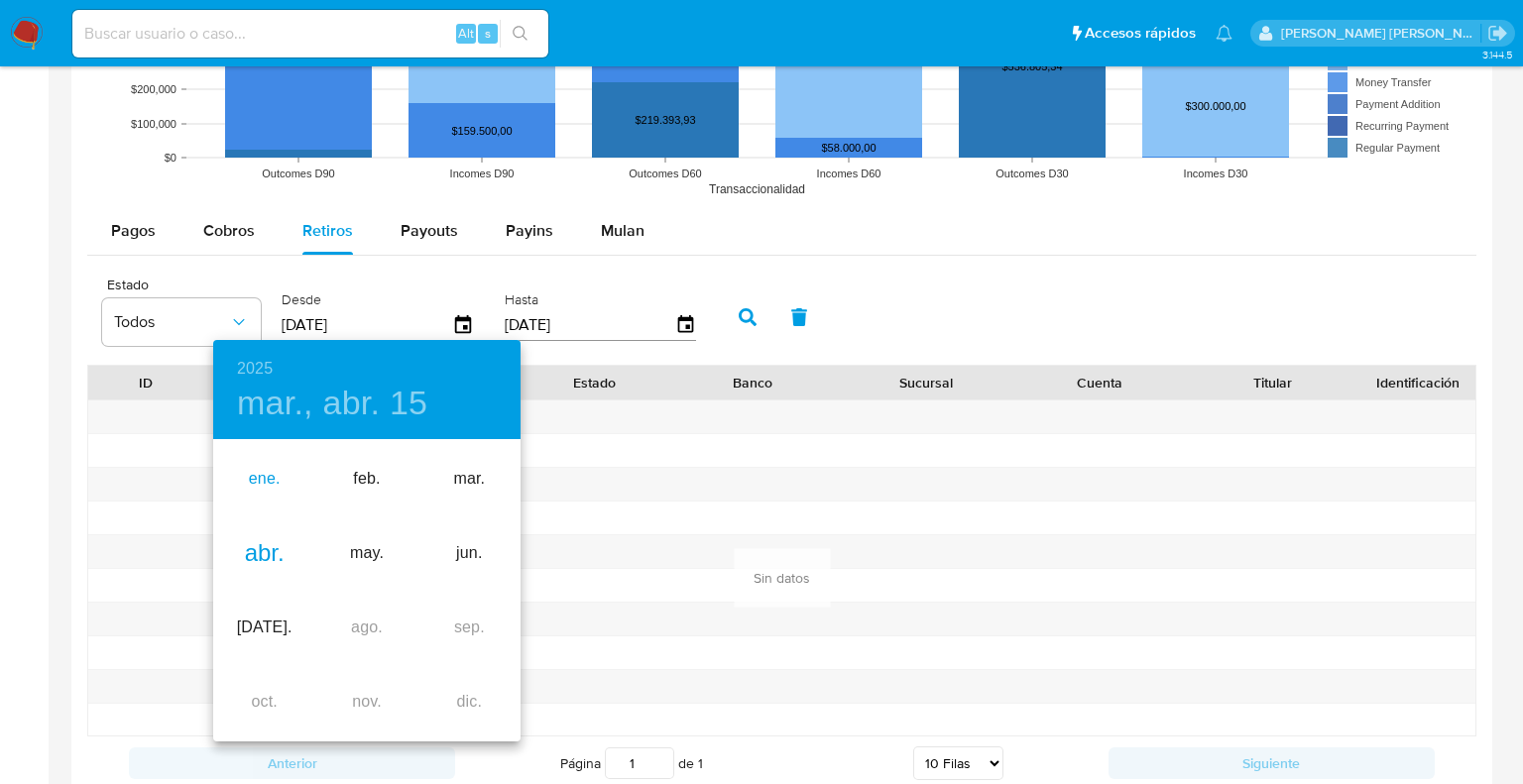 click on "ene." at bounding box center [264, 479] 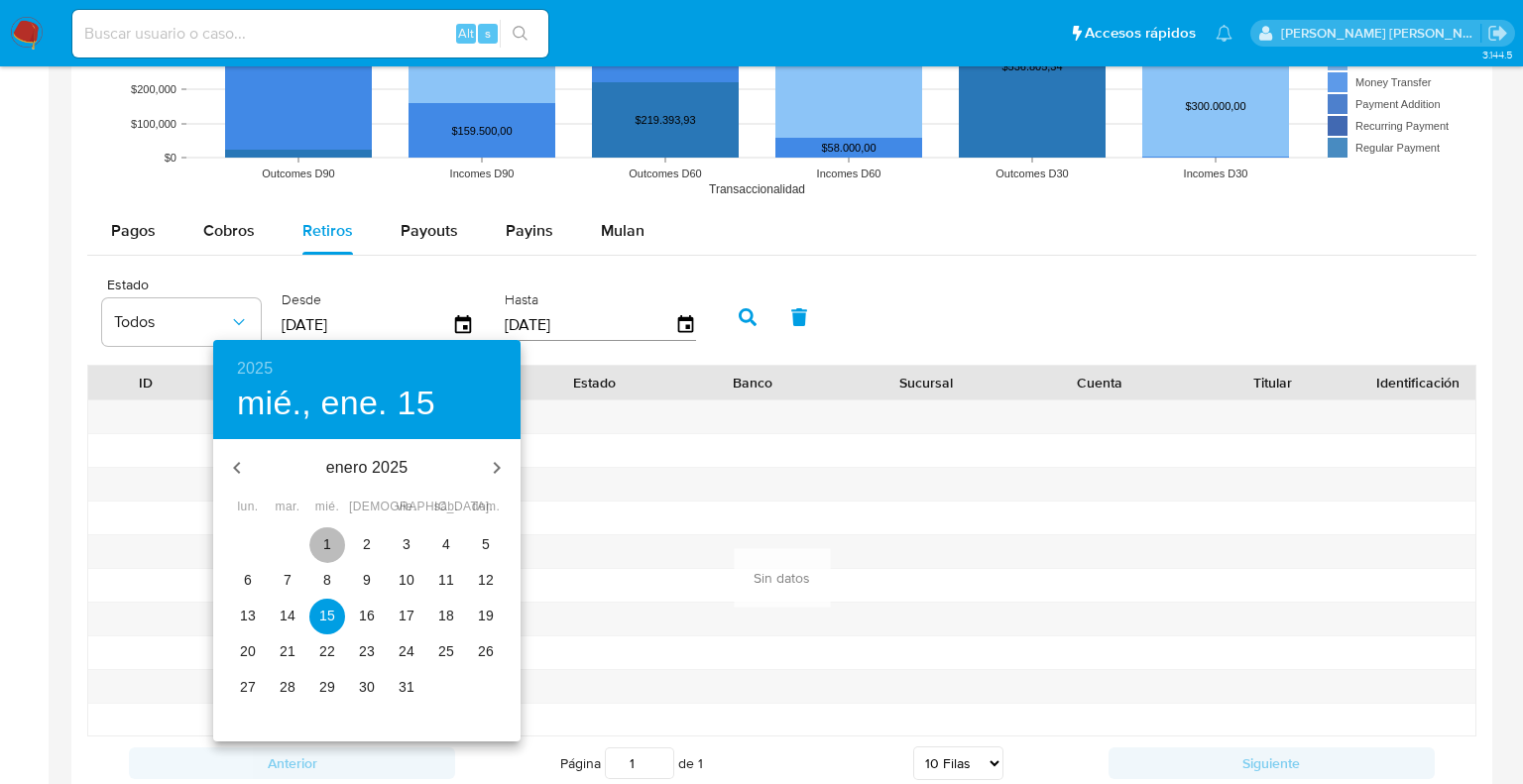 click on "1" at bounding box center [327, 544] 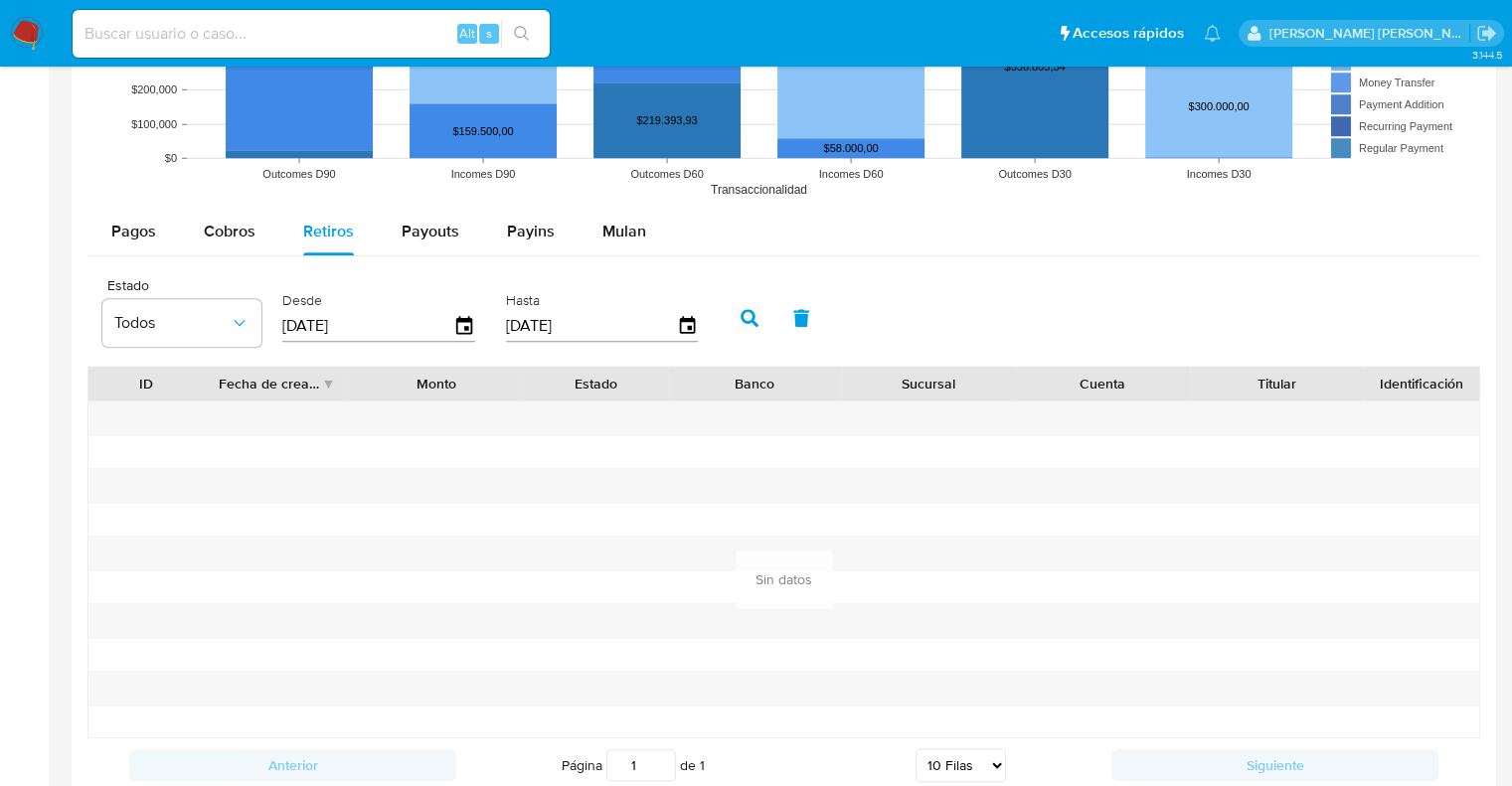 click at bounding box center (750, 318) 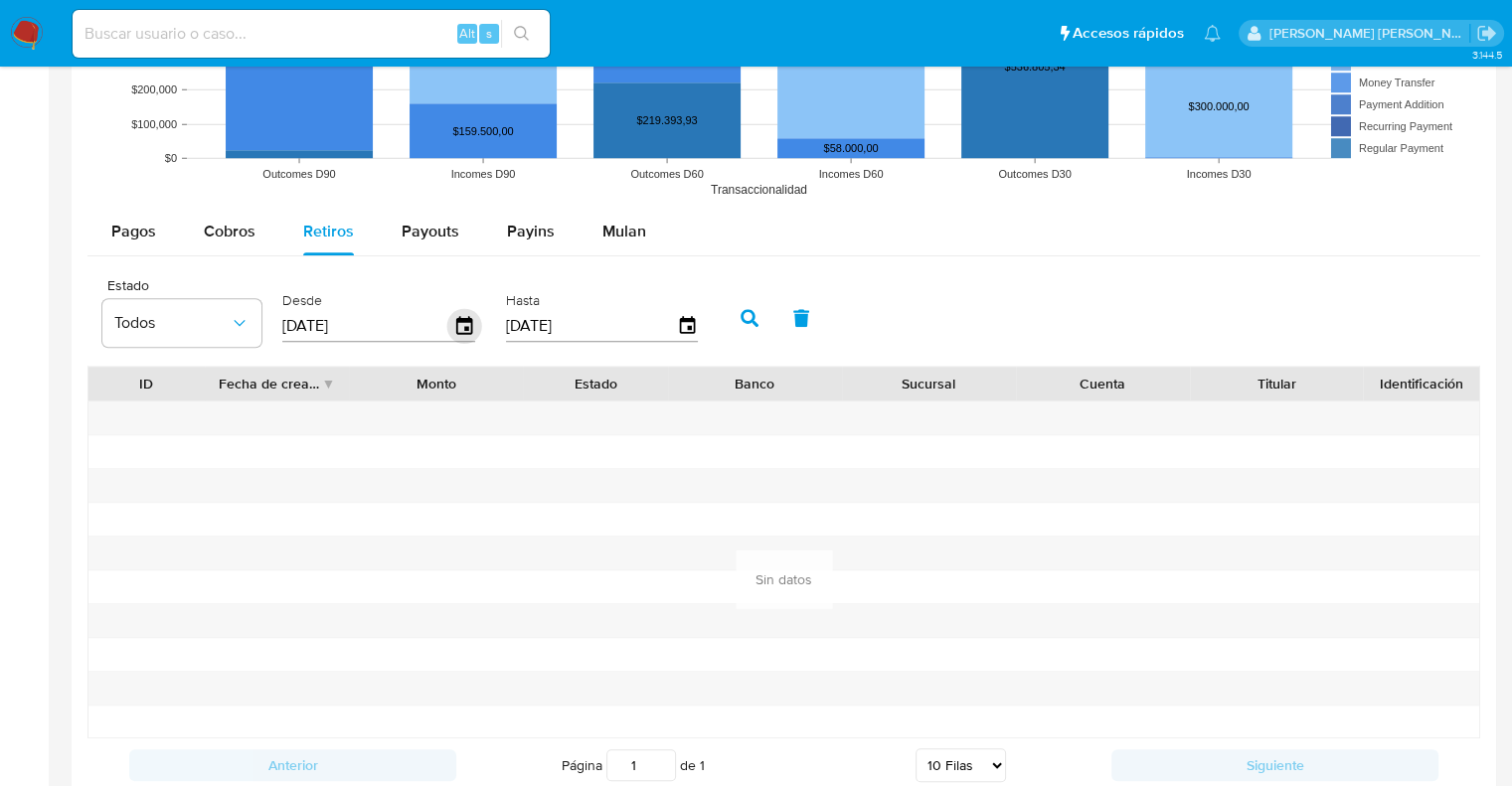 click 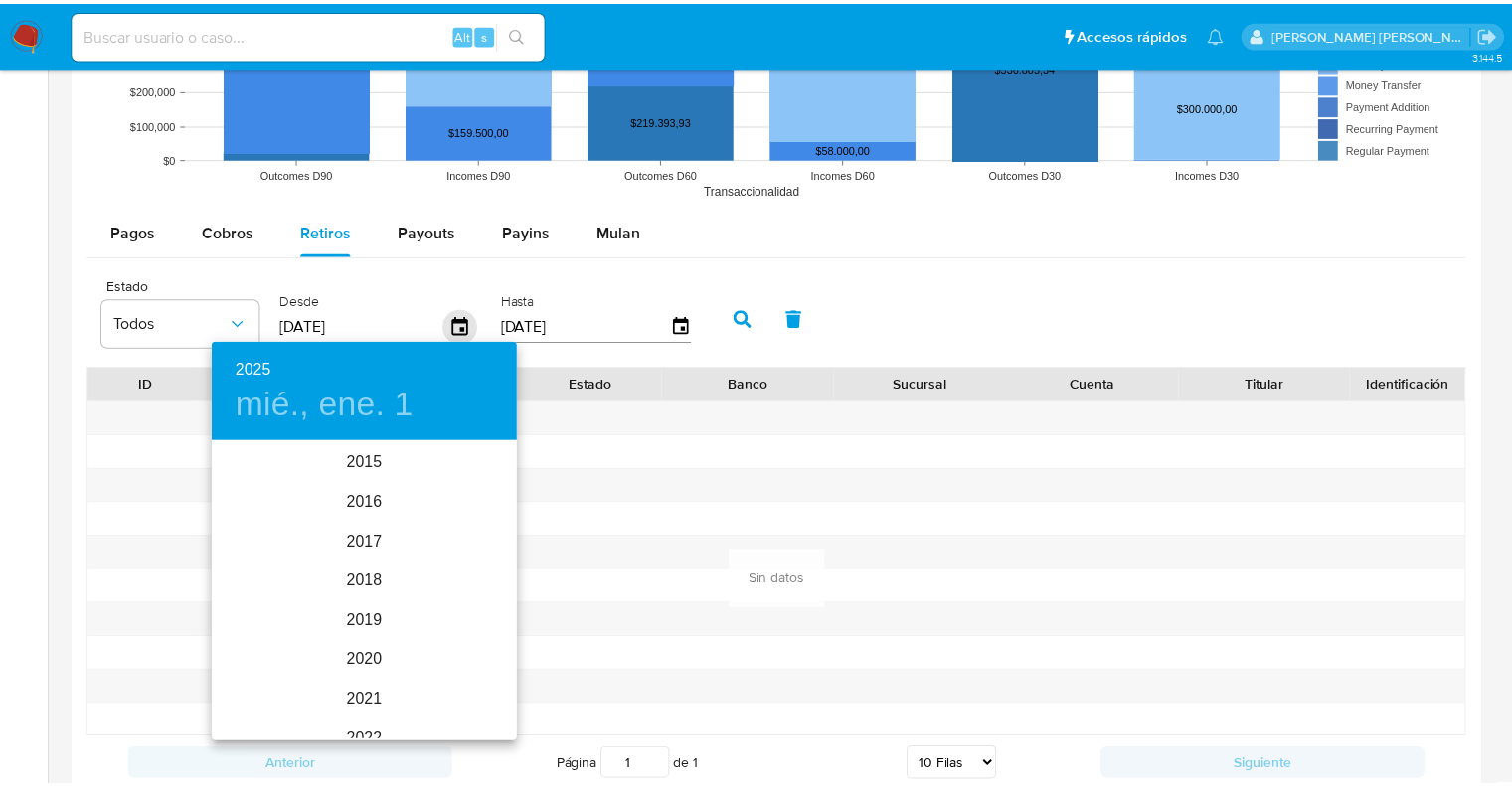scroll, scrollTop: 278, scrollLeft: 0, axis: vertical 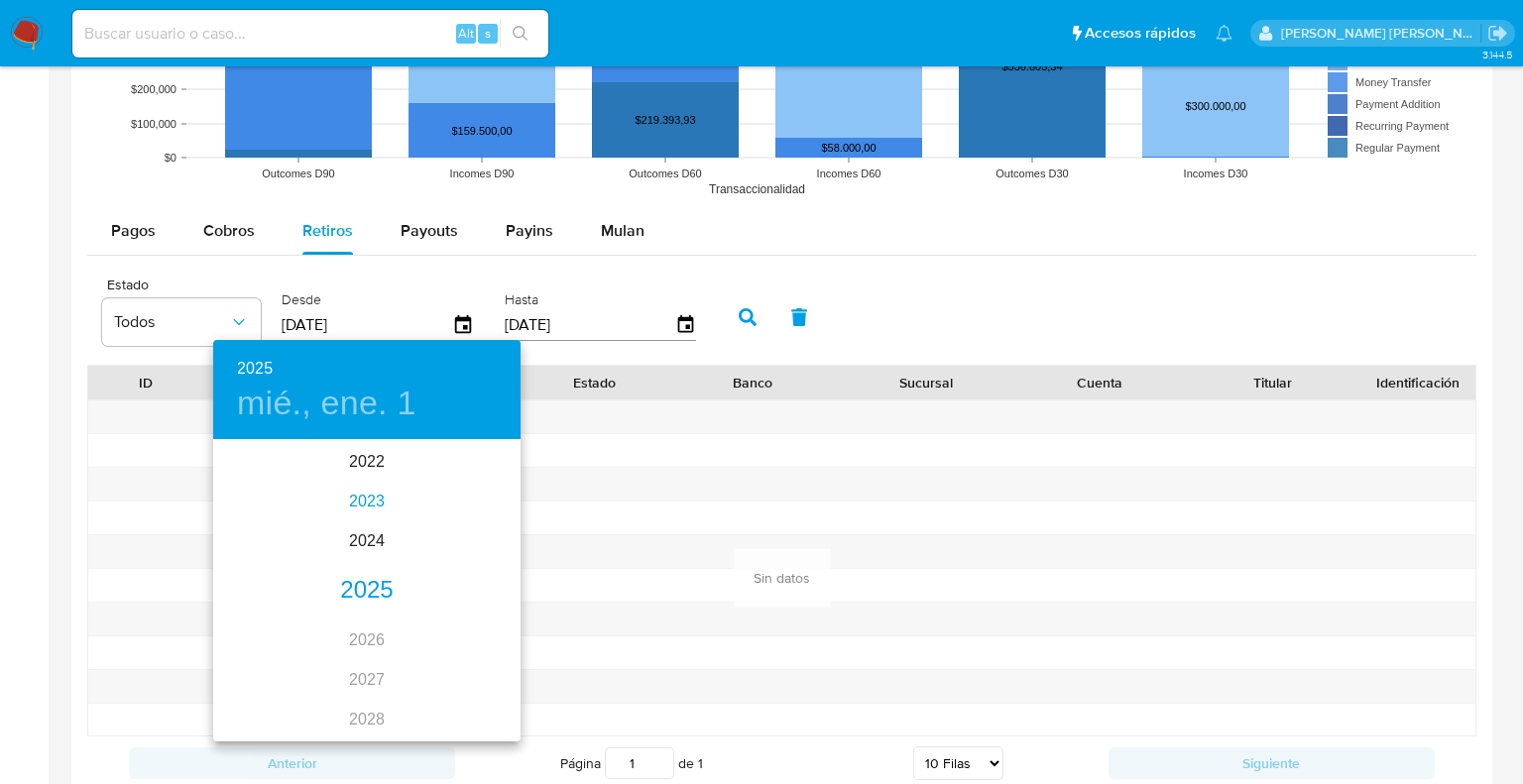 click on "2023" at bounding box center [367, 502] 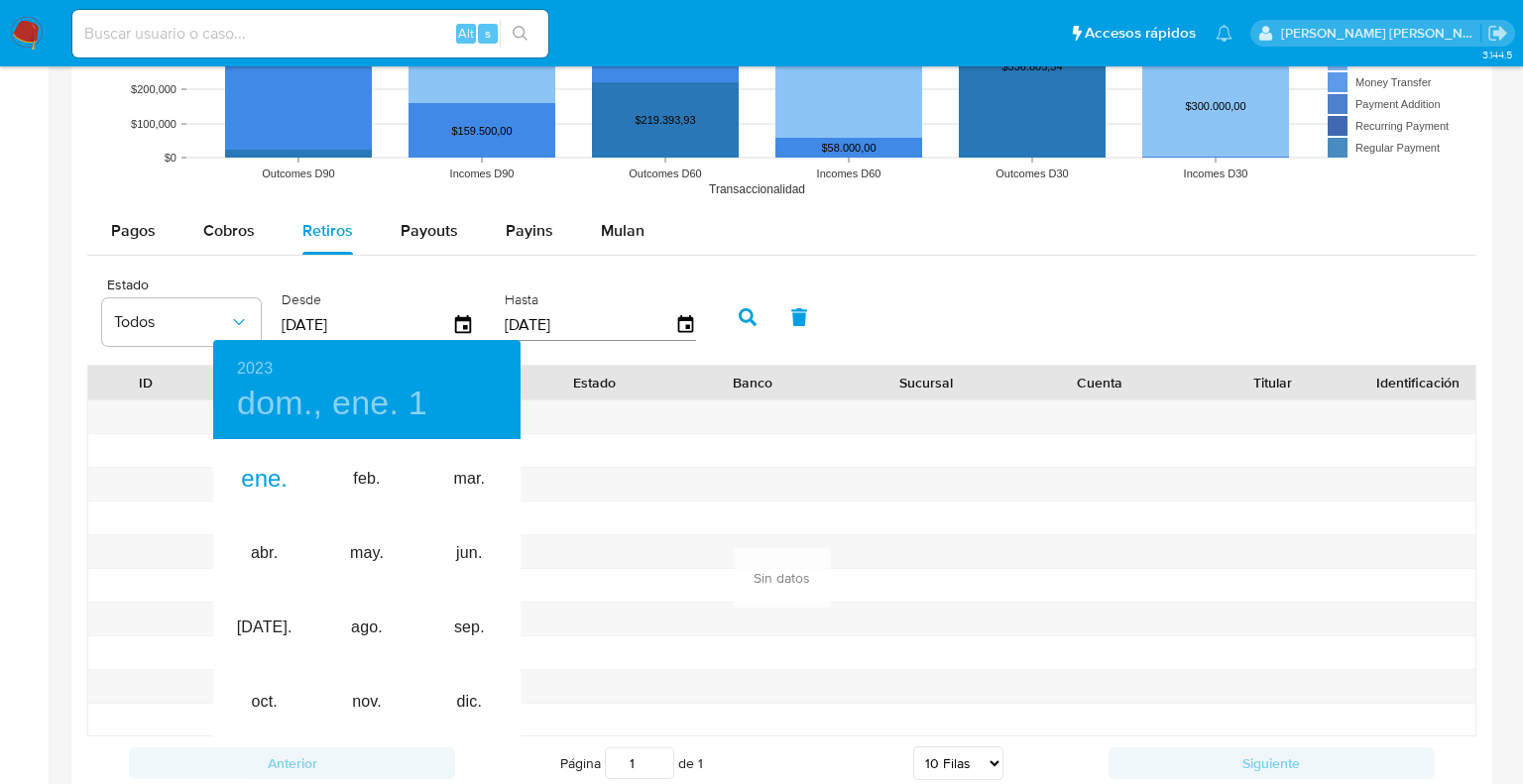 type on "[DATE]" 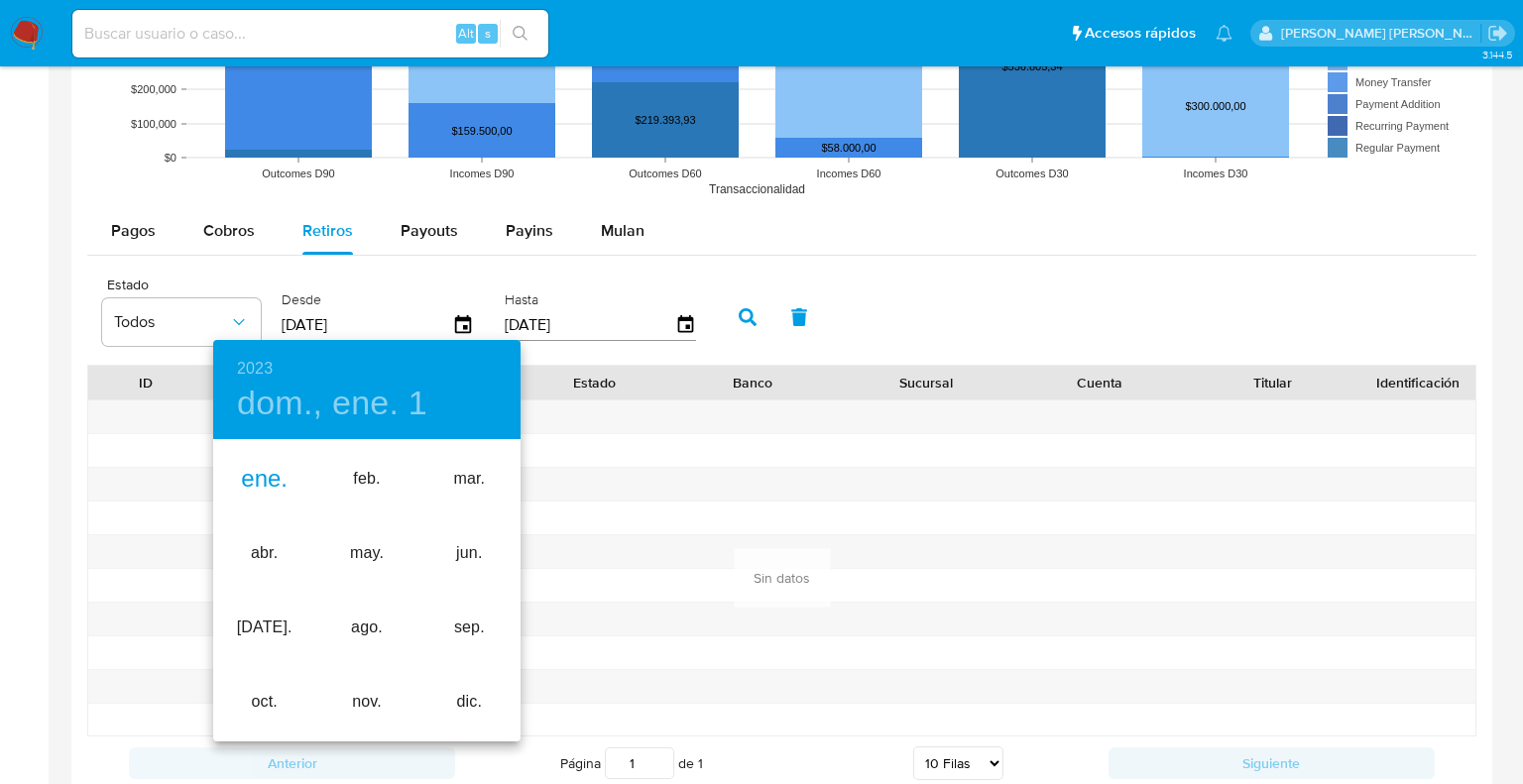 click on "ene." at bounding box center [264, 479] 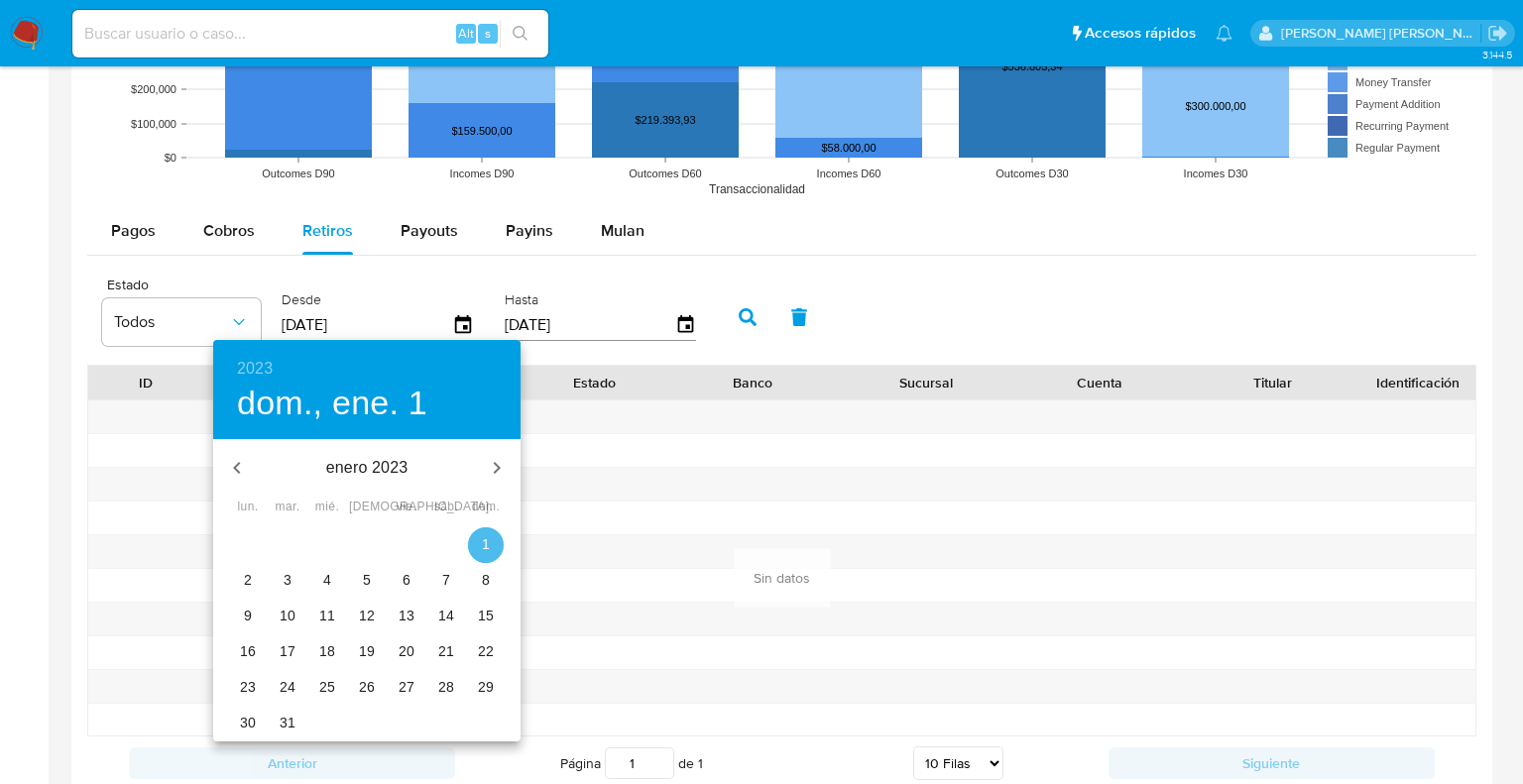 click on "1" at bounding box center [486, 544] 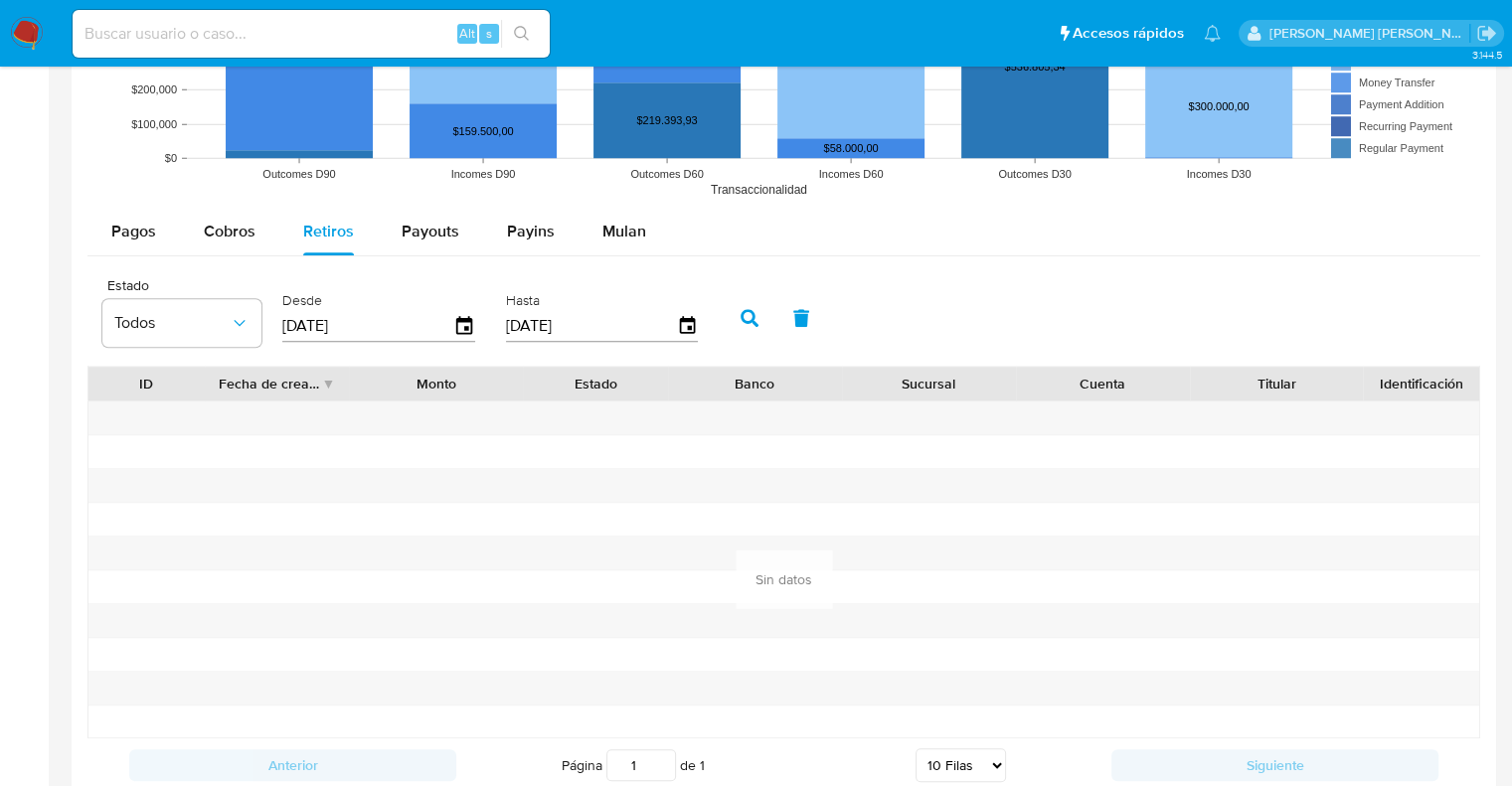 click at bounding box center [750, 318] 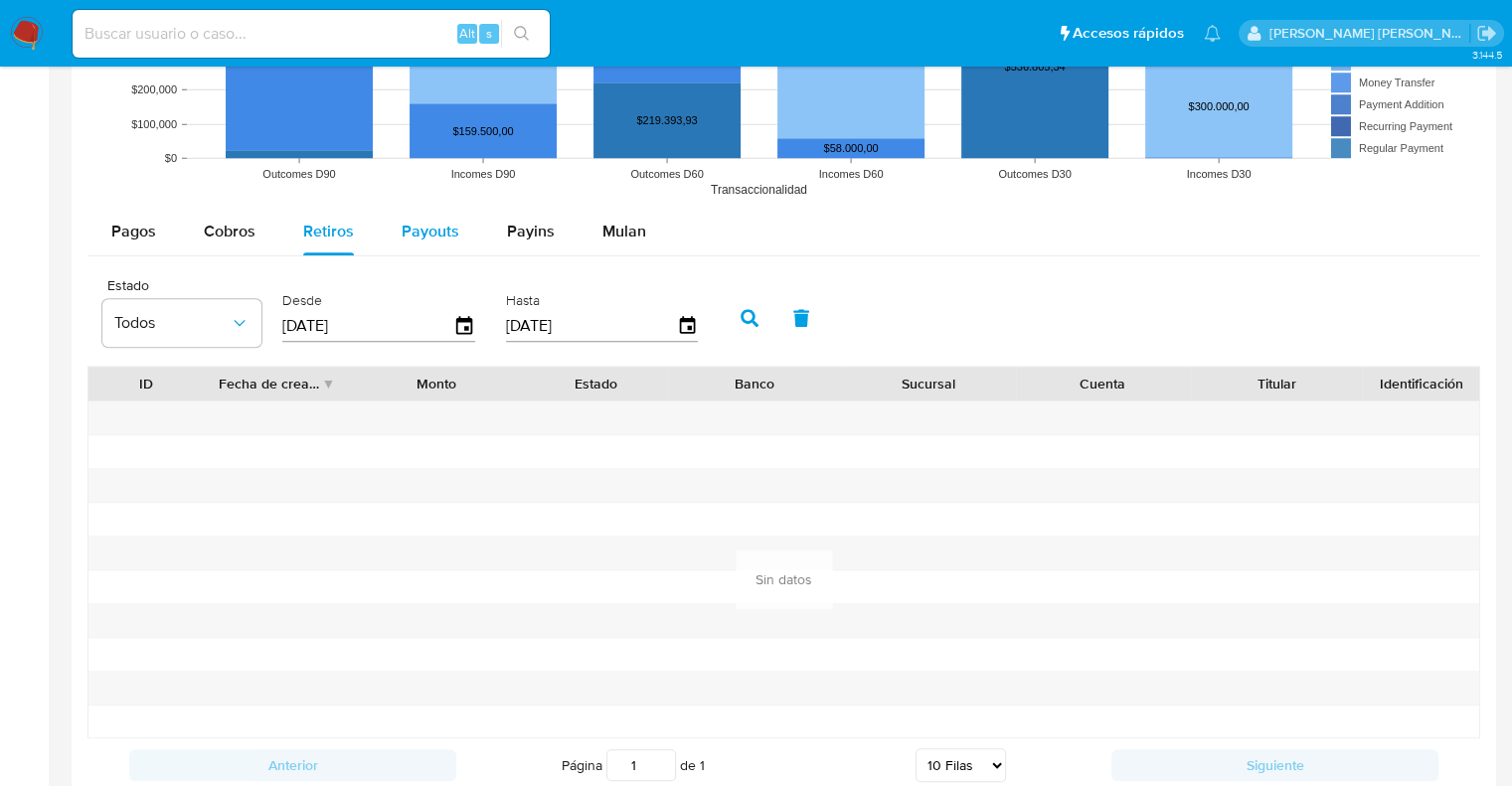 click on "Payouts" at bounding box center [430, 231] 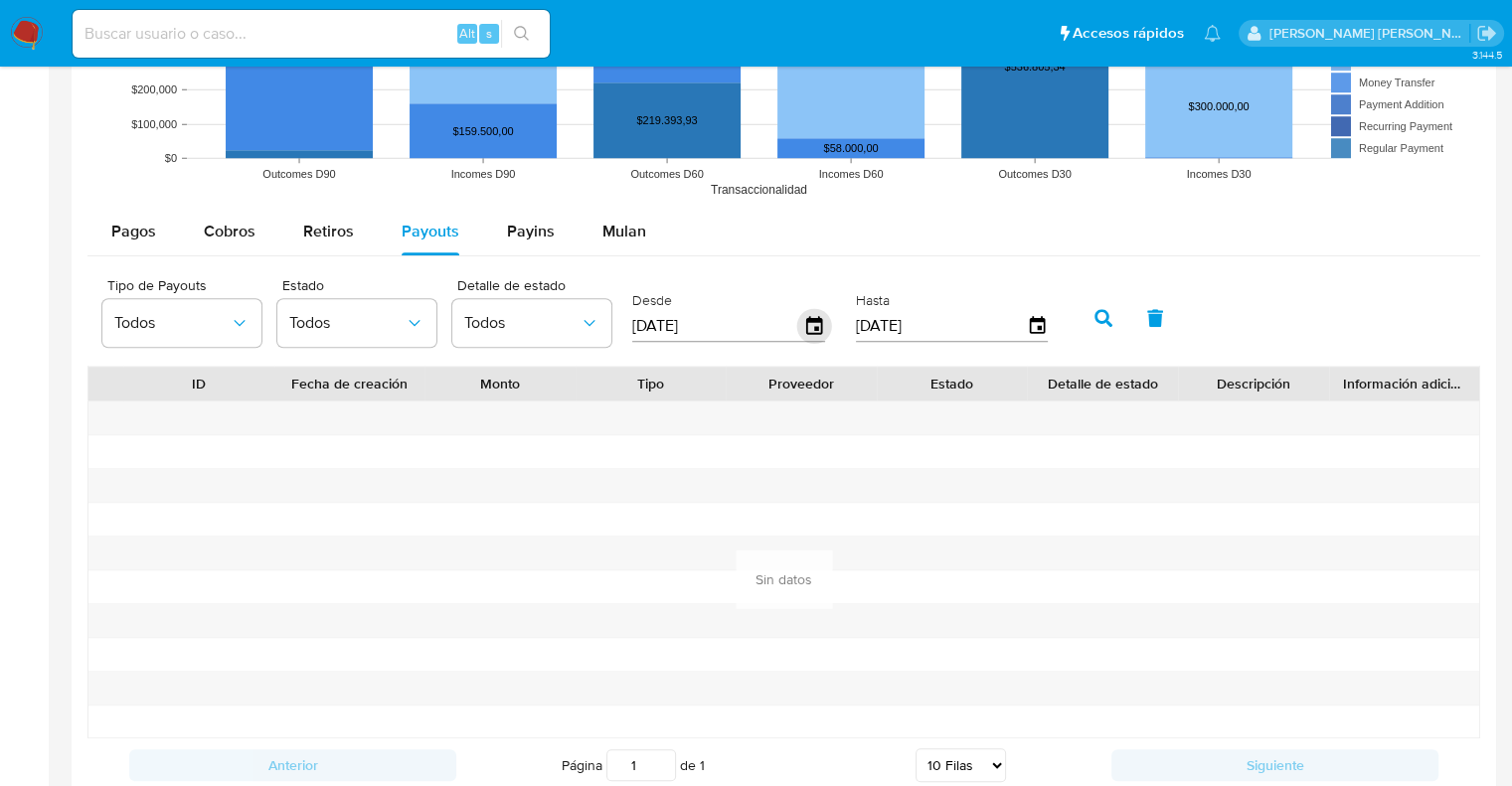 click 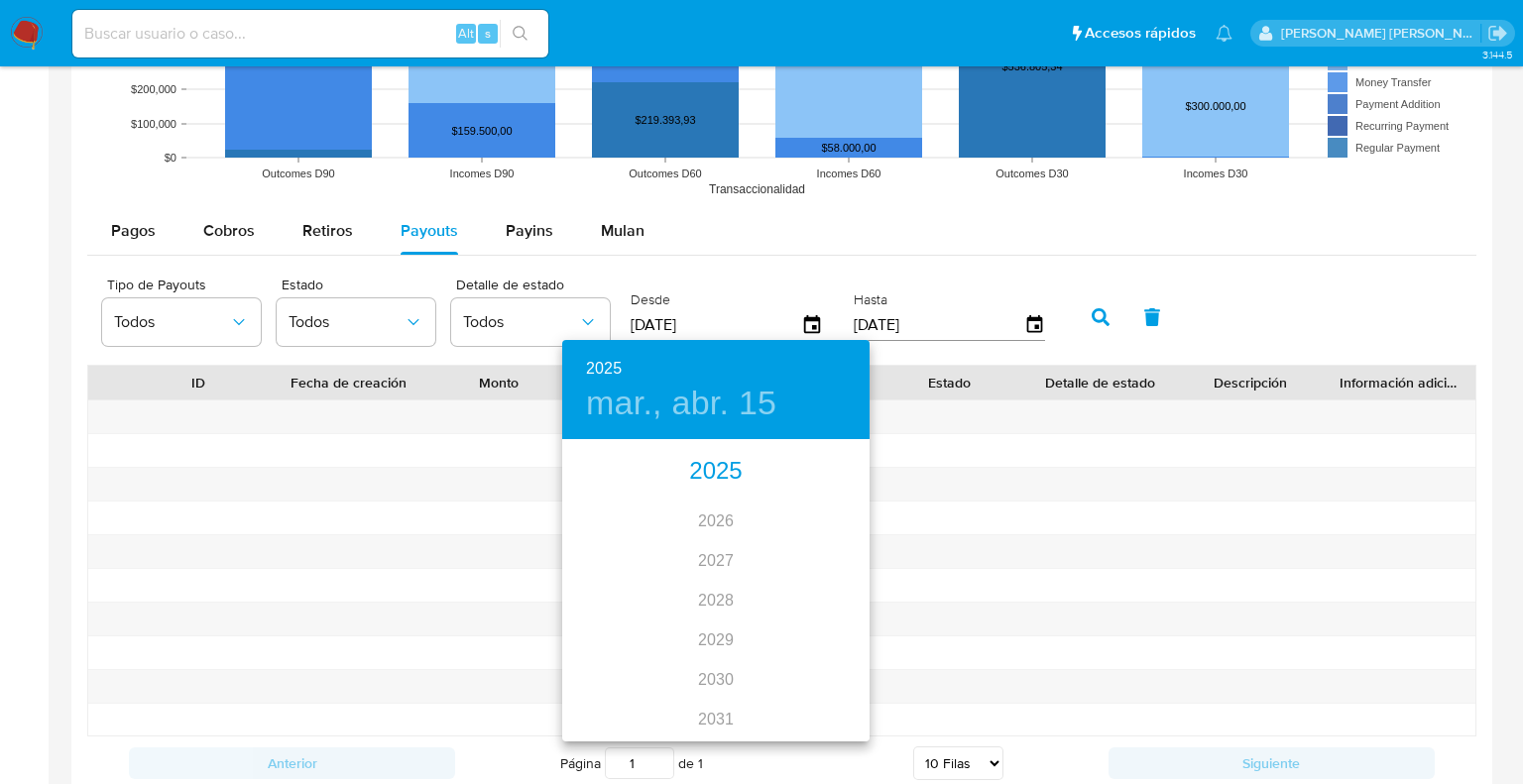 click on "2025" at bounding box center [716, 472] 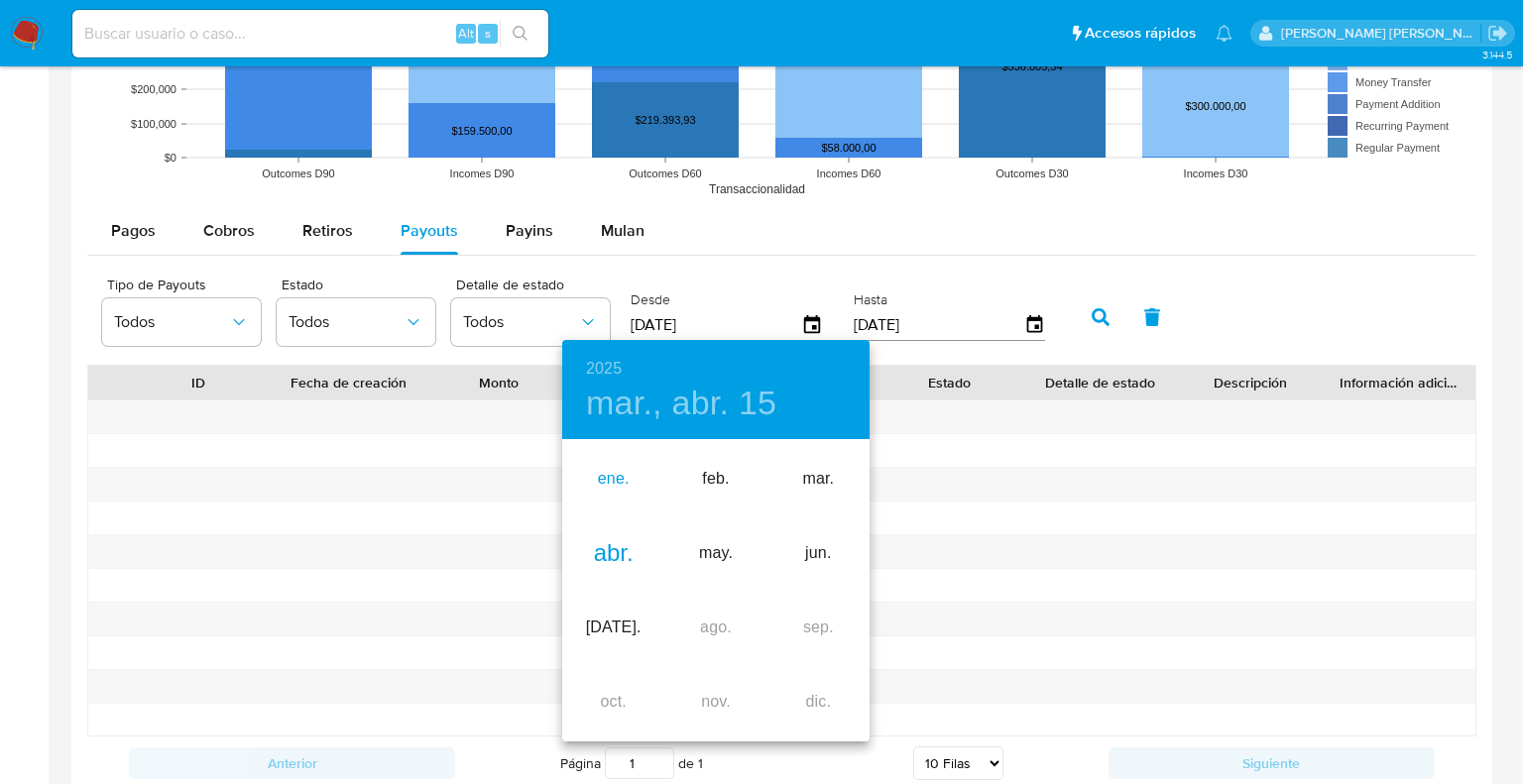 click on "ene." at bounding box center (613, 479) 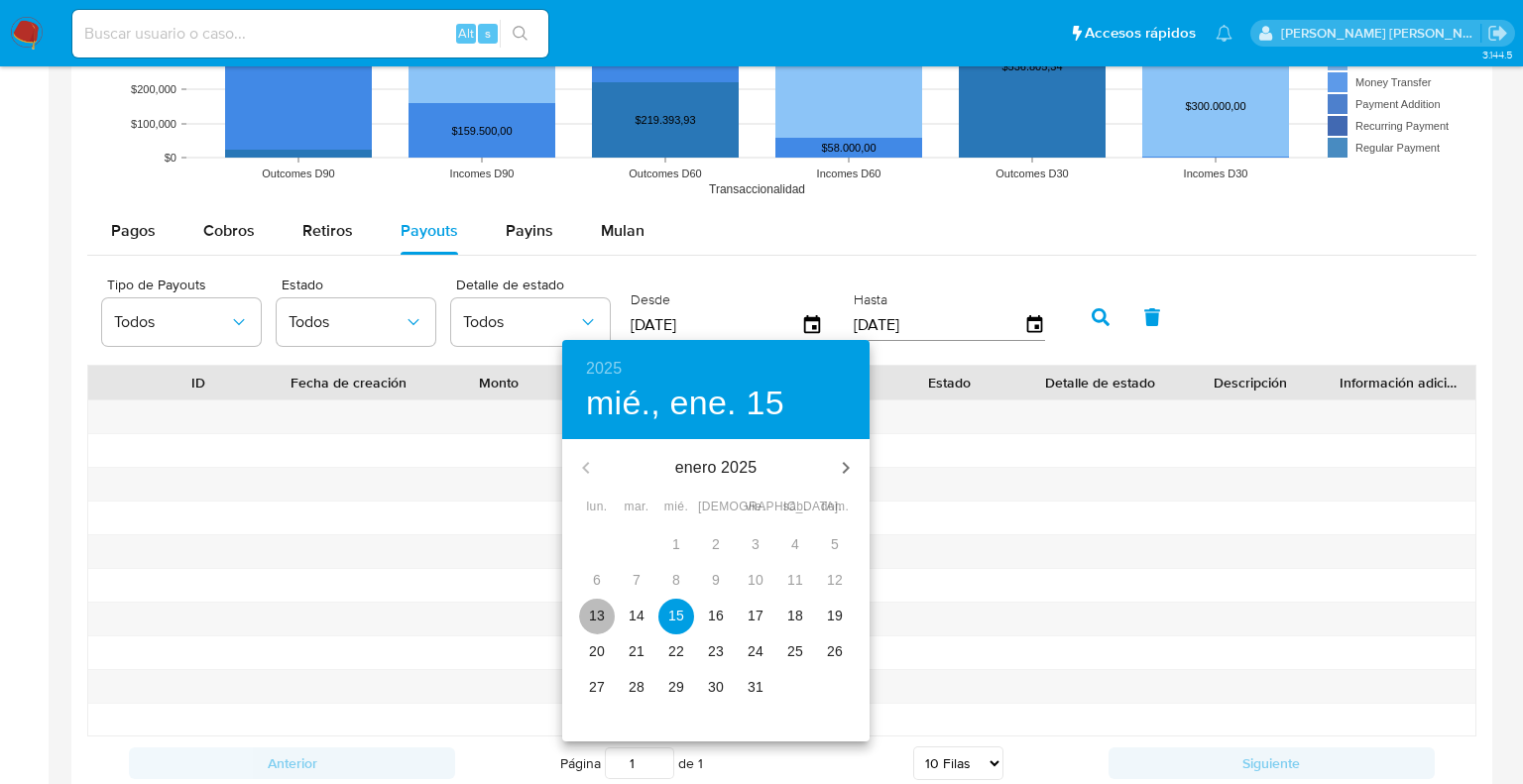 click on "13" at bounding box center [597, 616] 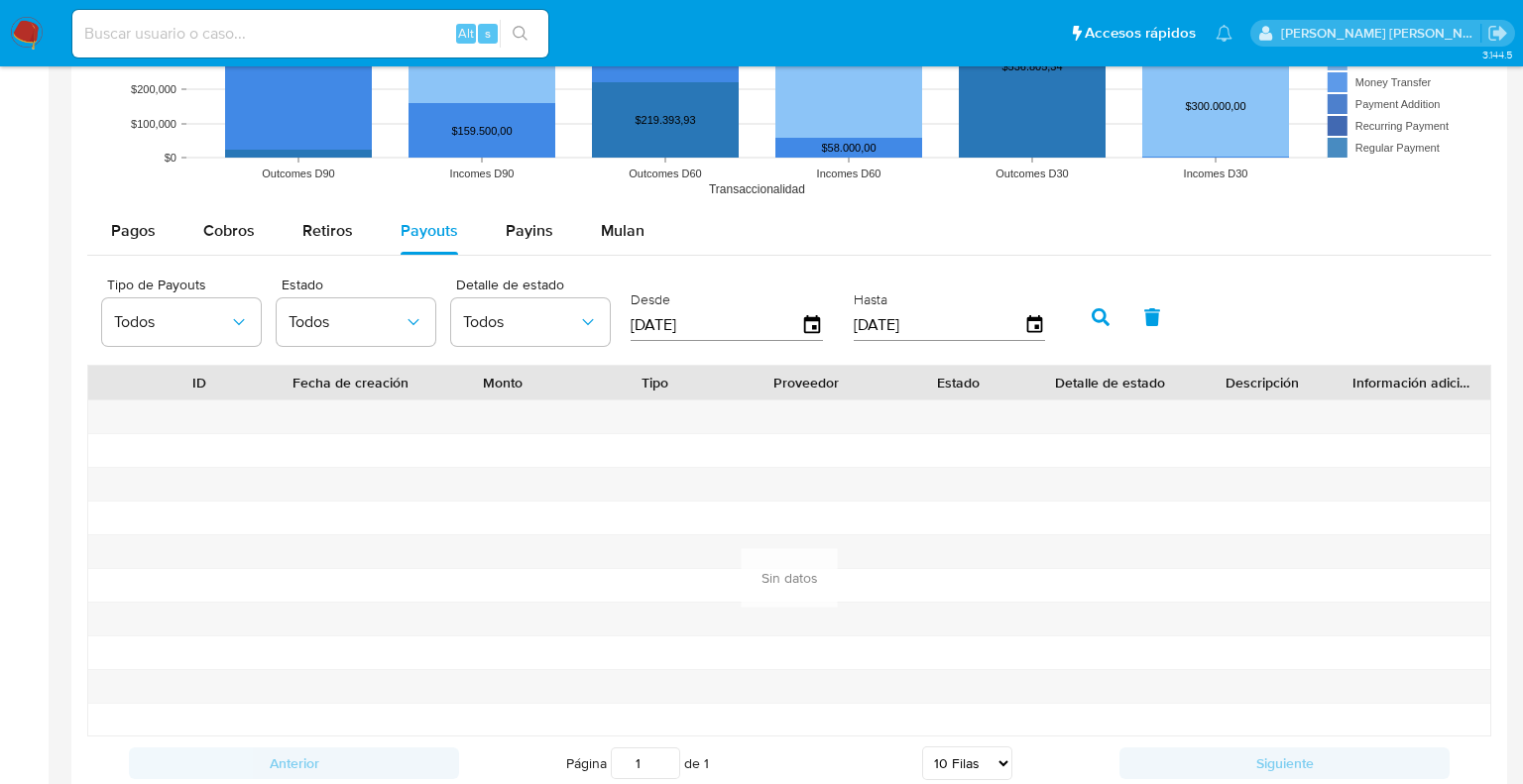 type on "[DATE]" 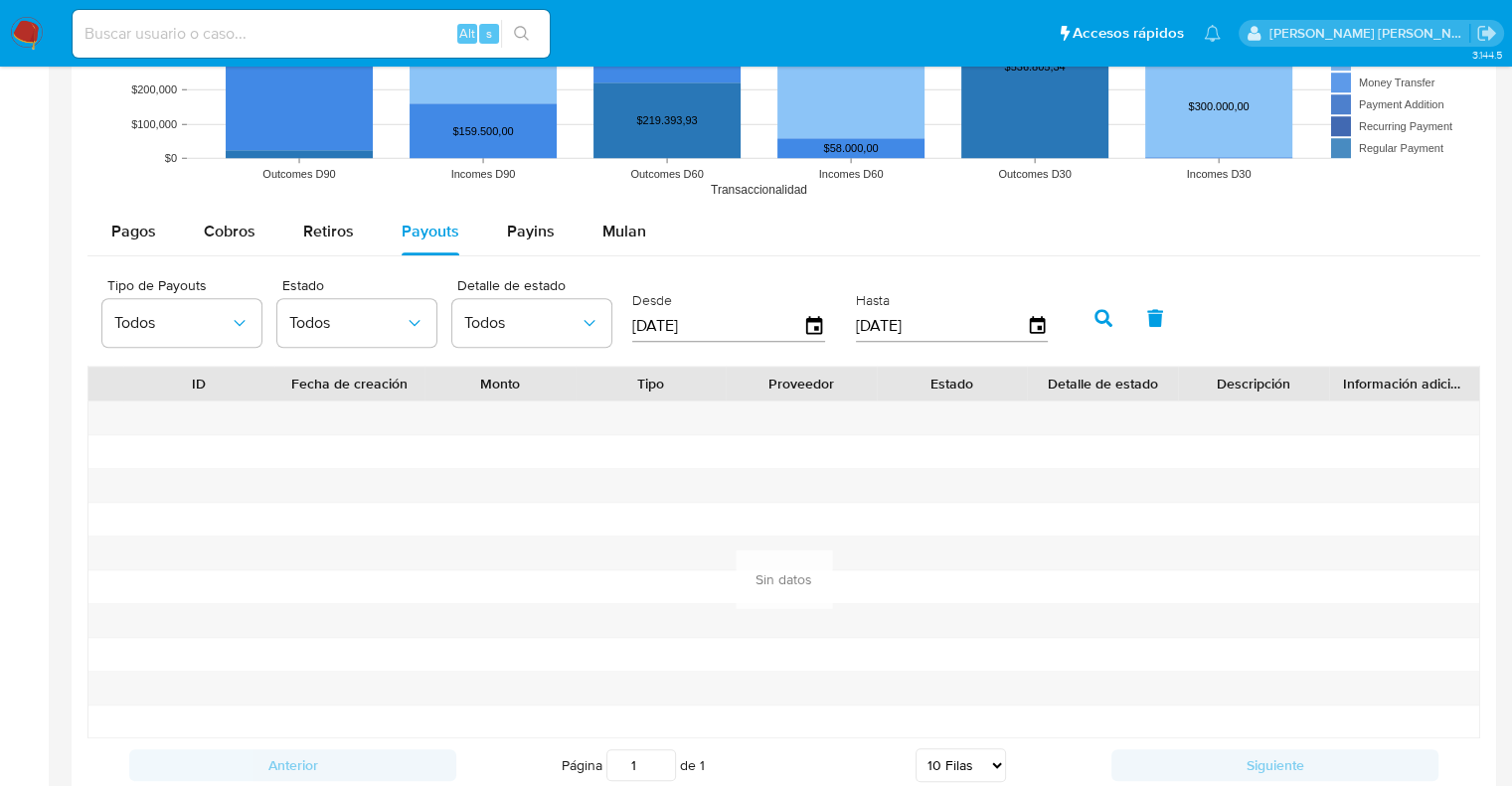 click 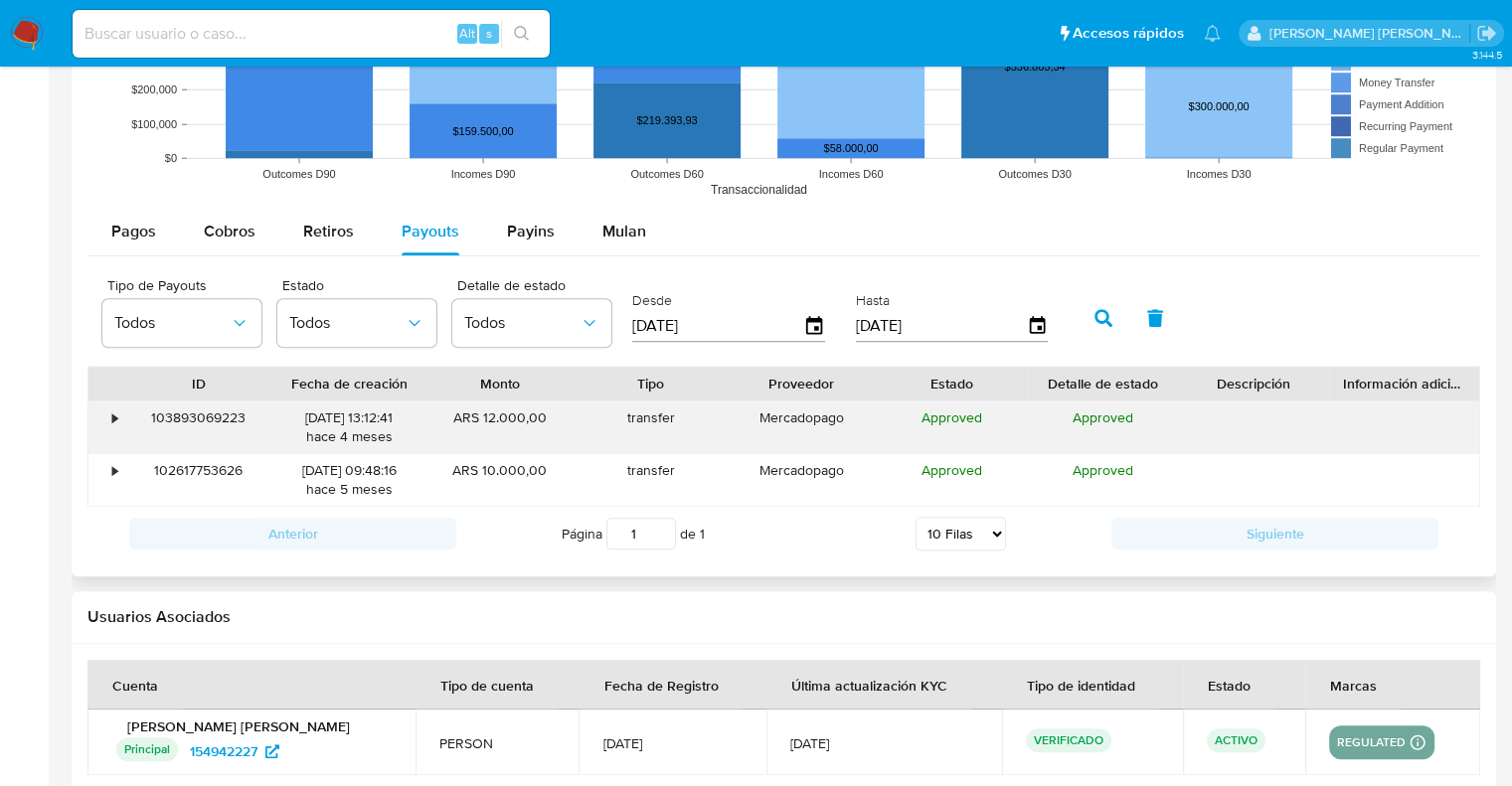 click on "•" at bounding box center (105, 427) 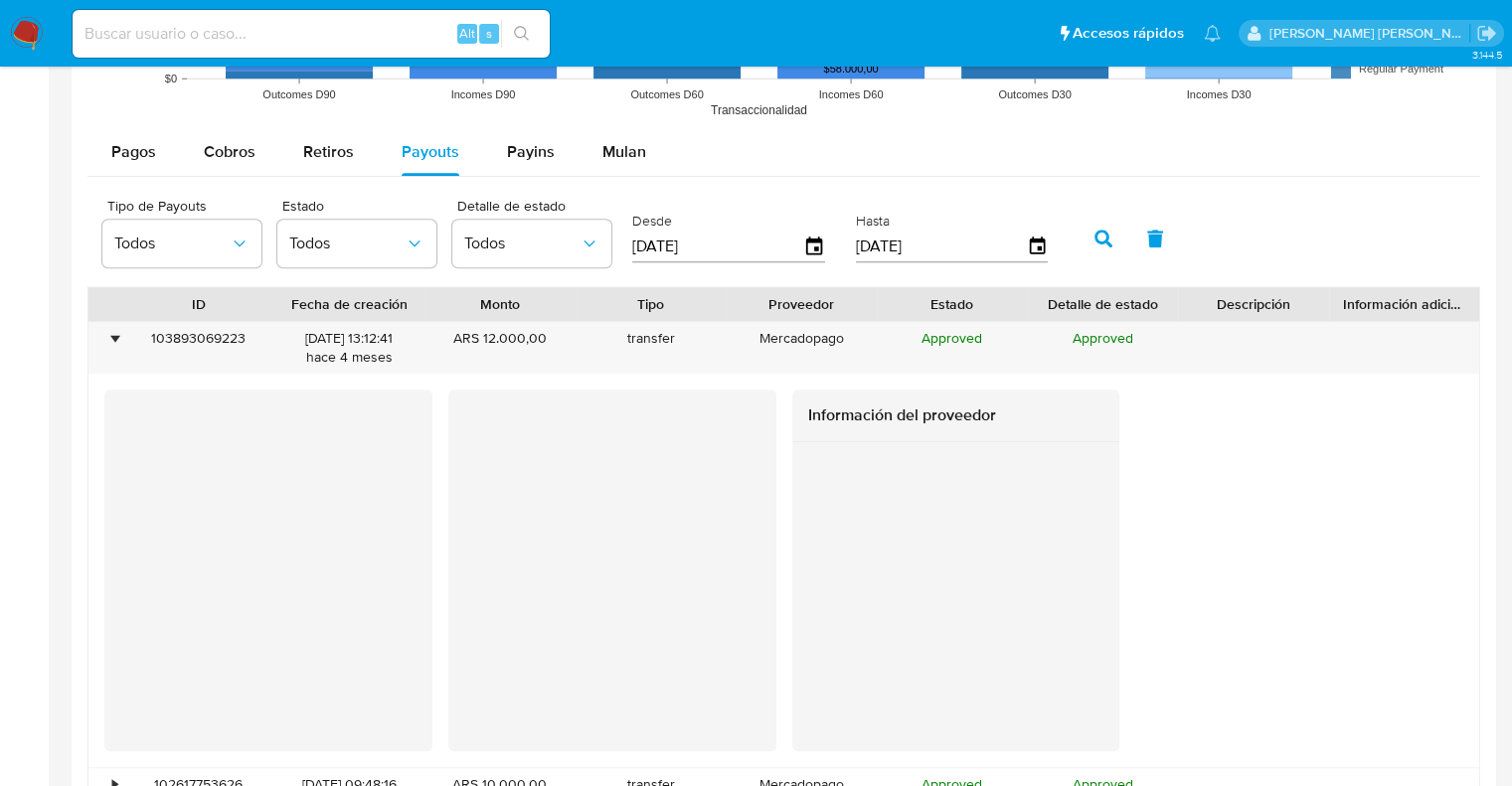 scroll, scrollTop: 1723, scrollLeft: 0, axis: vertical 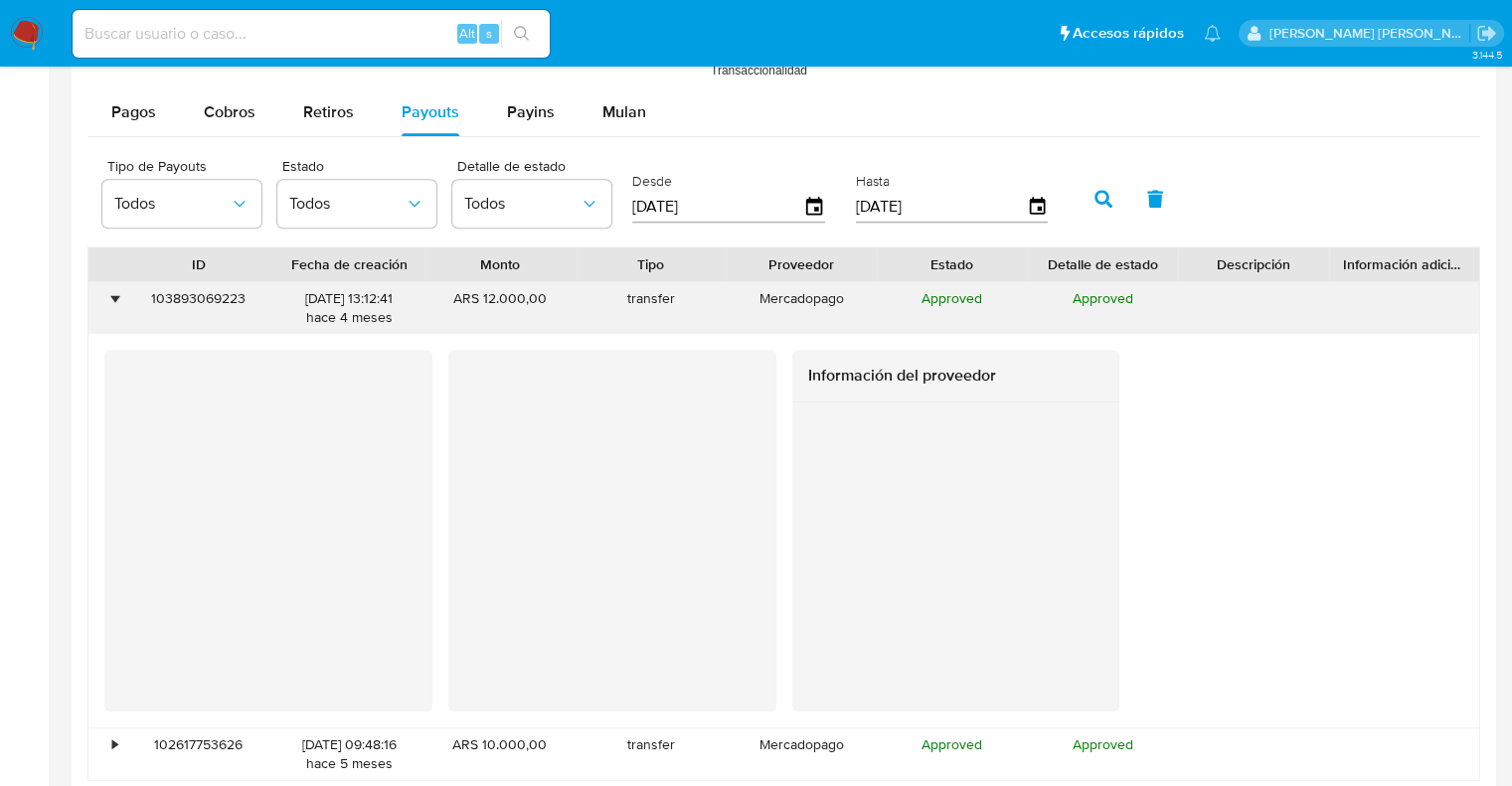 click on "•" at bounding box center (105, 308) 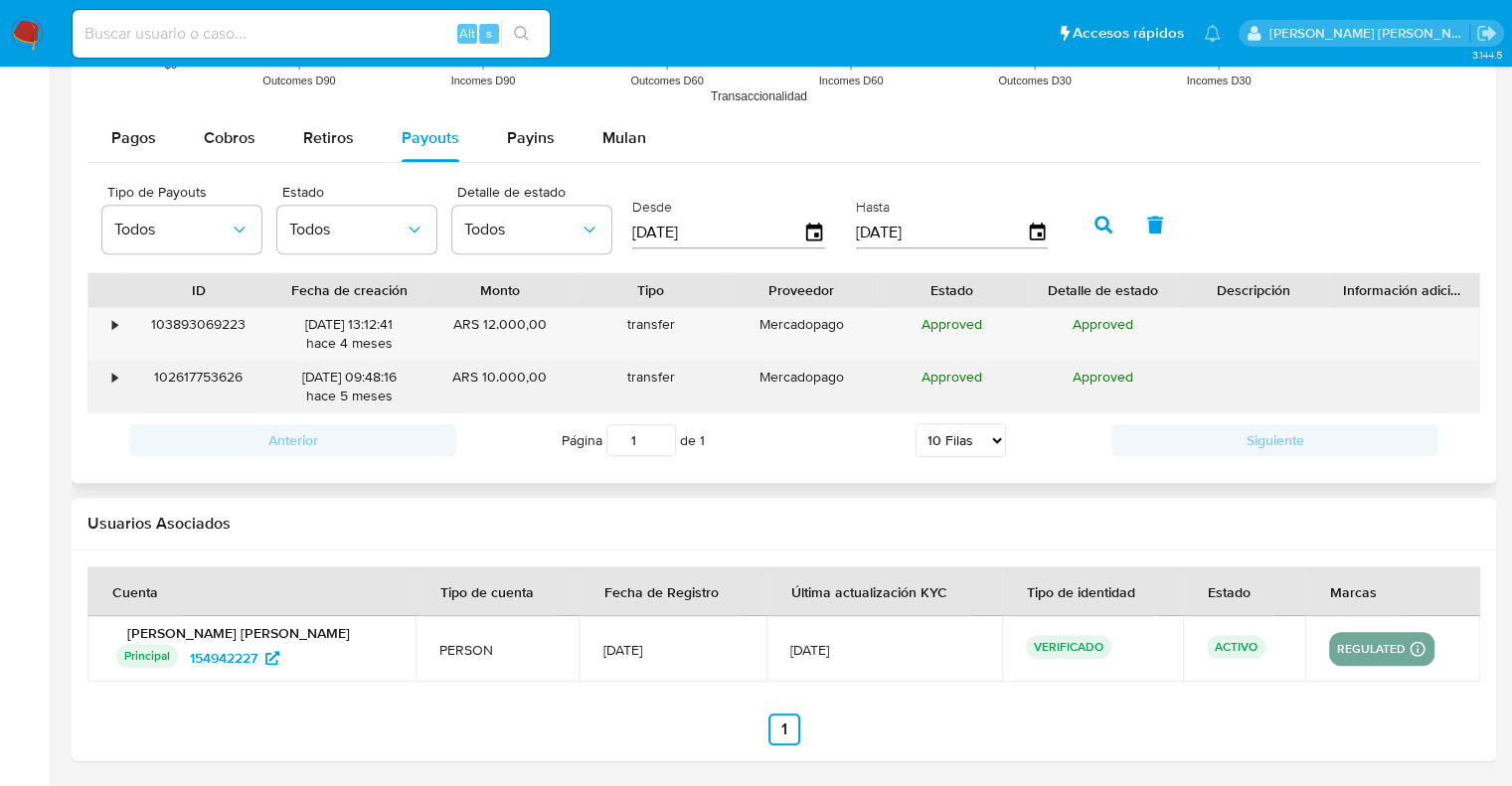 click on "•" at bounding box center [114, 377] 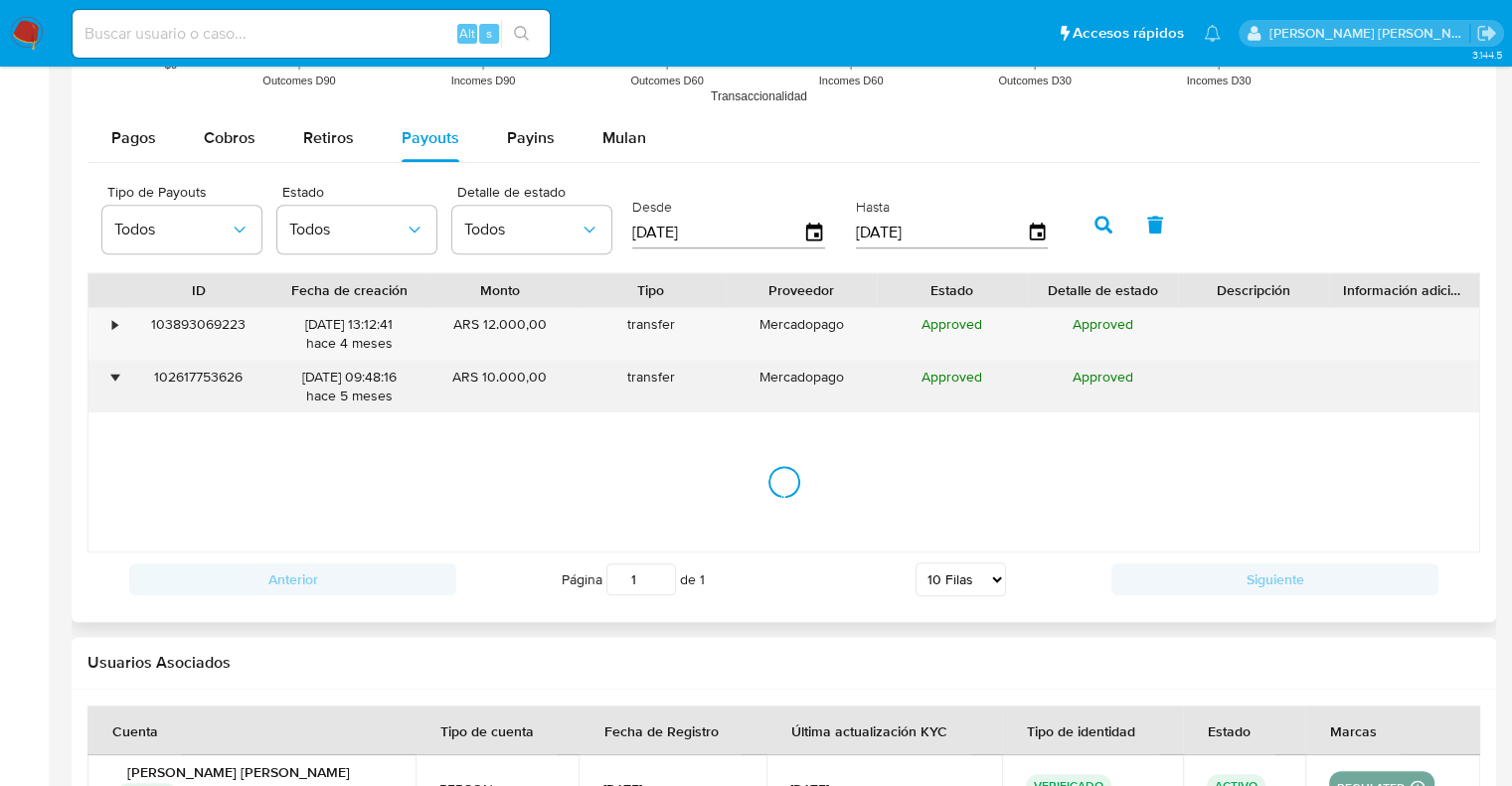 scroll, scrollTop: 1723, scrollLeft: 0, axis: vertical 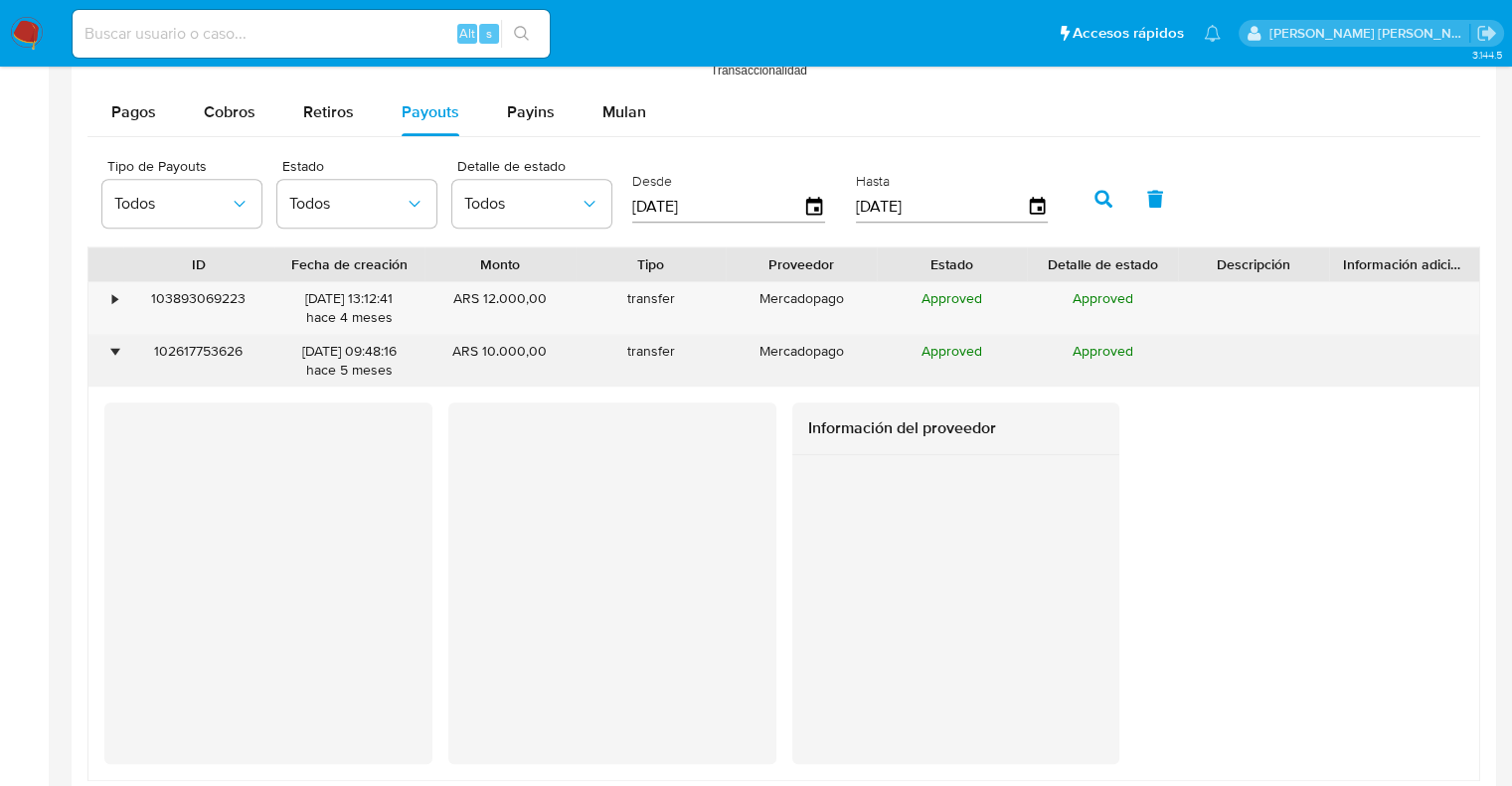 click on "•" at bounding box center (105, 361) 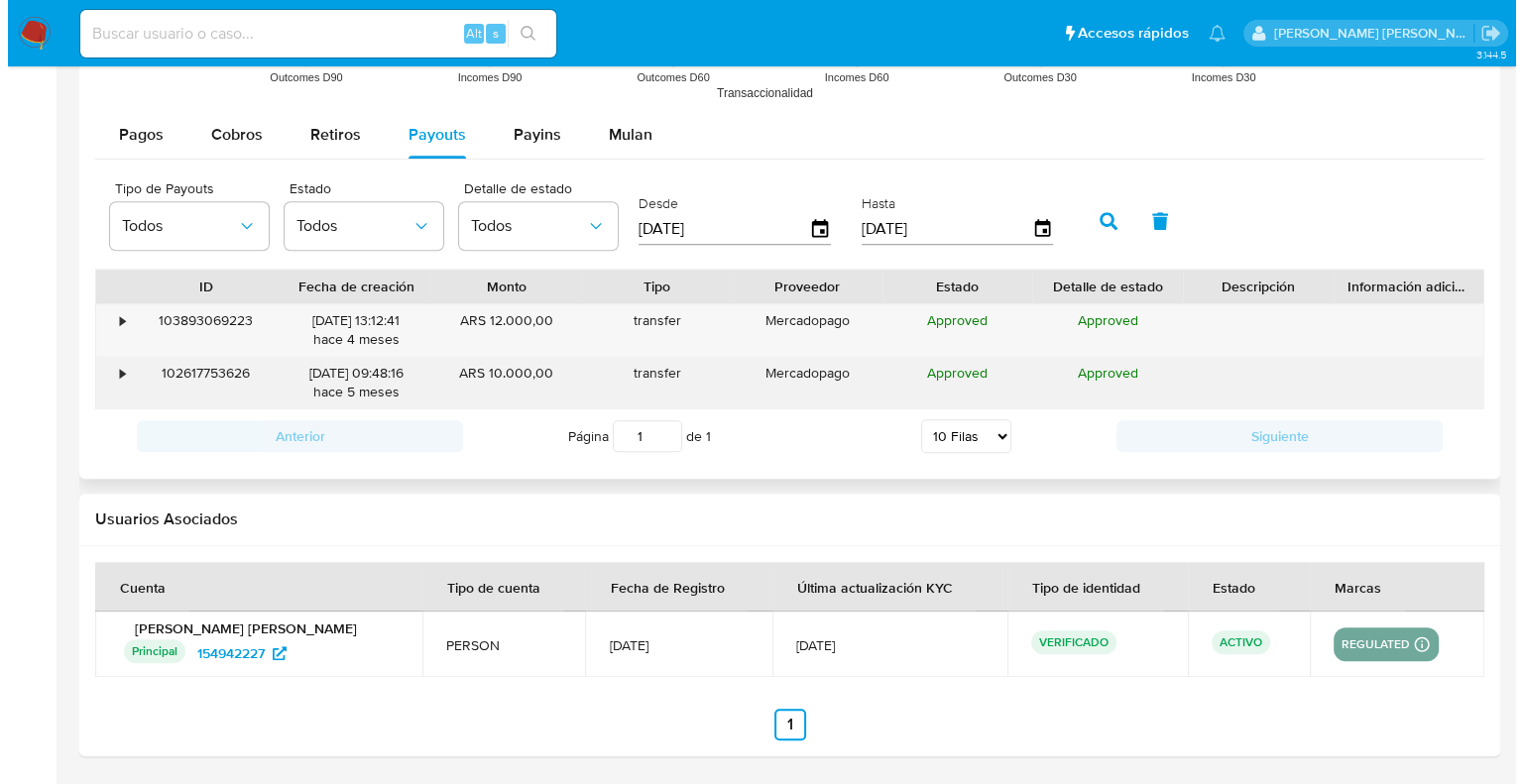 scroll, scrollTop: 1693, scrollLeft: 0, axis: vertical 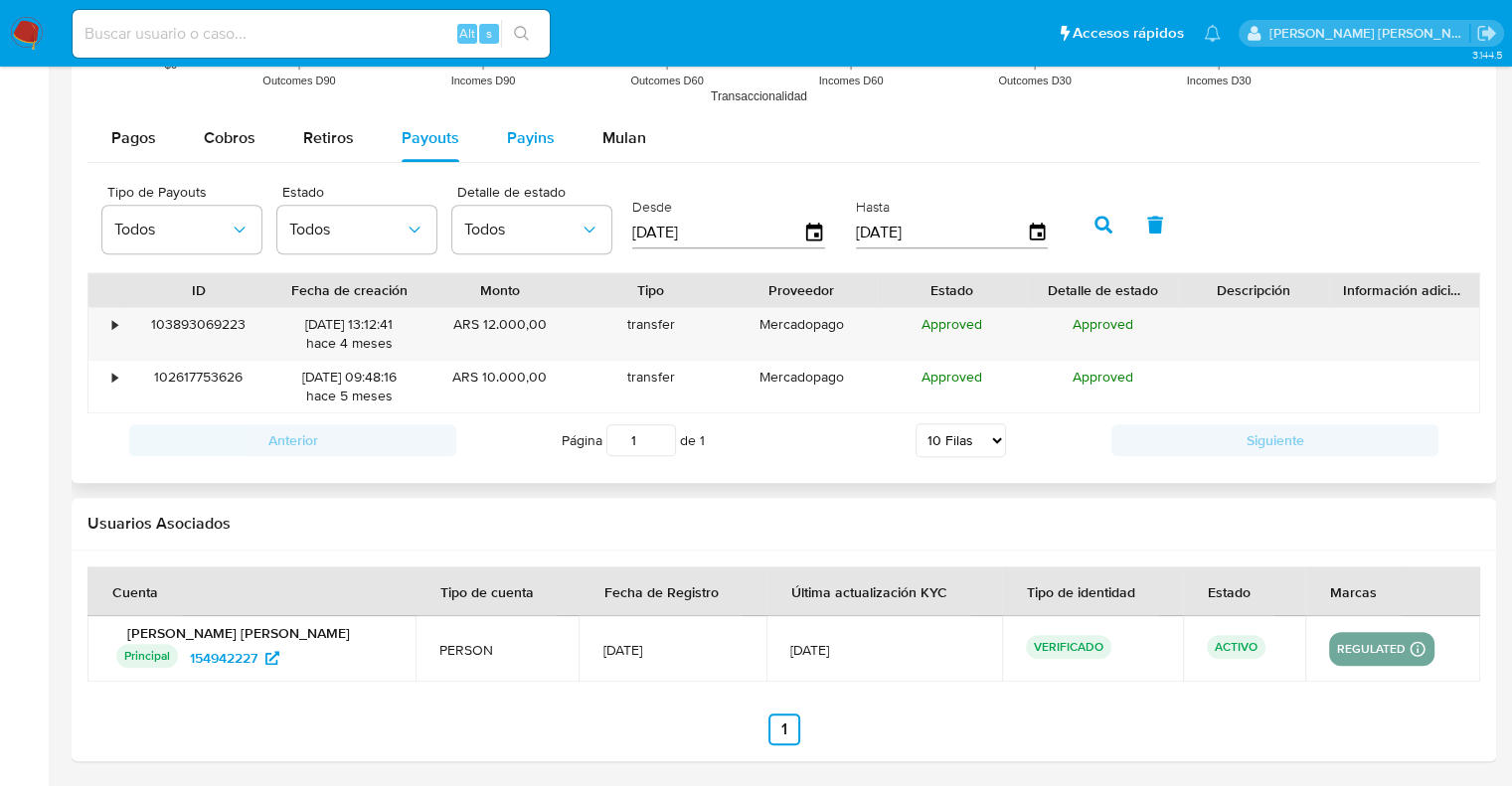 click on "Payins" at bounding box center [531, 137] 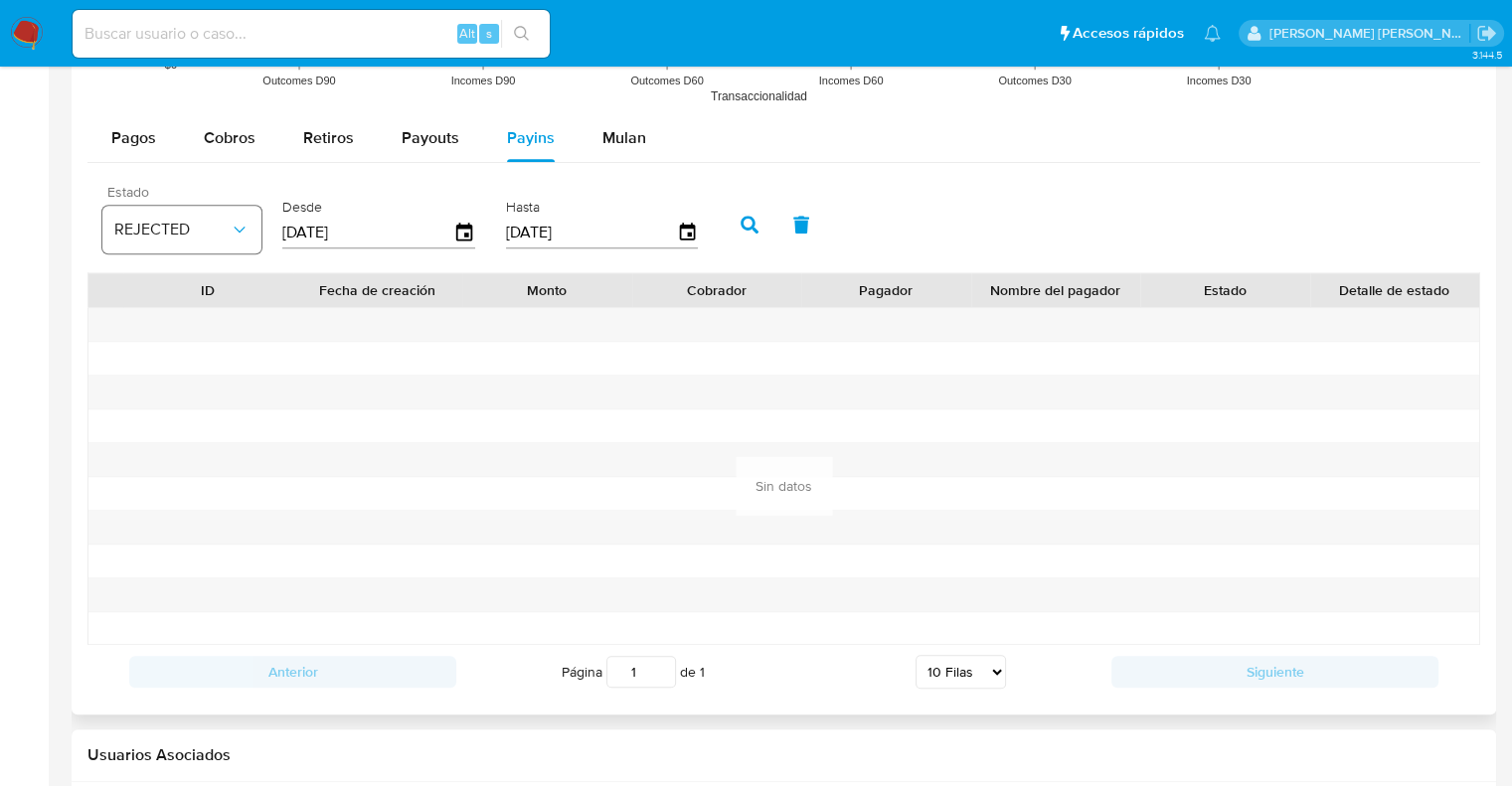 click on "REJECTED" at bounding box center (182, 230) 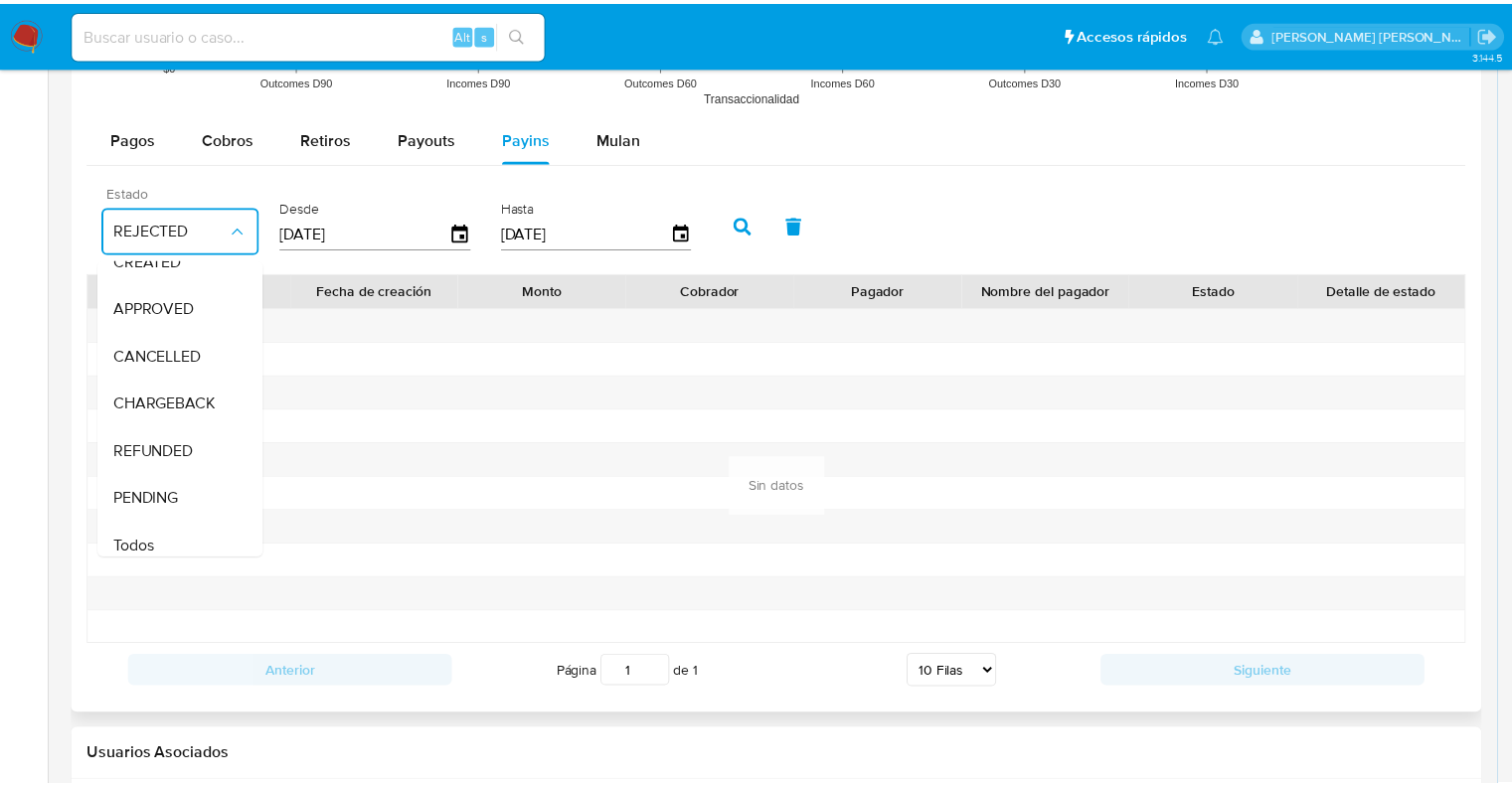 scroll, scrollTop: 146, scrollLeft: 0, axis: vertical 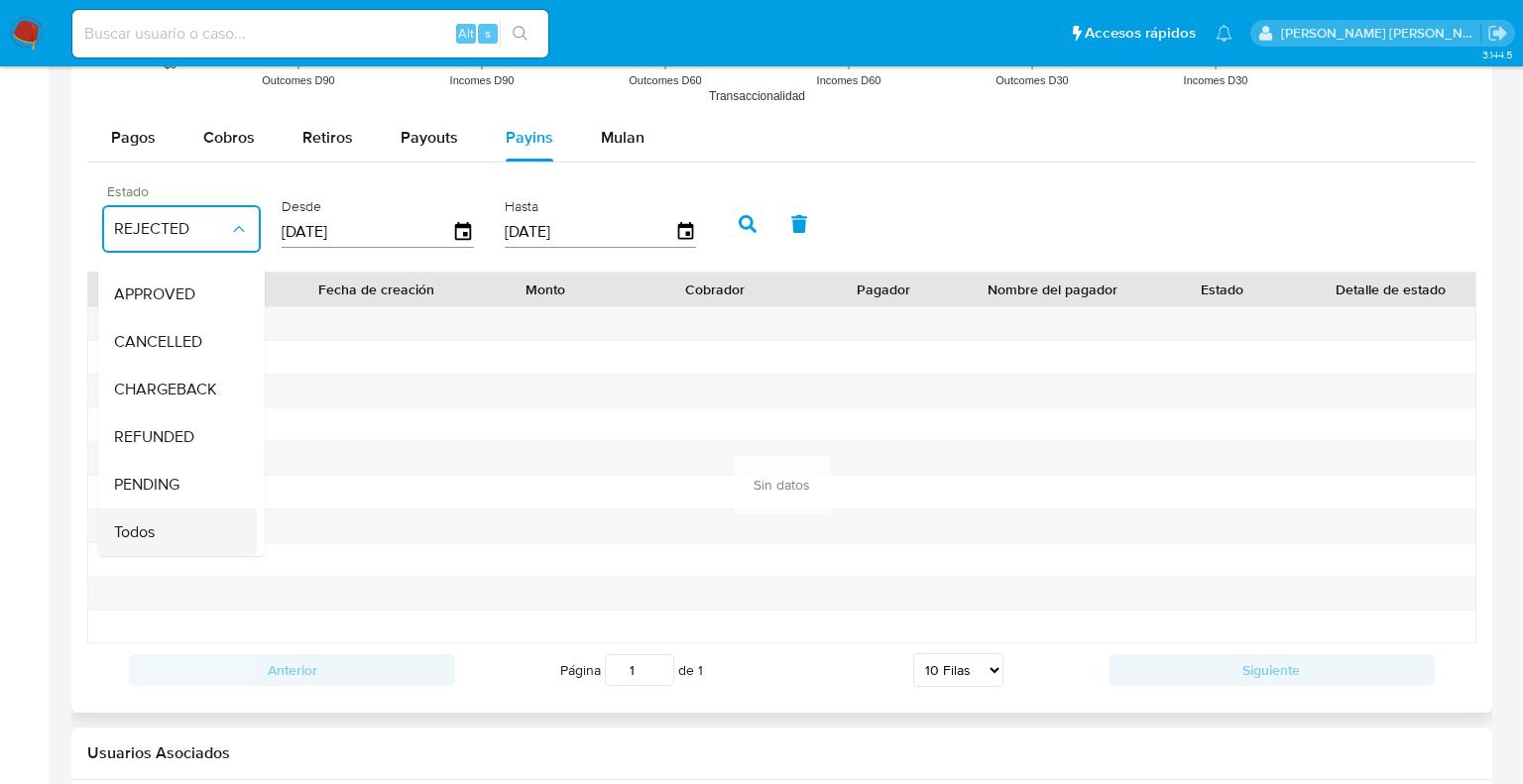 click on "Todos" at bounding box center [172, 532] 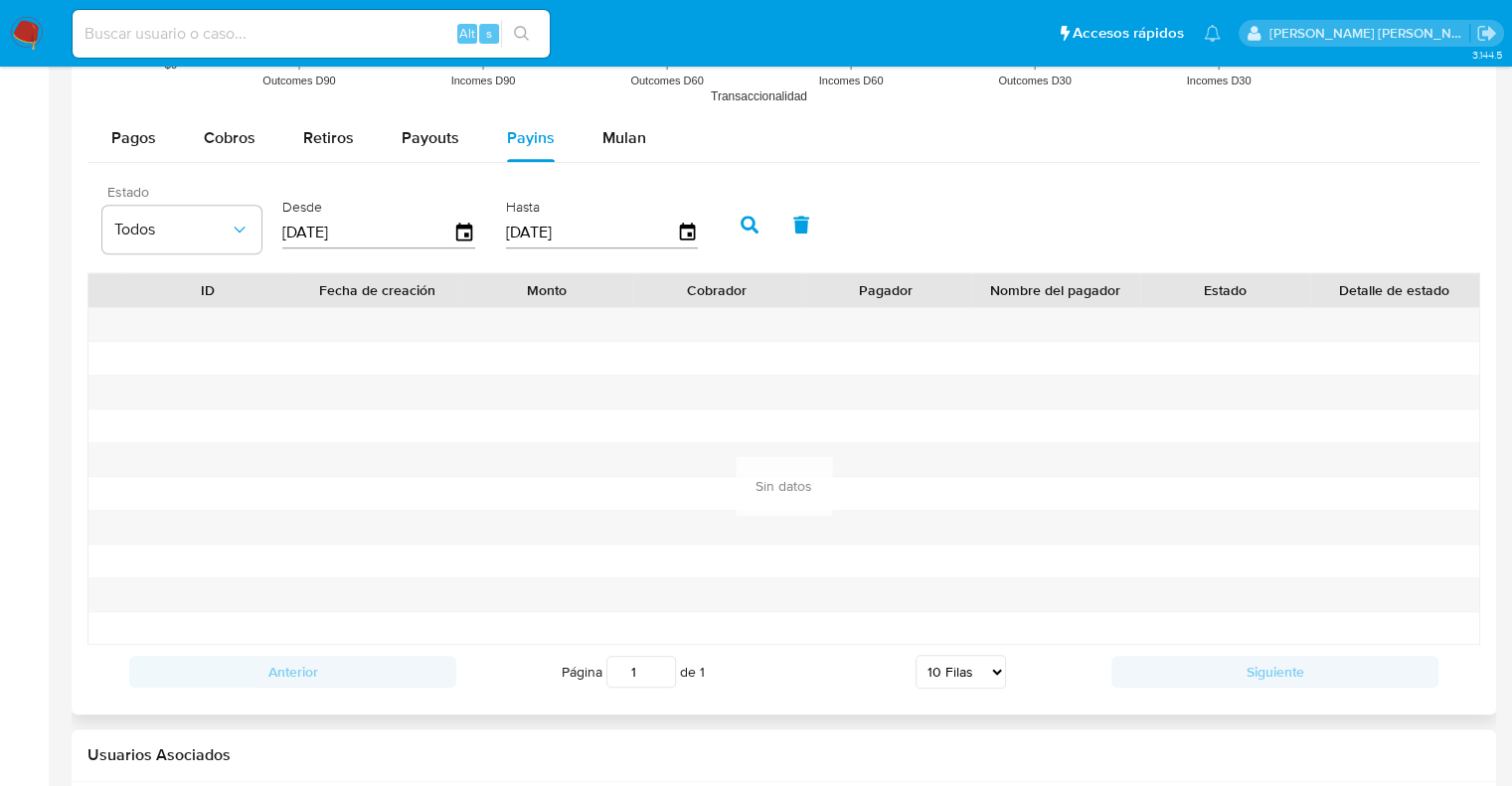 click on "[DATE]" at bounding box center [379, 233] 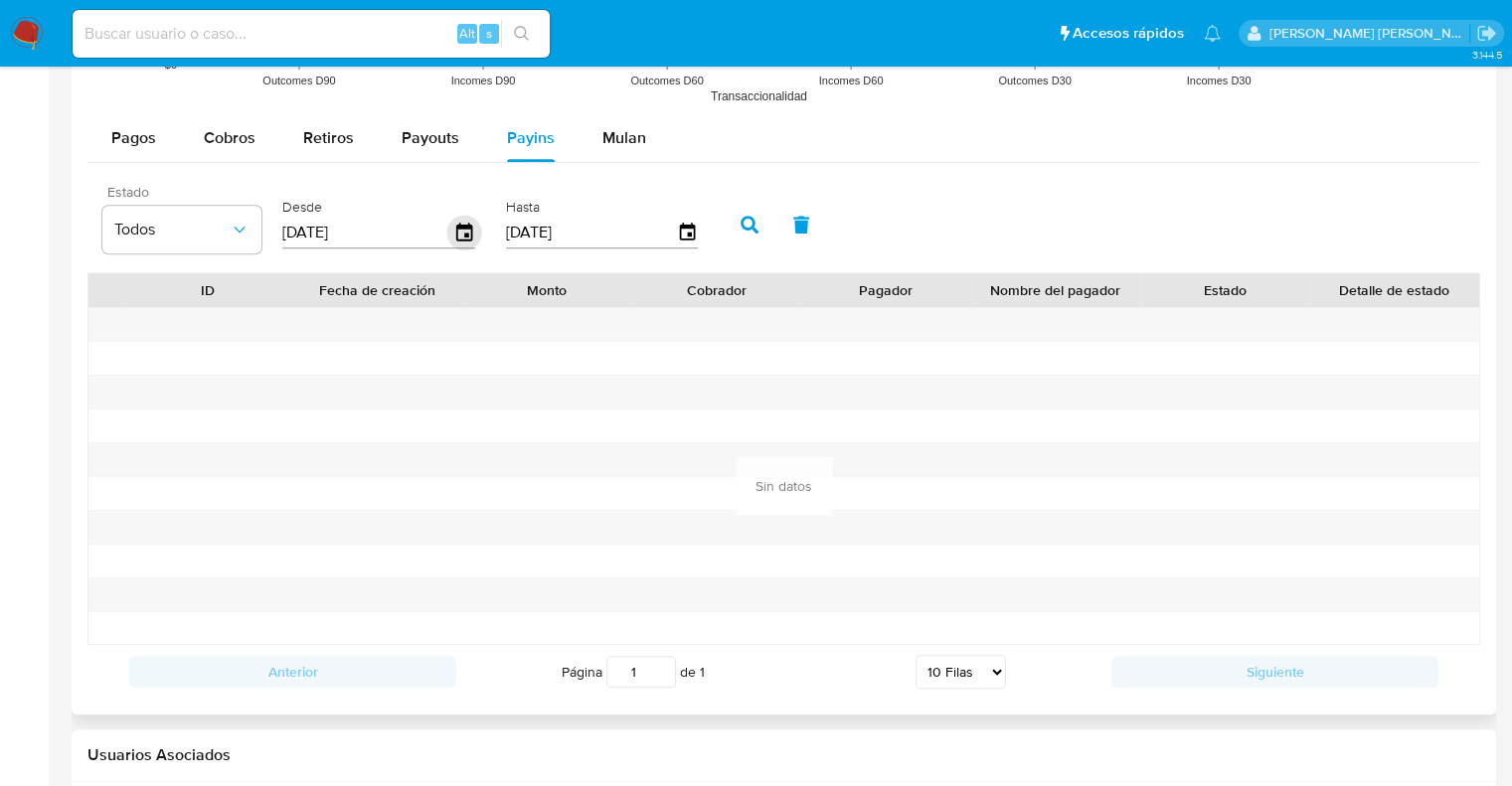 click 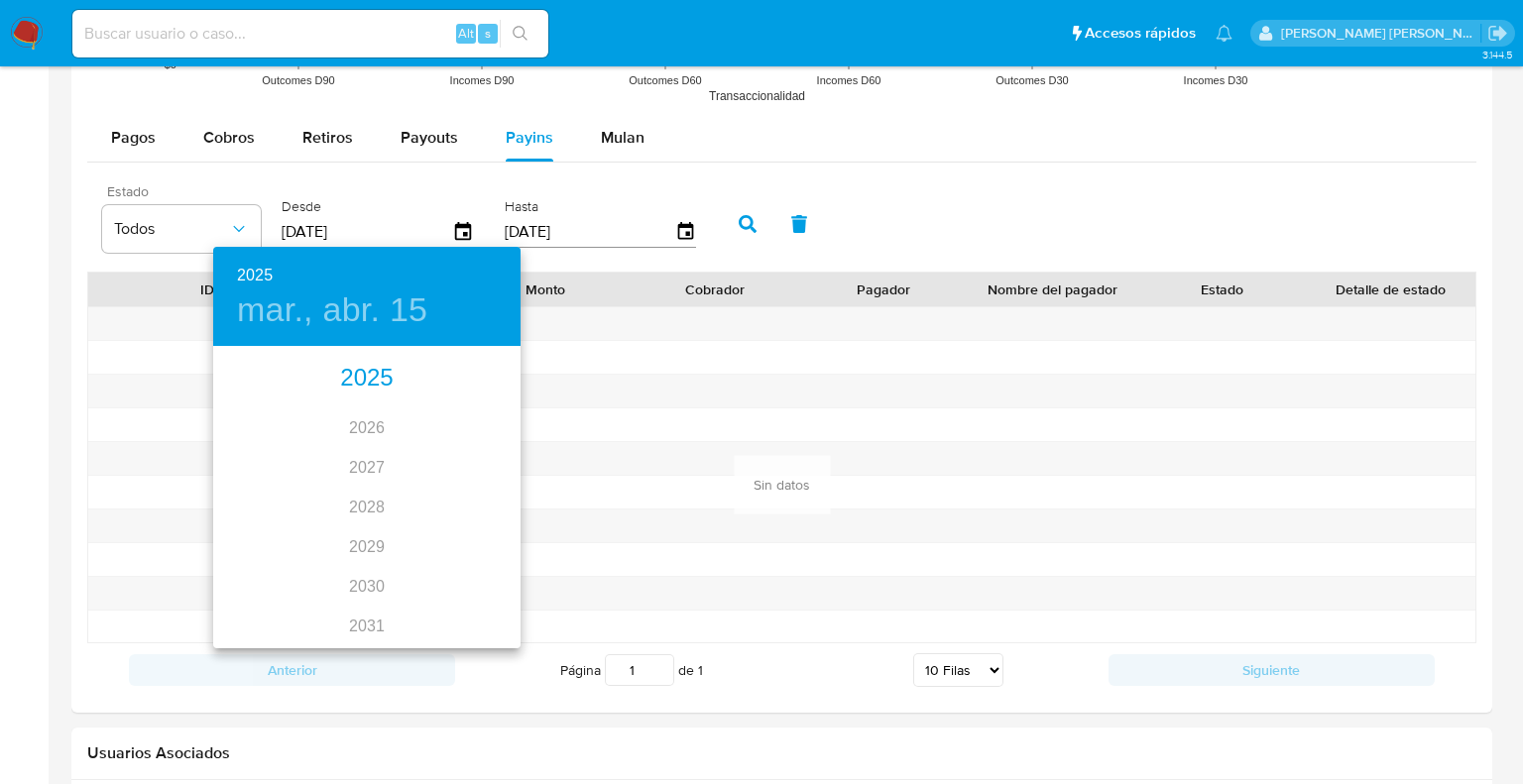 click on "2025" at bounding box center (367, 379) 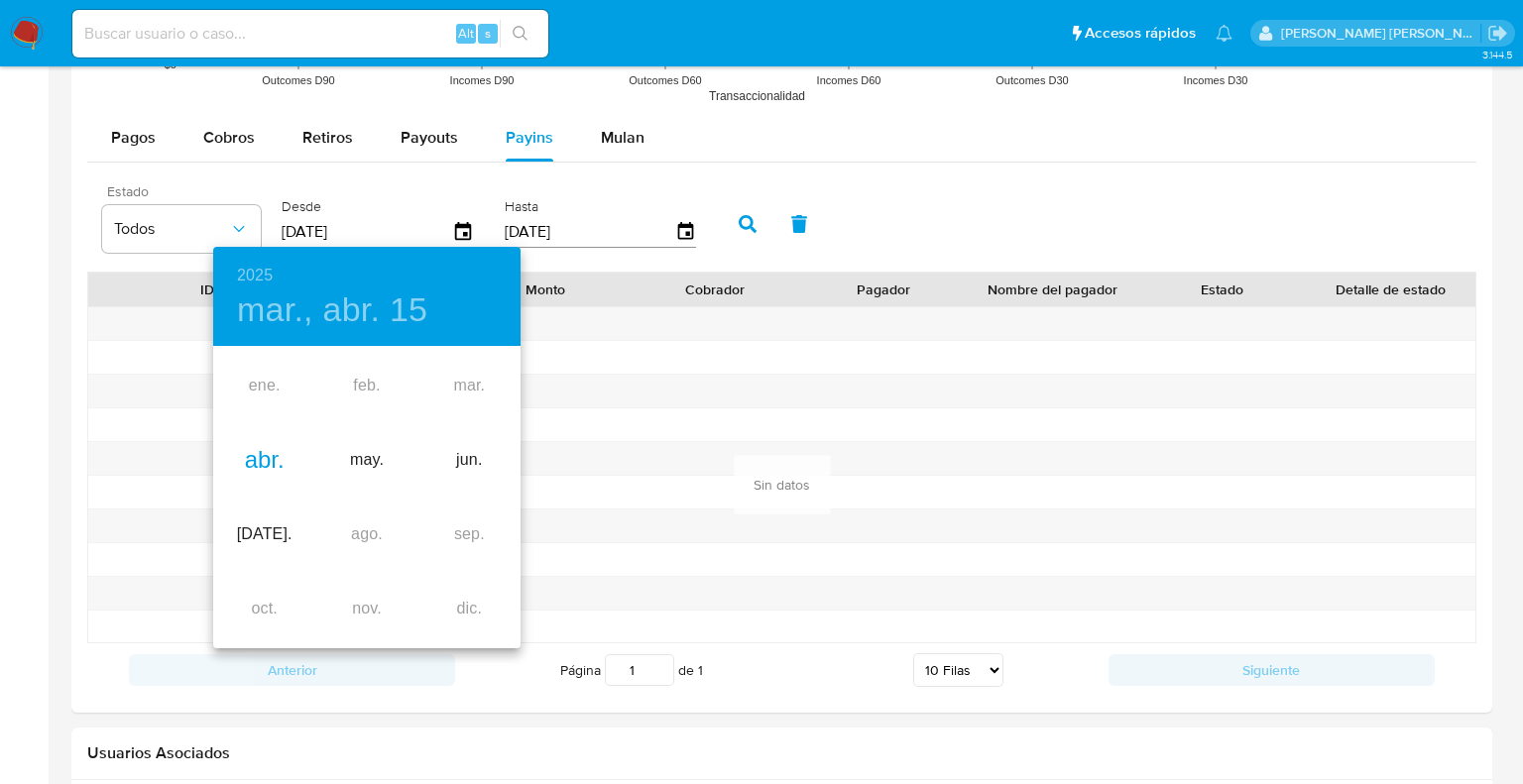 click on "abr." at bounding box center [264, 460] 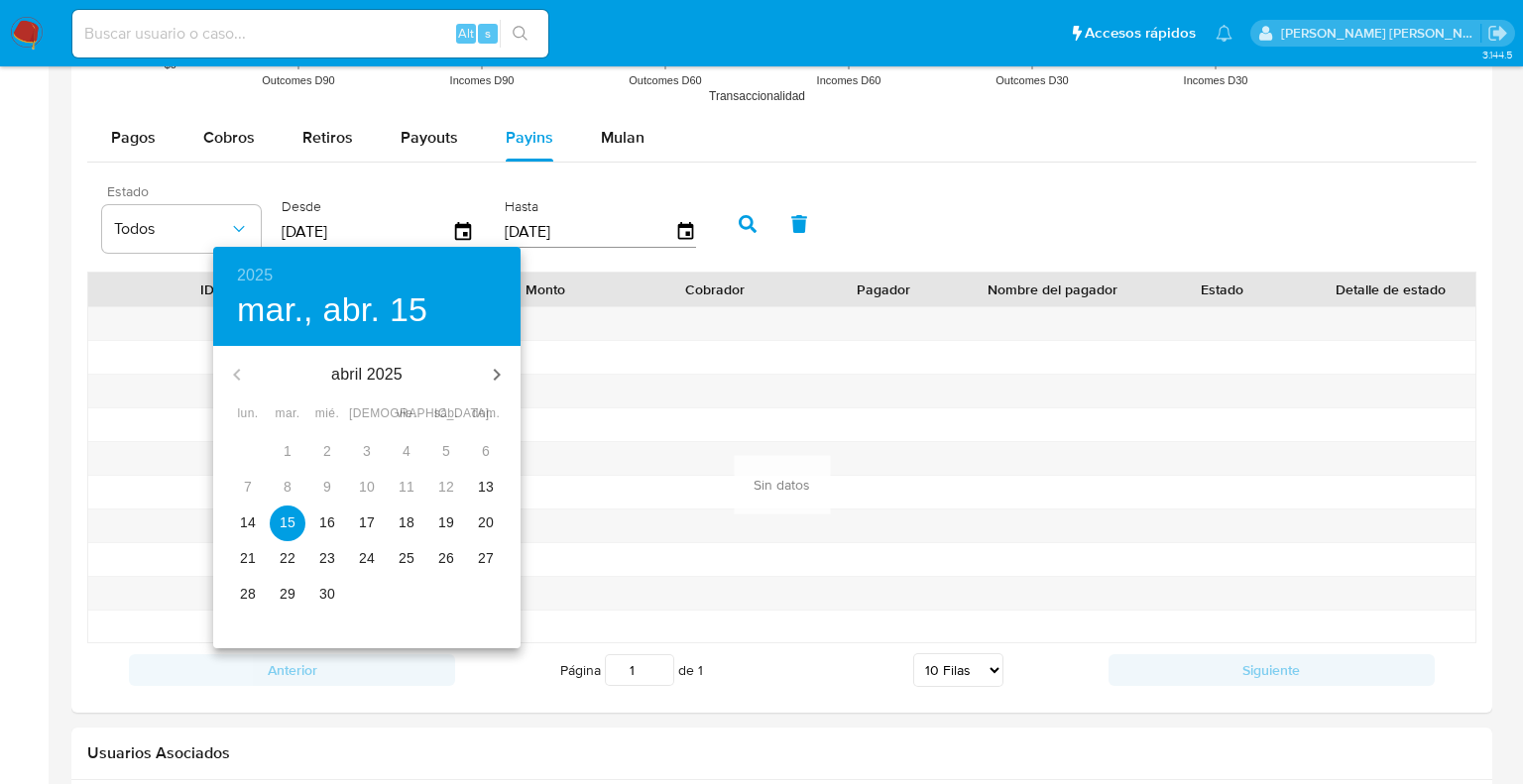 click on "13" at bounding box center (486, 487) 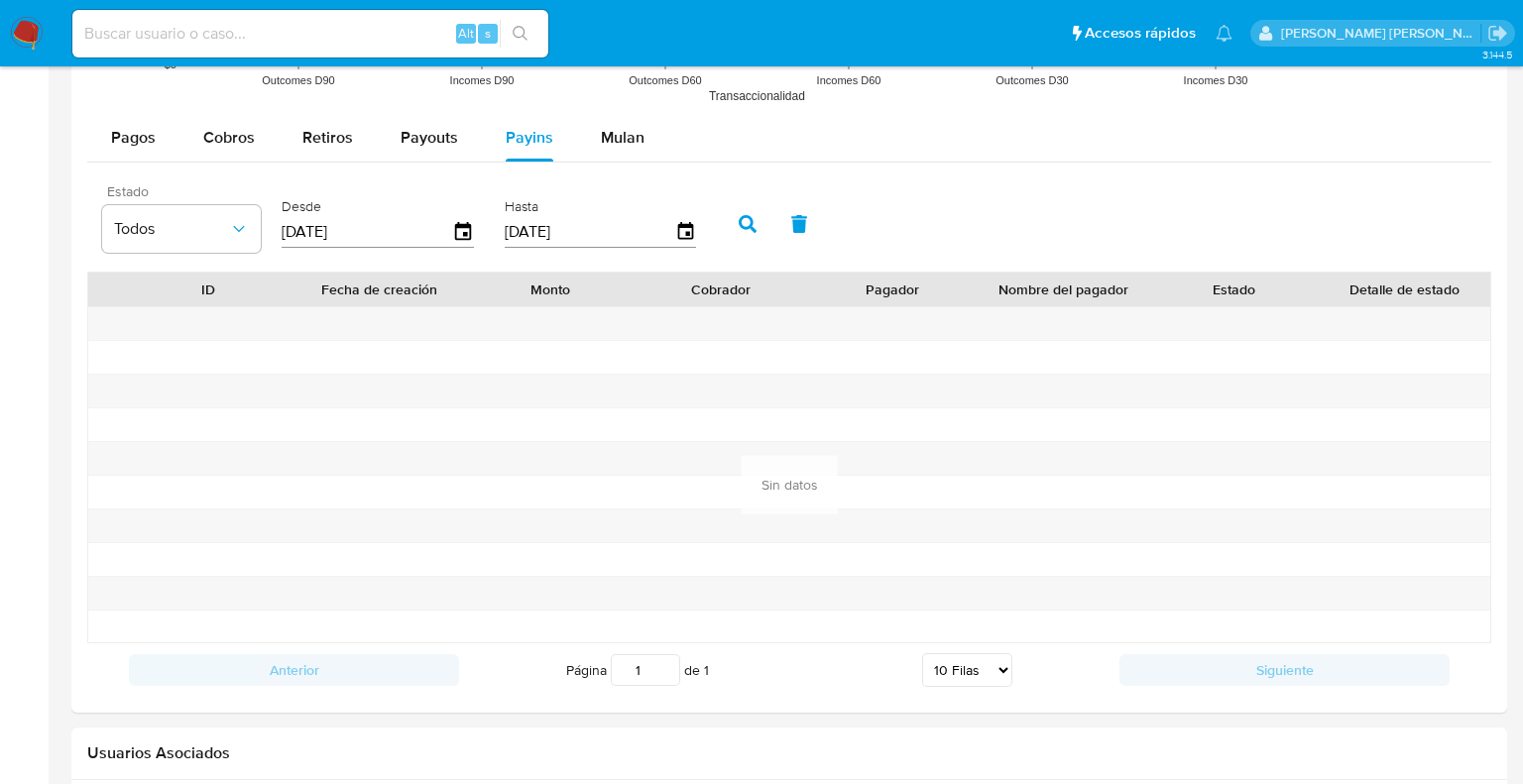 type on "[DATE]" 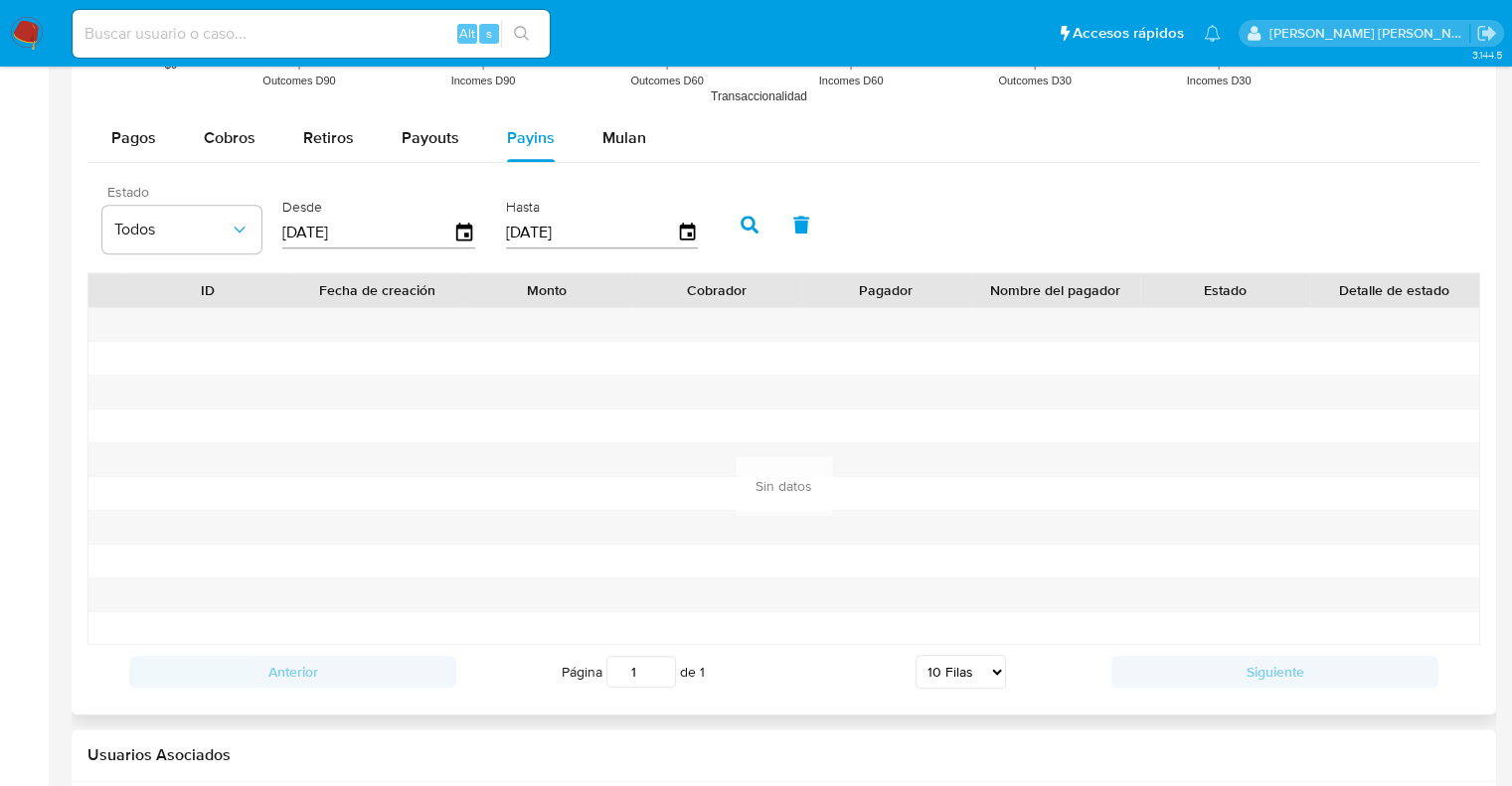 click at bounding box center (750, 225) 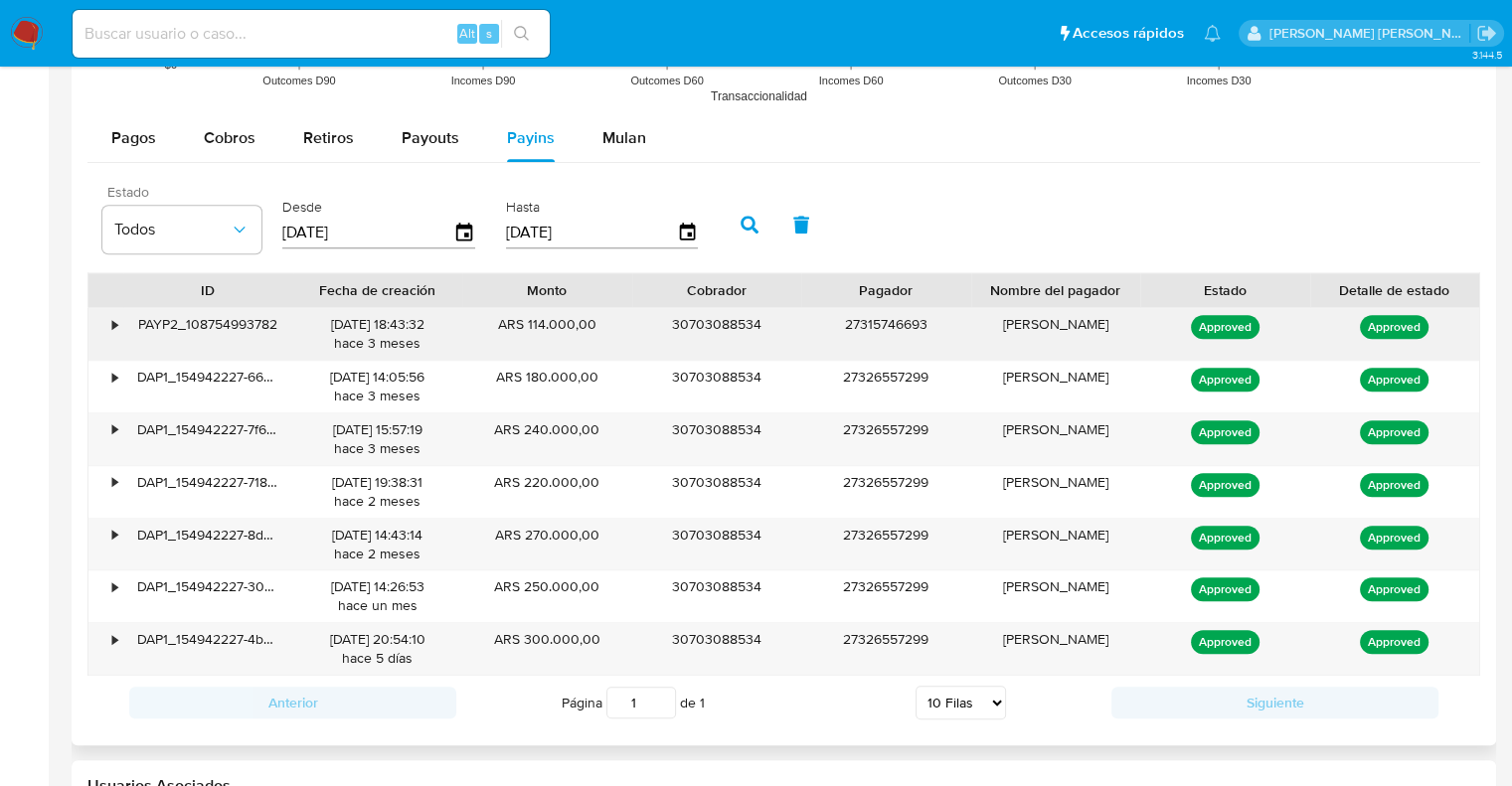 click on "•" at bounding box center [105, 334] 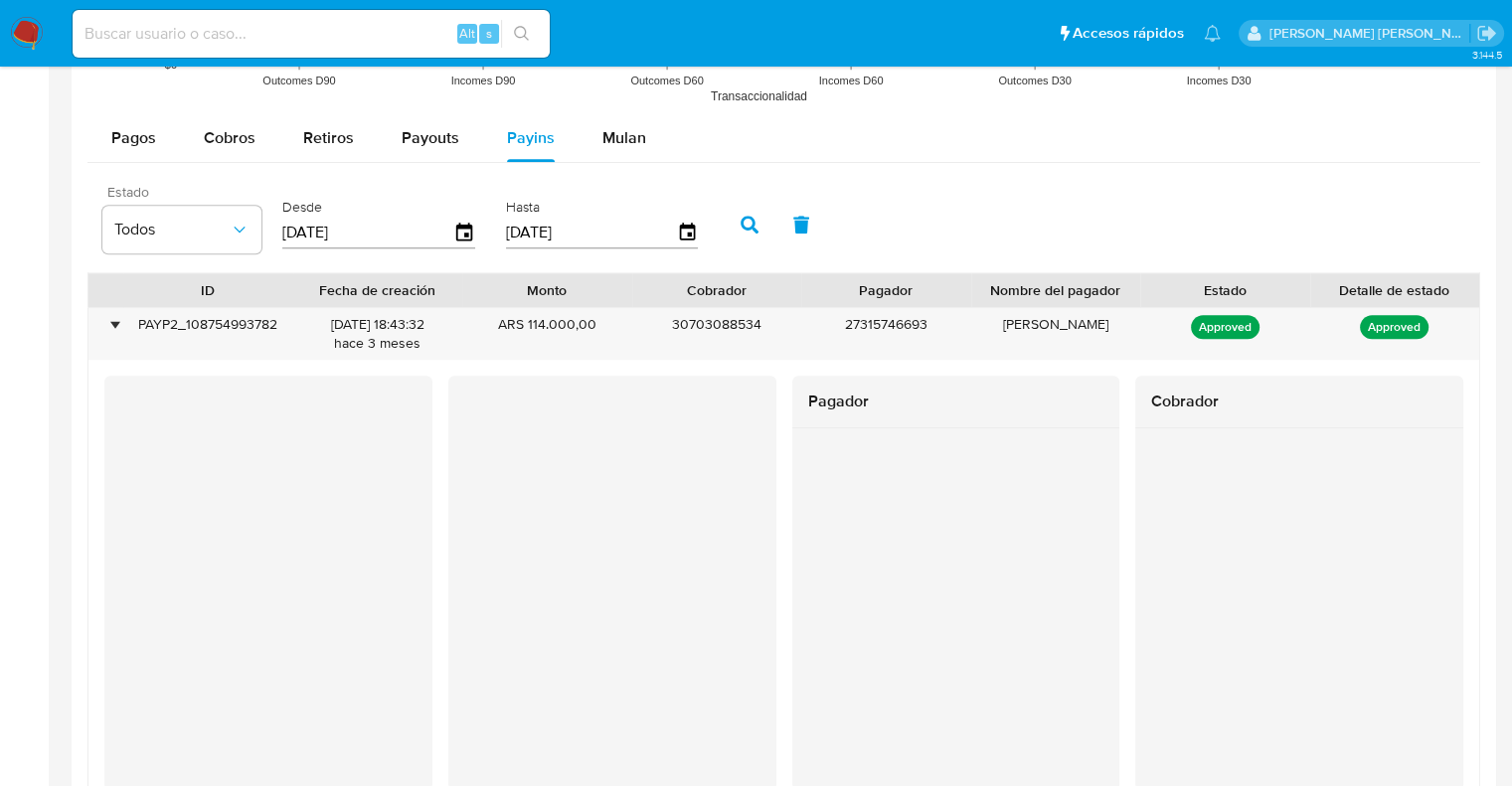 click on "Estado Todos Desde [DATE] Hasta [DATE]" at bounding box center (783, 223) 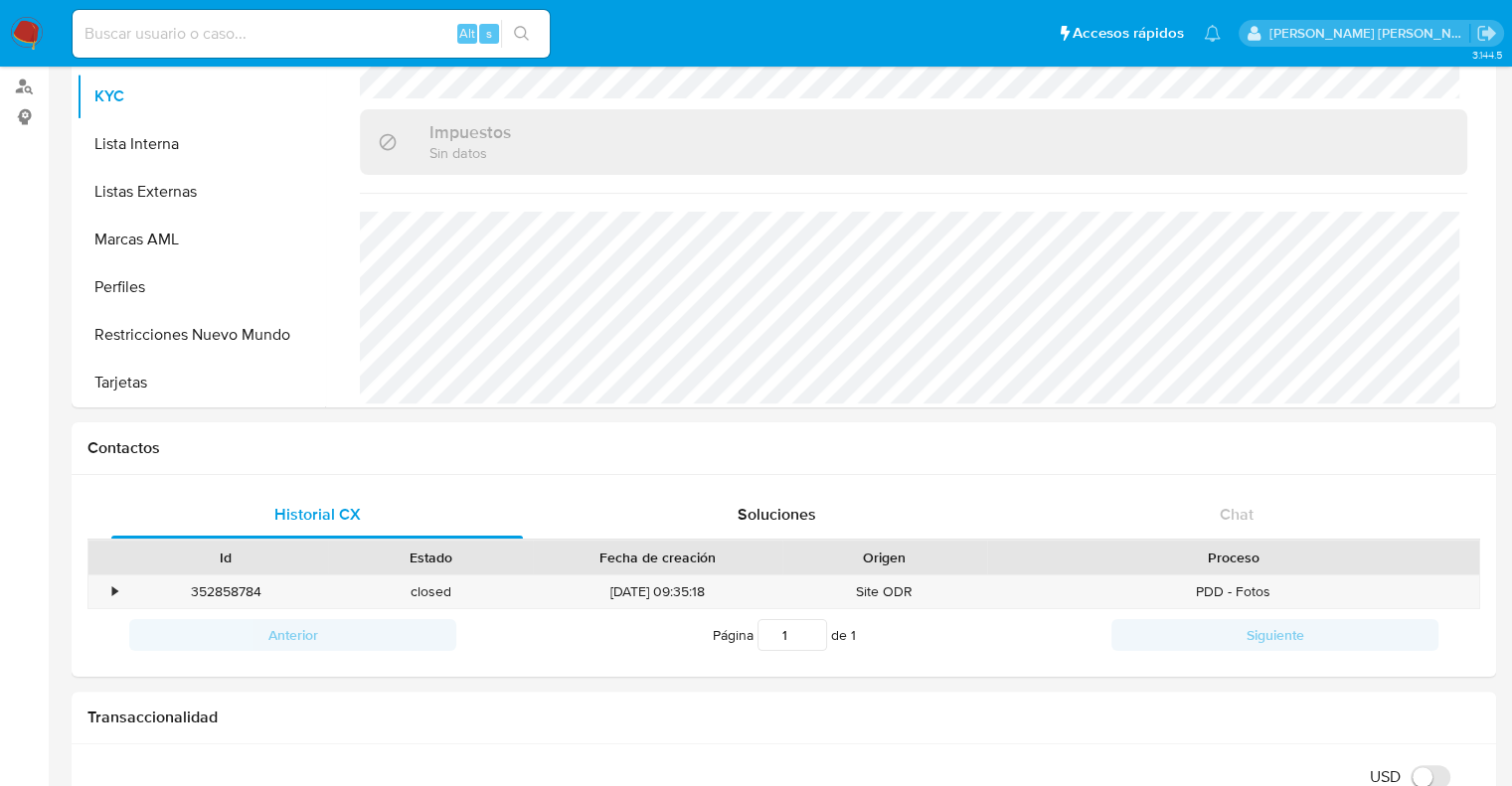 scroll, scrollTop: 0, scrollLeft: 0, axis: both 